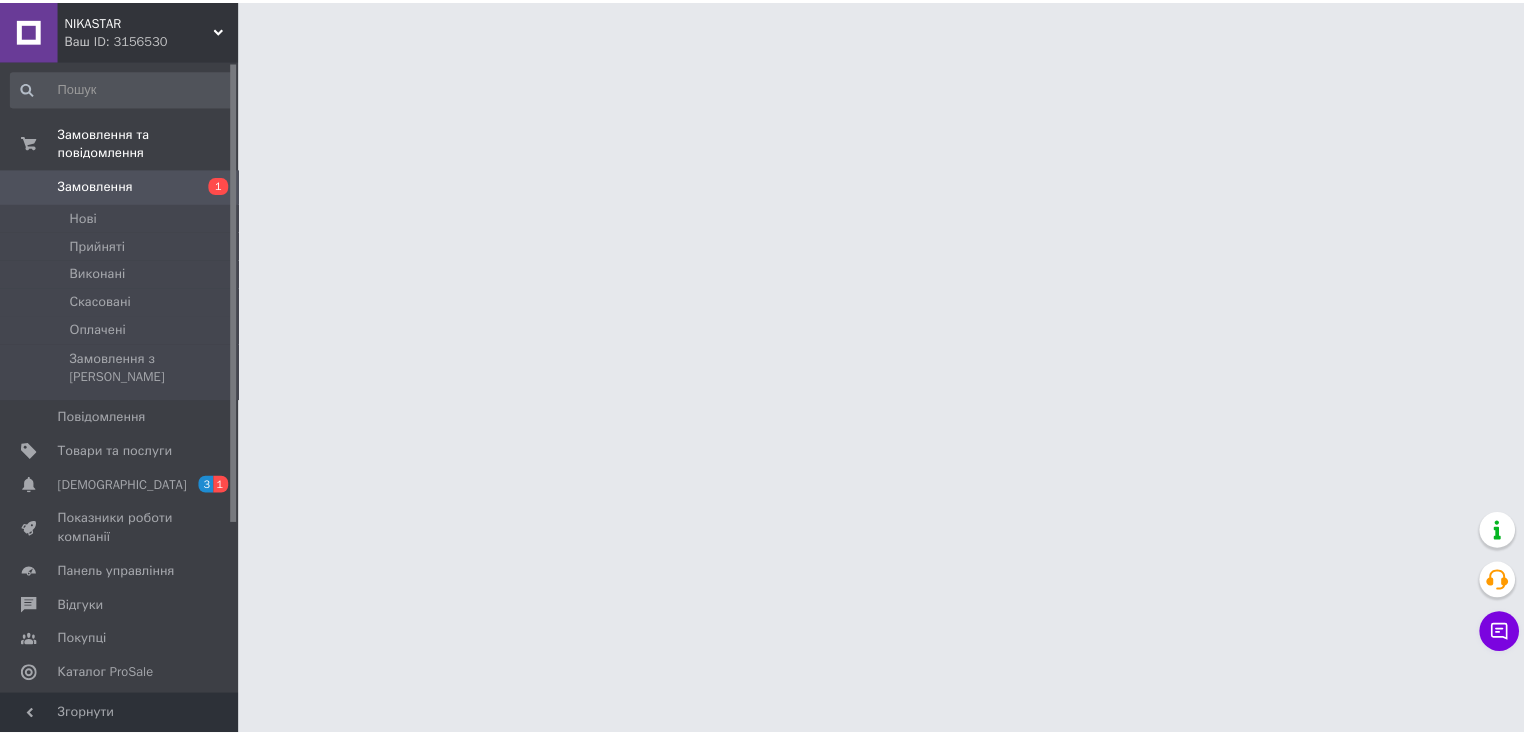 scroll, scrollTop: 0, scrollLeft: 0, axis: both 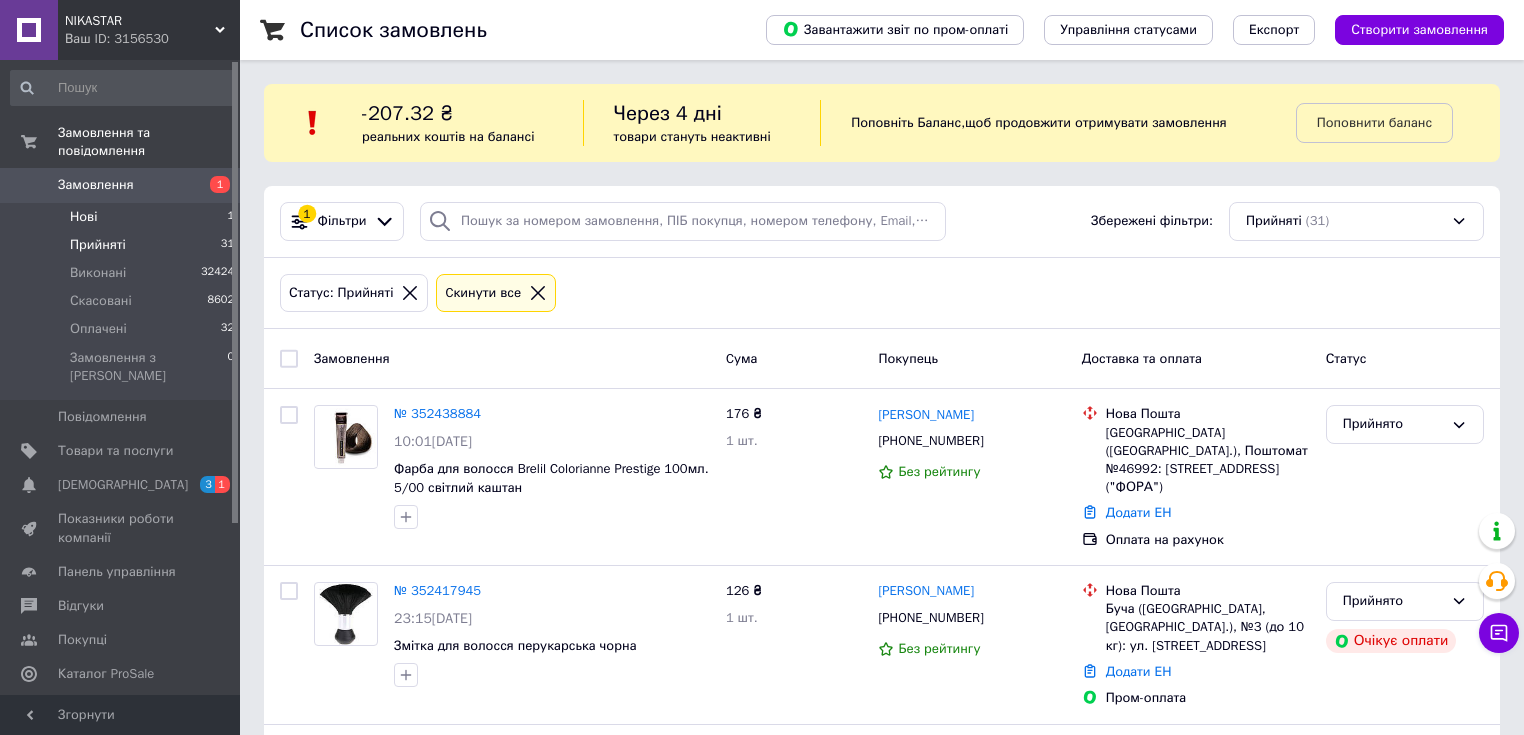 click on "Нові" at bounding box center (83, 217) 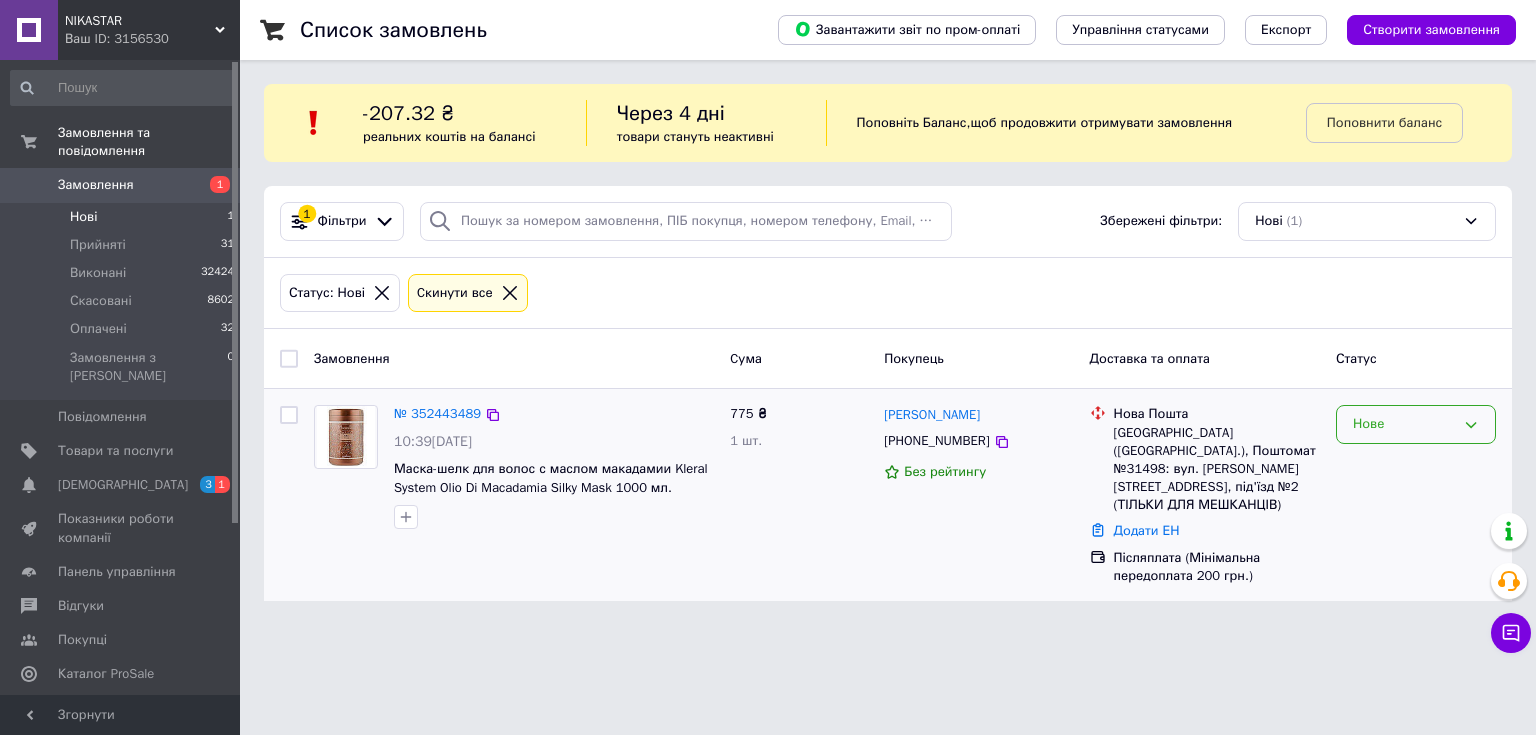 click on "Нове" at bounding box center (1404, 424) 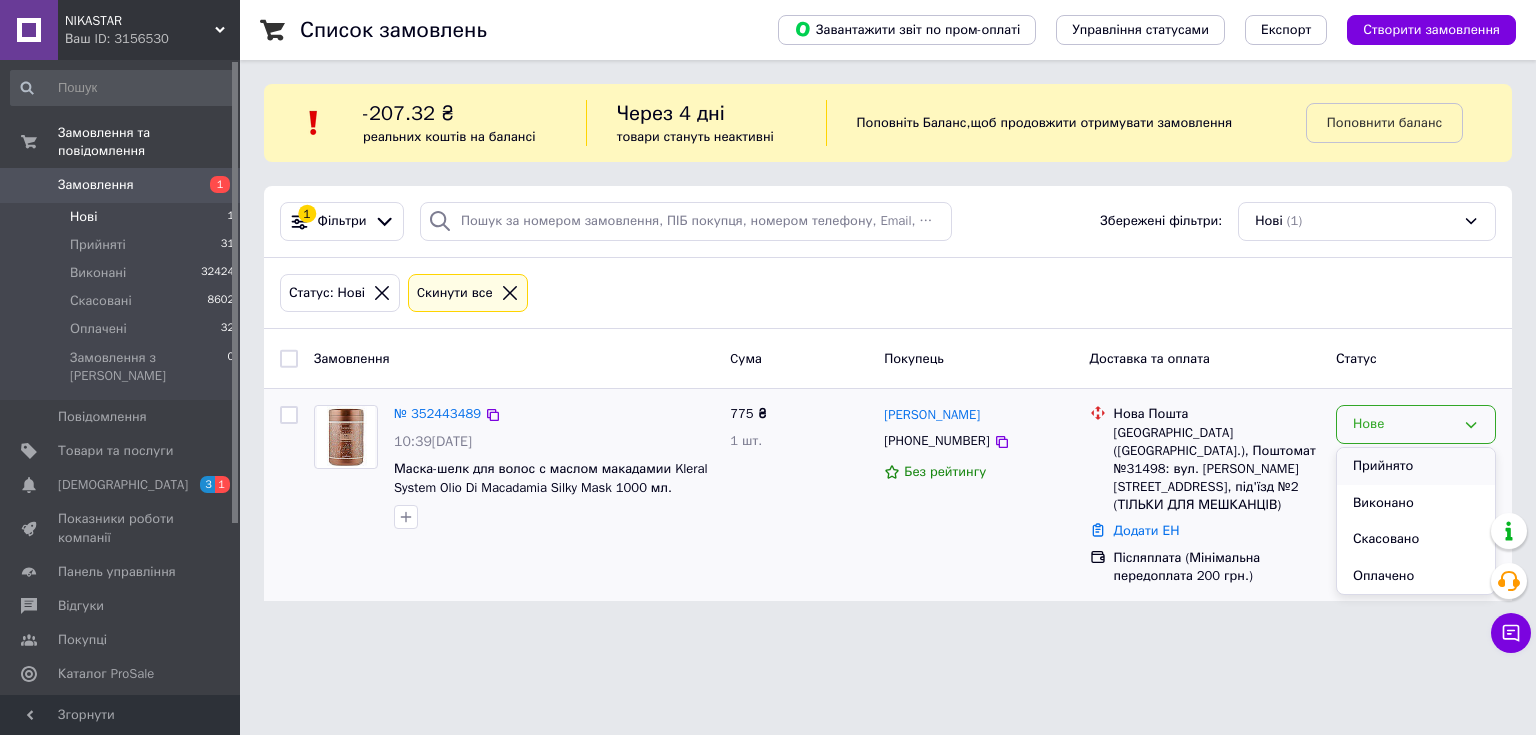 click on "Прийнято" at bounding box center [1416, 466] 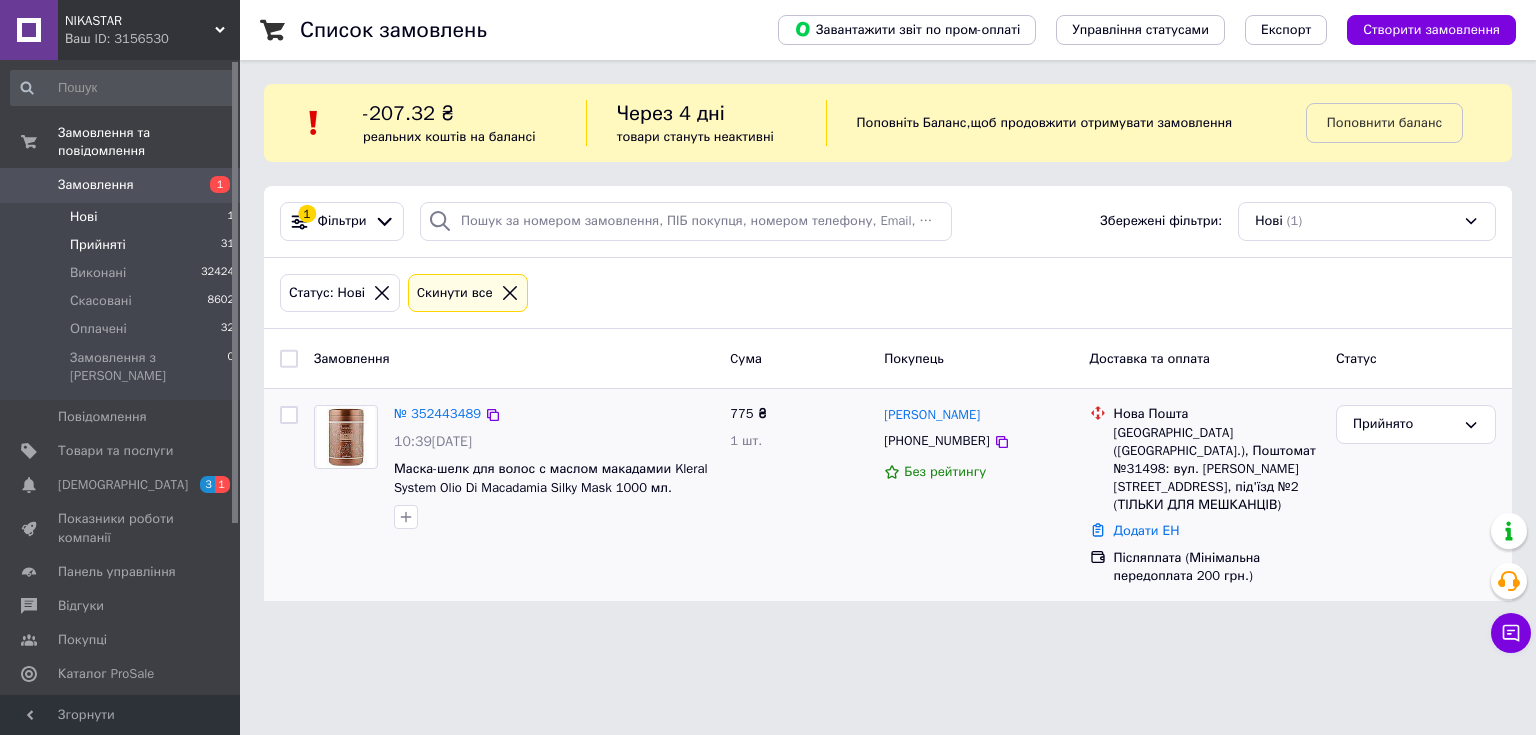 click on "Прийняті" at bounding box center (98, 245) 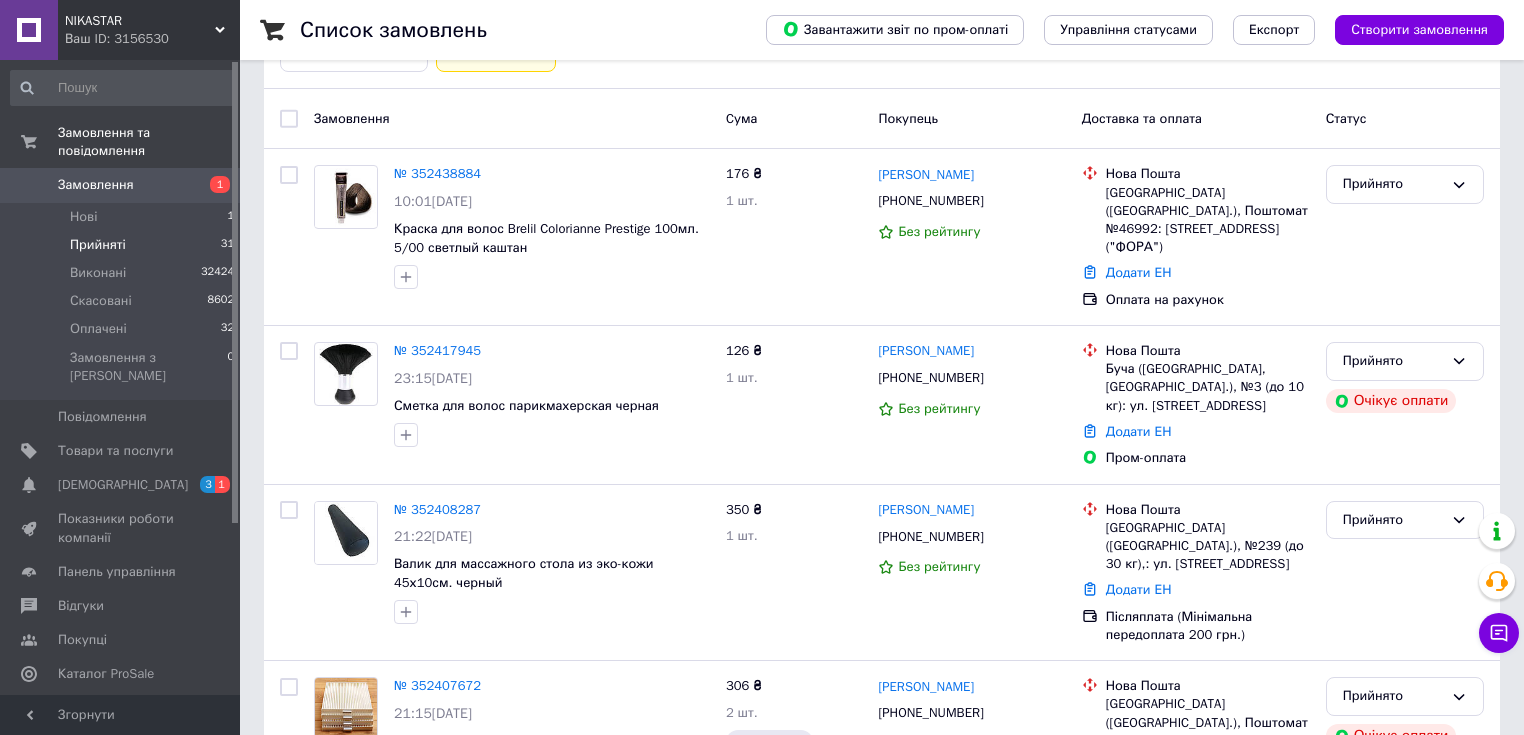 scroll, scrollTop: 160, scrollLeft: 0, axis: vertical 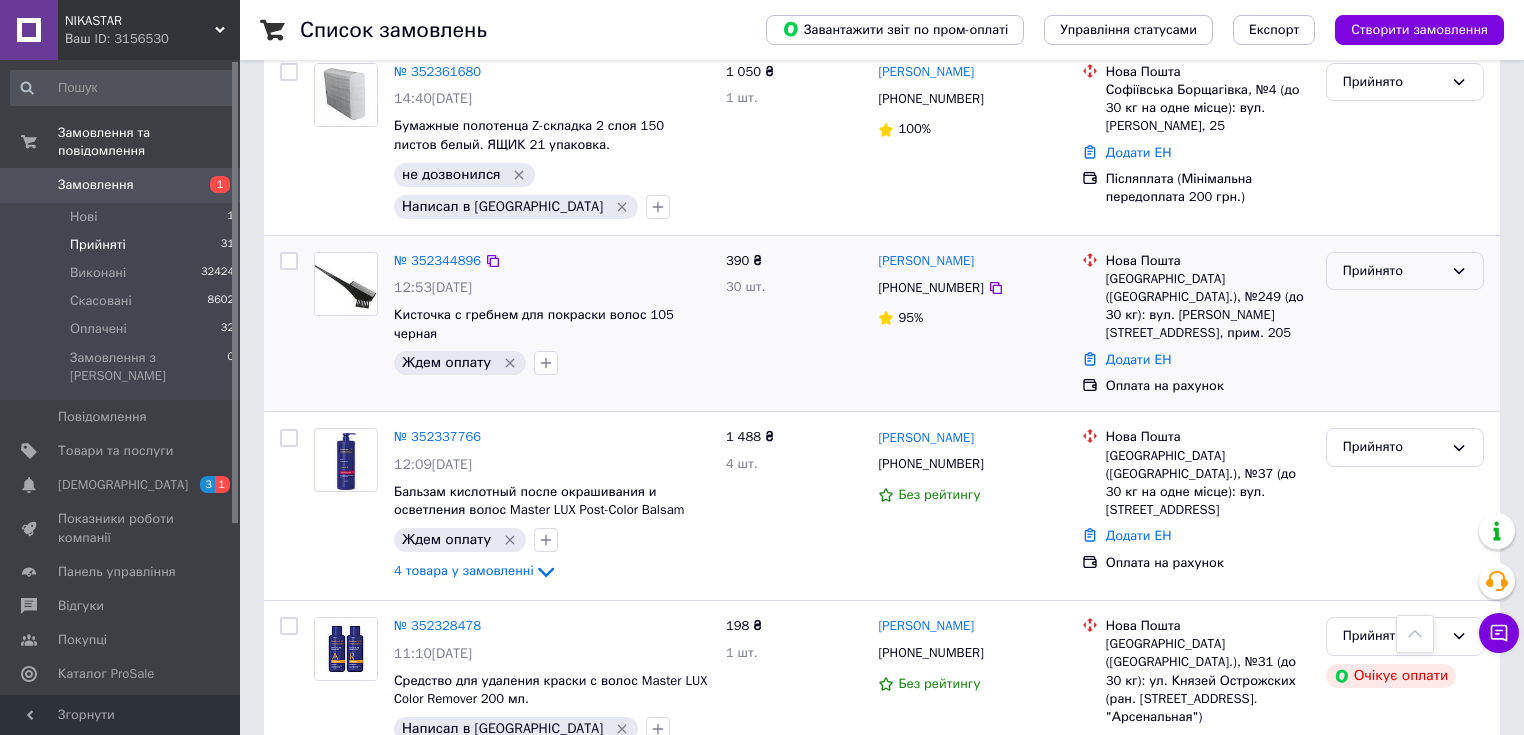 click on "Прийнято" at bounding box center [1393, 271] 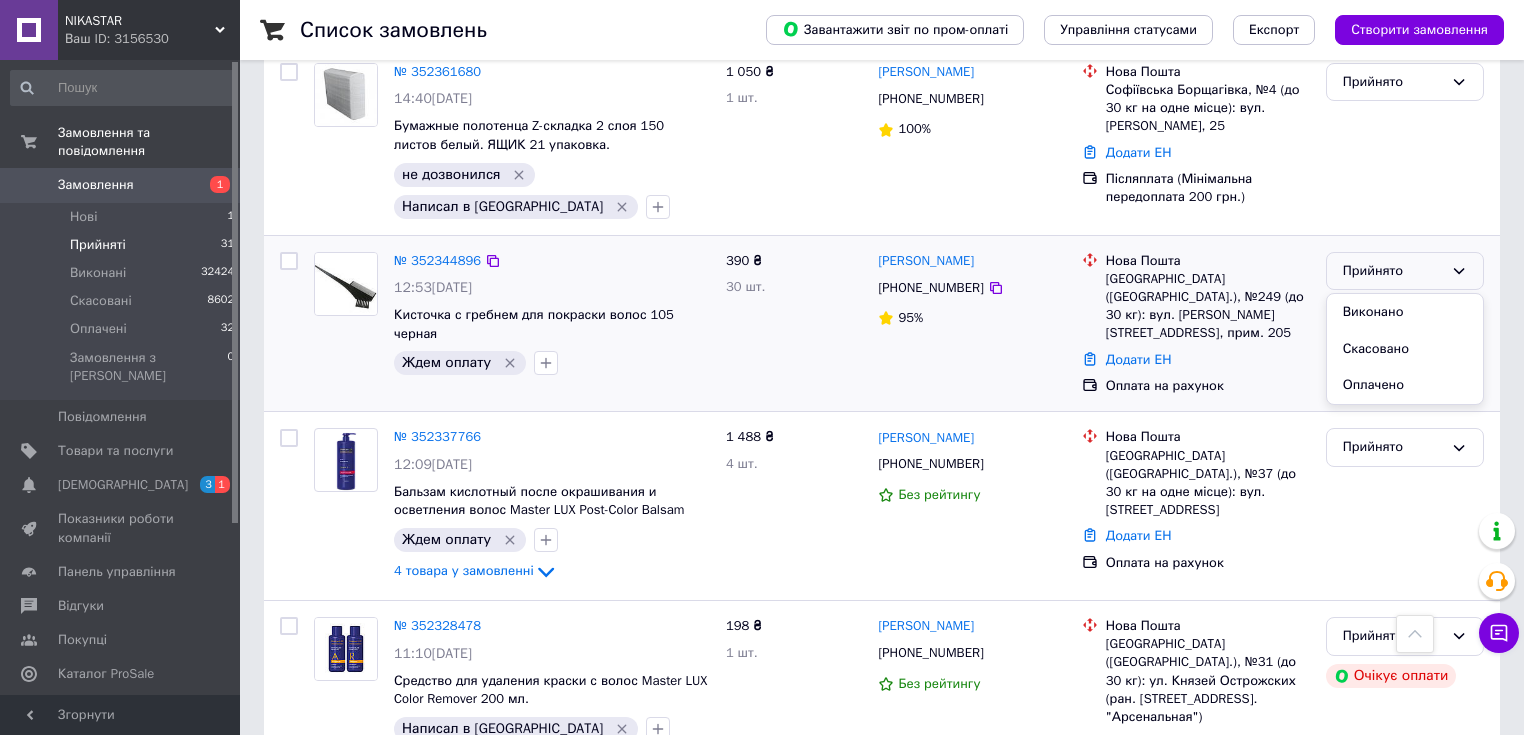 click on "Оплачено" at bounding box center [1405, 385] 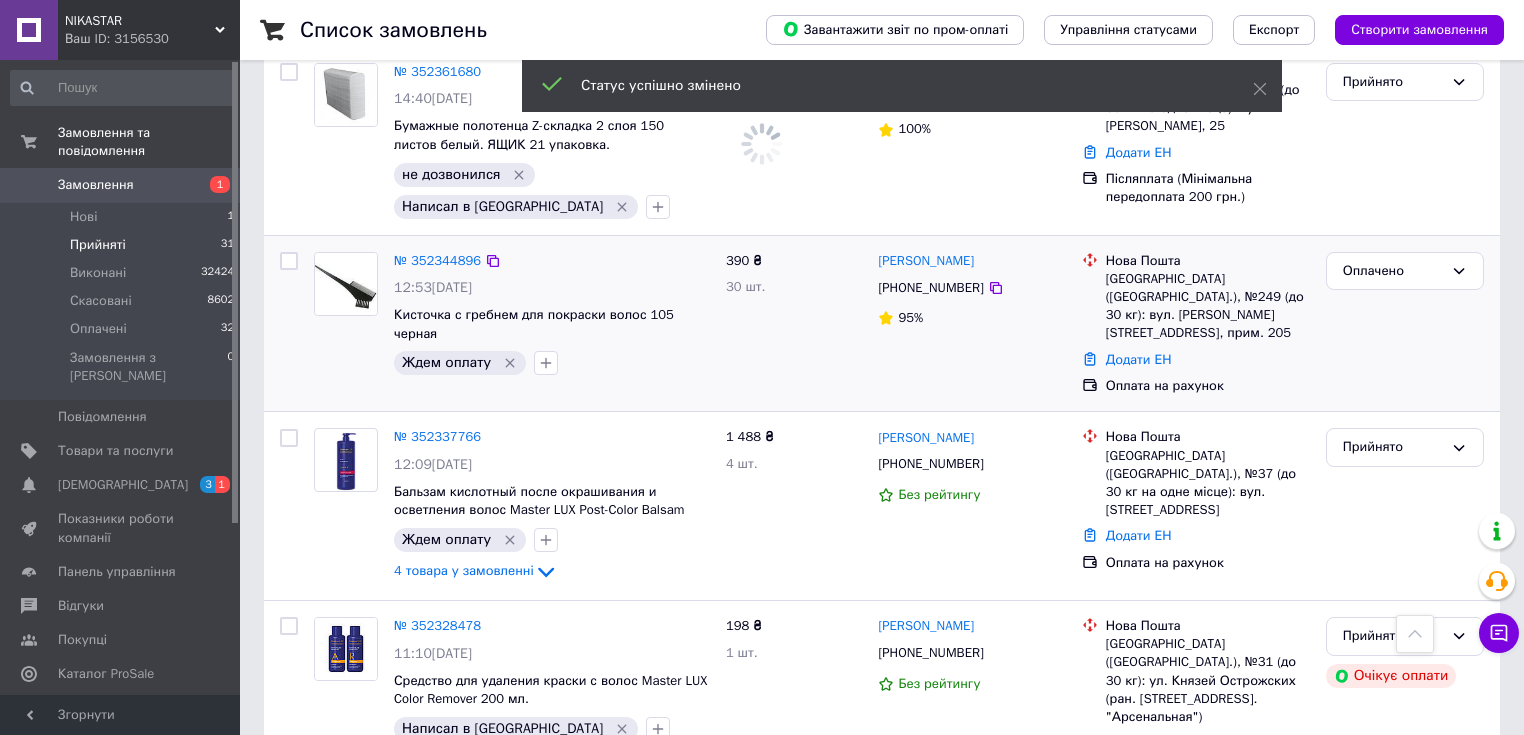 scroll, scrollTop: 2646, scrollLeft: 0, axis: vertical 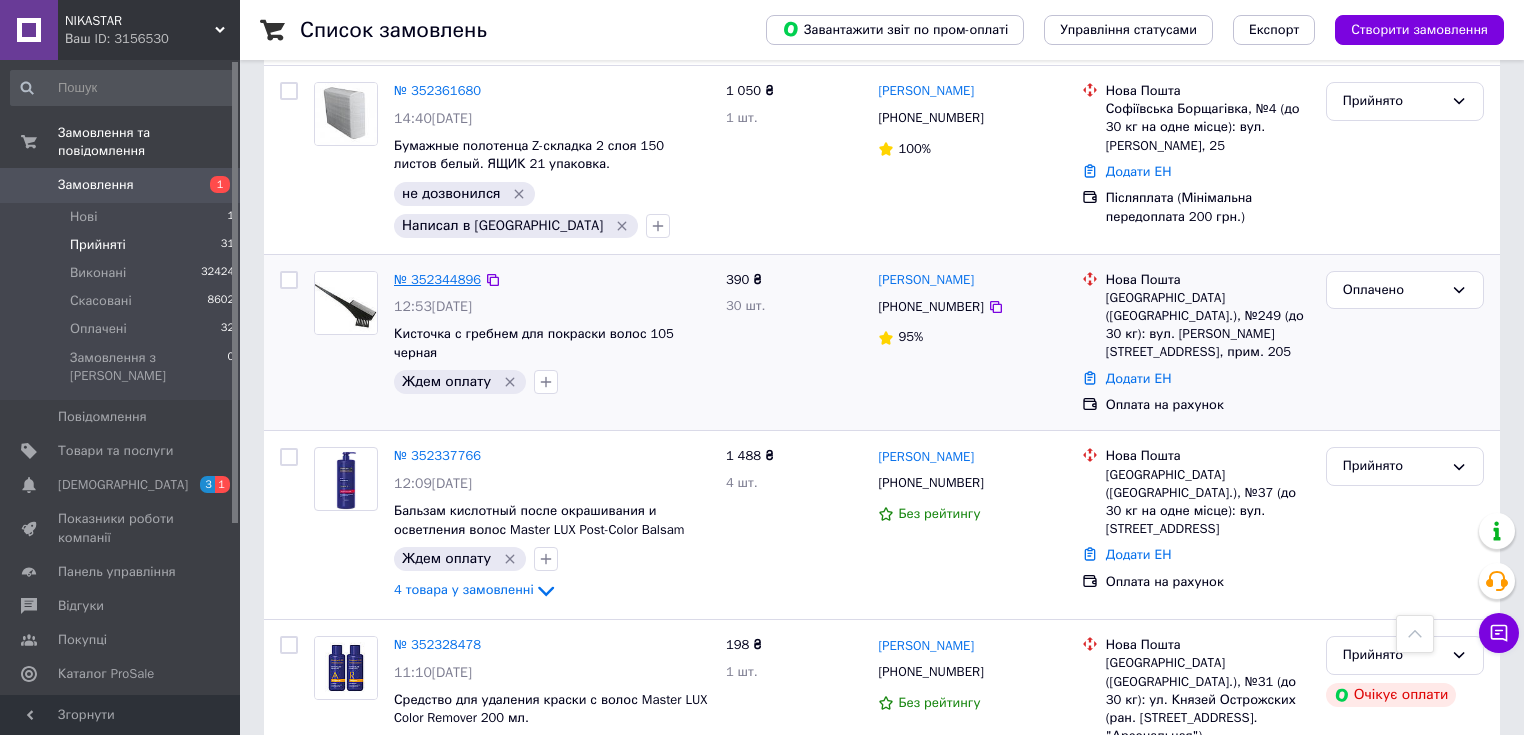 click on "№ 352344896" at bounding box center (437, 279) 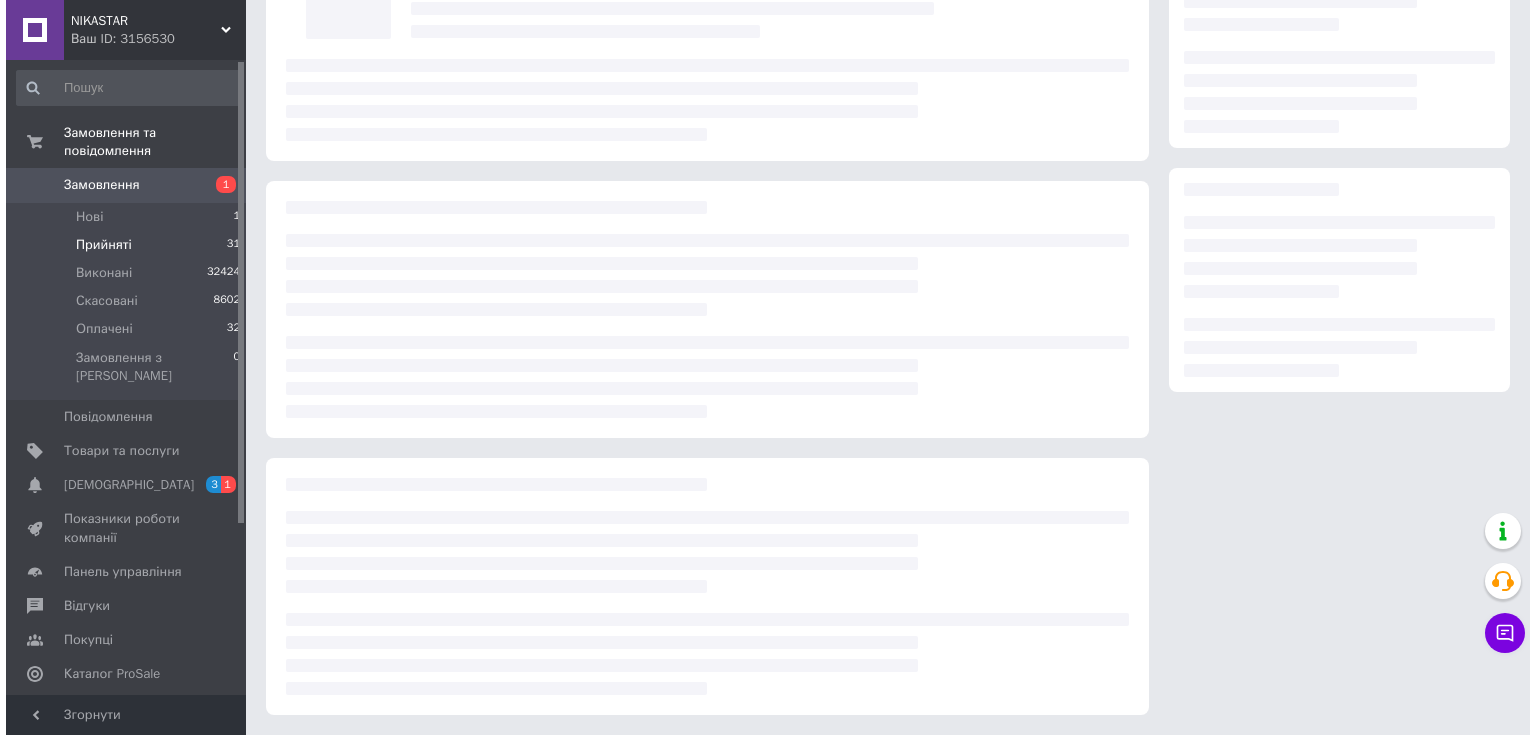 scroll, scrollTop: 0, scrollLeft: 0, axis: both 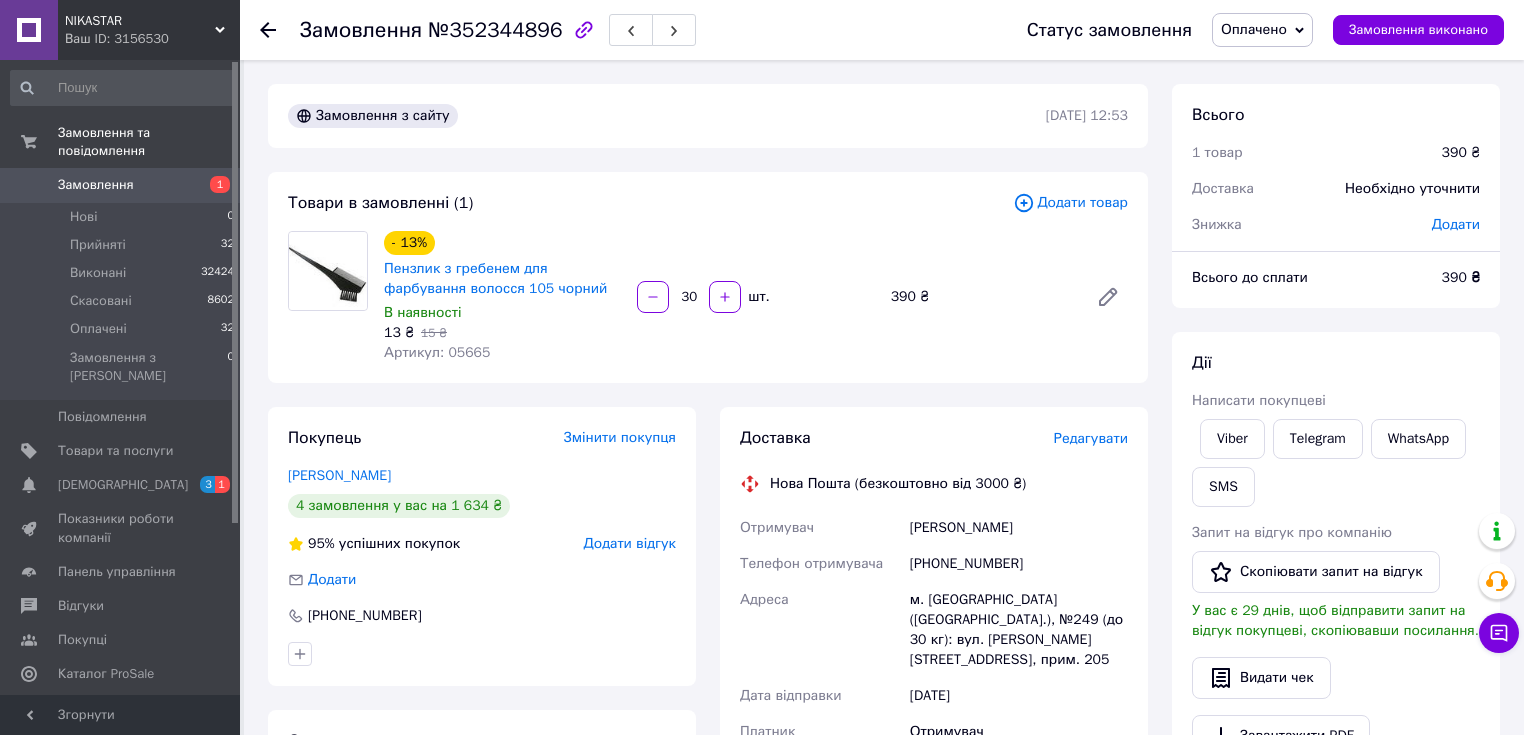 click on "Доставка Редагувати Нова Пошта (безкоштовно від 3000 ₴) Отримувач Данилюк Антон Телефон отримувача +380952455703 Адреса м. Київ (Київська обл.), №249 (до 30 кг): вул. Михайла Максимовича, 28Б, прим. 205 Дата відправки 13.07.2025 Платник Отримувач Оціночна вартість 390 ₴ Передати номер або Згенерувати ЕН Платник Отримувач Відправник Прізвище отримувача Данилюк Ім'я отримувача Антон По батькові отримувача Телефон отримувача +380952455703 Тип доставки У відділенні Кур'єром В поштоматі Місто м. Київ (Київська обл.) Відділення №249 (до 30 кг): вул. Михайла Максимовича, 28Б, прим. 205 Вантаж 390 <" at bounding box center [934, 703] 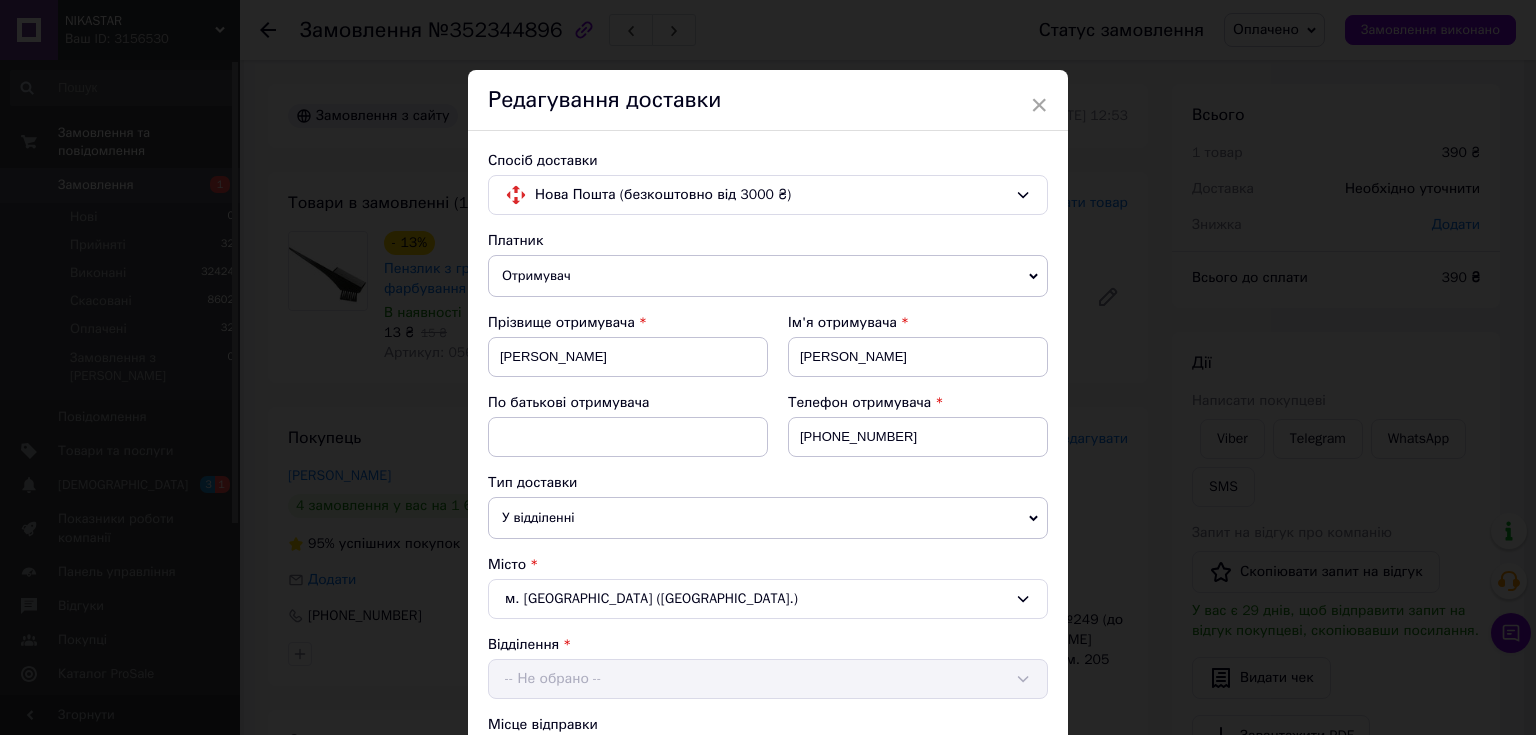 scroll, scrollTop: 160, scrollLeft: 0, axis: vertical 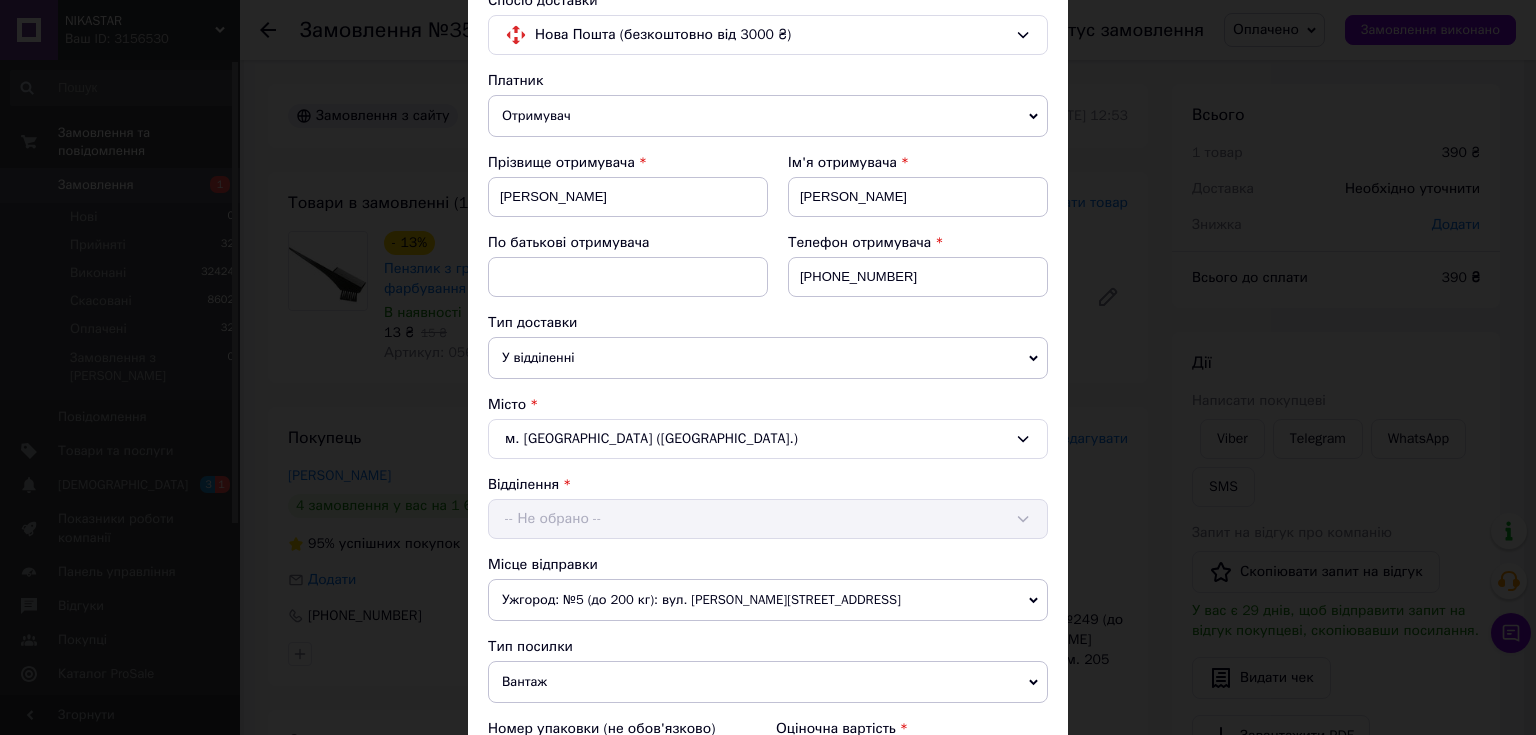 click on "Ужгород: №5 (до 200 кг): вул. [PERSON_NAME][STREET_ADDRESS]" at bounding box center [768, 600] 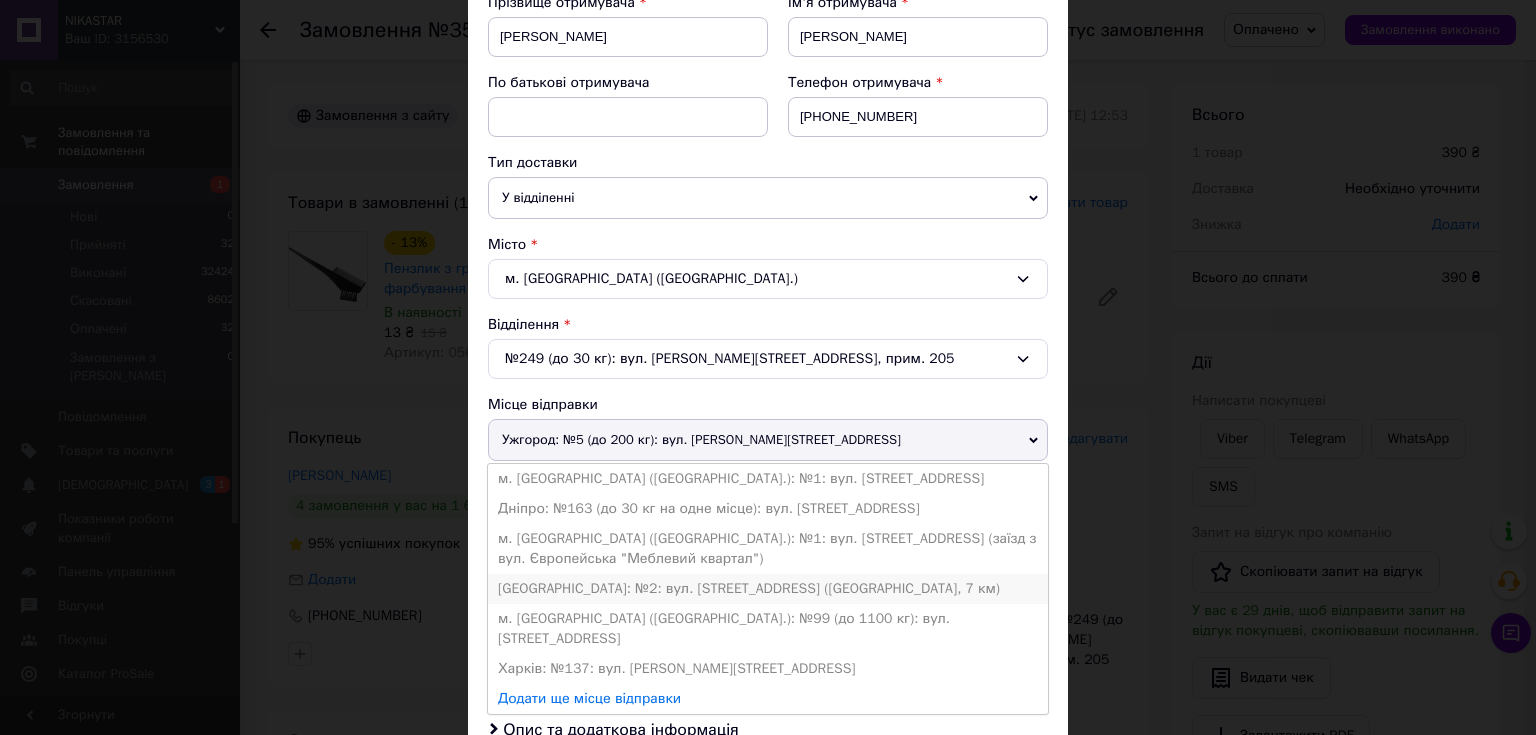 scroll, scrollTop: 400, scrollLeft: 0, axis: vertical 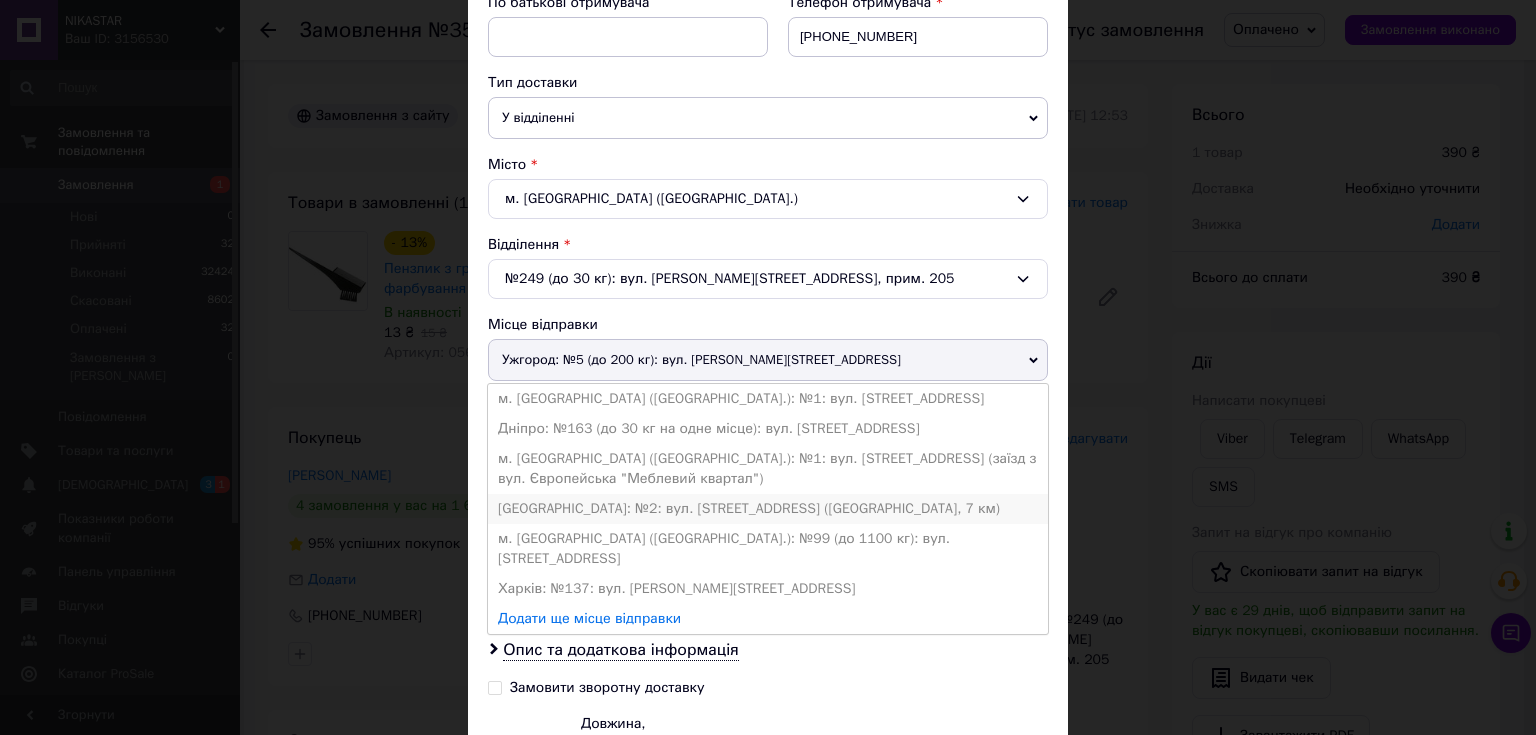 click on "[GEOGRAPHIC_DATA]: №2: вул. [STREET_ADDRESS] ([GEOGRAPHIC_DATA], 7 км)" at bounding box center (768, 509) 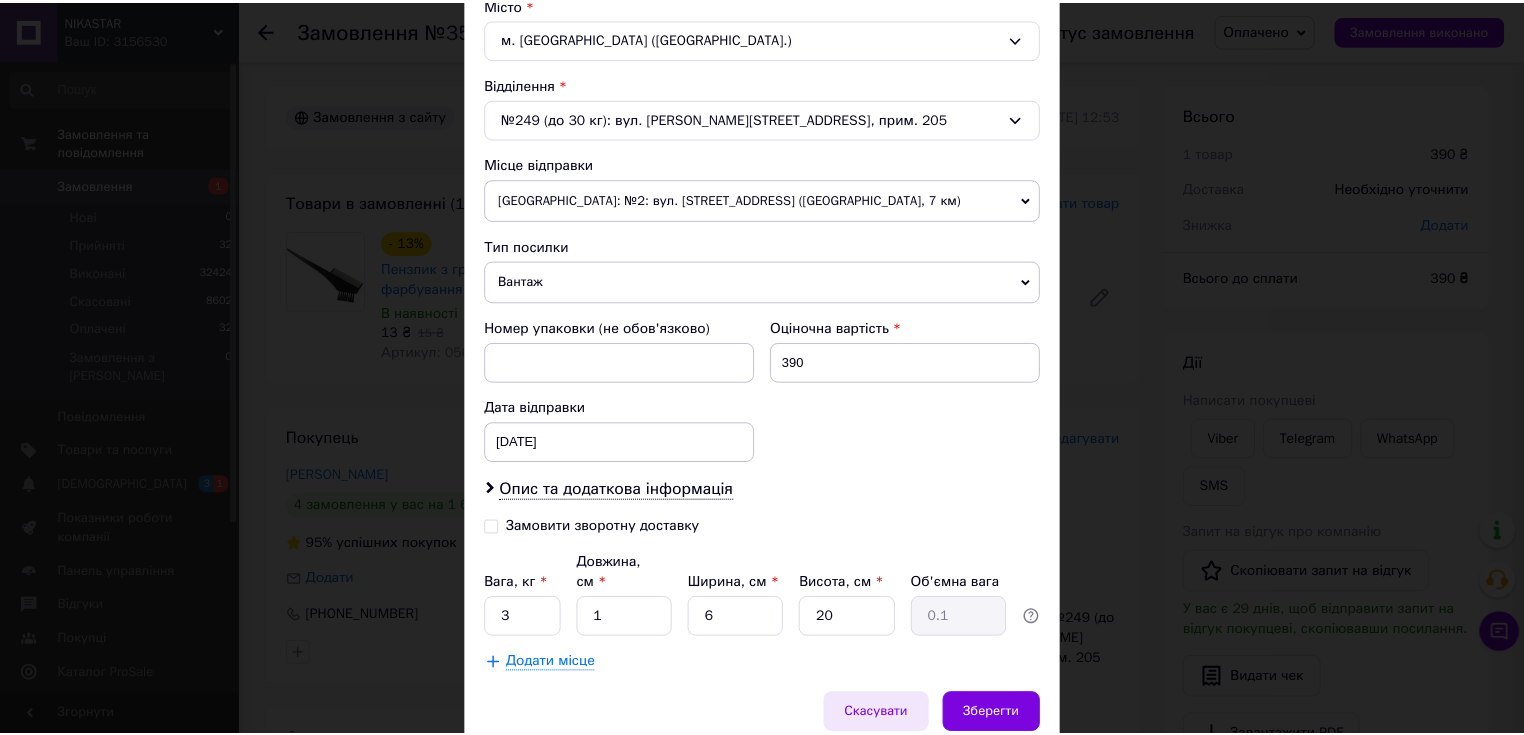 scroll, scrollTop: 623, scrollLeft: 0, axis: vertical 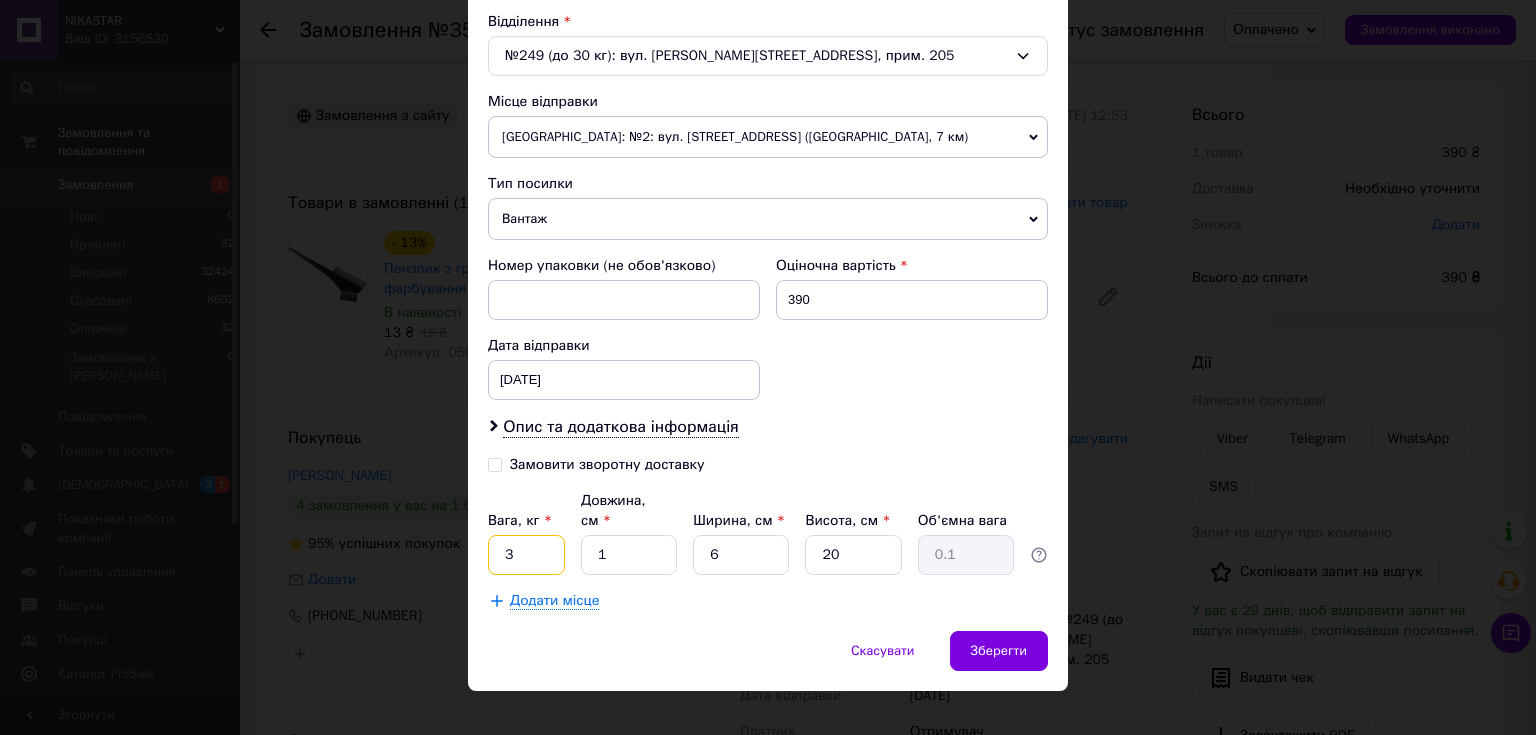 drag, startPoint x: 496, startPoint y: 528, endPoint x: 520, endPoint y: 532, distance: 24.33105 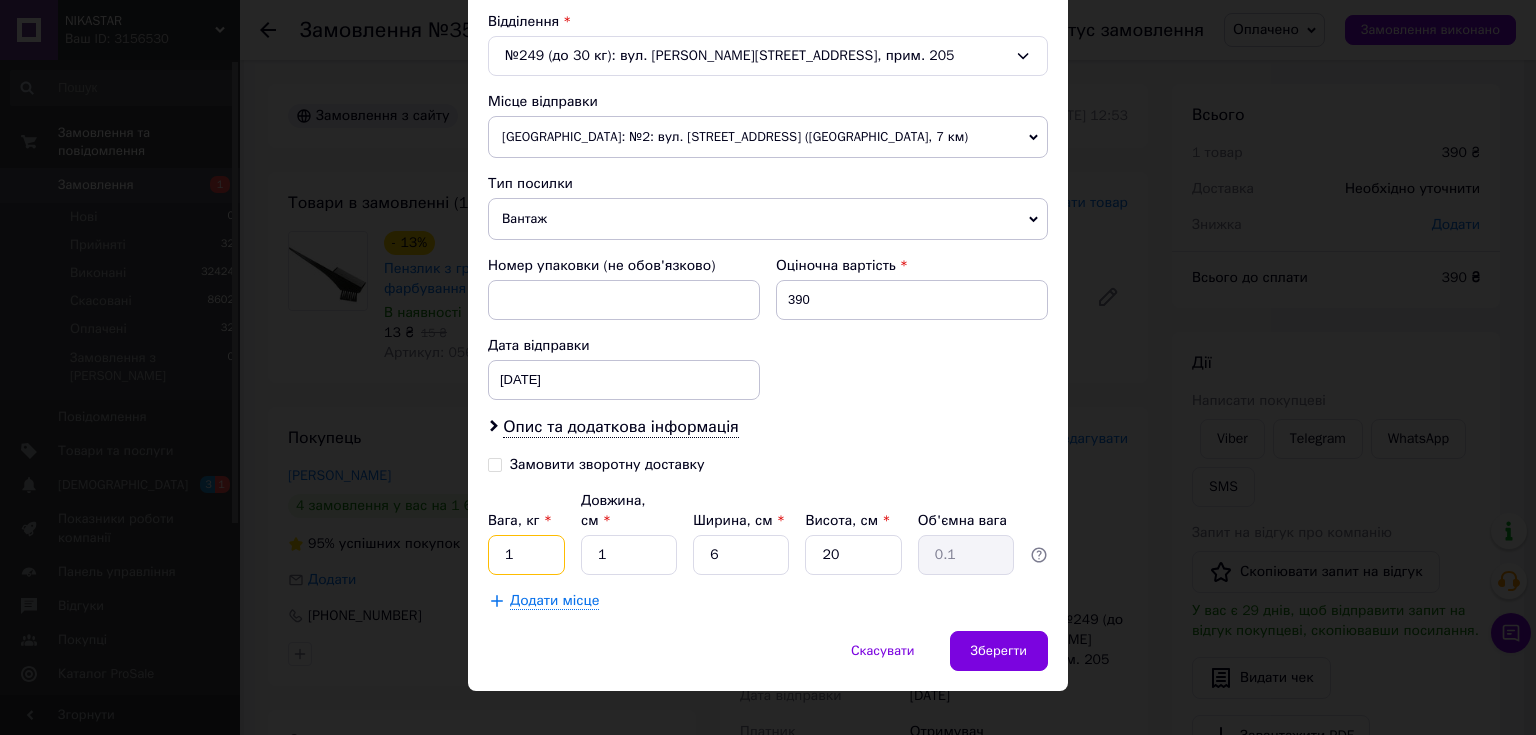type on "1" 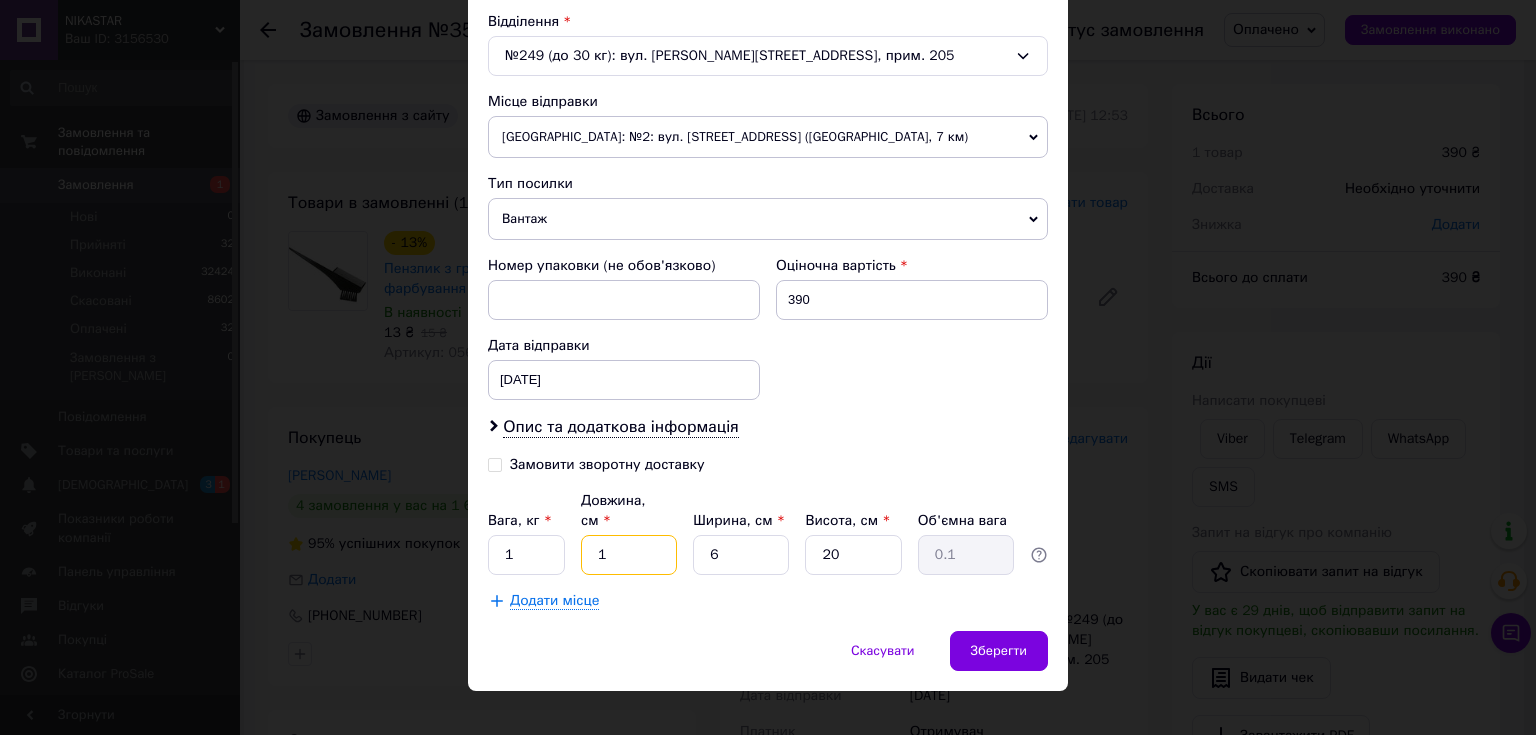 drag, startPoint x: 586, startPoint y: 530, endPoint x: 620, endPoint y: 535, distance: 34.36568 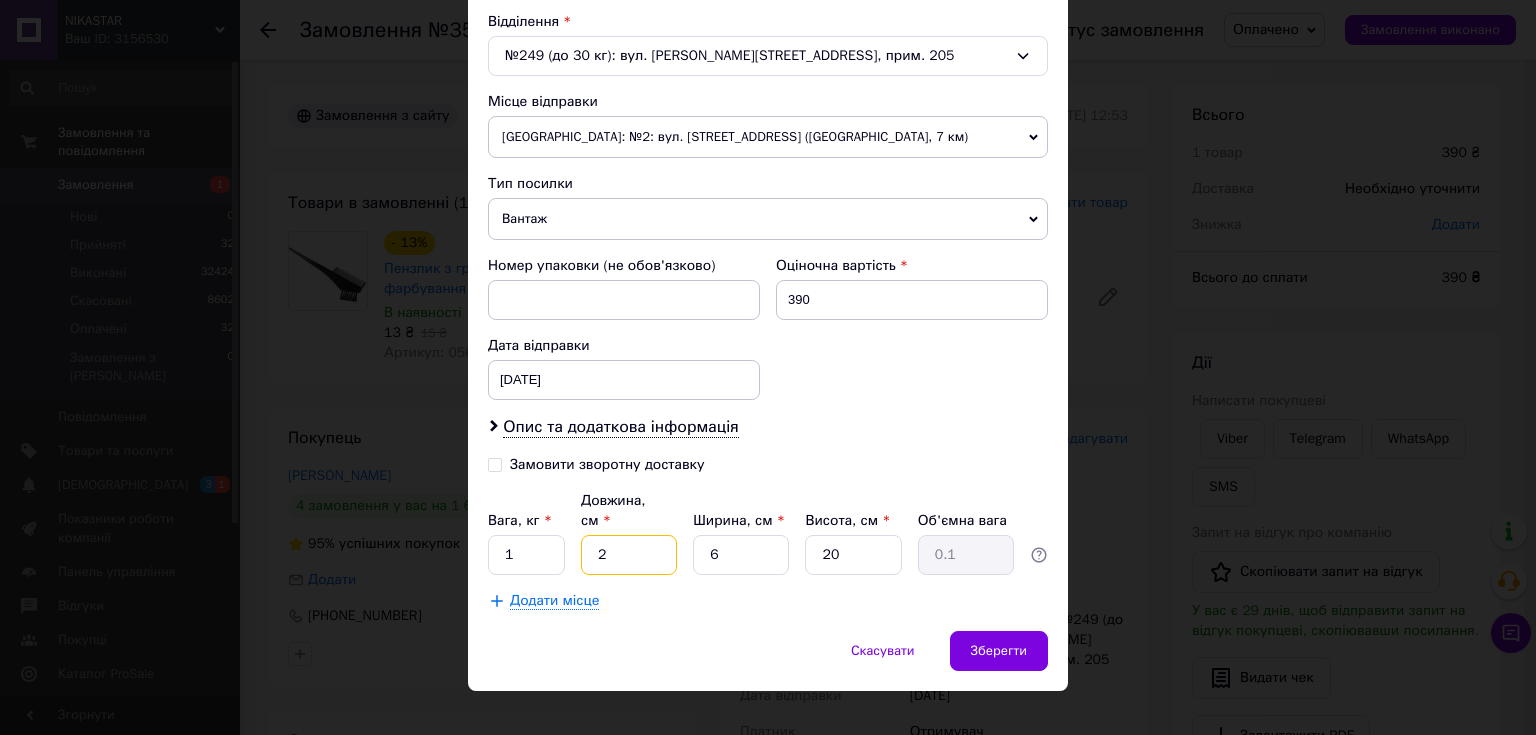 type on "24" 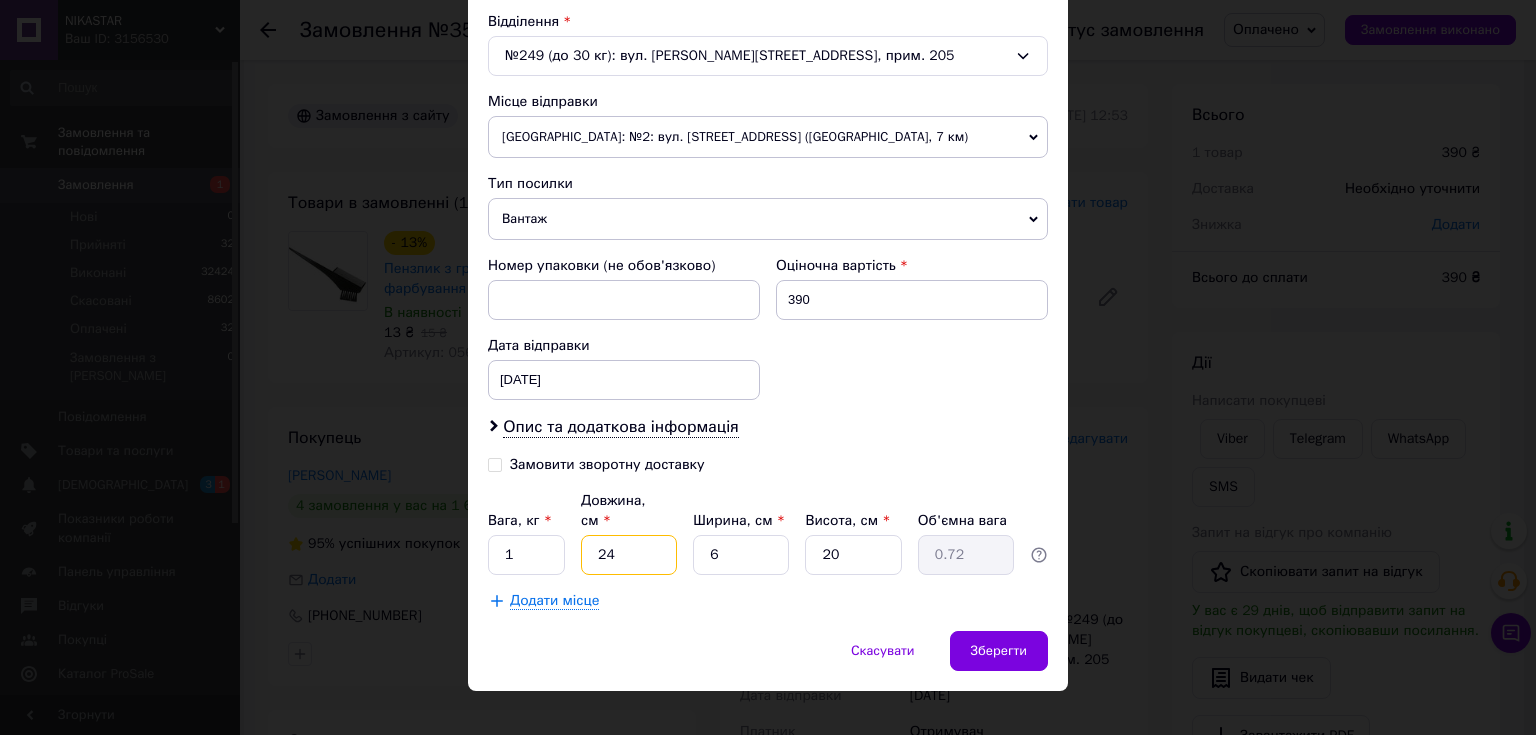 type on "24" 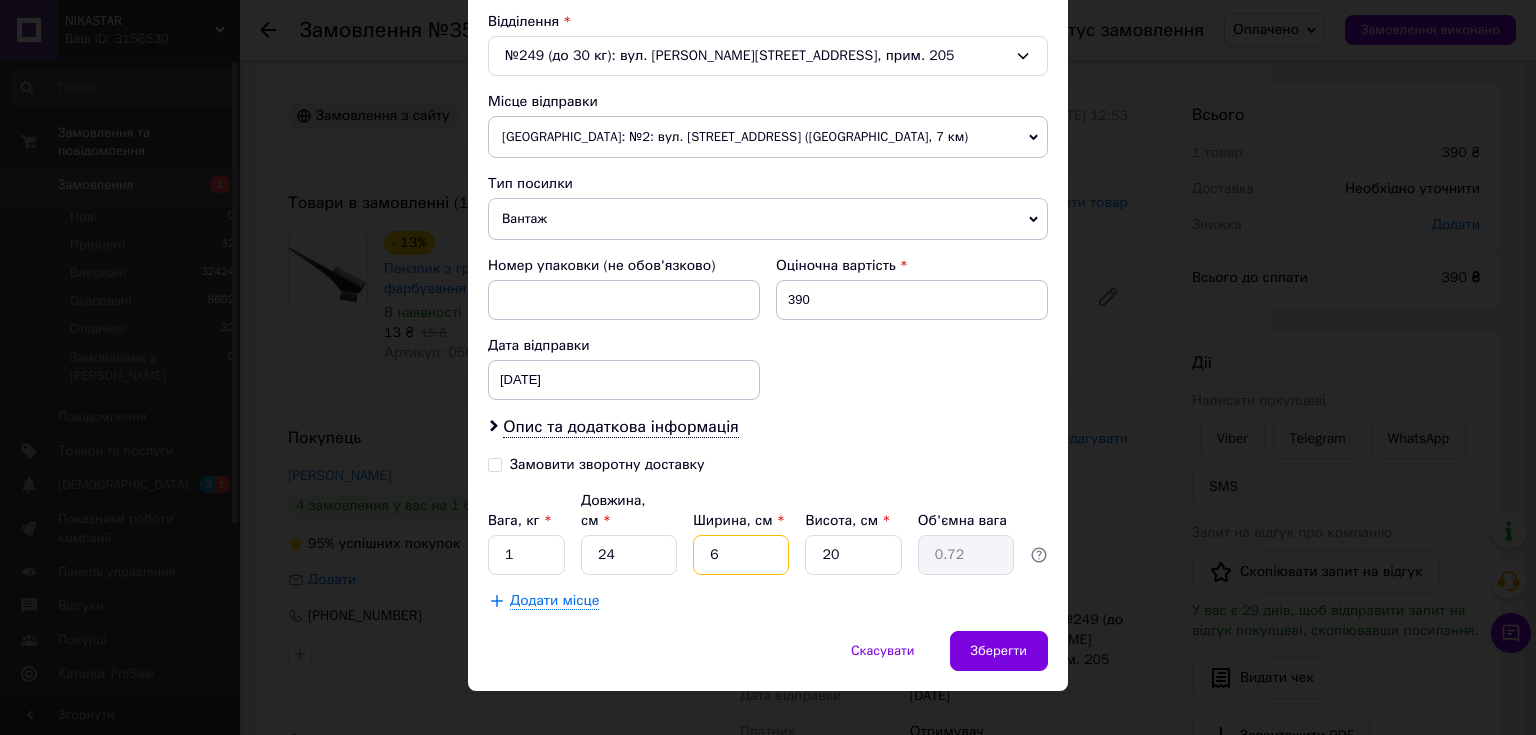 drag, startPoint x: 697, startPoint y: 529, endPoint x: 755, endPoint y: 532, distance: 58.077534 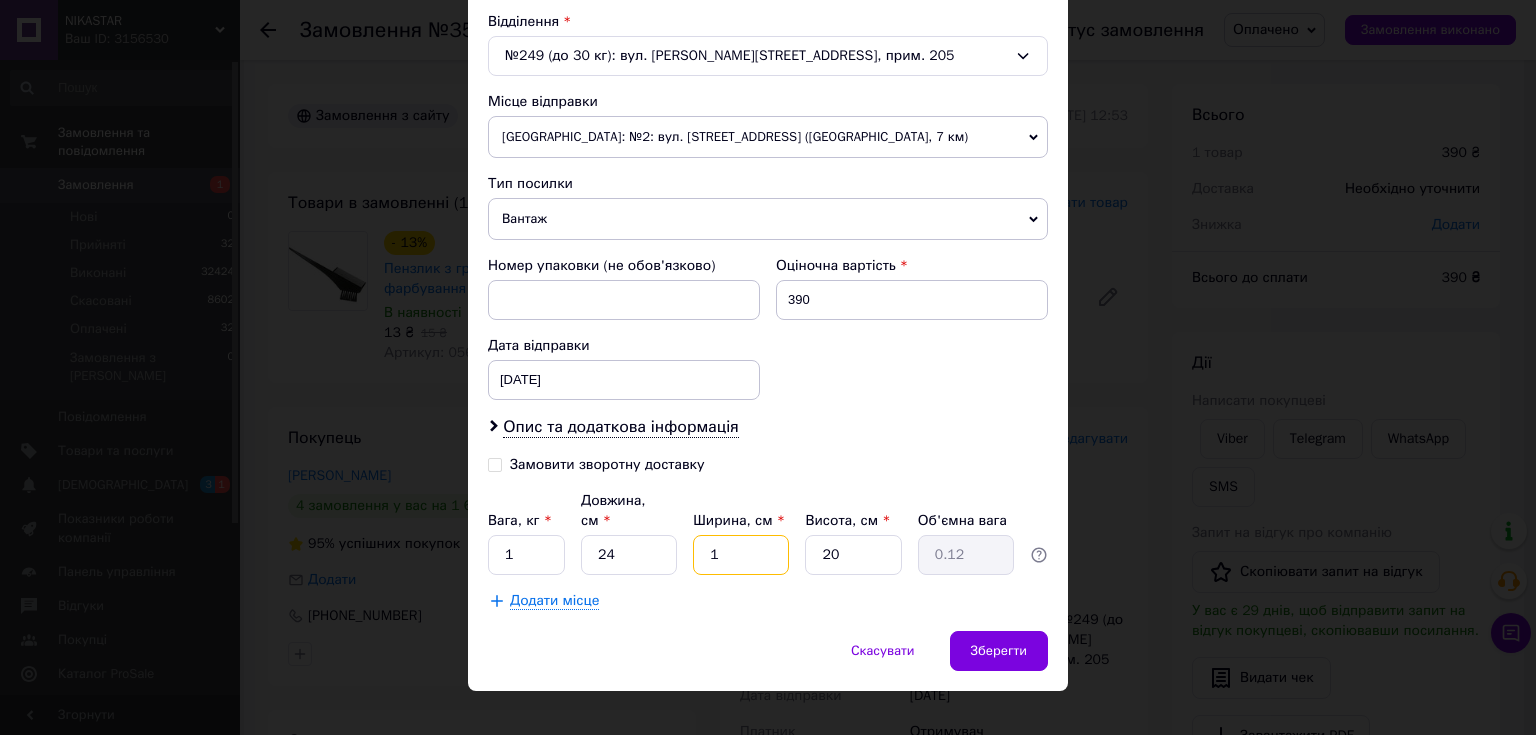 type on "17" 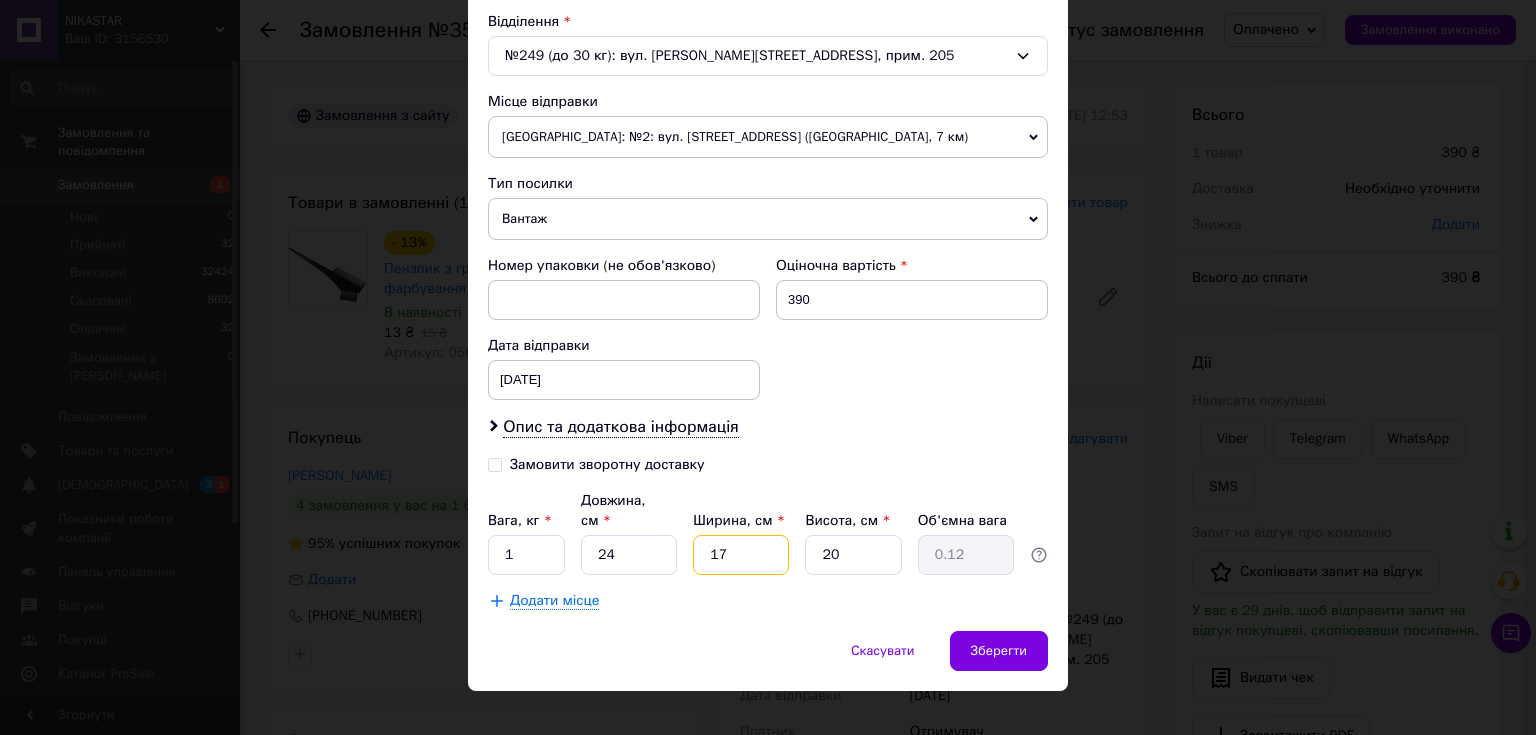 type on "2.04" 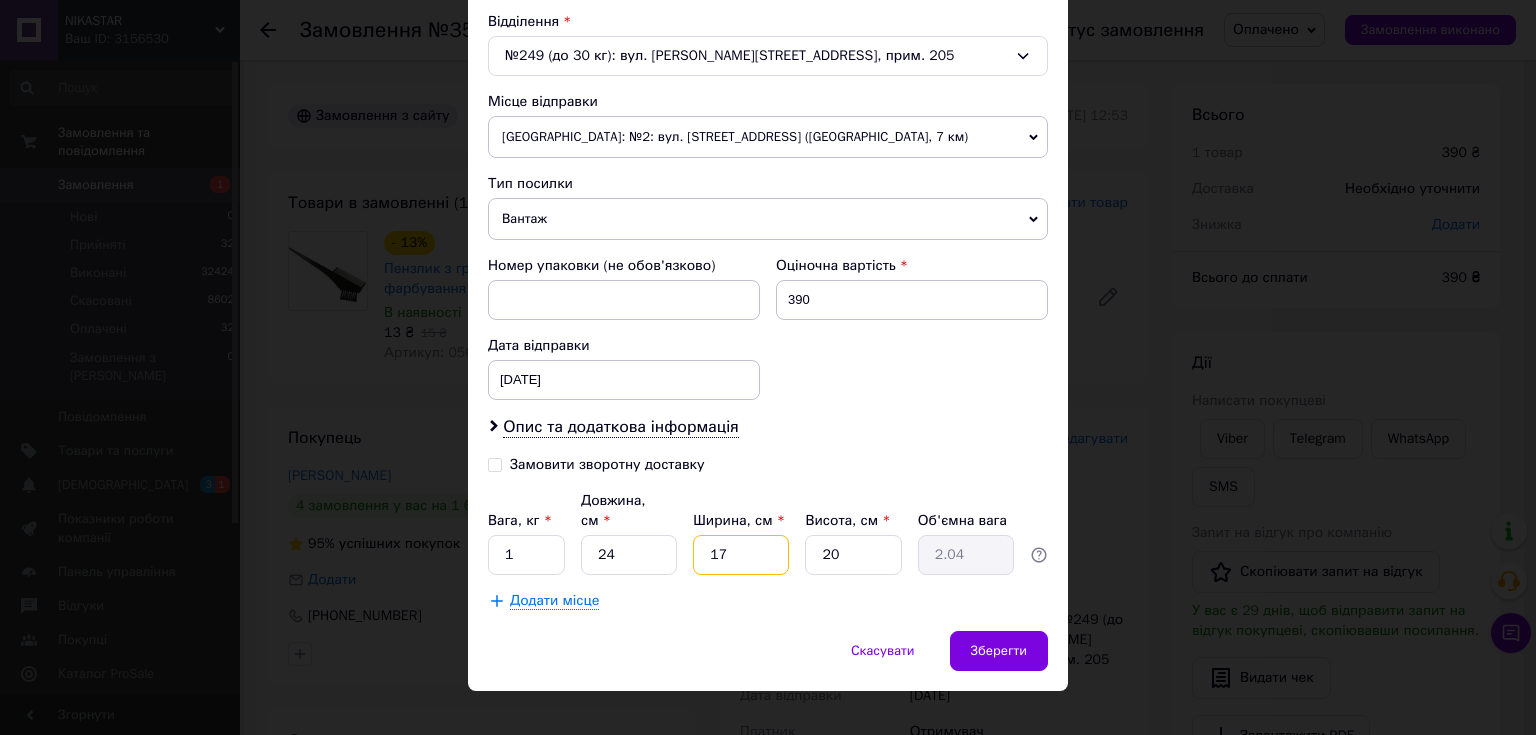 type on "17" 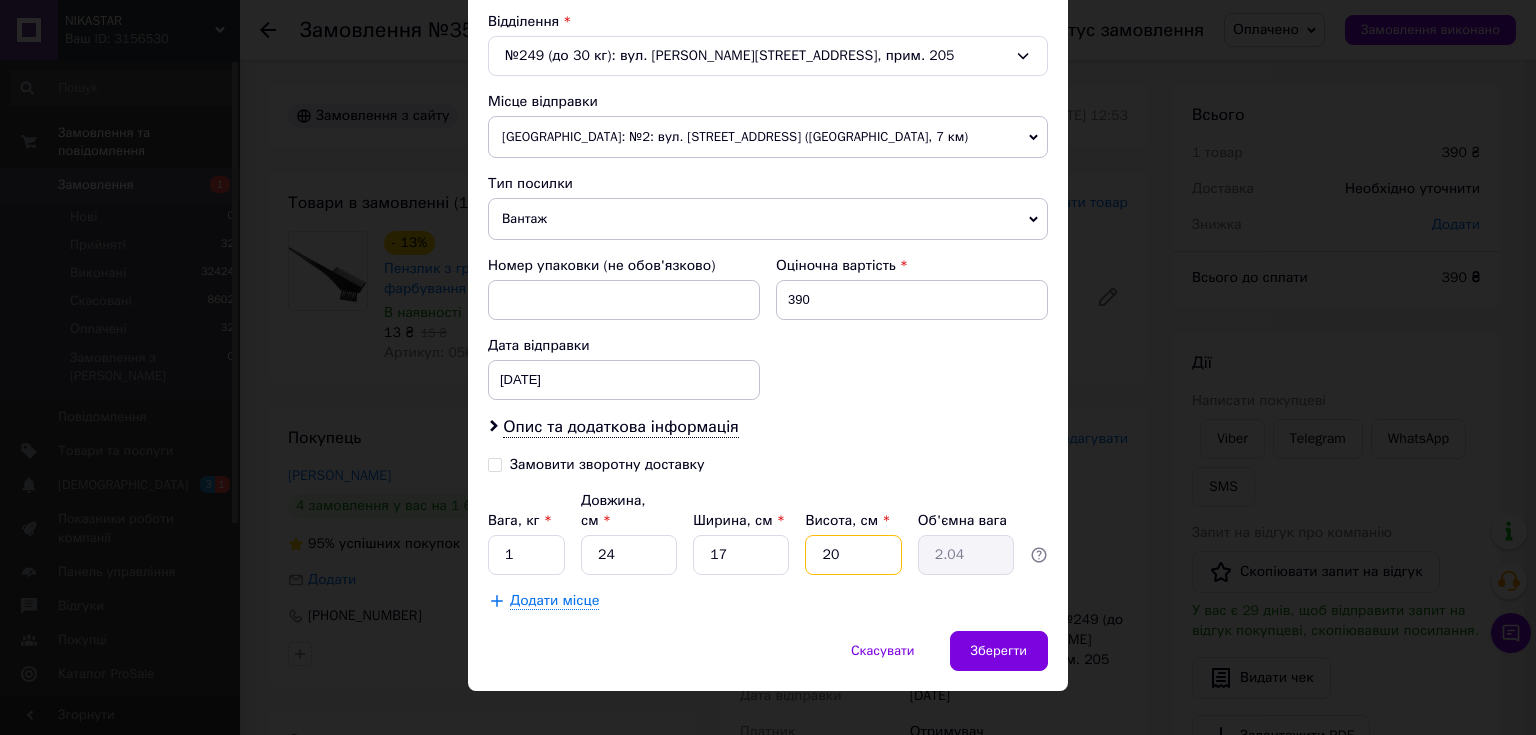 click on "20" at bounding box center (853, 555) 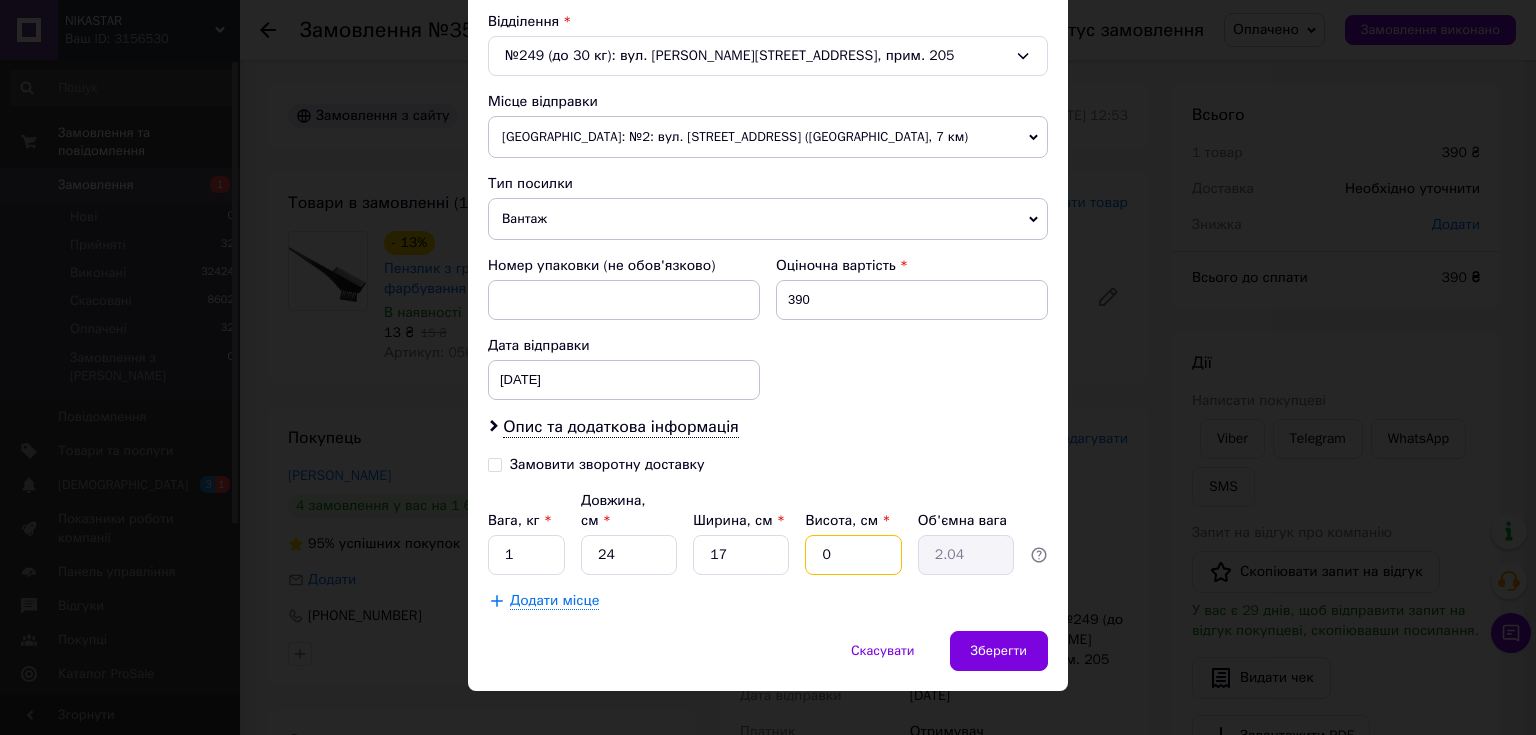type on "0.1" 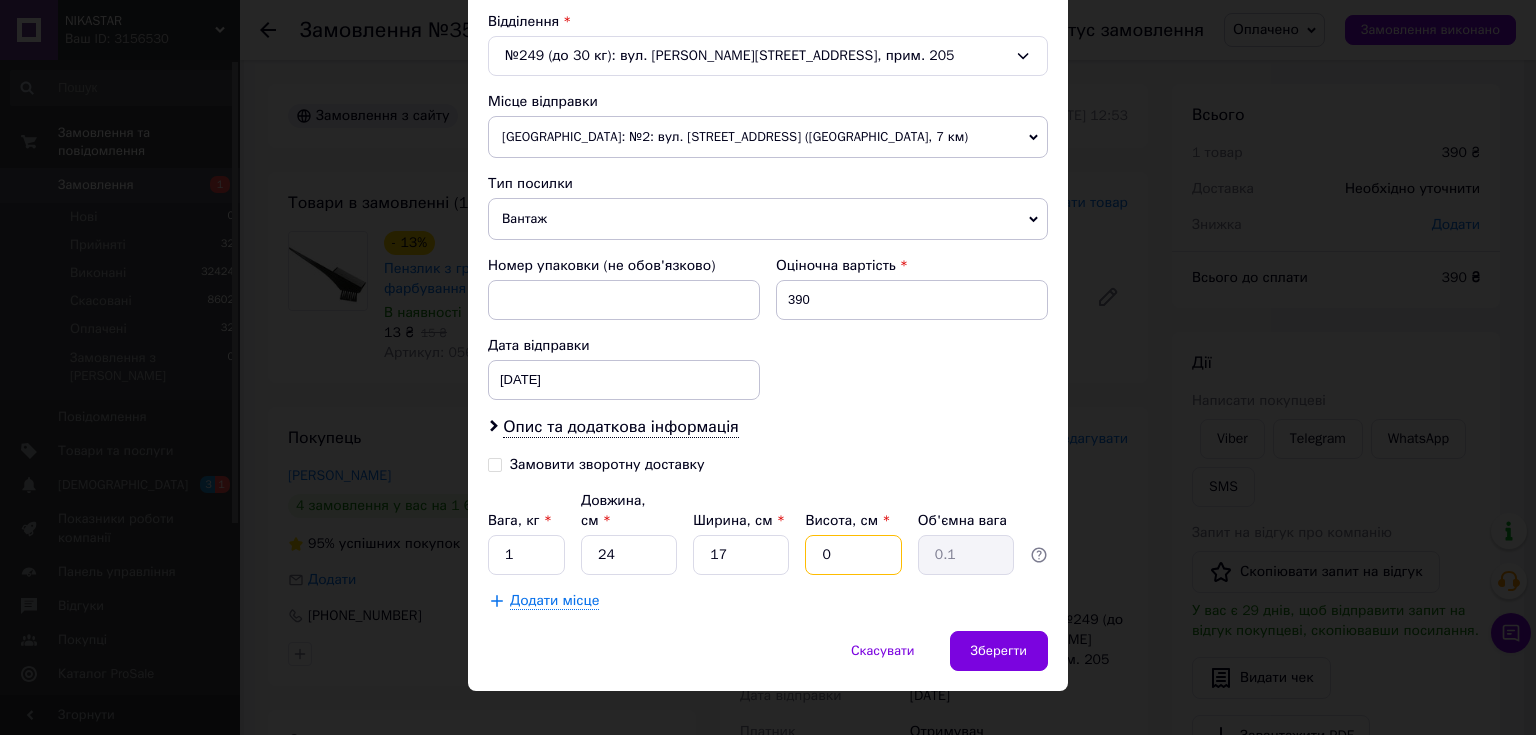 type 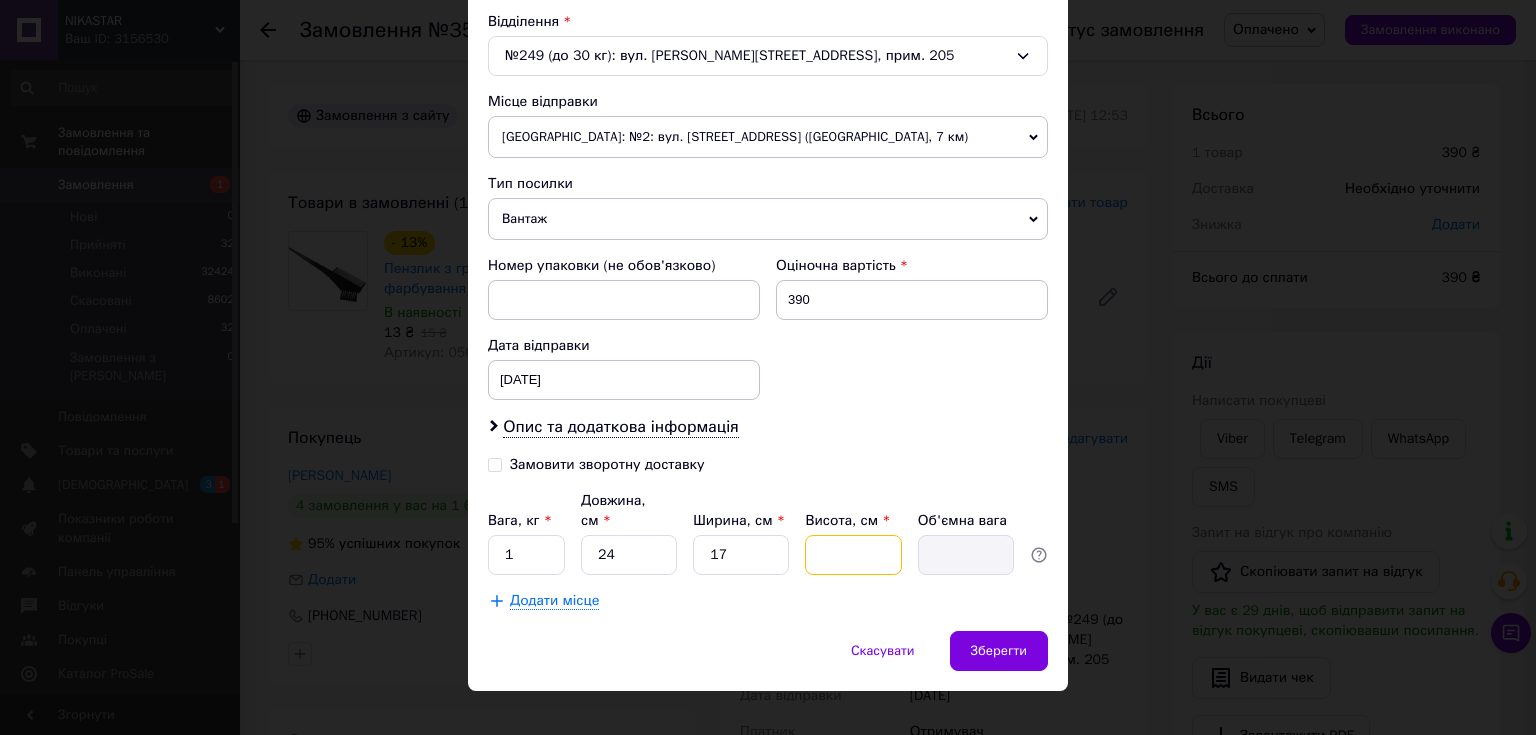 type on "9" 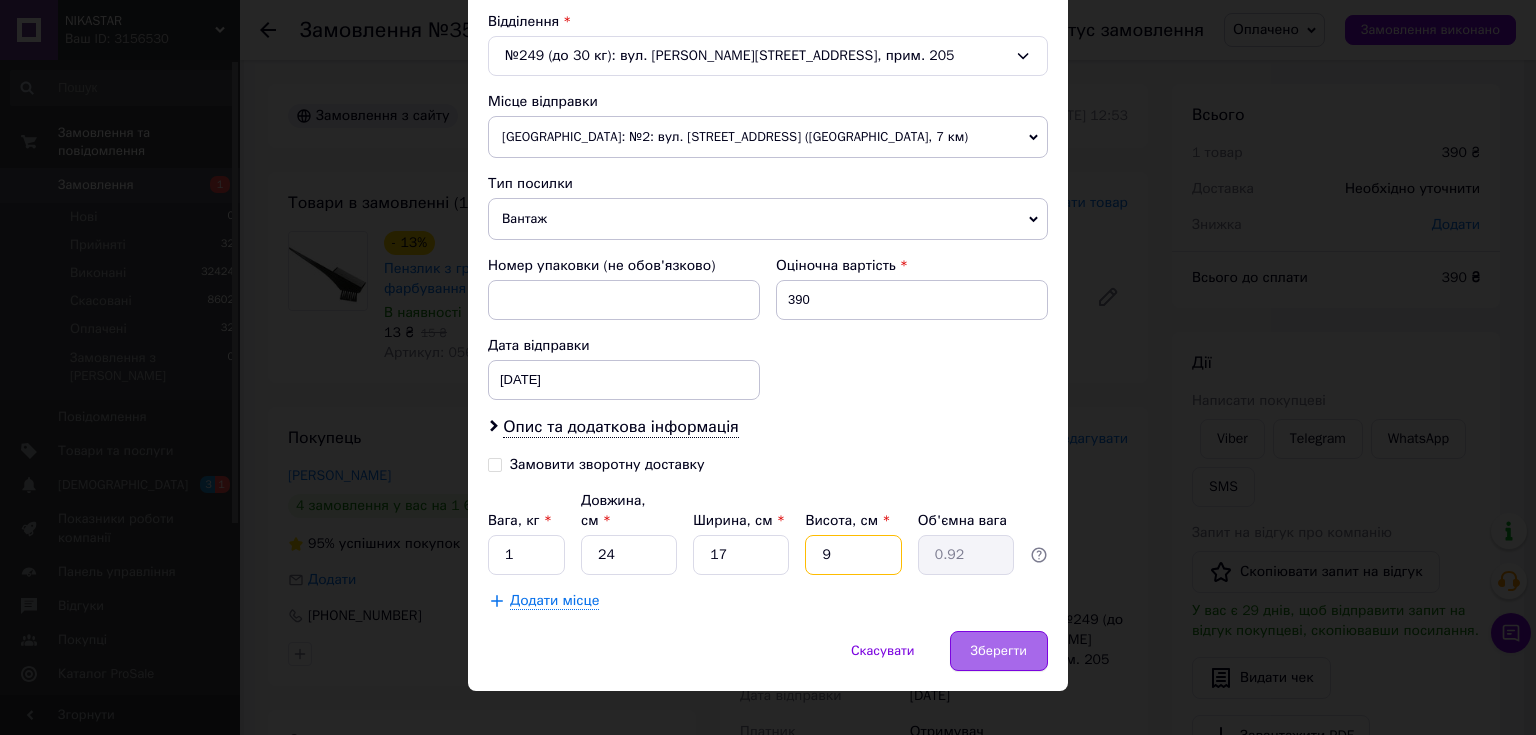 type on "9" 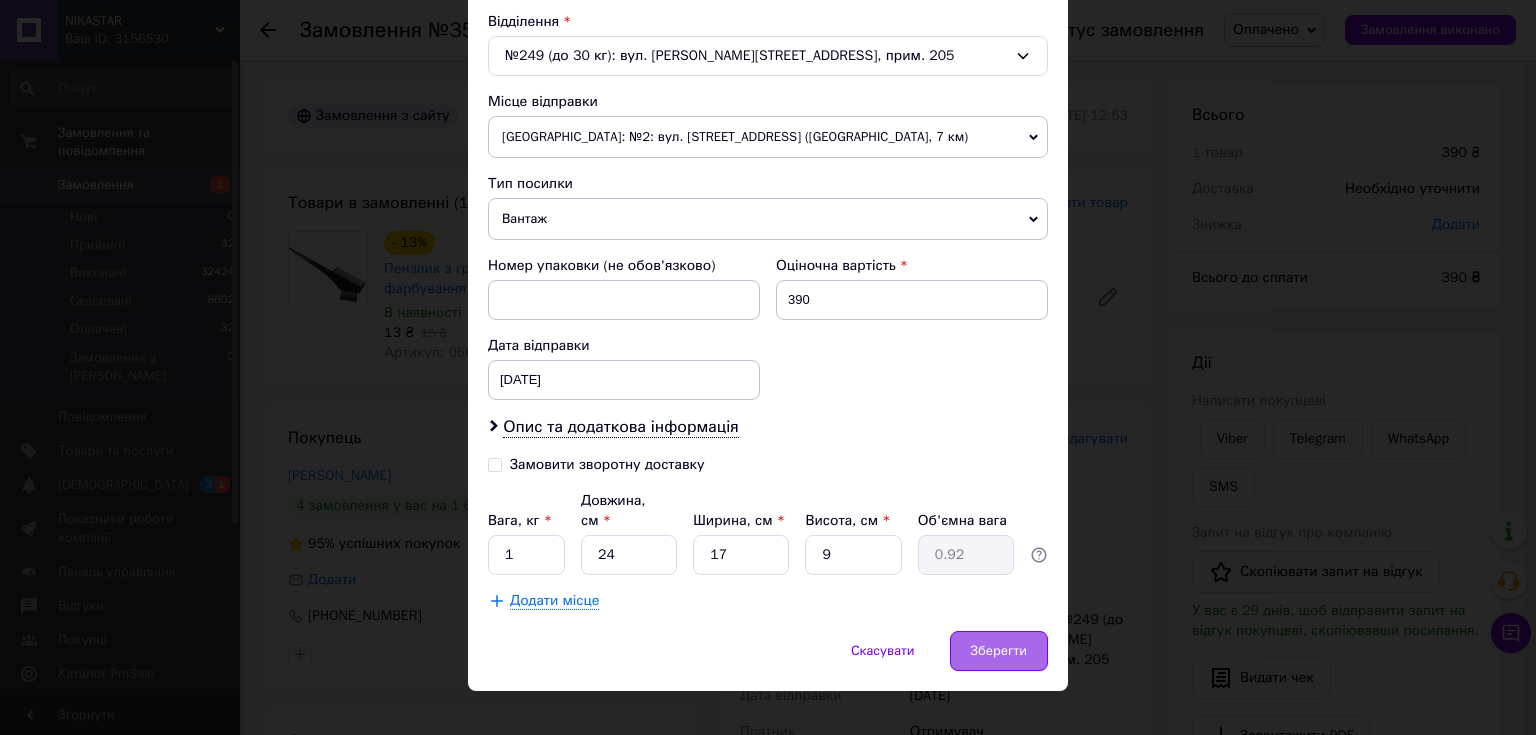 click on "Зберегти" at bounding box center [999, 651] 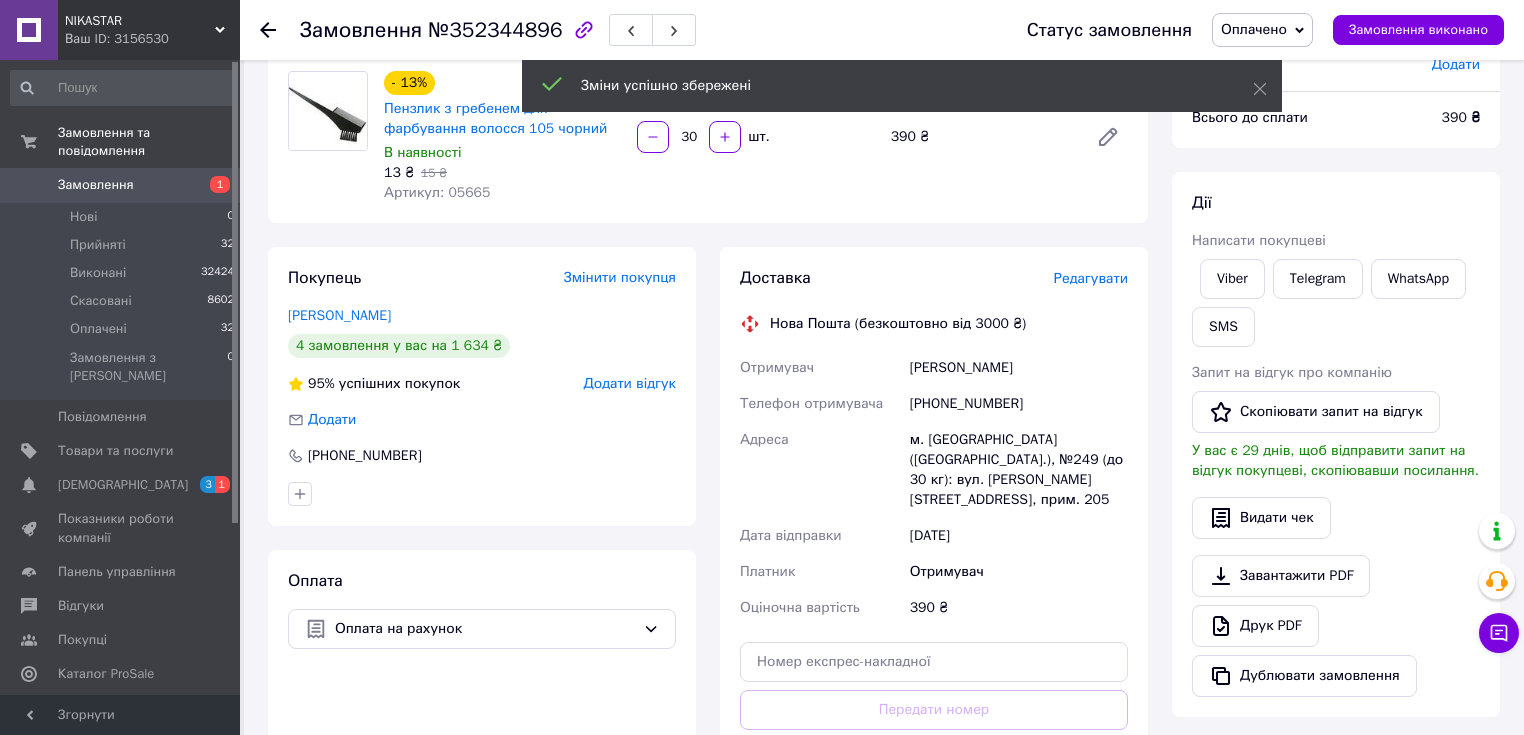 scroll, scrollTop: 320, scrollLeft: 0, axis: vertical 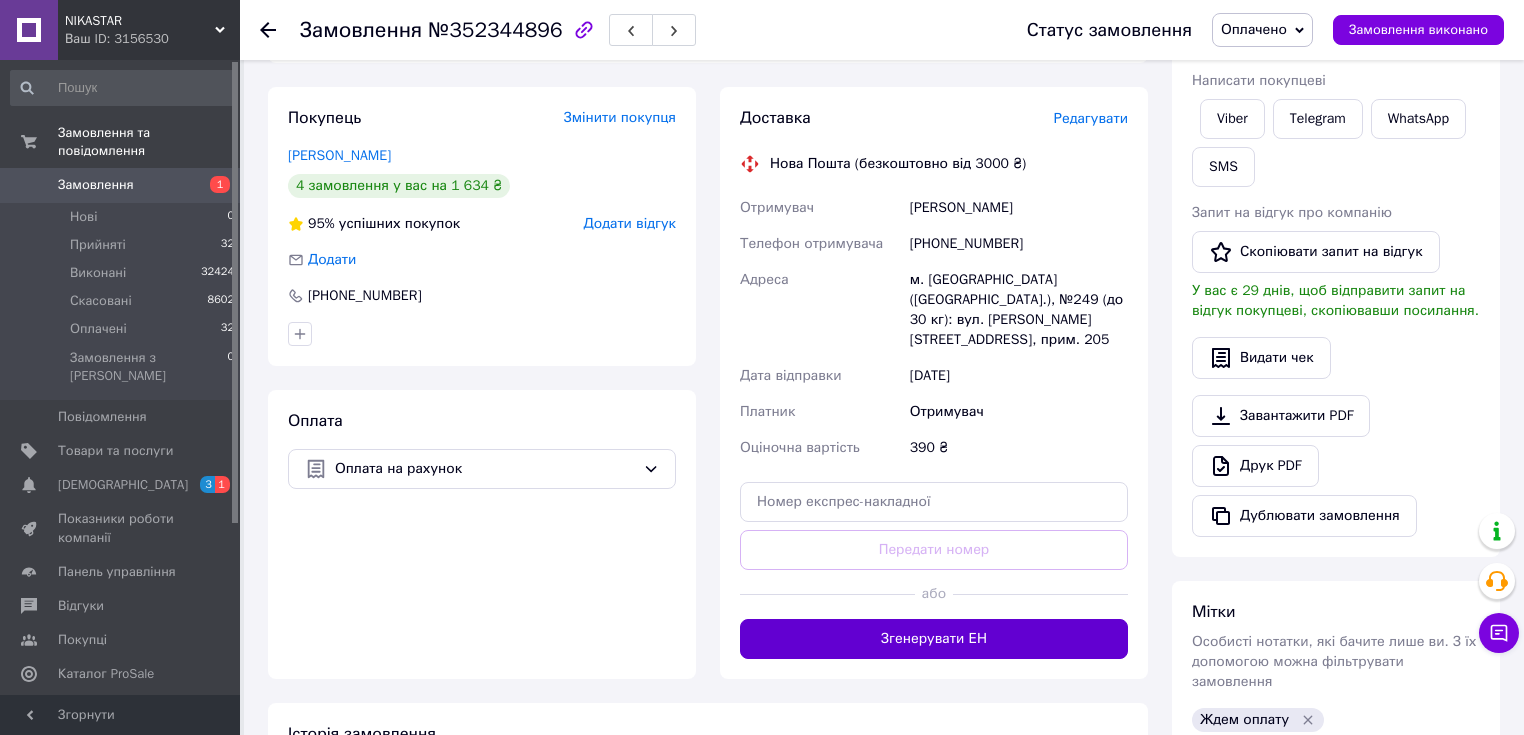click on "Згенерувати ЕН" at bounding box center (934, 639) 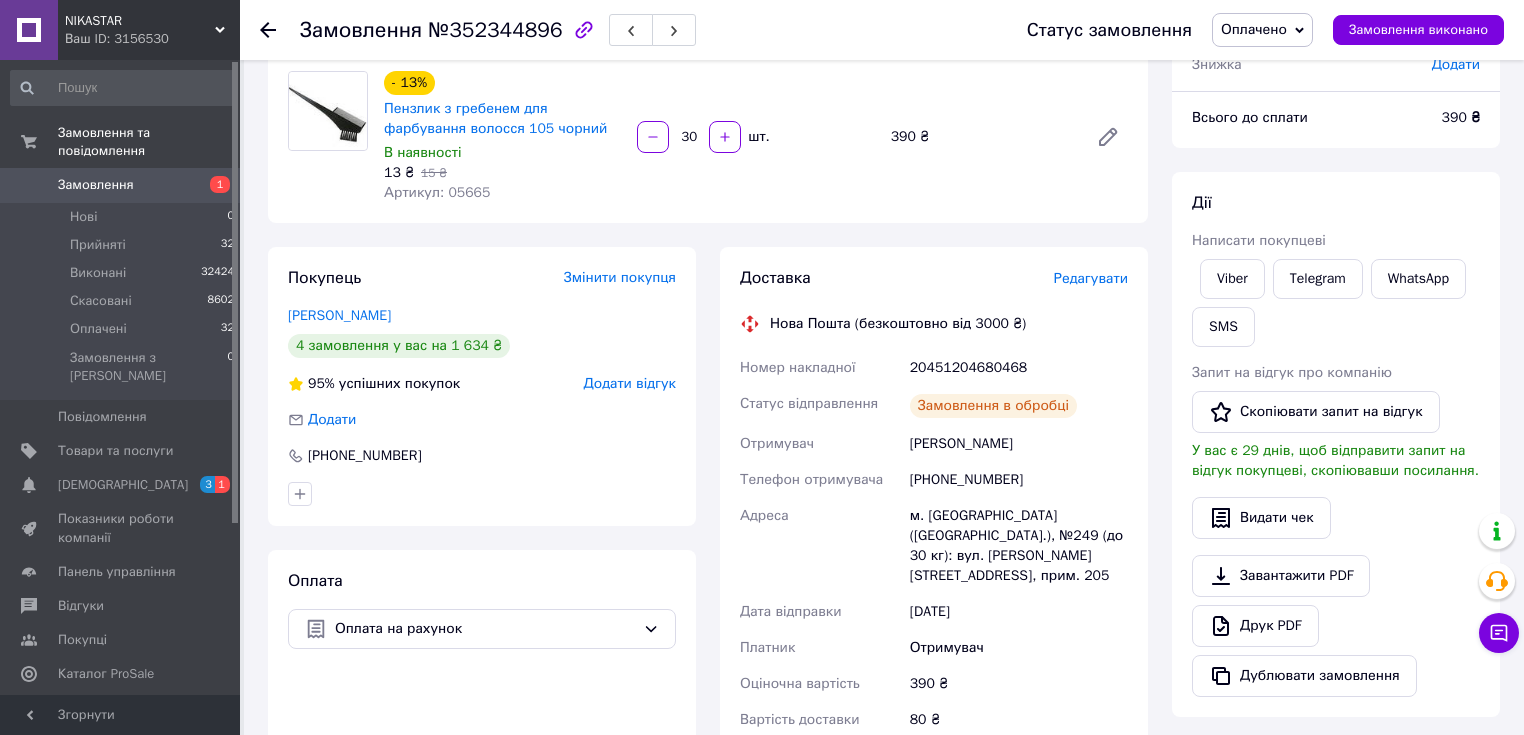 scroll, scrollTop: 0, scrollLeft: 0, axis: both 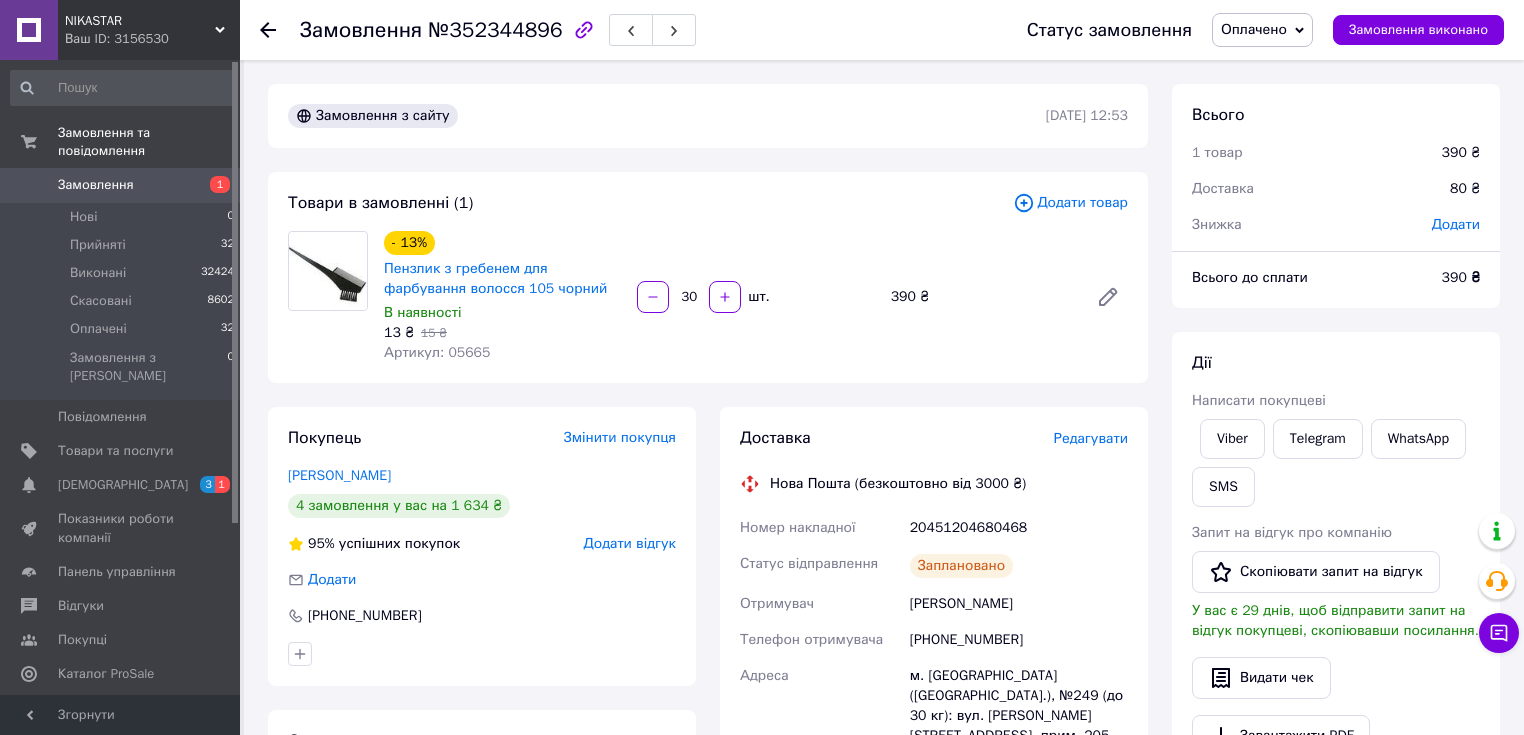 click on "Доставка Редагувати Нова Пошта (безкоштовно від 3000 ₴) Номер накладної 20451204680468 Статус відправлення Заплановано Отримувач Данилюк Антон Телефон отримувача +380952455703 Адреса м. Київ (Київська обл.), №249 (до 30 кг): вул. Михайла Максимовича, 28Б, прим. 205 Дата відправки 13.07.2025 Платник Отримувач Оціночна вартість 390 ₴ Вартість доставки 80 ₴ Роздрукувати ЕН Платник Отримувач Відправник Прізвище отримувача Данилюк Ім'я отримувача Антон По батькові отримувача Телефон отримувача +380952455703 Тип доставки У відділенні Кур'єром В поштоматі Місто -- Не обрано -- Відділення 390 < > <" at bounding box center (934, 690) 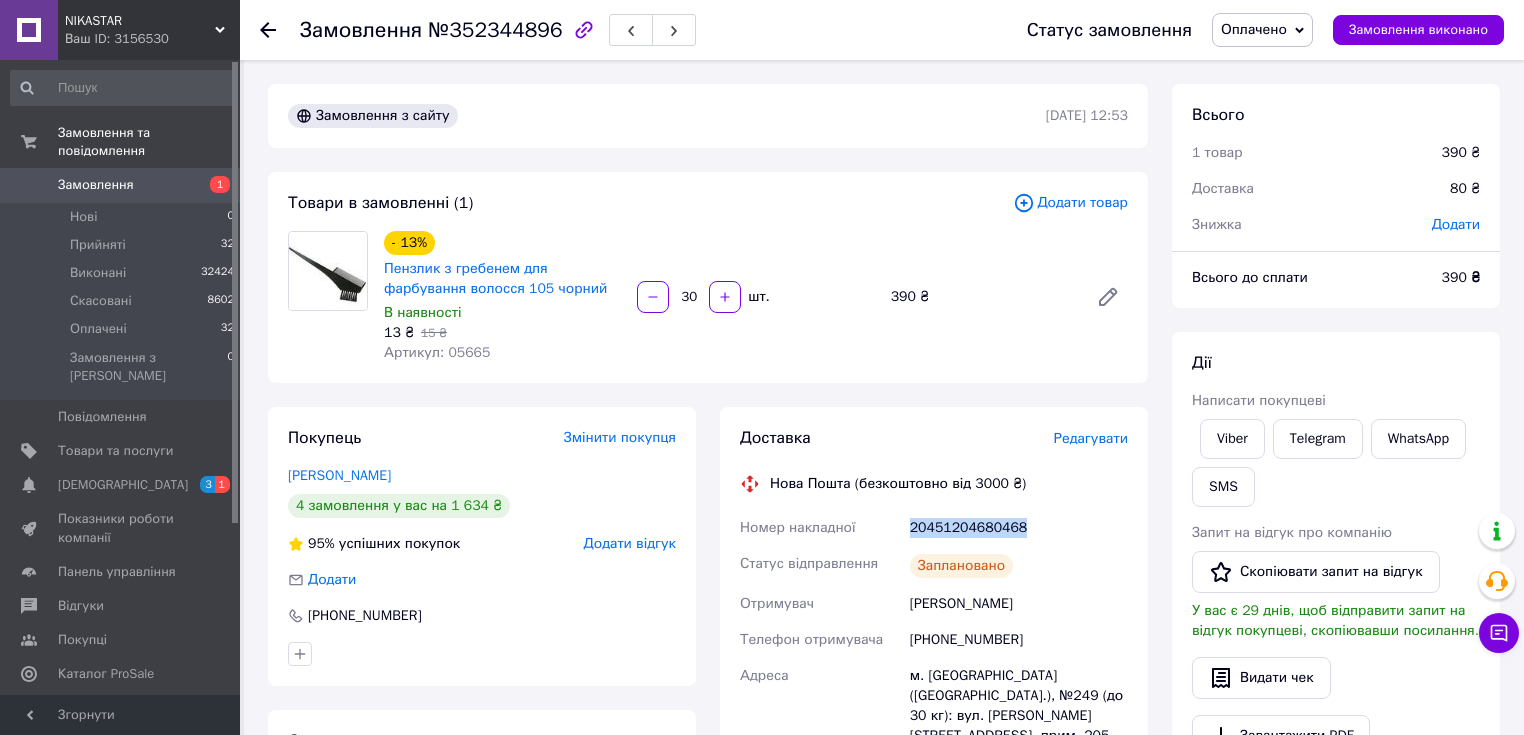 click on "20451204680468" at bounding box center (1019, 528) 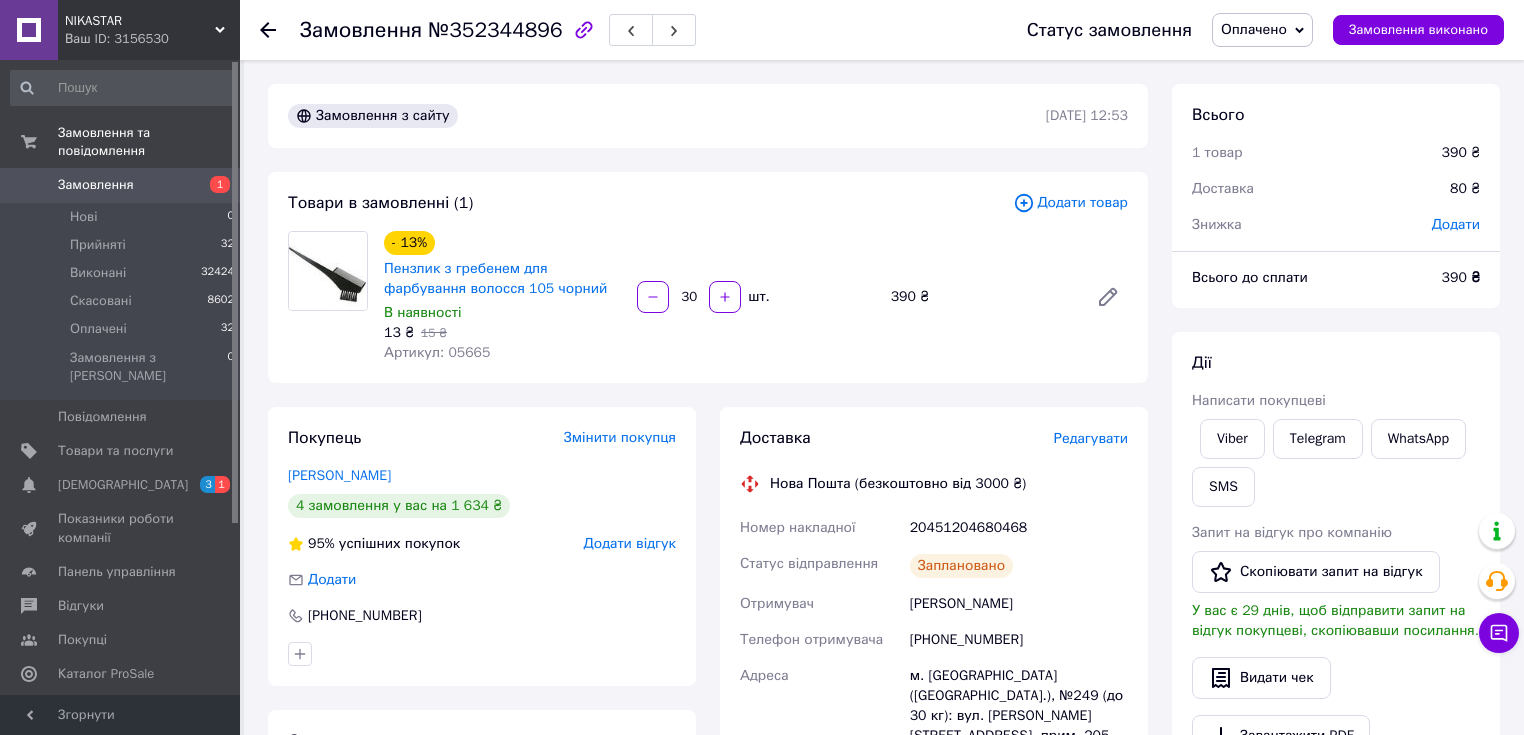 click on "Доставка Редагувати Нова Пошта (безкоштовно від 3000 ₴) Номер накладної 20451204680468 Статус відправлення Заплановано Отримувач Данилюк Антон Телефон отримувача +380952455703 Адреса м. Київ (Київська обл.), №249 (до 30 кг): вул. Михайла Максимовича, 28Б, прим. 205 Дата відправки 13.07.2025 Платник Отримувач Оціночна вартість 390 ₴ Вартість доставки 80 ₴ Роздрукувати ЕН Платник Отримувач Відправник Прізвище отримувача Данилюк Ім'я отримувача Антон По батькові отримувача Телефон отримувача +380952455703 Тип доставки У відділенні Кур'єром В поштоматі Місто -- Не обрано -- Відділення 390 < > <" at bounding box center [934, 690] 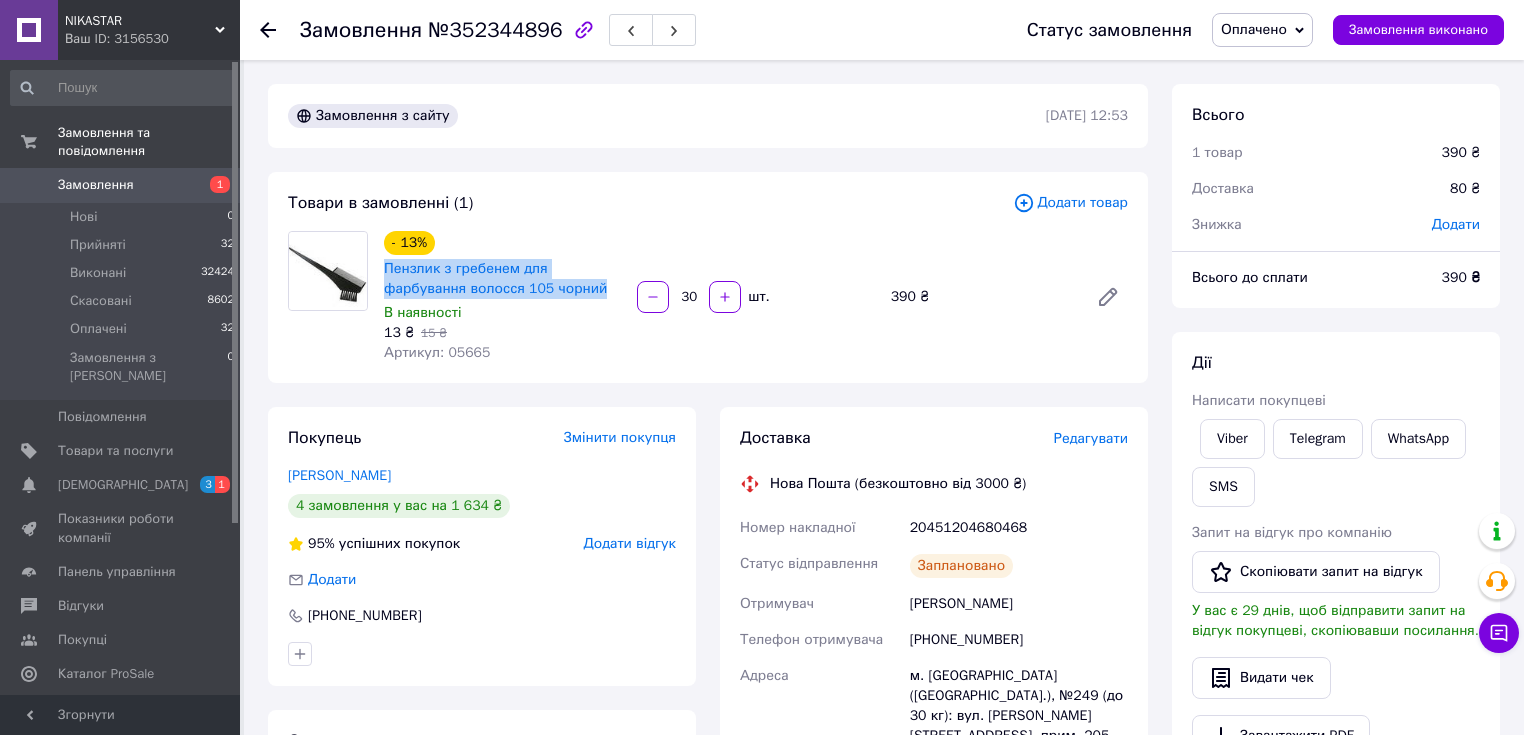 drag, startPoint x: 528, startPoint y: 298, endPoint x: 383, endPoint y: 267, distance: 148.27676 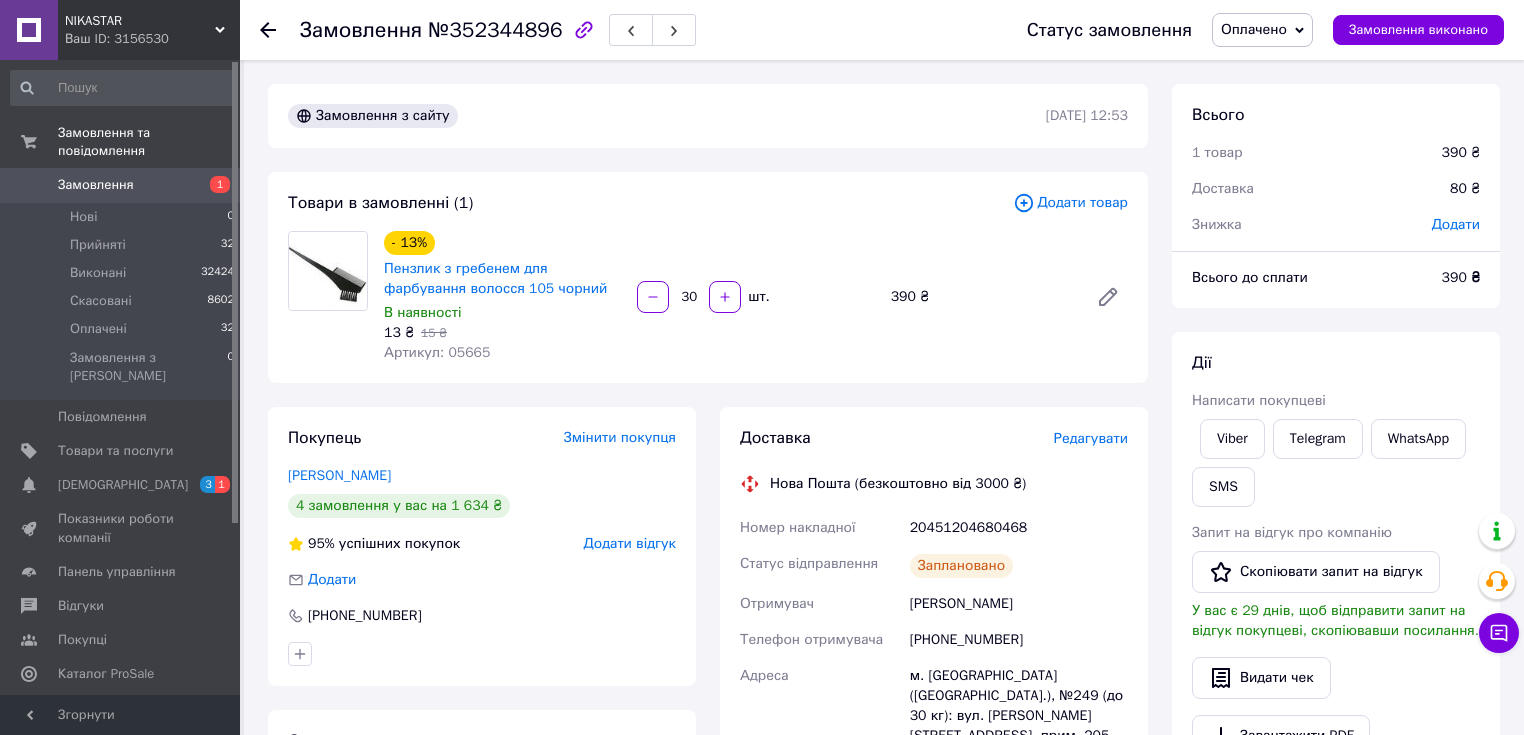 click on "Покупець Змінити покупця Данилюк Антон 4 замовлення у вас на 1 634 ₴ 95%   успішних покупок Додати відгук Додати +380952455703 Оплата Оплата на рахунок" at bounding box center [482, 690] 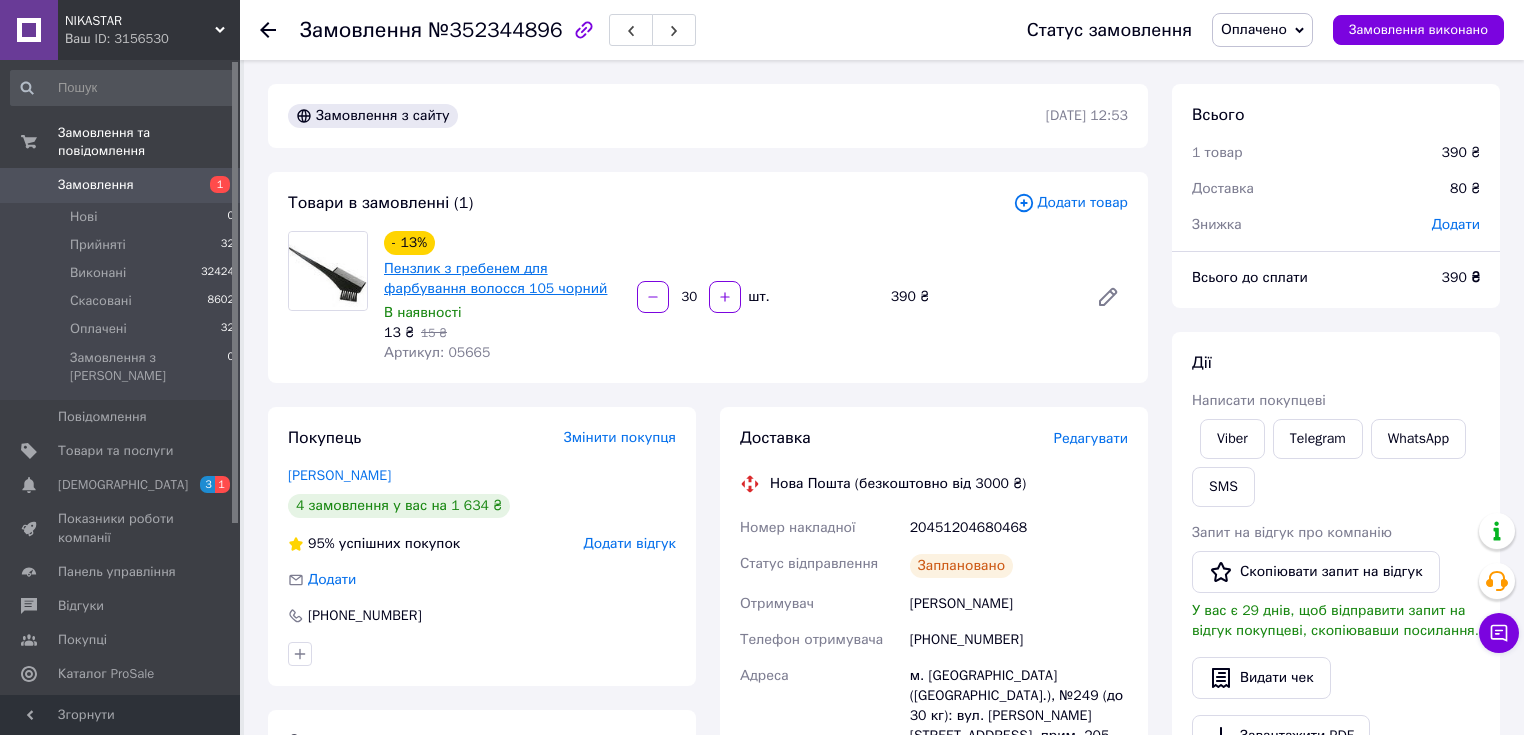click on "Пензлик з гребенем для фарбування волосся 105 чорний" at bounding box center (495, 278) 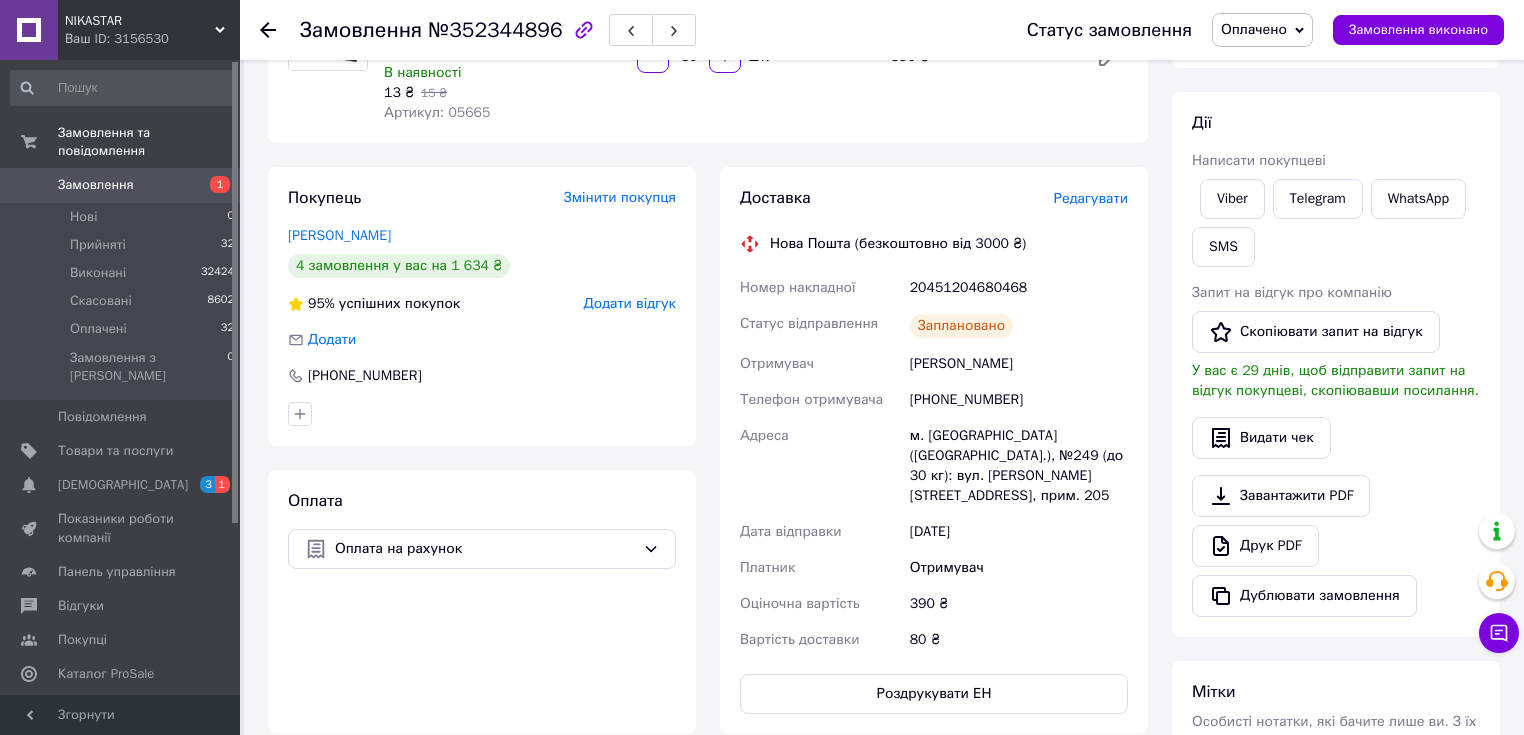 scroll, scrollTop: 400, scrollLeft: 0, axis: vertical 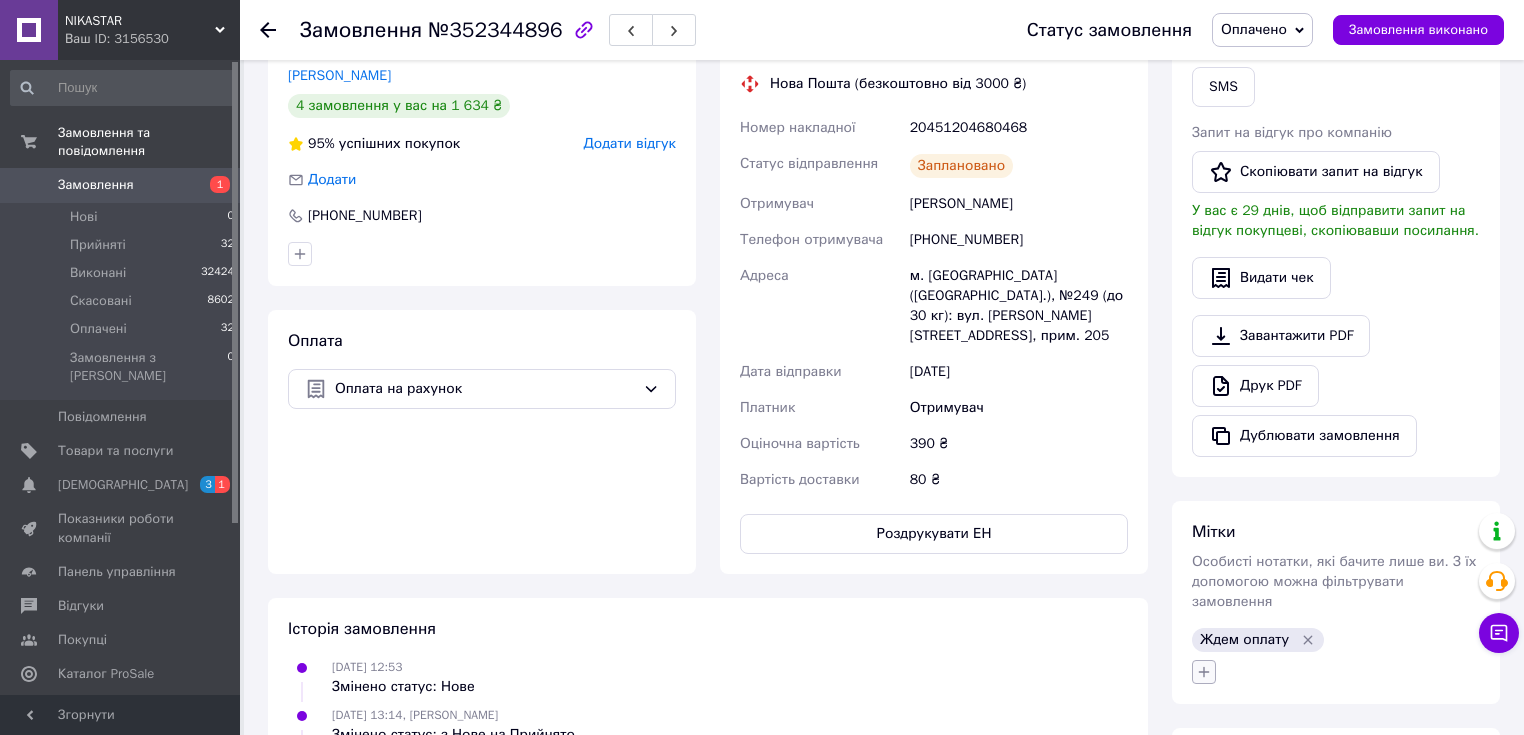 click 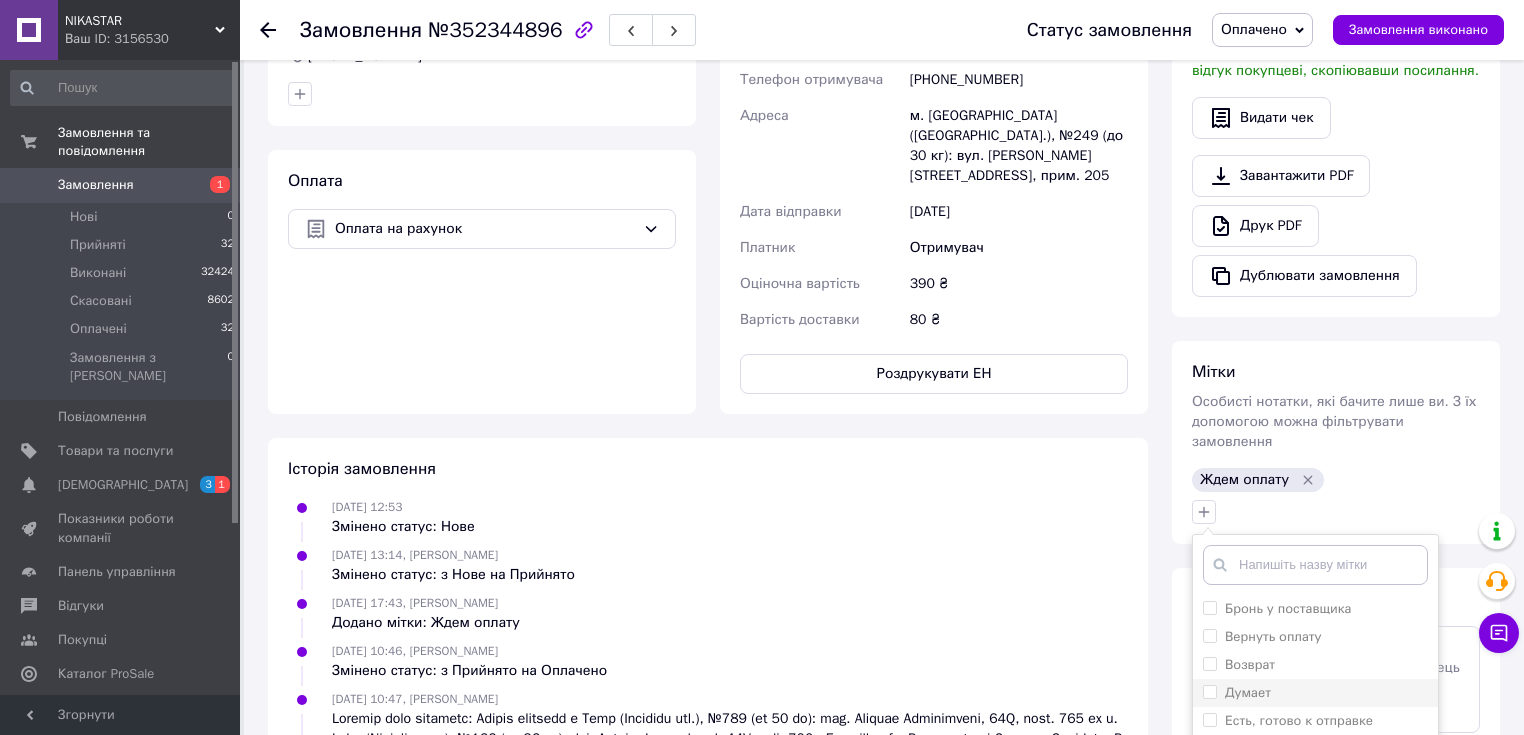 scroll, scrollTop: 640, scrollLeft: 0, axis: vertical 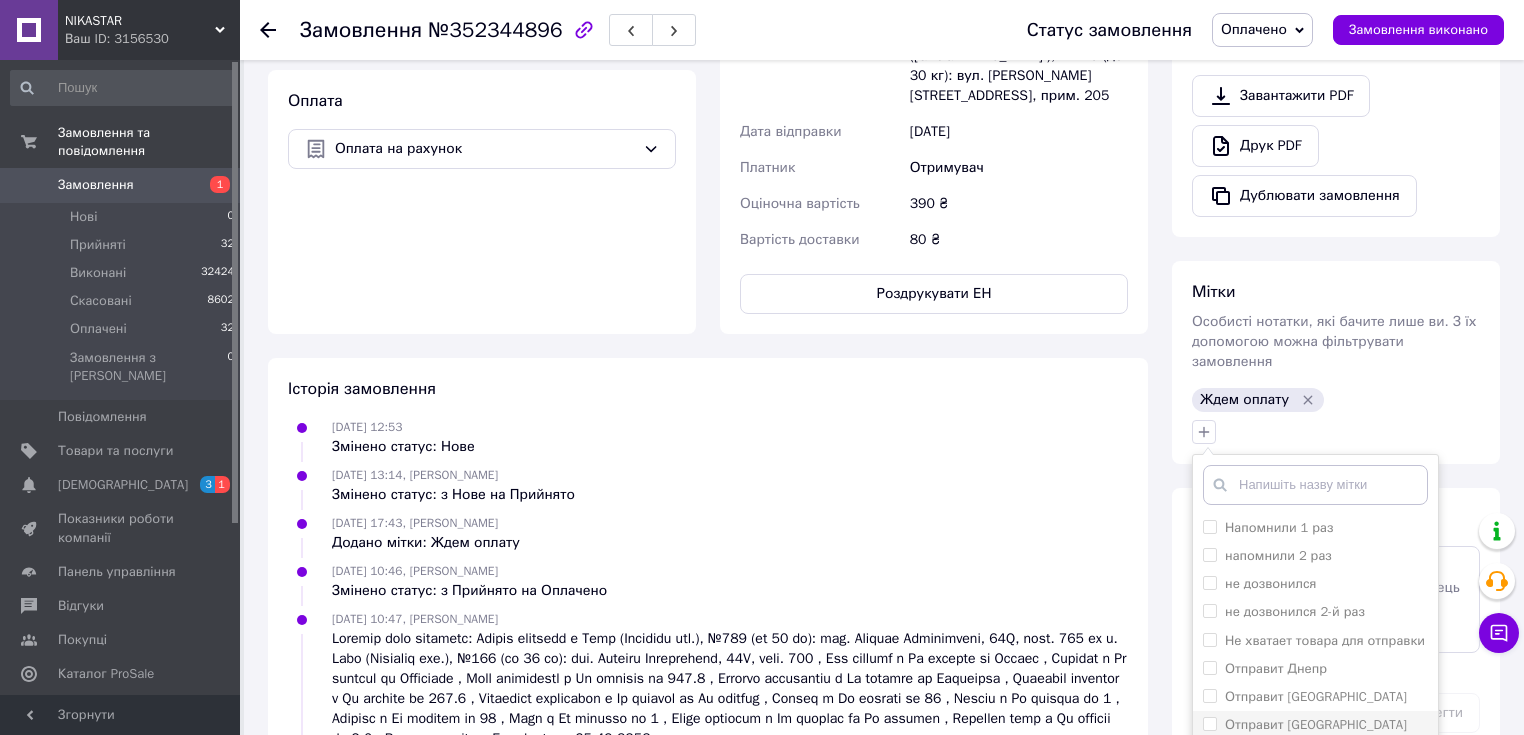 click on "Отправит [GEOGRAPHIC_DATA]" at bounding box center [1316, 724] 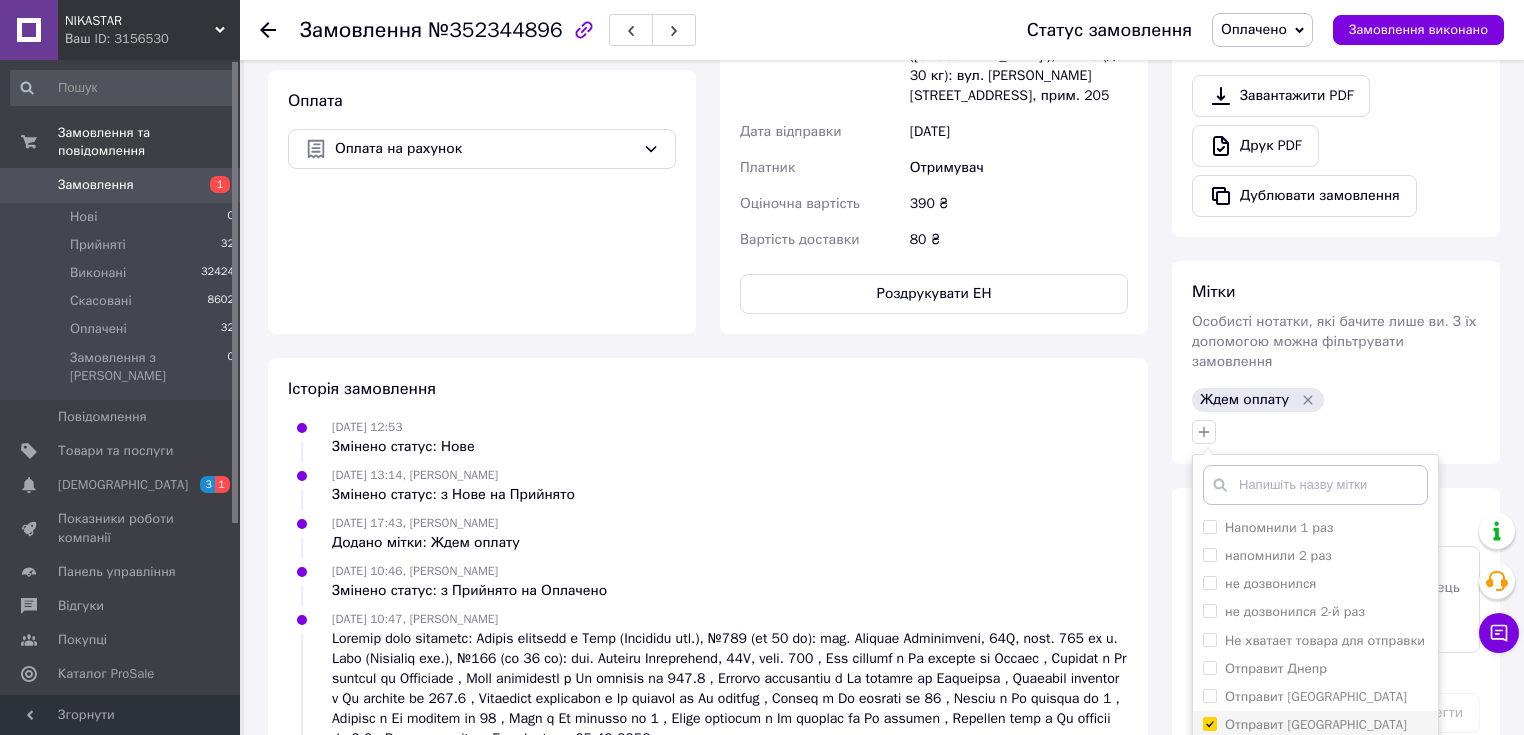 checkbox on "true" 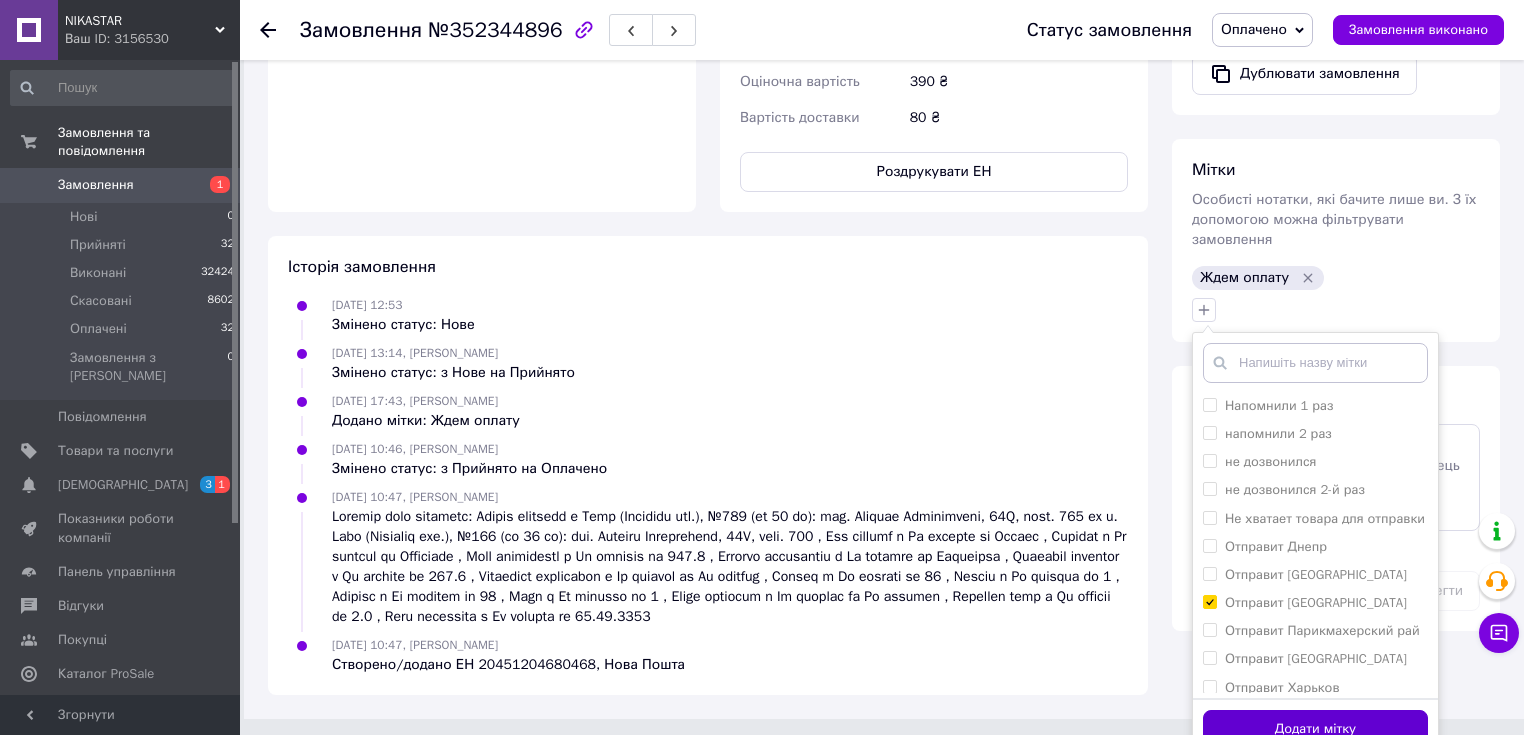 click on "Додати мітку" at bounding box center [1315, 729] 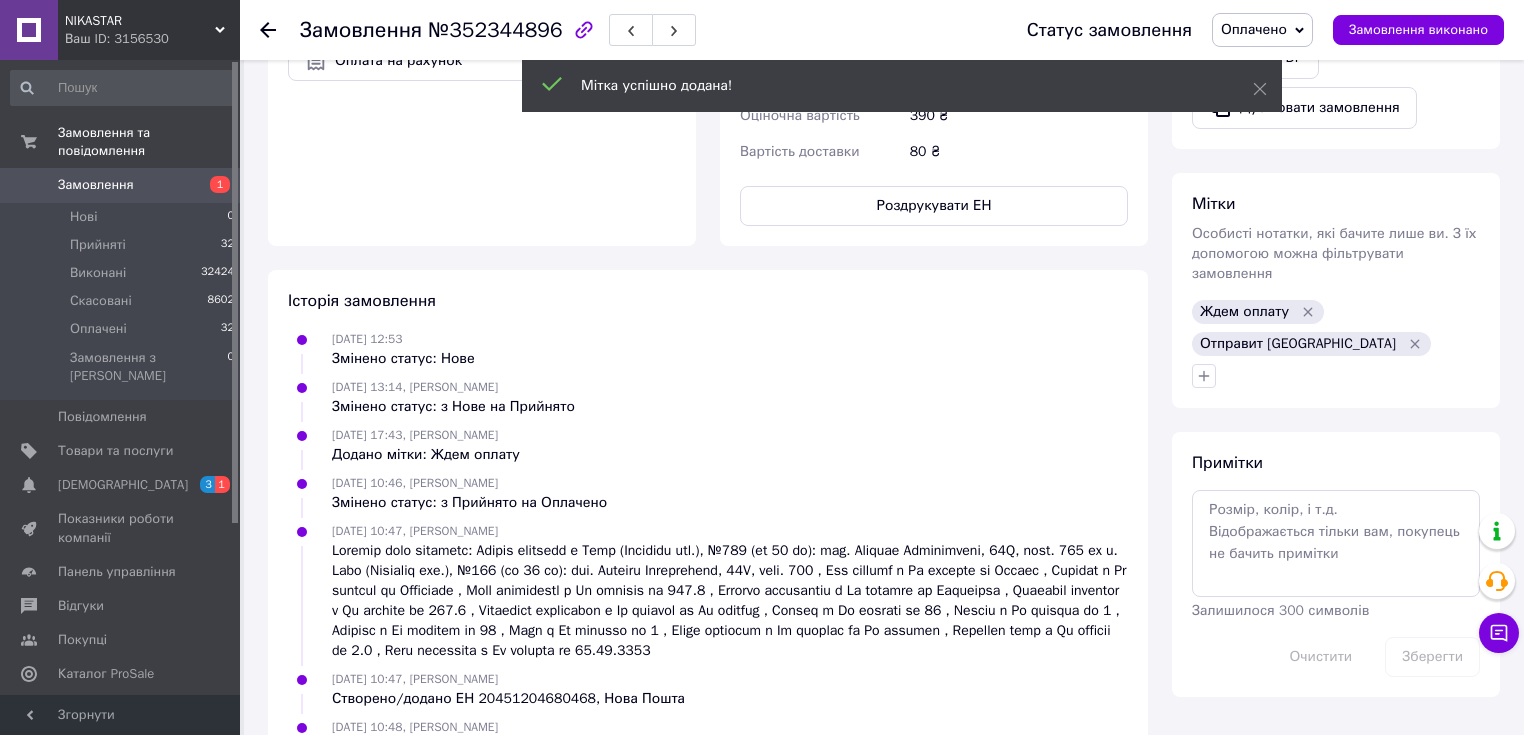 scroll, scrollTop: 762, scrollLeft: 0, axis: vertical 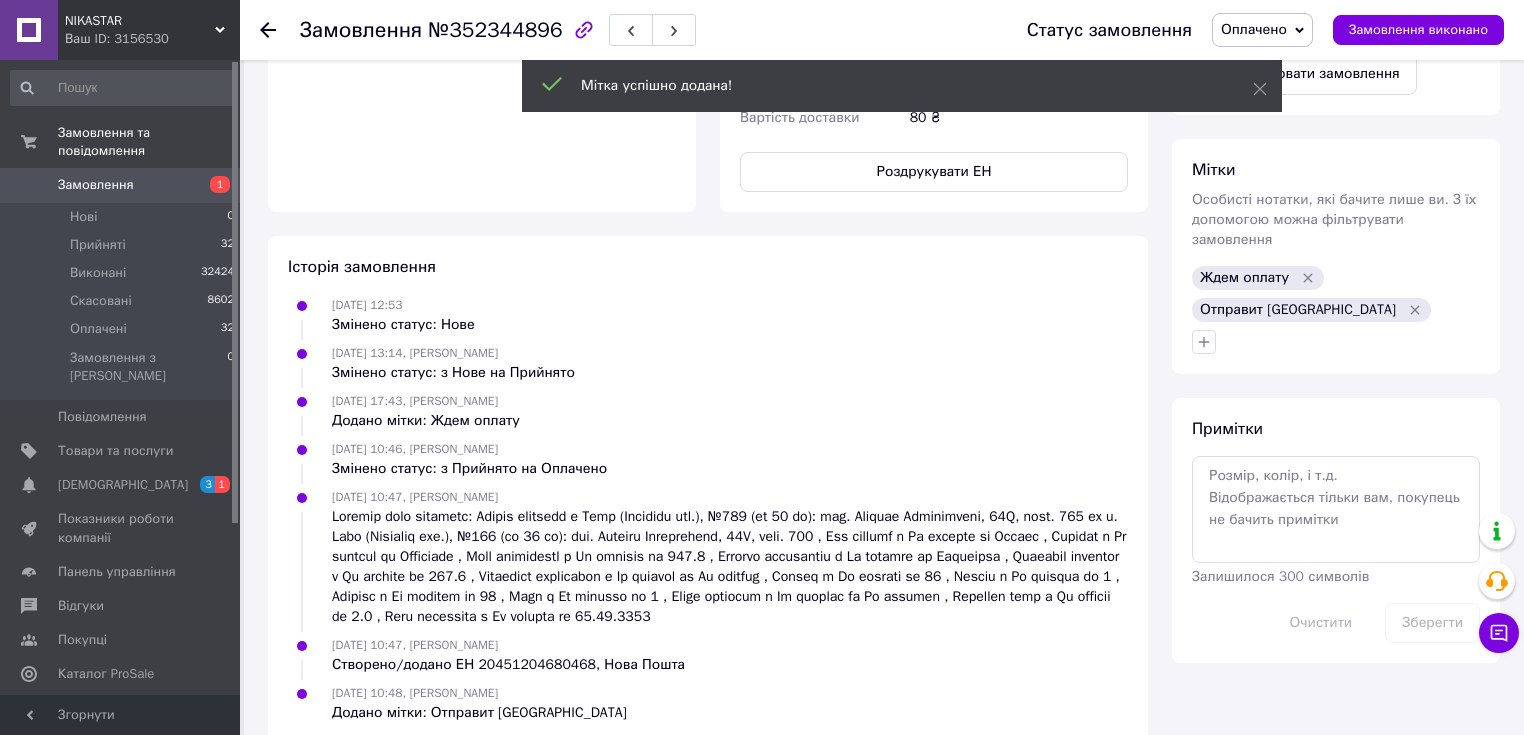 click 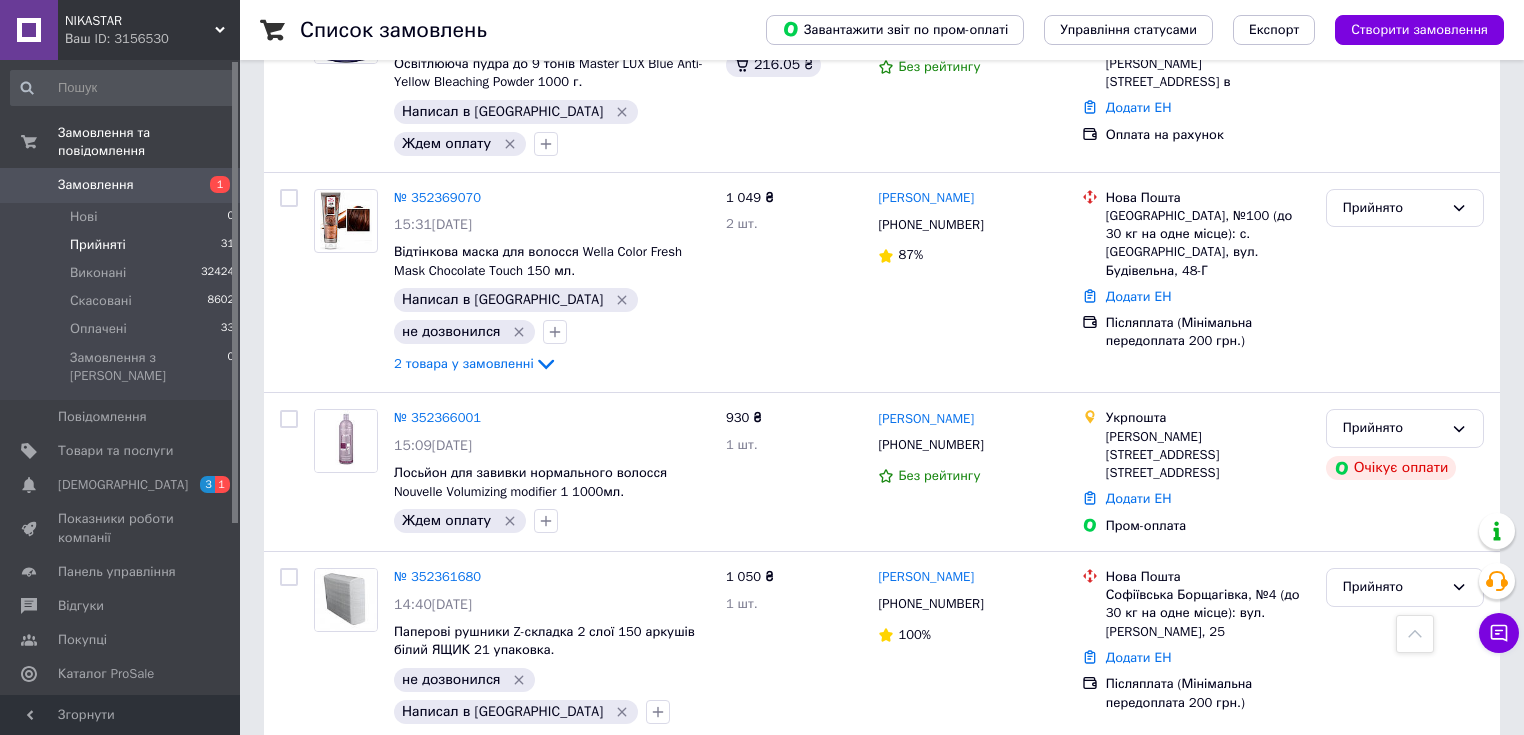 scroll, scrollTop: 2240, scrollLeft: 0, axis: vertical 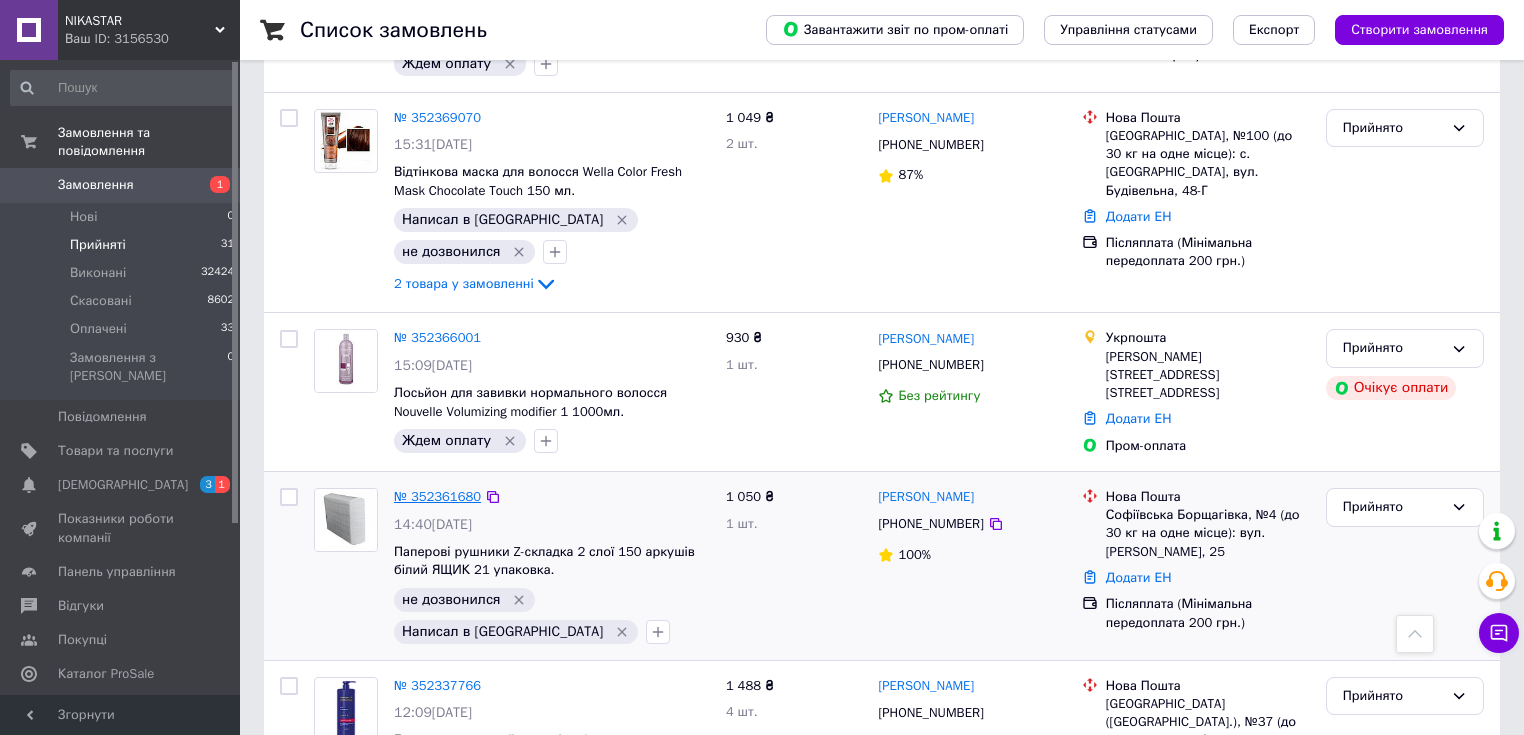 click on "№ 352361680" at bounding box center [437, 496] 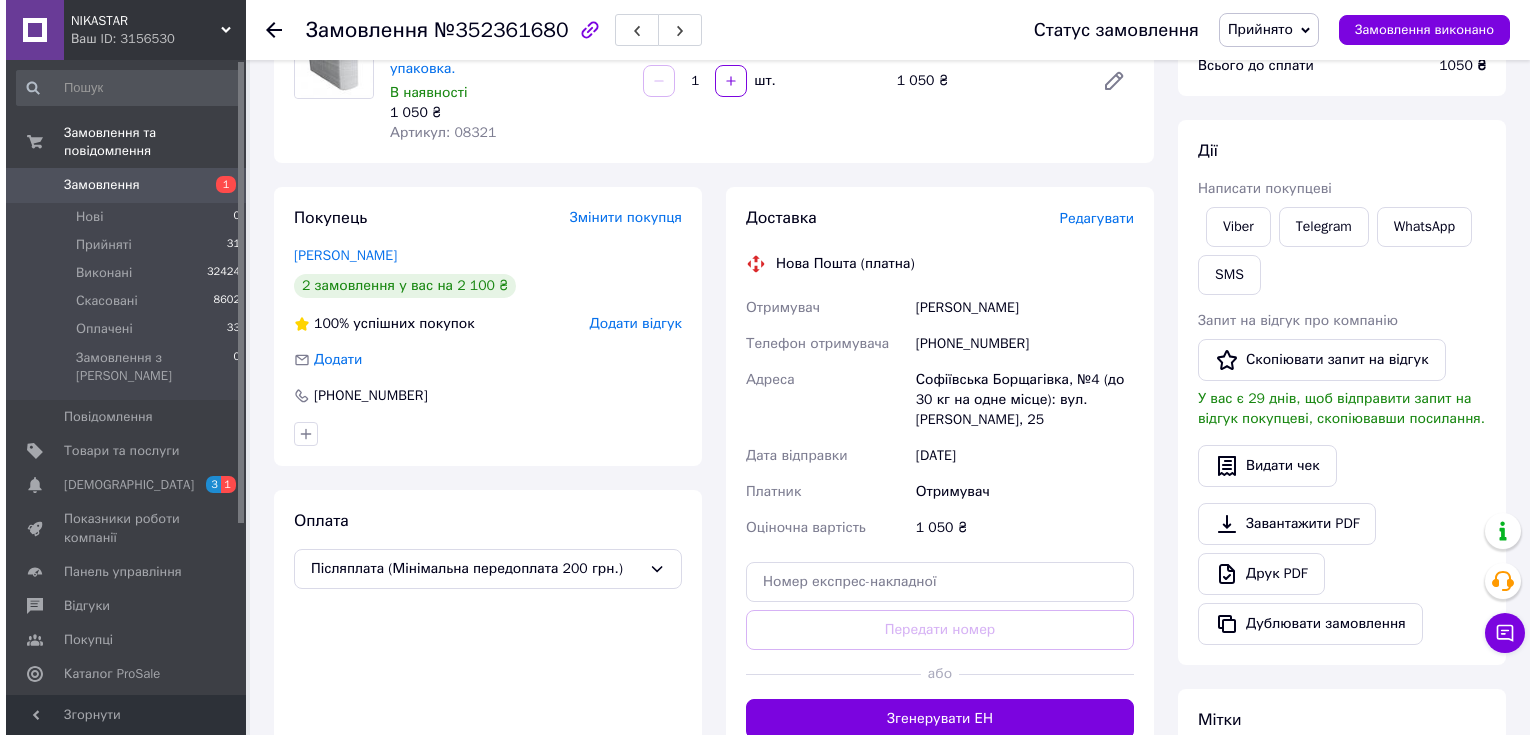 scroll, scrollTop: 52, scrollLeft: 0, axis: vertical 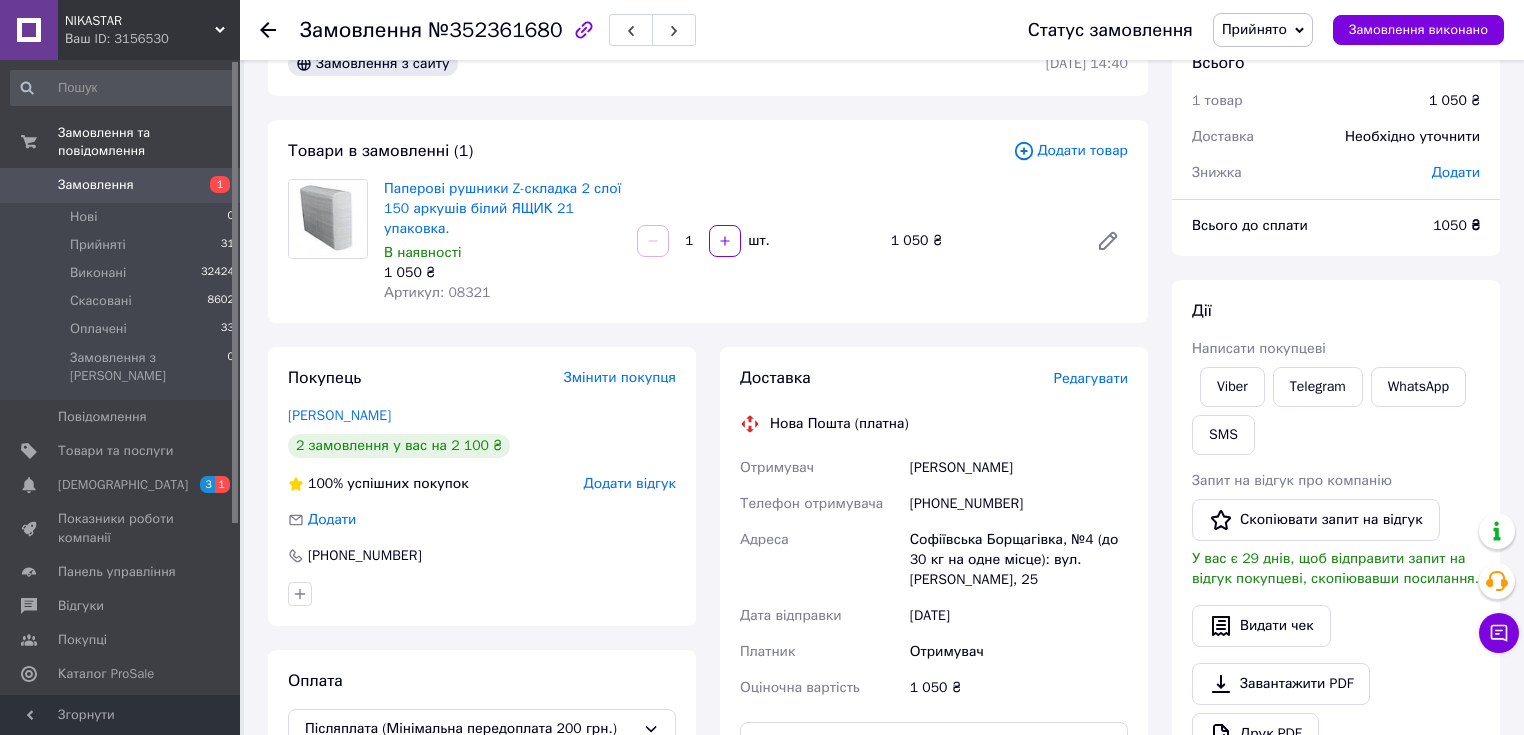 click on "Редагувати" at bounding box center (1091, 378) 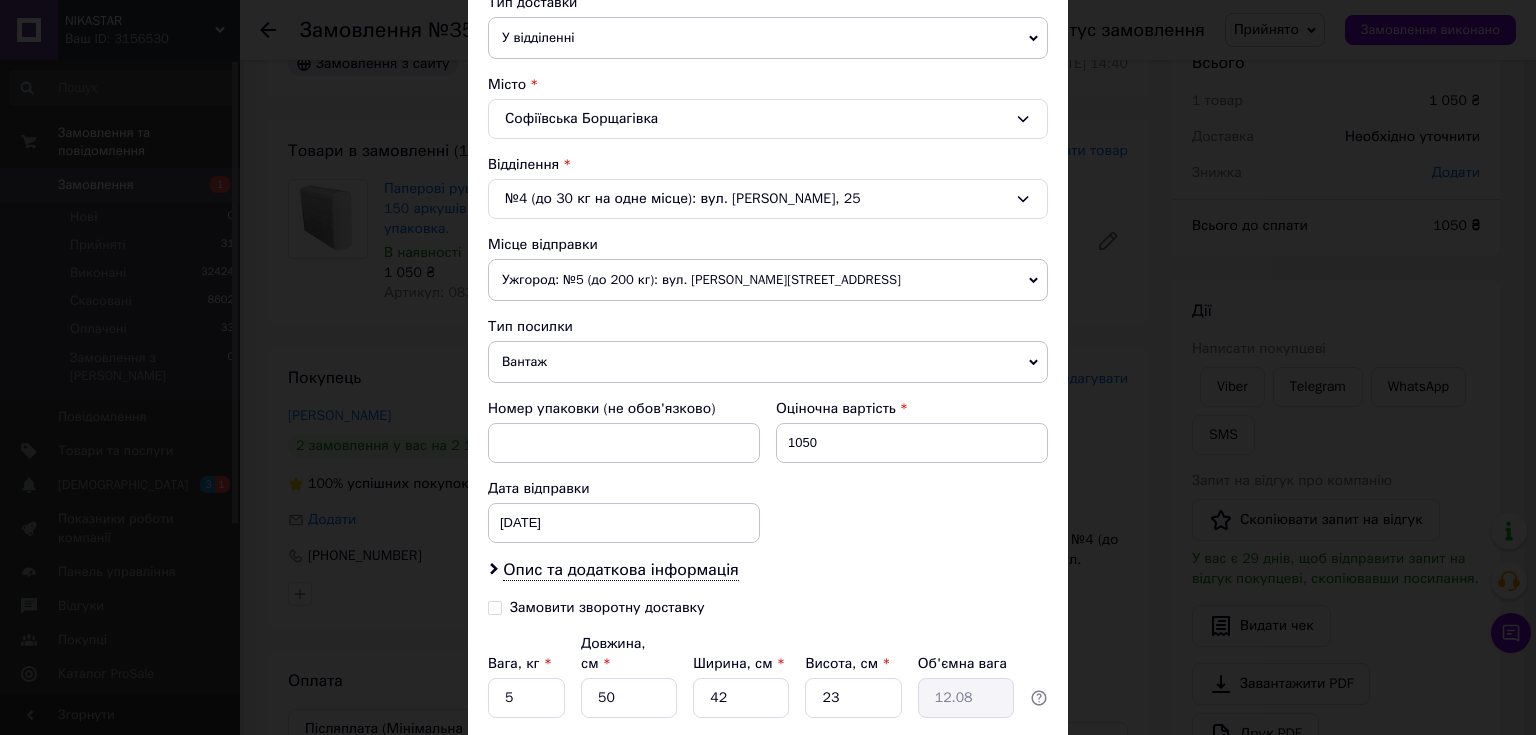 scroll, scrollTop: 623, scrollLeft: 0, axis: vertical 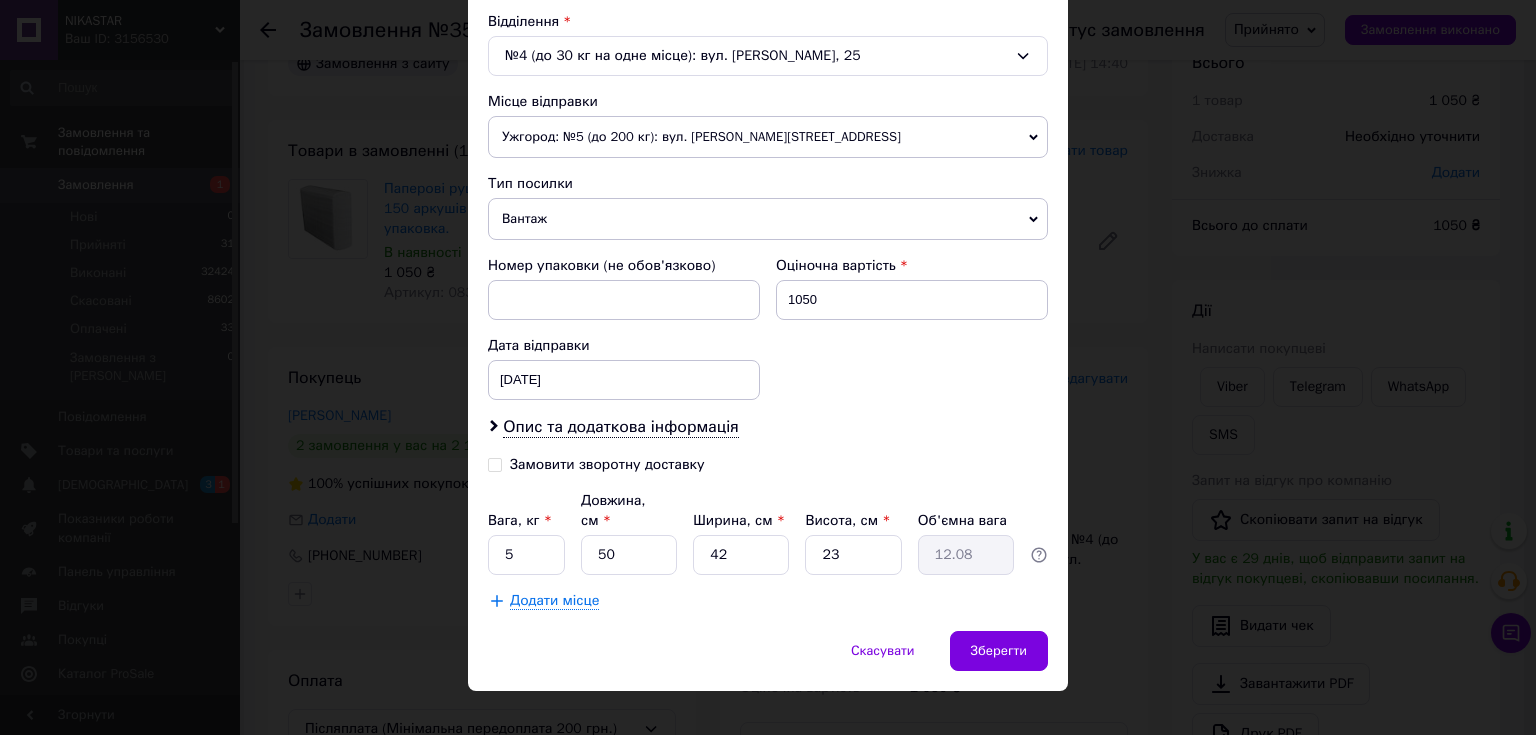 click on "Замовити зворотну доставку" at bounding box center (495, 463) 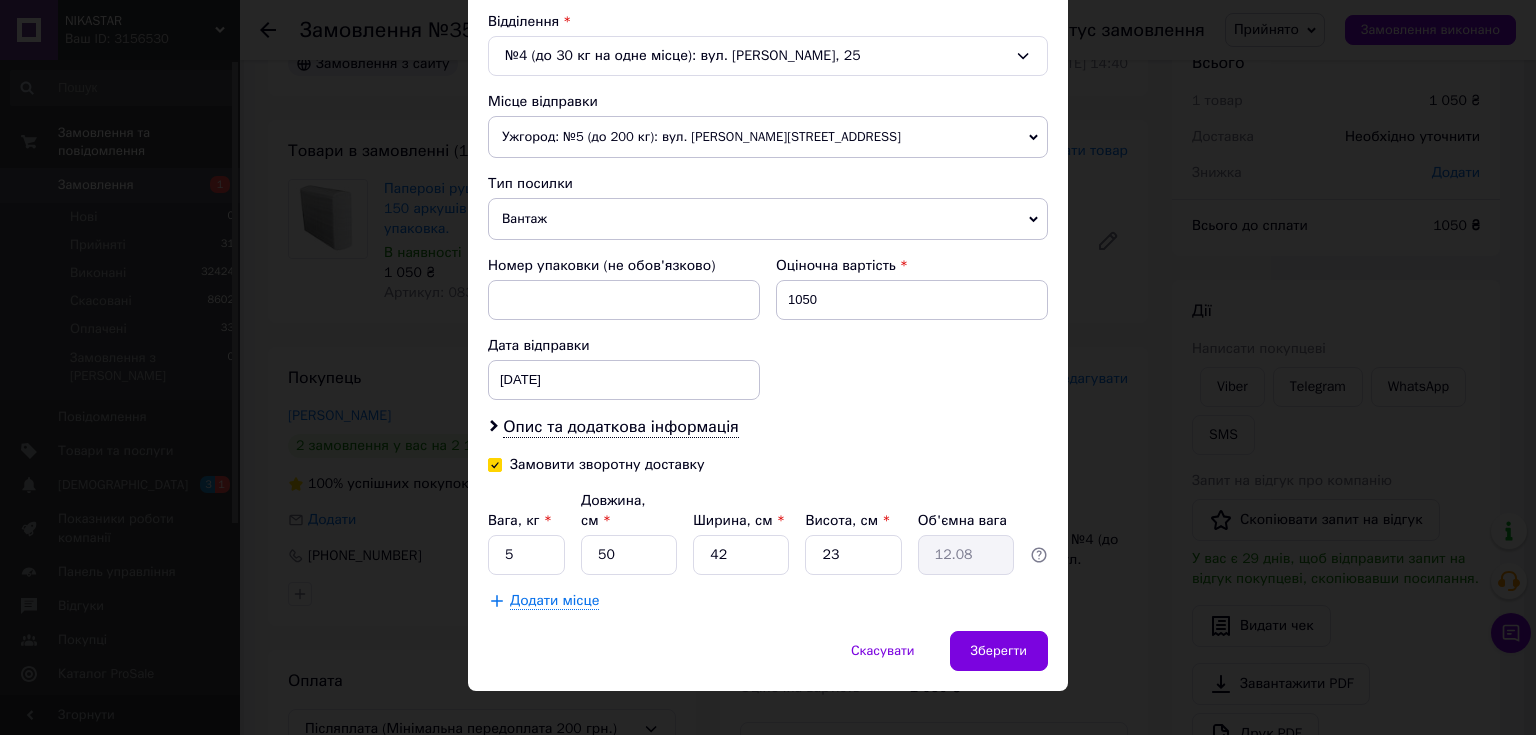 checkbox on "true" 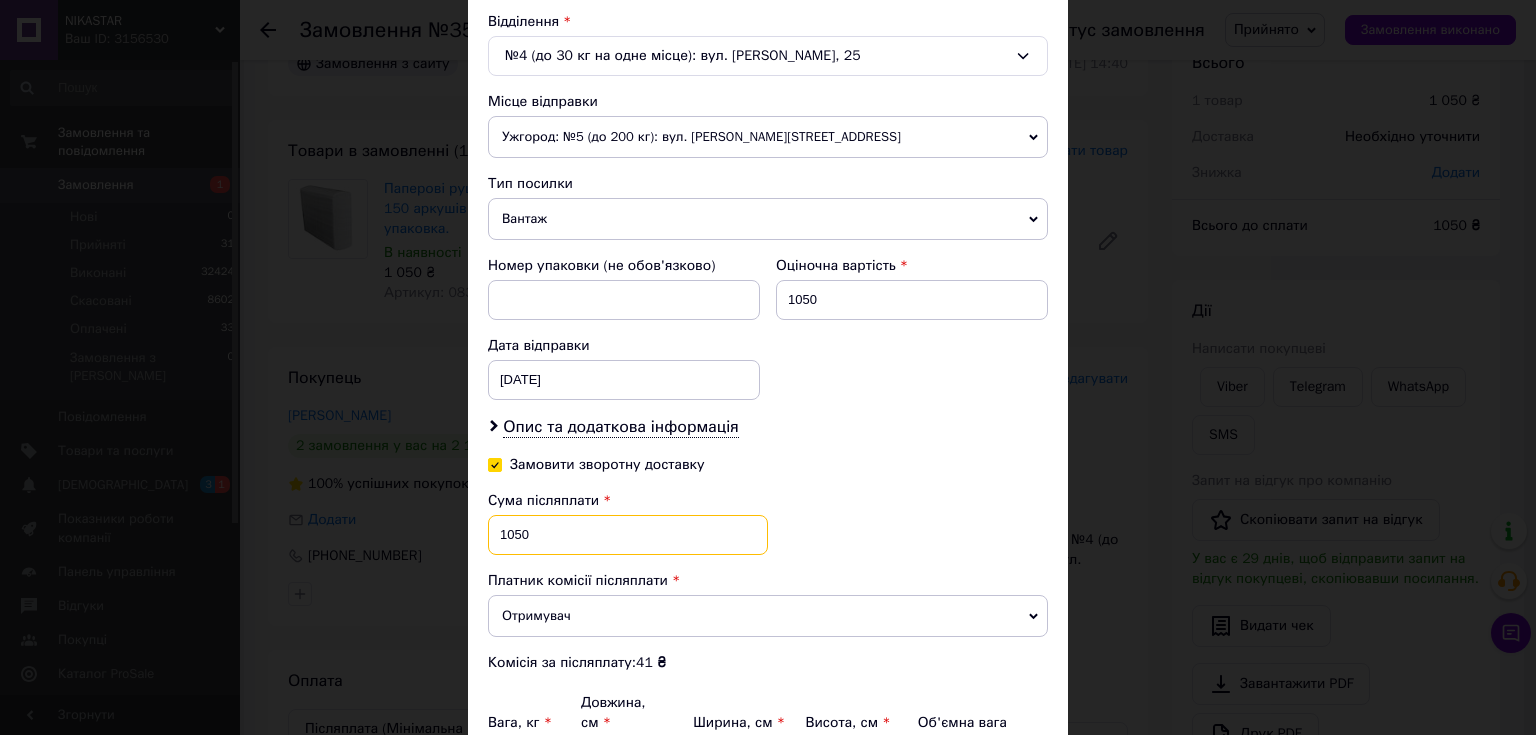 click on "1050" at bounding box center [628, 535] 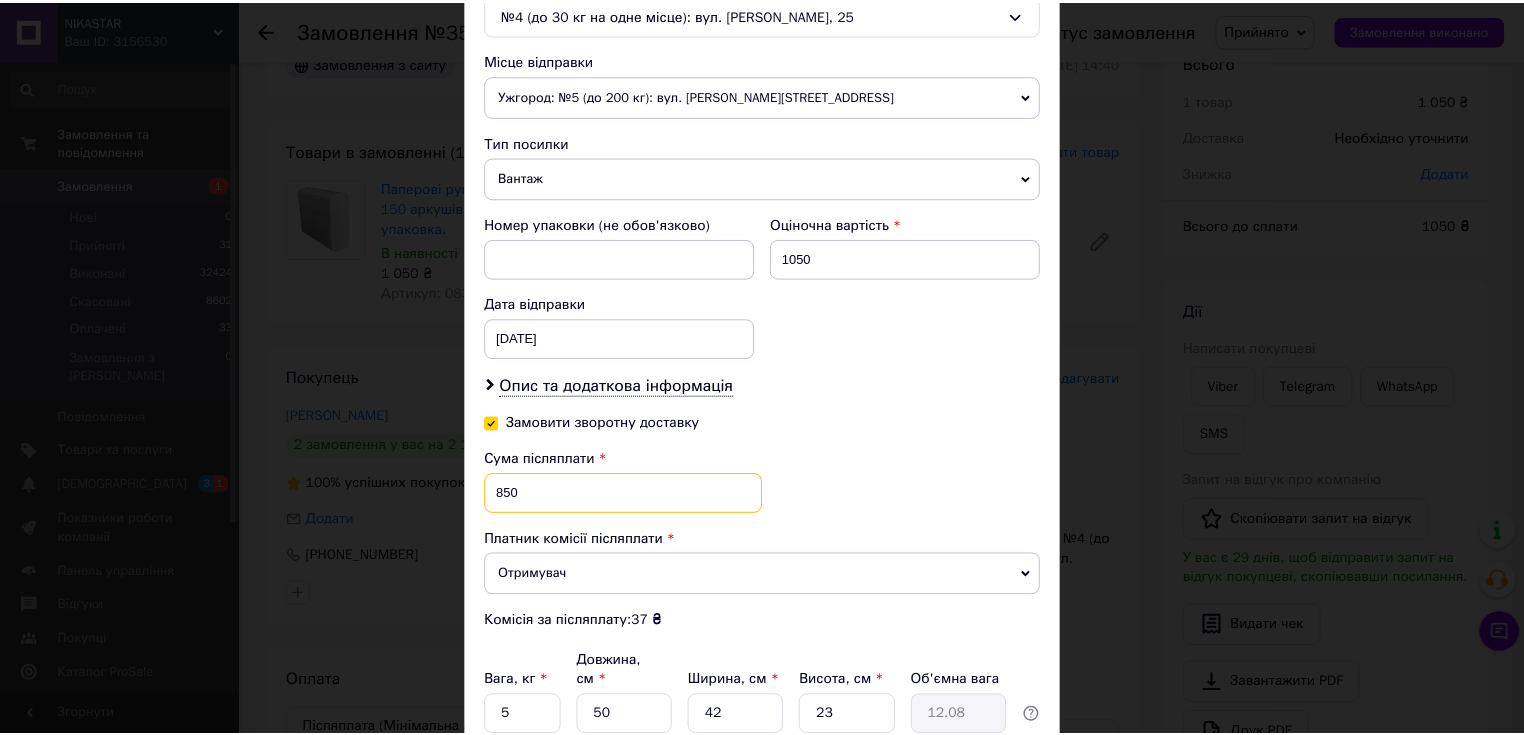 scroll, scrollTop: 744, scrollLeft: 0, axis: vertical 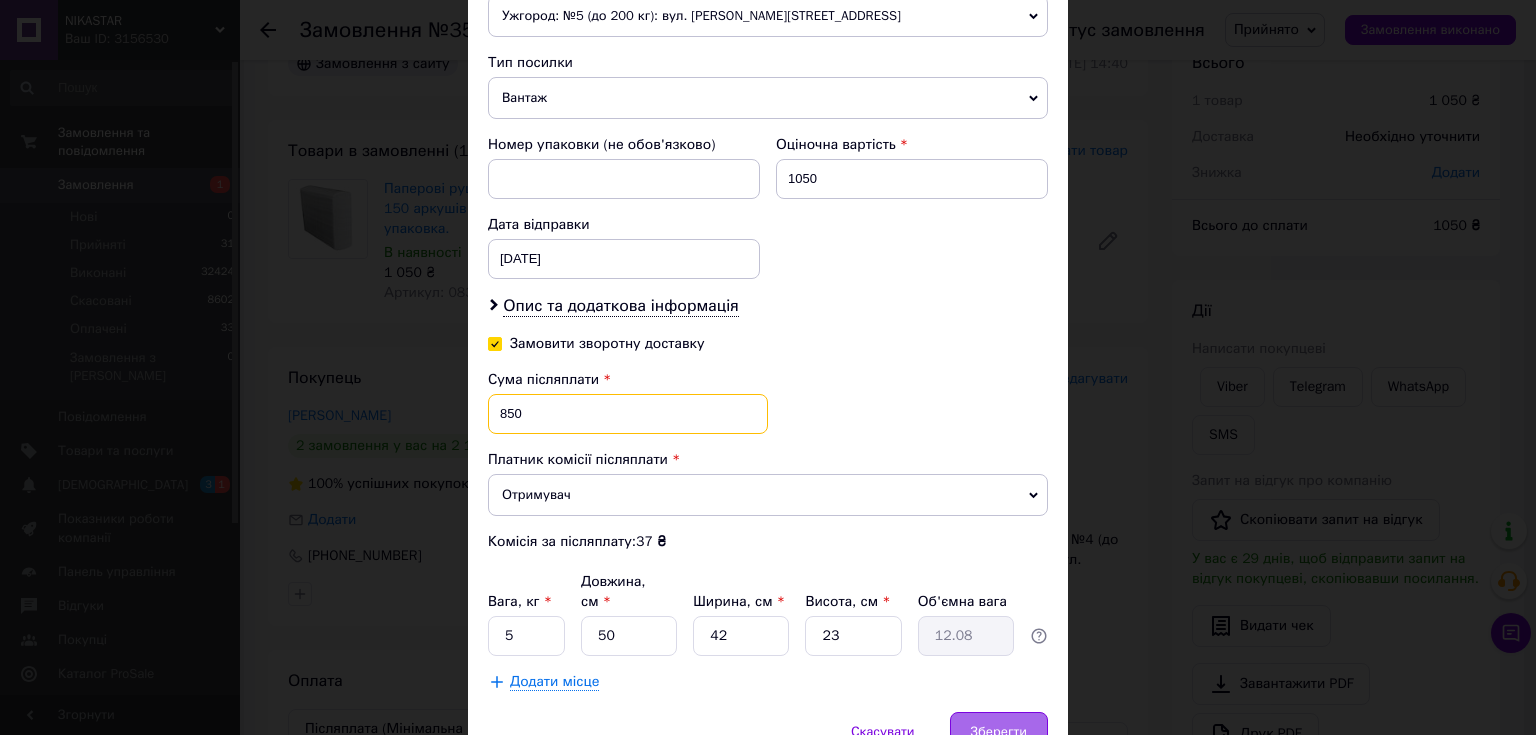 type on "850" 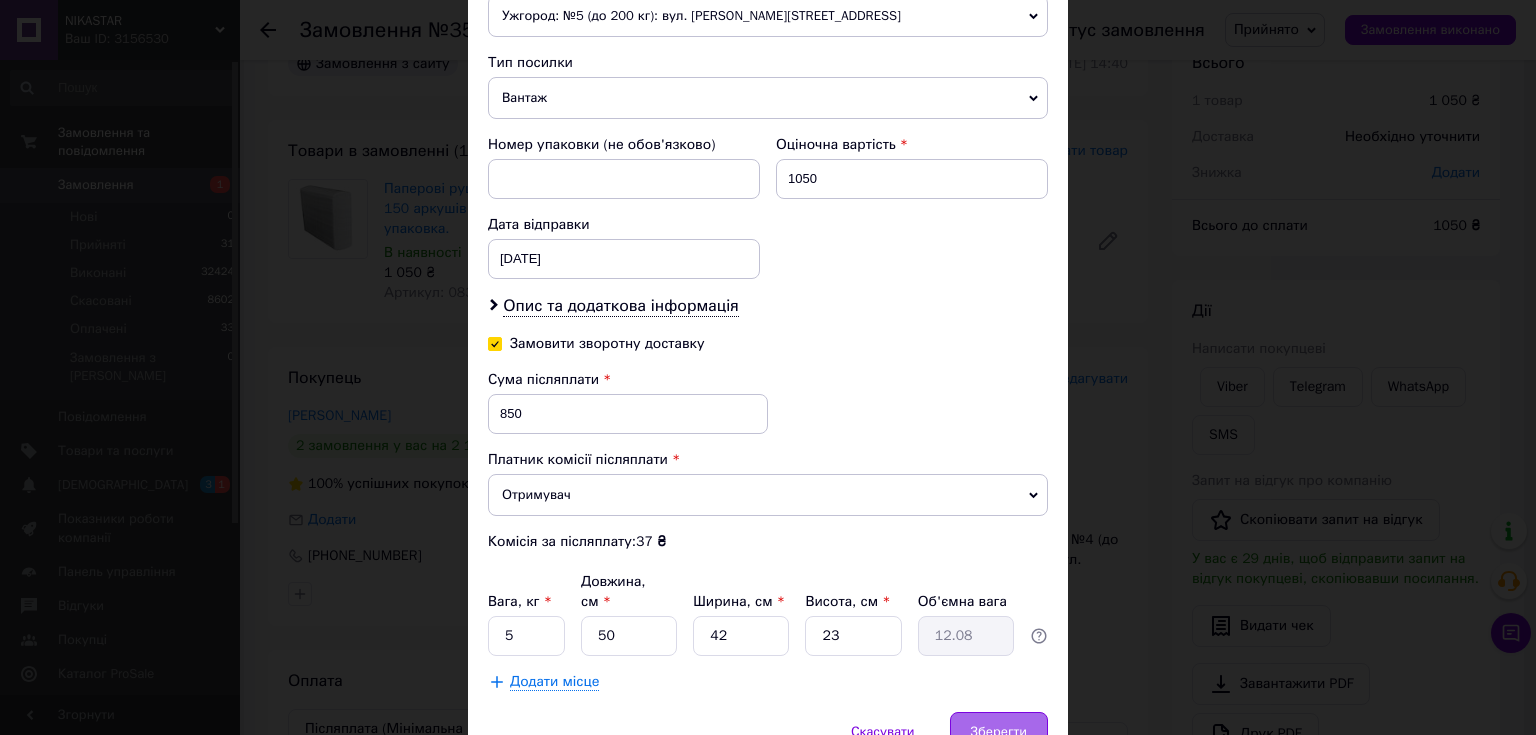 click on "Зберегти" at bounding box center (999, 732) 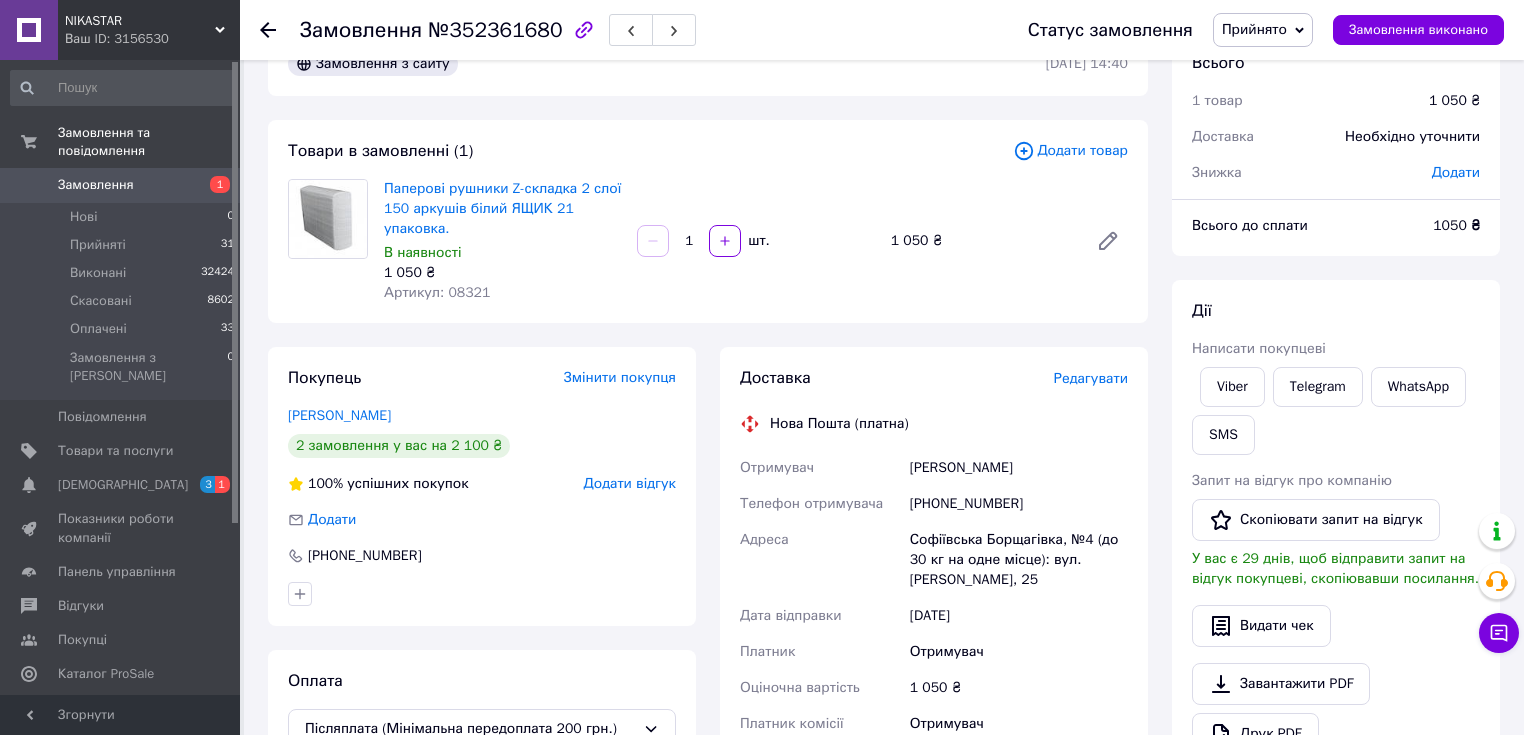 click on "Прийнято" at bounding box center [1263, 30] 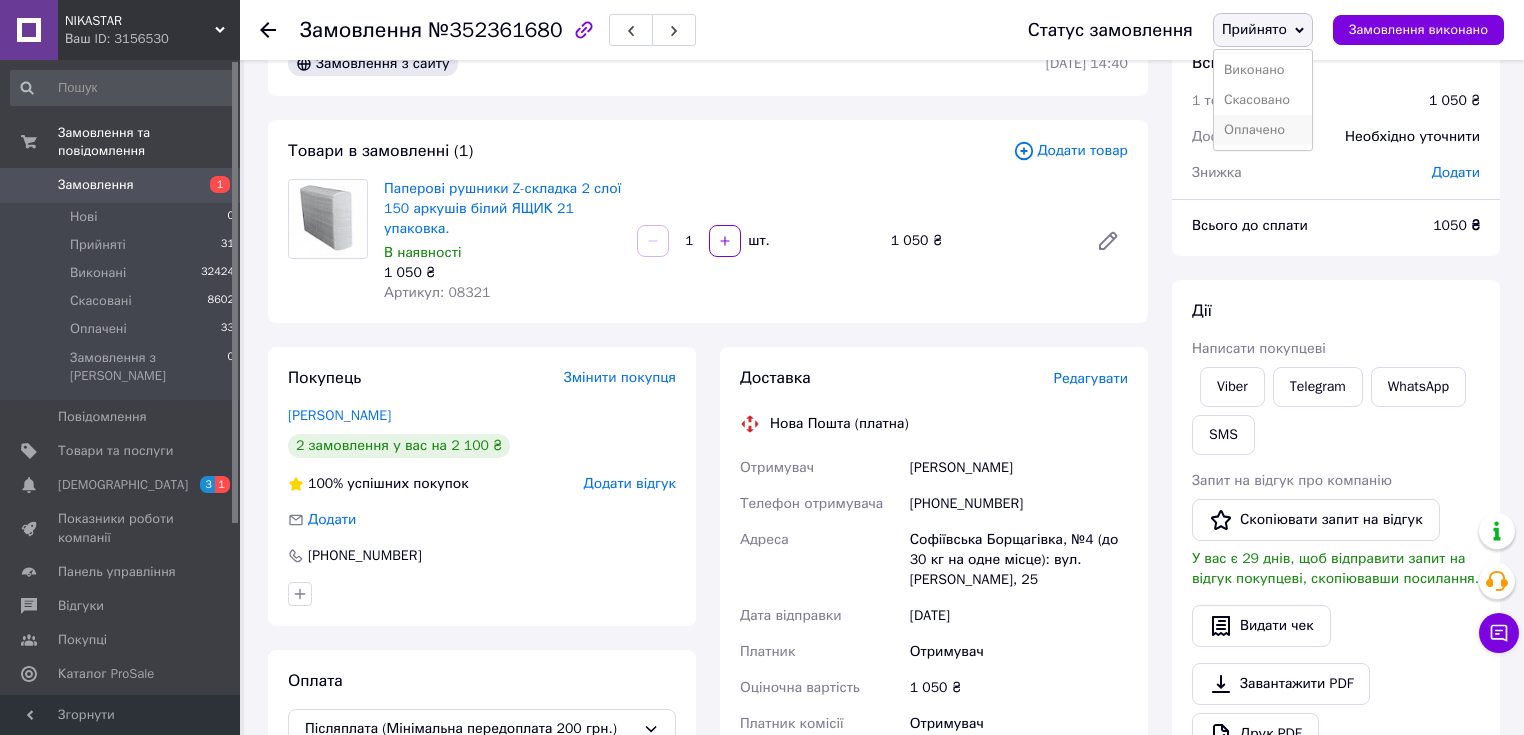 click on "Оплачено" at bounding box center (1263, 130) 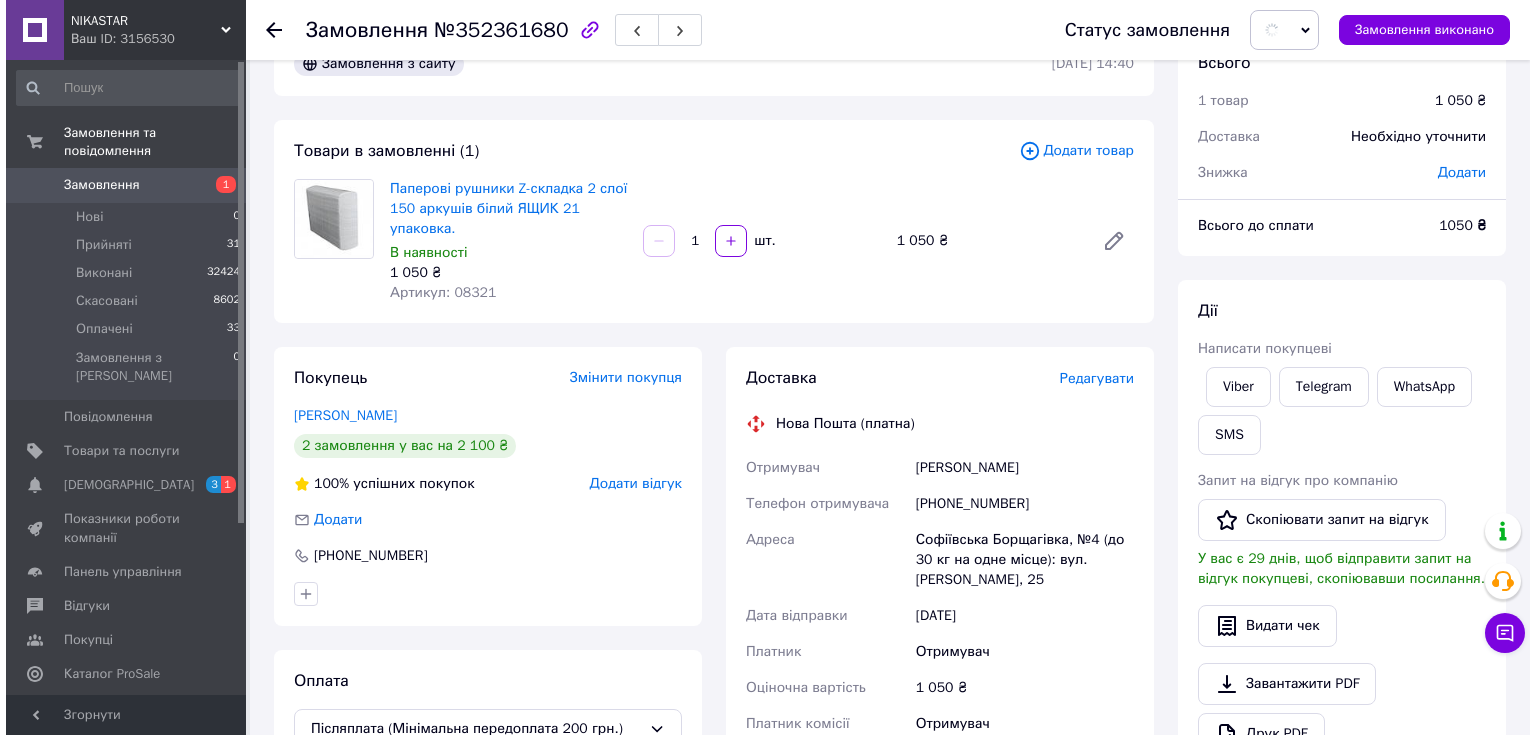 scroll, scrollTop: 212, scrollLeft: 0, axis: vertical 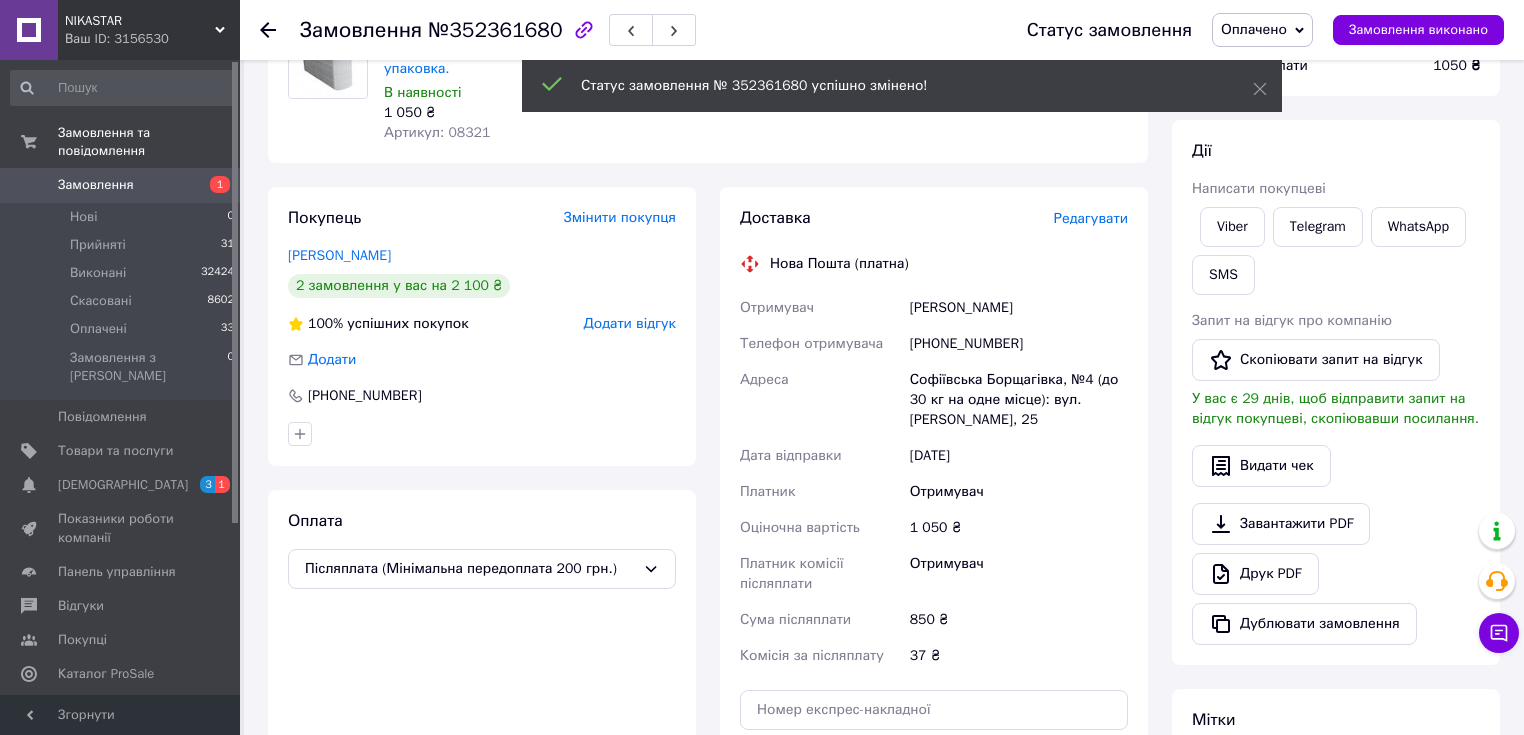 click on "Редагувати" at bounding box center (1091, 218) 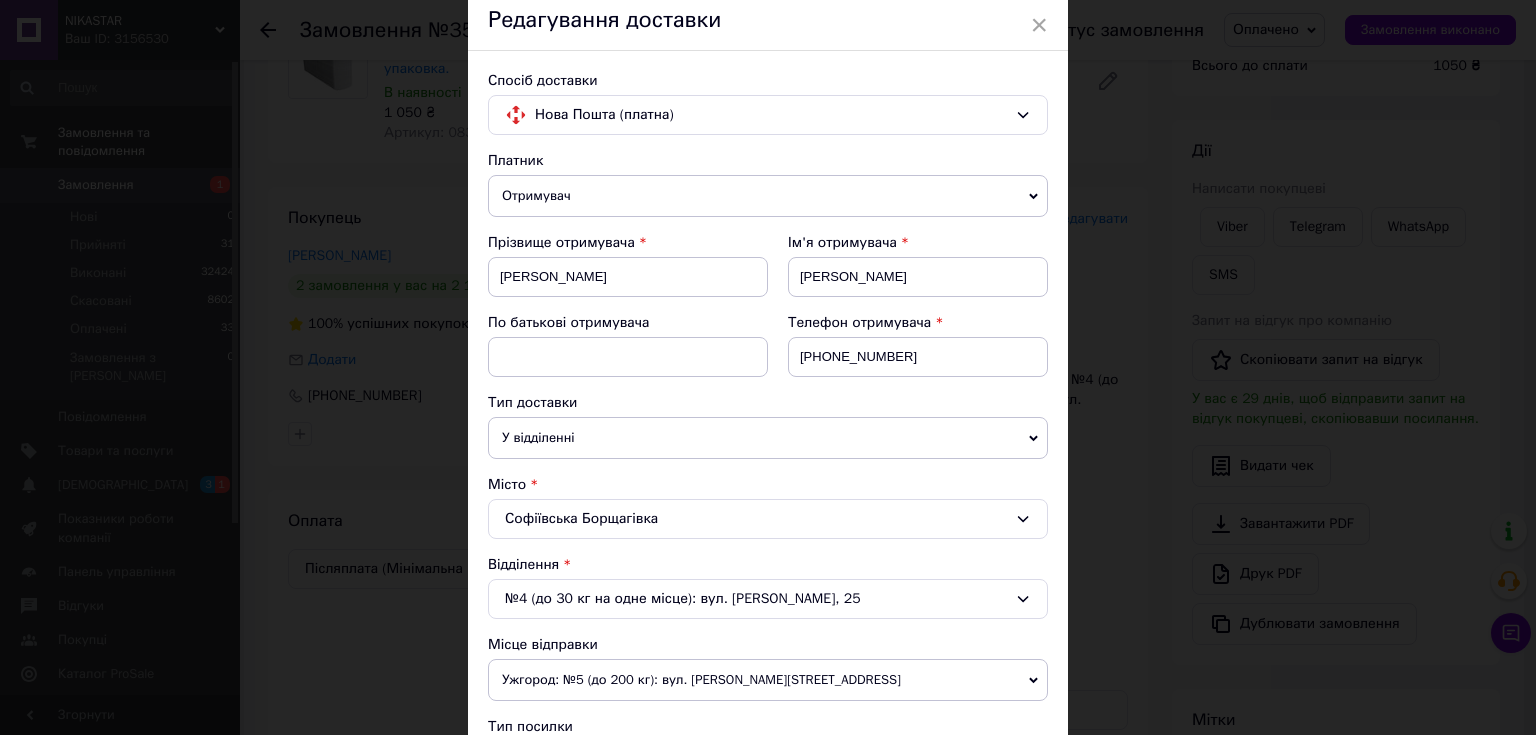scroll, scrollTop: 240, scrollLeft: 0, axis: vertical 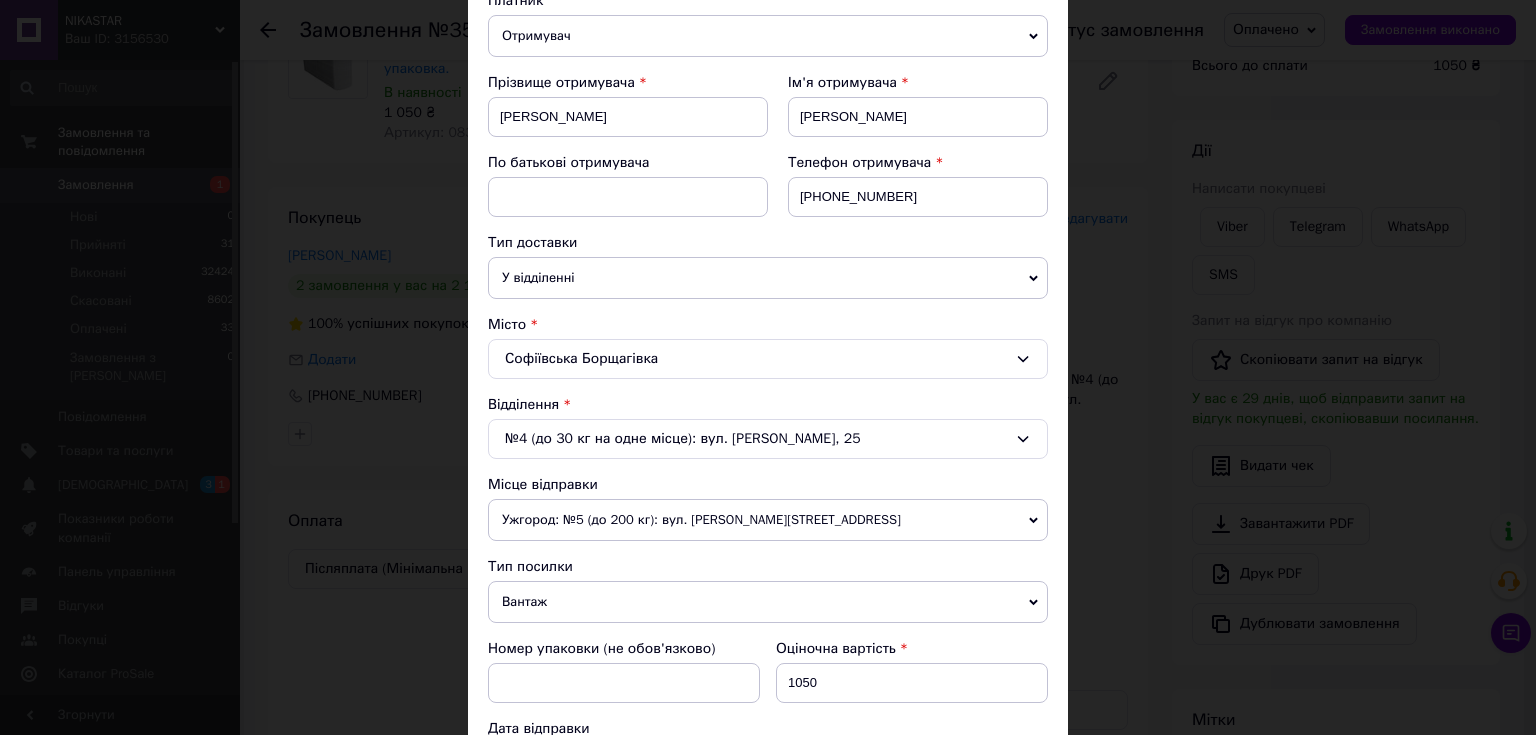 click on "Ужгород: №5 (до 200 кг): вул. [PERSON_NAME][STREET_ADDRESS]" at bounding box center [768, 520] 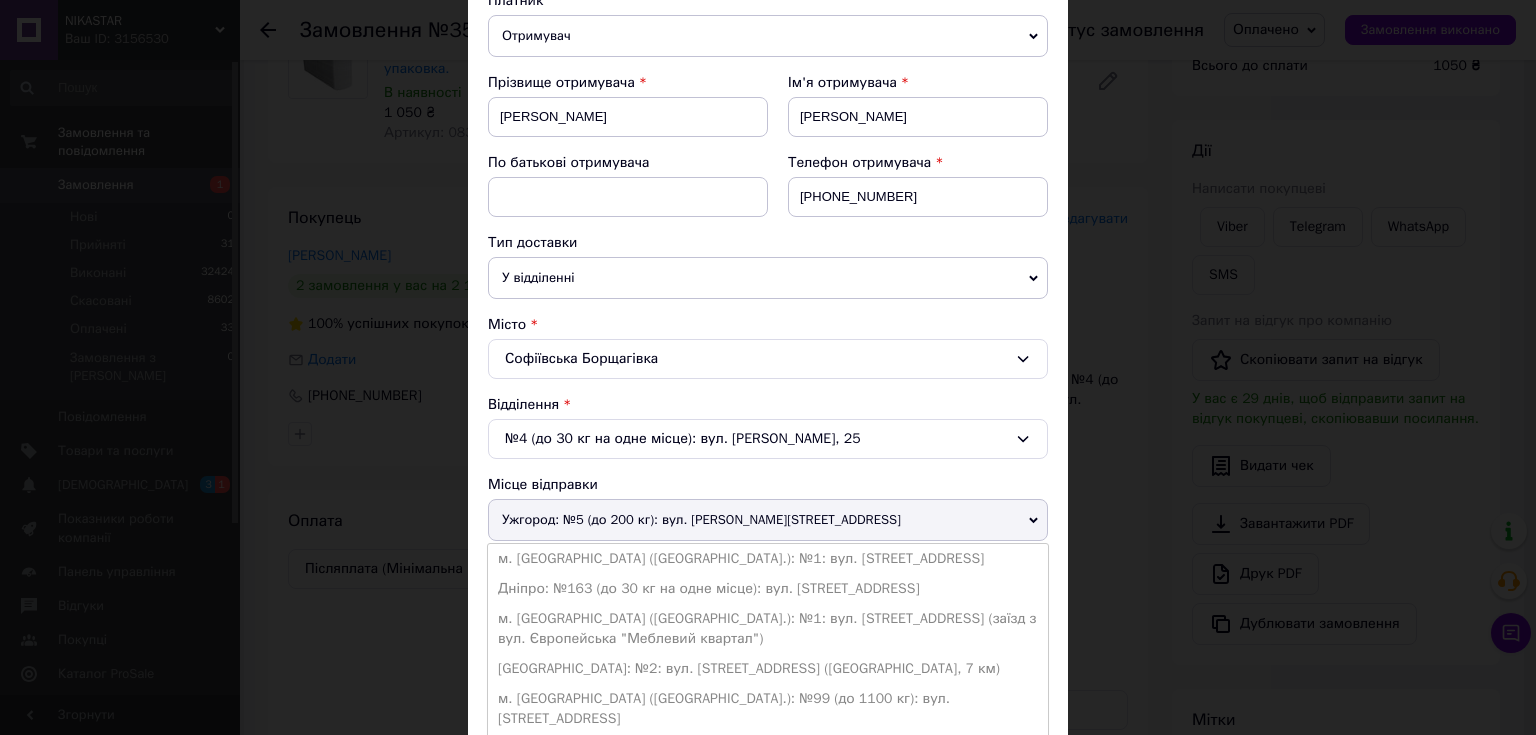scroll, scrollTop: 320, scrollLeft: 0, axis: vertical 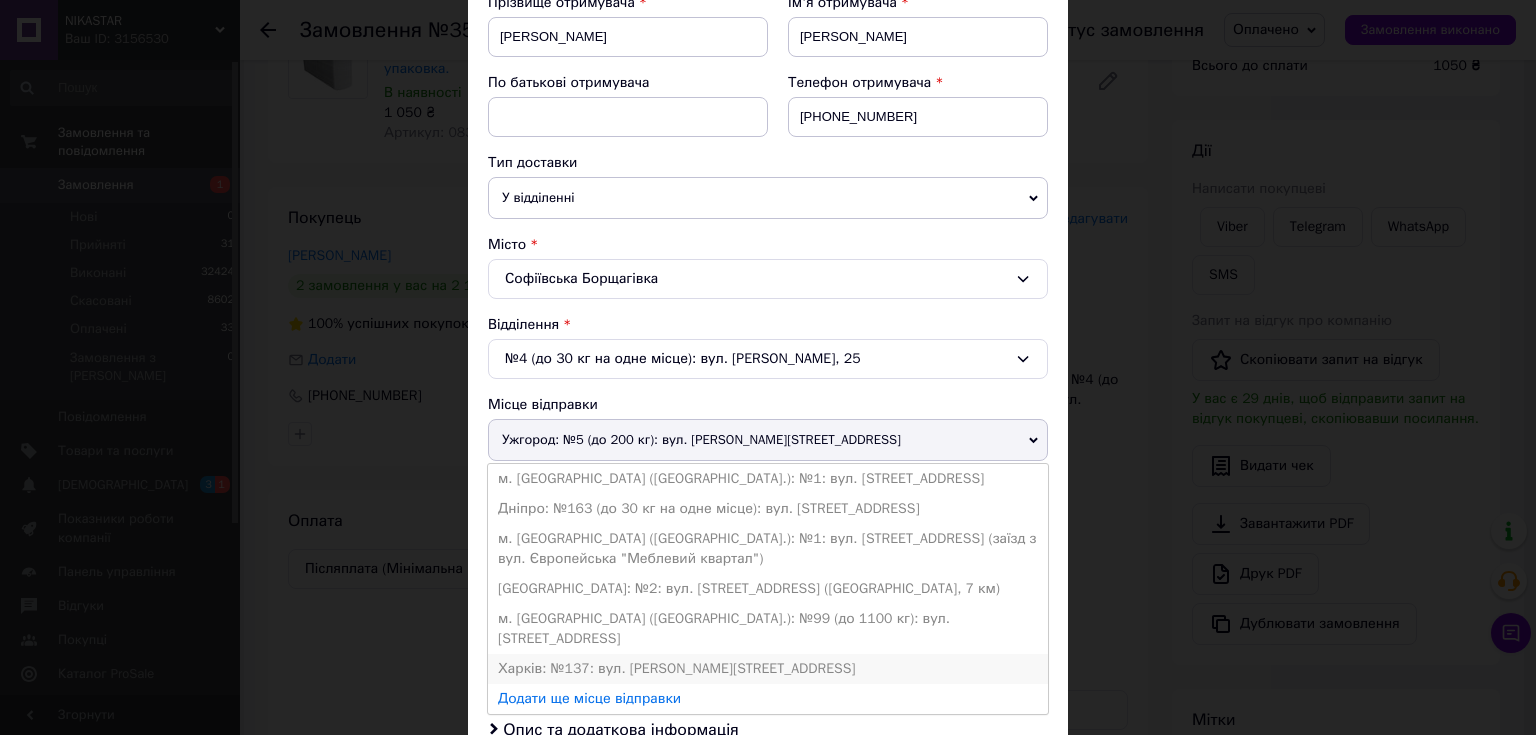 click on "Харків: №137: вул. [PERSON_NAME][STREET_ADDRESS]" at bounding box center (768, 669) 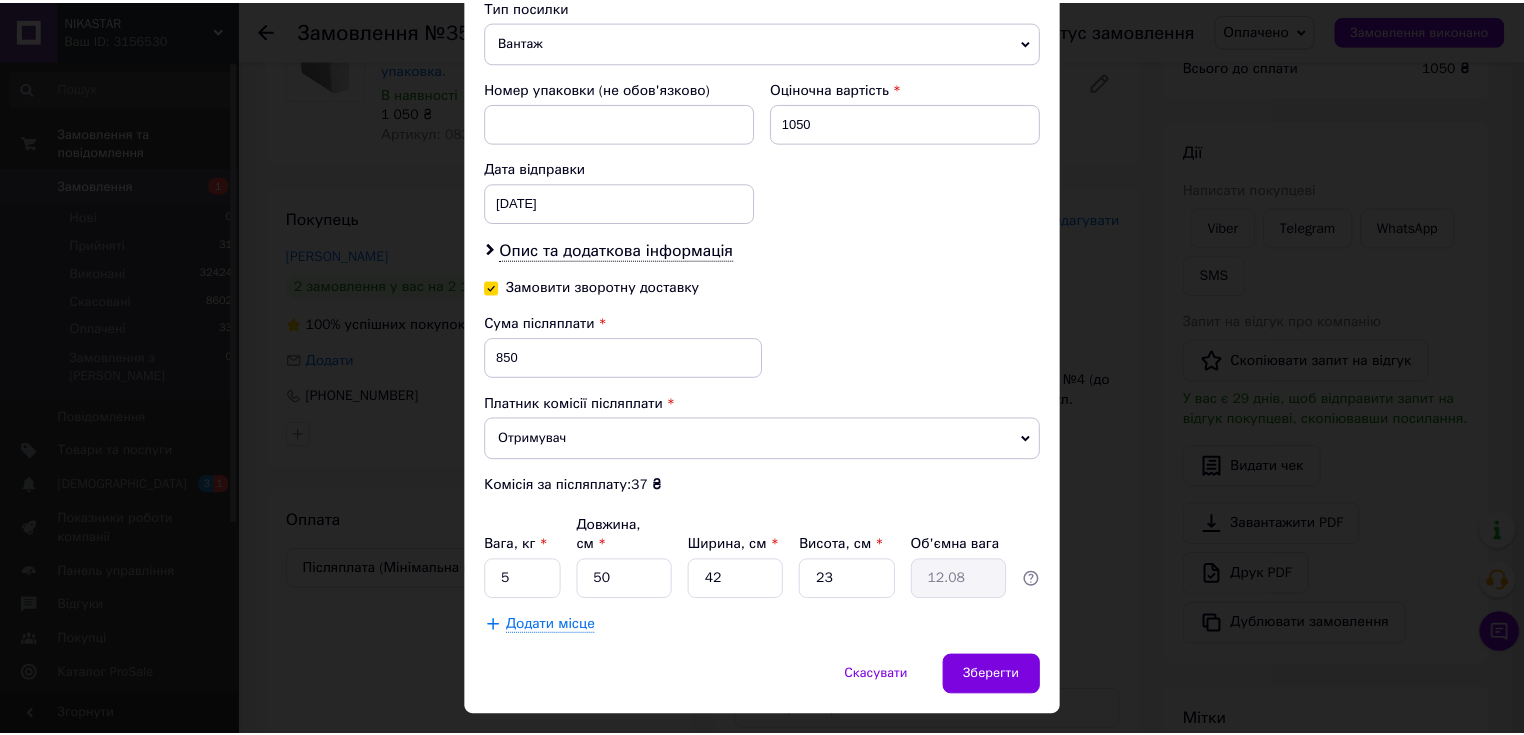 scroll, scrollTop: 824, scrollLeft: 0, axis: vertical 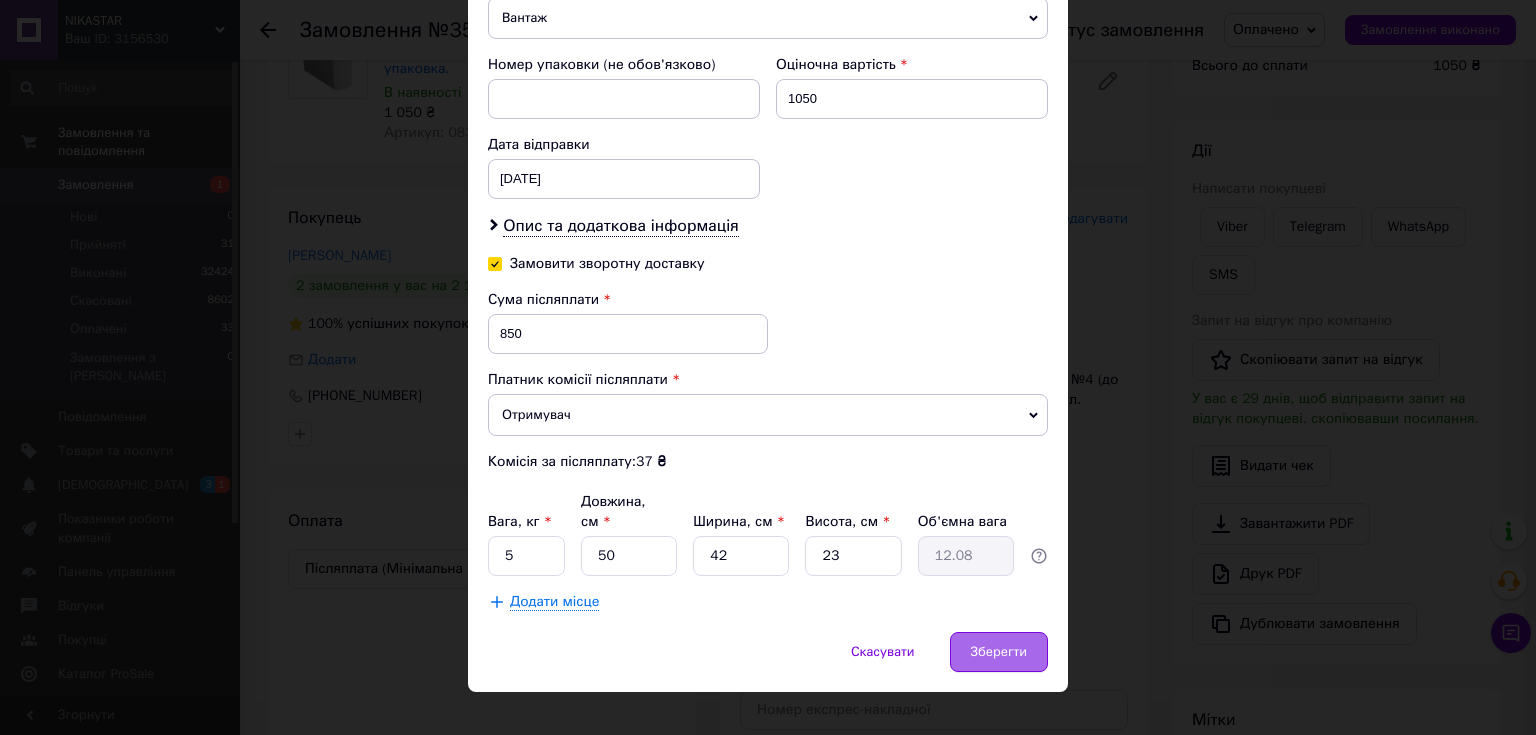 click on "Зберегти" at bounding box center (999, 652) 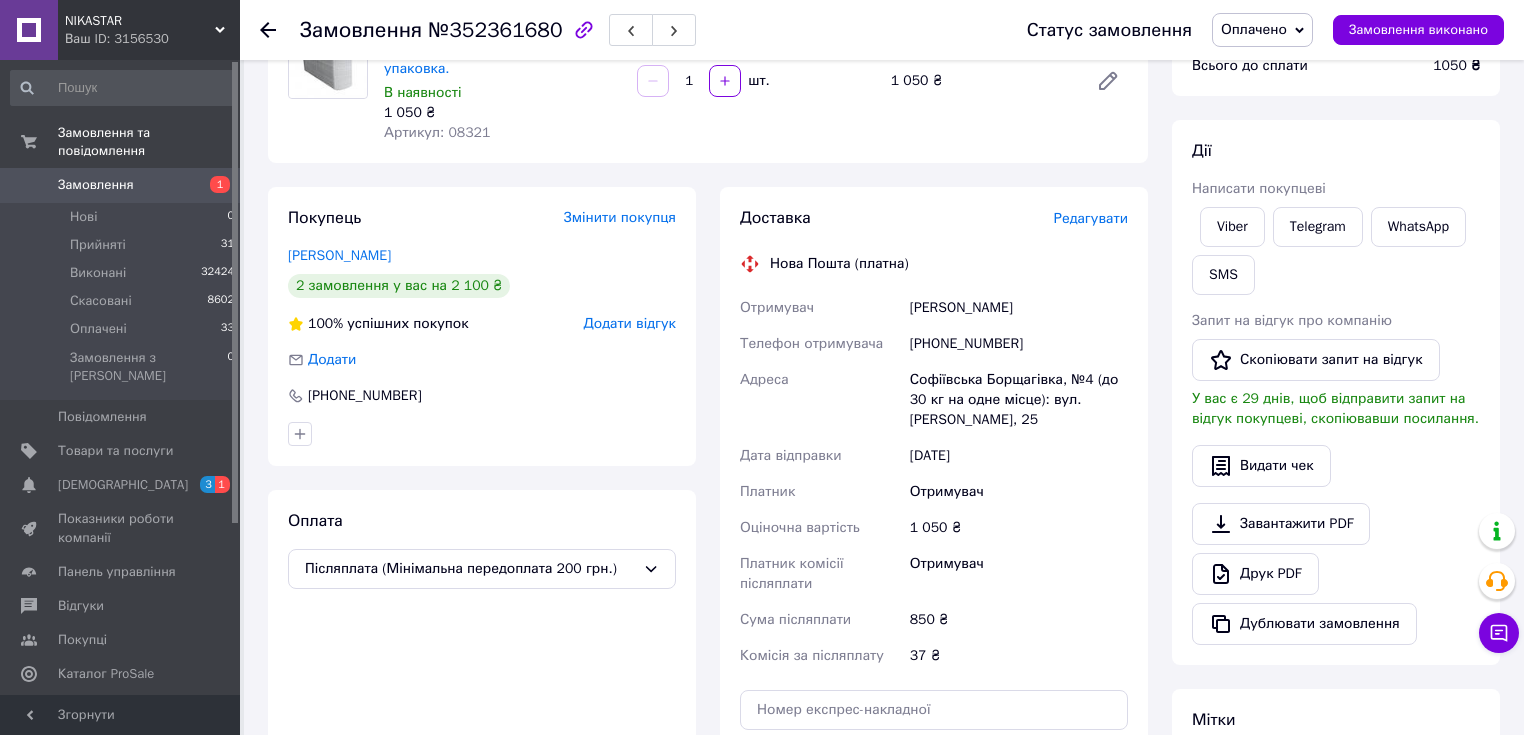 click 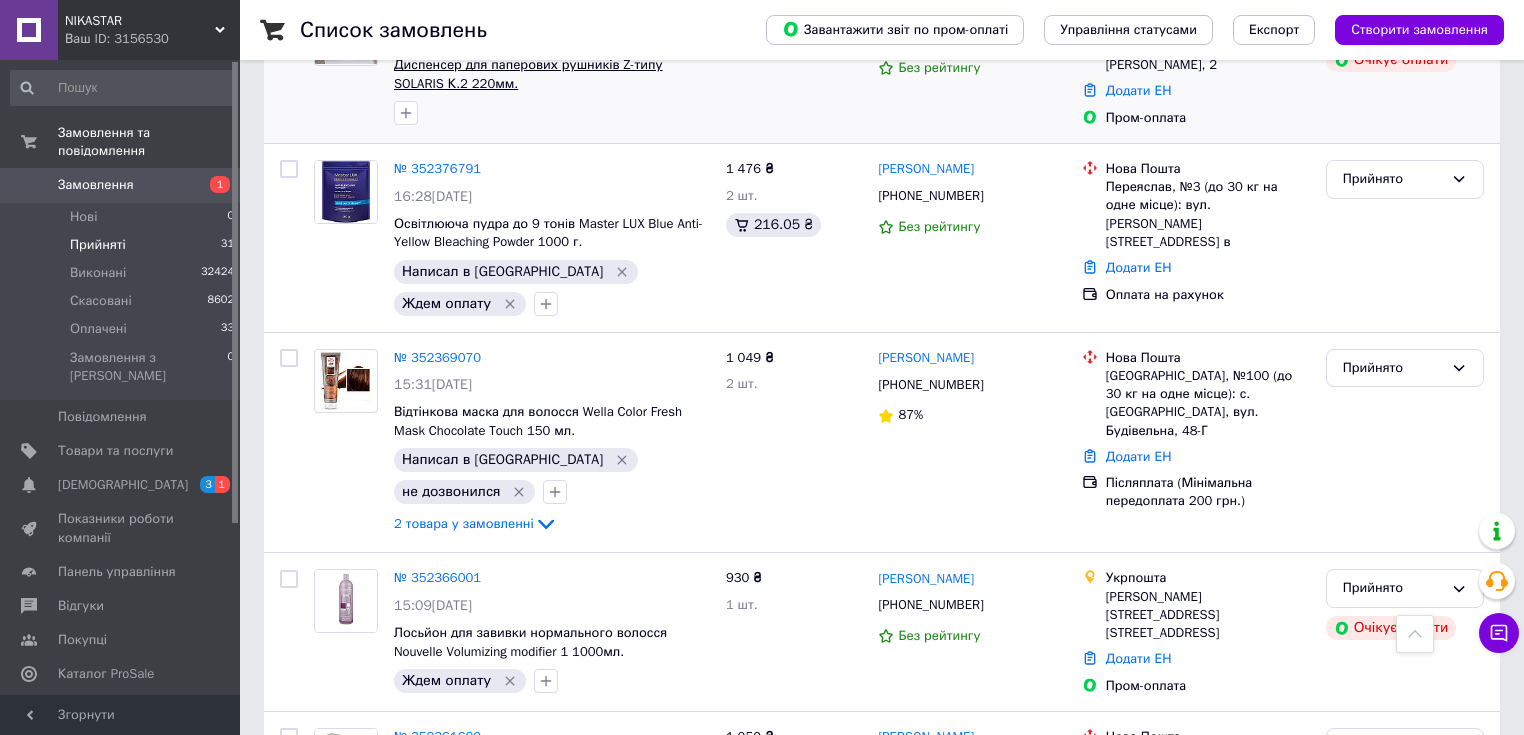 scroll, scrollTop: 2080, scrollLeft: 0, axis: vertical 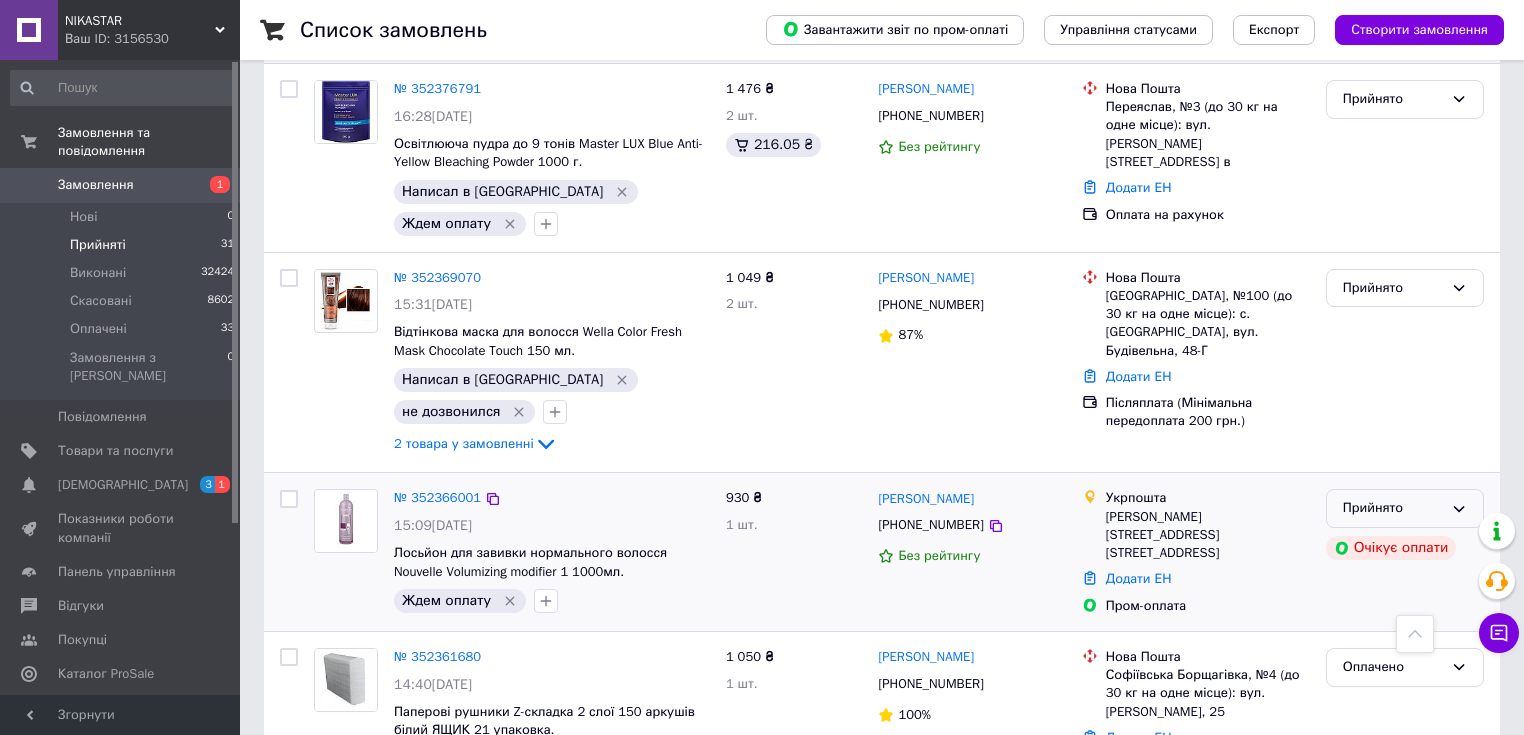 click 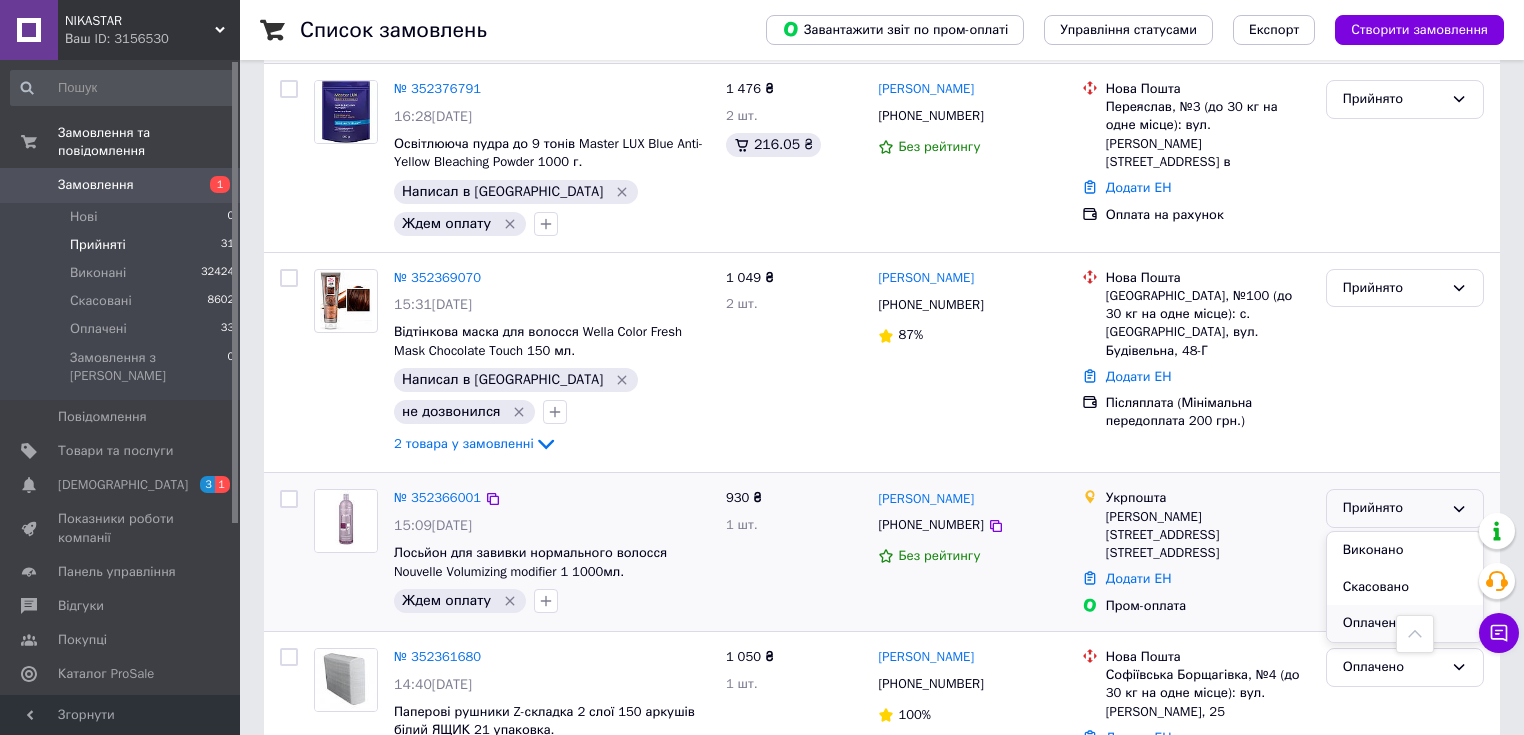 click on "Оплачено" at bounding box center [1405, 623] 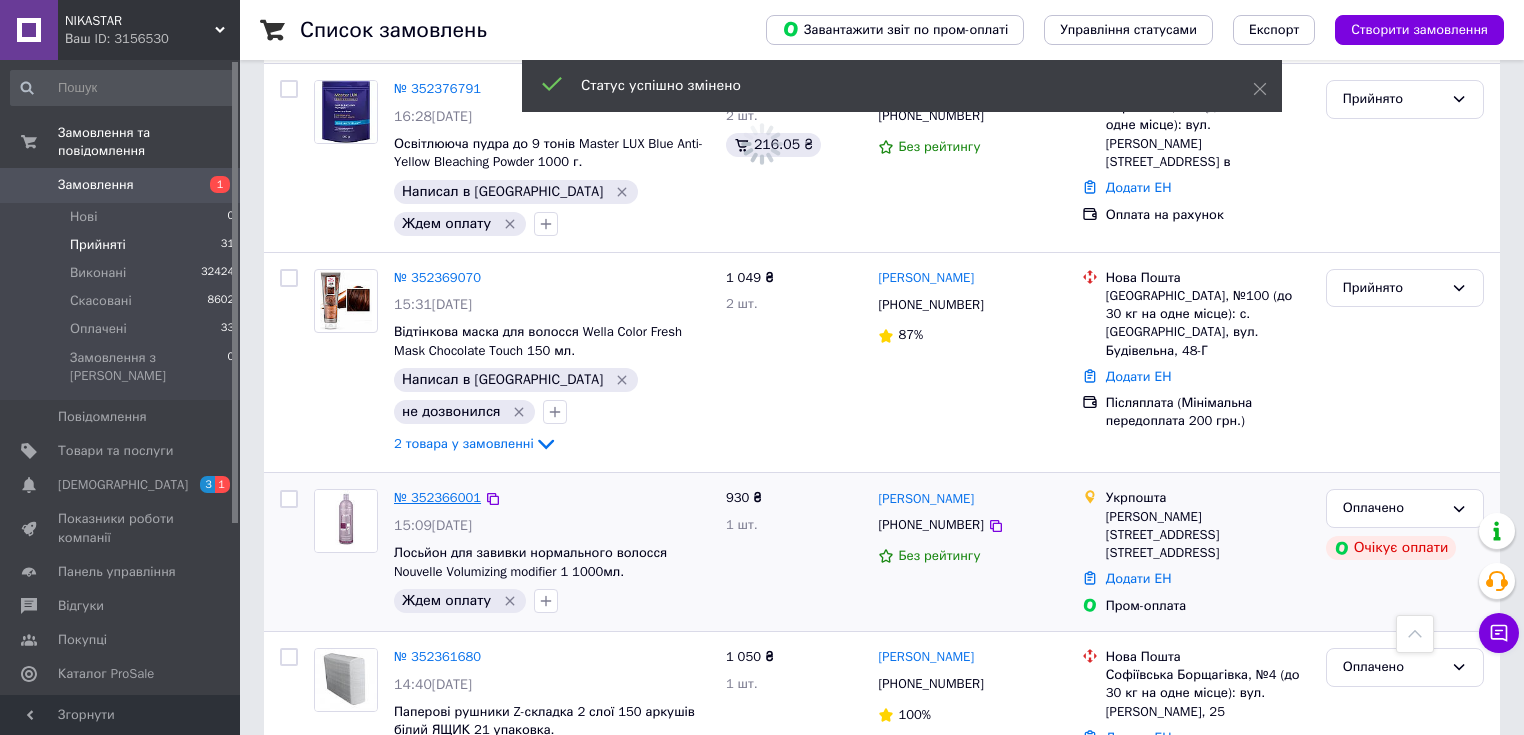 click on "№ 352366001" at bounding box center (437, 497) 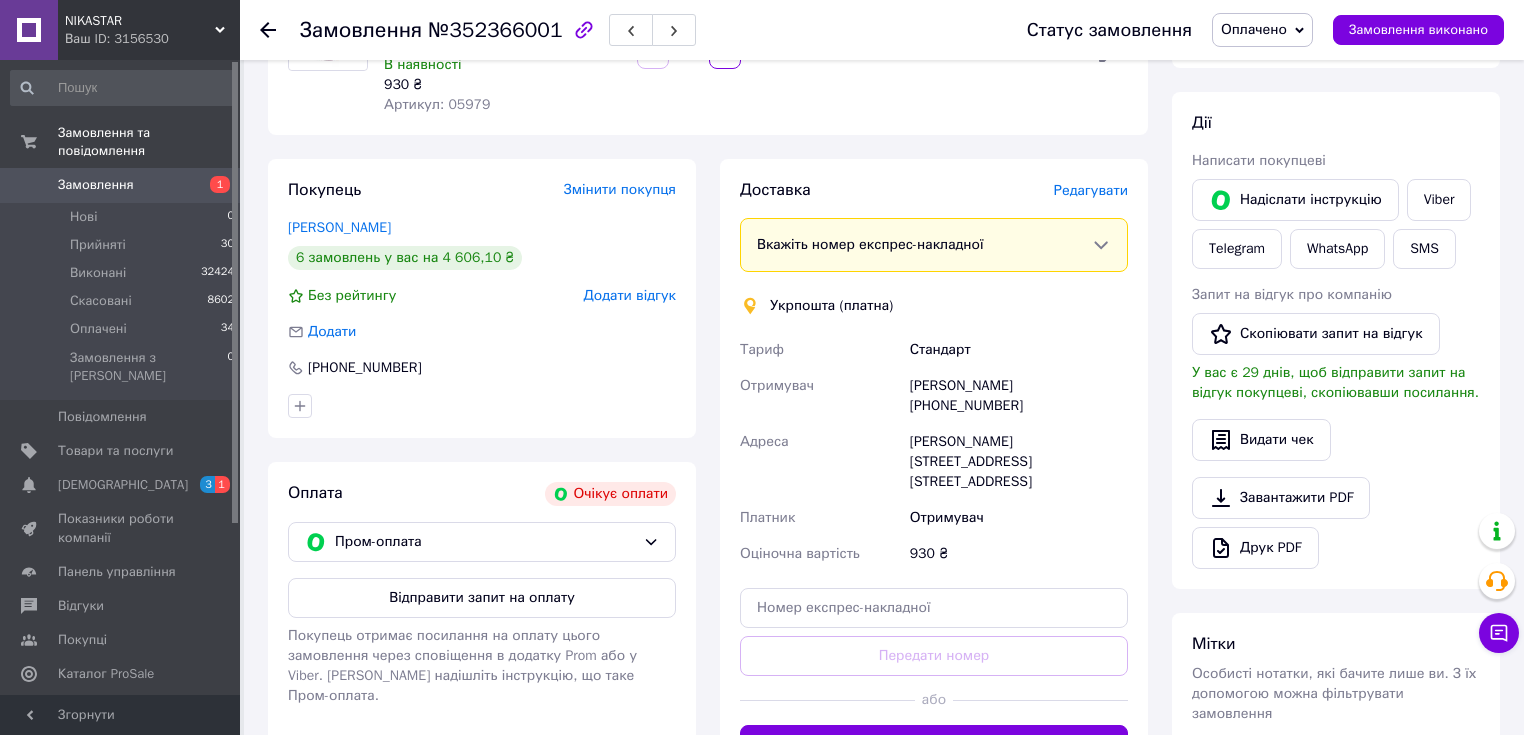 scroll, scrollTop: 320, scrollLeft: 0, axis: vertical 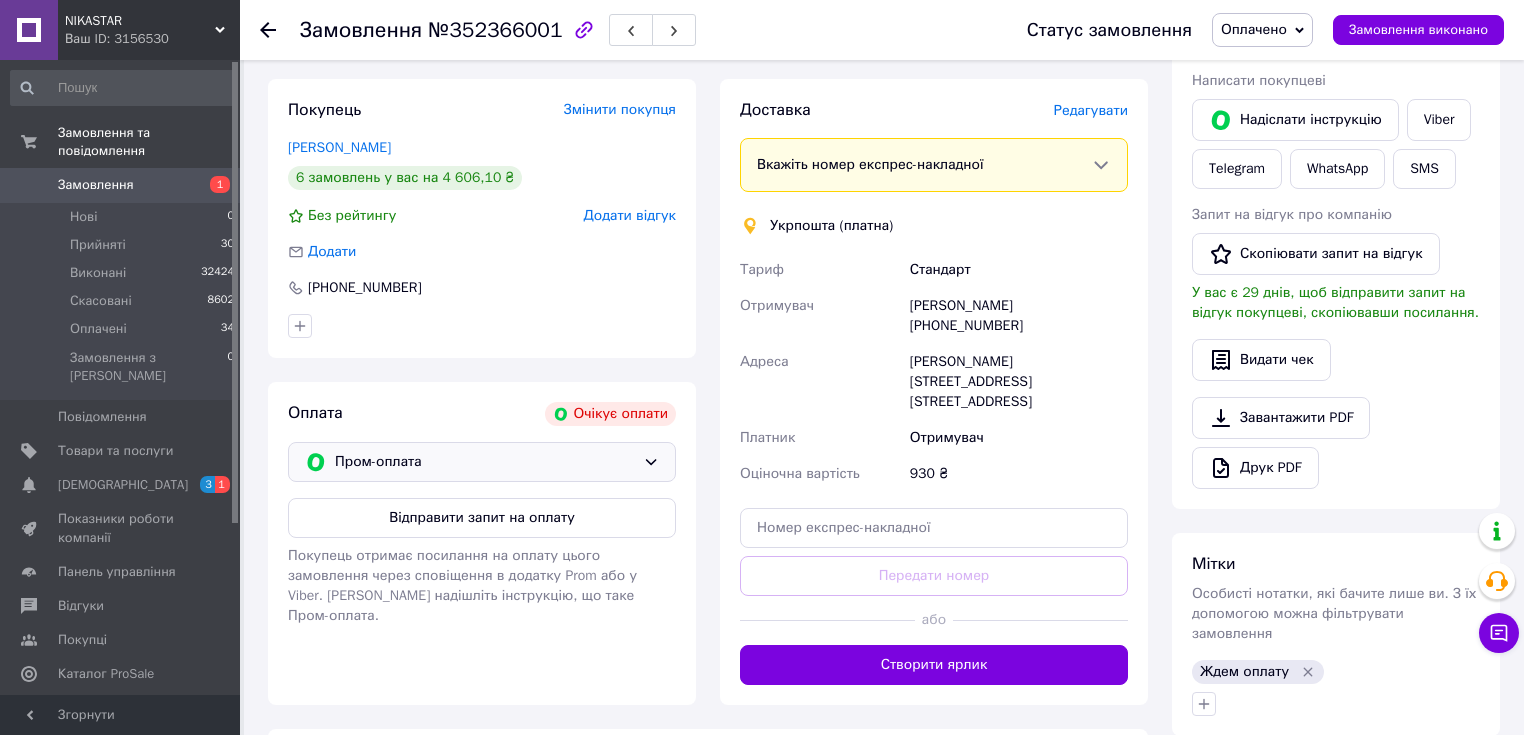 click on "Пром-оплата" at bounding box center (485, 462) 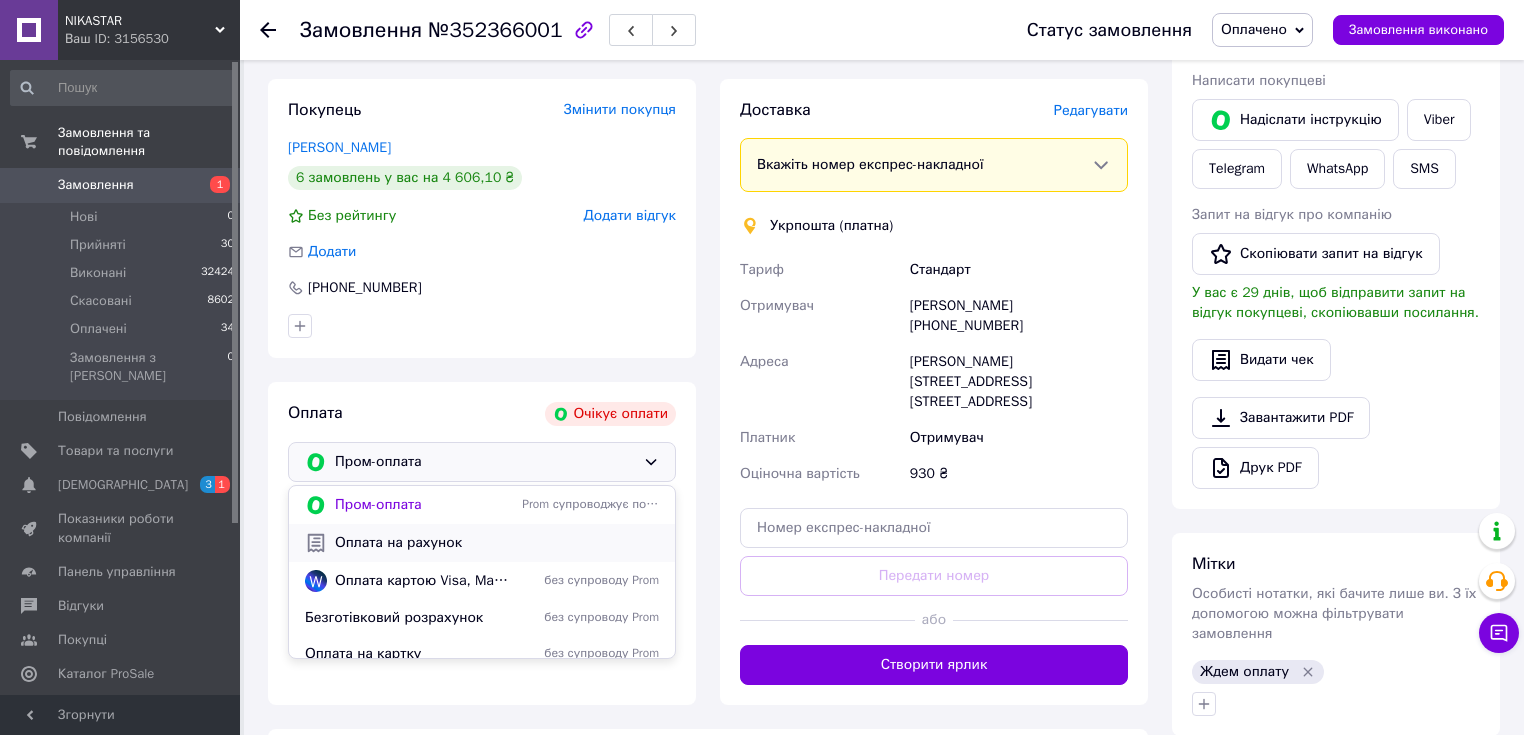 click on "Оплата на рахунок" at bounding box center [497, 543] 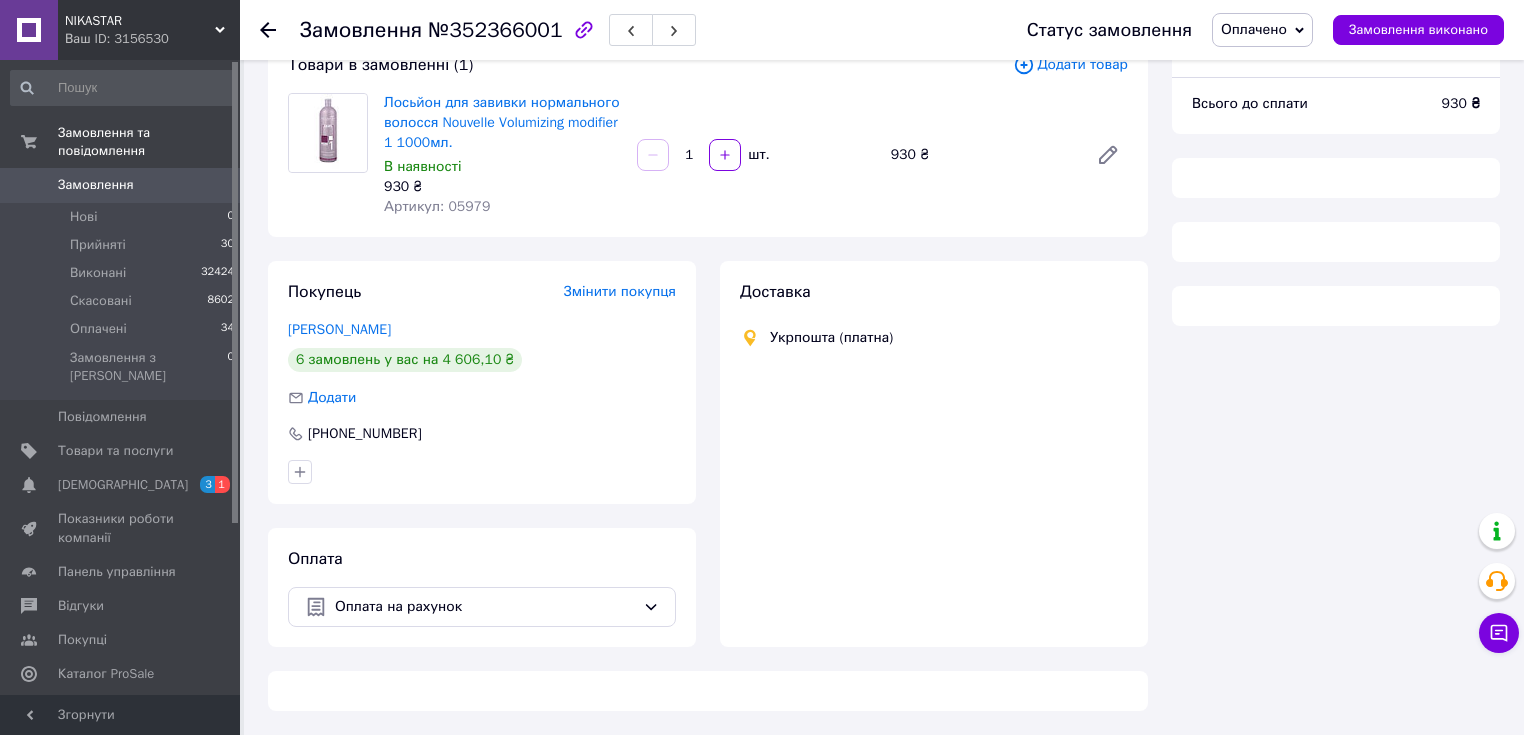 scroll, scrollTop: 179, scrollLeft: 0, axis: vertical 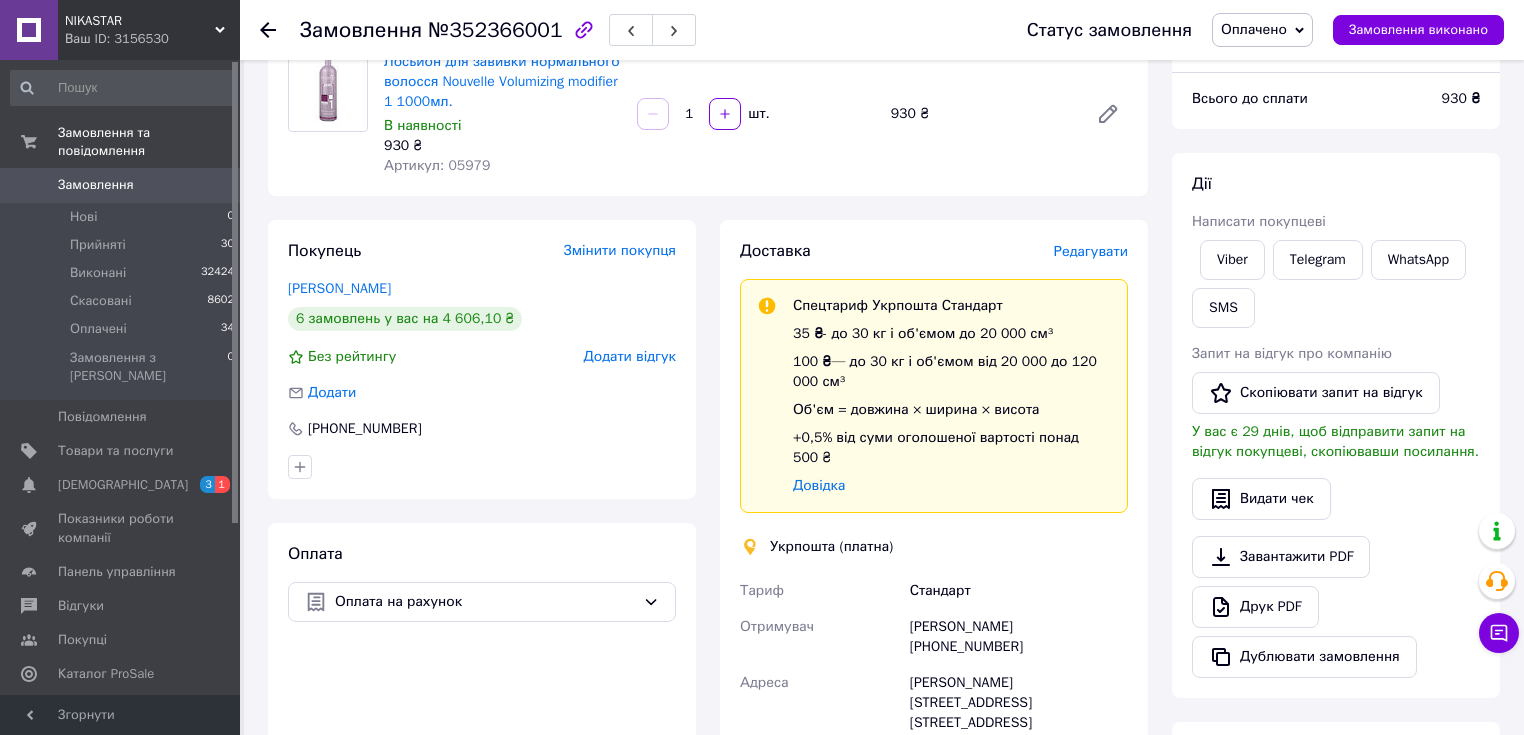 click on "Замовлення" at bounding box center [96, 185] 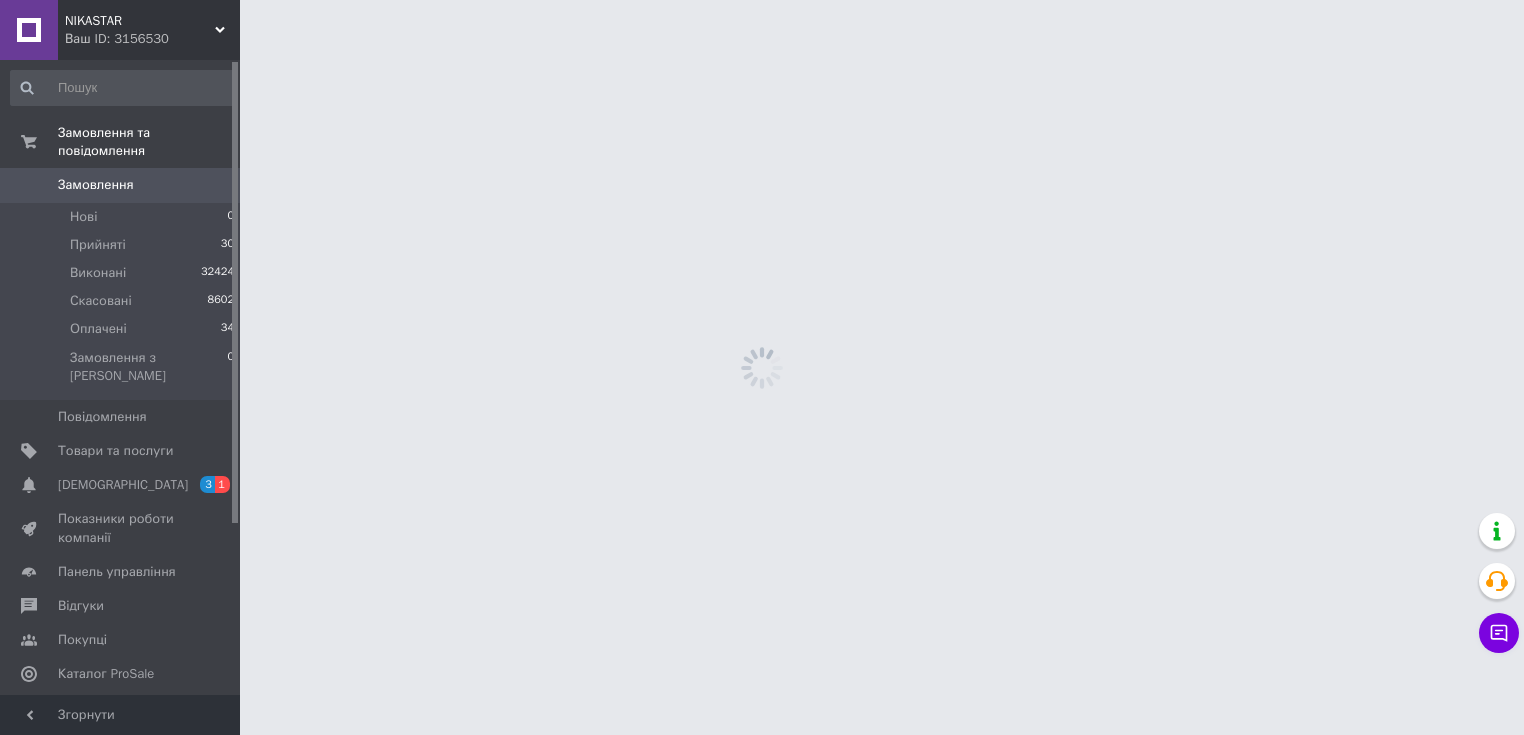 scroll, scrollTop: 0, scrollLeft: 0, axis: both 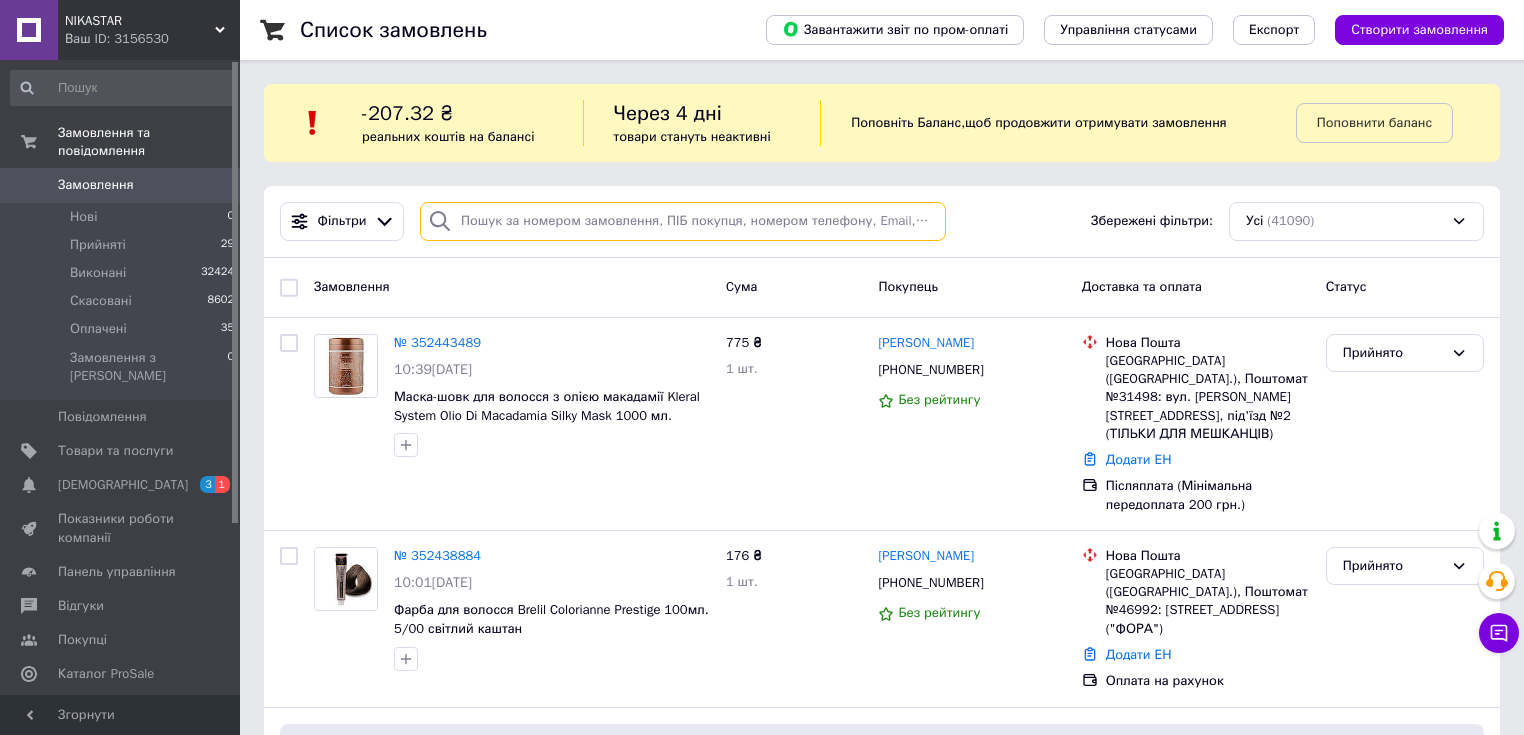 click at bounding box center [683, 221] 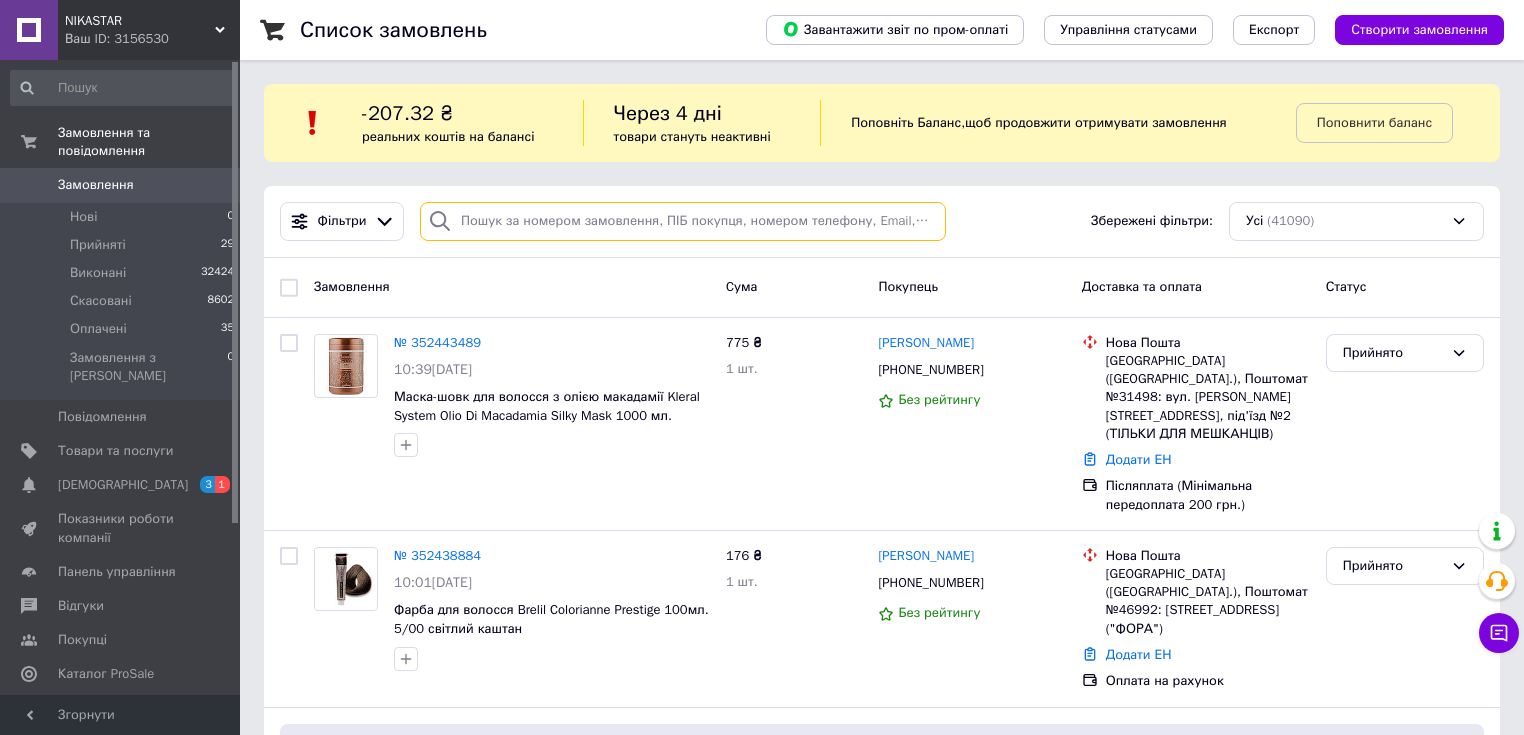 click at bounding box center (683, 221) 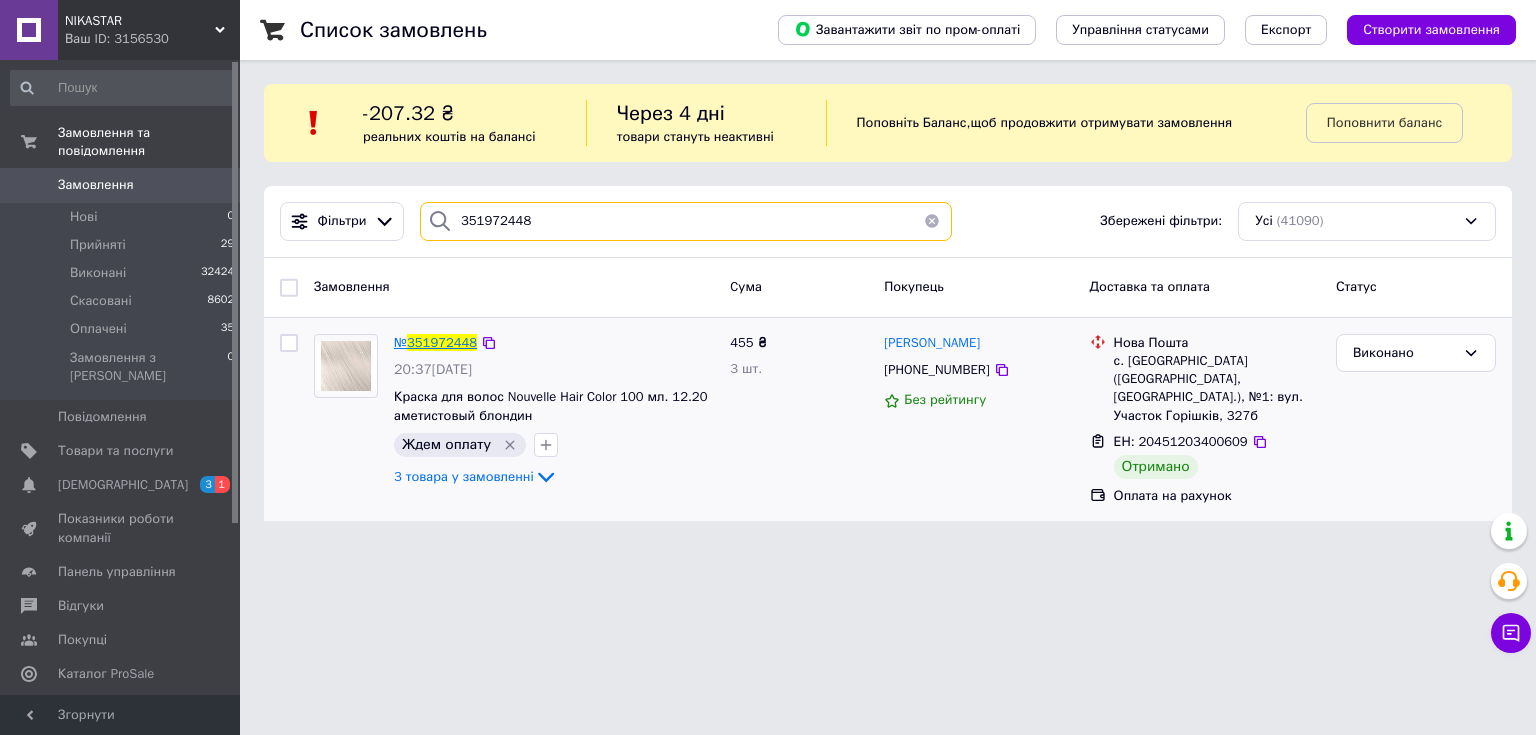 type on "351972448" 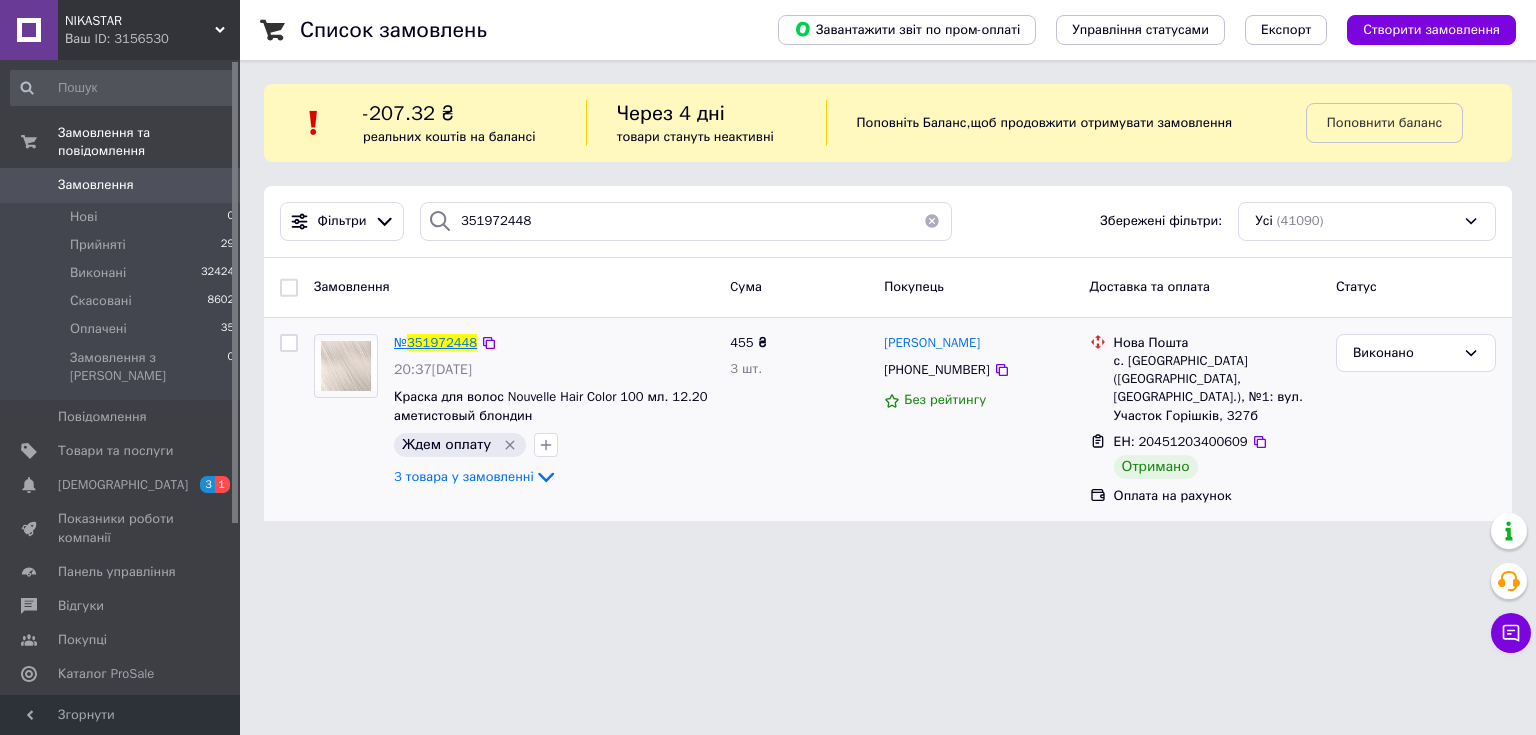 click on "351972448" at bounding box center (442, 342) 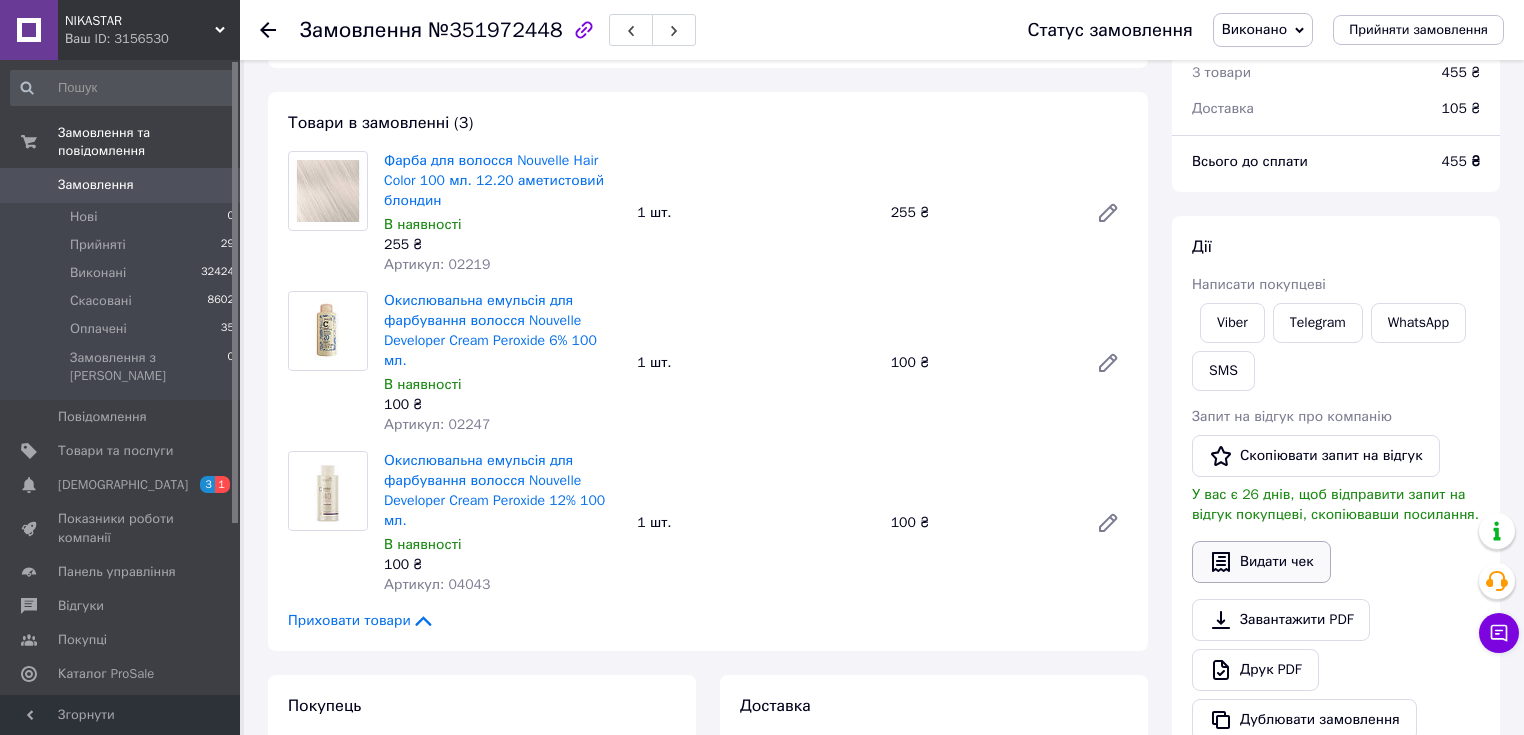 scroll, scrollTop: 240, scrollLeft: 0, axis: vertical 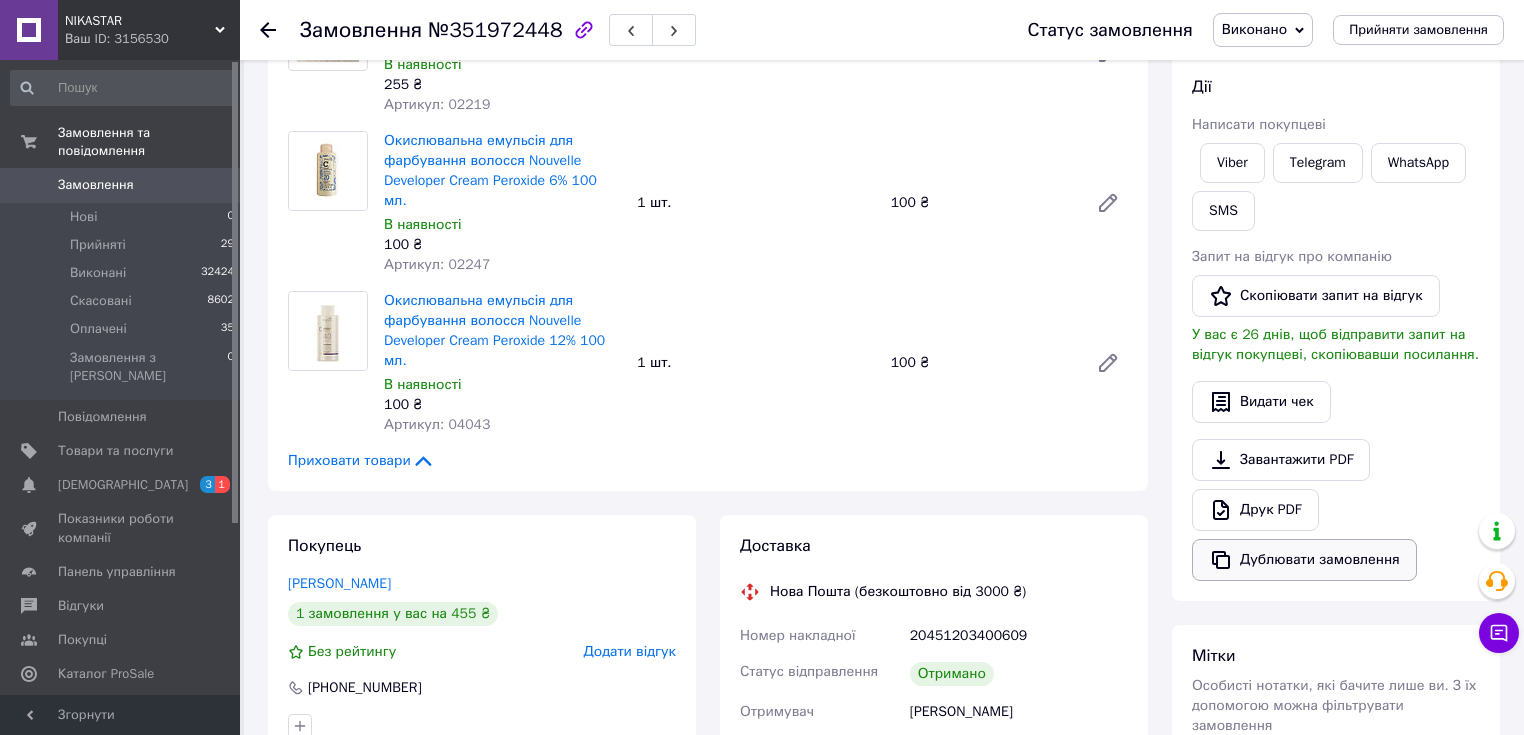 click on "Дублювати замовлення" at bounding box center (1304, 560) 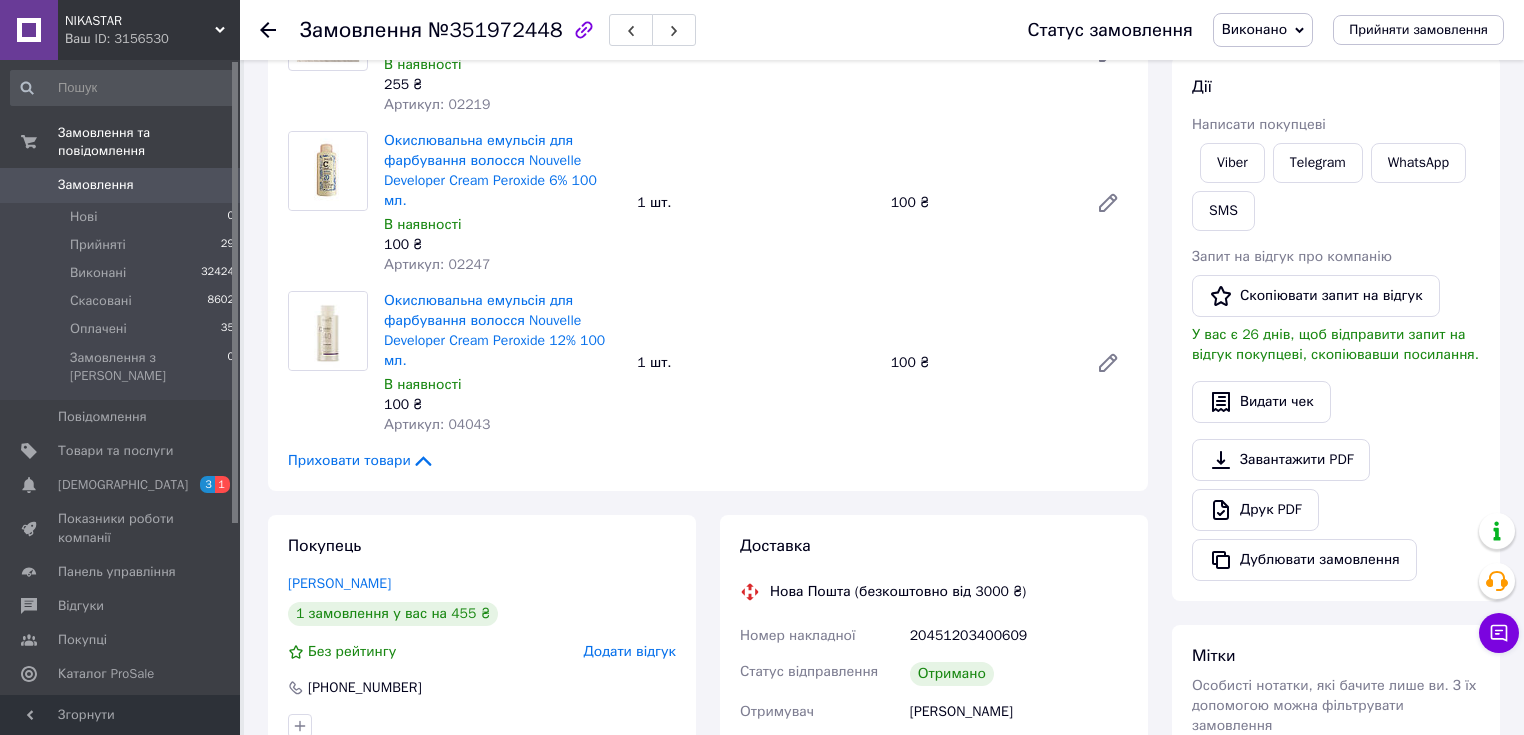 click on "Замовлення" at bounding box center [96, 185] 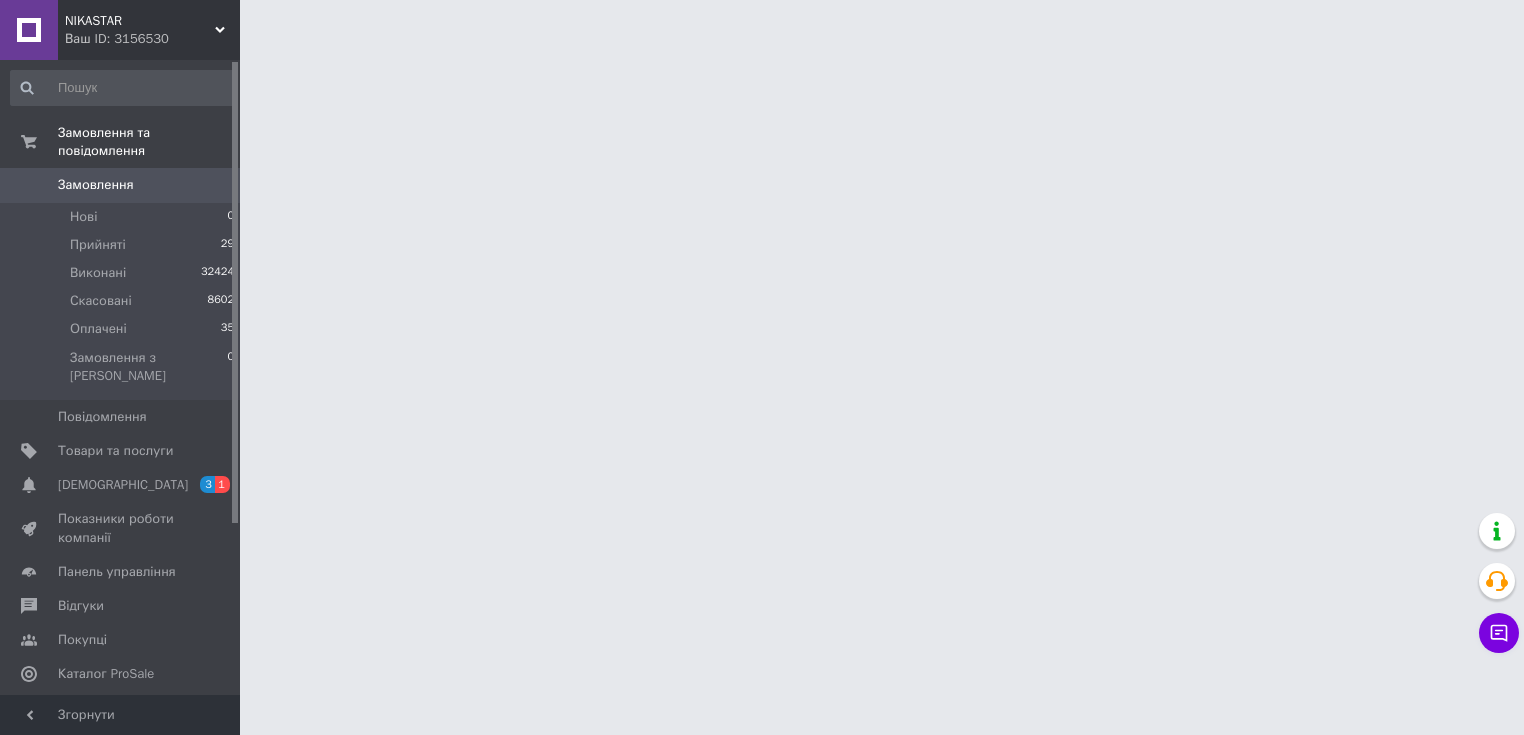 scroll, scrollTop: 0, scrollLeft: 0, axis: both 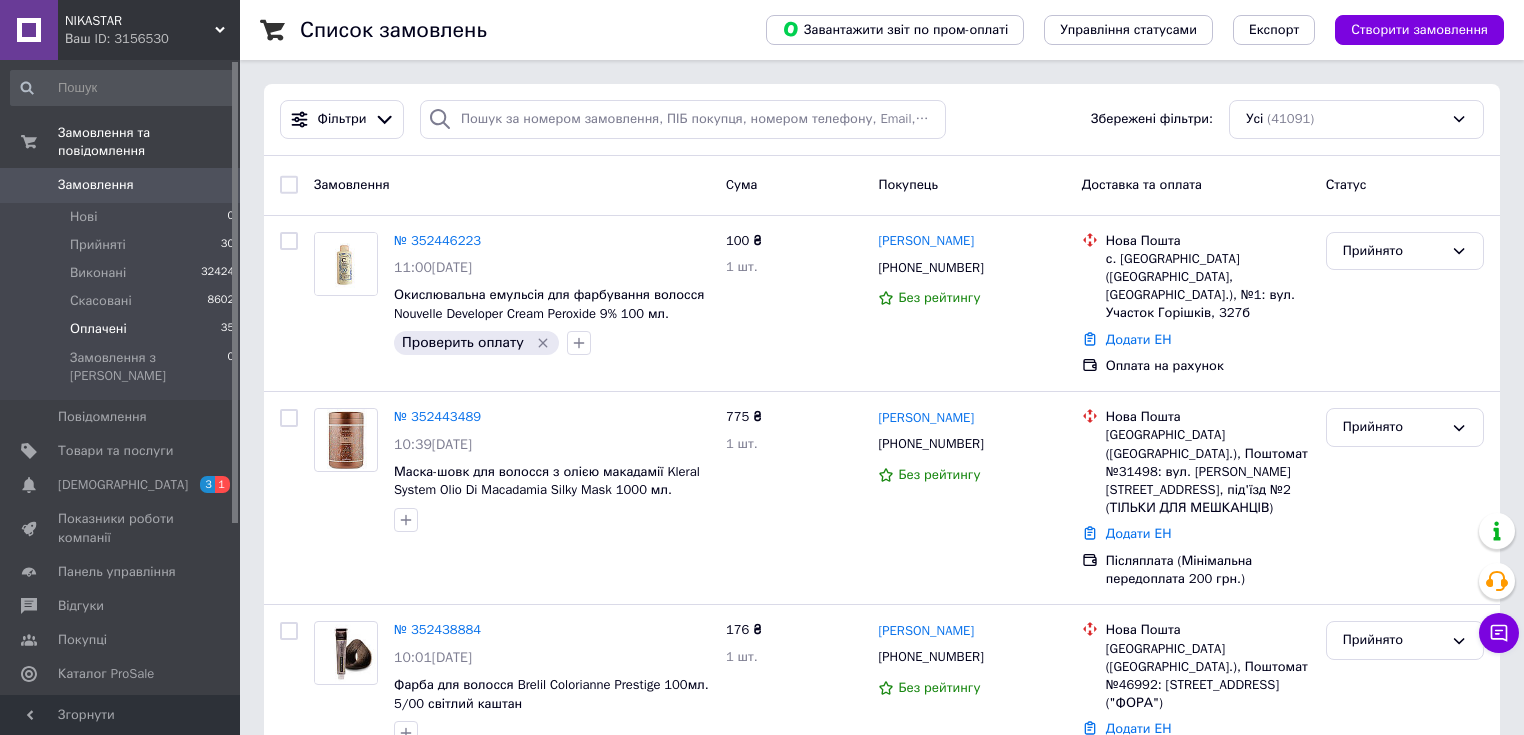 click on "Оплачені" at bounding box center [98, 329] 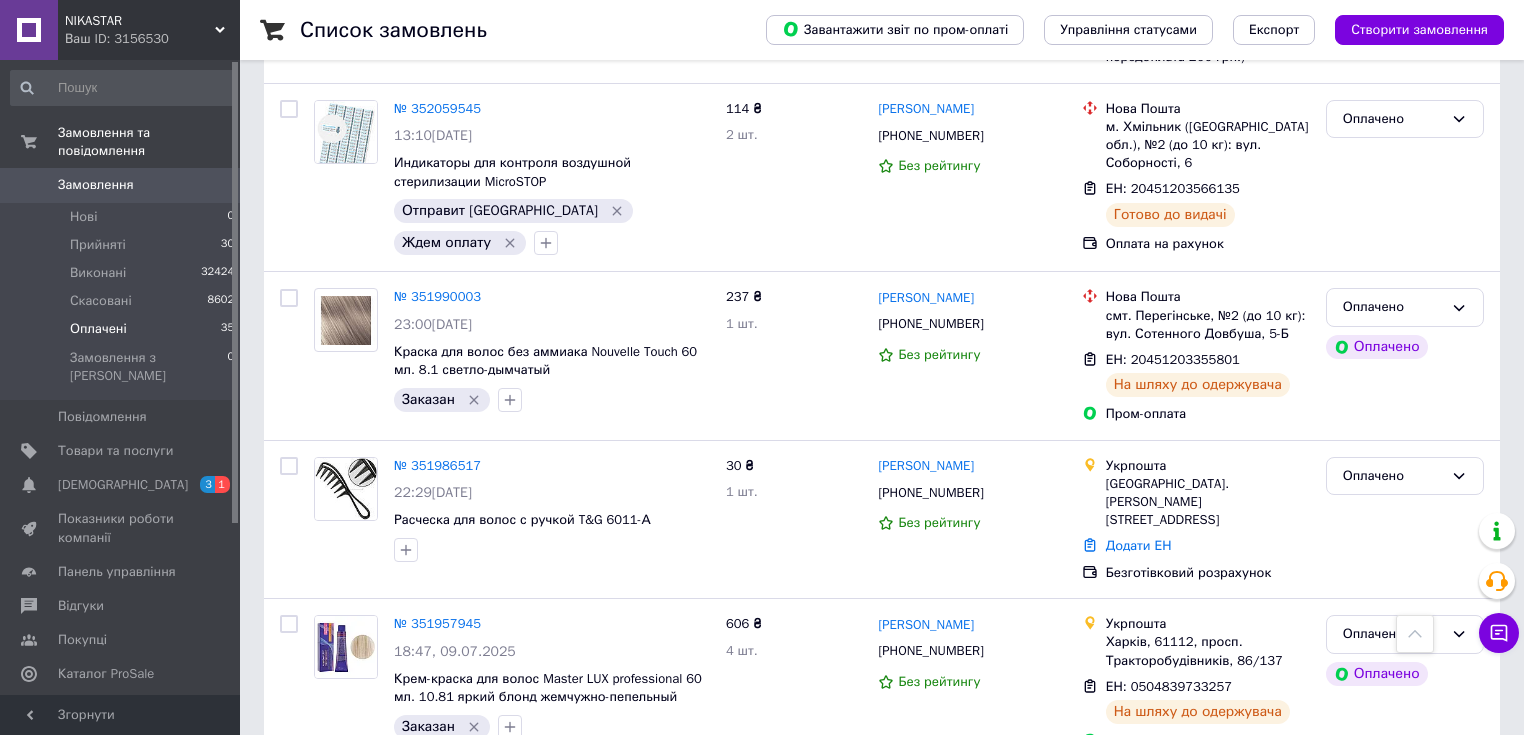 scroll, scrollTop: 6696, scrollLeft: 0, axis: vertical 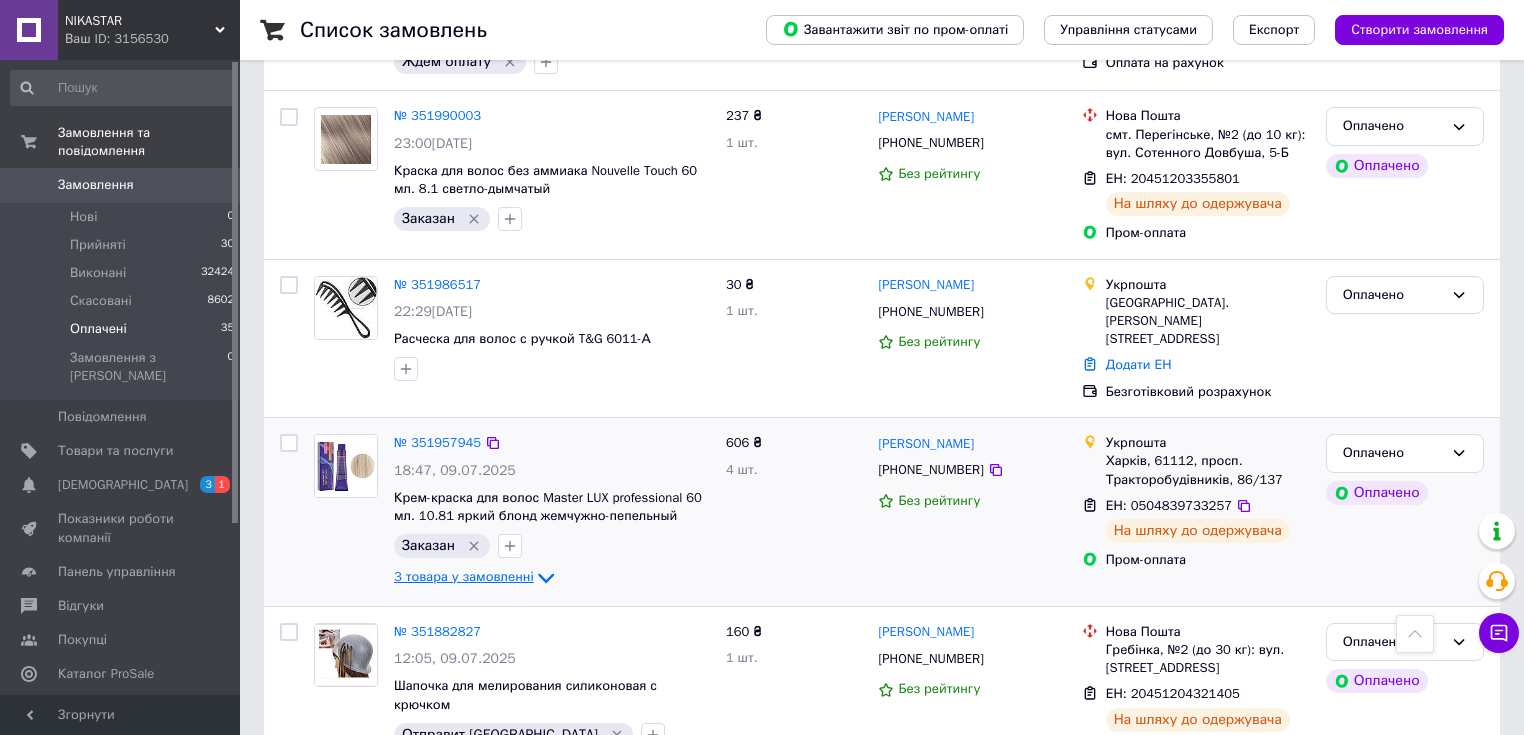 click 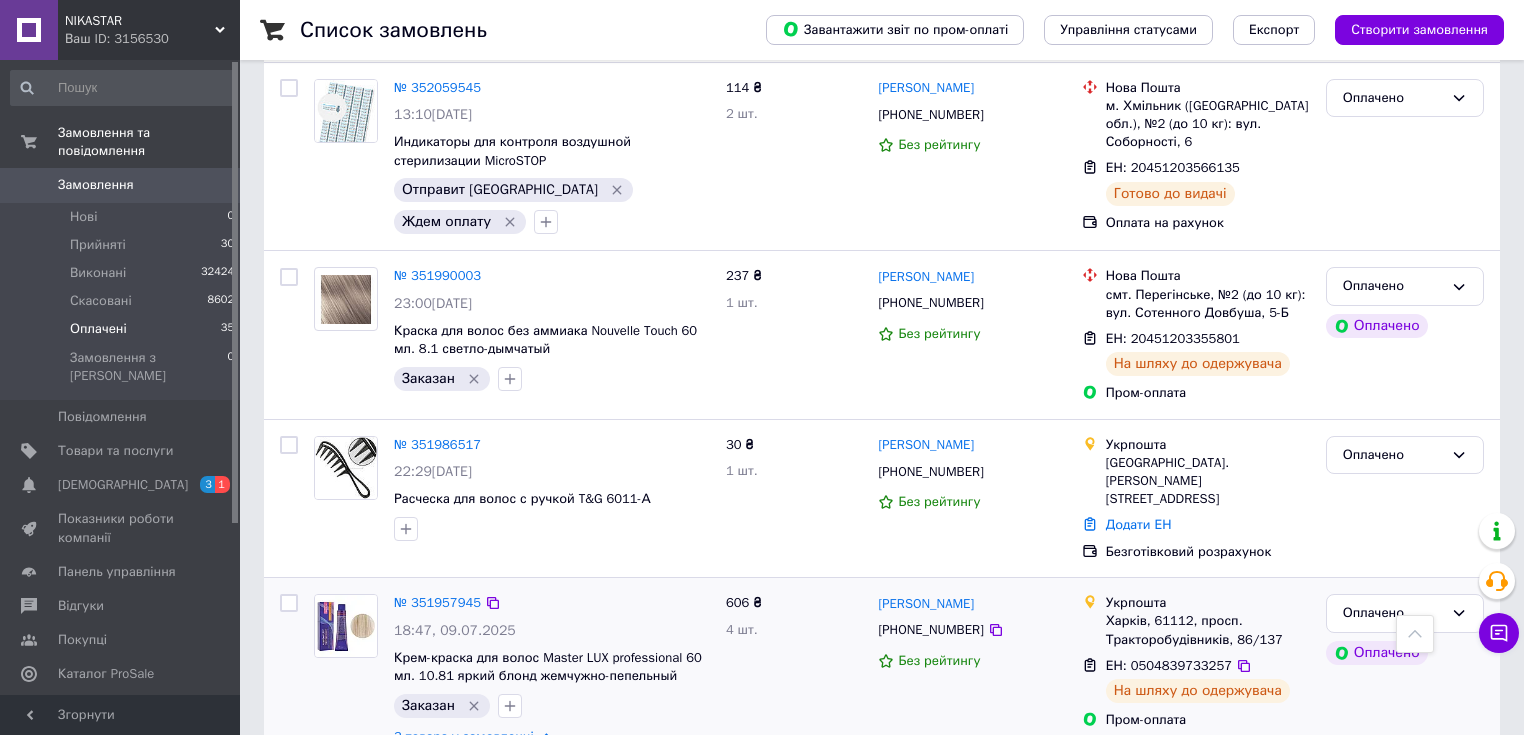 scroll, scrollTop: 6536, scrollLeft: 0, axis: vertical 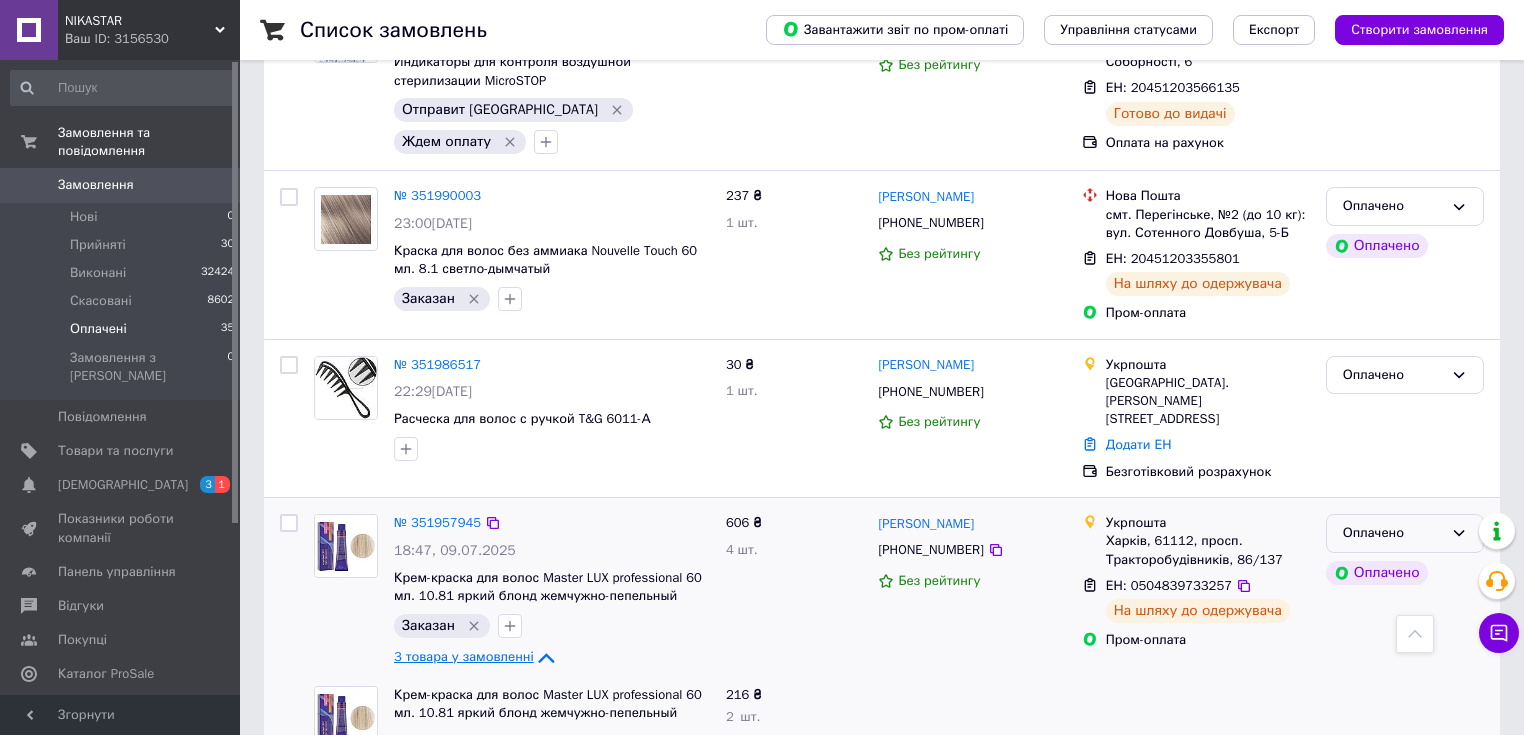 click 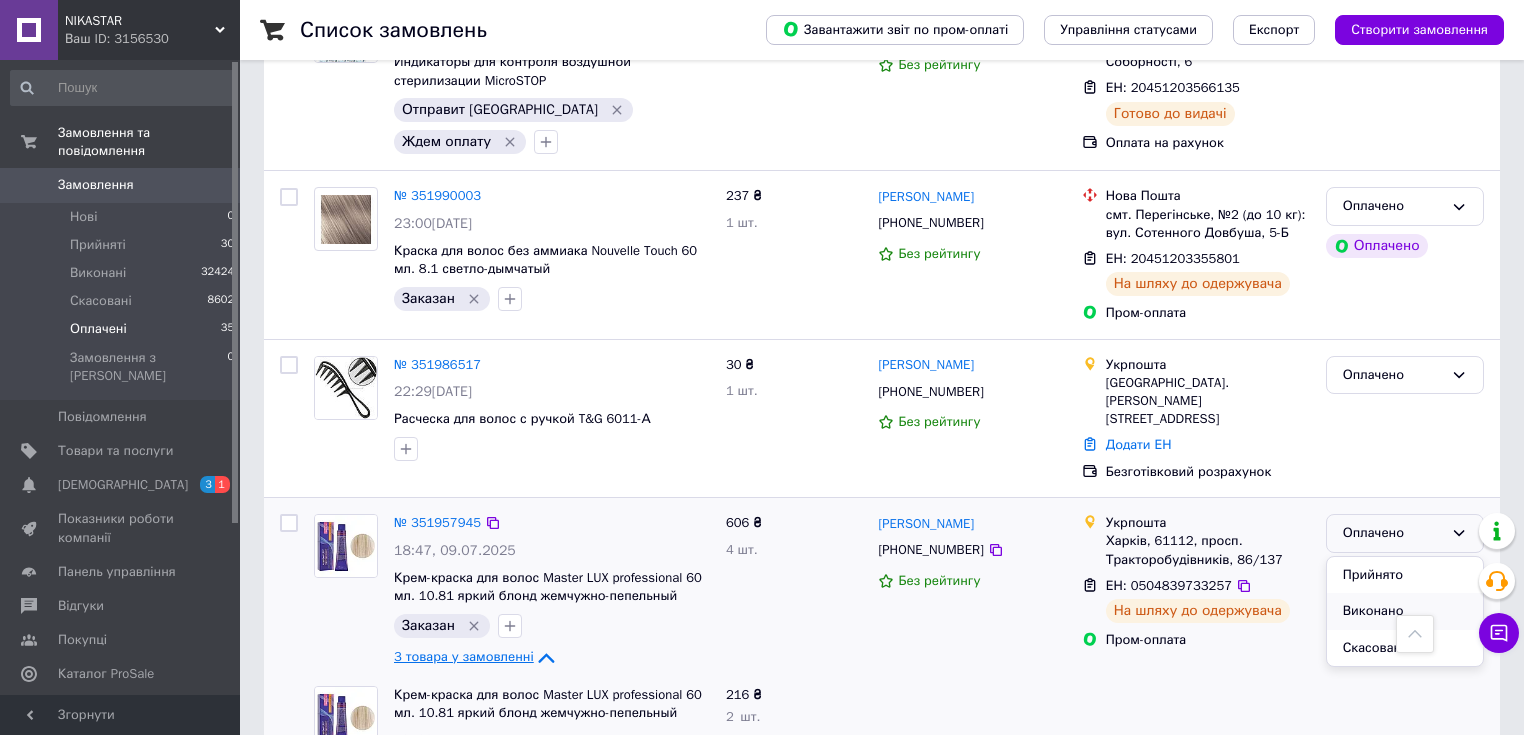 click on "Виконано" at bounding box center (1405, 611) 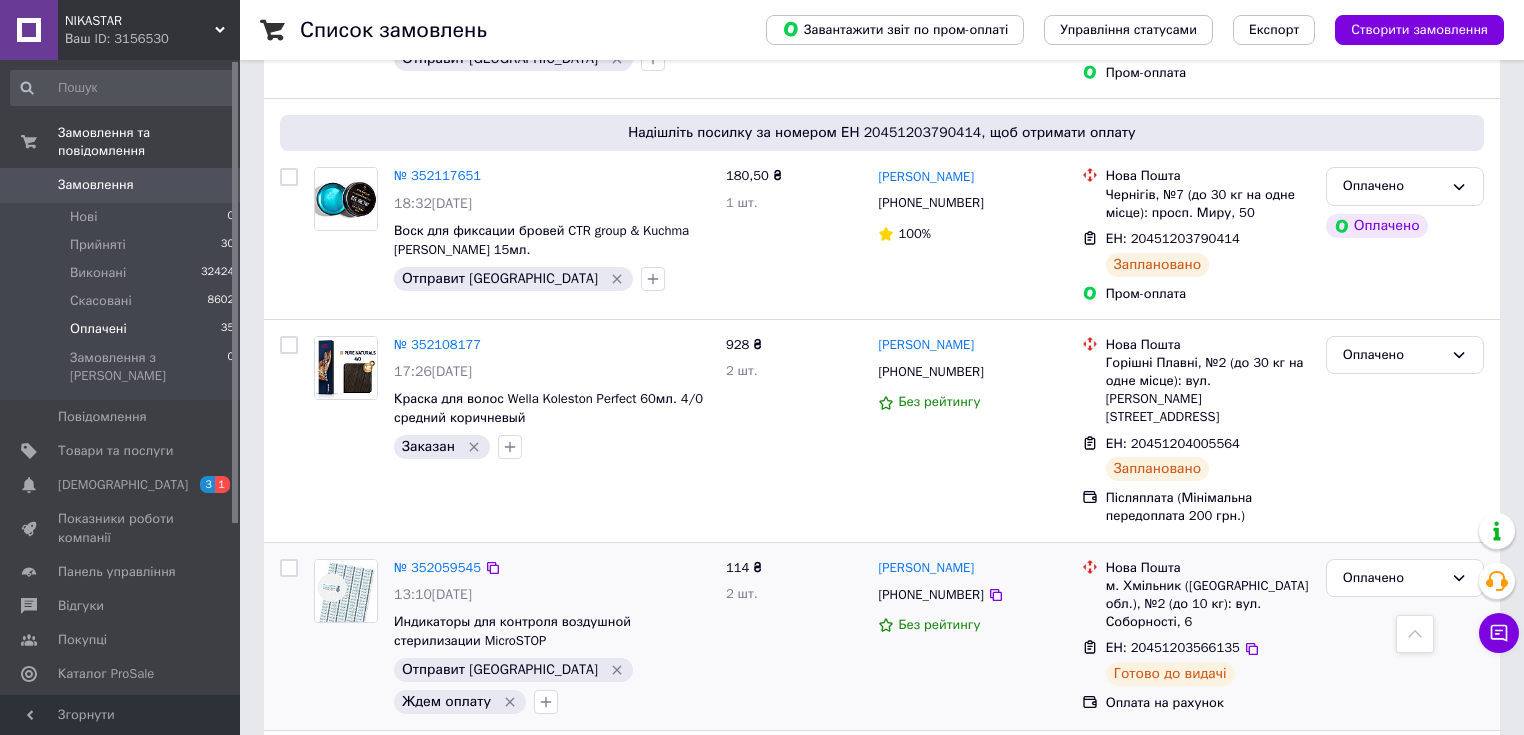 scroll, scrollTop: 5896, scrollLeft: 0, axis: vertical 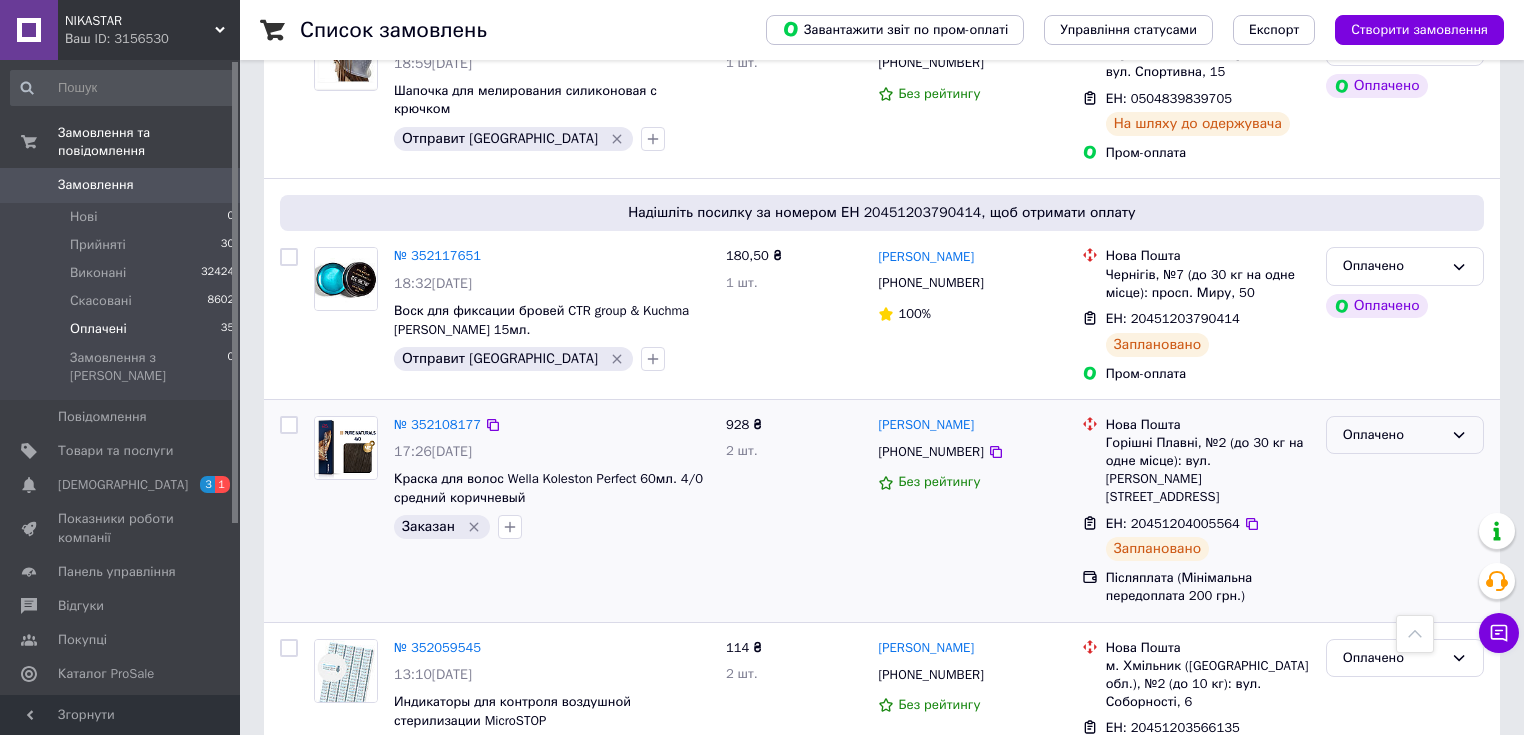 click on "Оплачено" at bounding box center [1393, 435] 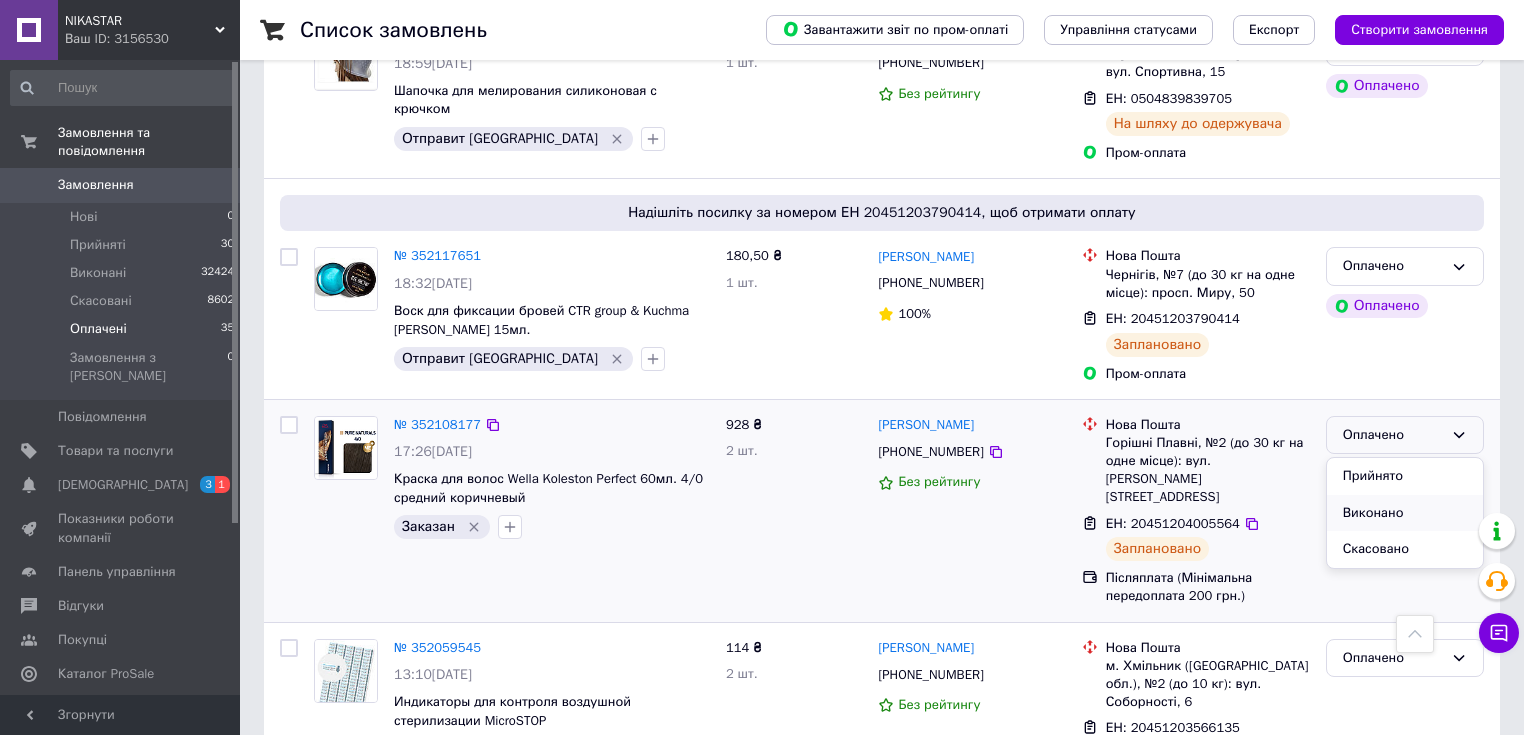 click on "Виконано" at bounding box center (1405, 513) 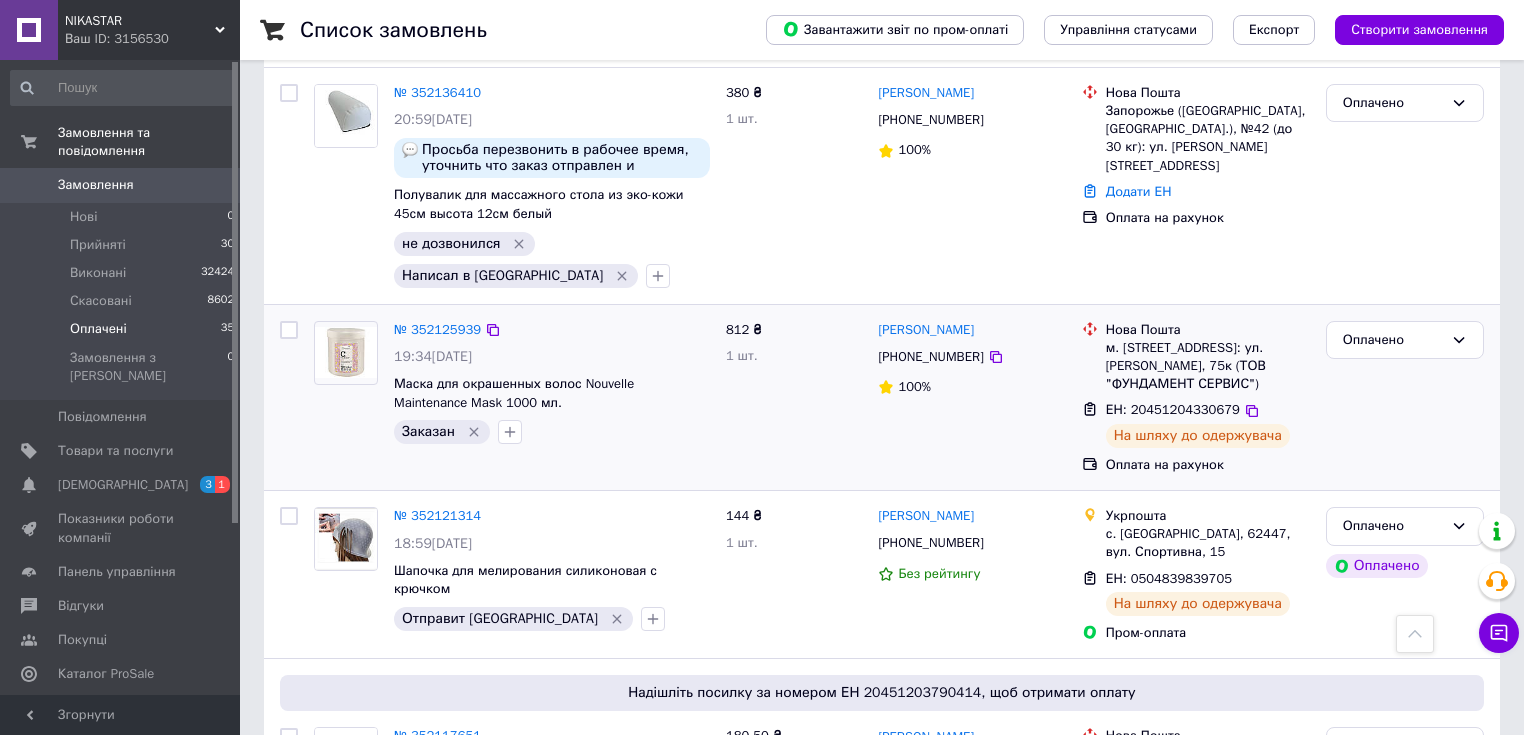 scroll, scrollTop: 5336, scrollLeft: 0, axis: vertical 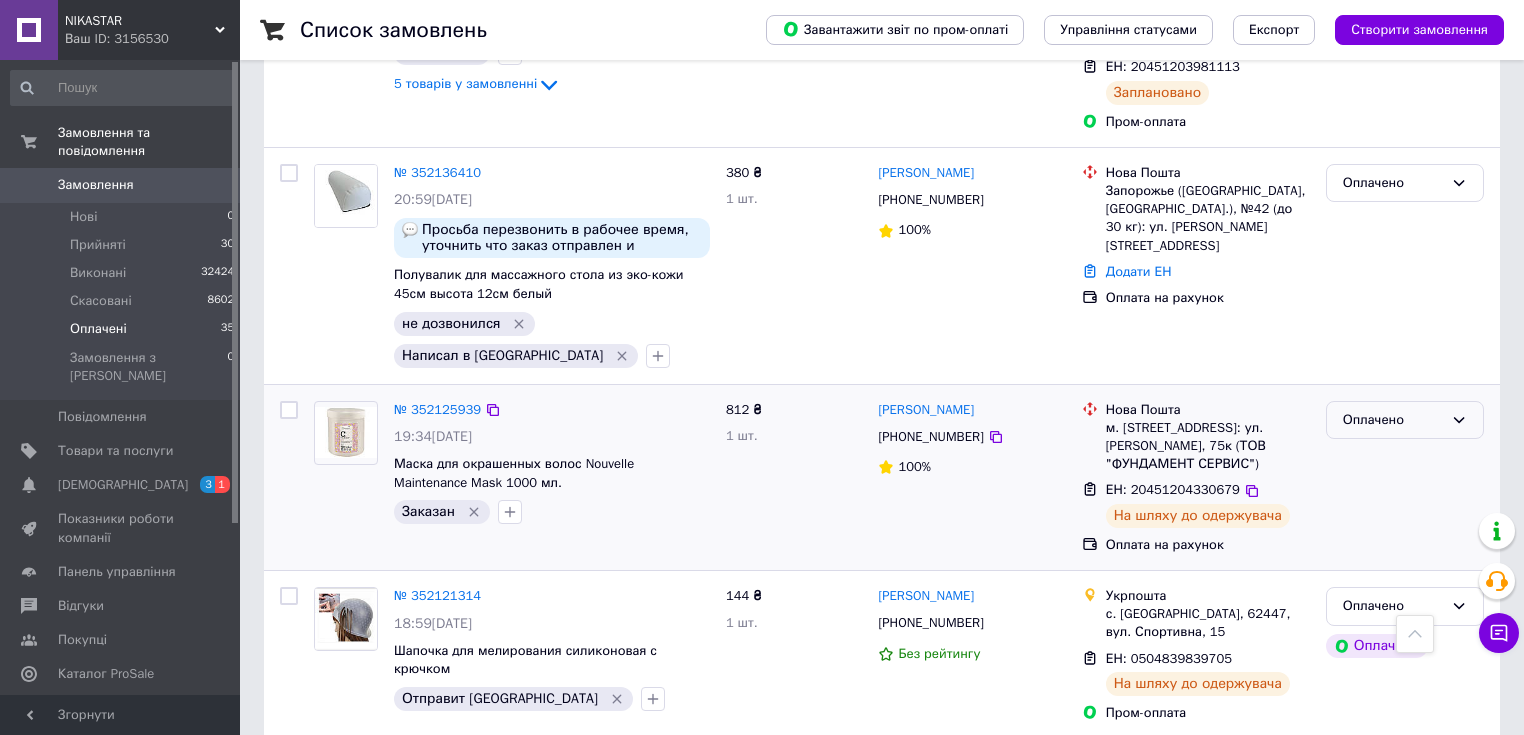 click on "Оплачено" at bounding box center [1393, 420] 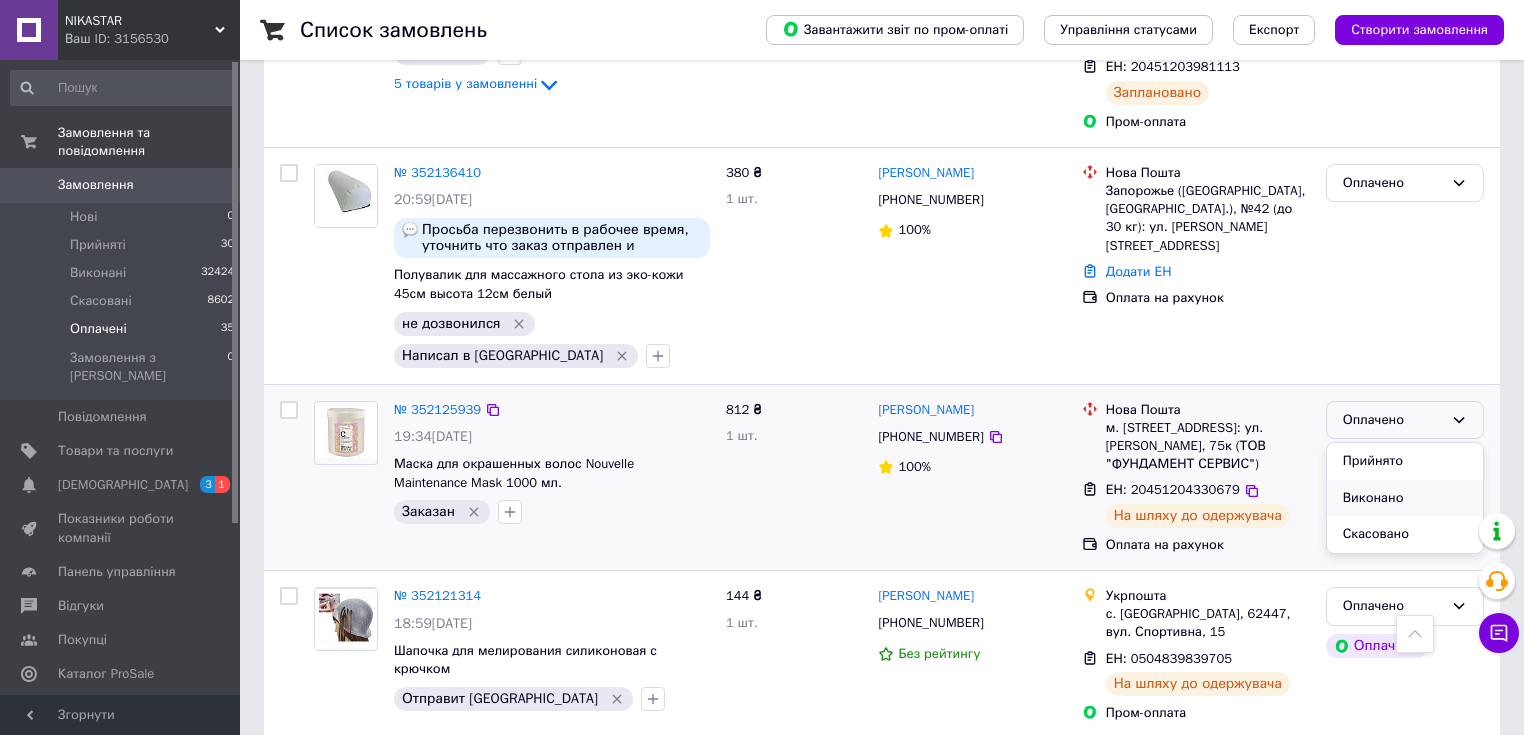 click on "Виконано" at bounding box center (1405, 498) 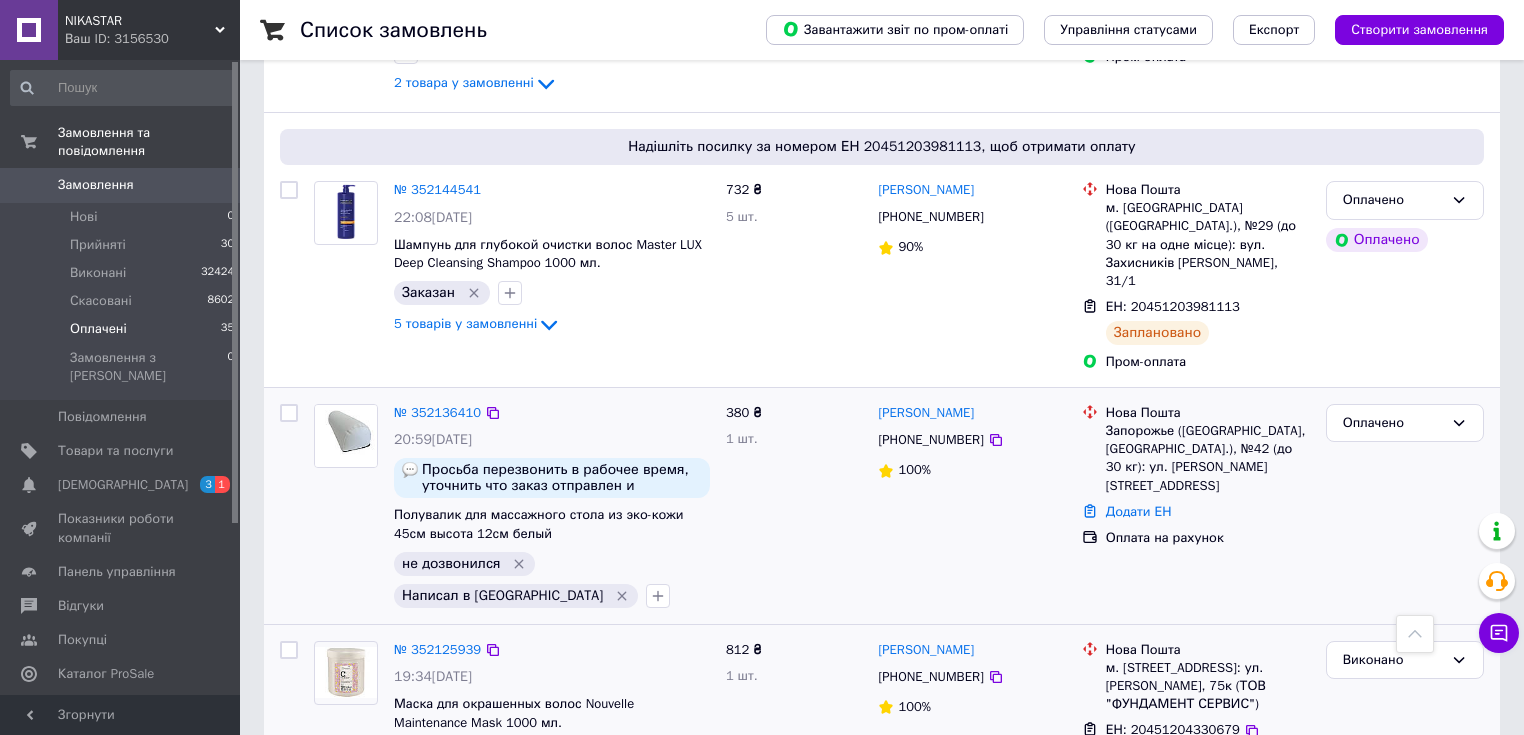 scroll, scrollTop: 4936, scrollLeft: 0, axis: vertical 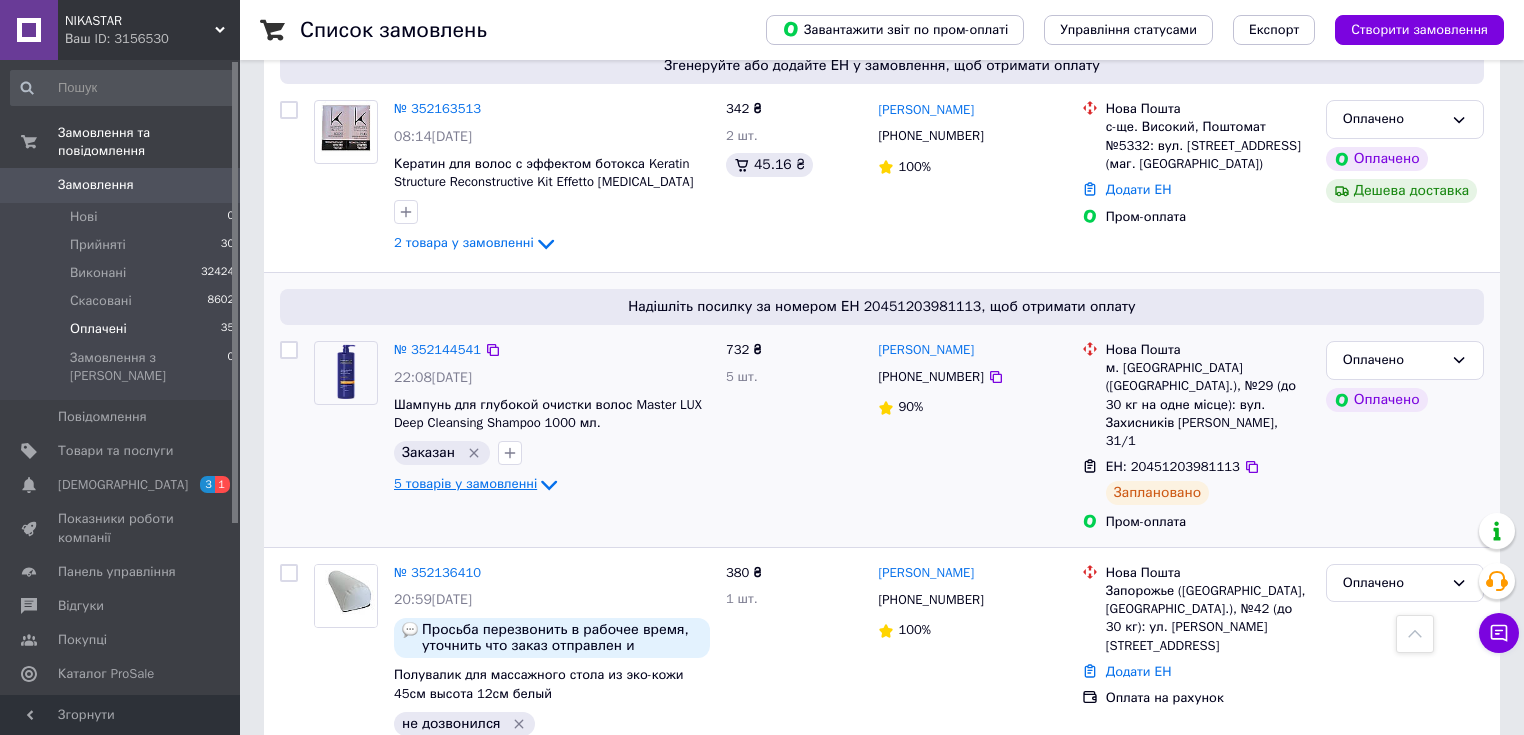 click 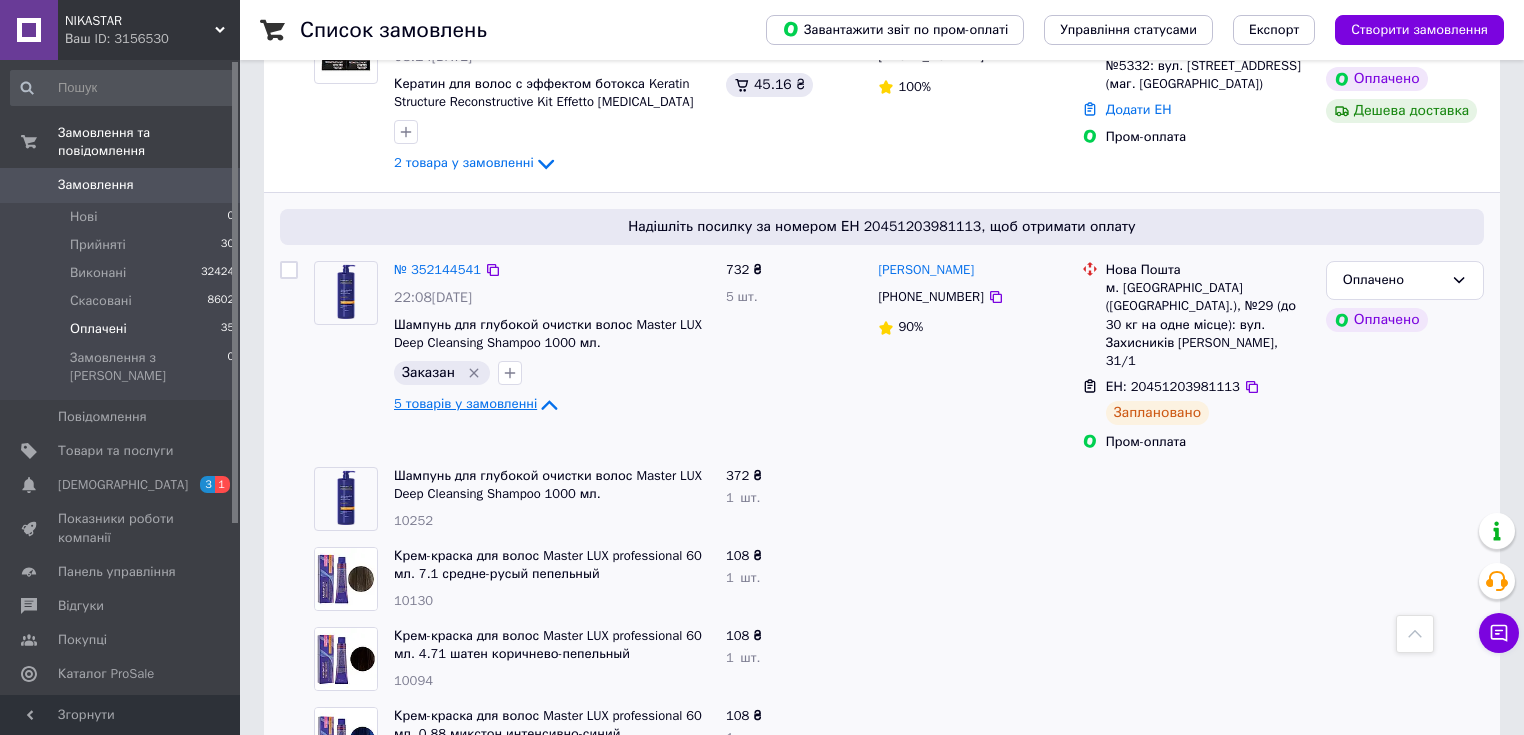 scroll, scrollTop: 4936, scrollLeft: 0, axis: vertical 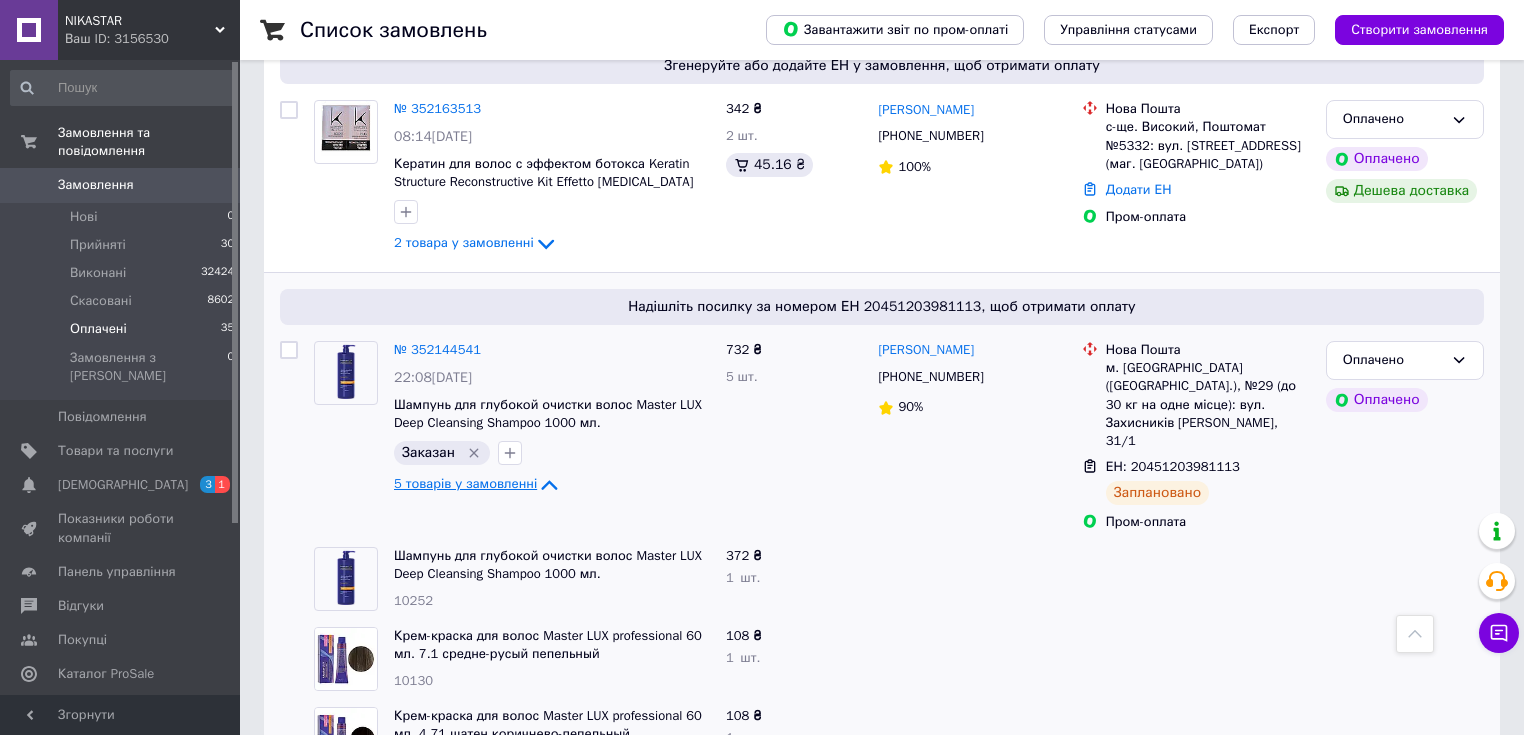 click on "Замовлення" at bounding box center [96, 185] 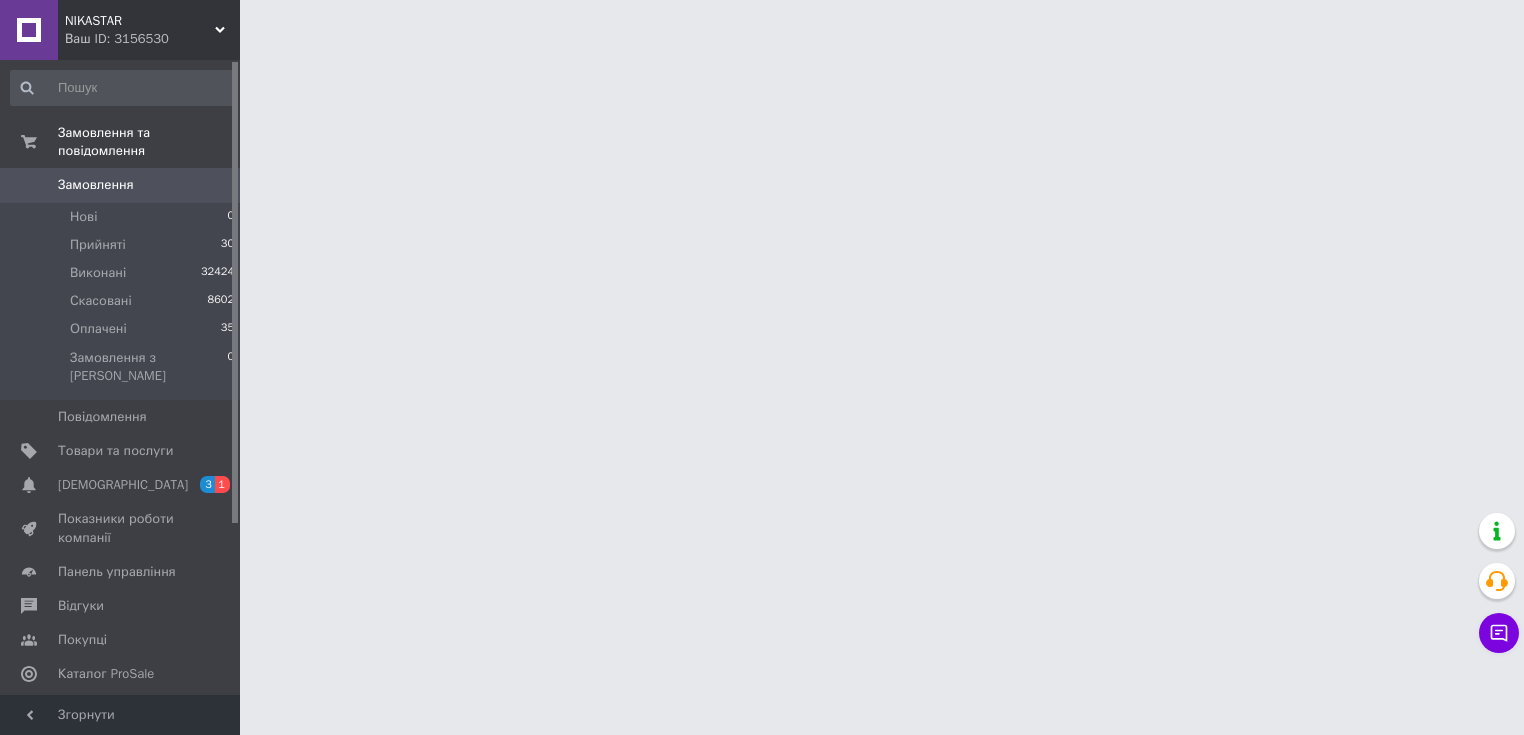 scroll, scrollTop: 0, scrollLeft: 0, axis: both 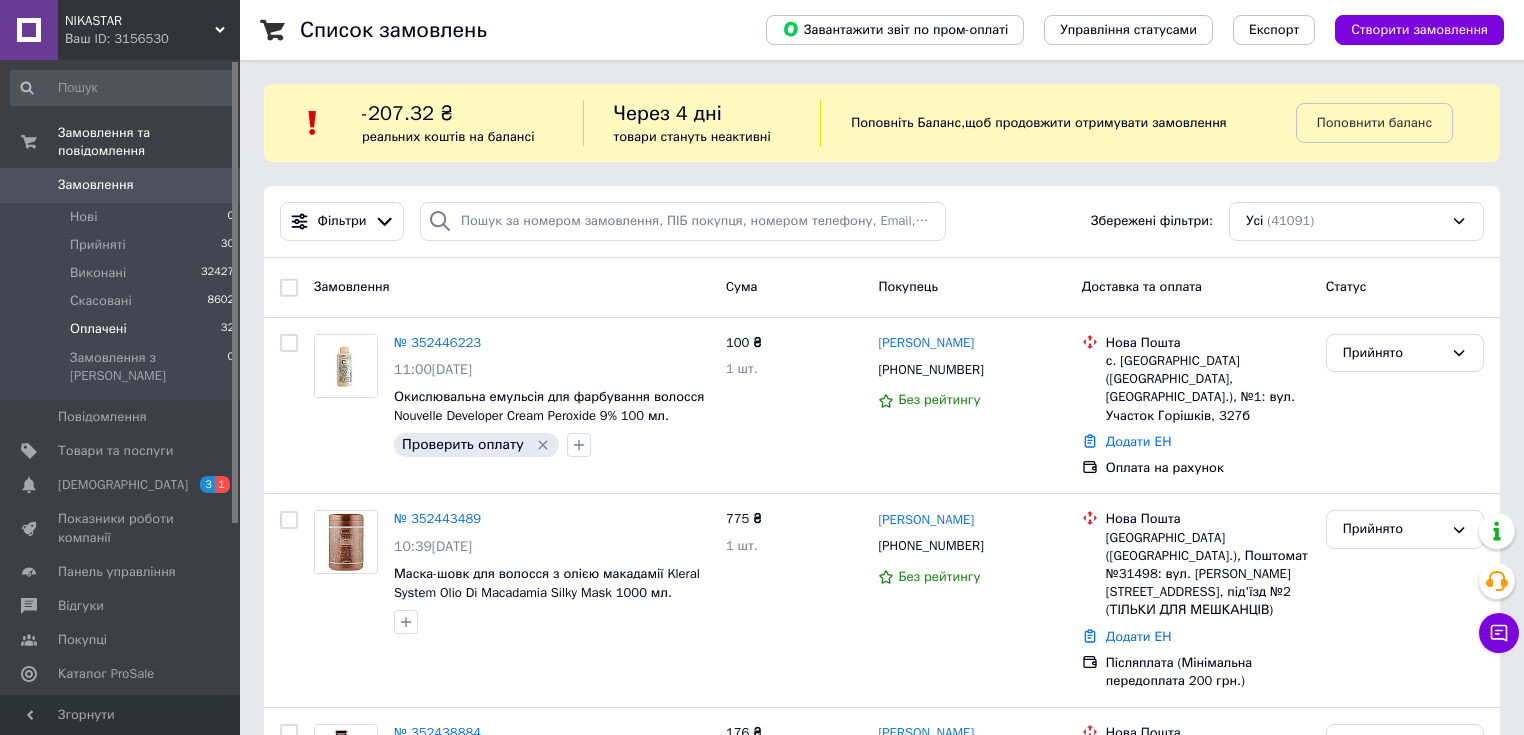 click on "Оплачені" at bounding box center [98, 329] 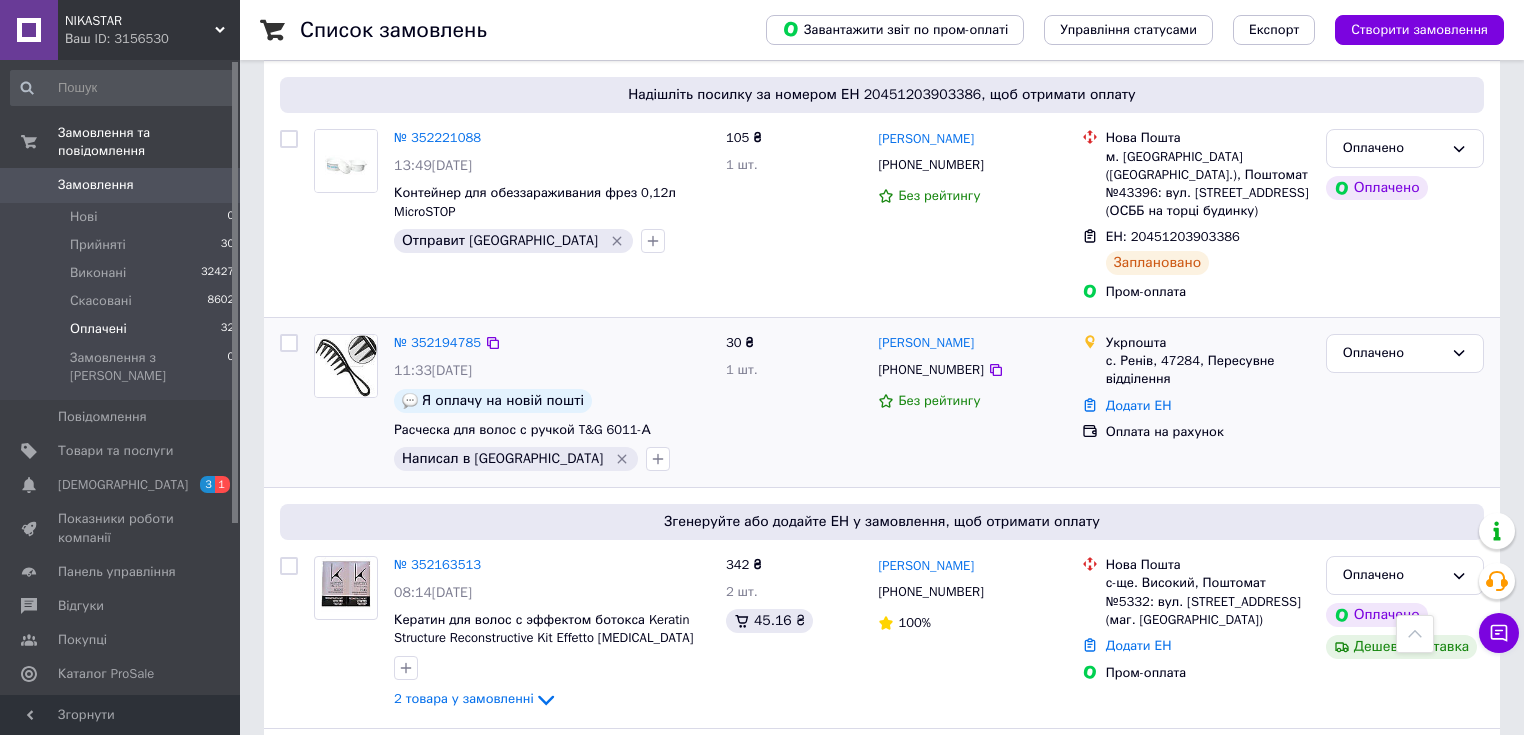 scroll, scrollTop: 4560, scrollLeft: 0, axis: vertical 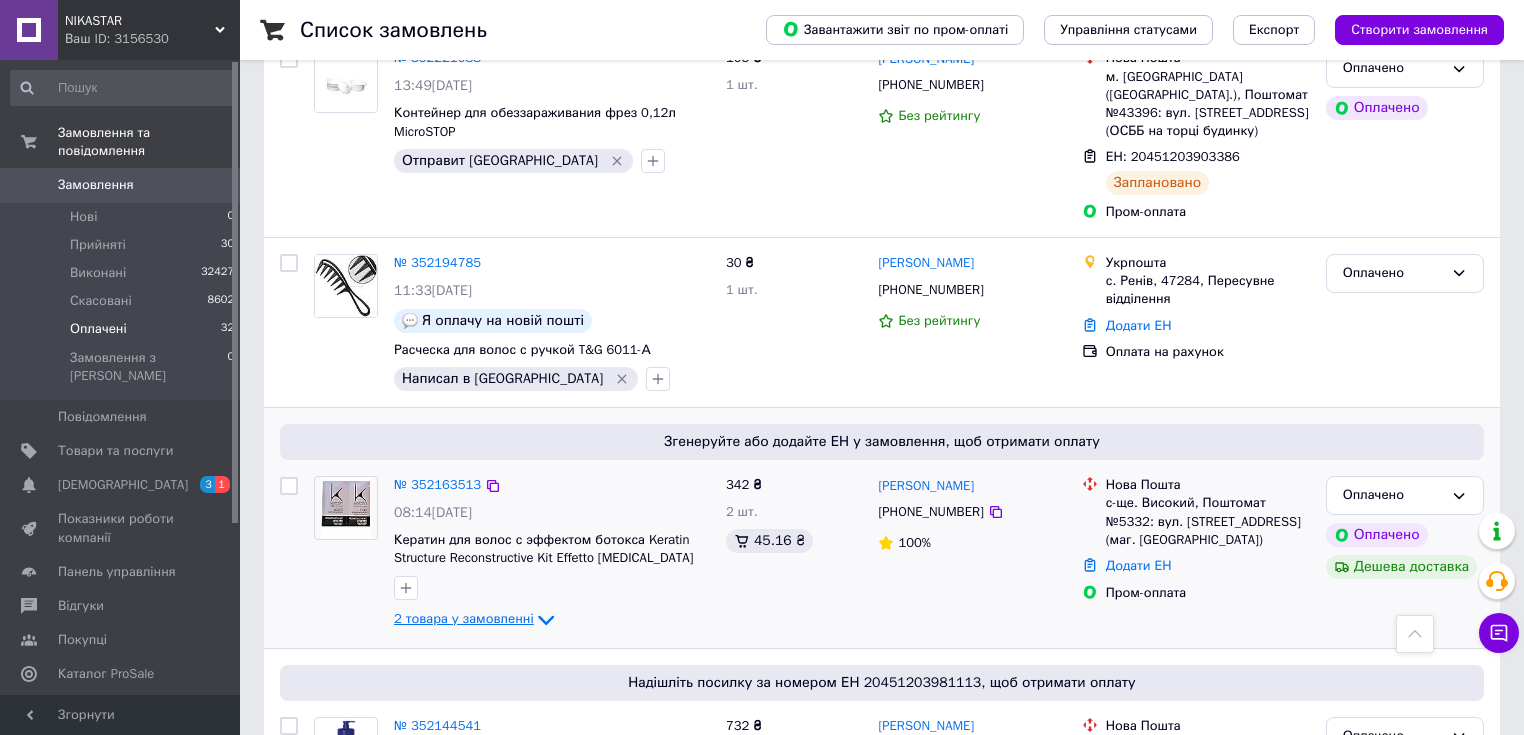click 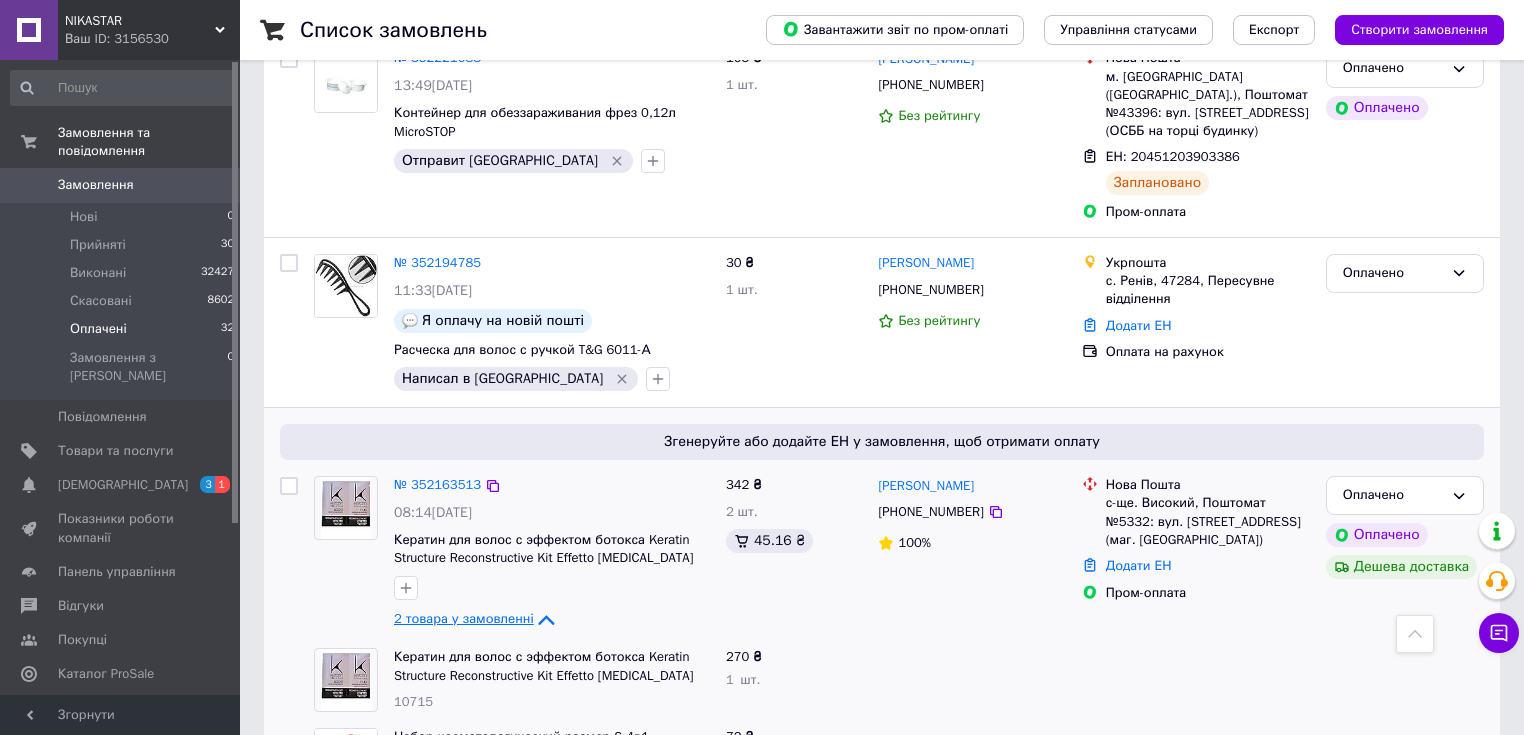 scroll, scrollTop: 4720, scrollLeft: 0, axis: vertical 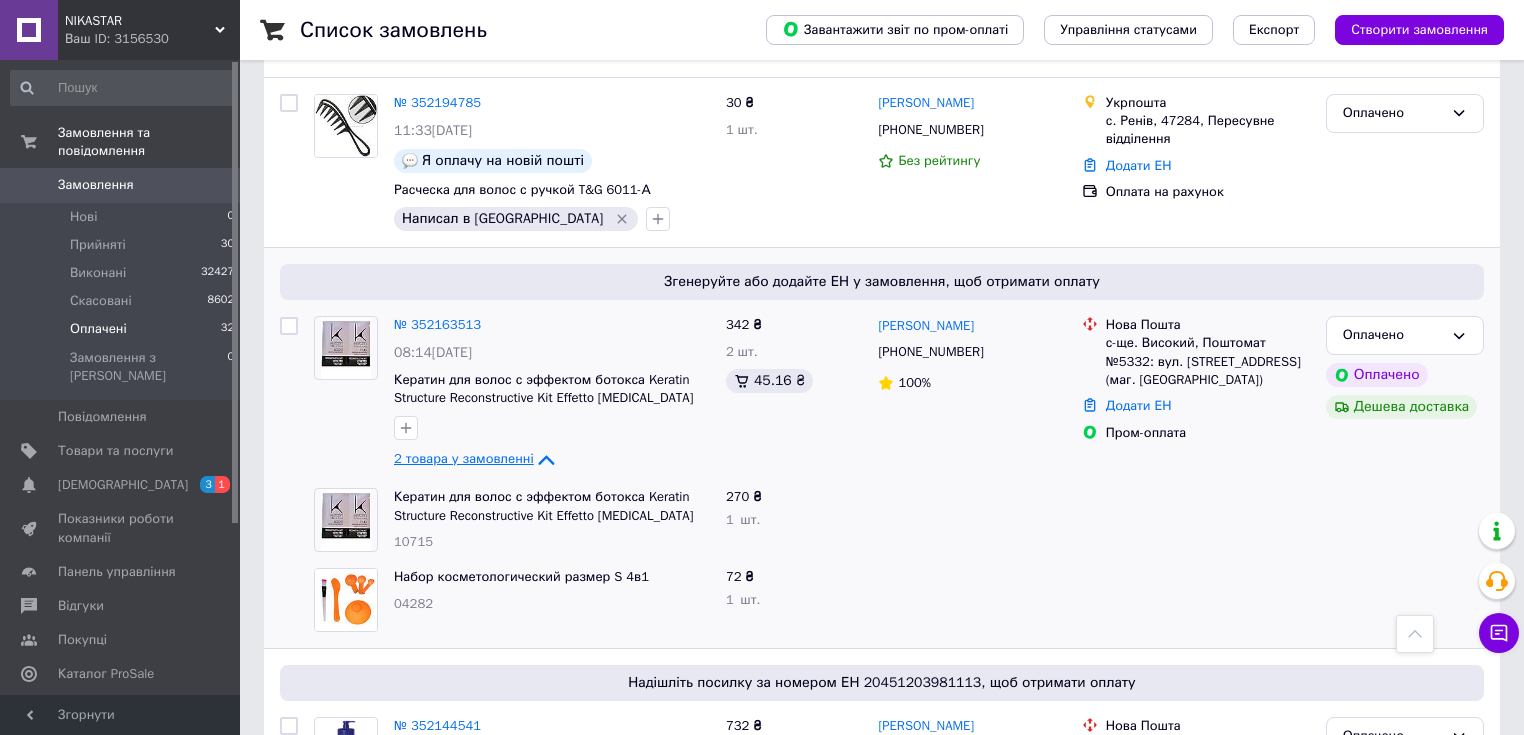 click 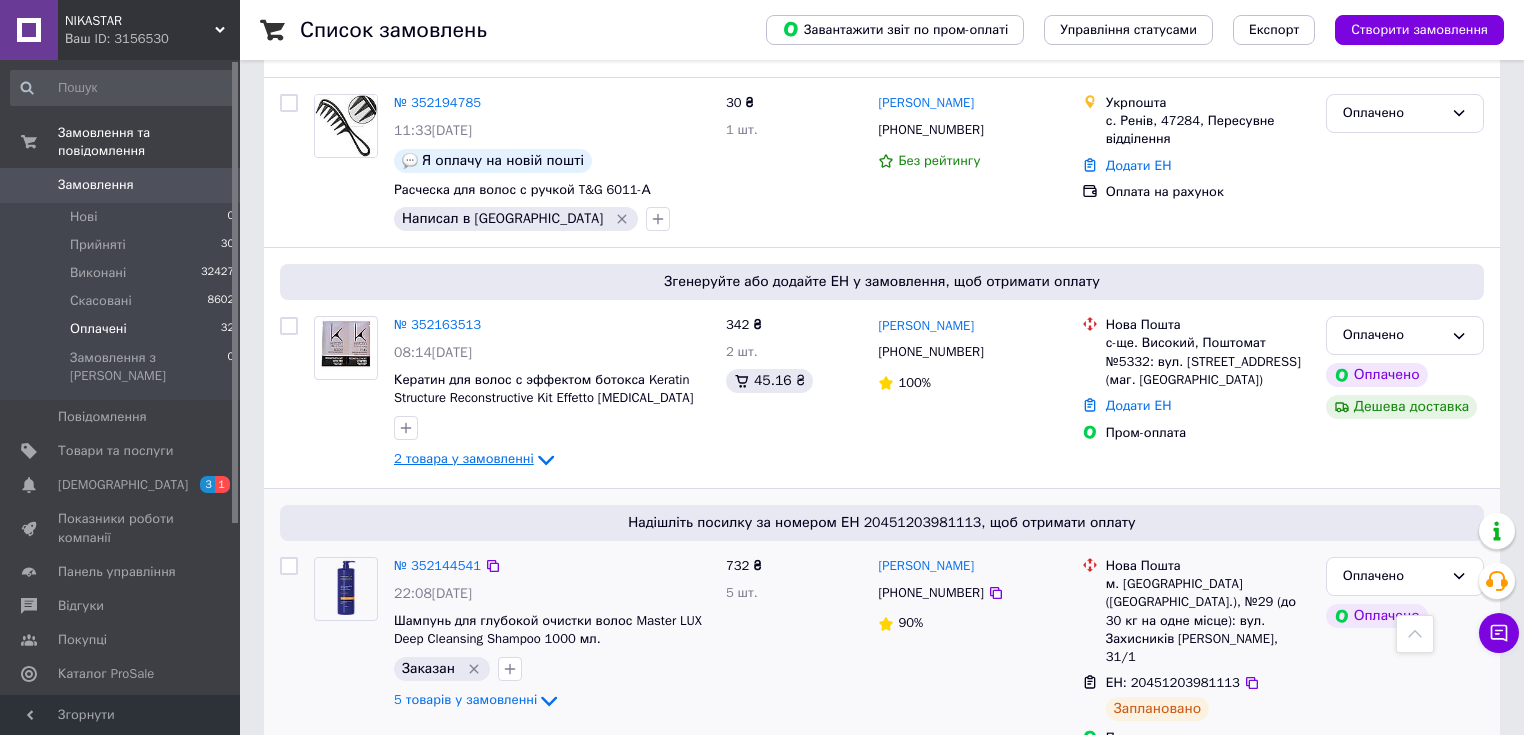 scroll, scrollTop: 4880, scrollLeft: 0, axis: vertical 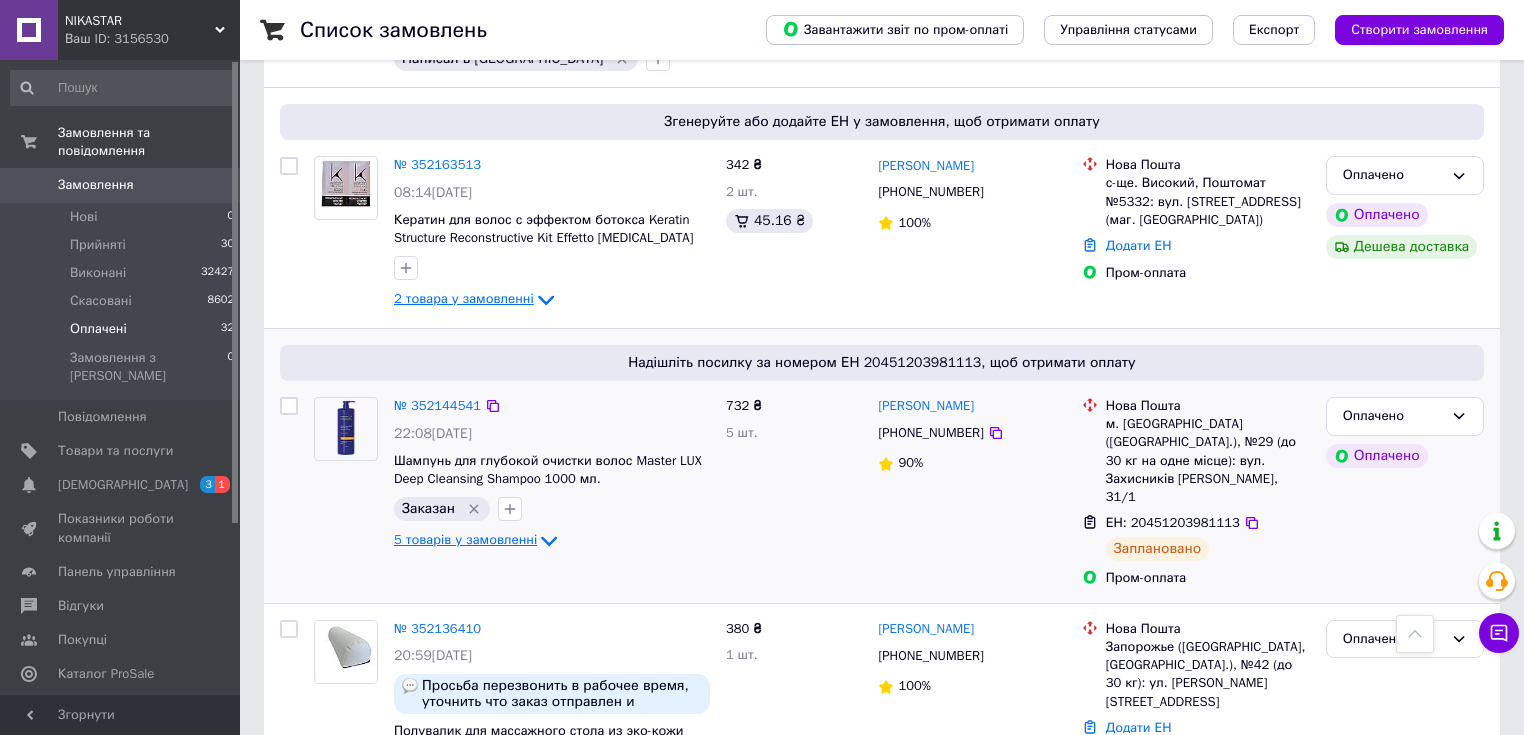 click 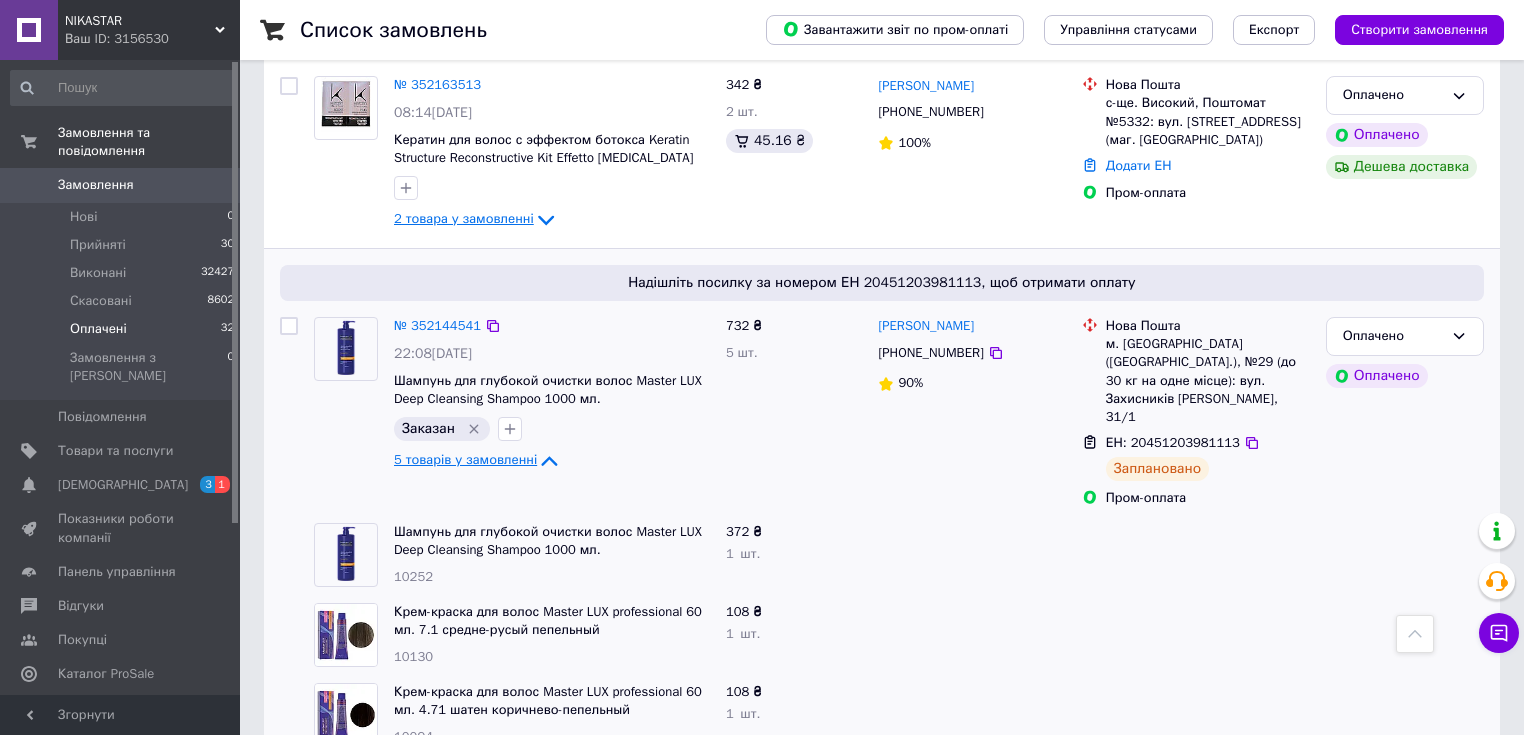 scroll, scrollTop: 5040, scrollLeft: 0, axis: vertical 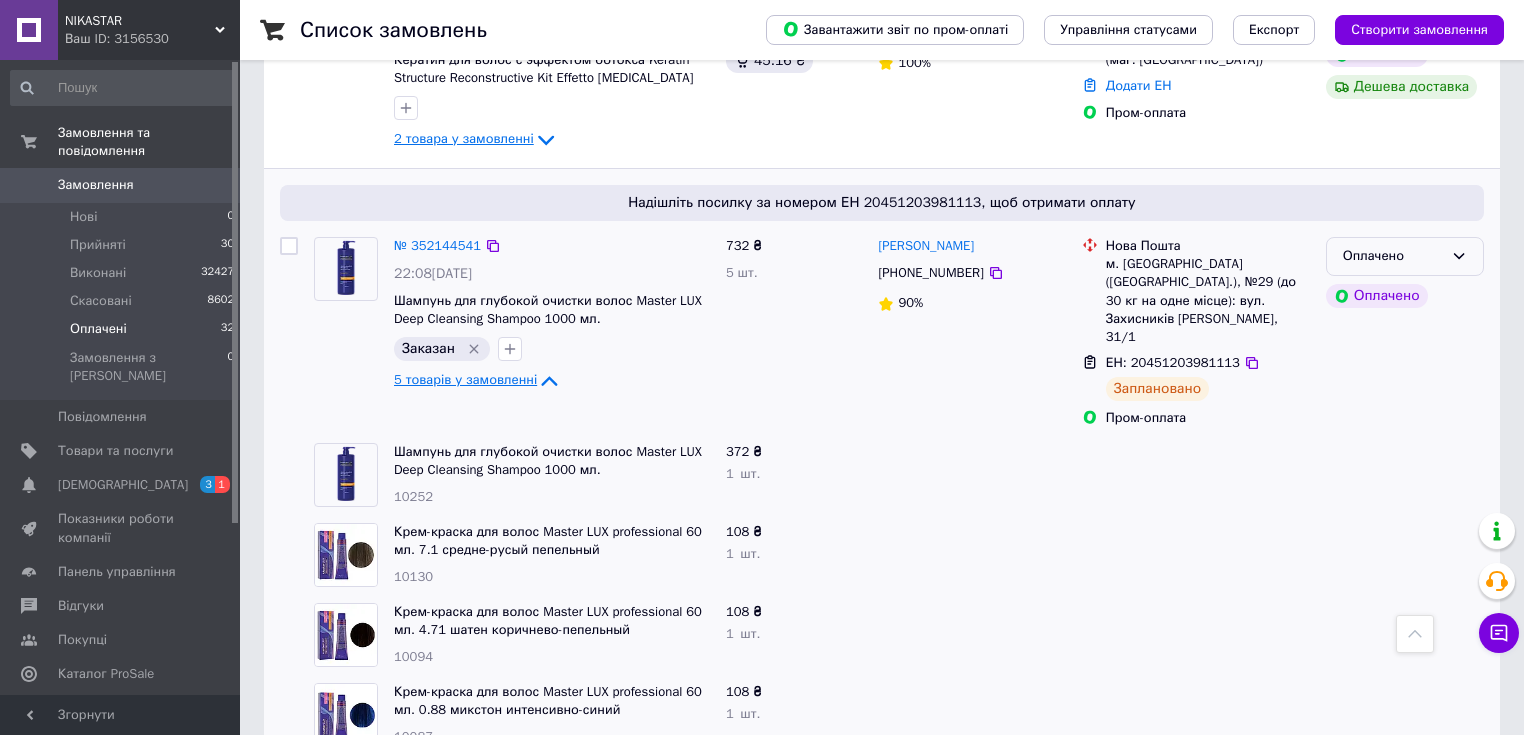 click on "Оплачено" at bounding box center [1393, 256] 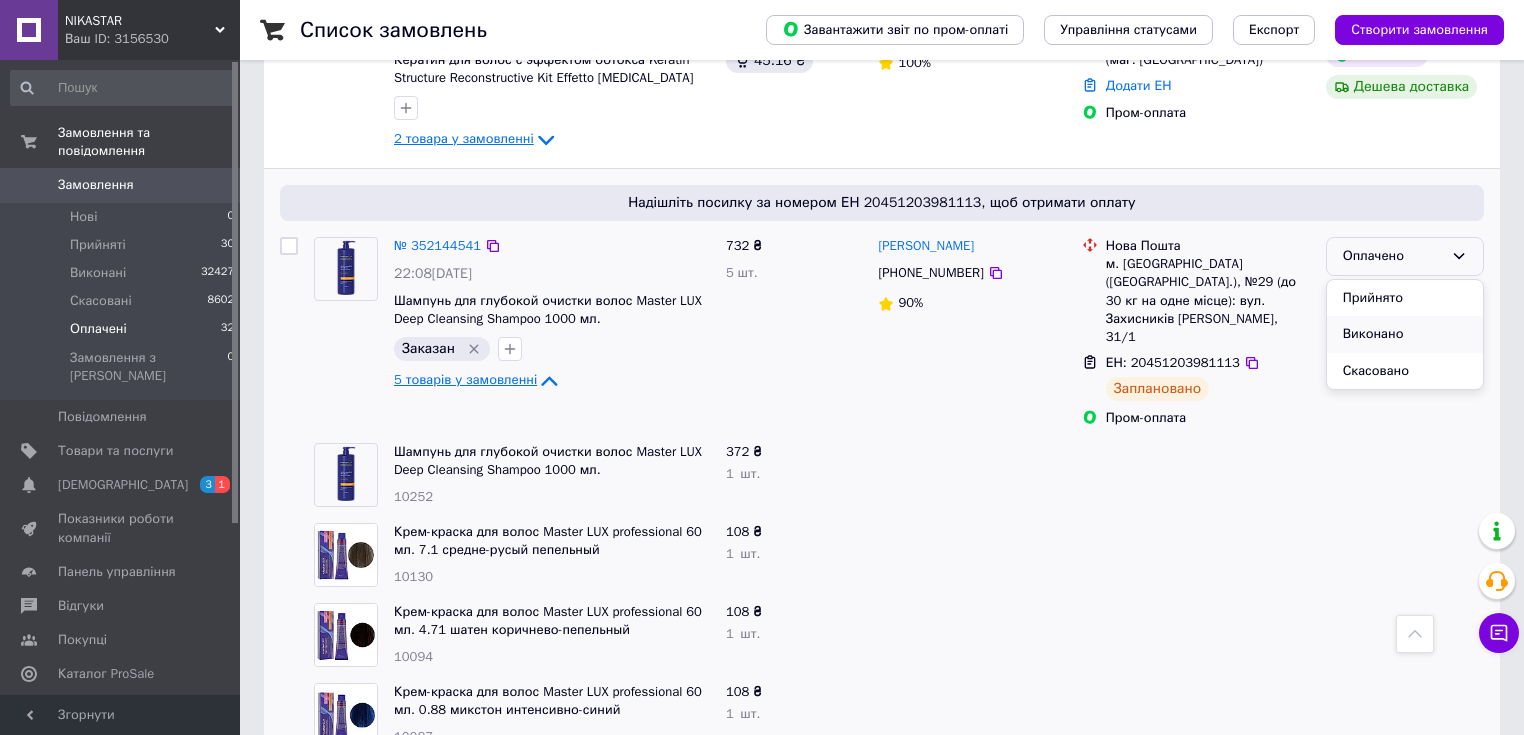 click on "Виконано" at bounding box center (1405, 334) 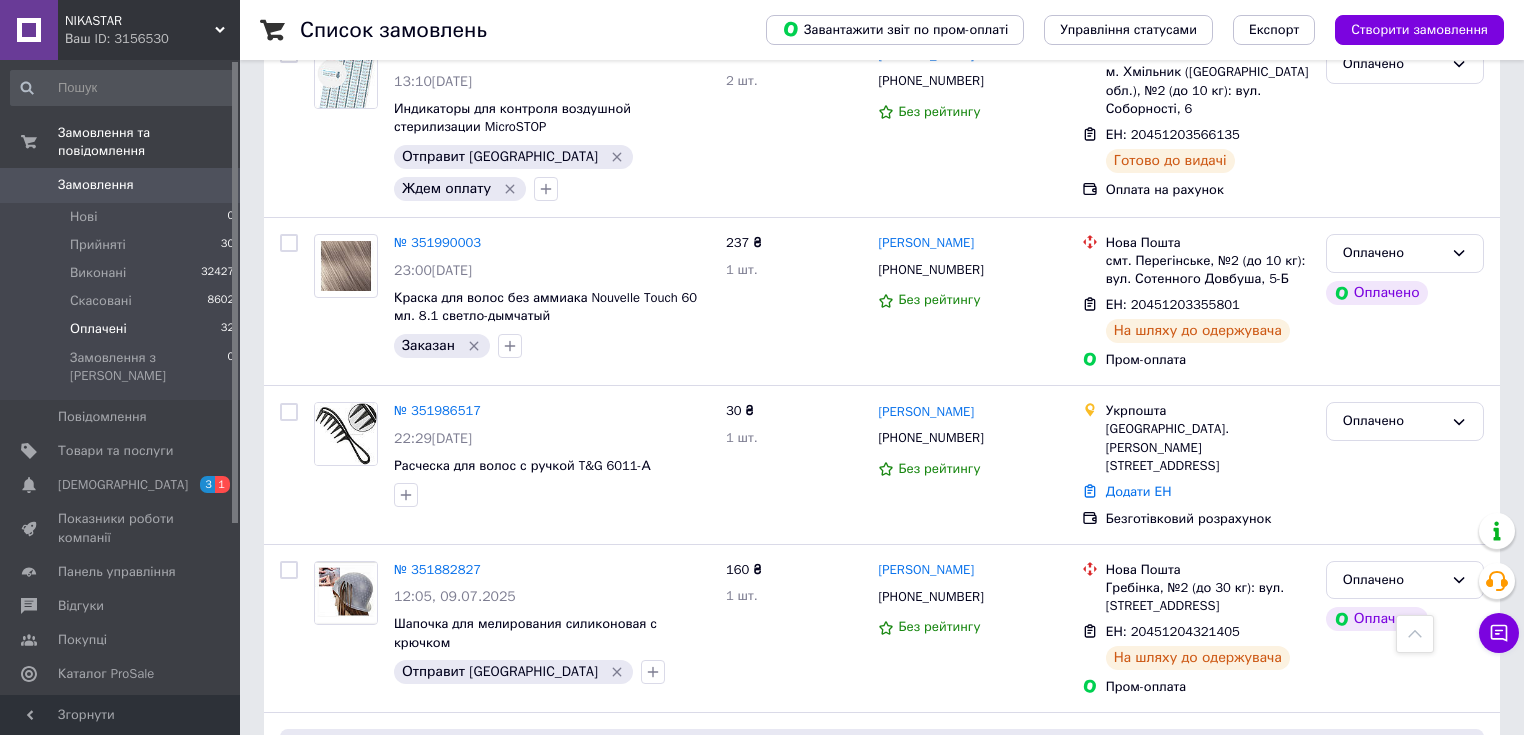 scroll, scrollTop: 6535, scrollLeft: 0, axis: vertical 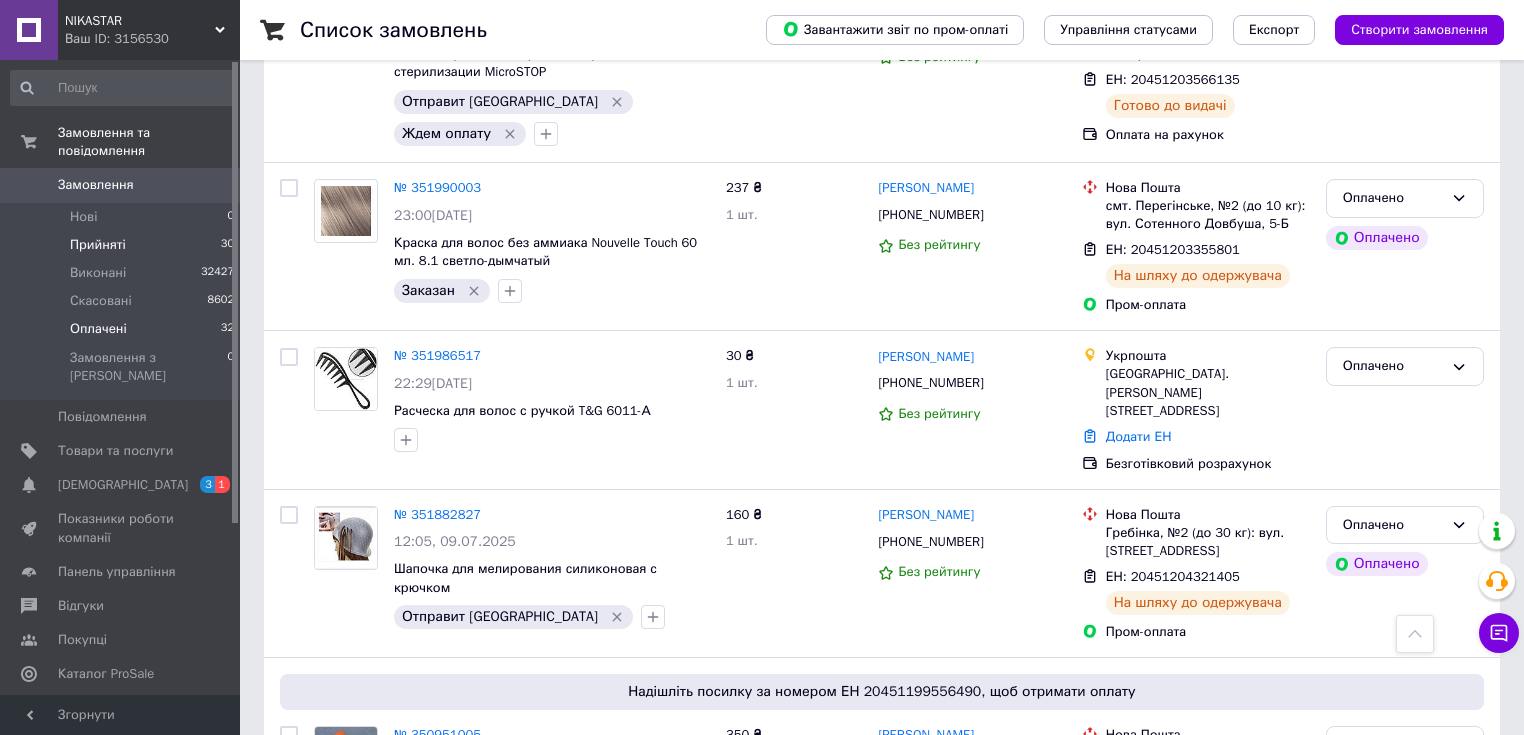 click on "Прийняті" at bounding box center (98, 245) 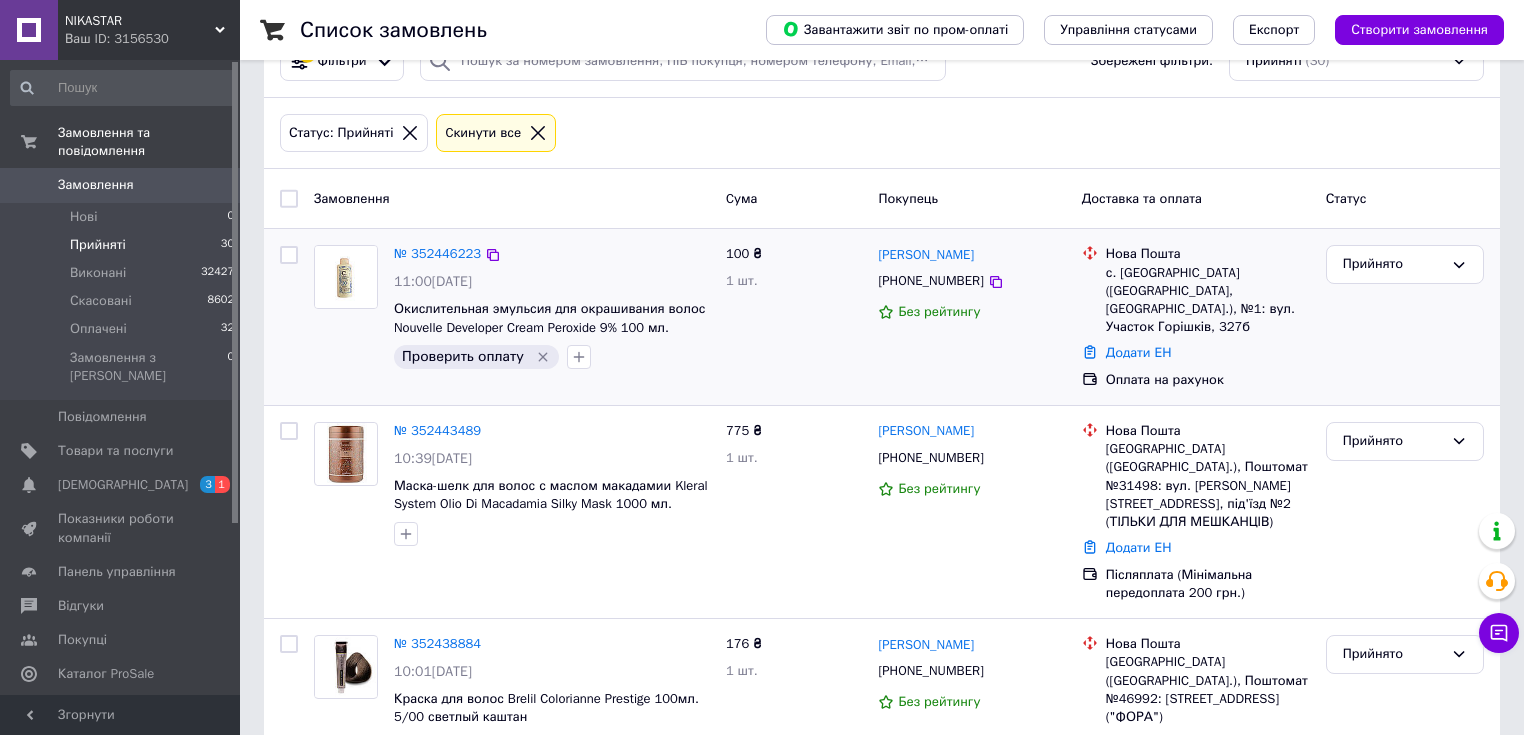 scroll, scrollTop: 240, scrollLeft: 0, axis: vertical 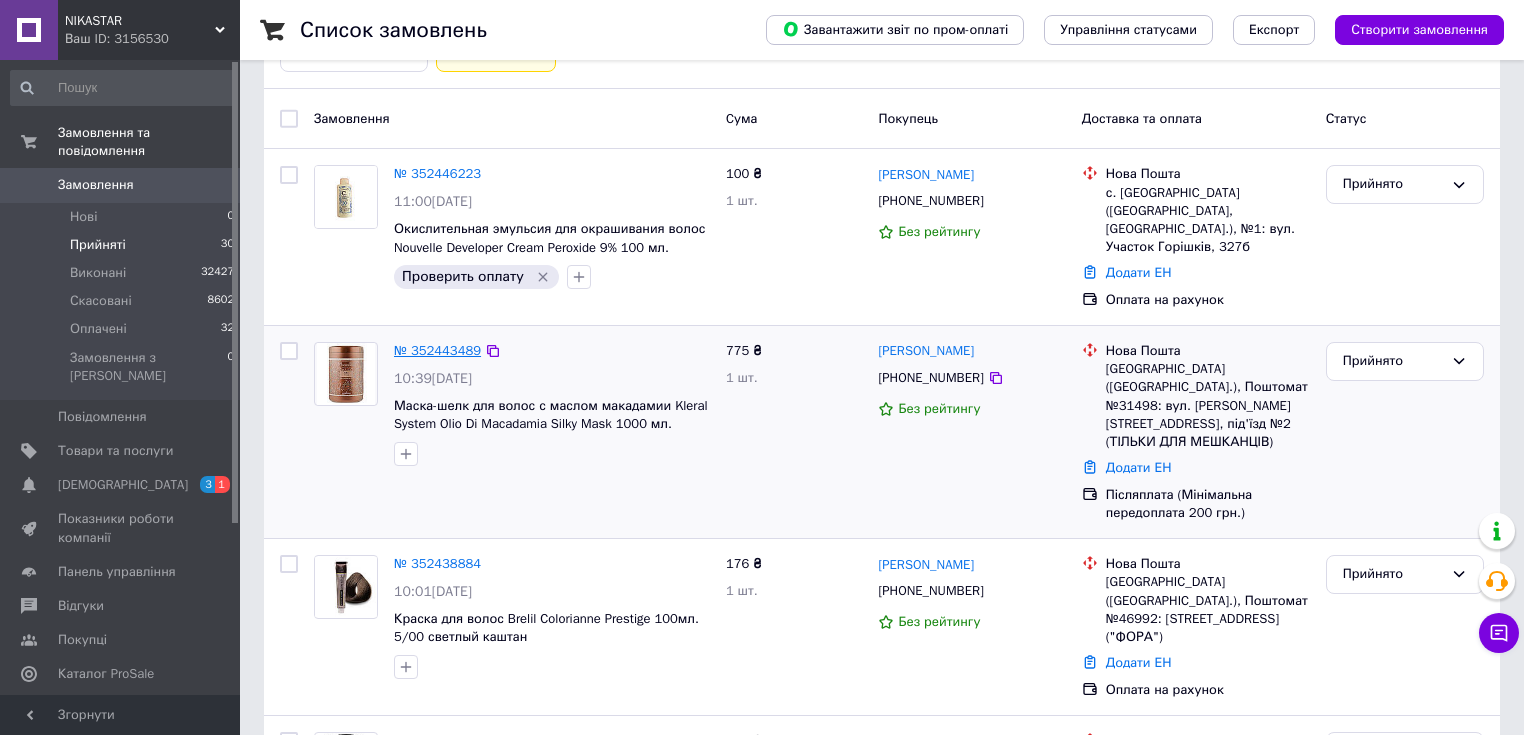click on "№ 352443489" at bounding box center [437, 350] 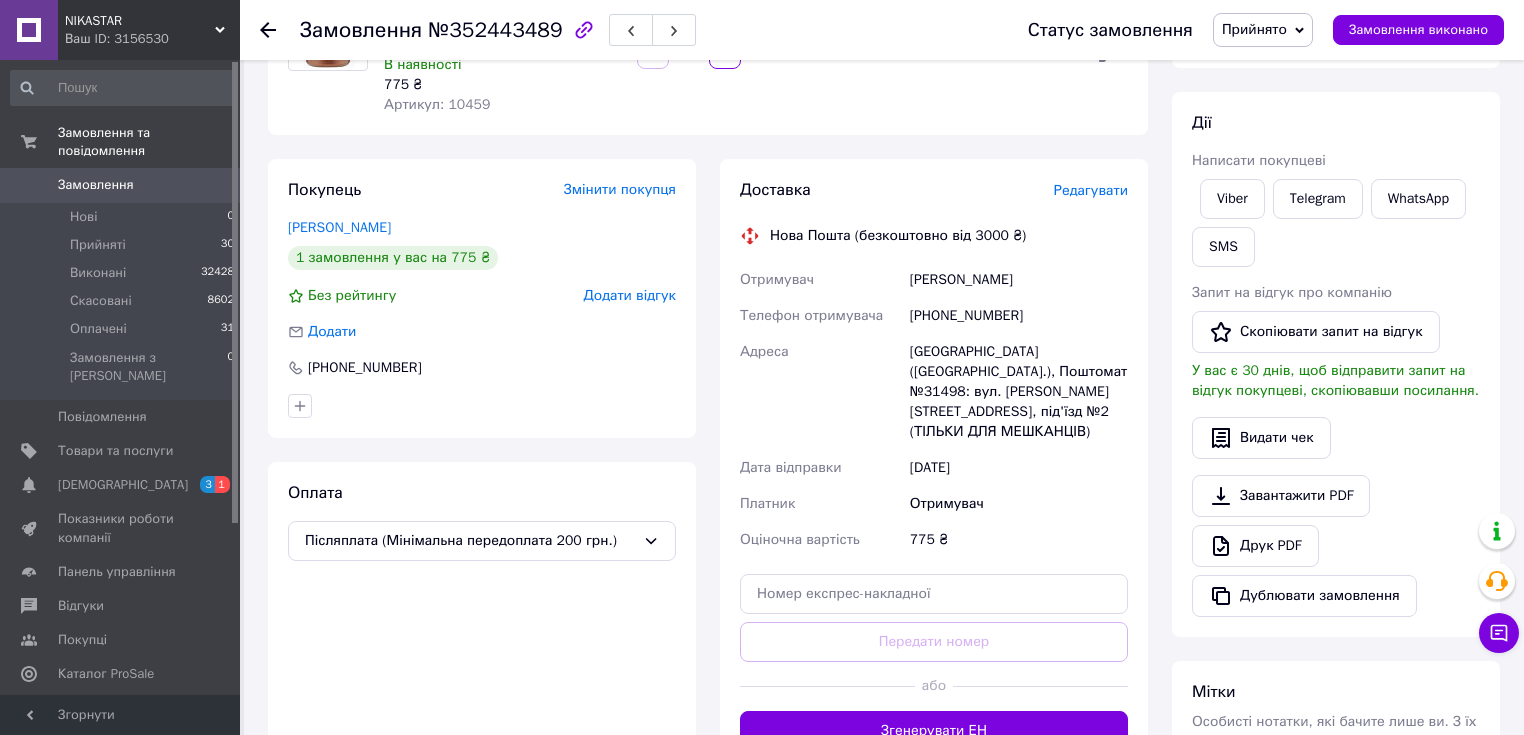 scroll, scrollTop: 80, scrollLeft: 0, axis: vertical 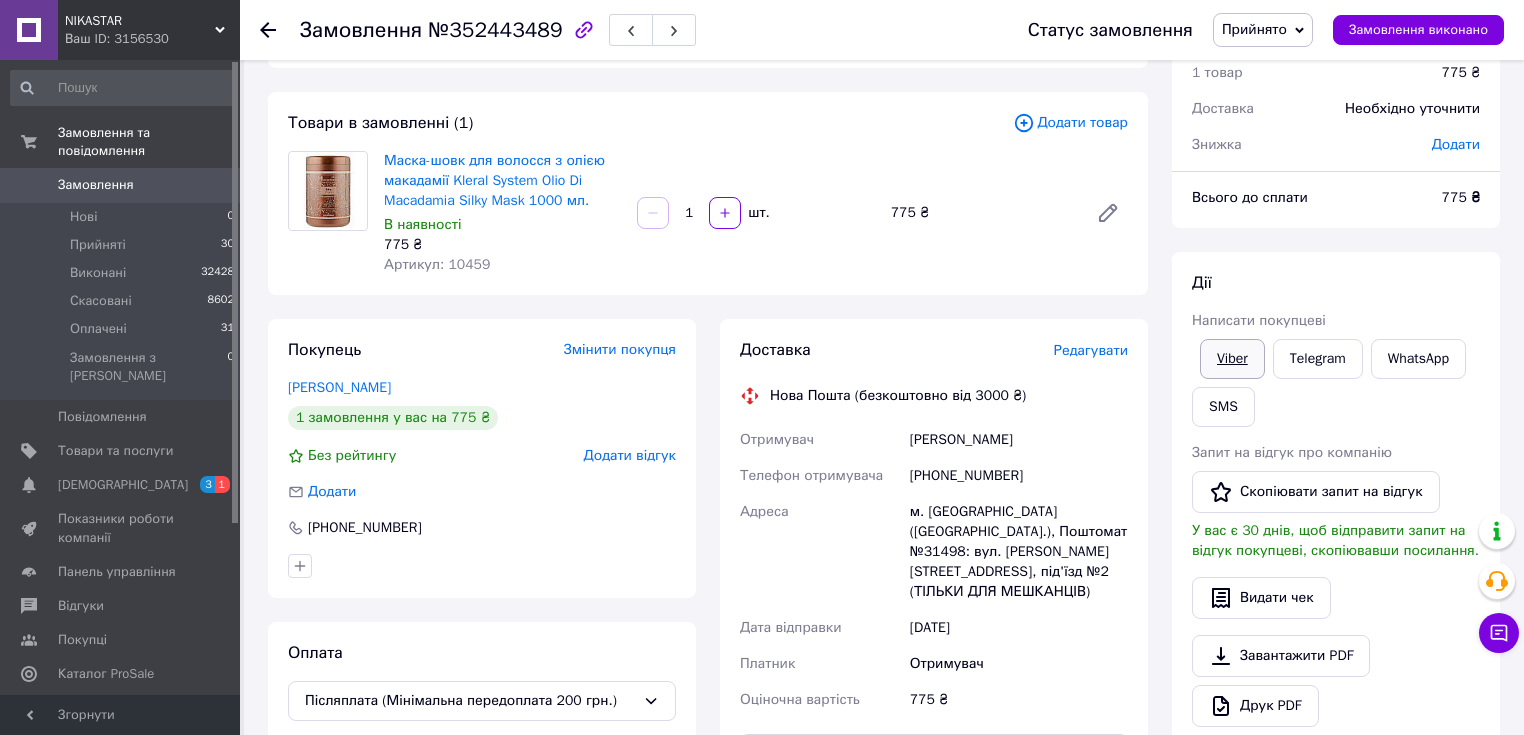 click on "Viber" at bounding box center (1232, 359) 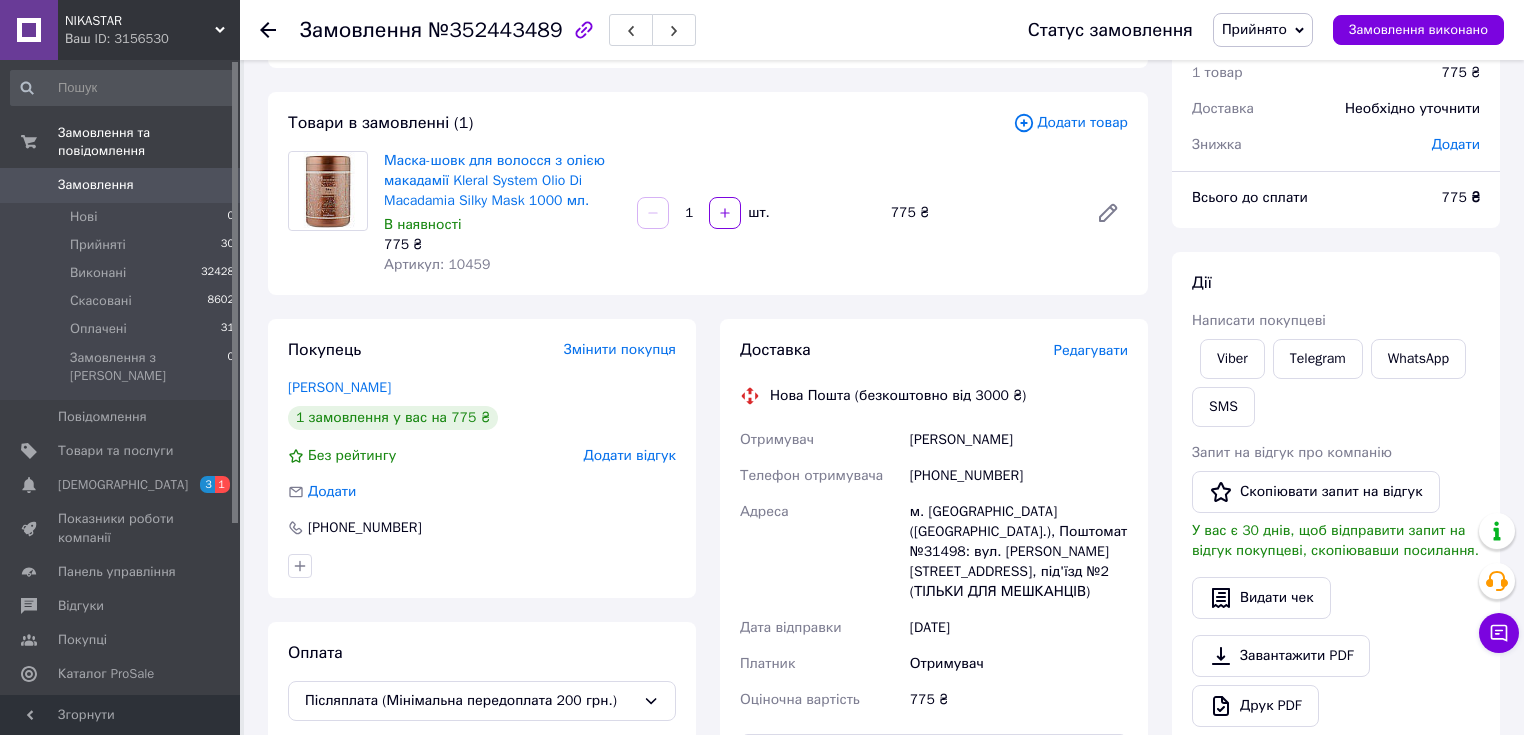 click on "Доставка Редагувати Нова Пошта (безкоштовно від 3000 ₴) Отримувач Греділь Христина Телефон отримувача +380972997331 Адреса м. Львів (Львівська обл.), Поштомат №31498: вул. Малоголосківська, 16б, під'їзд №2 (ТІЛЬКИ ДЛЯ МЕШКАНЦІВ) Дата відправки 13.07.2025 Платник Отримувач Оціночна вартість 775 ₴ Передати номер або Згенерувати ЕН Платник Отримувач Відправник Прізвище отримувача Греділь Ім'я отримувача Христина По батькові отримувача Телефон отримувача +380972997331 Тип доставки В поштоматі У відділенні Кур'єром Місто м. Львів (Львівська обл.) Поштомат Місце відправки Вантаж 775" at bounding box center (934, 625) 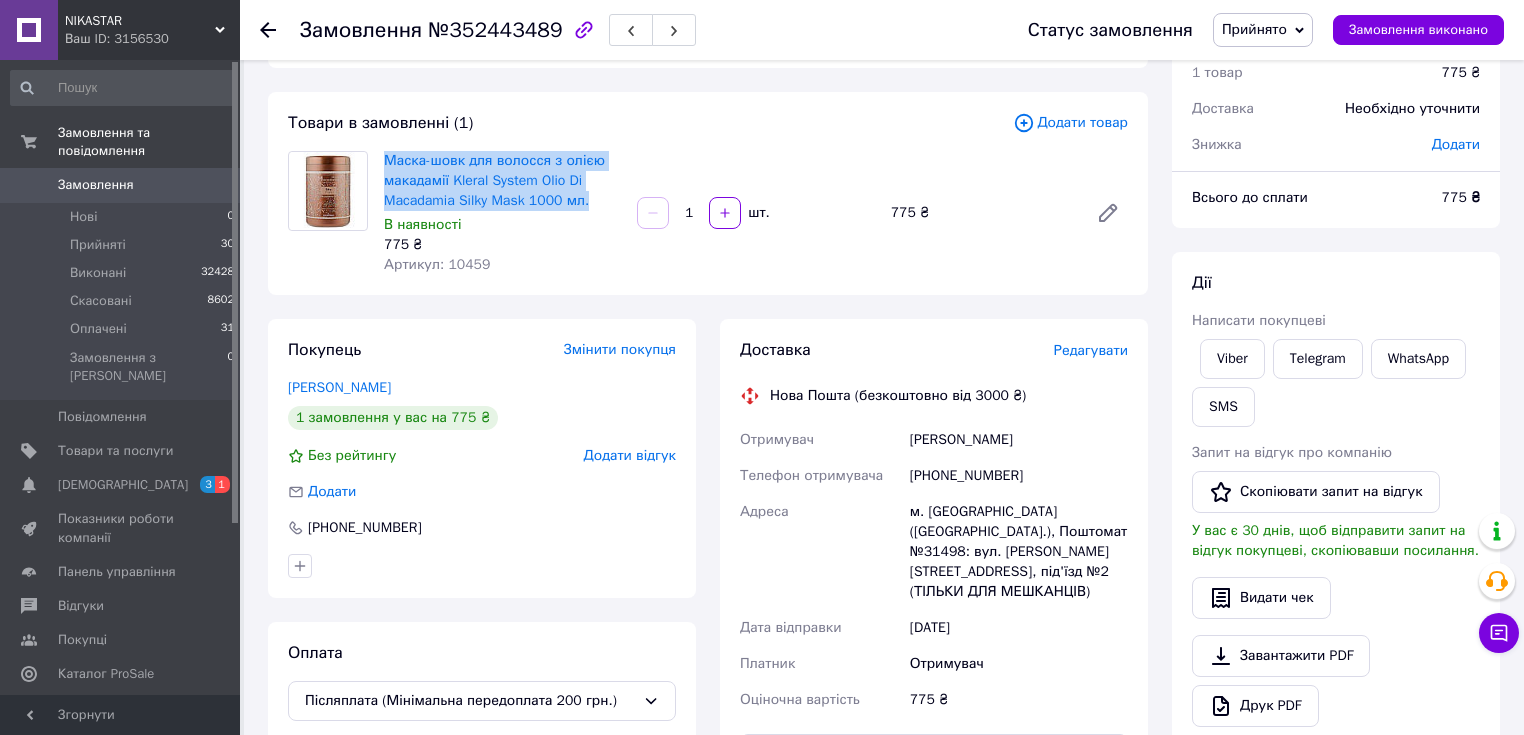 drag, startPoint x: 597, startPoint y: 204, endPoint x: 380, endPoint y: 160, distance: 221.4159 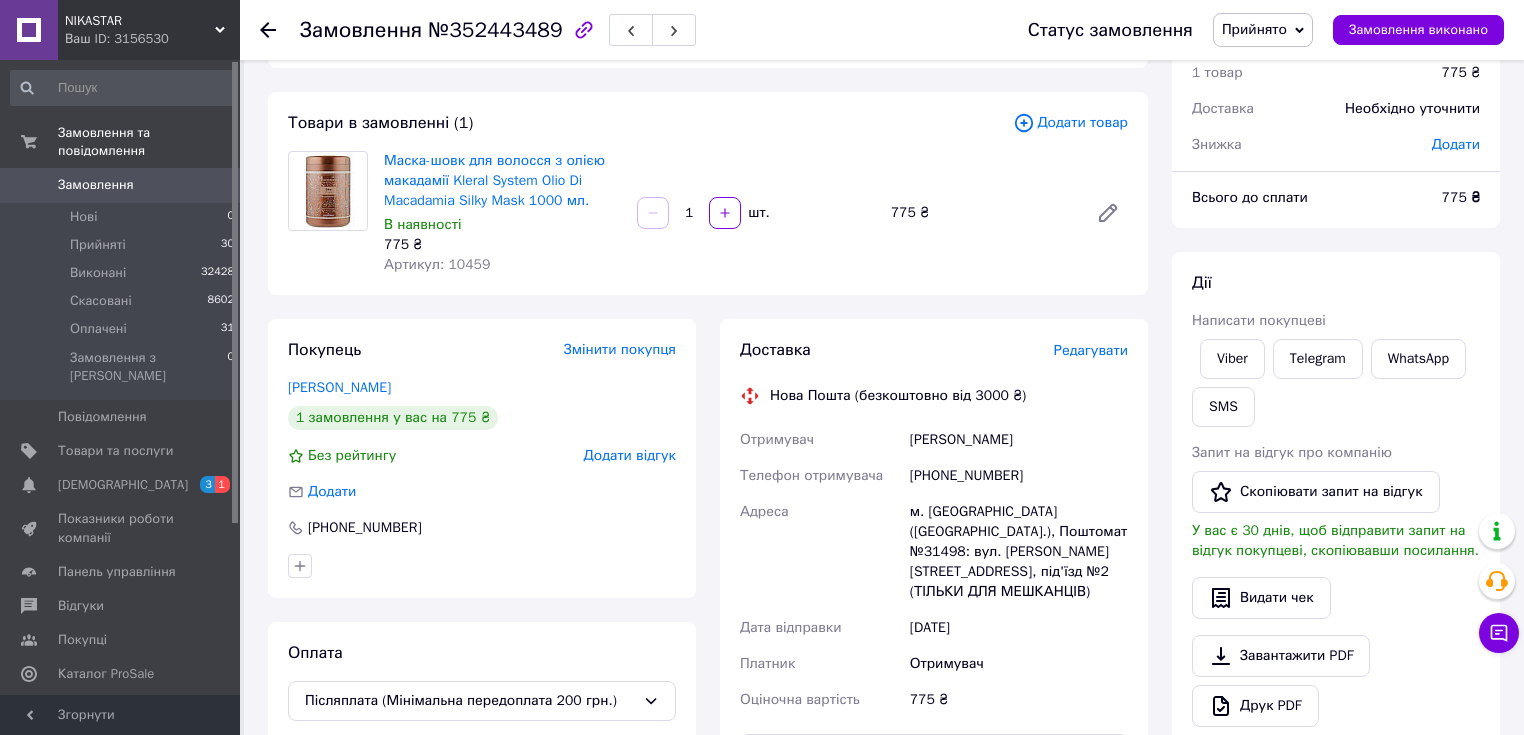click on "№352443489" at bounding box center (495, 30) 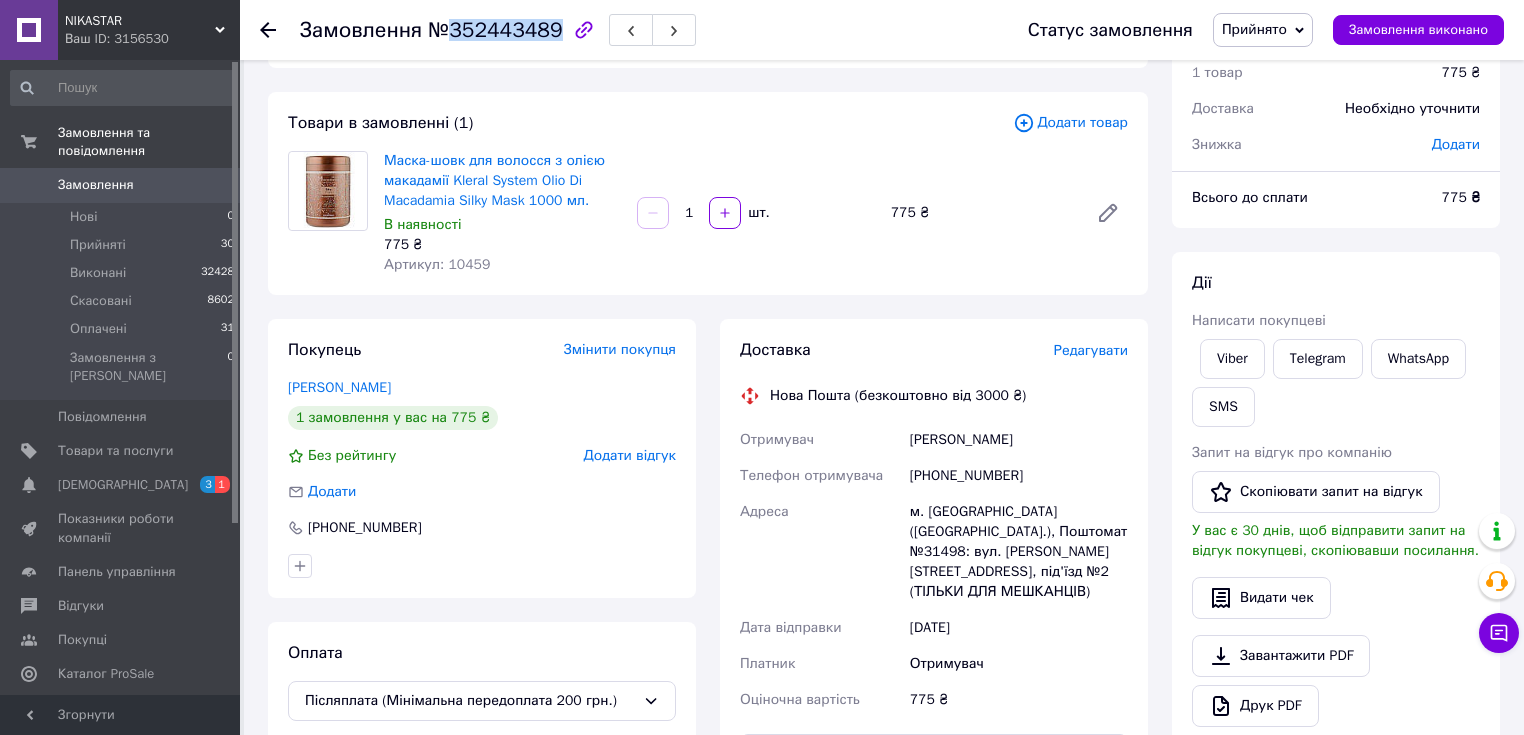 click on "№352443489" at bounding box center (495, 30) 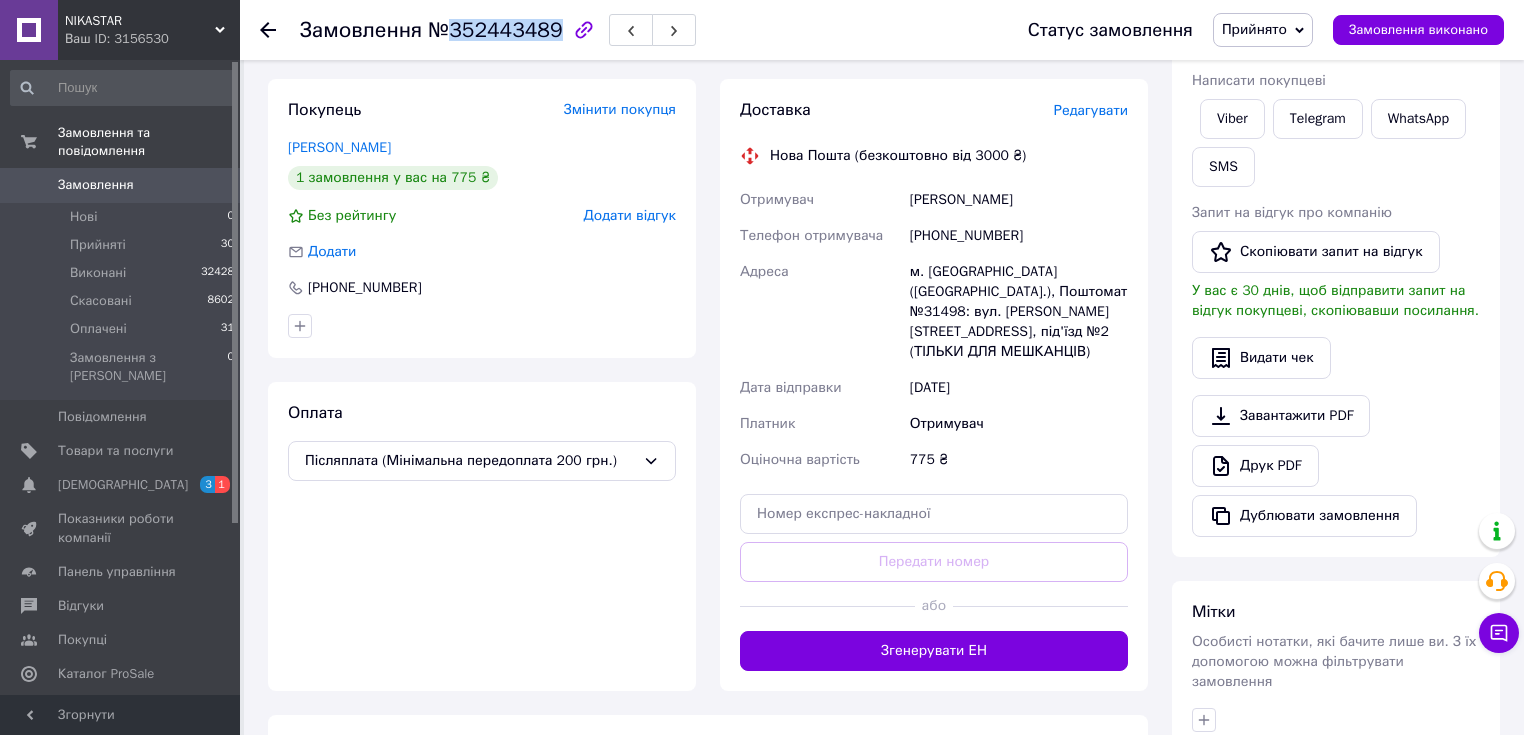 scroll, scrollTop: 560, scrollLeft: 0, axis: vertical 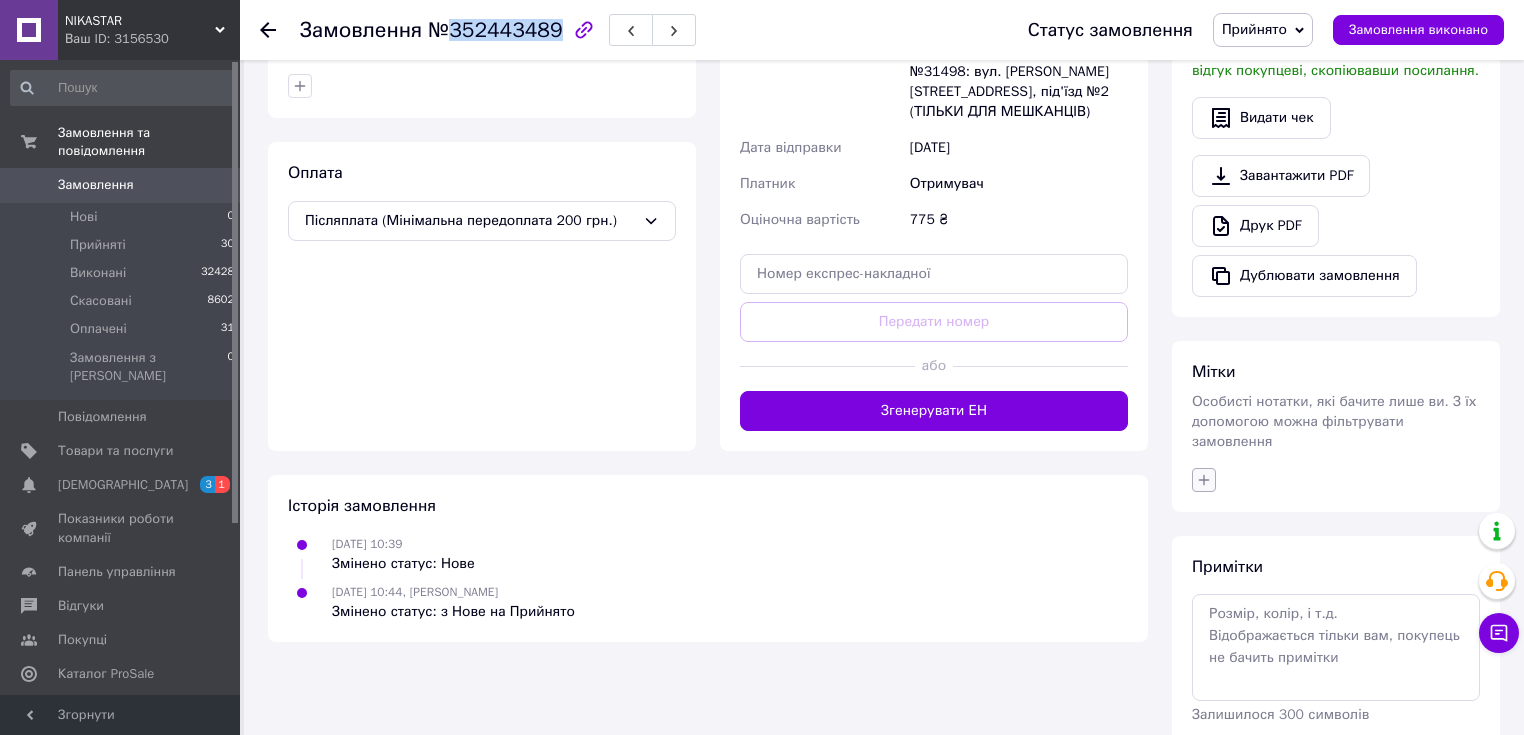 click 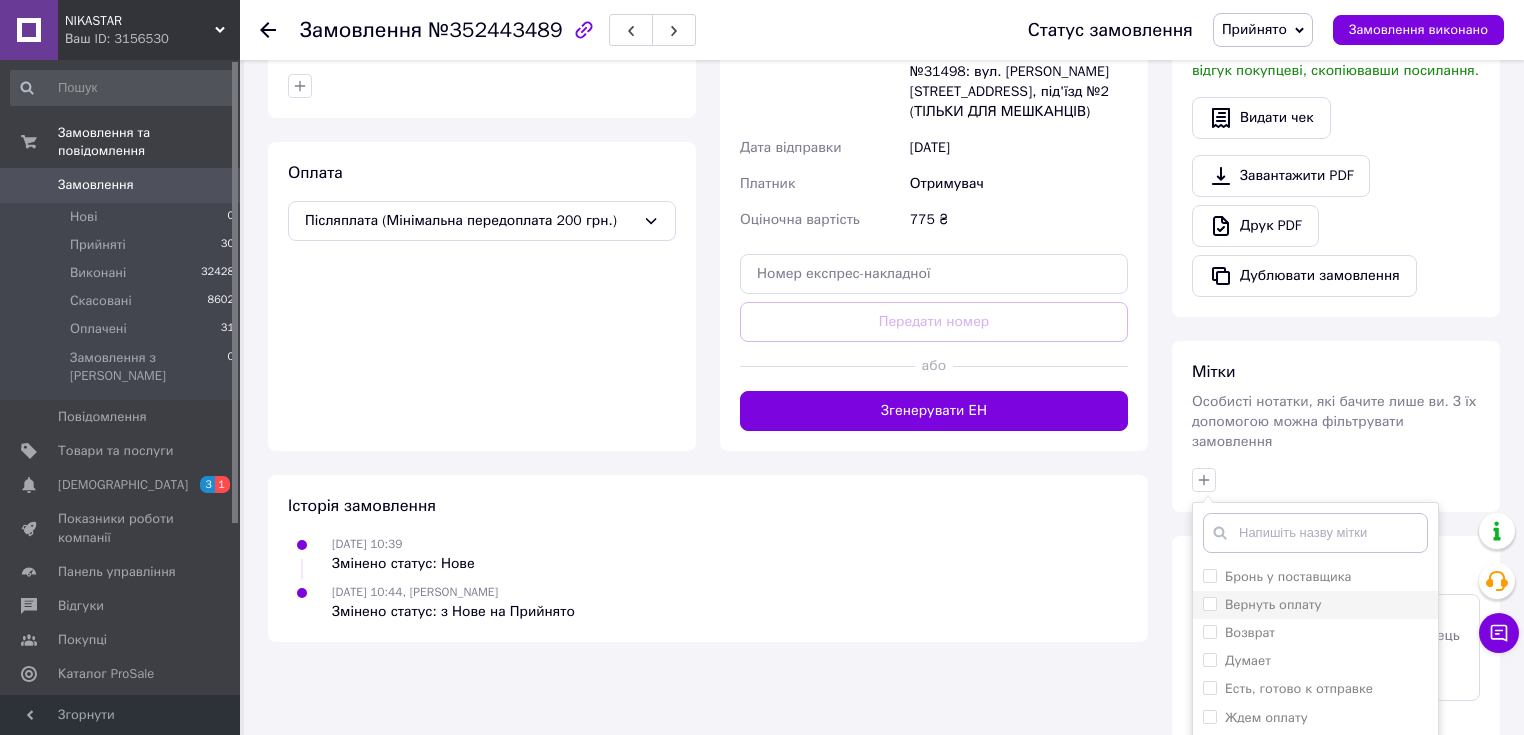 scroll, scrollTop: 640, scrollLeft: 0, axis: vertical 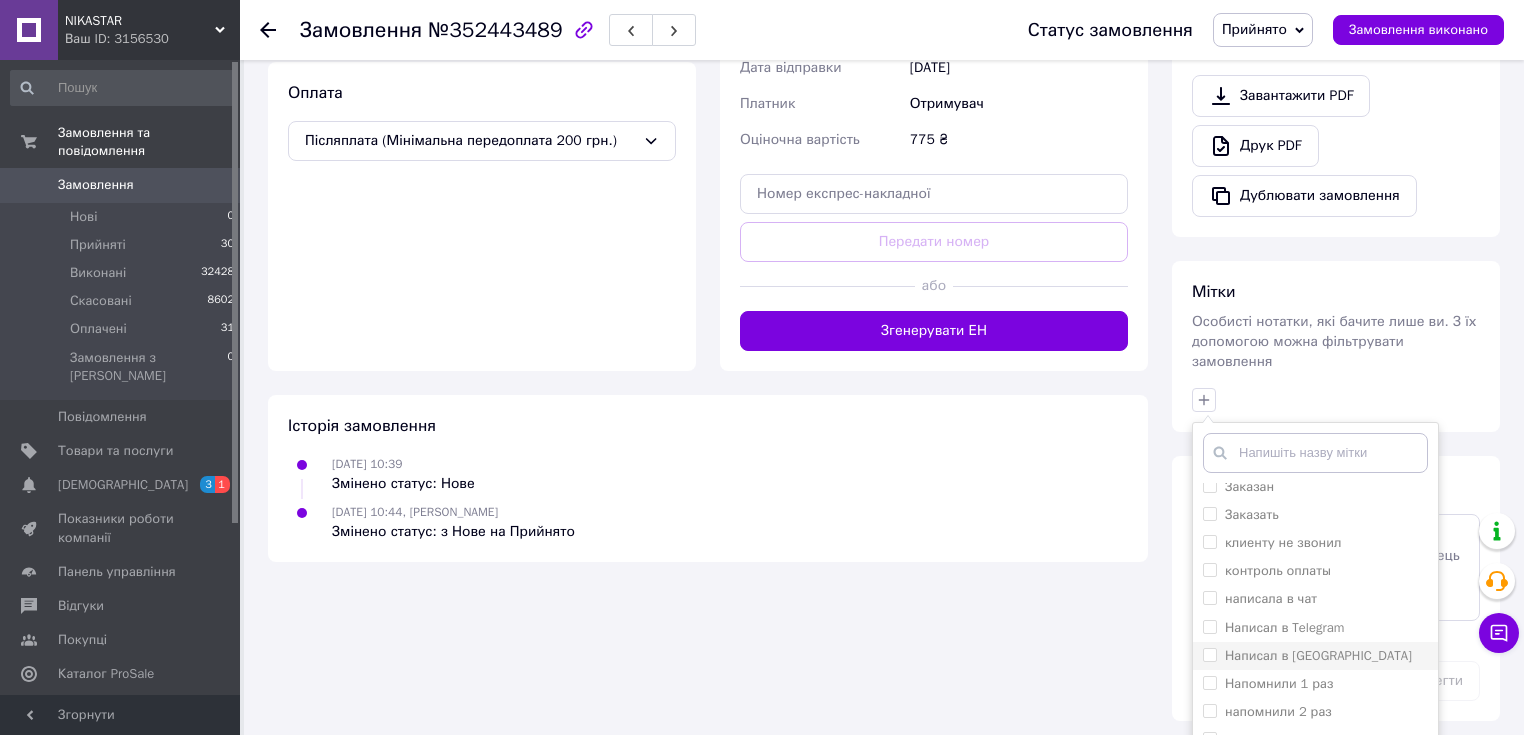 click on "Написал в [GEOGRAPHIC_DATA]" at bounding box center [1318, 655] 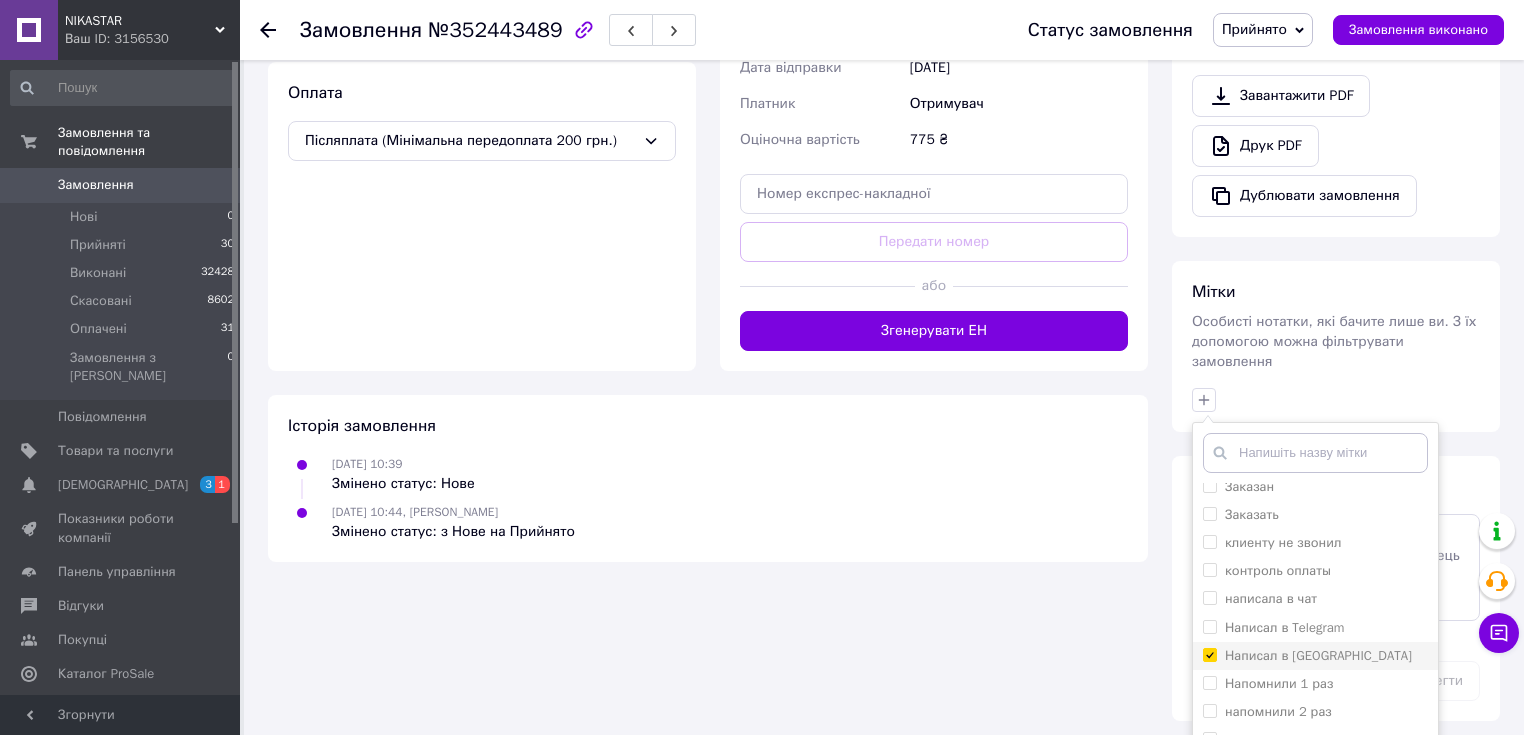 checkbox on "true" 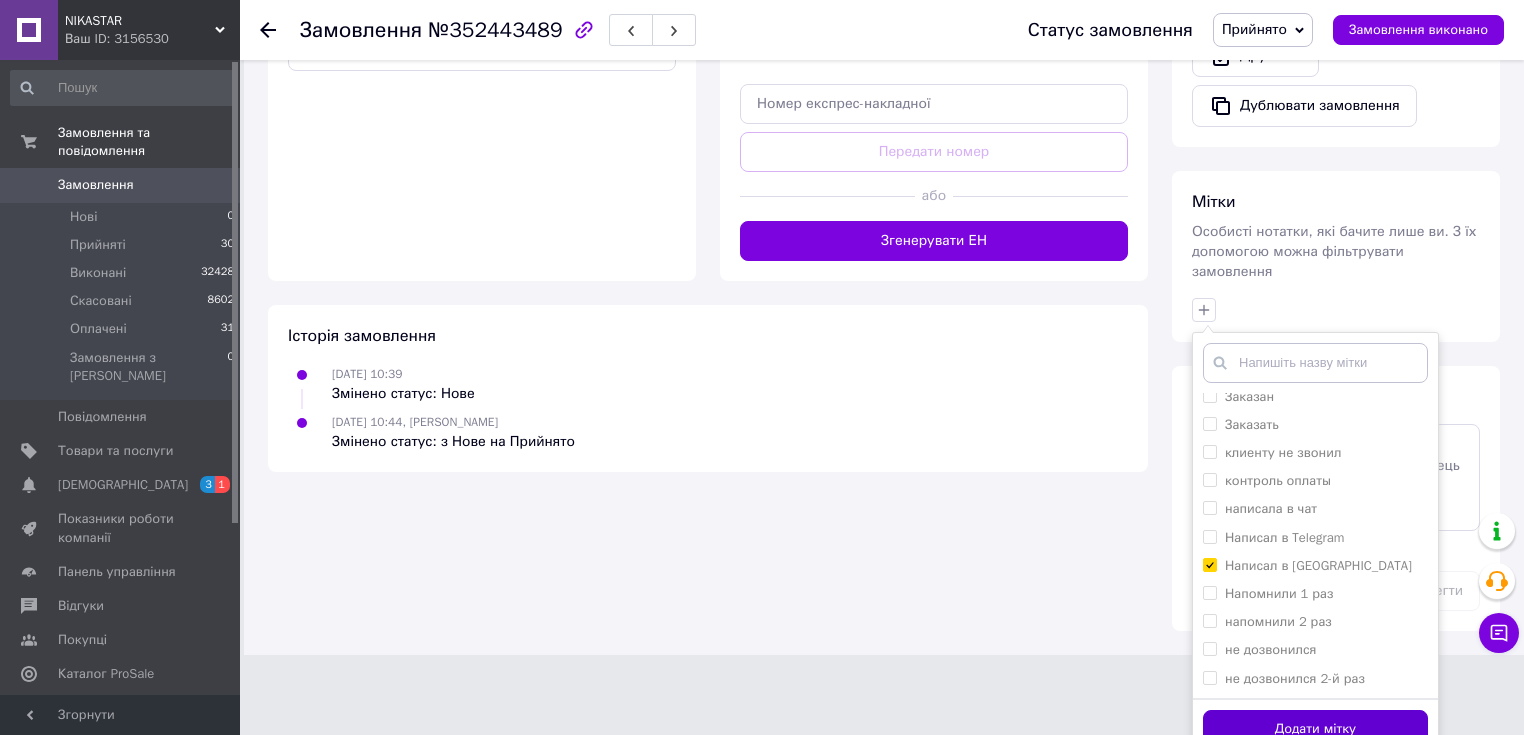 click on "Додати мітку" at bounding box center [1315, 729] 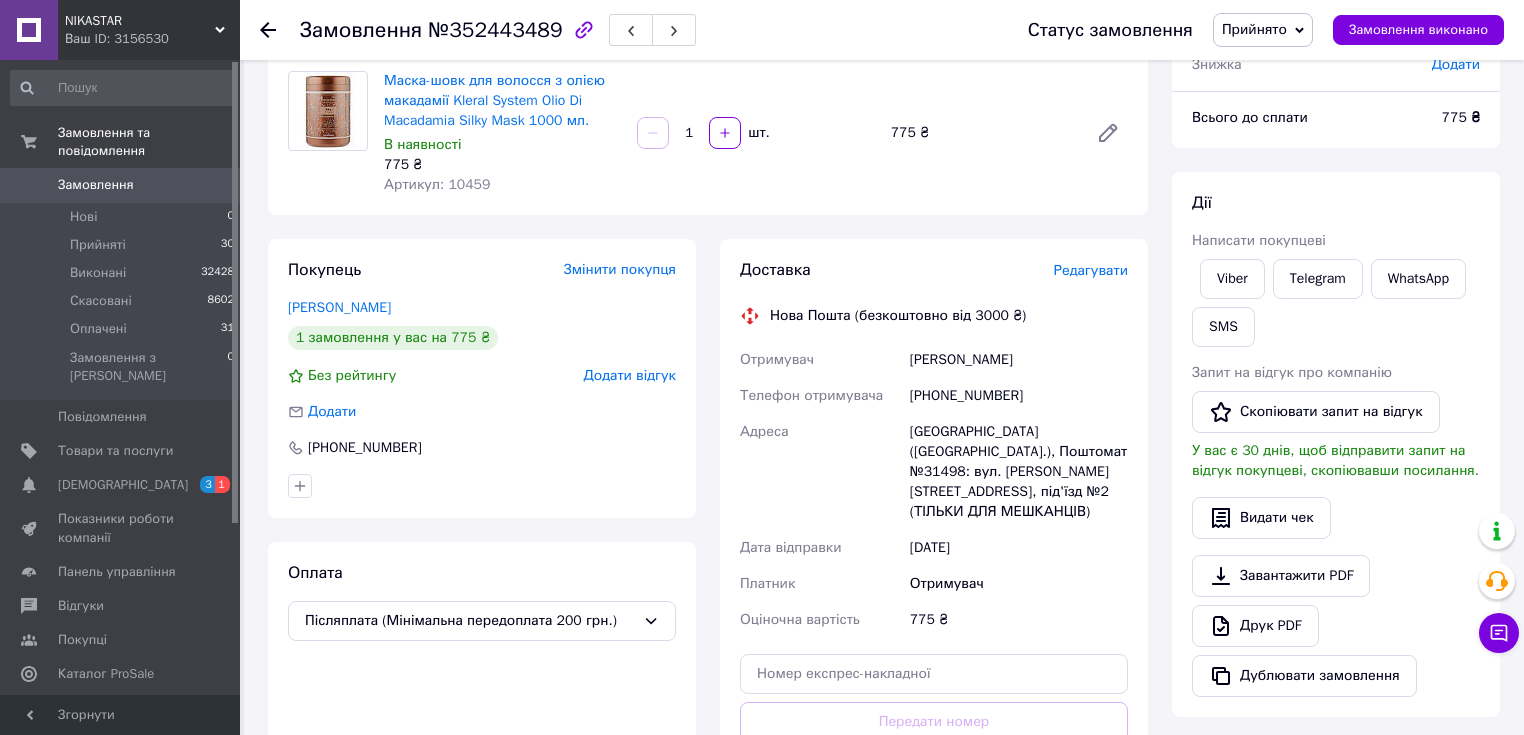 scroll, scrollTop: 480, scrollLeft: 0, axis: vertical 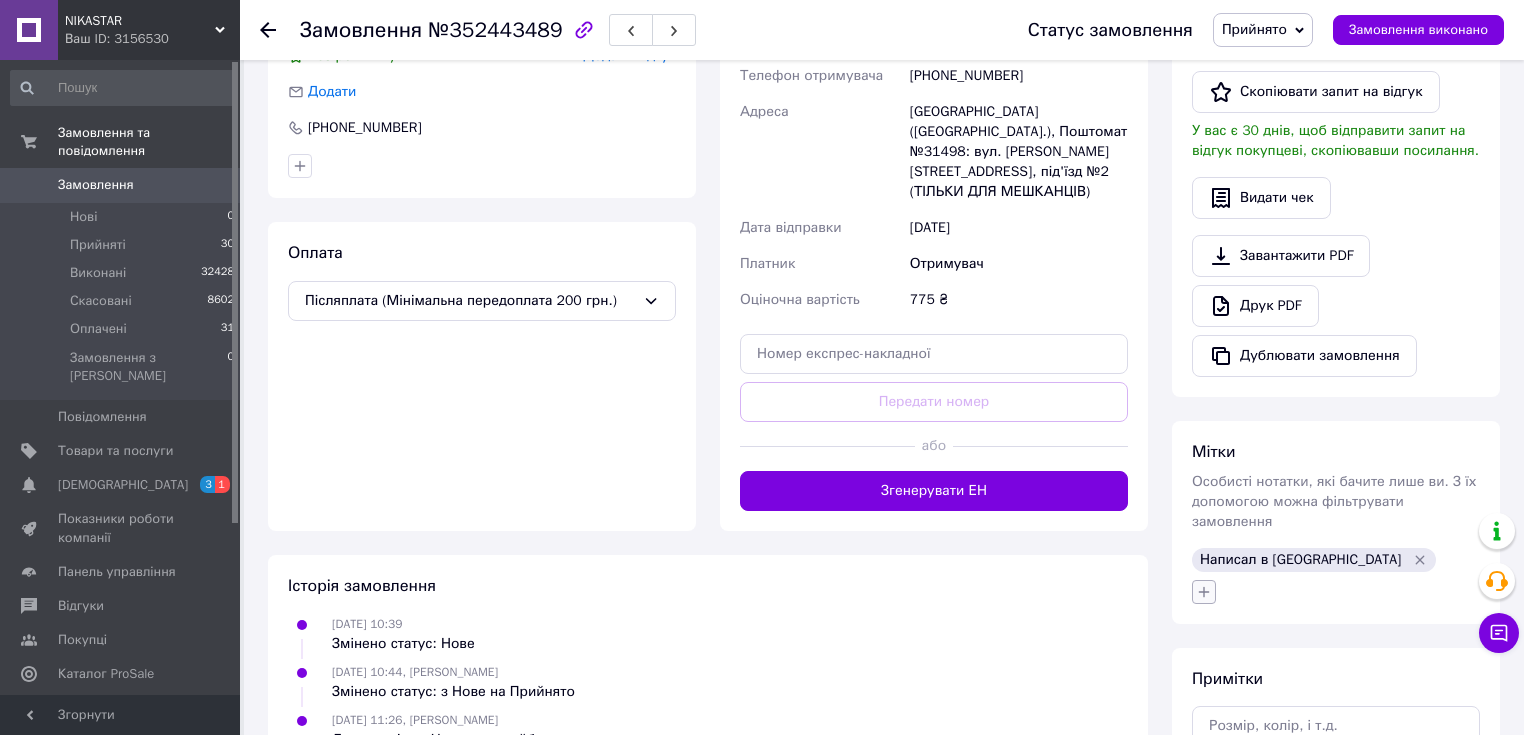 click 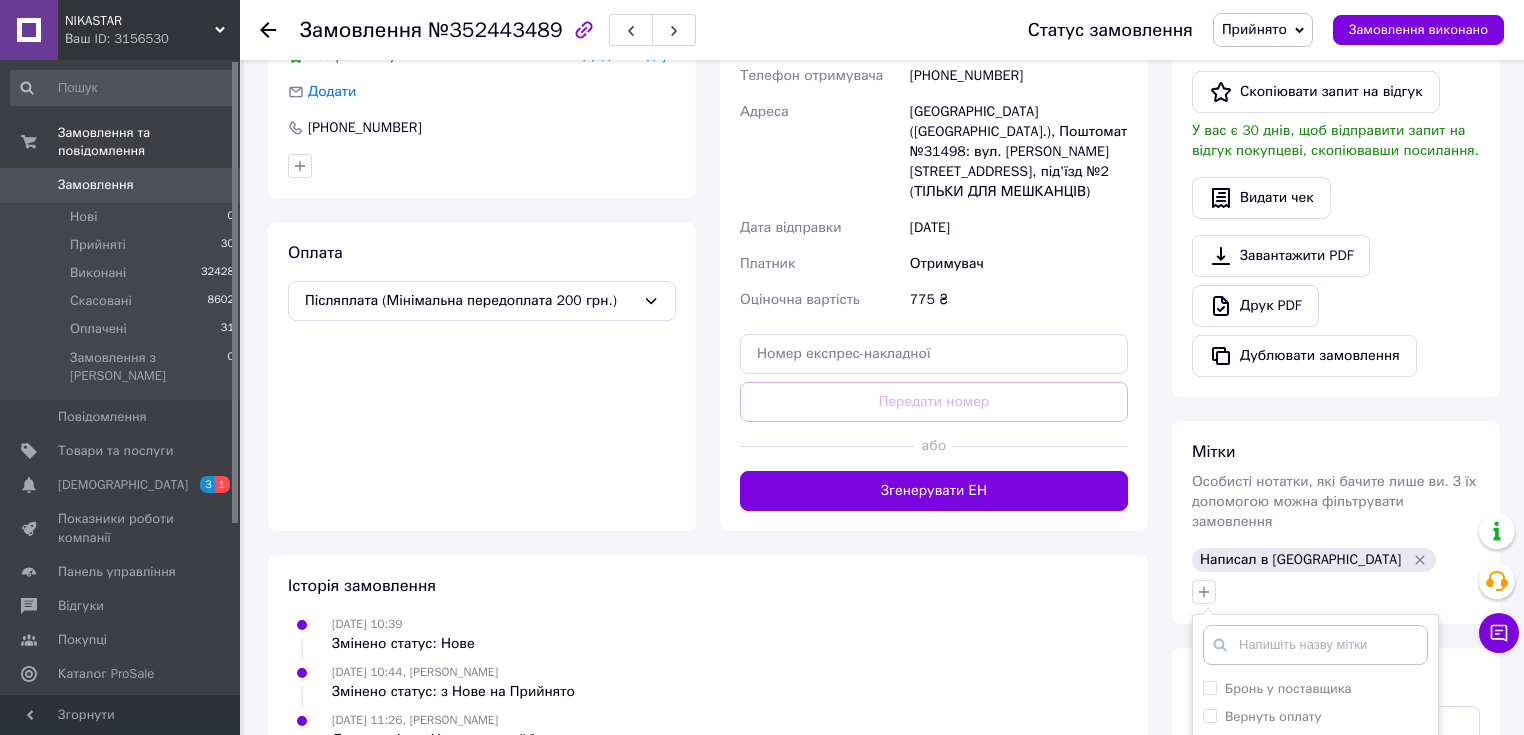 scroll, scrollTop: 762, scrollLeft: 0, axis: vertical 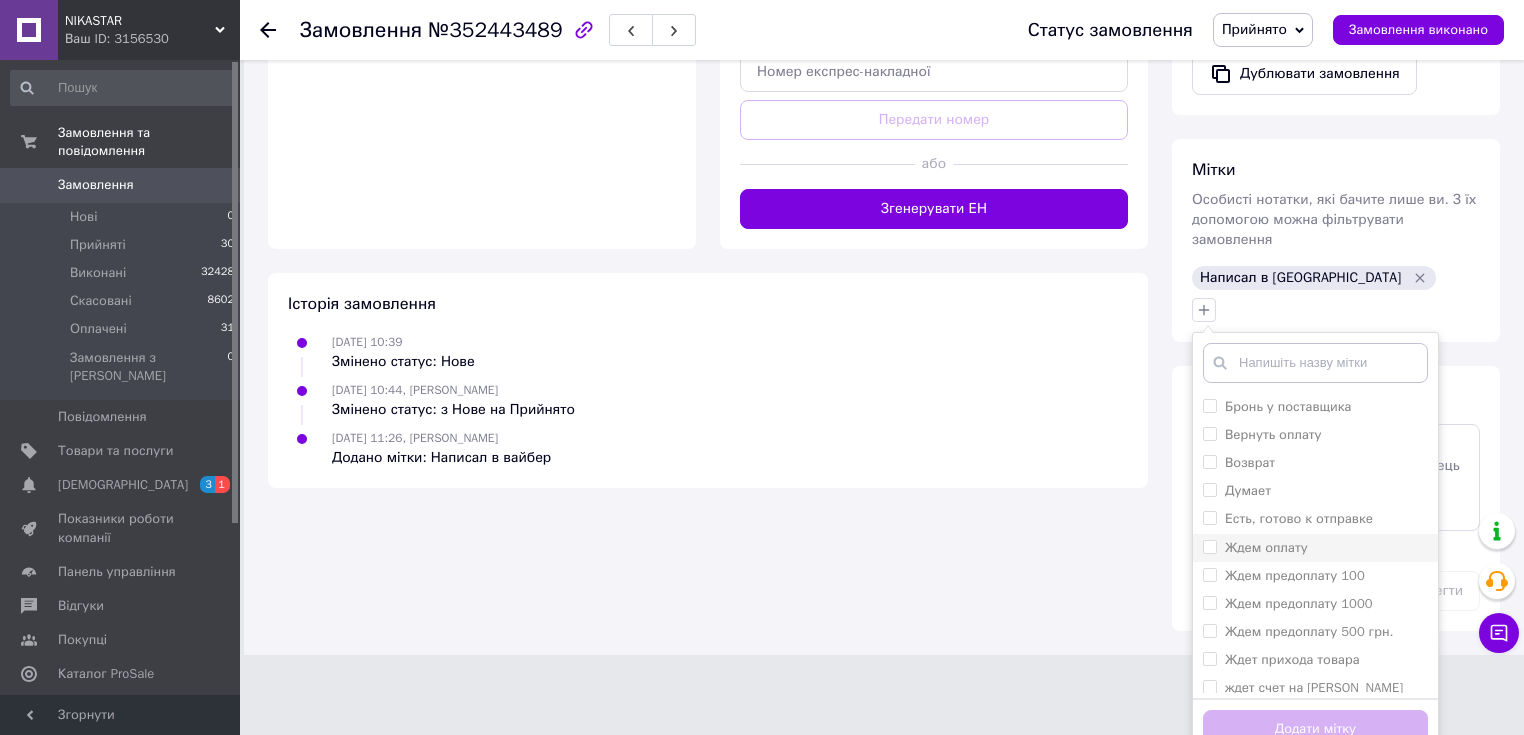 click on "Ждем оплату" at bounding box center (1266, 547) 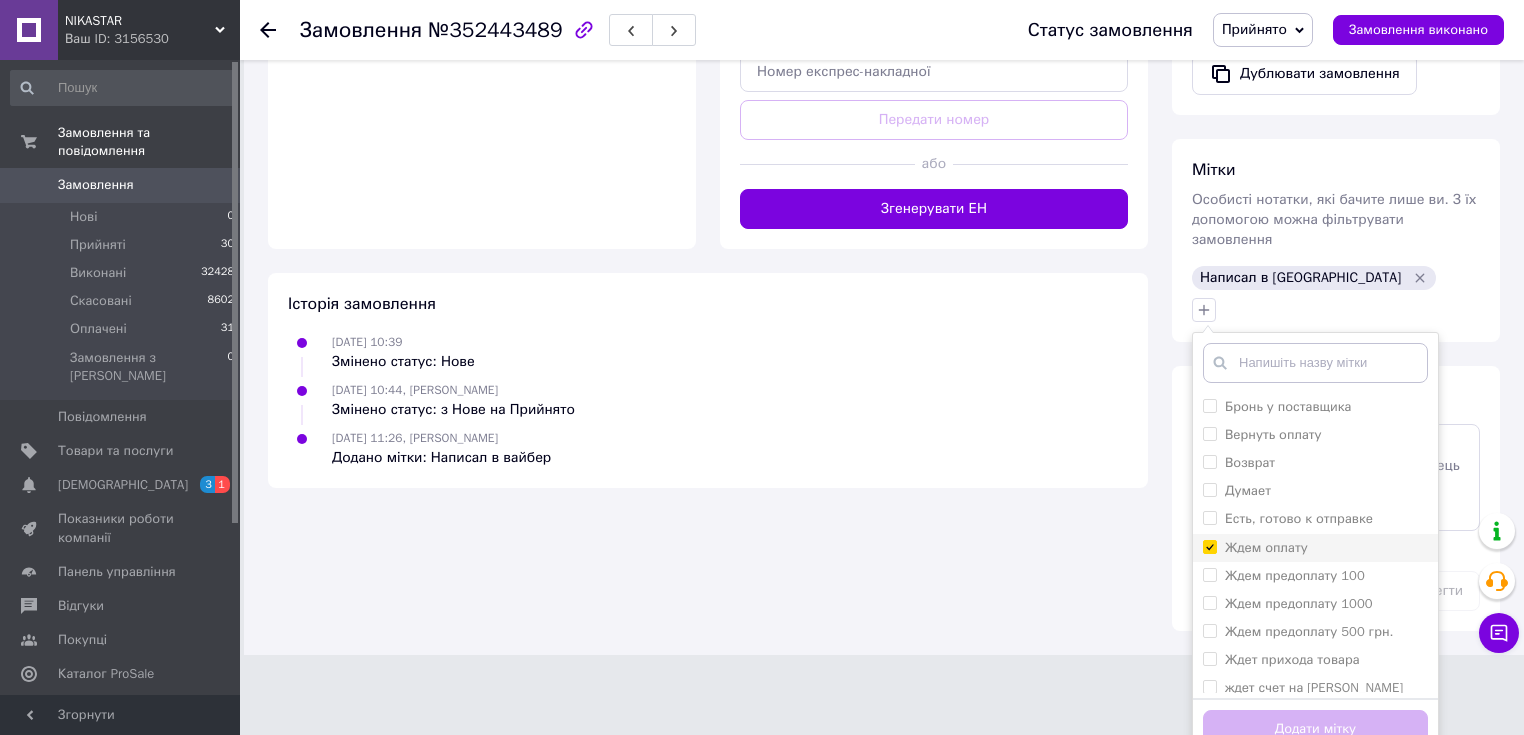 checkbox on "true" 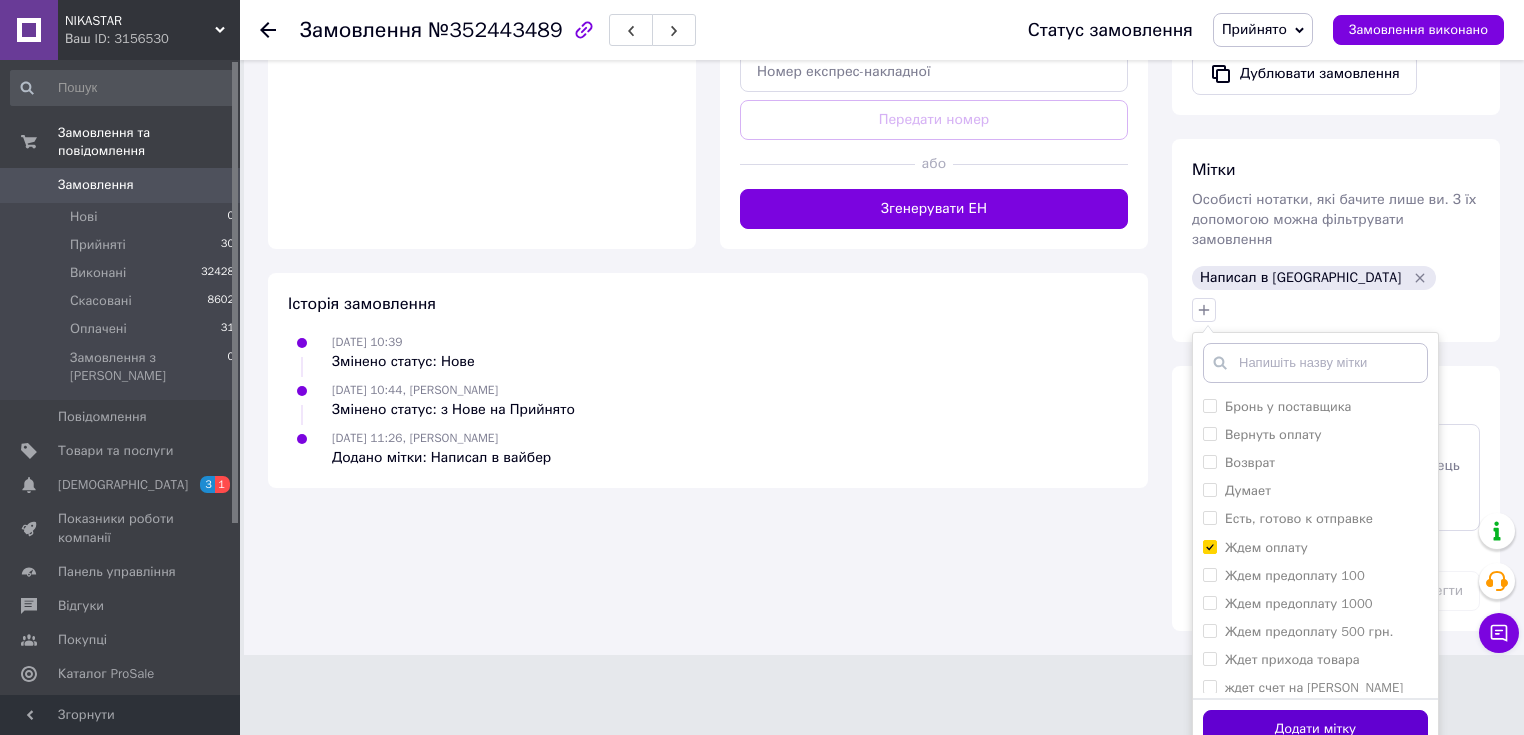 click on "Додати мітку" at bounding box center (1315, 729) 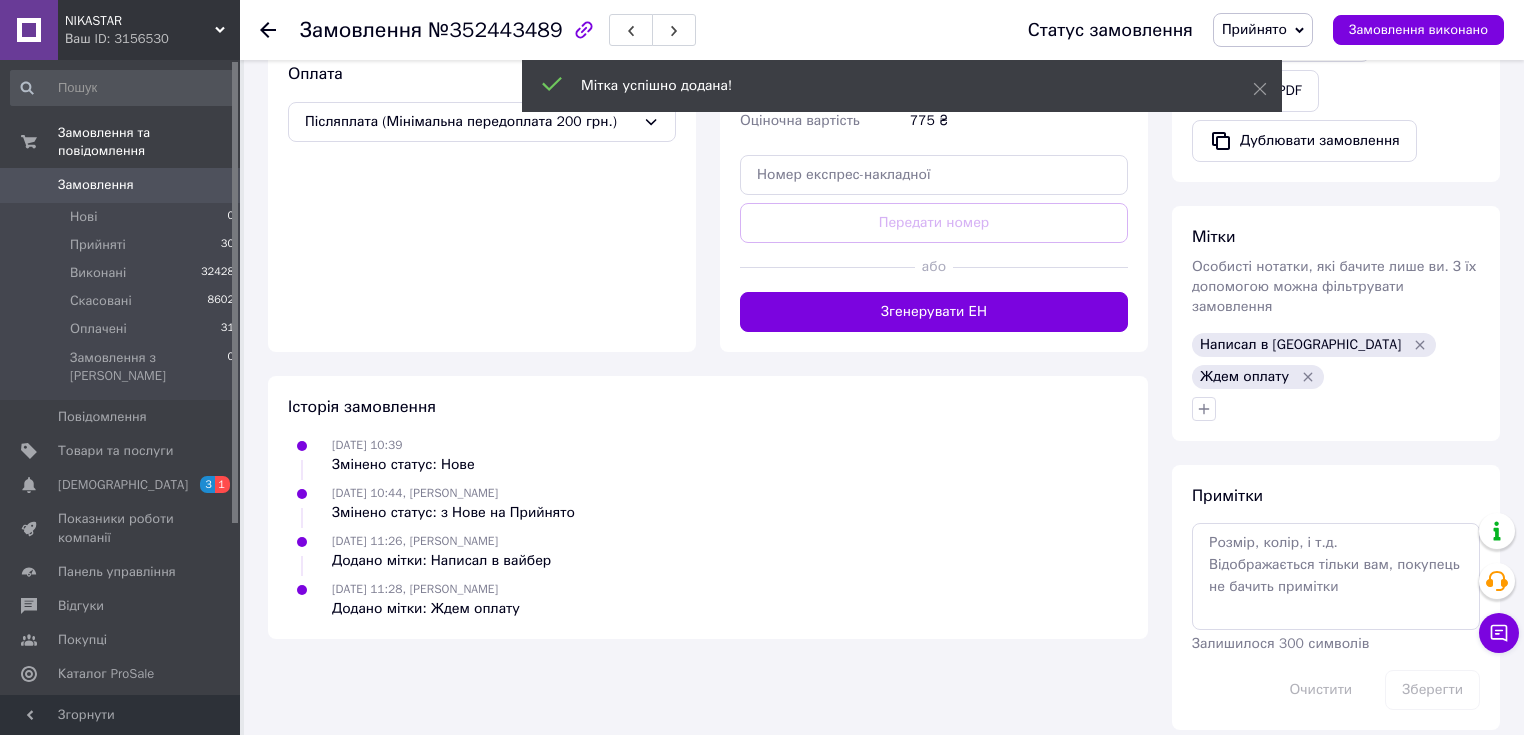 scroll, scrollTop: 656, scrollLeft: 0, axis: vertical 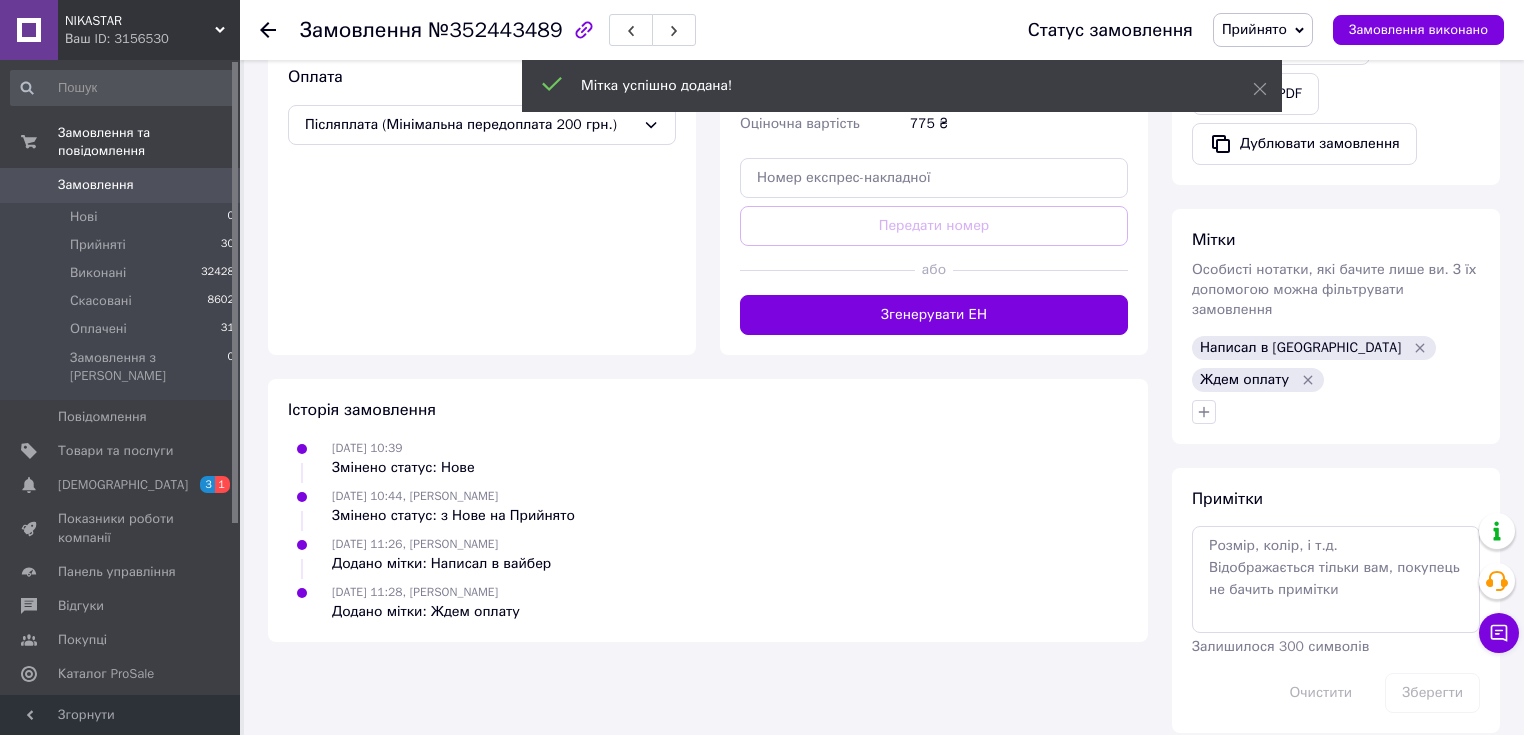 click 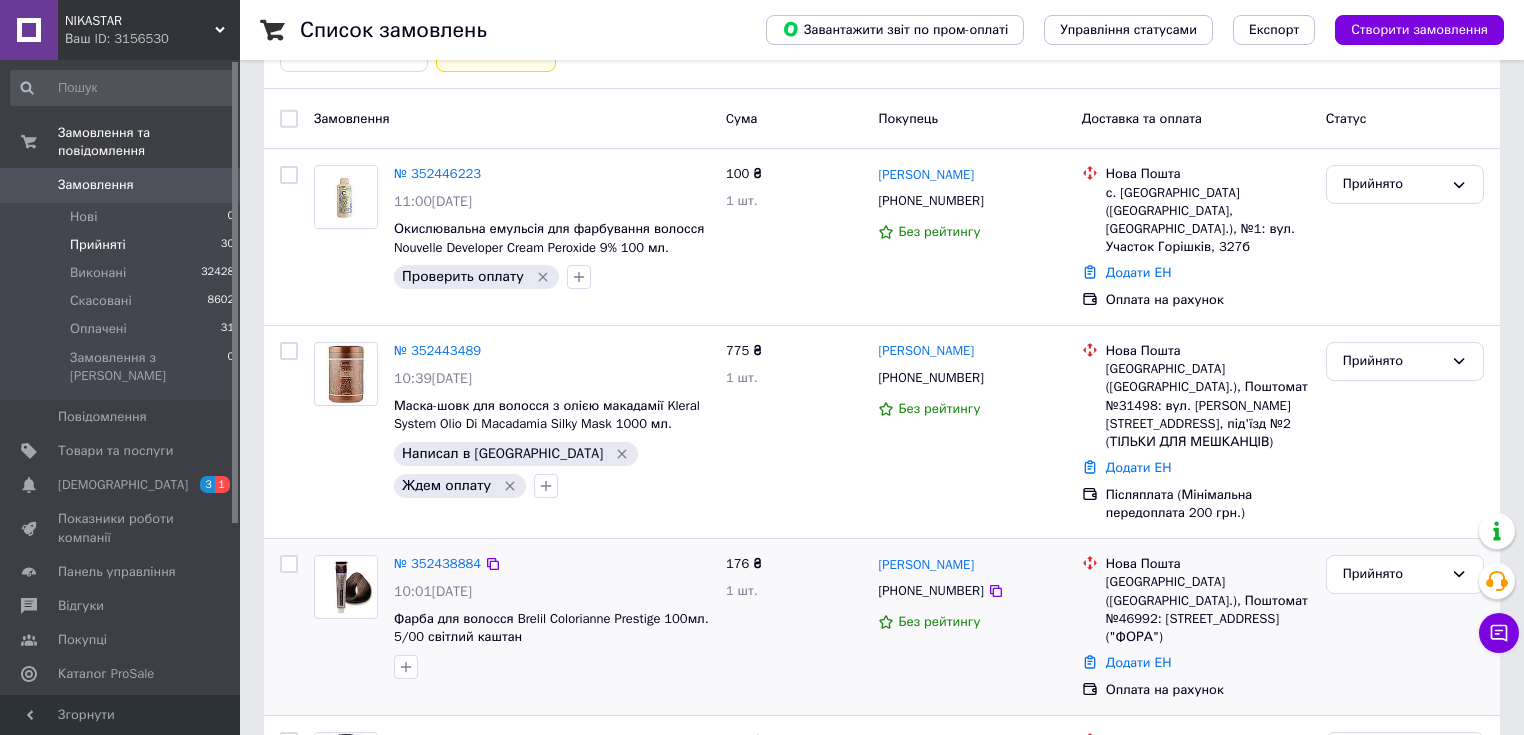 scroll, scrollTop: 320, scrollLeft: 0, axis: vertical 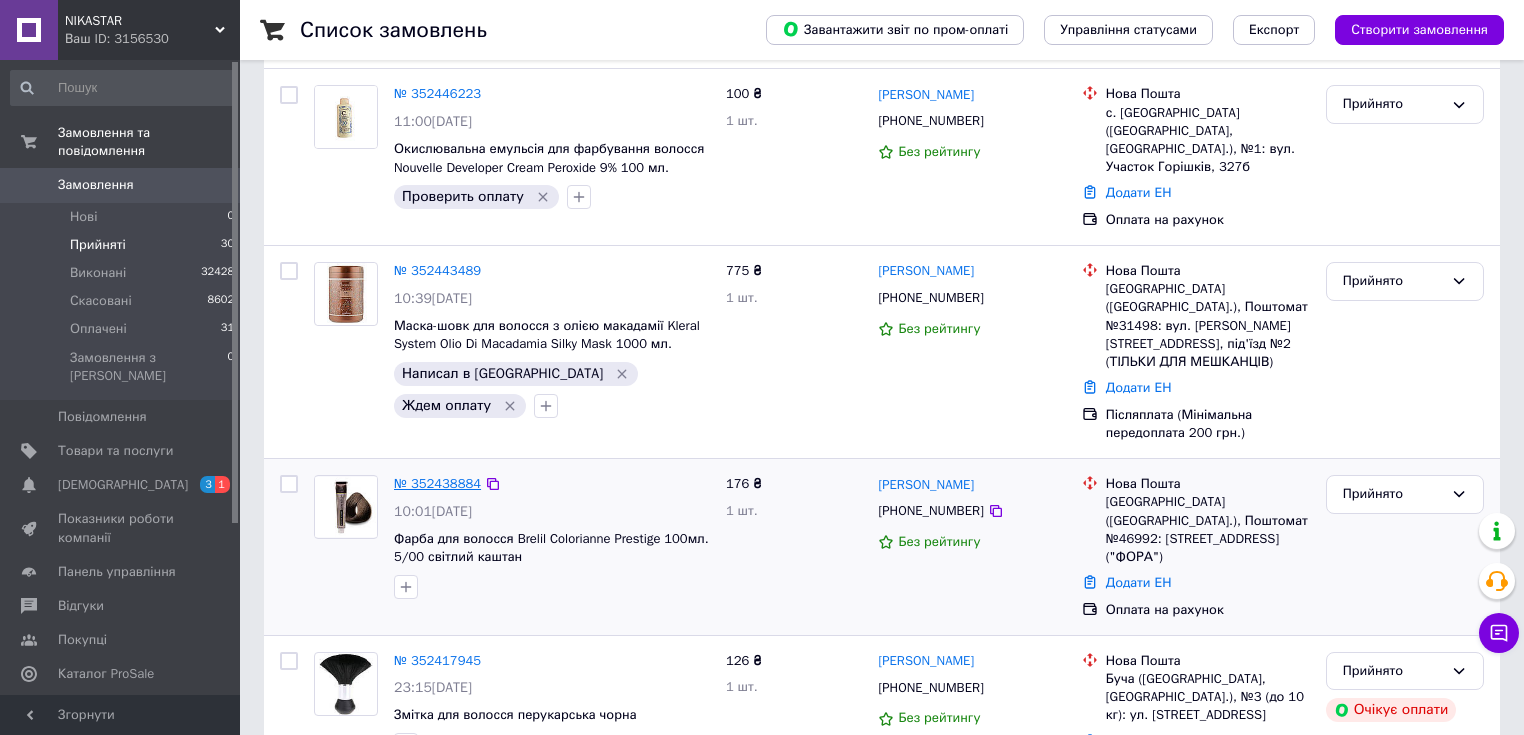 click on "№ 352438884" at bounding box center [437, 483] 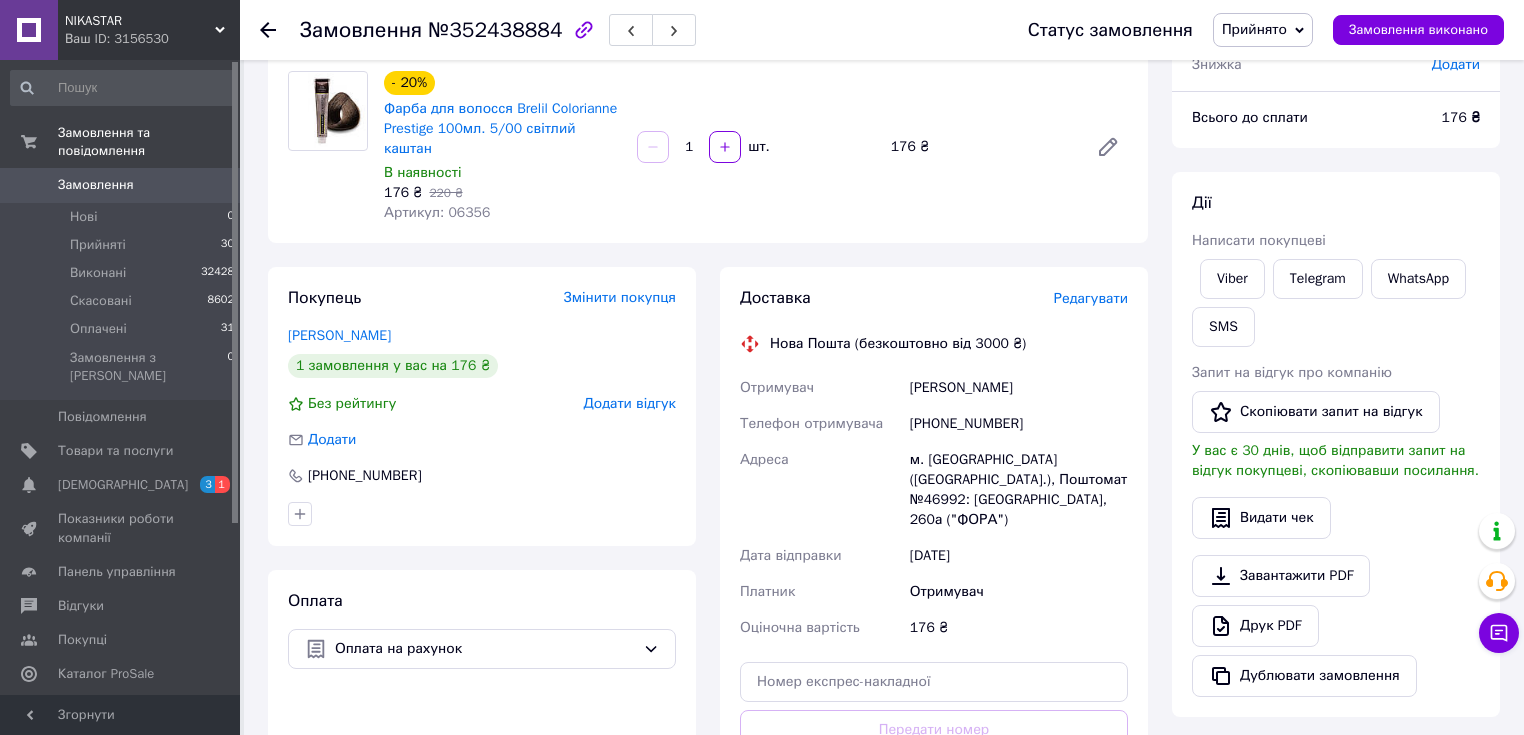 scroll, scrollTop: 0, scrollLeft: 0, axis: both 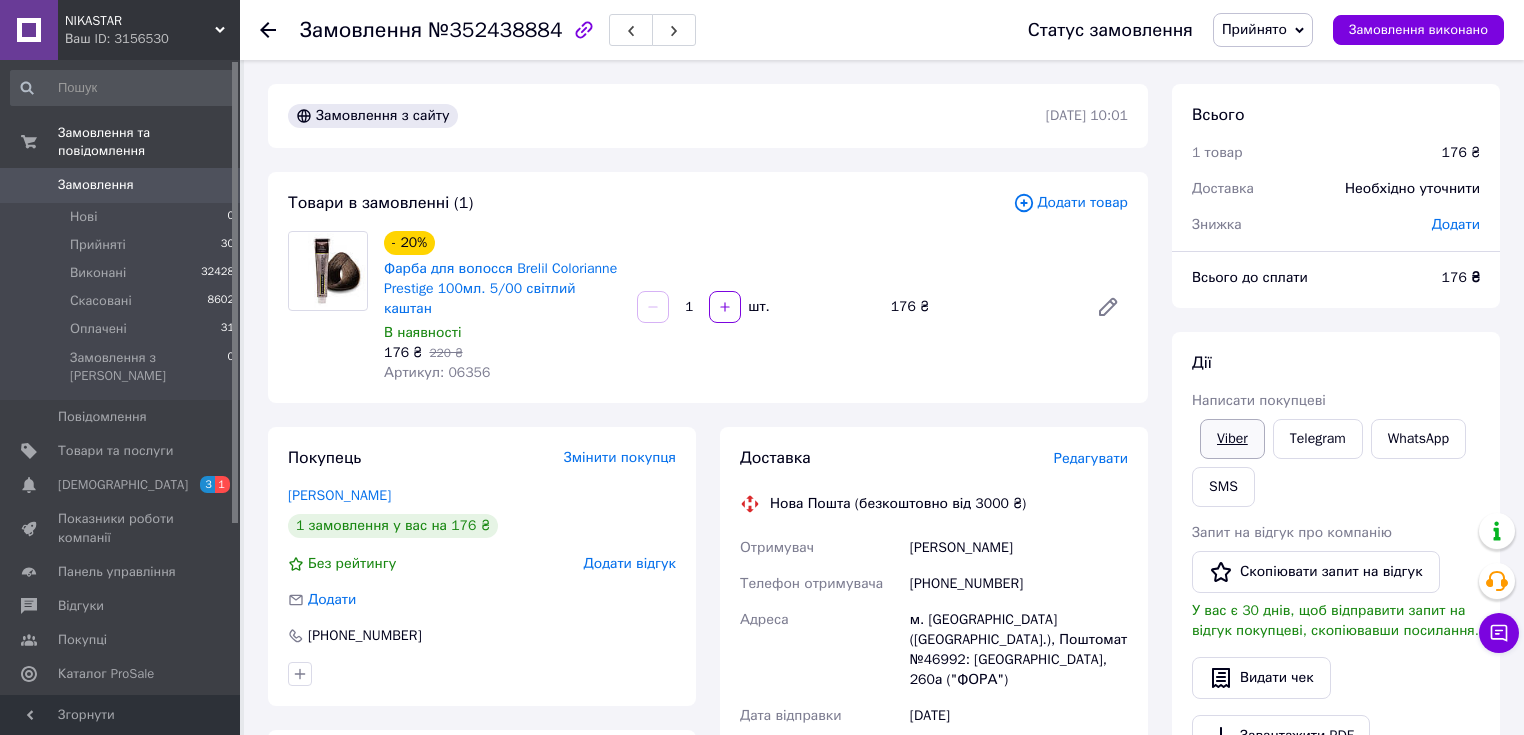 click on "Viber" at bounding box center [1232, 439] 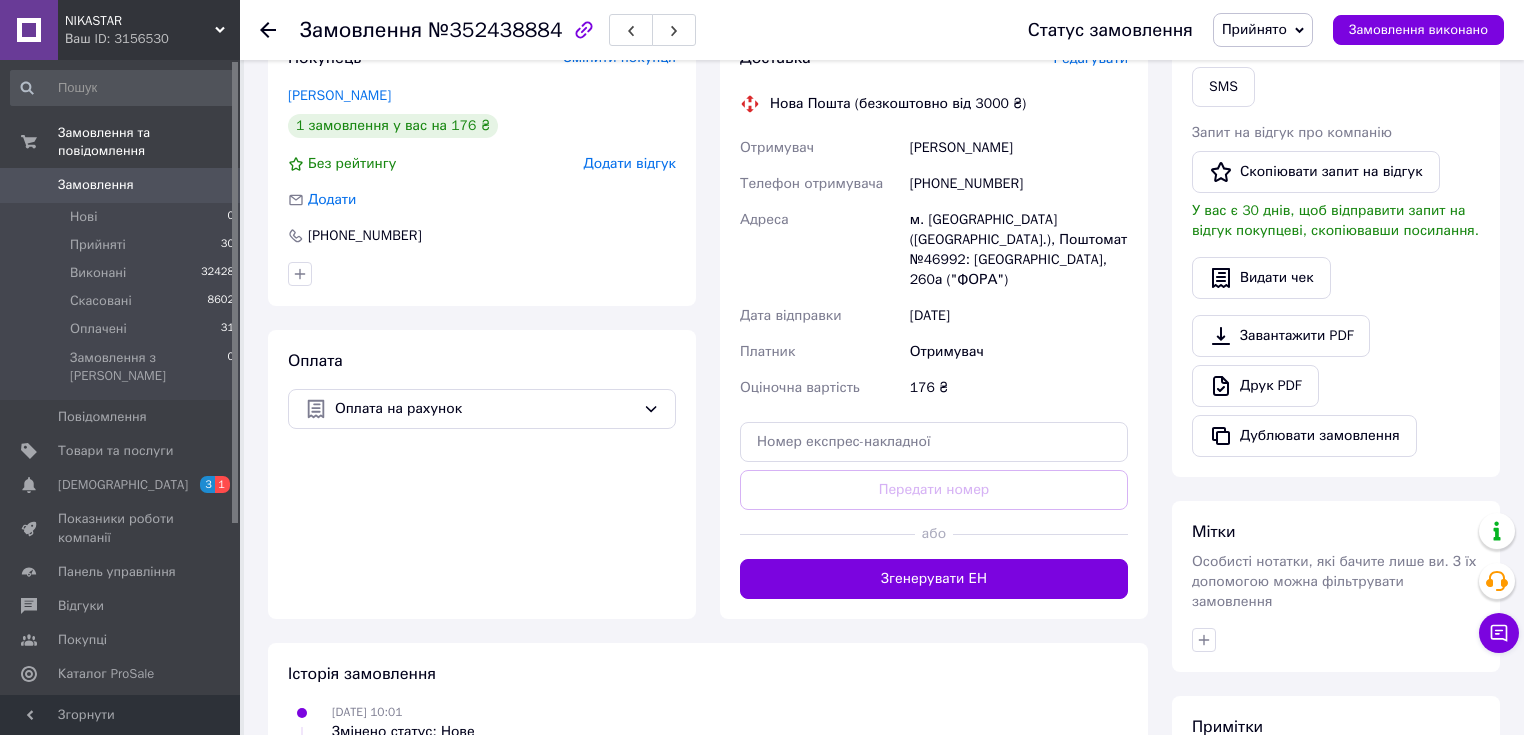 scroll, scrollTop: 627, scrollLeft: 0, axis: vertical 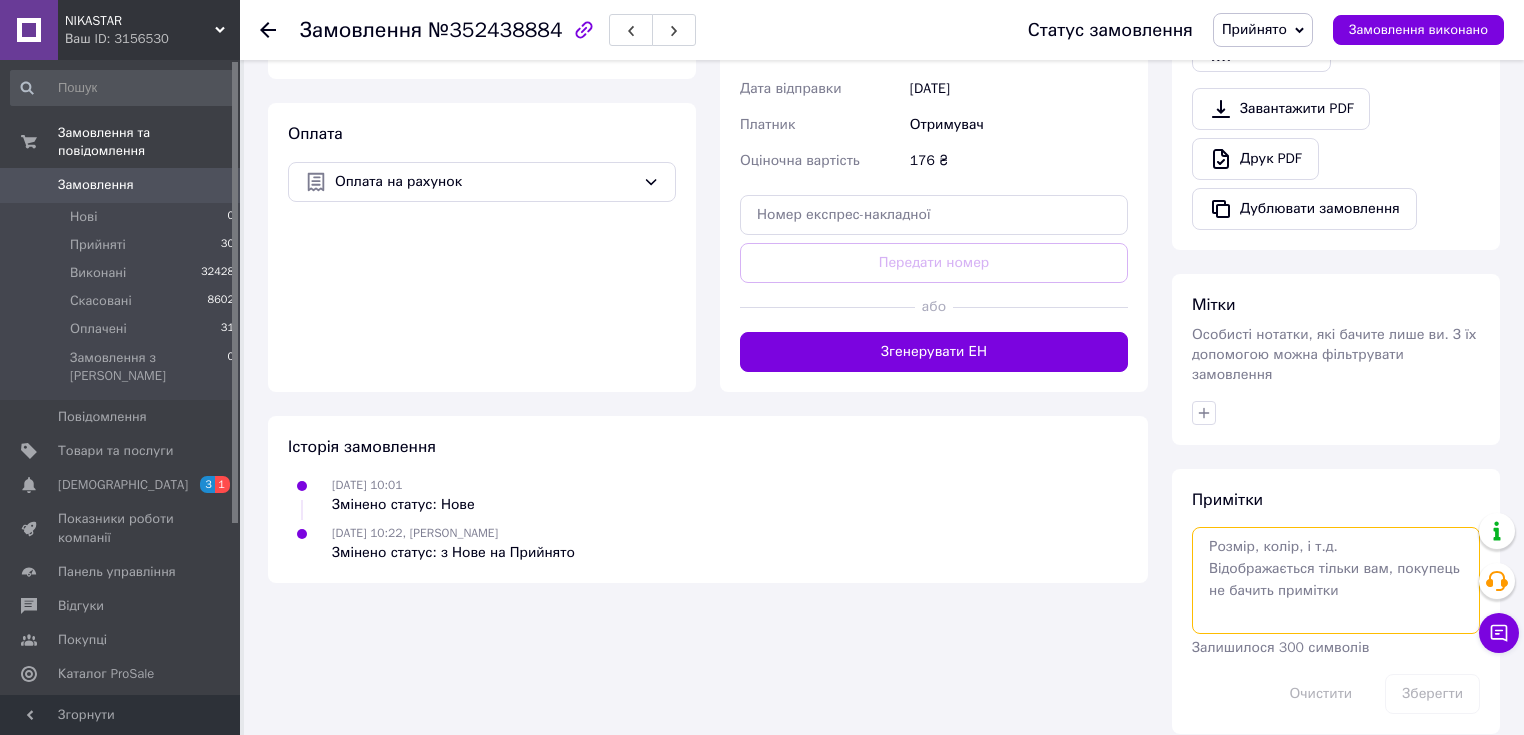 click at bounding box center (1336, 580) 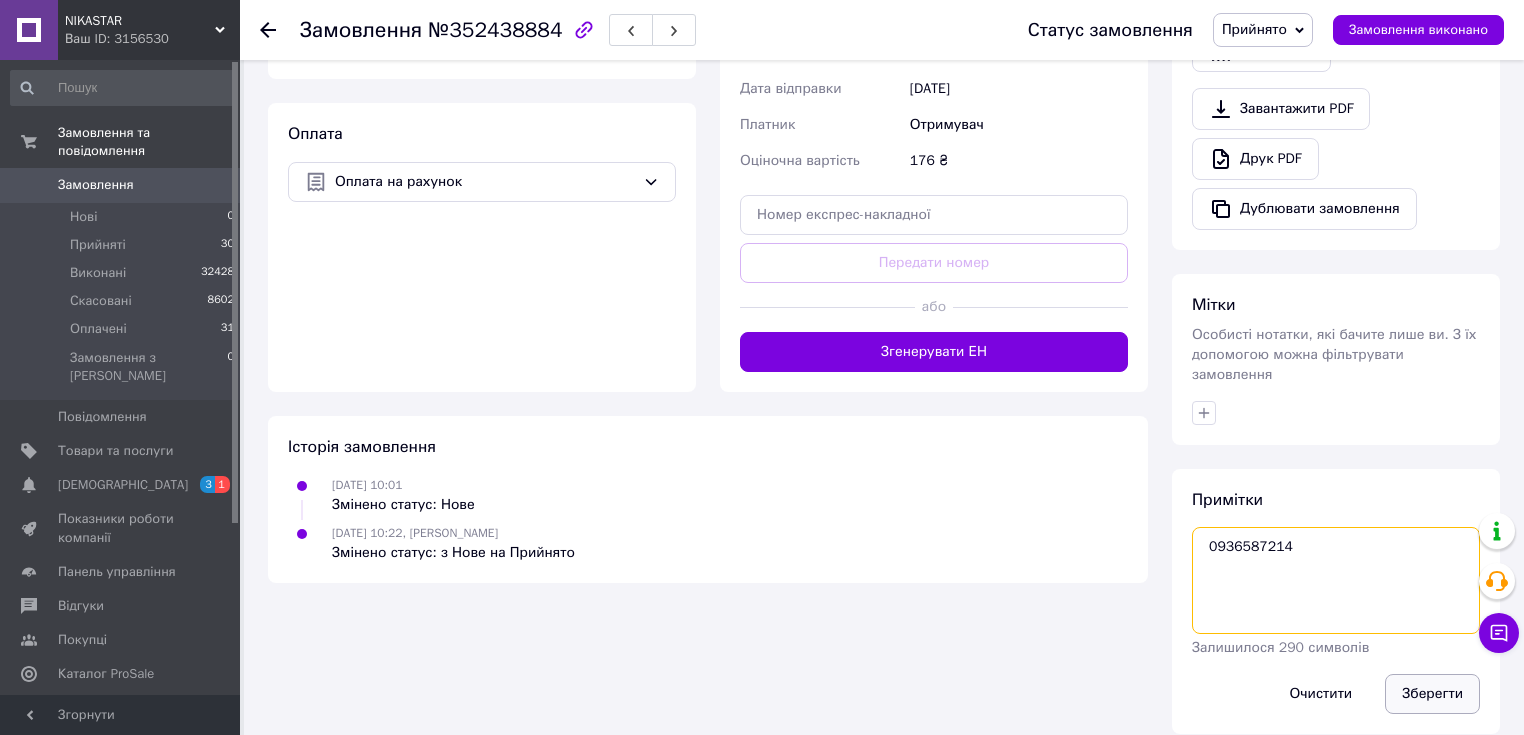 type on "0936587214" 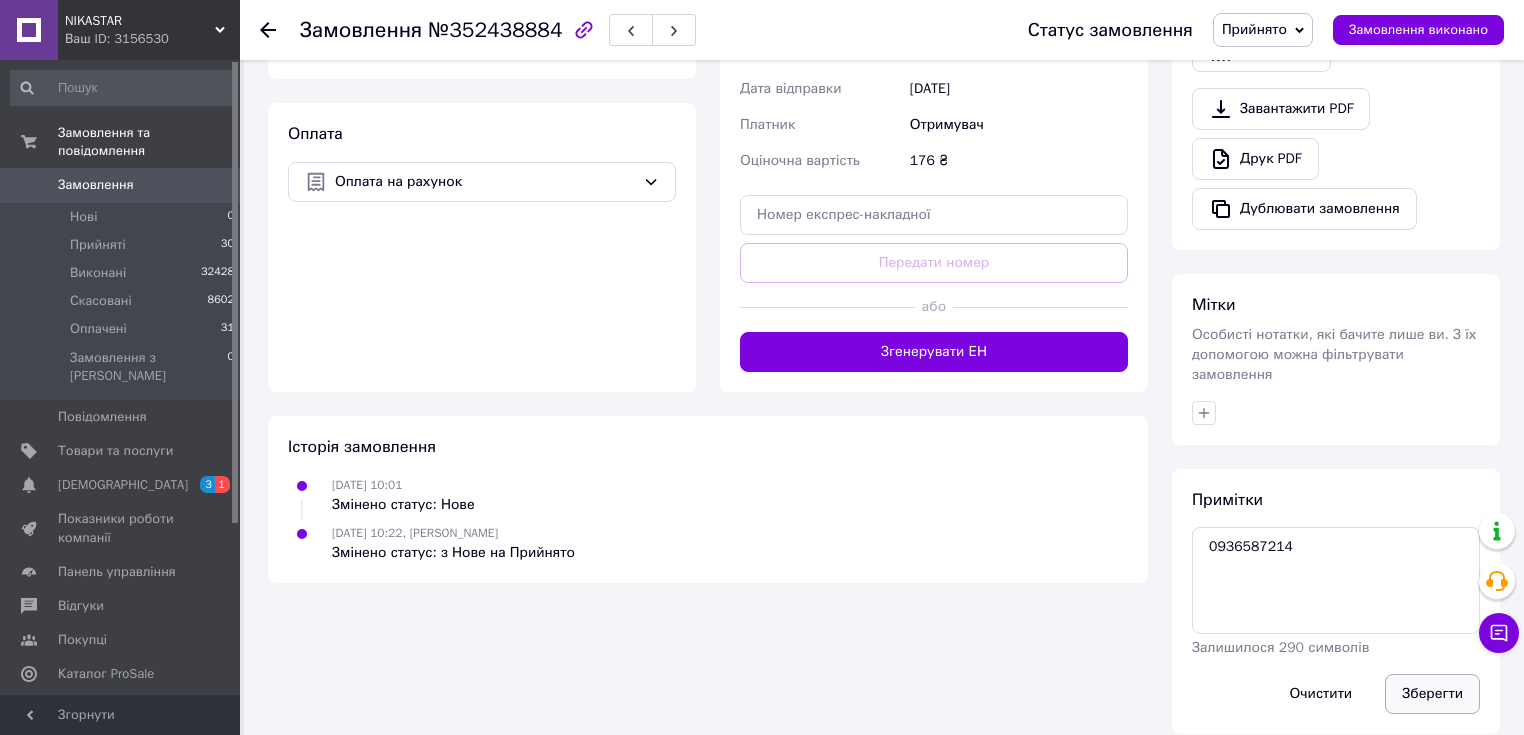 click on "Зберегти" at bounding box center (1432, 694) 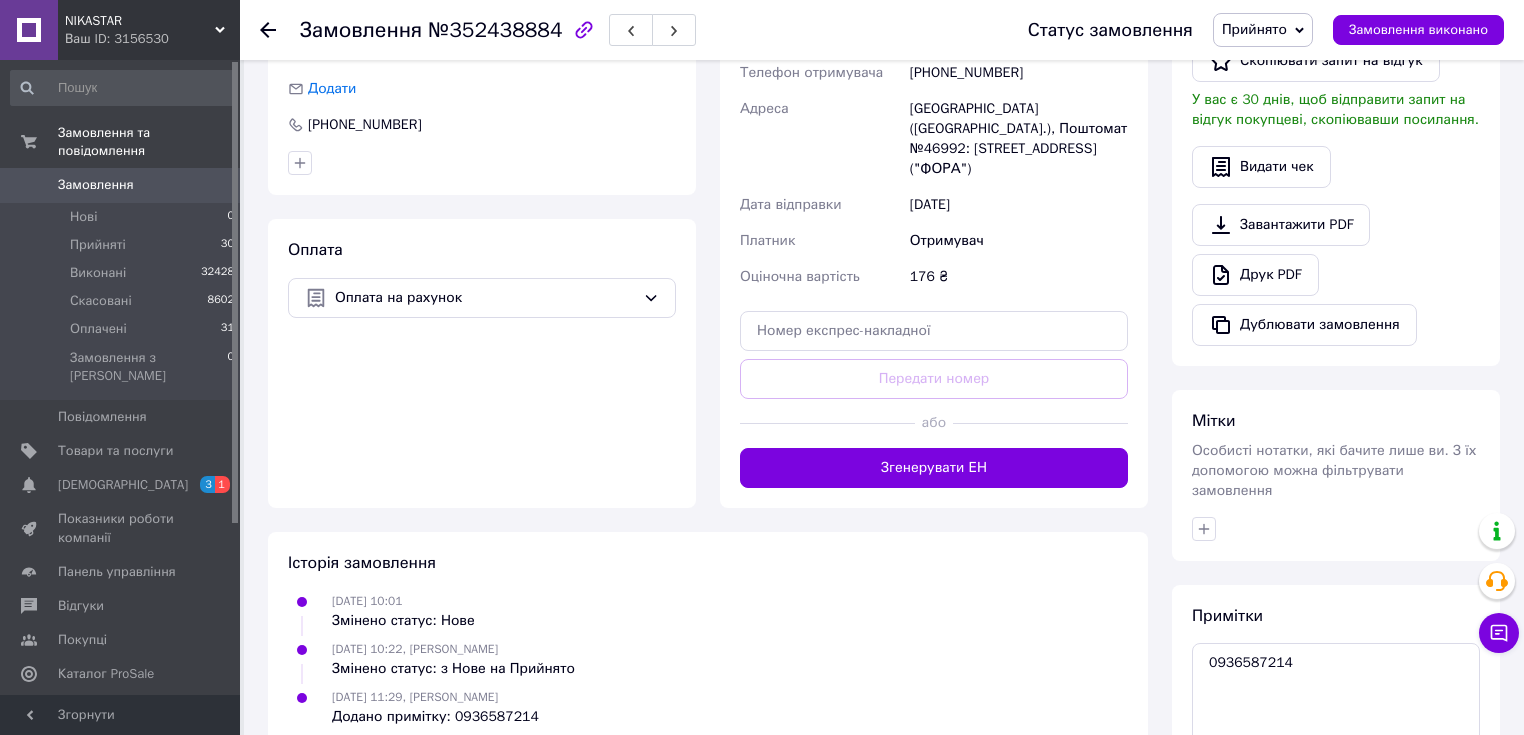 scroll, scrollTop: 591, scrollLeft: 0, axis: vertical 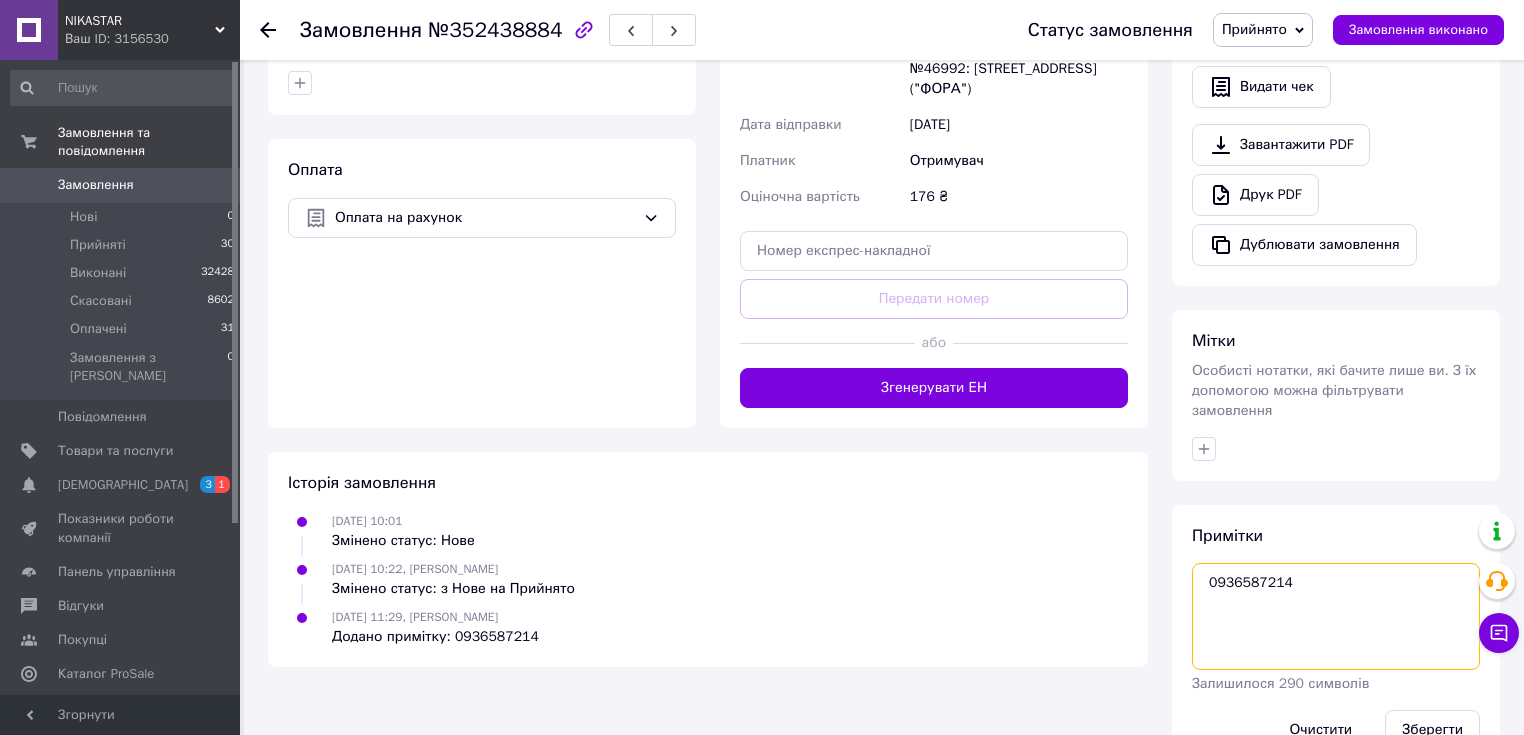drag, startPoint x: 1288, startPoint y: 564, endPoint x: 1181, endPoint y: 548, distance: 108.18965 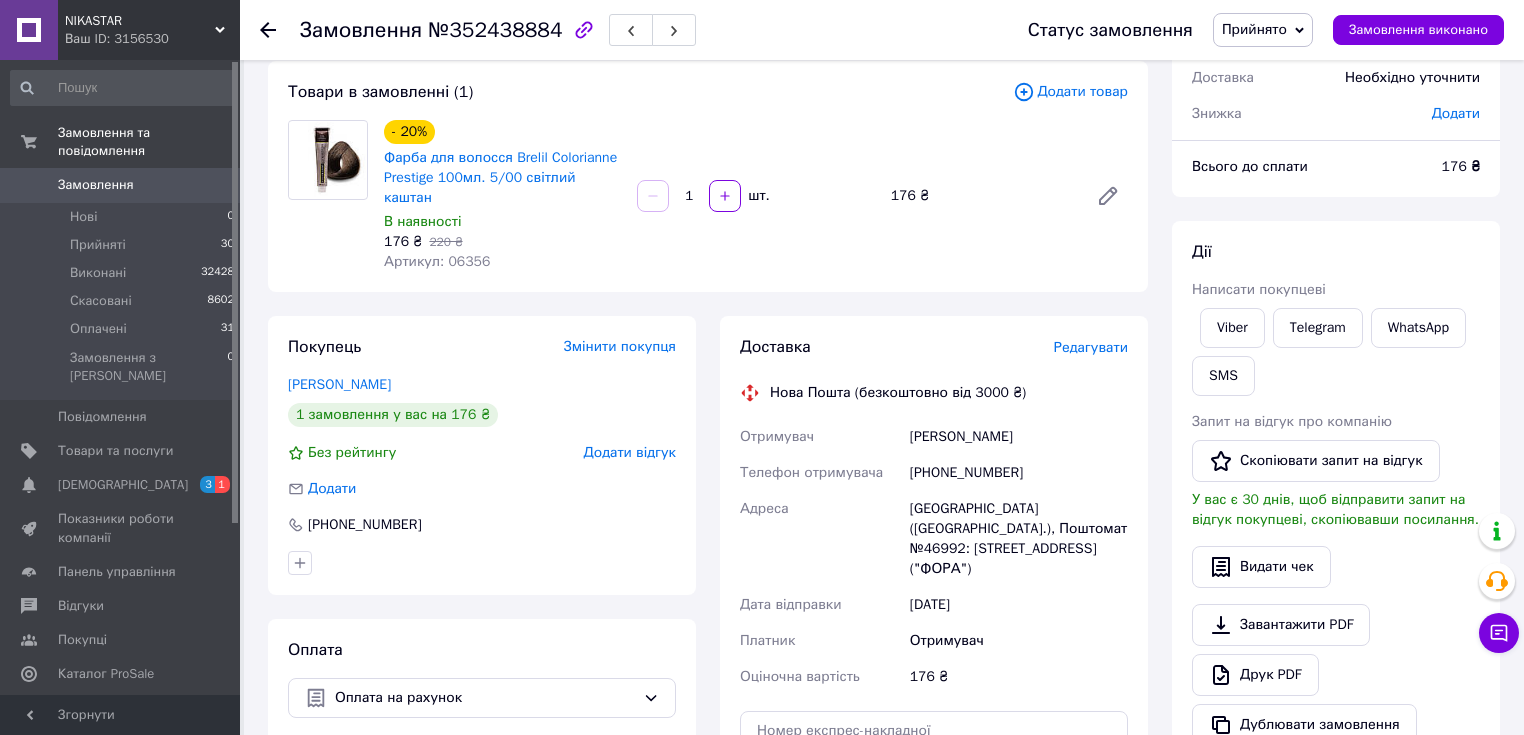 scroll, scrollTop: 31, scrollLeft: 0, axis: vertical 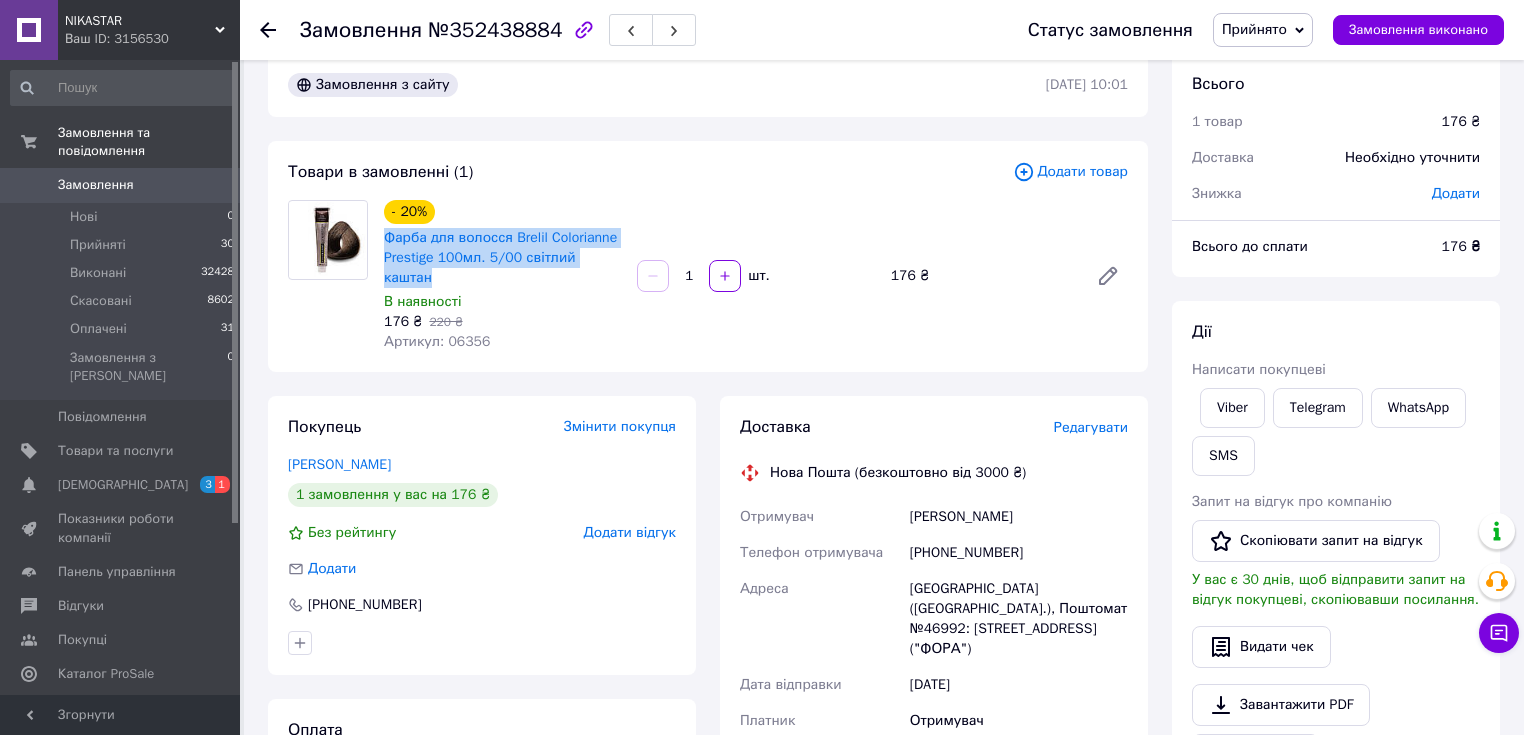 drag, startPoint x: 620, startPoint y: 260, endPoint x: 376, endPoint y: 239, distance: 244.90202 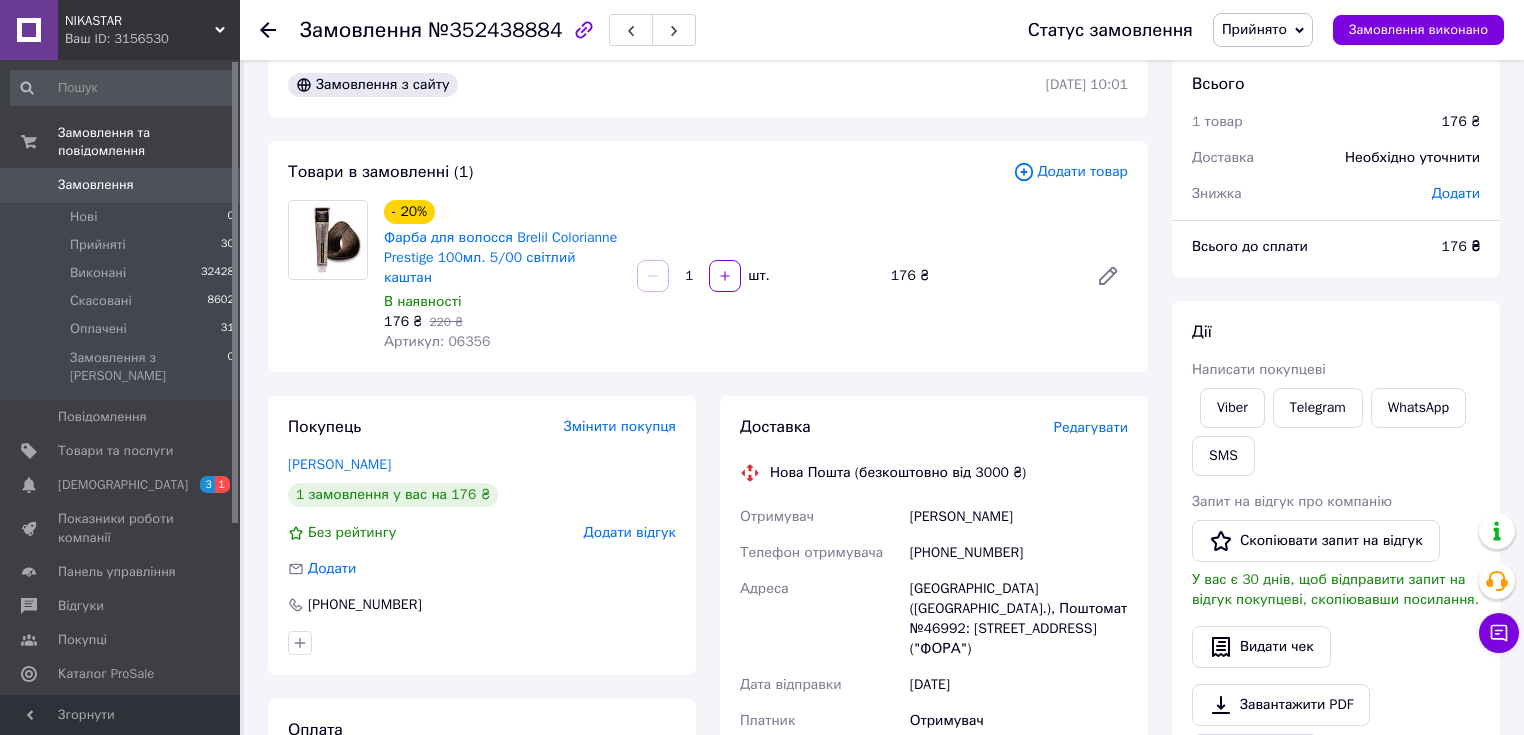 click on "Доставка Редагувати Нова Пошта (безкоштовно від 3000 ₴) Отримувач Татиенко Сергей Телефон отримувача +380684383207 Адреса Біла Церква (Київська обл.), Поштомат №46992: Сквирське шосе, 260а ("ФОРА") Дата відправки 13.07.2025 Платник Отримувач Оціночна вартість 176 ₴ Передати номер або Згенерувати ЕН Платник Отримувач Відправник Прізвище отримувача Татиенко Ім'я отримувача Сергей По батькові отримувача Телефон отримувача +380684383207 Тип доставки В поштоматі У відділенні Кур'єром Місто -- Не обрано -- Поштомат Поштомат №46992: Сквирське шосе, 260а ("ФОРА") Місце відправки Тип посилки" at bounding box center [934, 692] 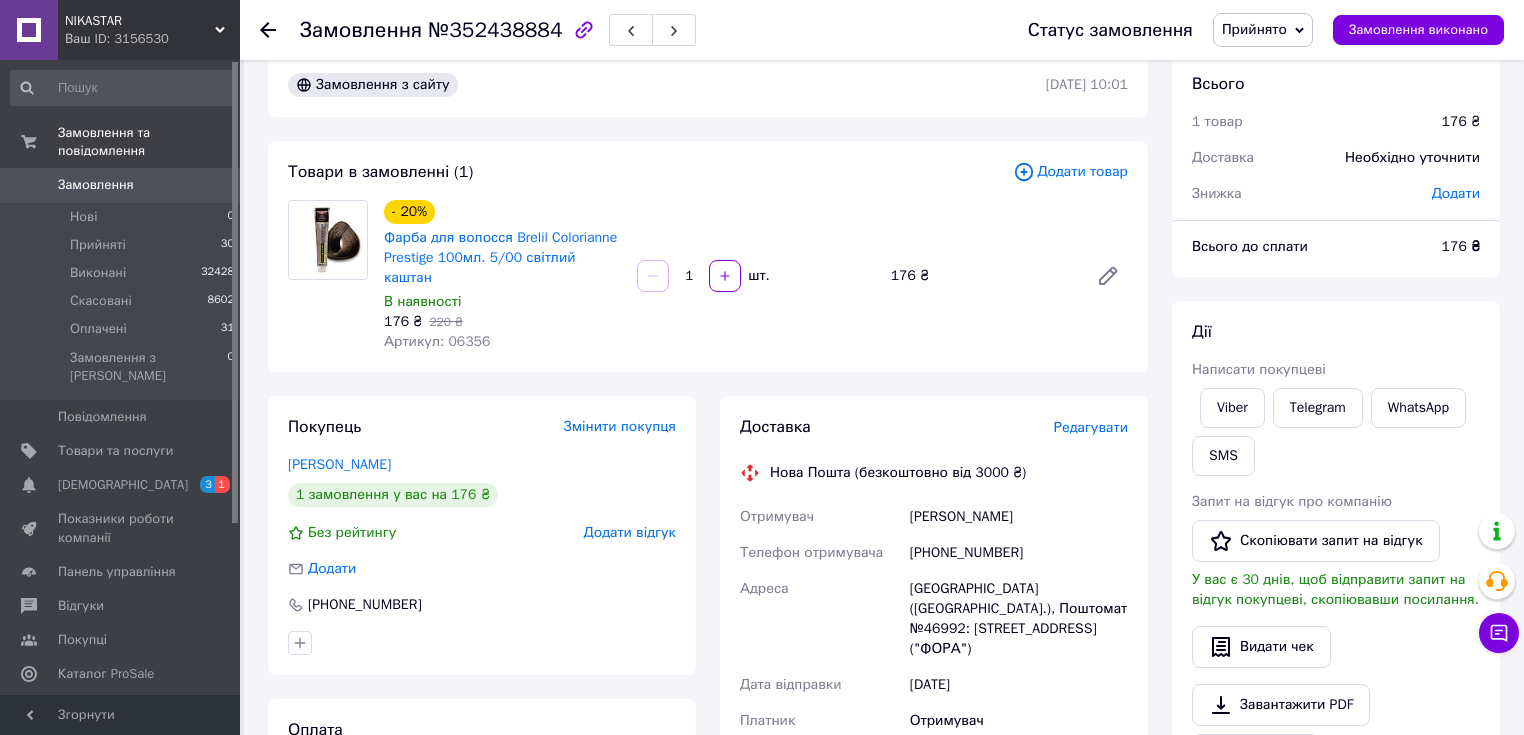 click on "№352438884" at bounding box center [495, 30] 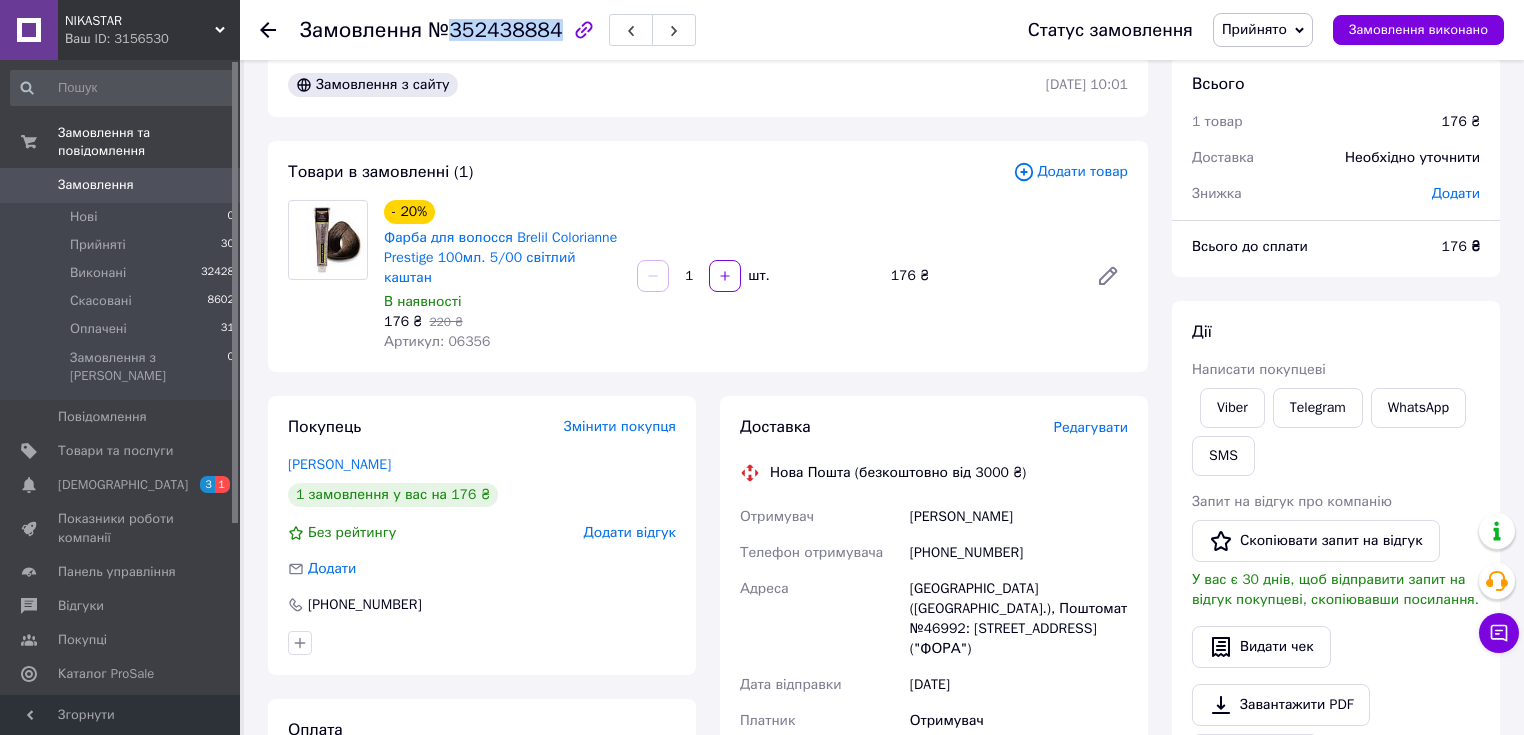 click on "№352438884" at bounding box center [495, 30] 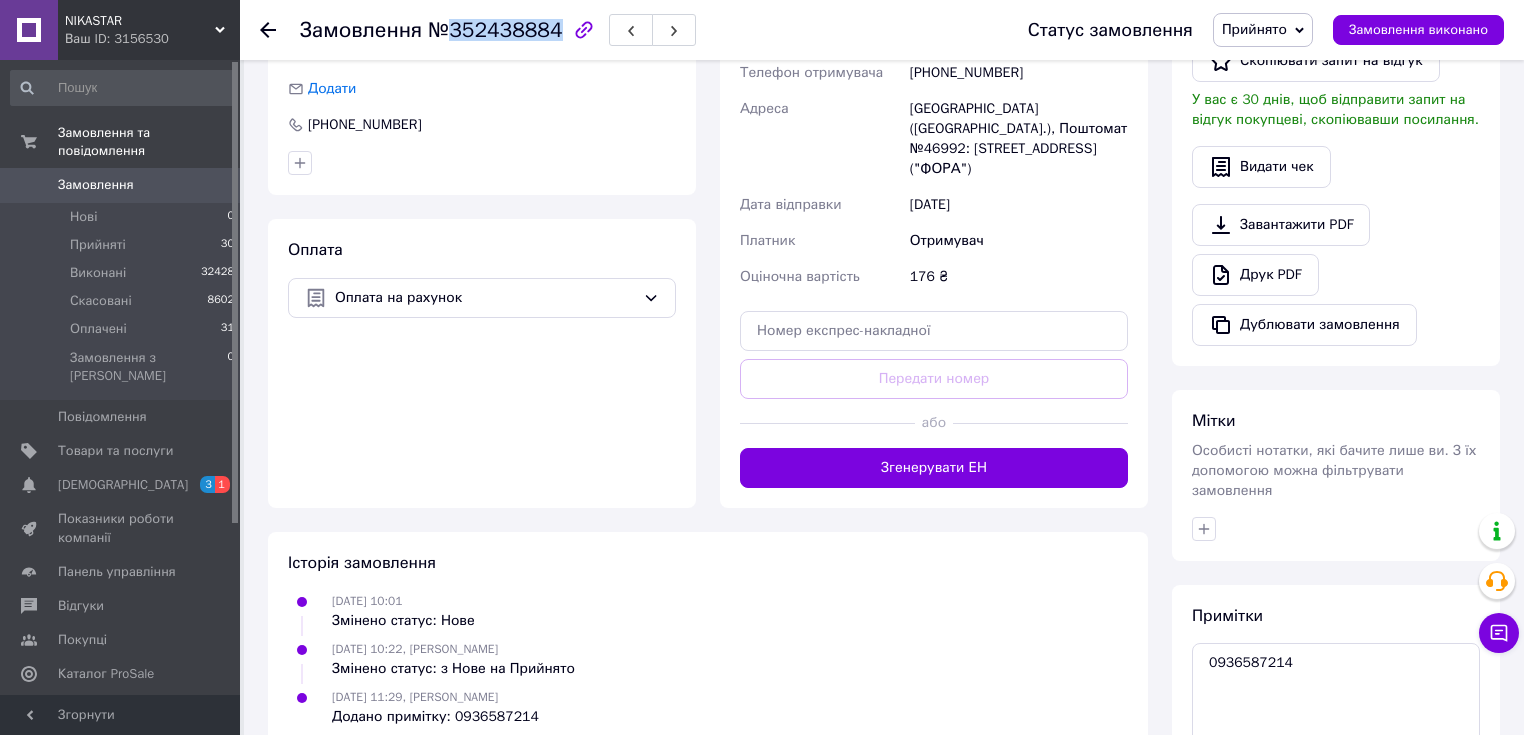 scroll, scrollTop: 627, scrollLeft: 0, axis: vertical 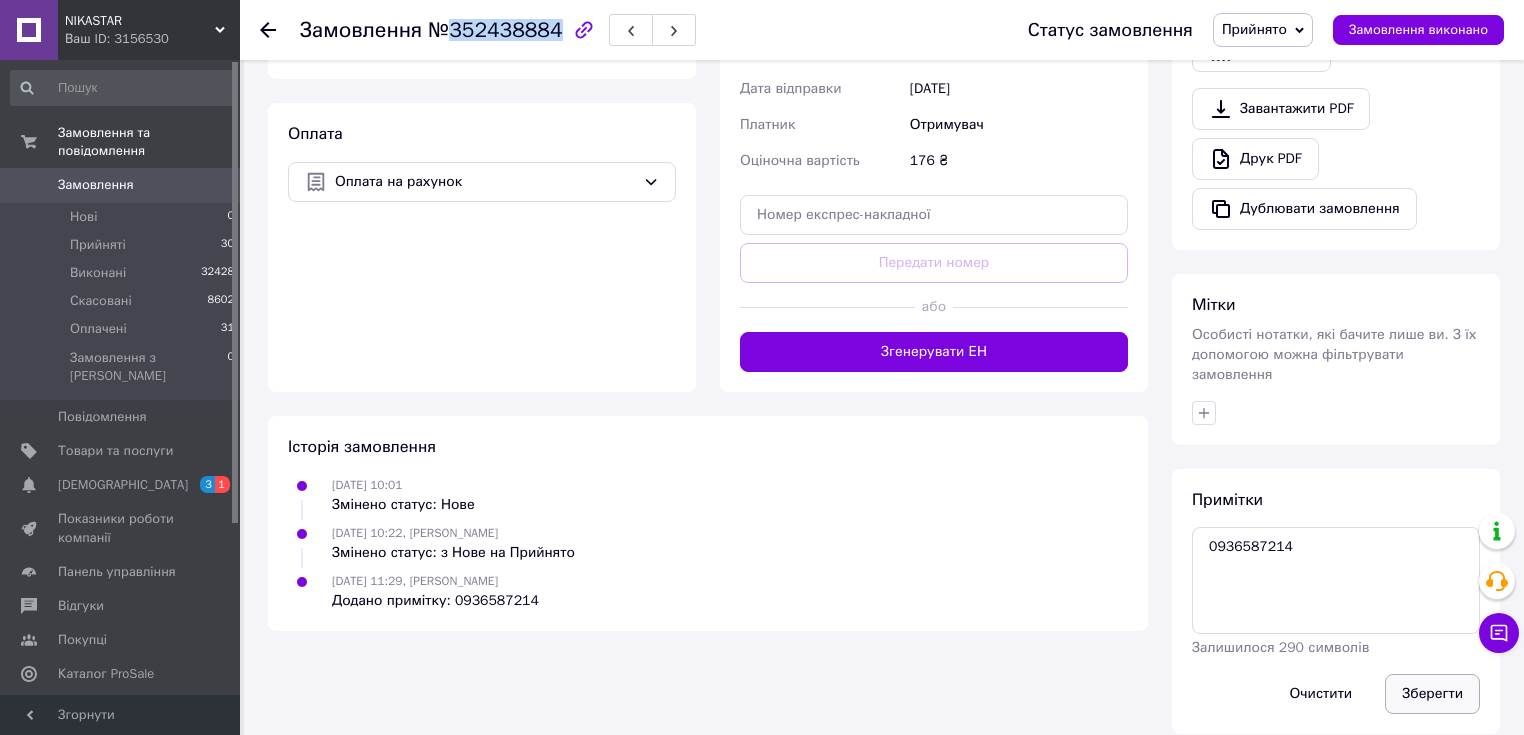 click on "Зберегти" at bounding box center [1432, 694] 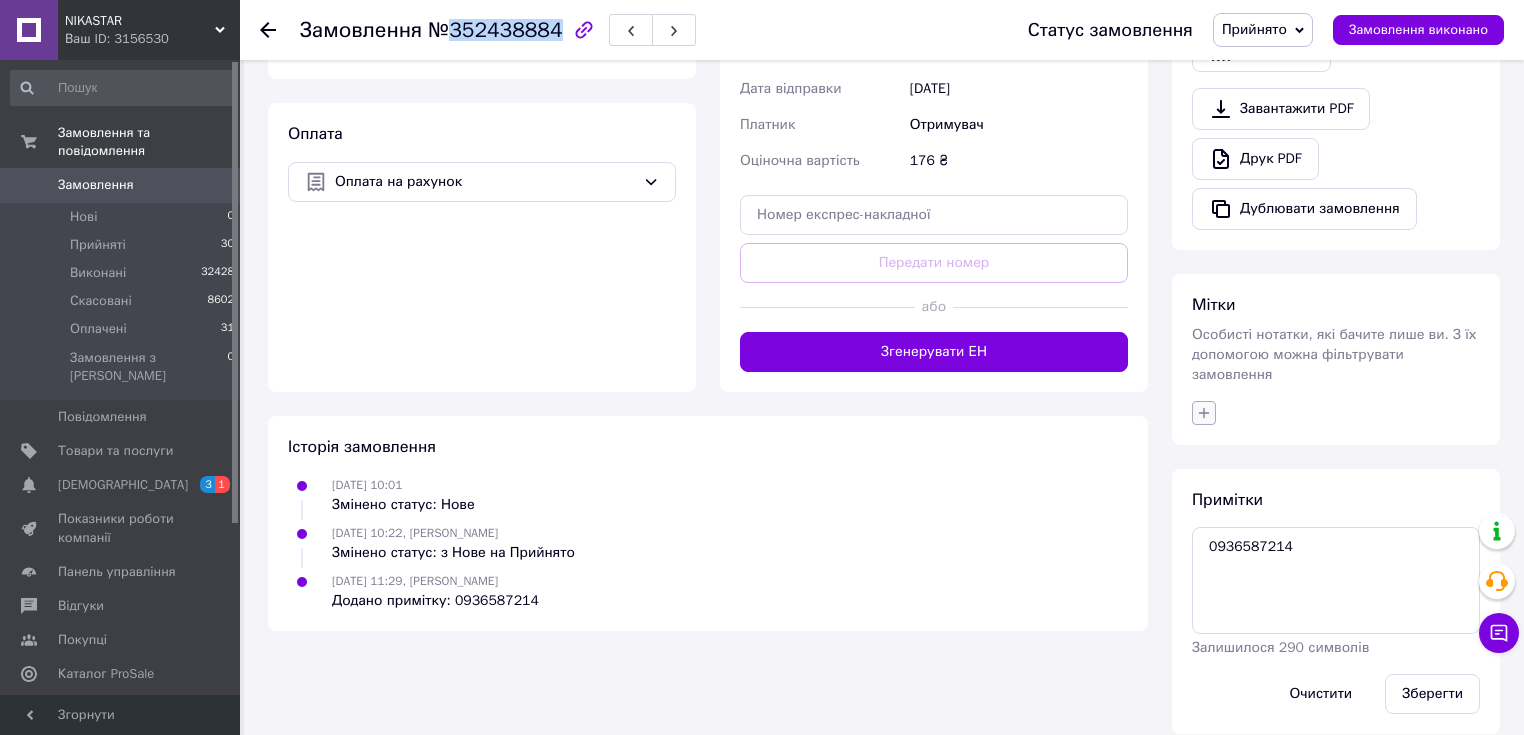 click 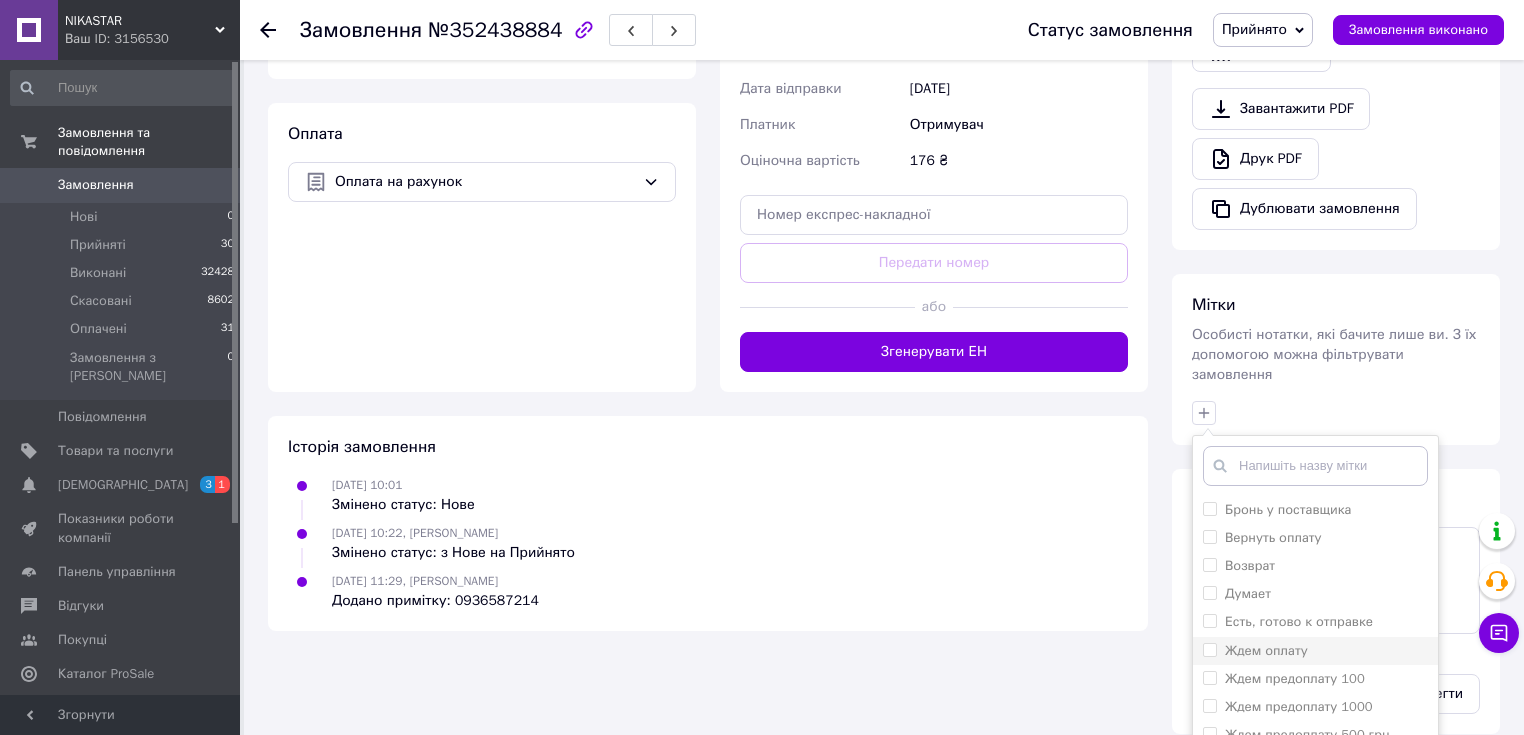 click on "Ждем оплату" at bounding box center [1266, 650] 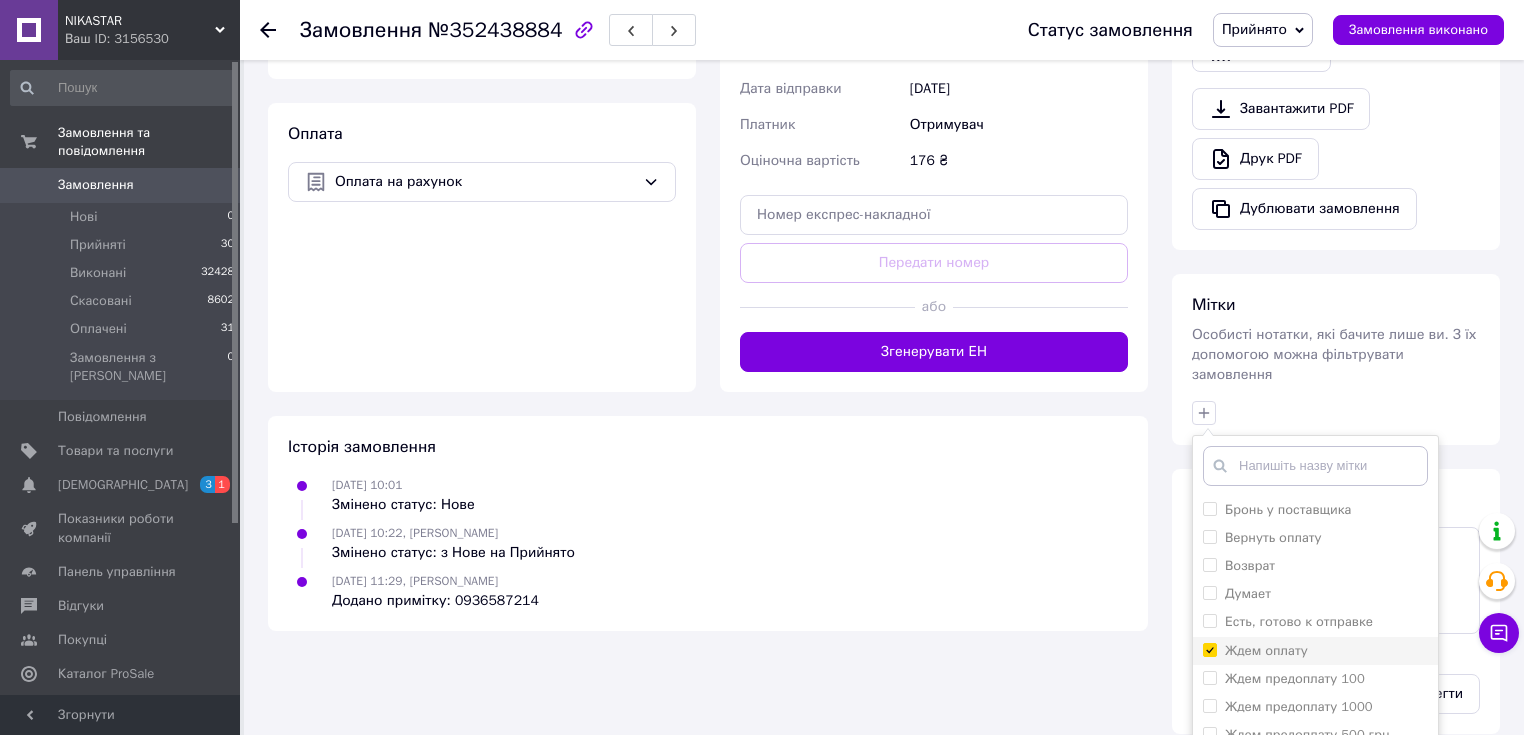 checkbox on "true" 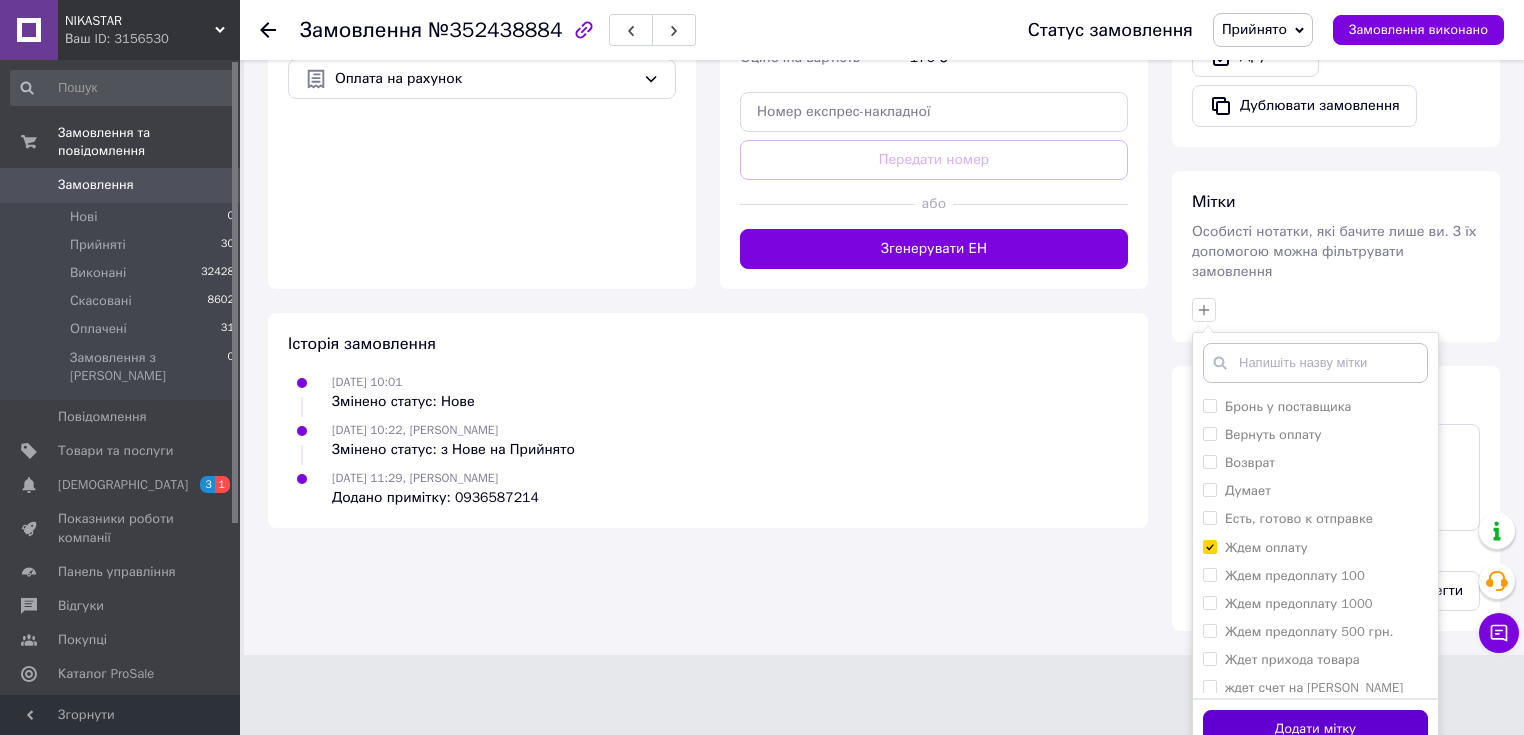 click on "Додати мітку" at bounding box center (1315, 729) 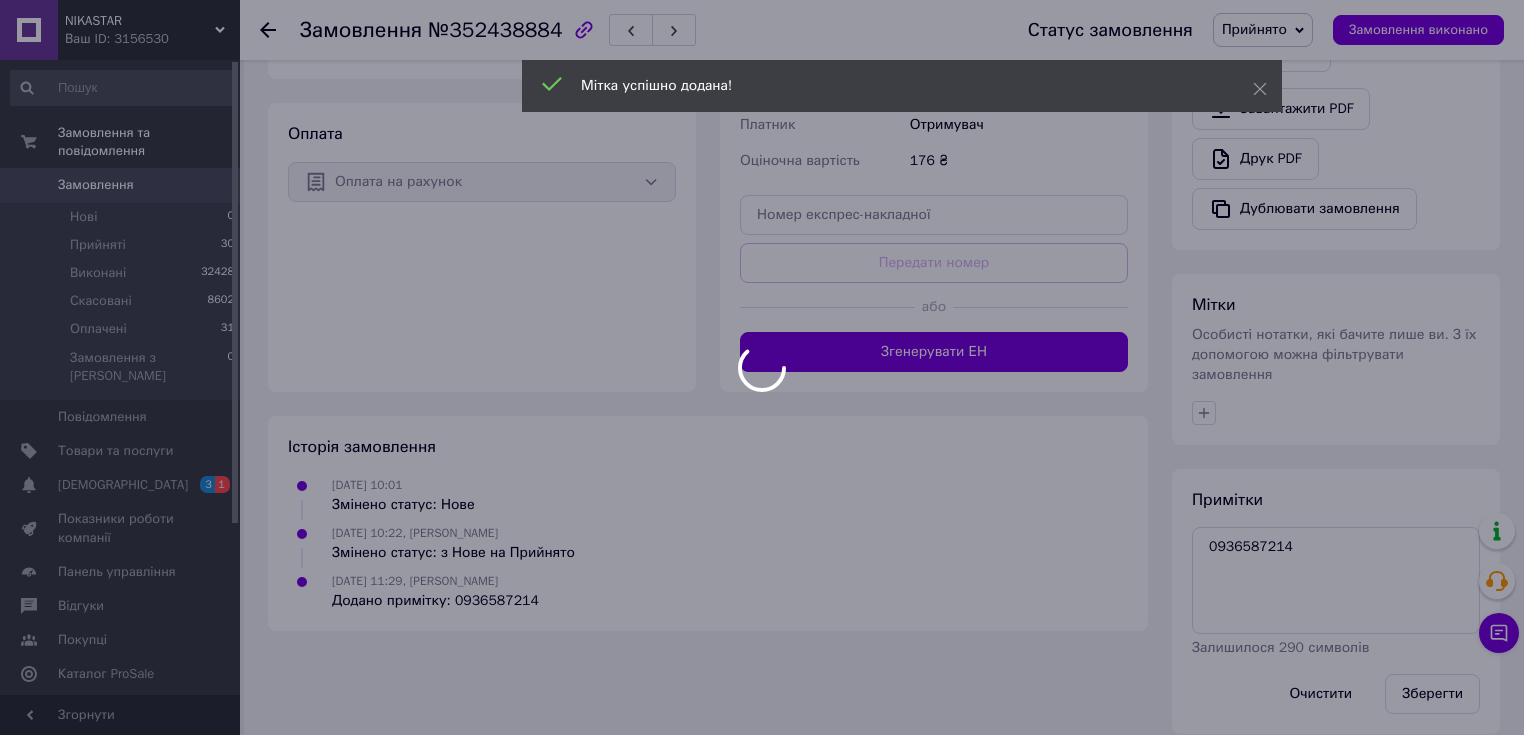 scroll, scrollTop: 623, scrollLeft: 0, axis: vertical 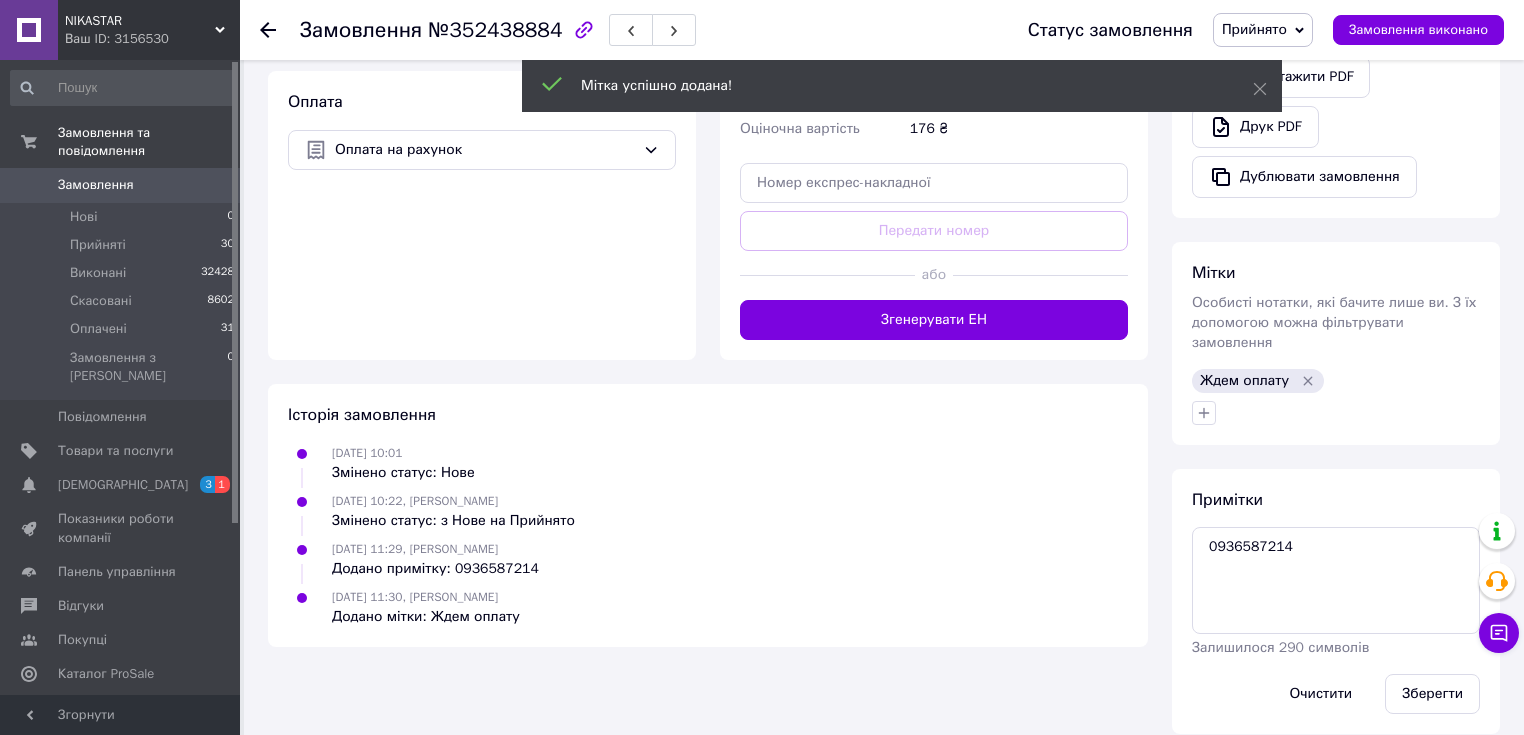 click 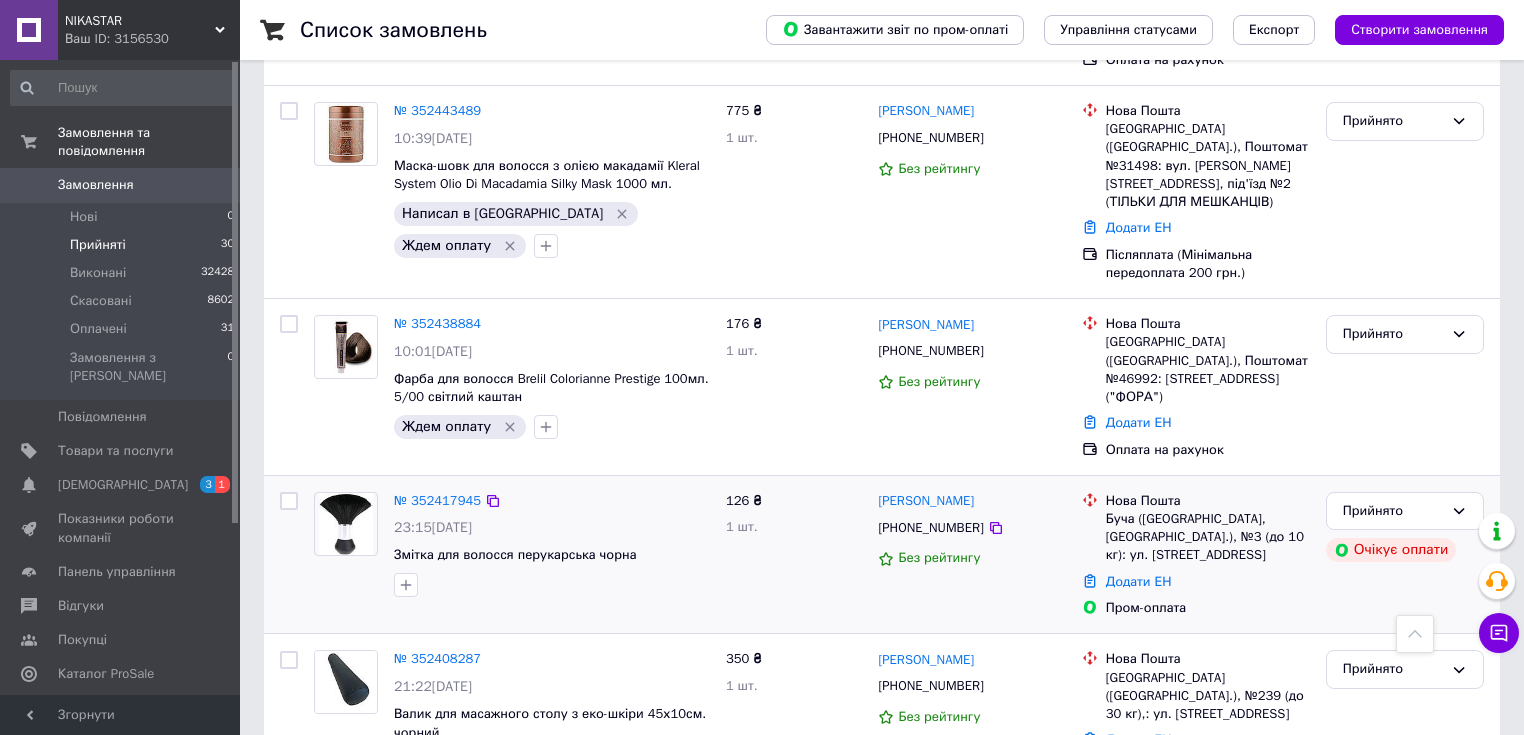 scroll, scrollTop: 560, scrollLeft: 0, axis: vertical 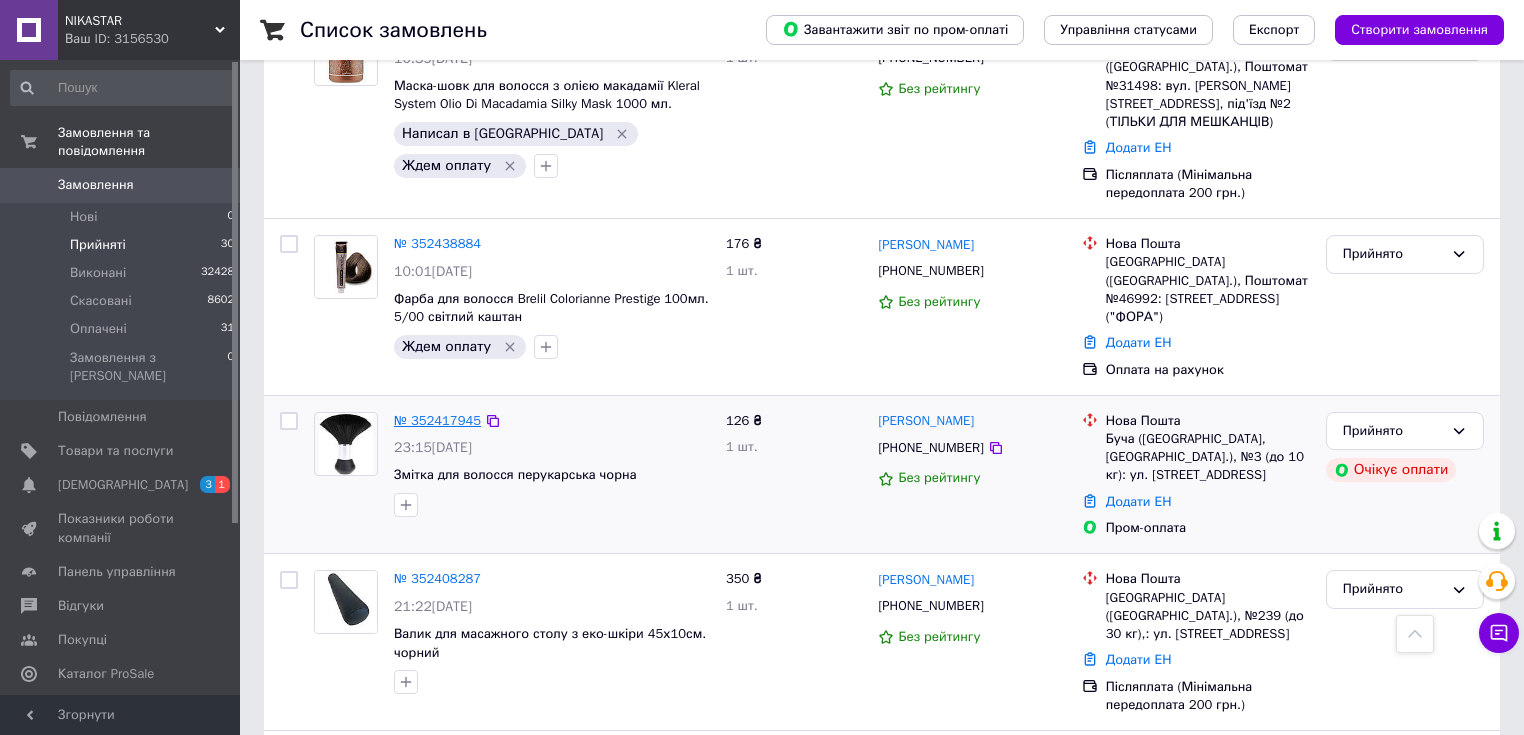 click on "№ 352417945" at bounding box center [437, 420] 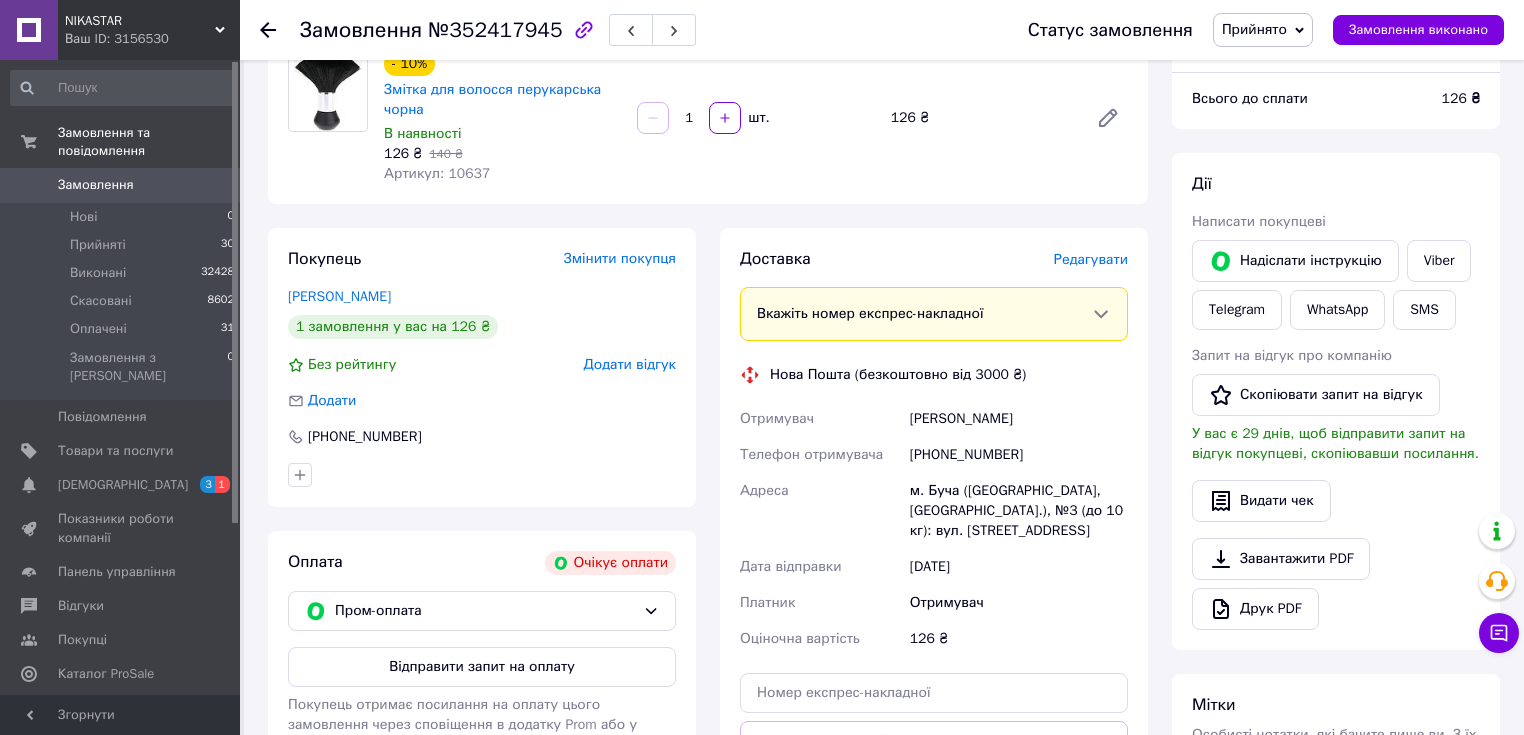 scroll, scrollTop: 99, scrollLeft: 0, axis: vertical 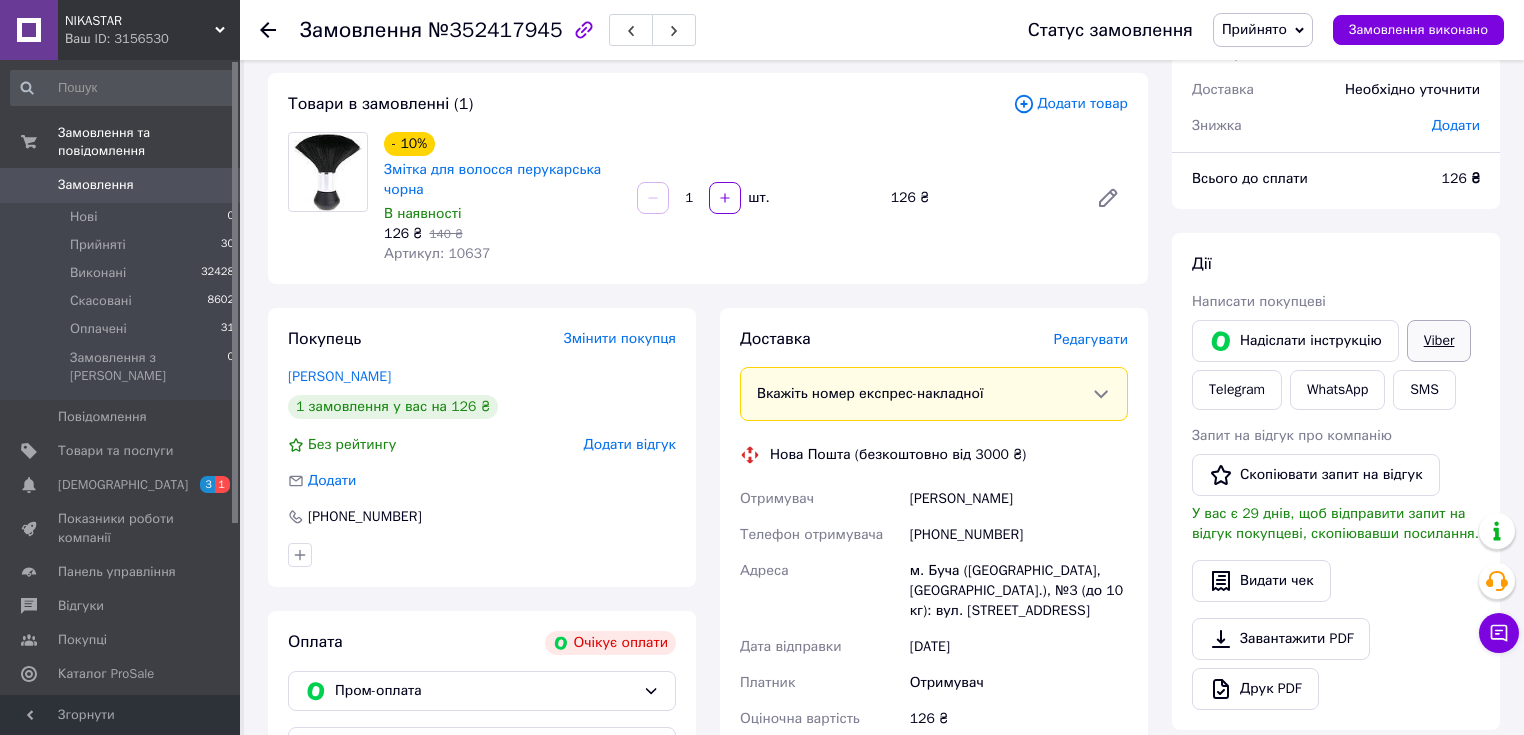 click on "Viber" at bounding box center (1439, 341) 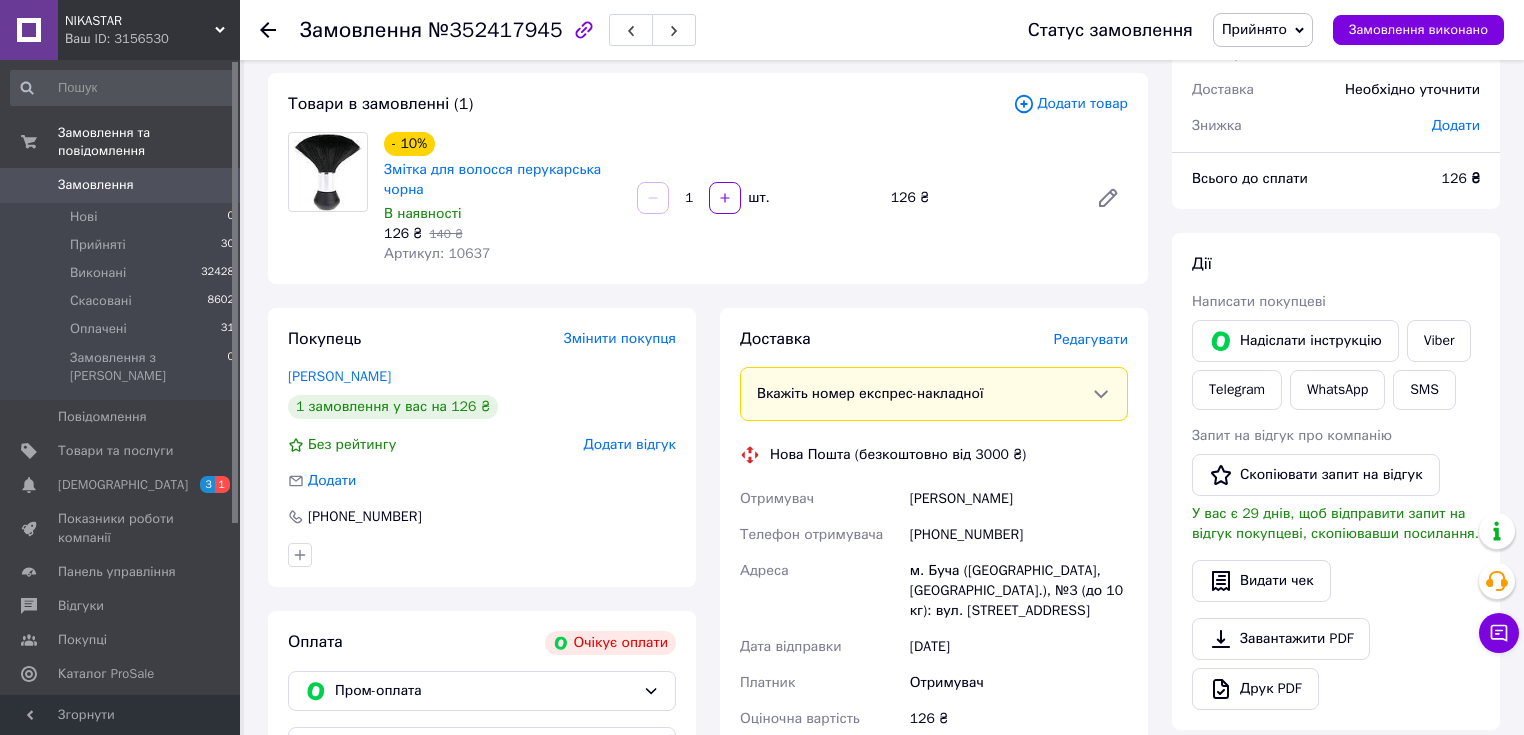 click on "Доставка Редагувати Вкажіть номер експрес-накладної Обов'язково введіть номер експрес-накладної,
якщо створювали її не на цій сторінці. У разі,
якщо номер ЕН не буде доданий, ми не зможемо
виплатити гроші за замовлення Мобільний номер покупця (із замовлення) повинен відповідати номеру отримувача за накладною Нова Пошта (безкоштовно від 3000 ₴) Отримувач Шклярук Альона Телефон отримувача +380673154434 Адреса м. Буча (Київська обл., Бучанський р-н.), №3 (до 10 кг): вул. Нове Шосе, 8а Дата відправки 13.07.2025 Платник Отримувач Оціночна вартість 126 ₴ Передати номер або Місто" at bounding box center (934, 629) 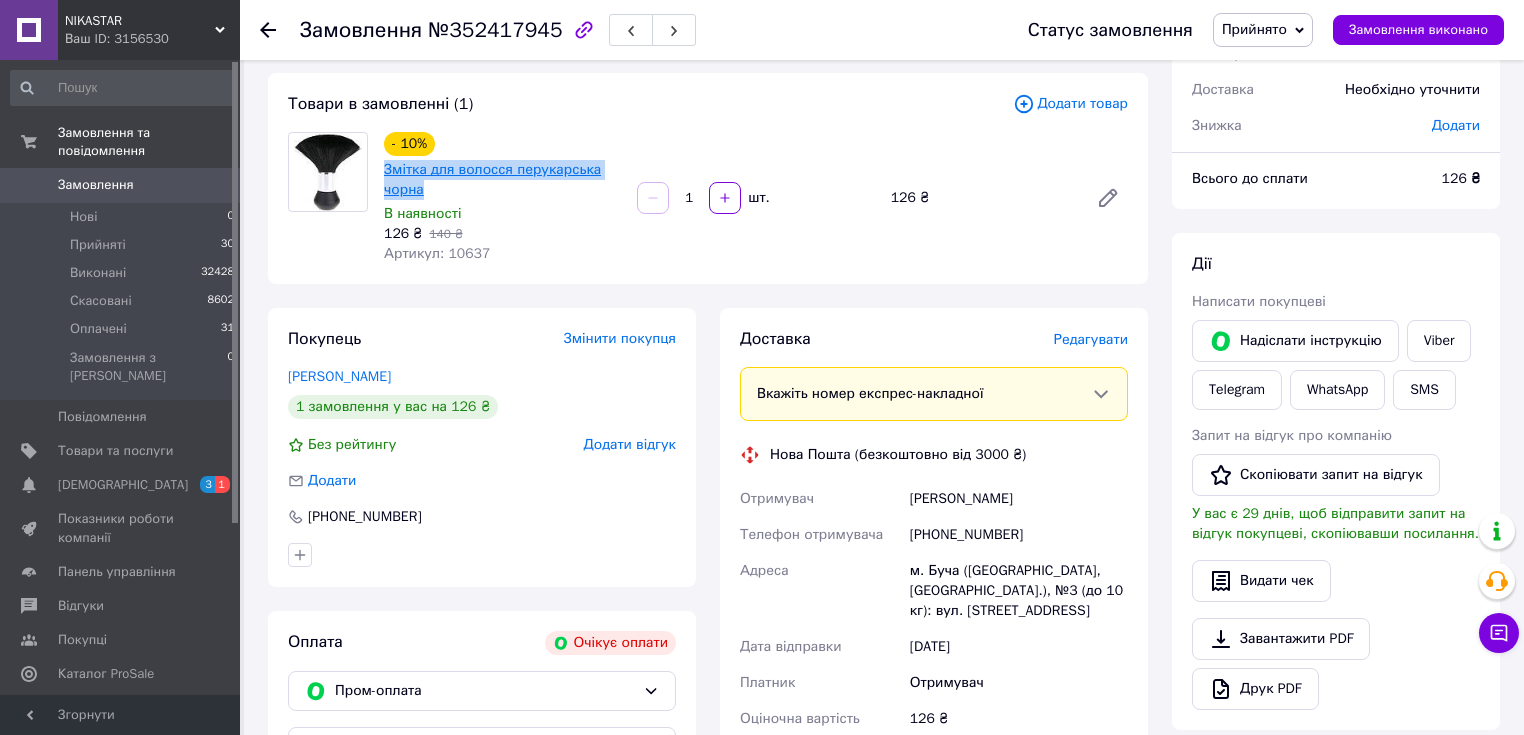drag, startPoint x: 451, startPoint y: 185, endPoint x: 384, endPoint y: 173, distance: 68.06615 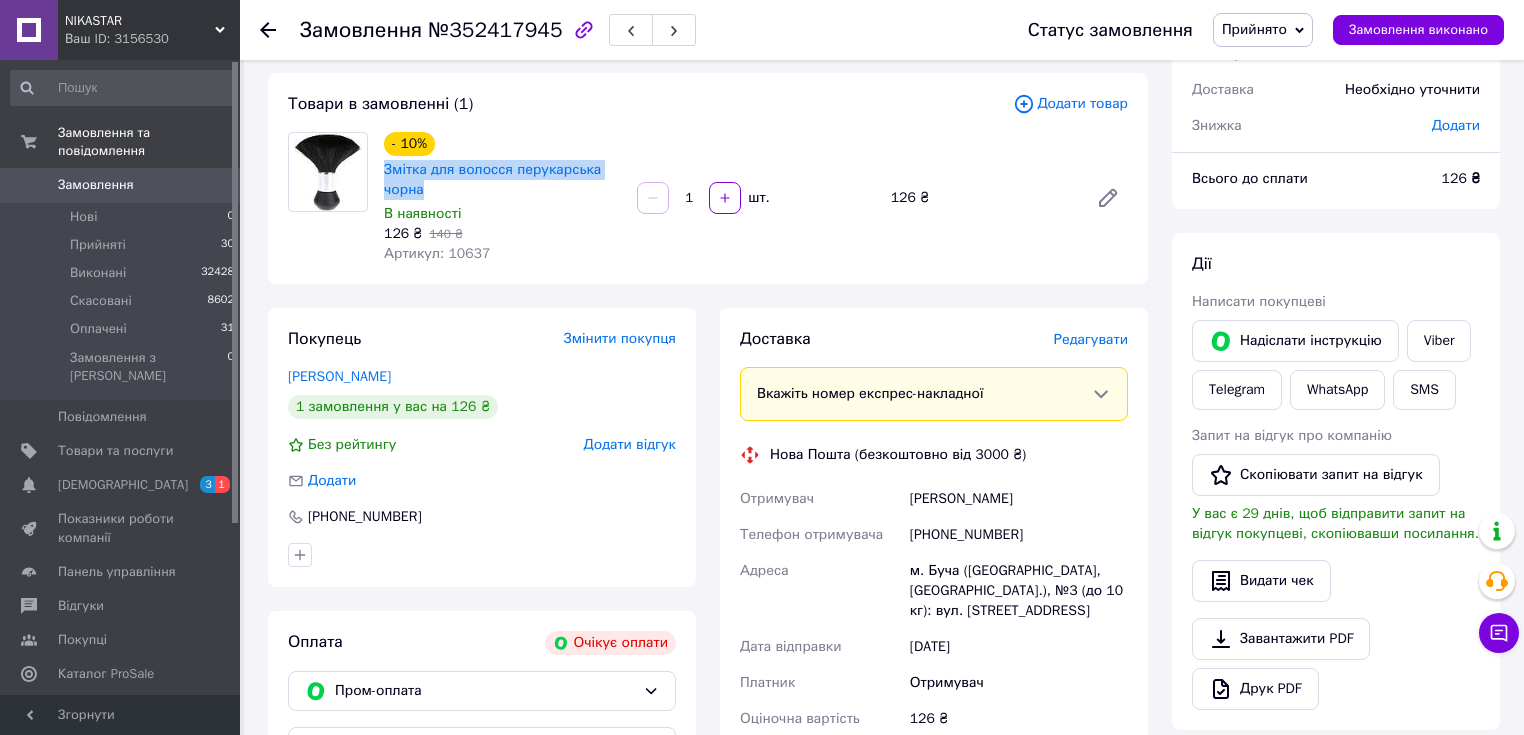 copy on "Змітка для волосся перукарська чорна" 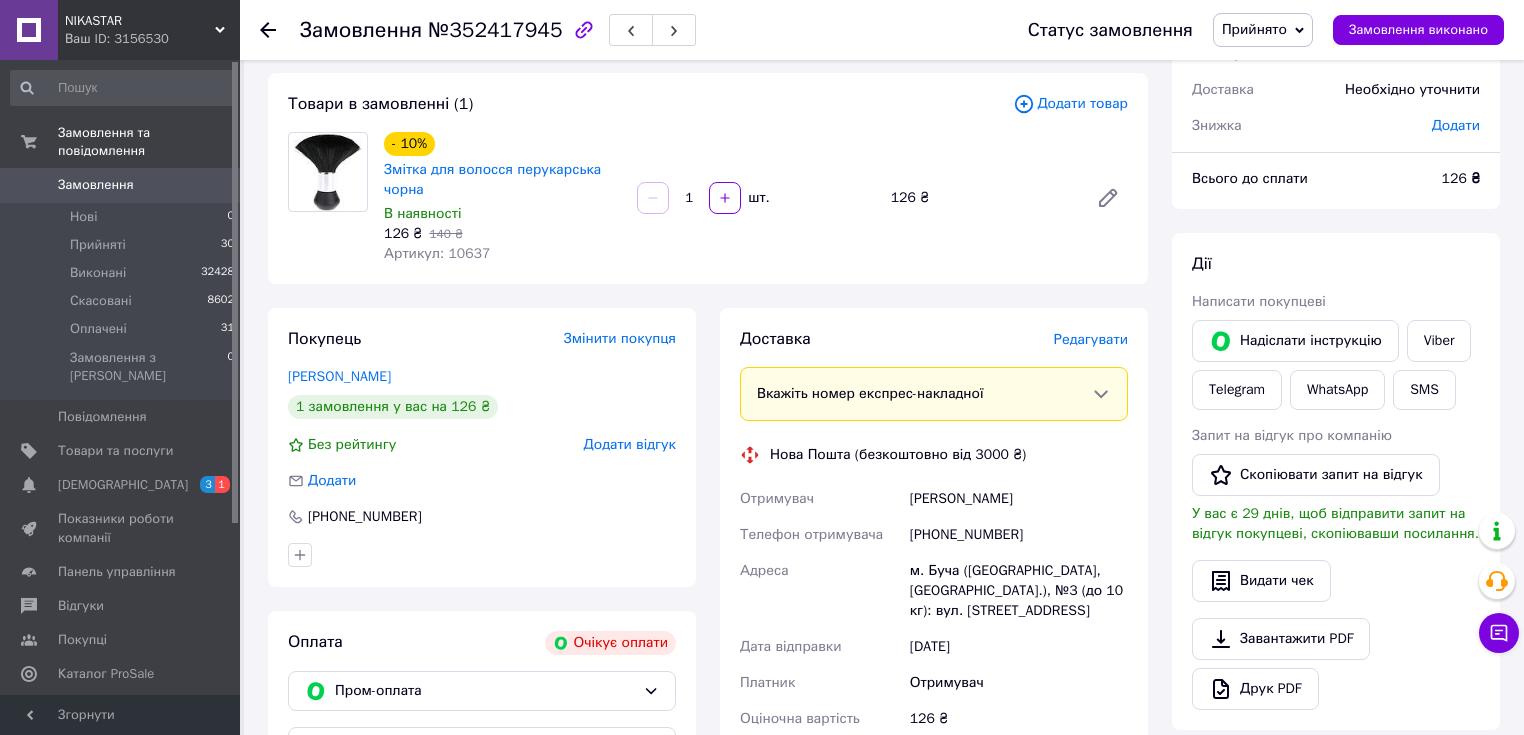 click on "Доставка Редагувати Вкажіть номер експрес-накладної Обов'язково введіть номер експрес-накладної,
якщо створювали її не на цій сторінці. У разі,
якщо номер ЕН не буде доданий, ми не зможемо
виплатити гроші за замовлення Мобільний номер покупця (із замовлення) повинен відповідати номеру отримувача за накладною Нова Пошта (безкоштовно від 3000 ₴) Отримувач Шклярук Альона Телефон отримувача +380673154434 Адреса м. Буча (Київська обл., Бучанський р-н.), №3 (до 10 кг): вул. Нове Шосе, 8а Дата відправки 13.07.2025 Платник Отримувач Оціночна вартість 126 ₴ Передати номер або Місто" at bounding box center [934, 629] 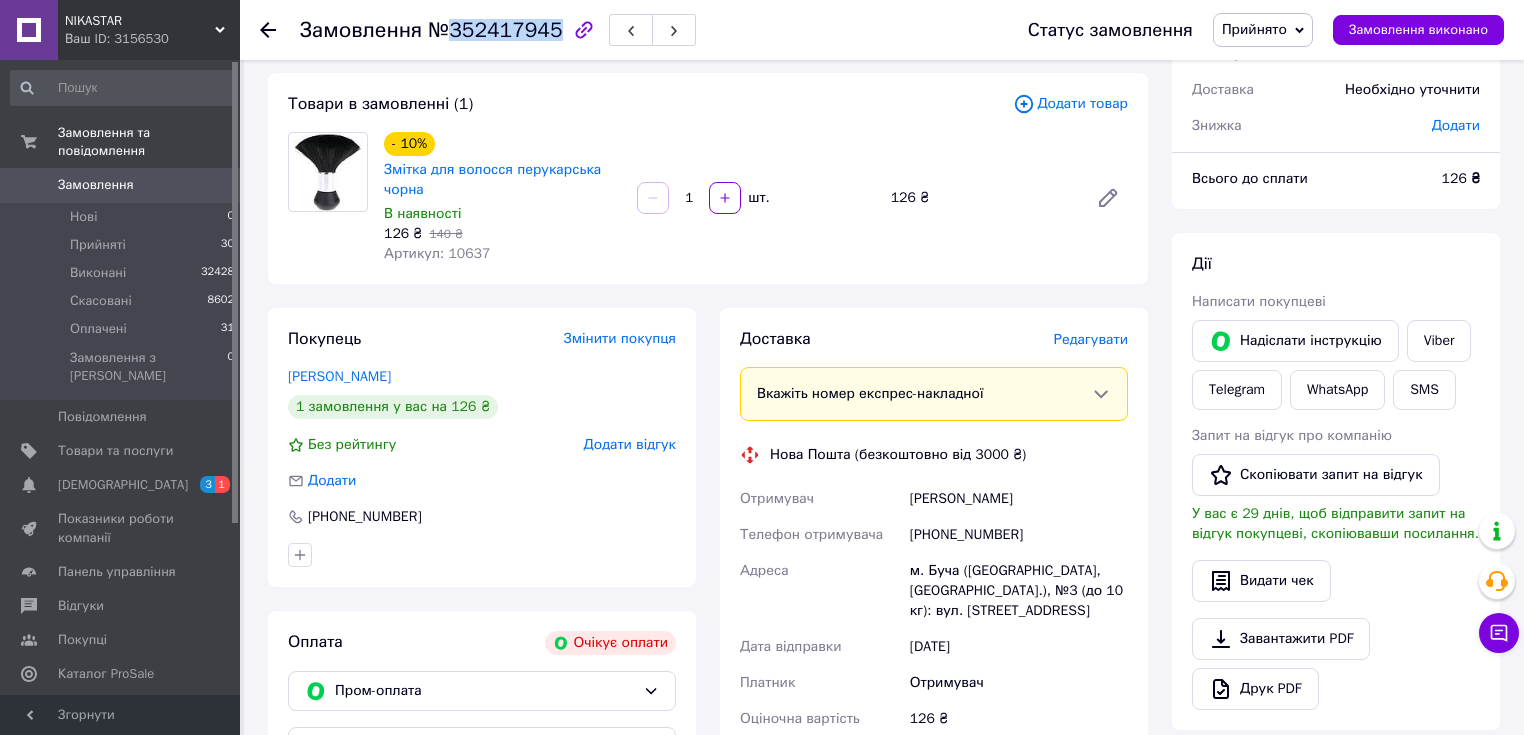 click on "№352417945" at bounding box center (495, 30) 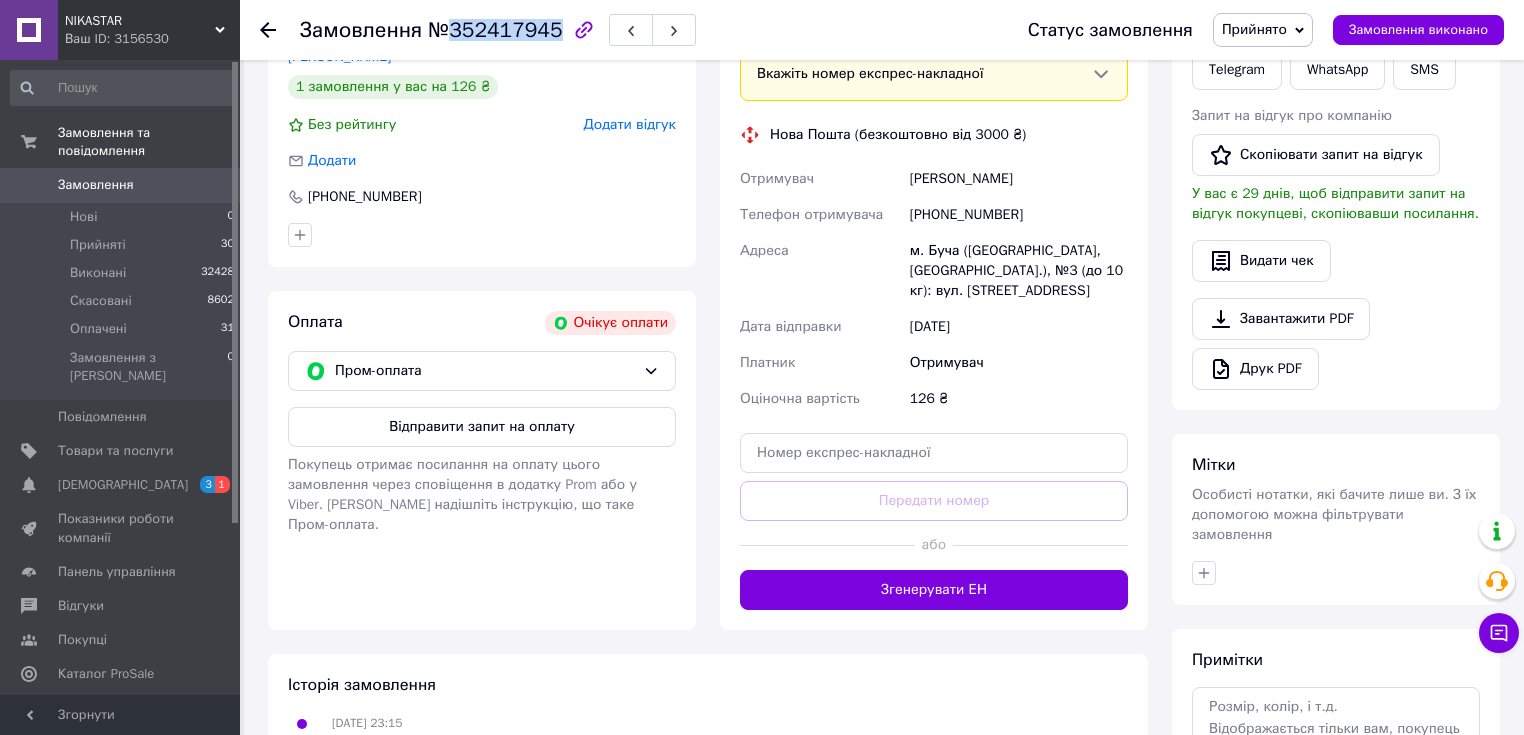 scroll, scrollTop: 499, scrollLeft: 0, axis: vertical 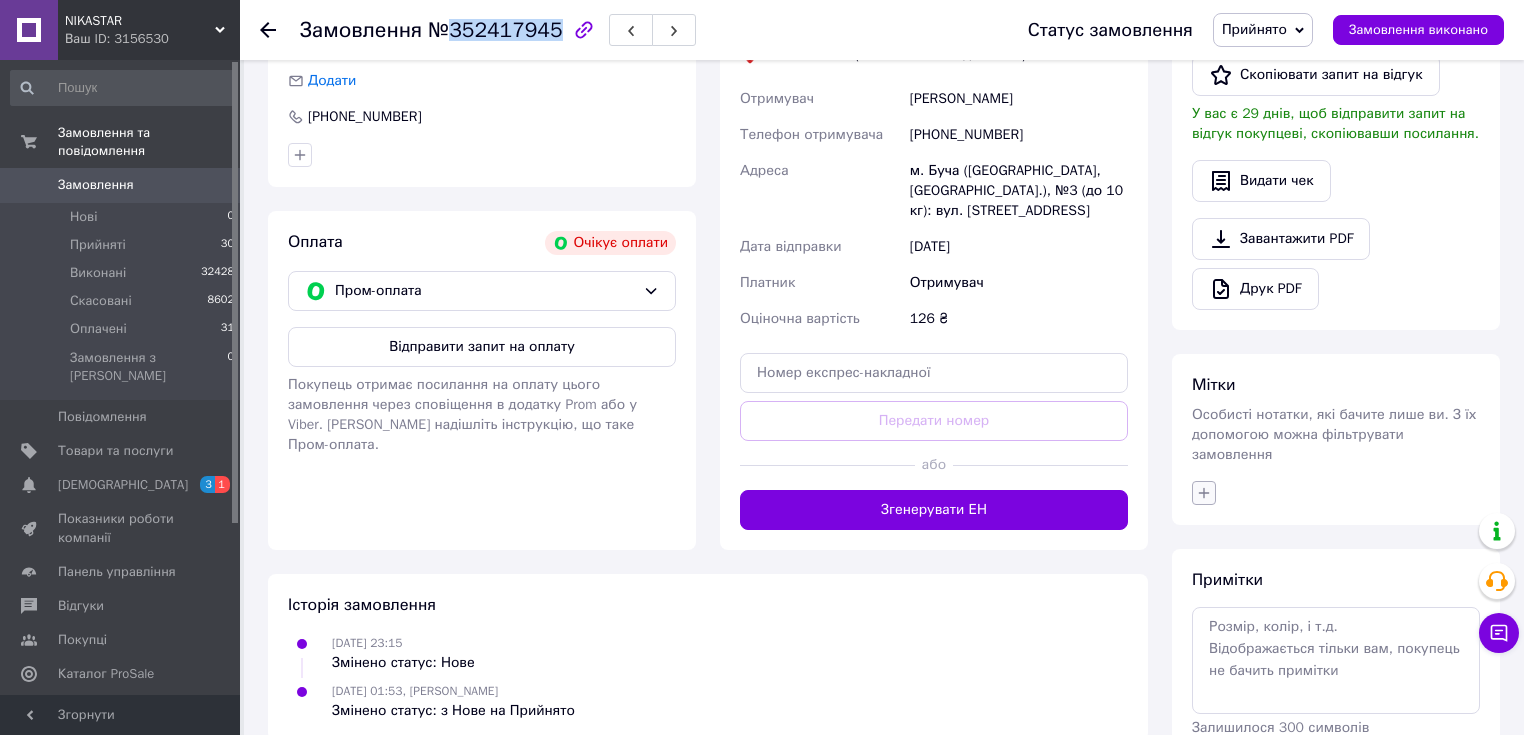 click 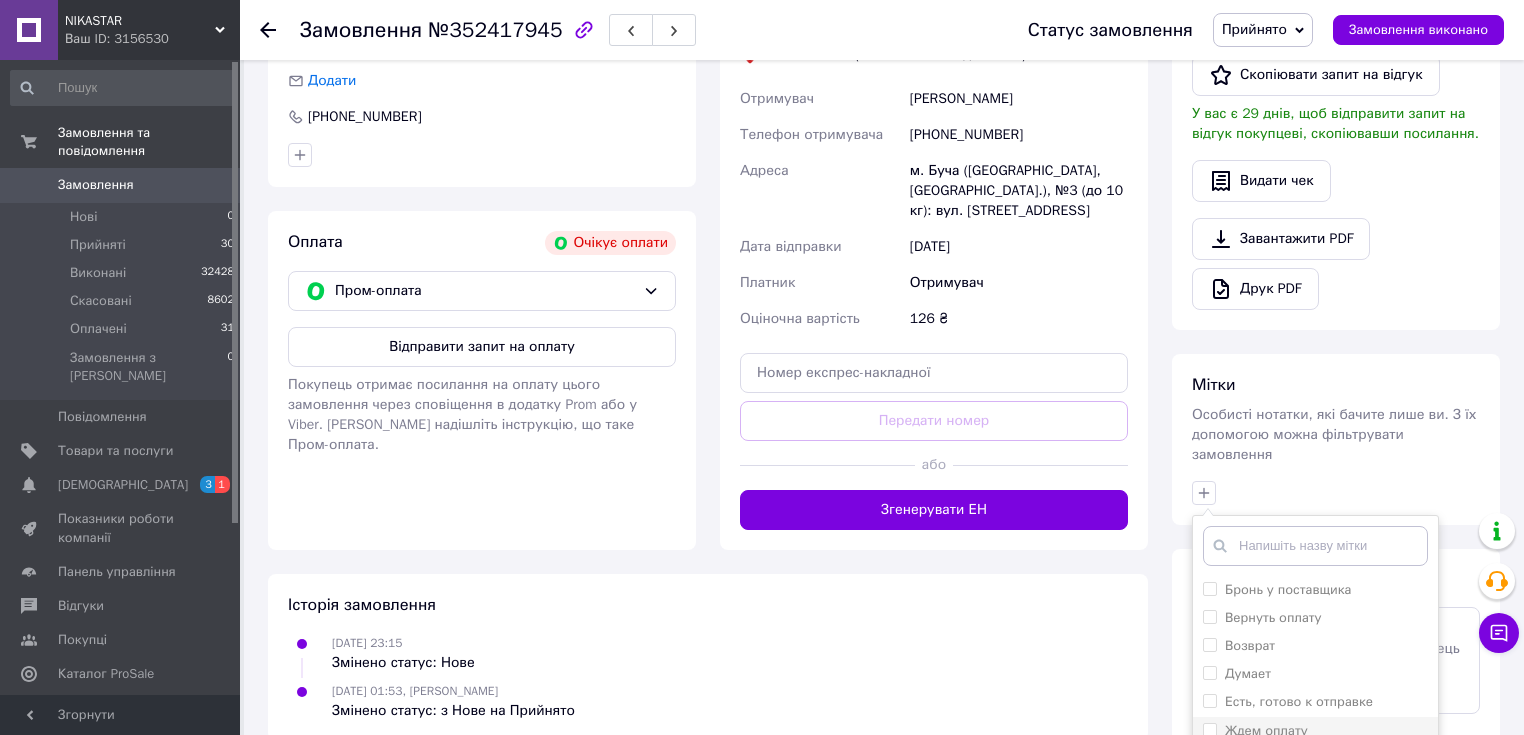 click on "Ждем оплату" at bounding box center (1266, 730) 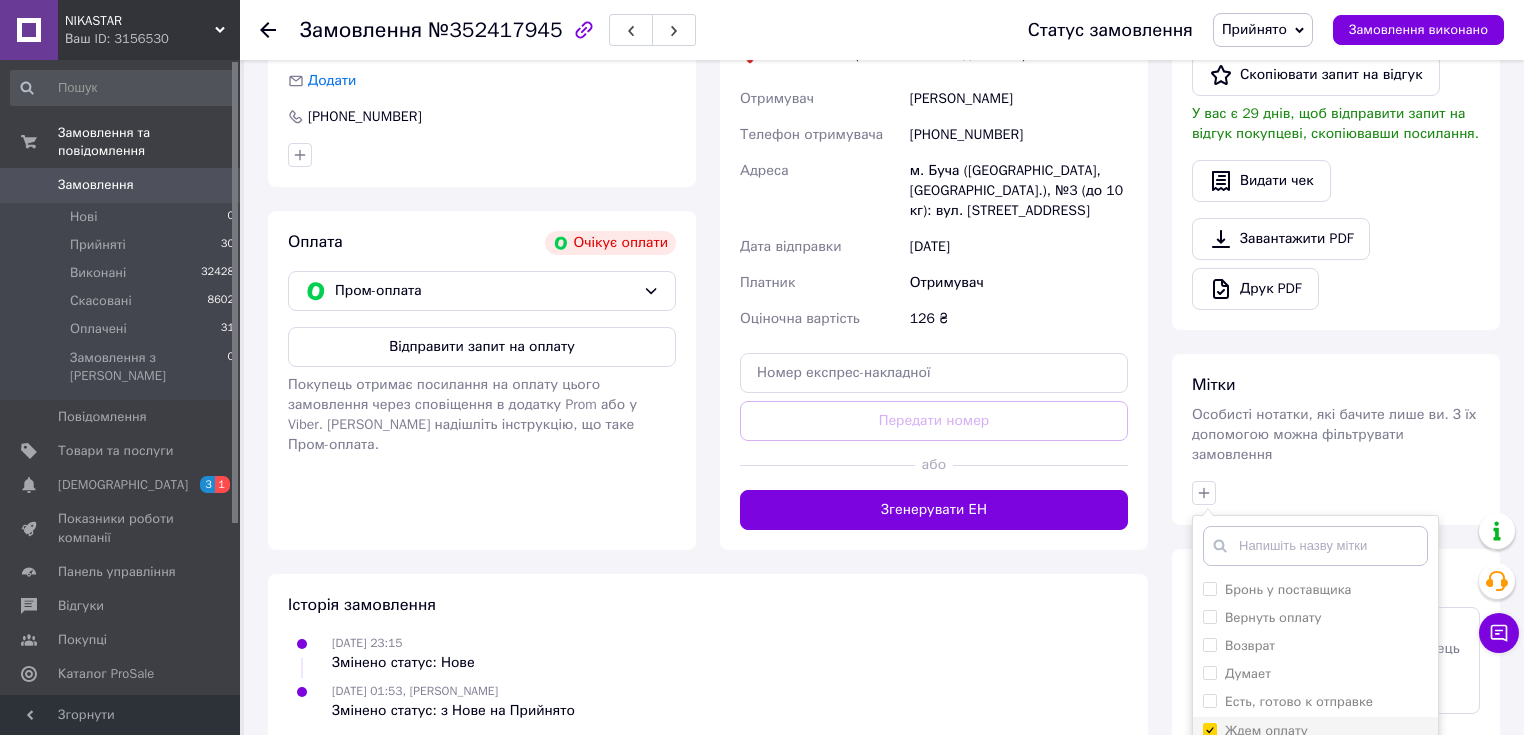 checkbox on "true" 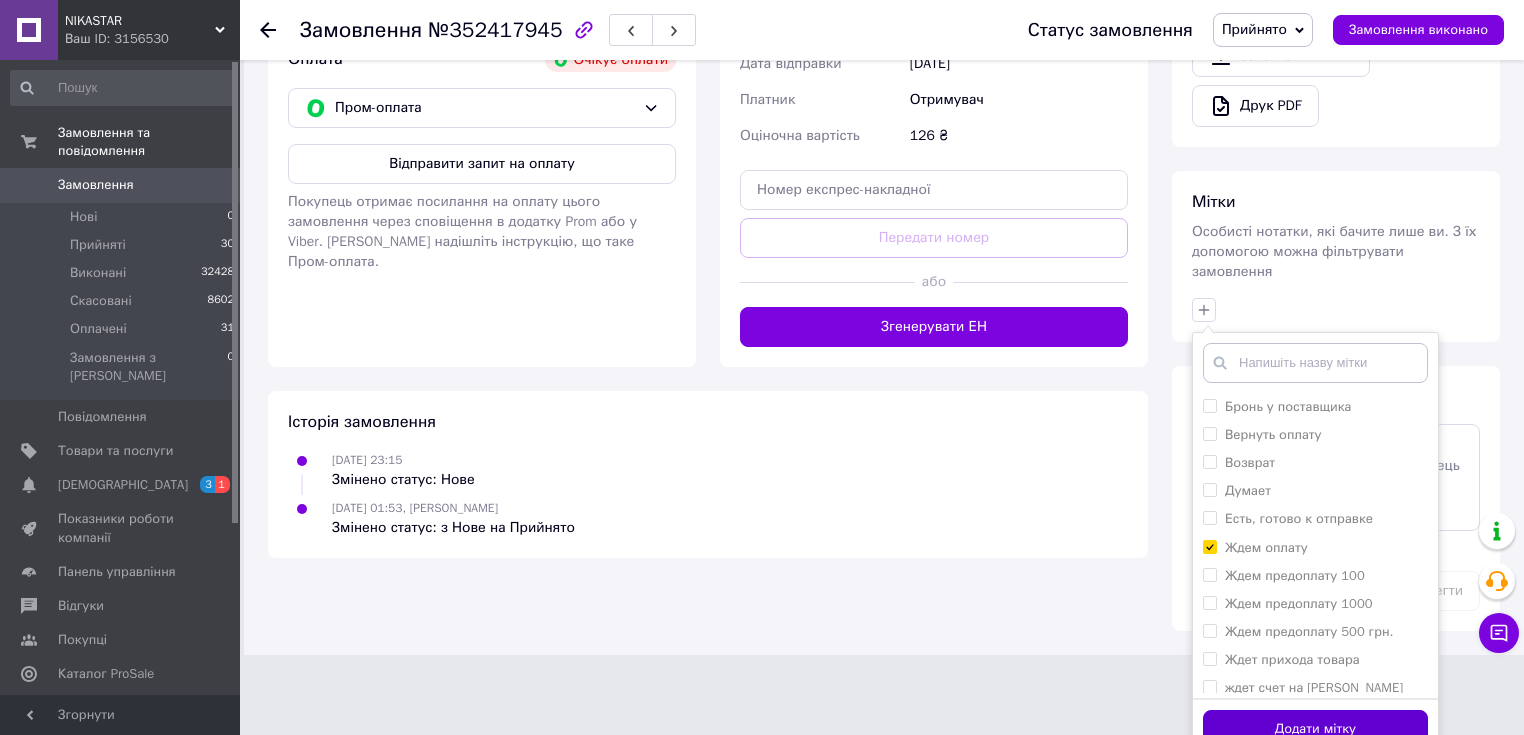 click on "Додати мітку" at bounding box center (1315, 729) 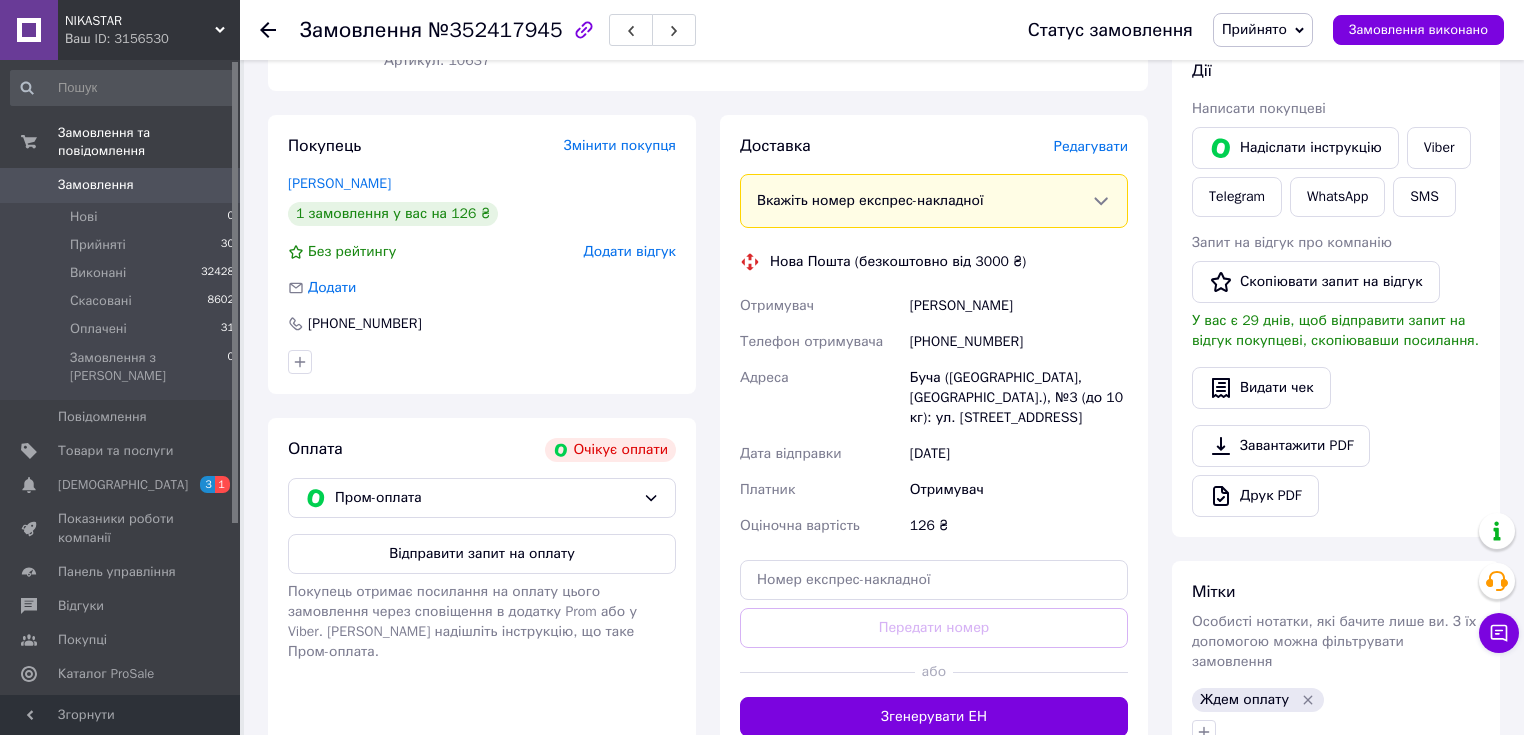 scroll, scrollTop: 452, scrollLeft: 0, axis: vertical 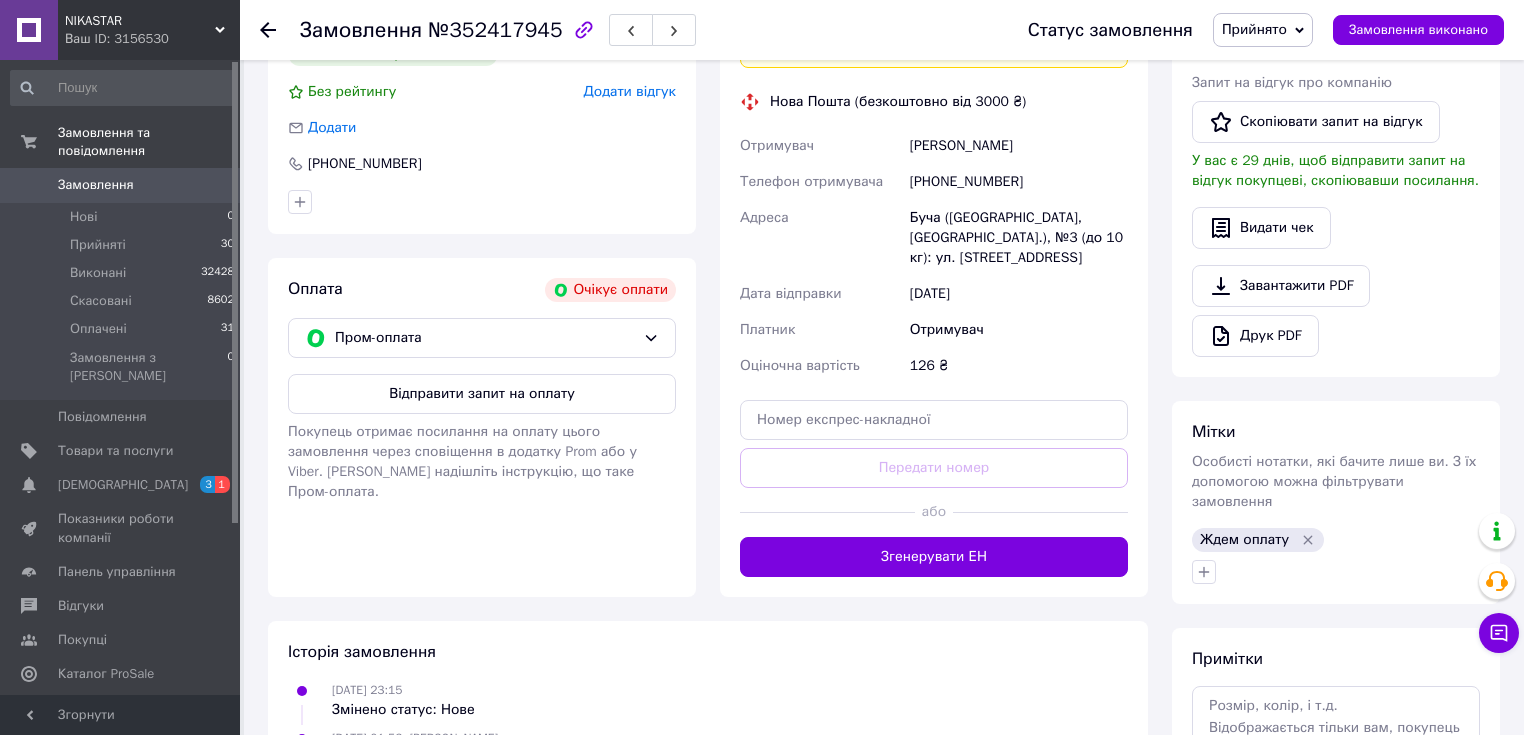 click 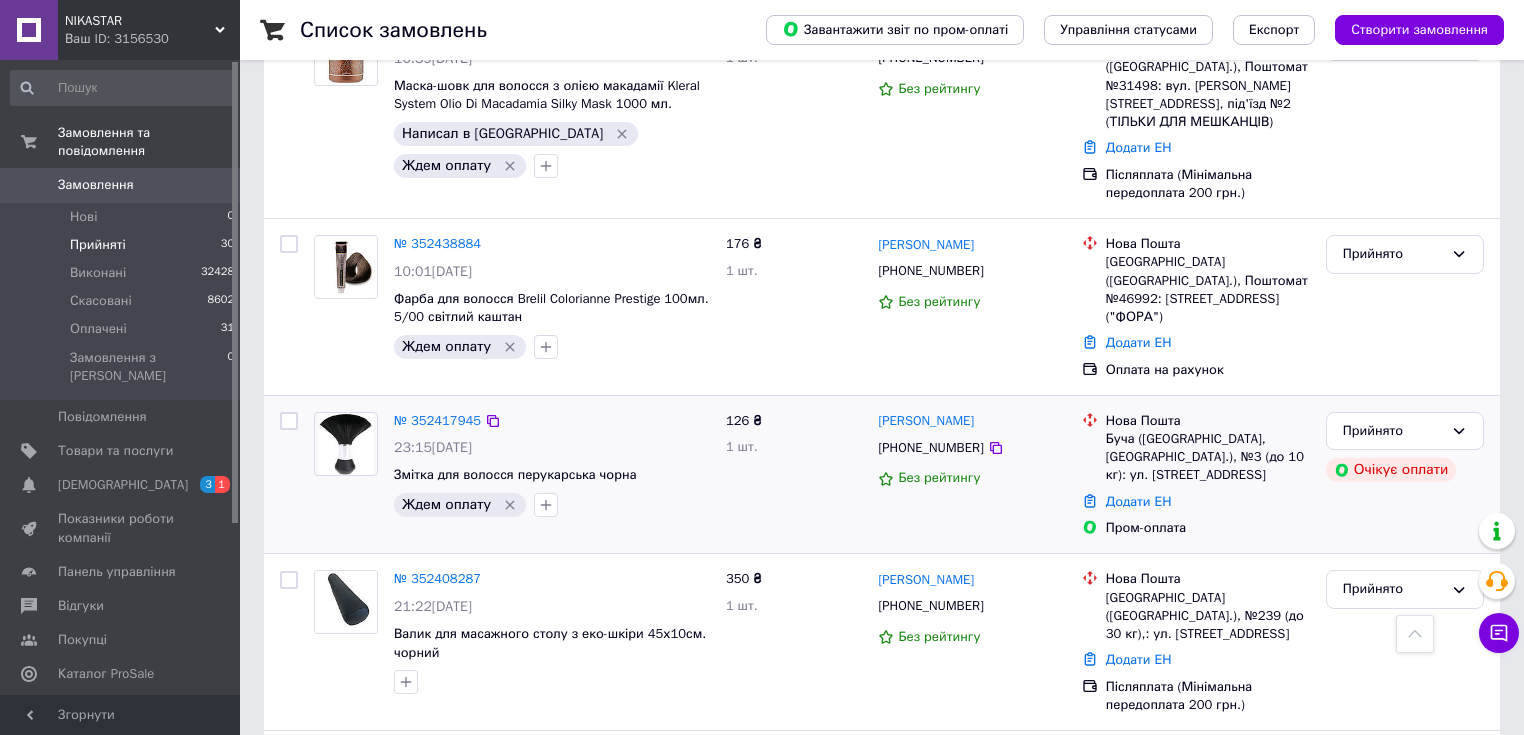 scroll, scrollTop: 720, scrollLeft: 0, axis: vertical 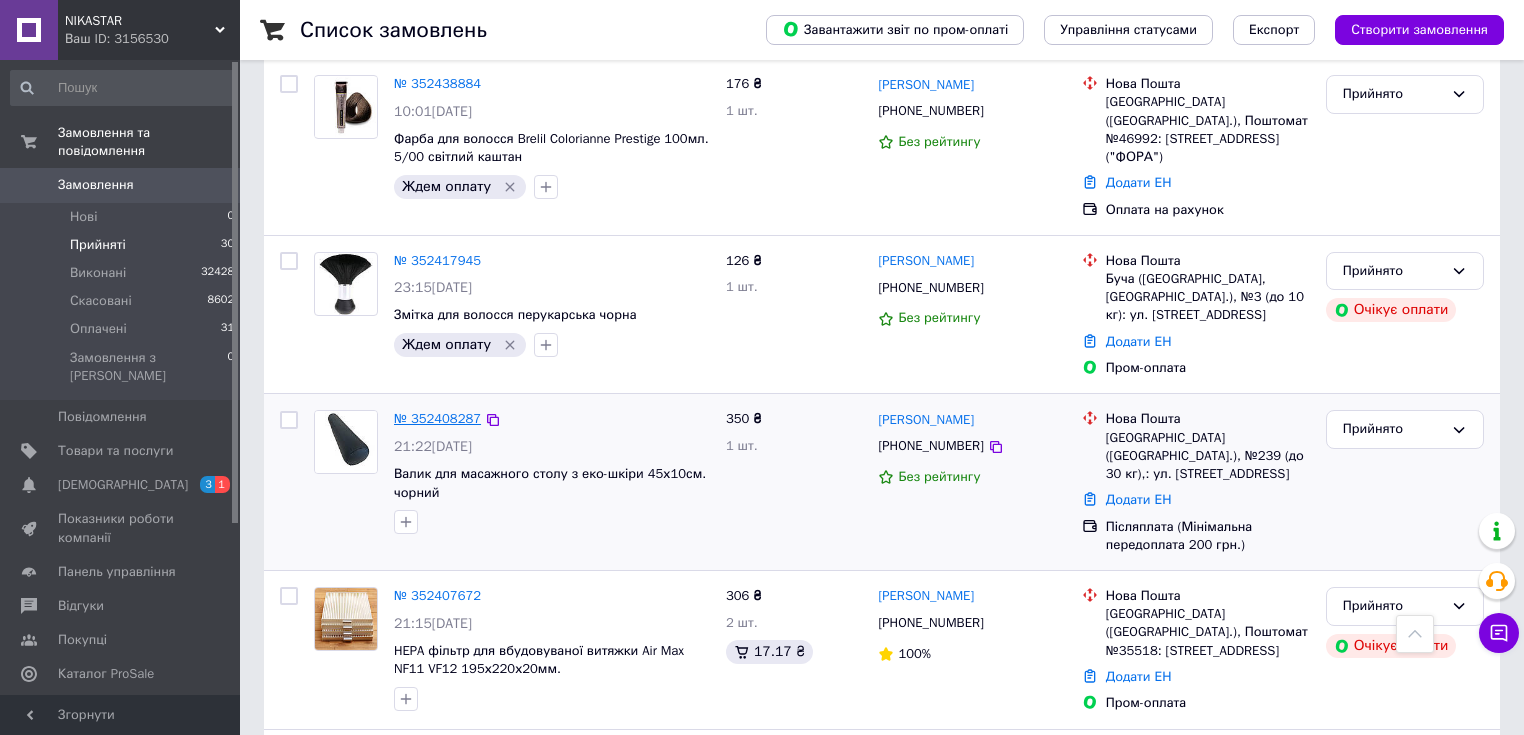 click on "№ 352408287" at bounding box center [437, 418] 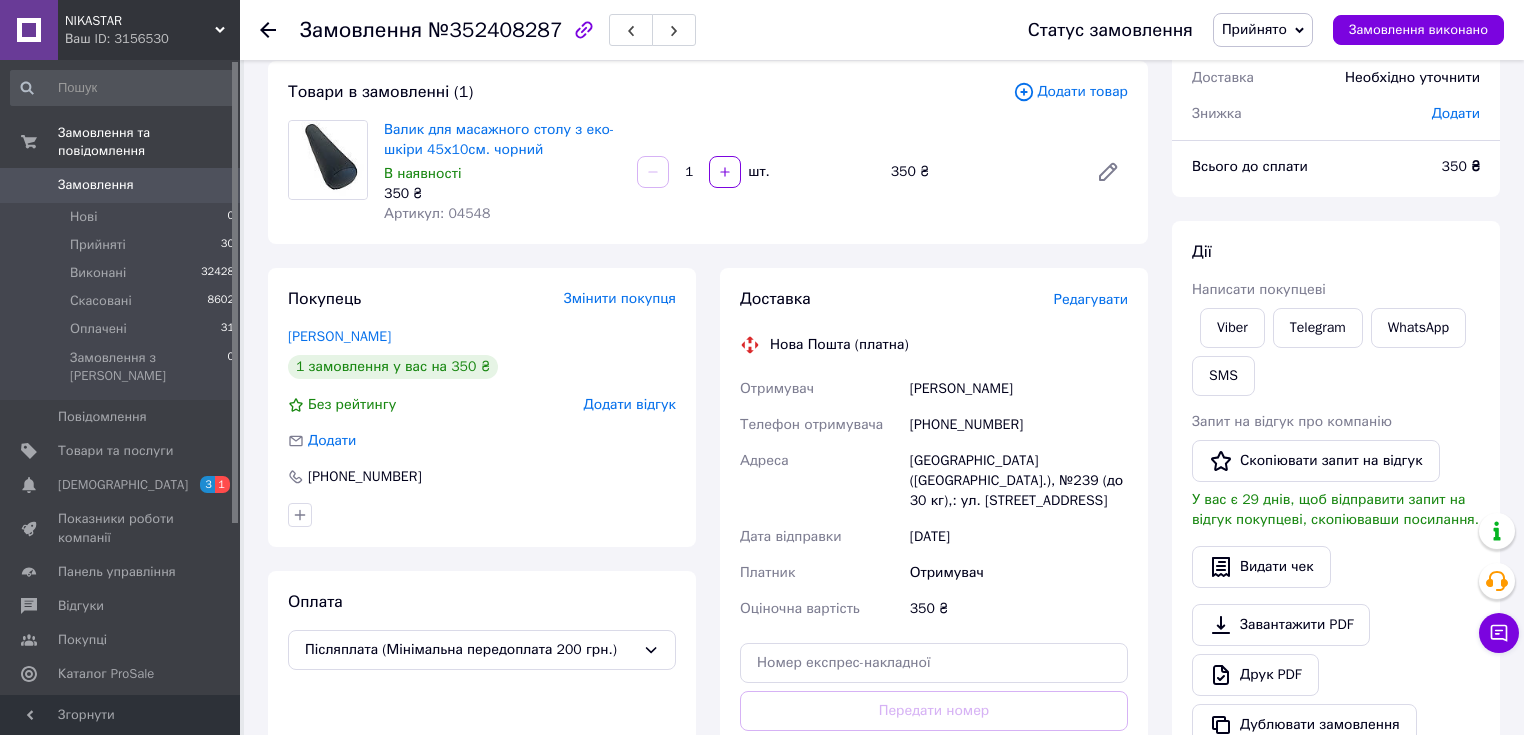 scroll, scrollTop: 31, scrollLeft: 0, axis: vertical 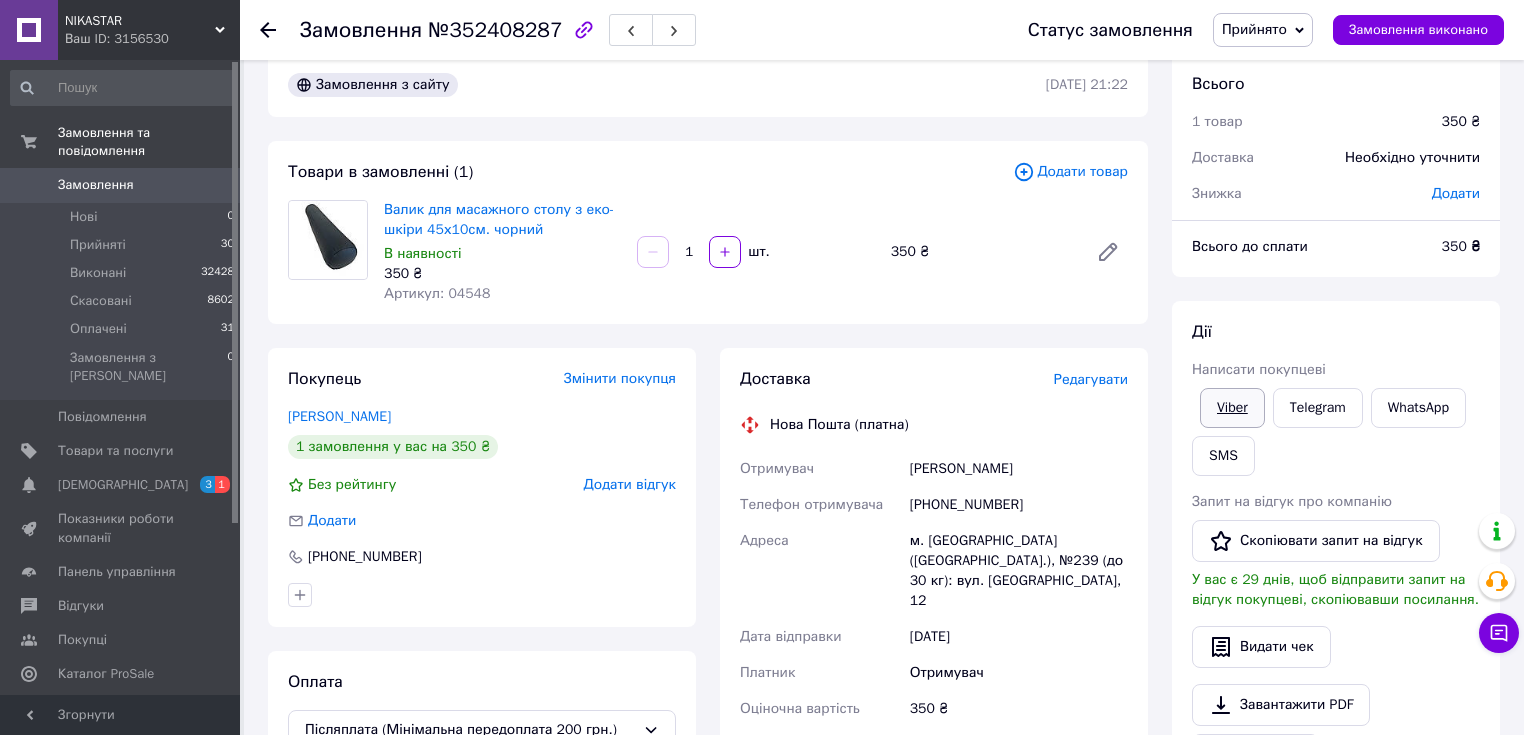 click on "Viber" at bounding box center (1232, 408) 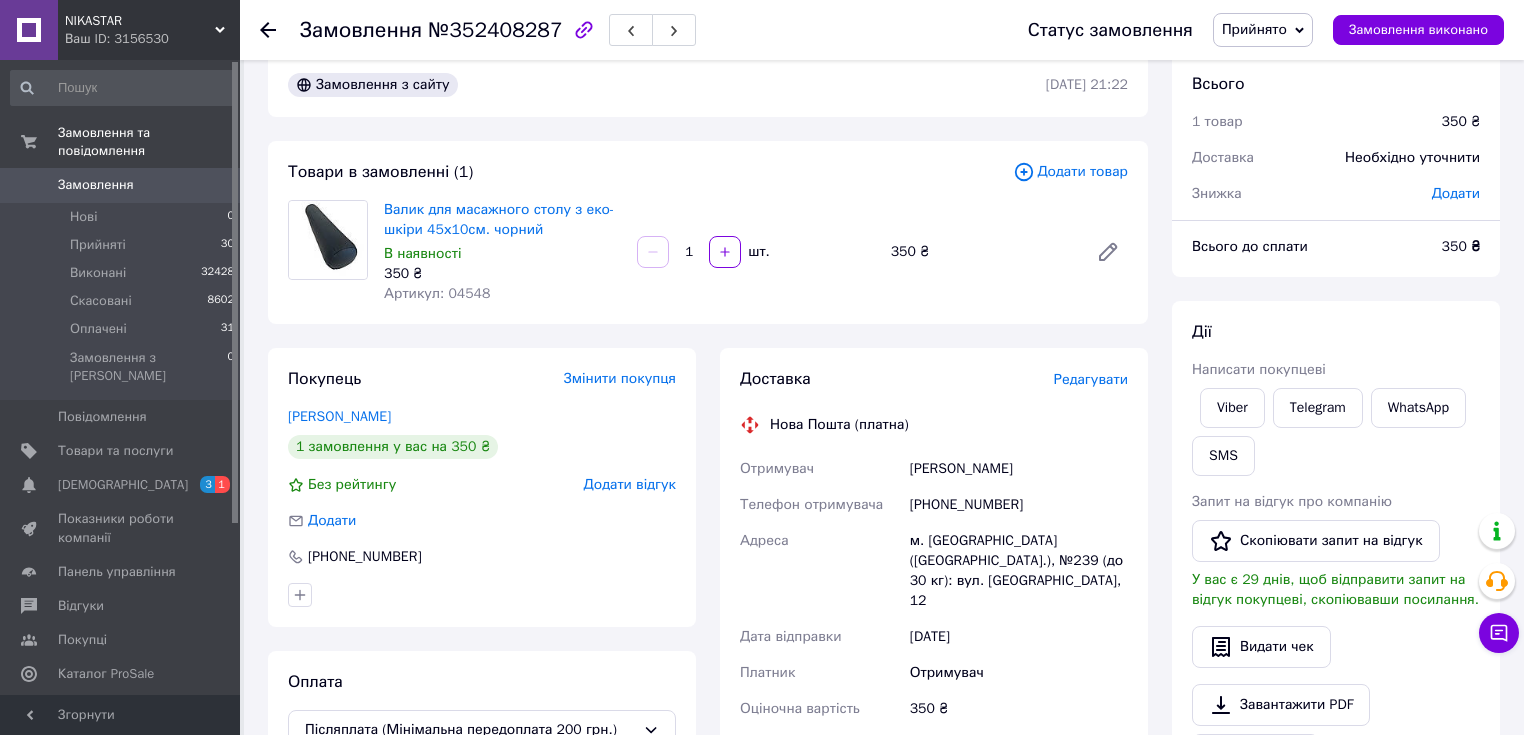 click on "Доставка Редагувати Нова Пошта (платна) Отримувач Лященко Юлія Телефон отримувача +380982588763 Адреса м. Київ (Київська обл.), №239 (до 30 кг): вул. Тростянецька, 12 Дата відправки 13.07.2025 Платник Отримувач Оціночна вартість 350 ₴ Передати номер або Згенерувати ЕН Платник Отримувач Відправник Прізвище отримувача Лященко Ім'я отримувача Юлія По батькові отримувача Телефон отримувача +380982588763 Тип доставки У відділенні Кур'єром В поштоматі Місто м. Київ (Київська обл.) Відділення №239 (до 30 кг): вул. Тростянецька, 12 Місце відправки Ужгород: №5 (до 200 кг): вул. Грушевського, 72а <" at bounding box center [934, 644] 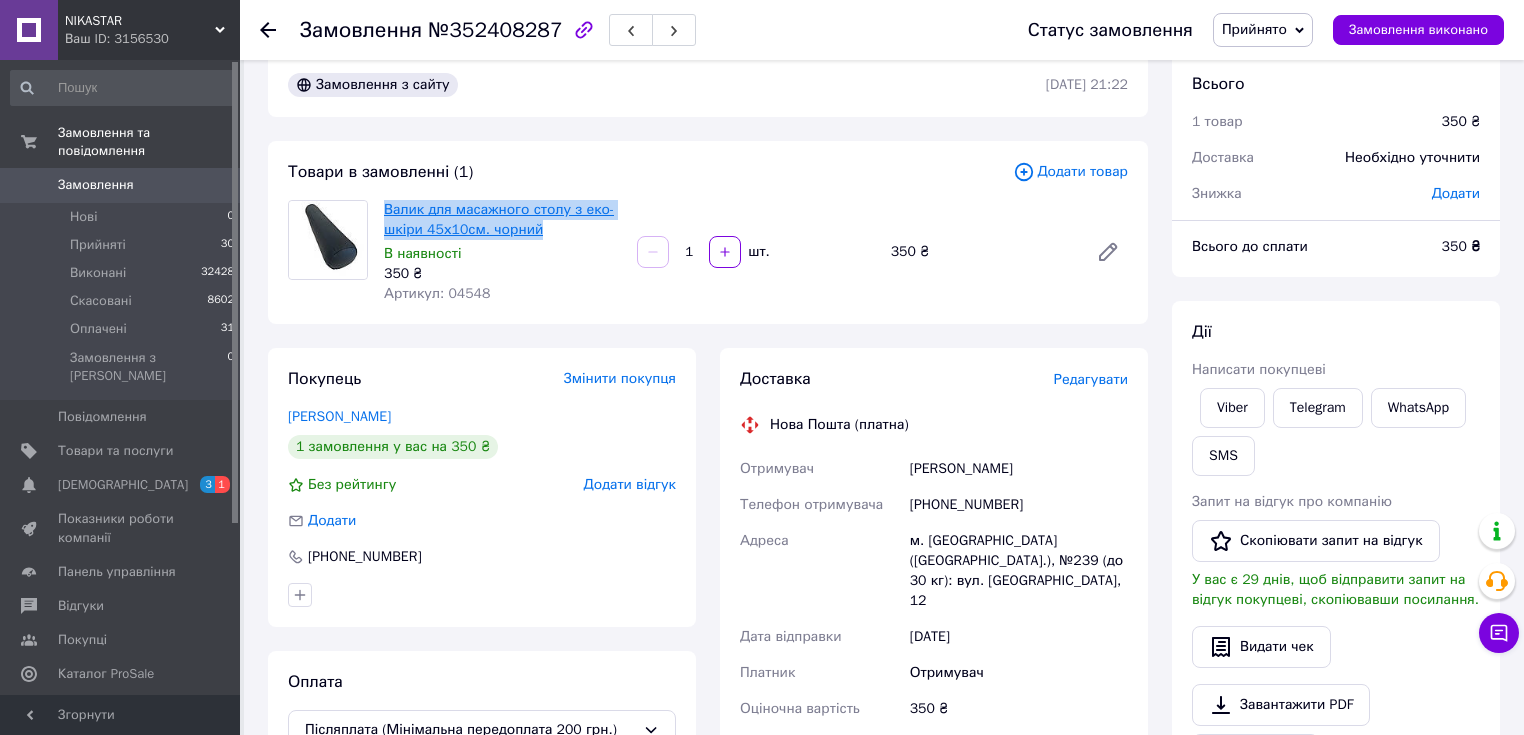 drag, startPoint x: 543, startPoint y: 234, endPoint x: 385, endPoint y: 212, distance: 159.52429 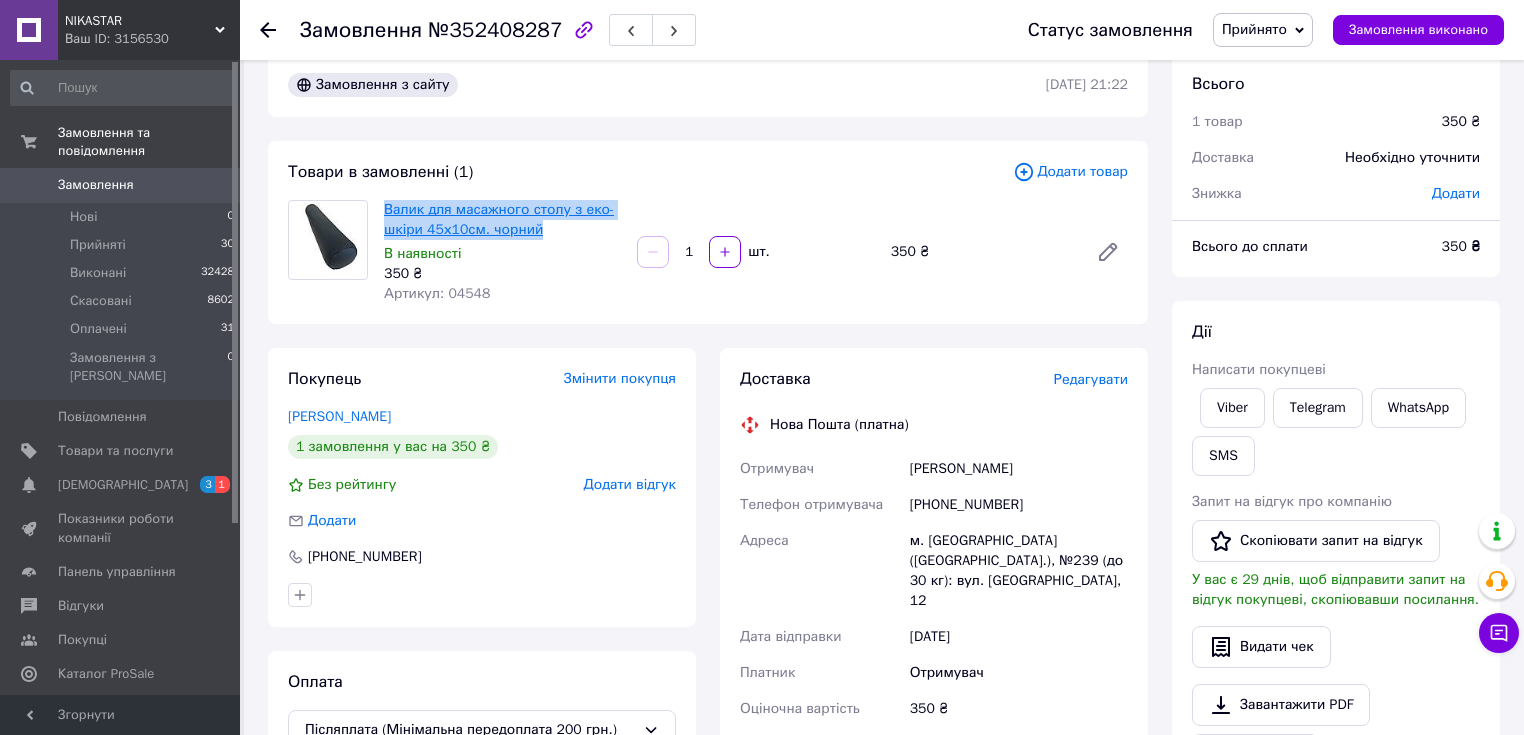 copy on "Валик для масажного столу з еко-шкіри 45х10см. чорний" 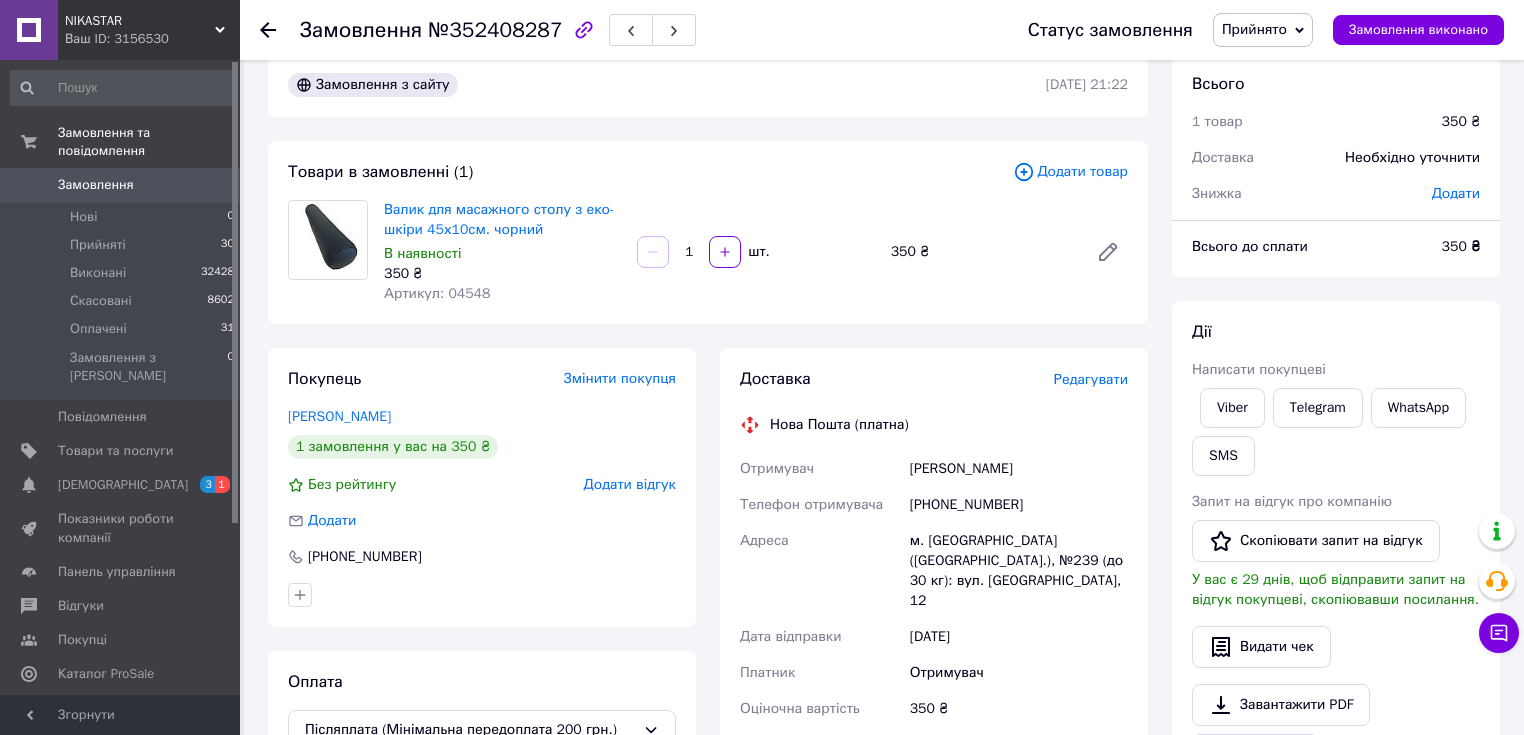 click on "Всього 1 товар 350 ₴ Доставка Необхідно уточнити Знижка Додати Всього до сплати 350 ₴ Дії Написати покупцеві Viber Telegram WhatsApp SMS Запит на відгук про компанію   Скопіювати запит на відгук У вас є 29 днів, щоб відправити запит на відгук покупцеві, скопіювавши посилання.   Видати чек   Завантажити PDF   Друк PDF   Дублювати замовлення Мітки Особисті нотатки, які бачите лише ви. З їх допомогою можна фільтрувати замовлення Примітки Залишилося 300 символів Очистити Зберегти" at bounding box center [1336, 691] 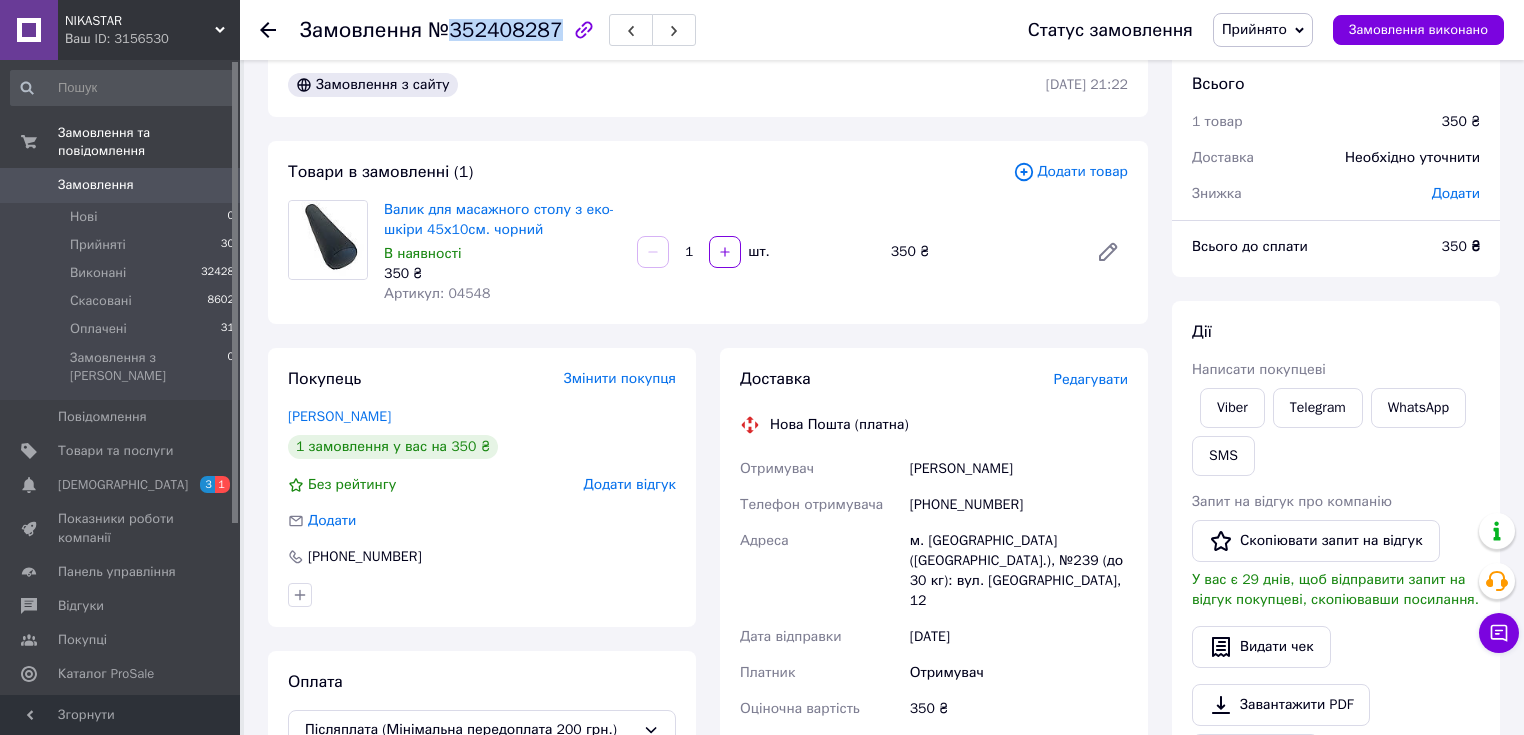 click on "№352408287" at bounding box center [495, 30] 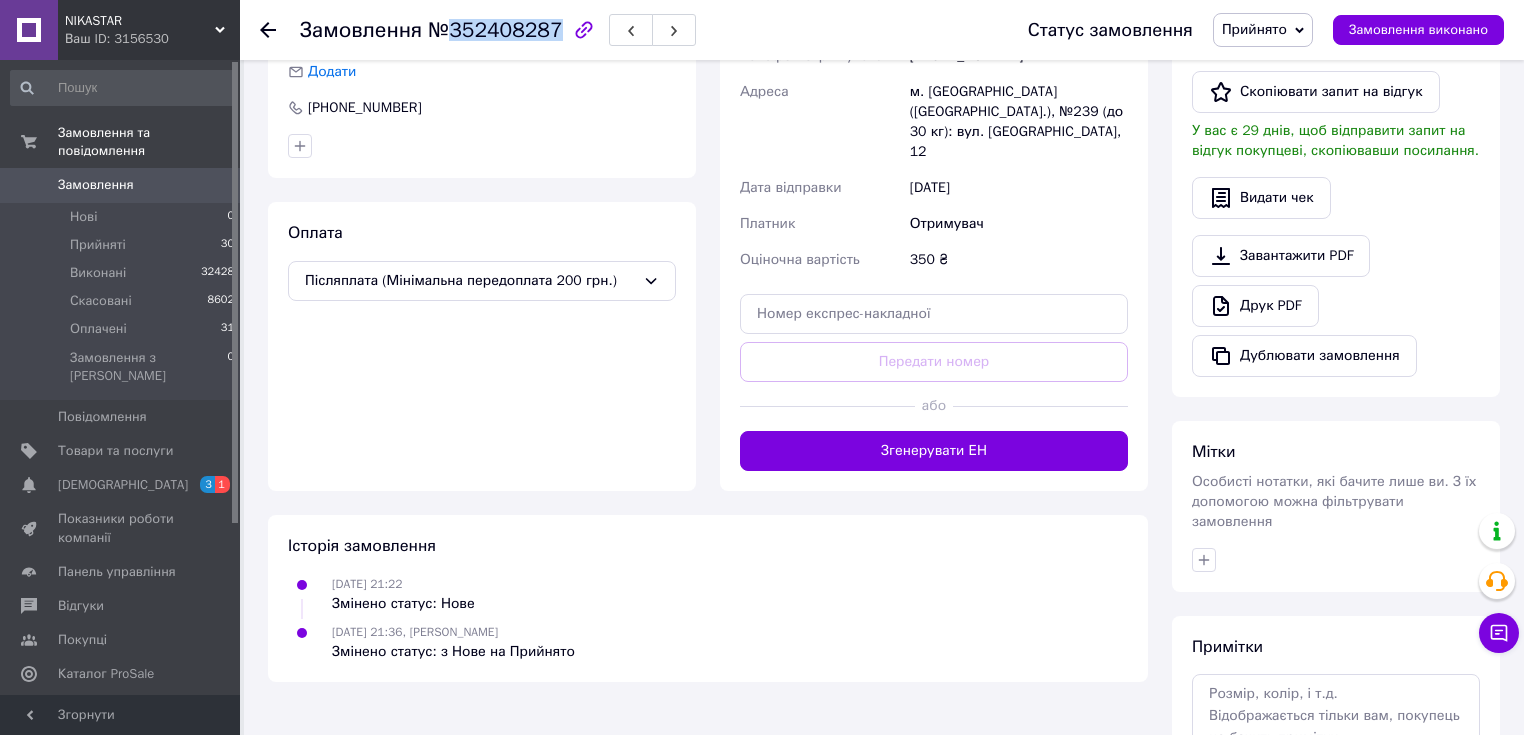 scroll, scrollTop: 560, scrollLeft: 0, axis: vertical 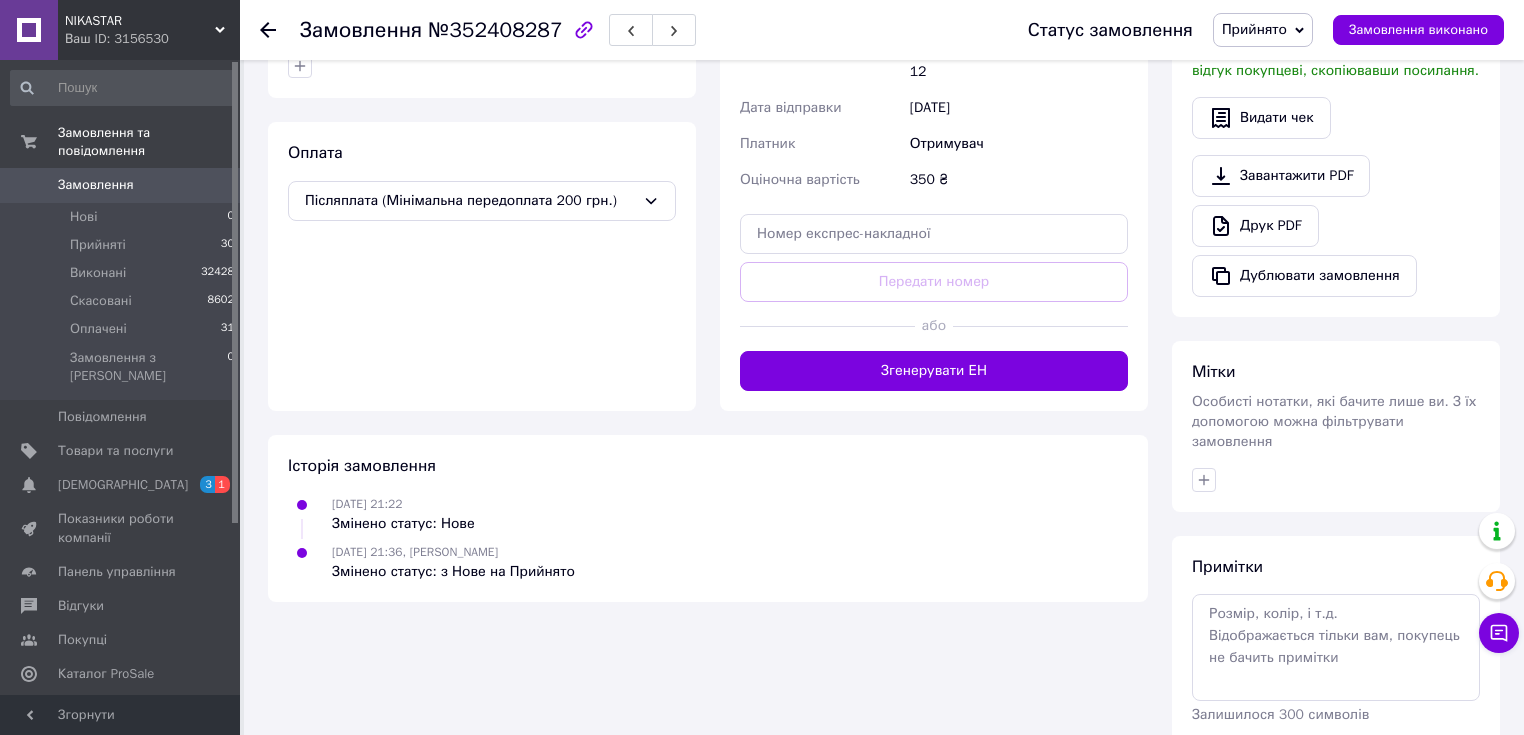 click at bounding box center [1336, 480] 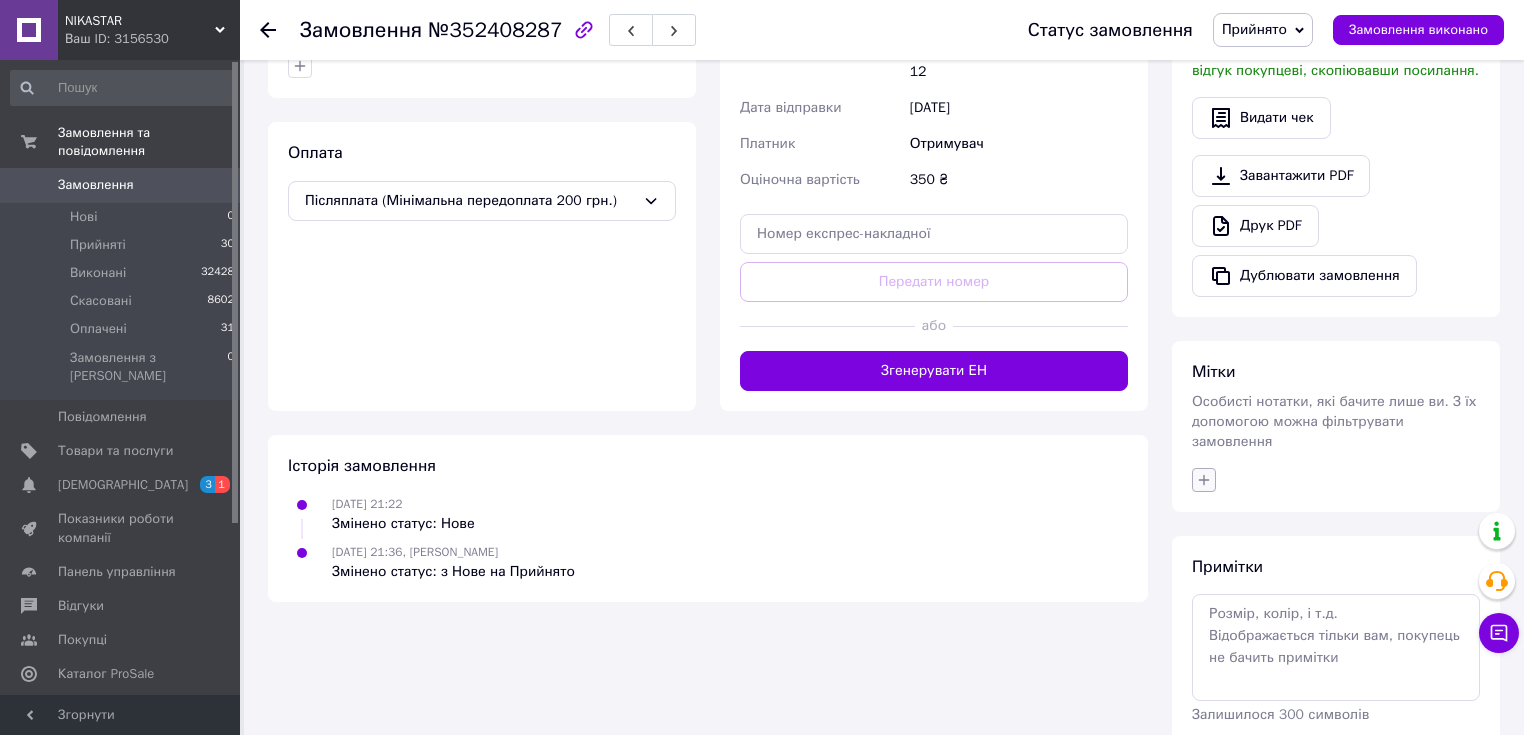 click 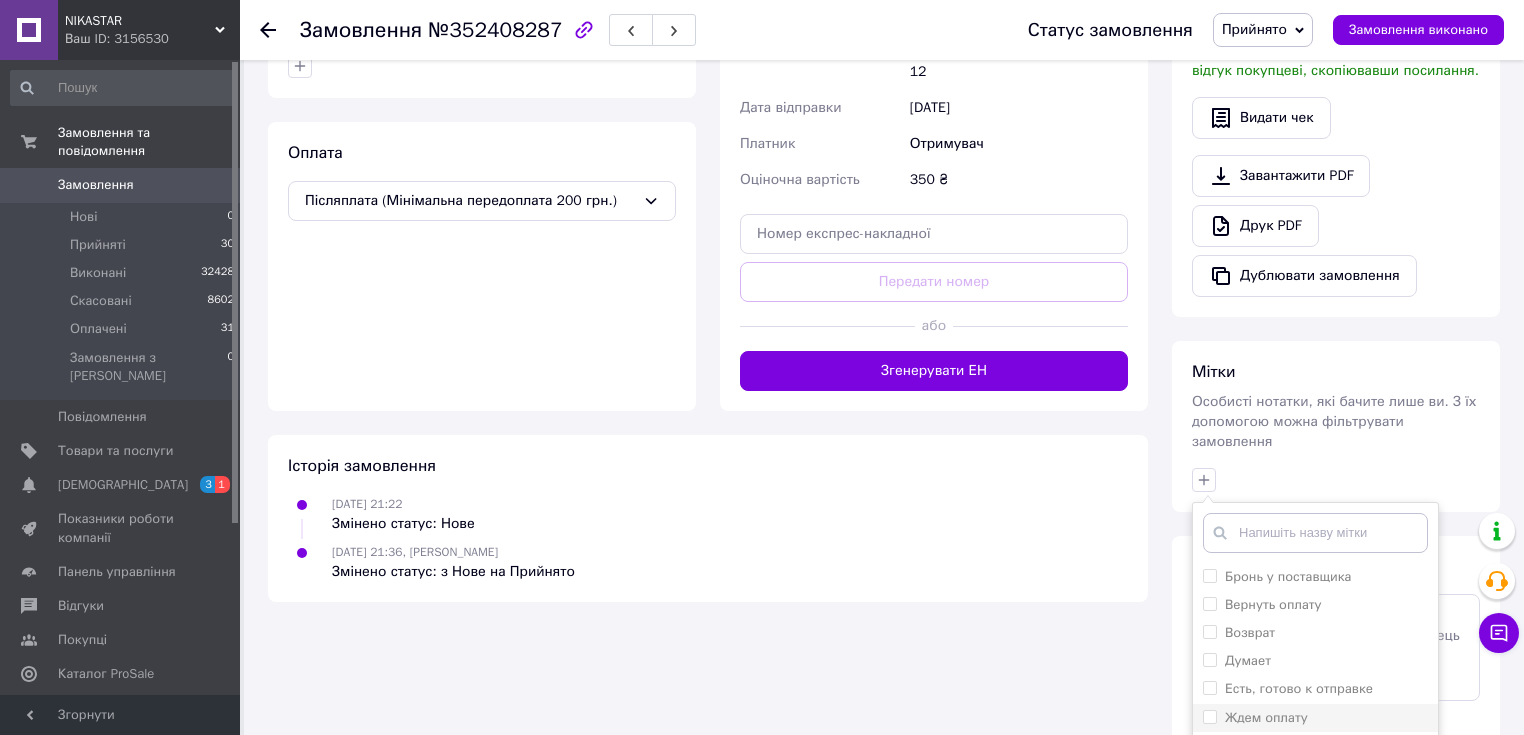 scroll, scrollTop: 720, scrollLeft: 0, axis: vertical 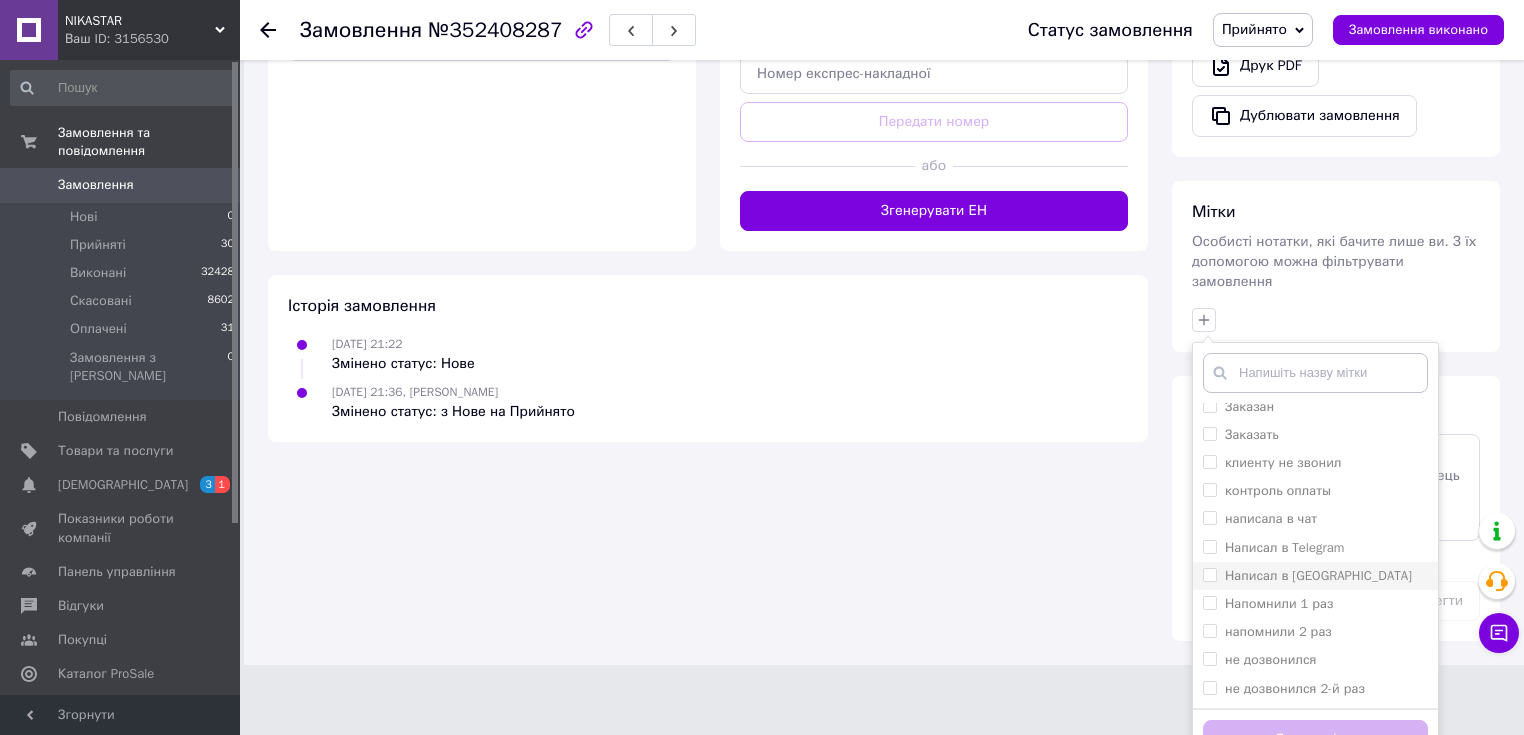 click on "Написал в [GEOGRAPHIC_DATA]" at bounding box center (1318, 575) 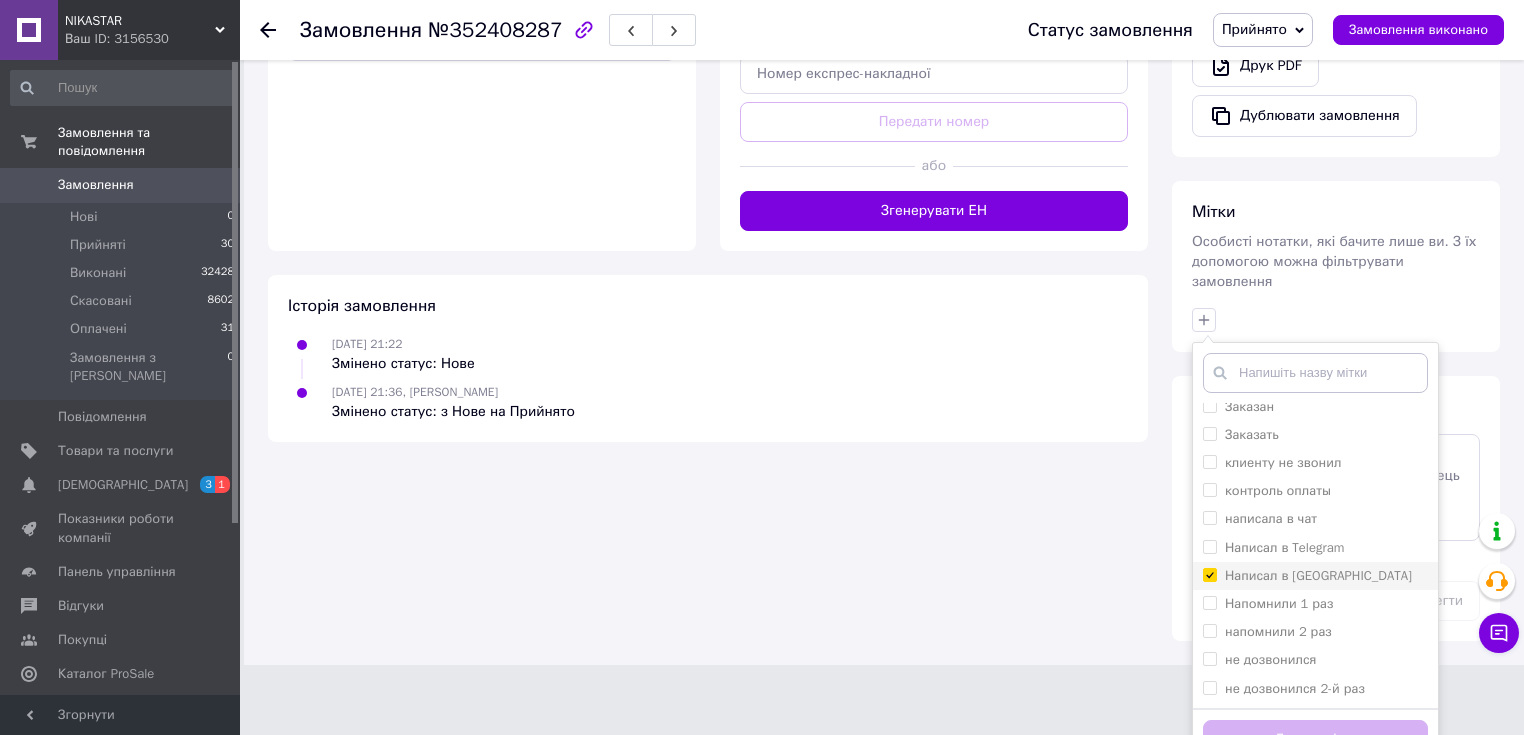 checkbox on "true" 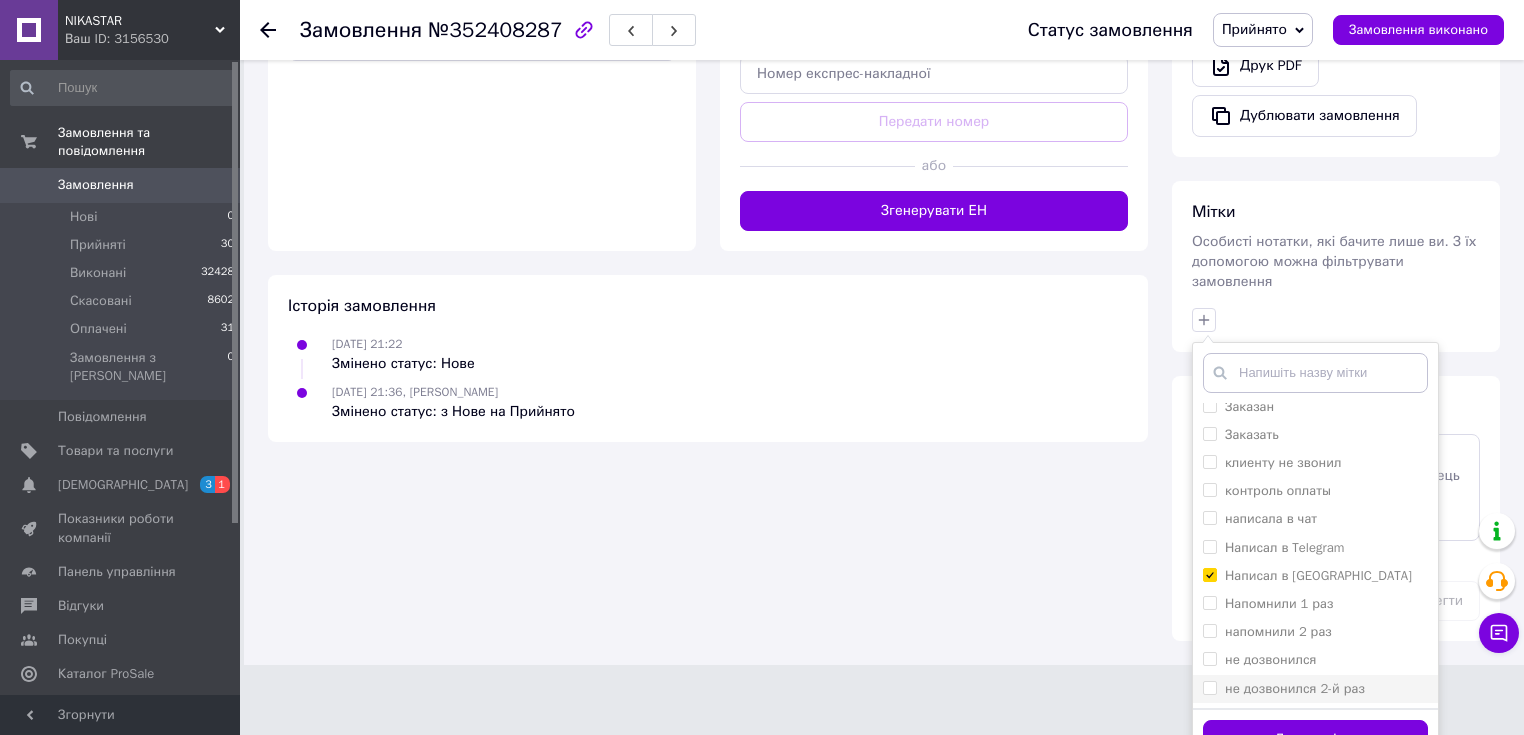 scroll, scrollTop: 400, scrollLeft: 0, axis: vertical 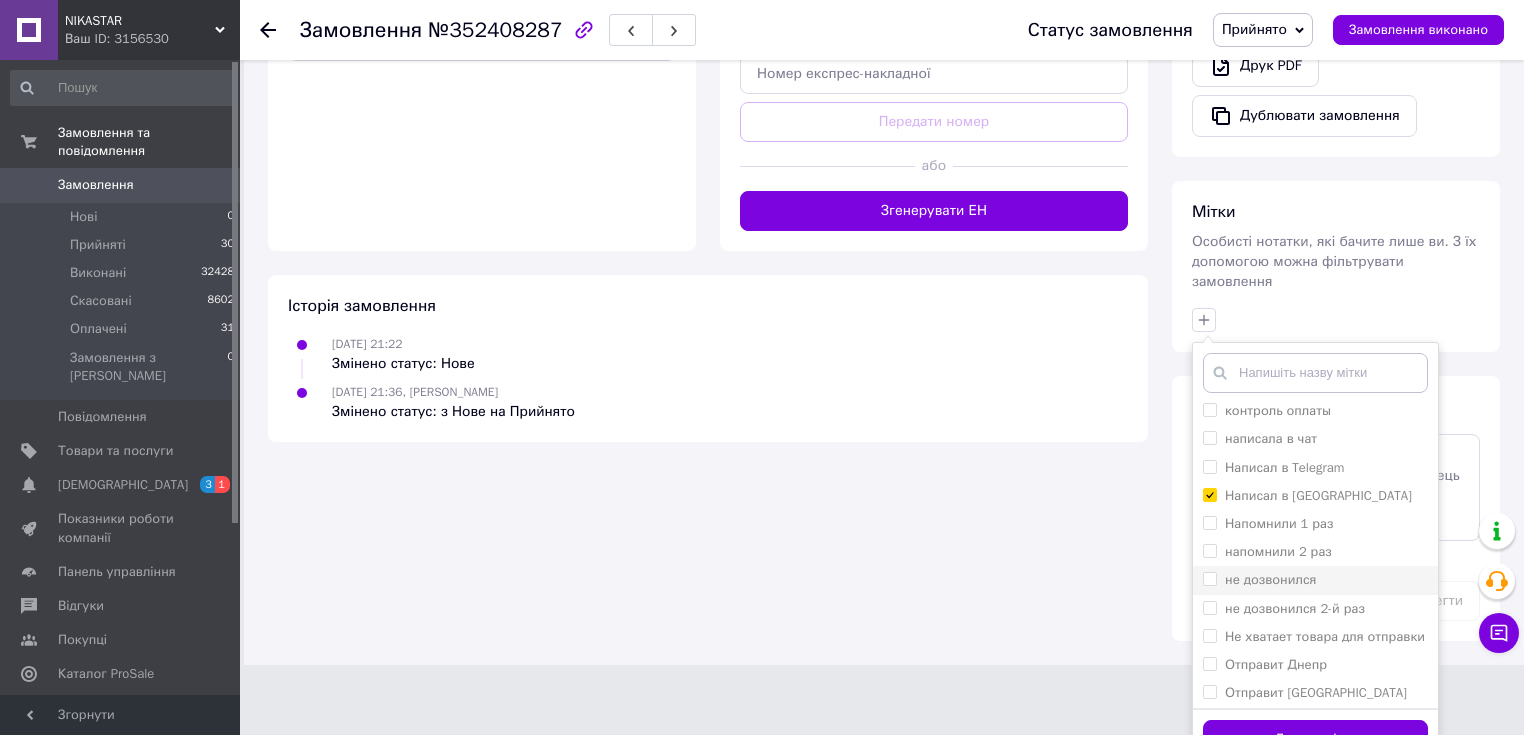 click on "не дозвонился" at bounding box center [1271, 579] 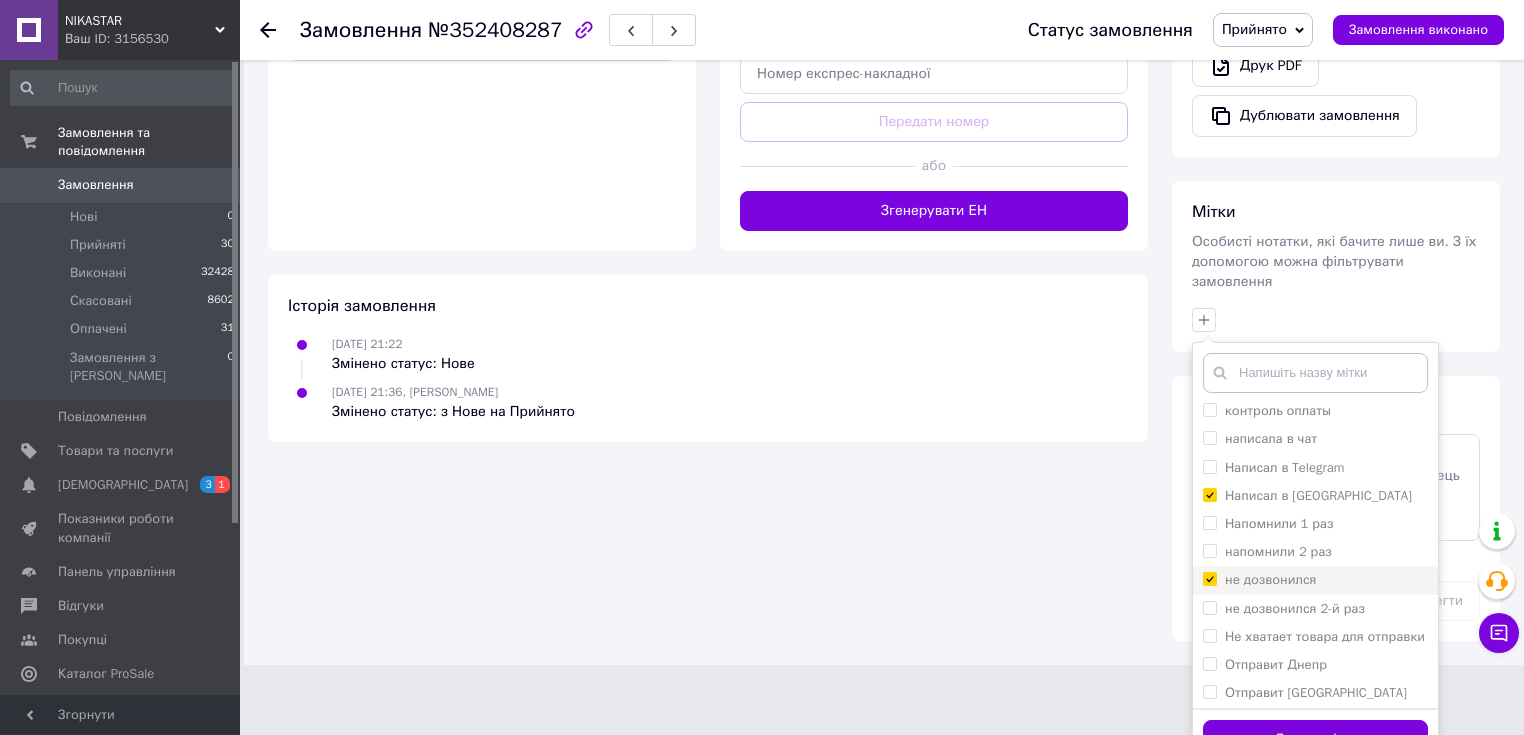 checkbox on "true" 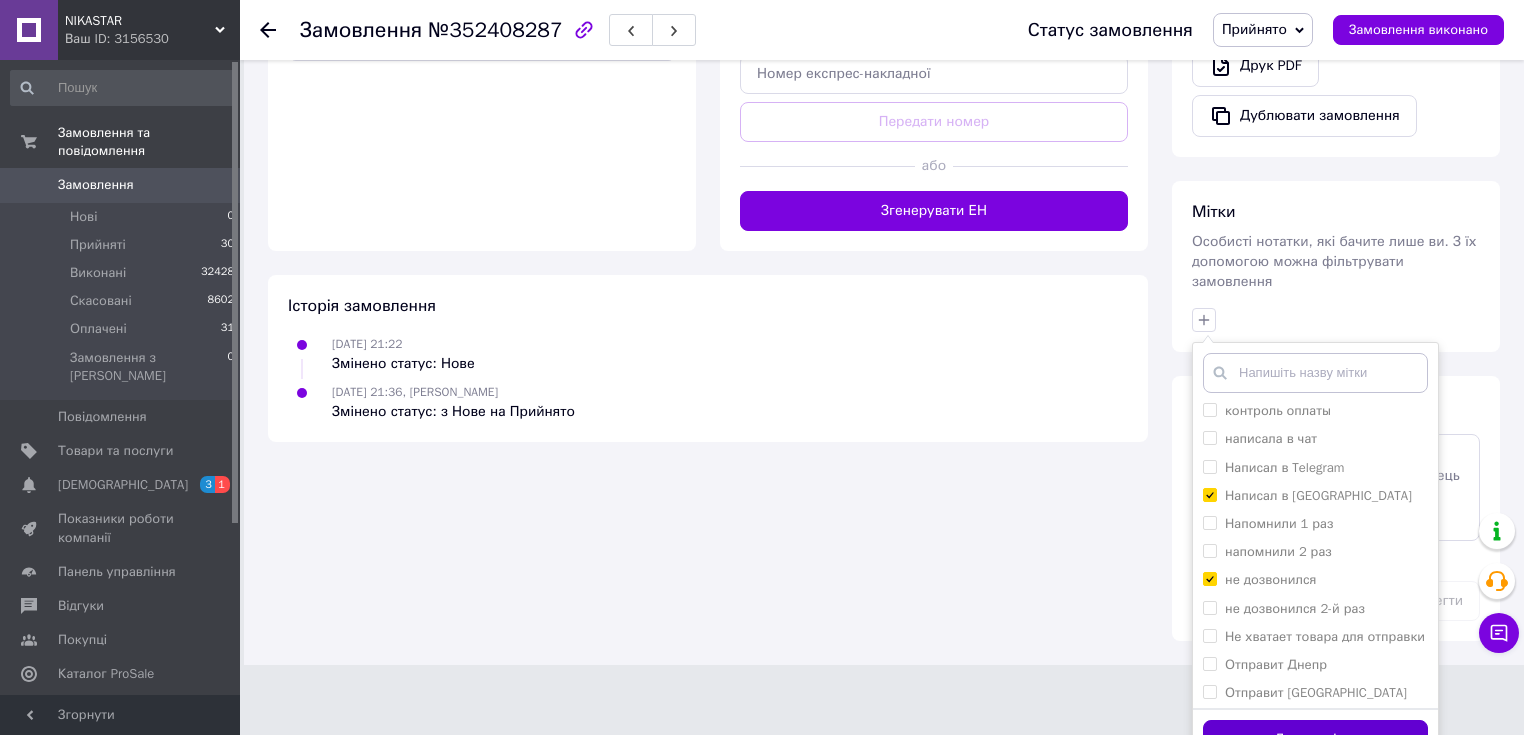 click on "Додати мітку" at bounding box center [1315, 739] 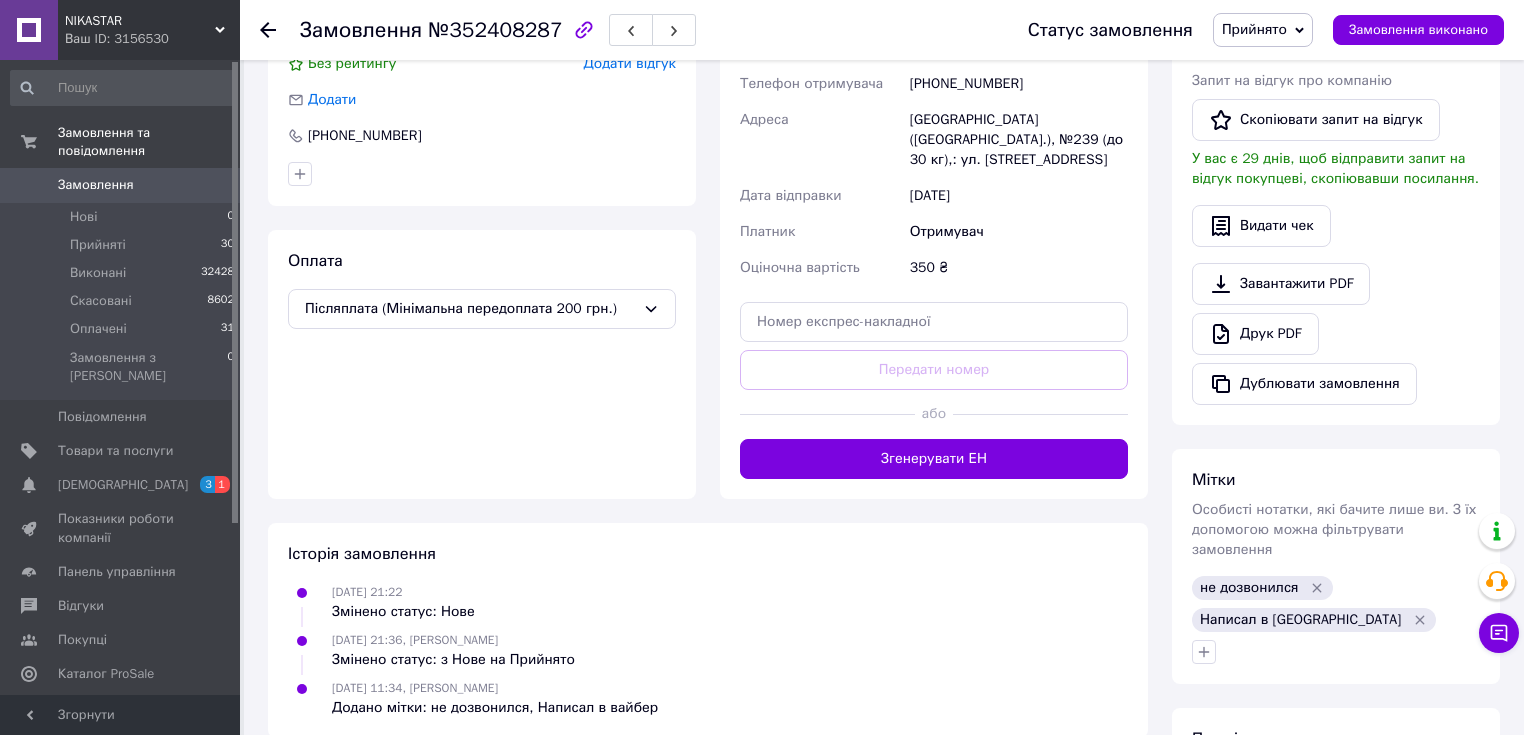 scroll, scrollTop: 372, scrollLeft: 0, axis: vertical 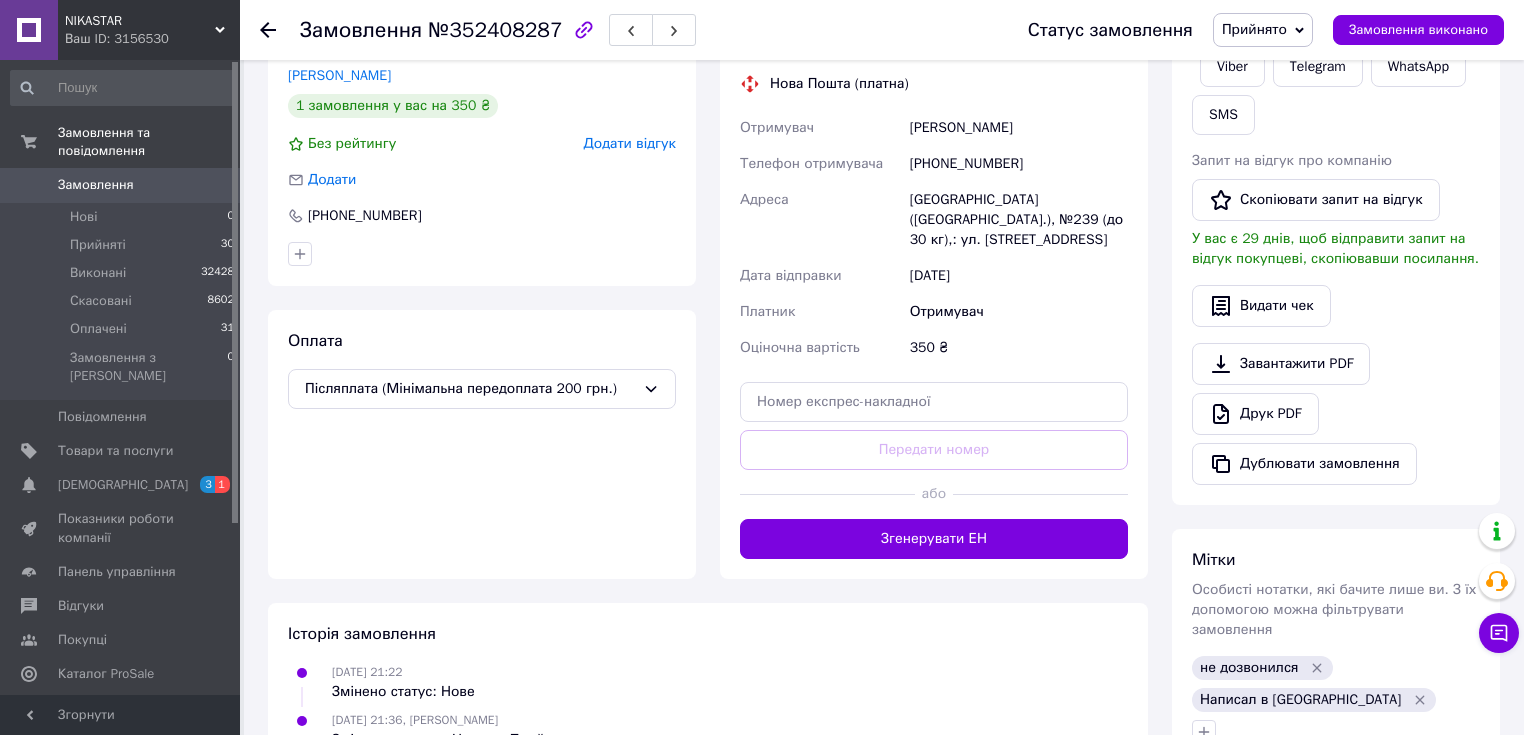 click 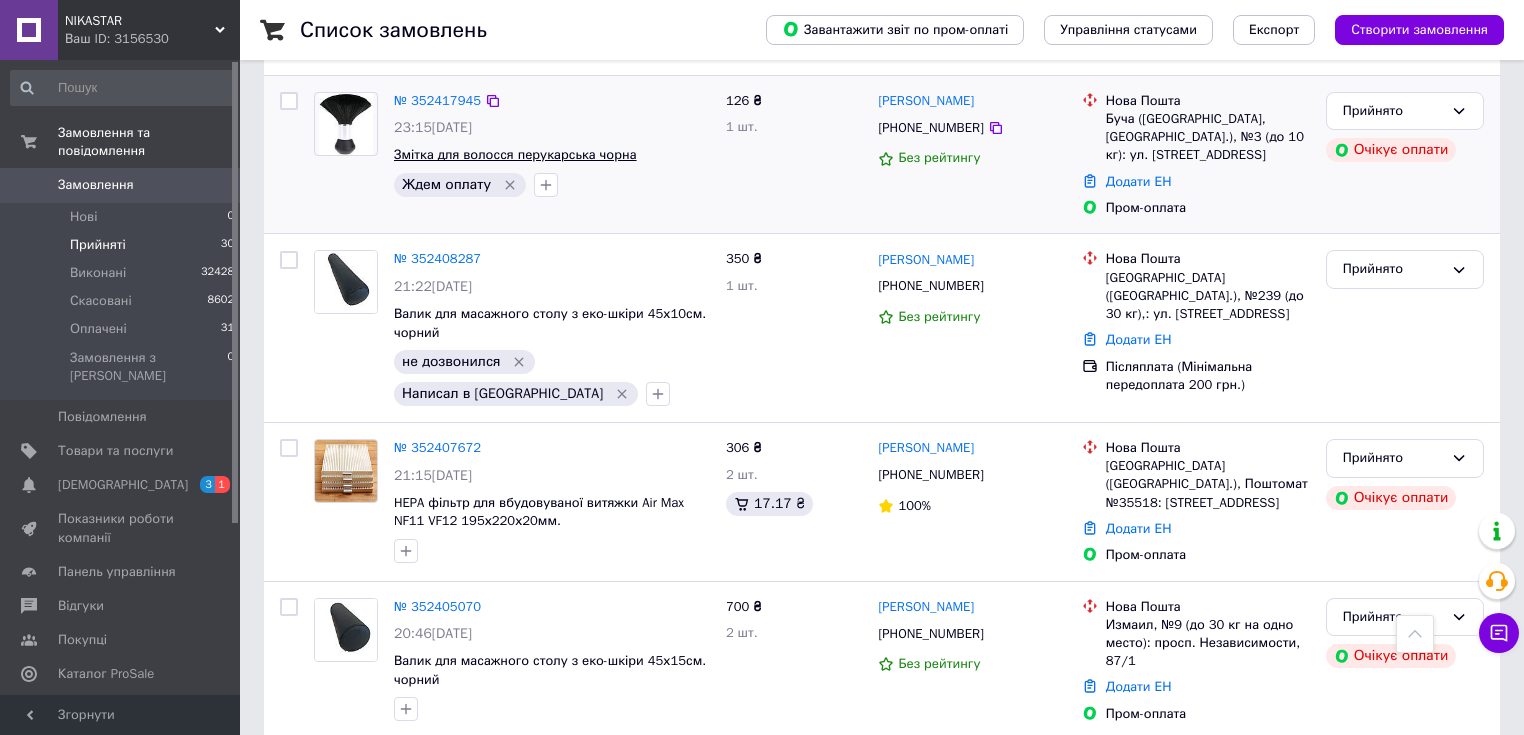 scroll, scrollTop: 960, scrollLeft: 0, axis: vertical 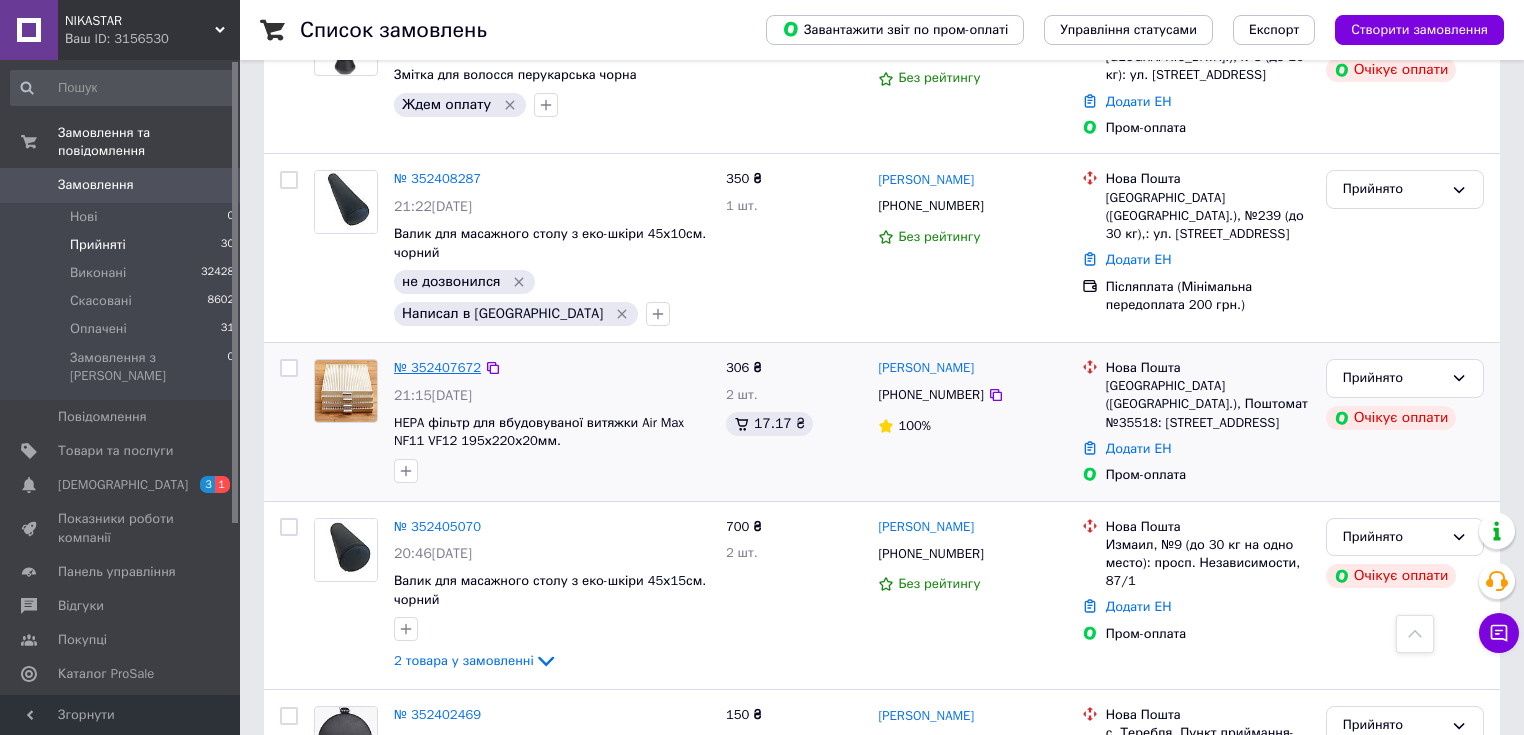 click on "№ 352407672" at bounding box center [437, 367] 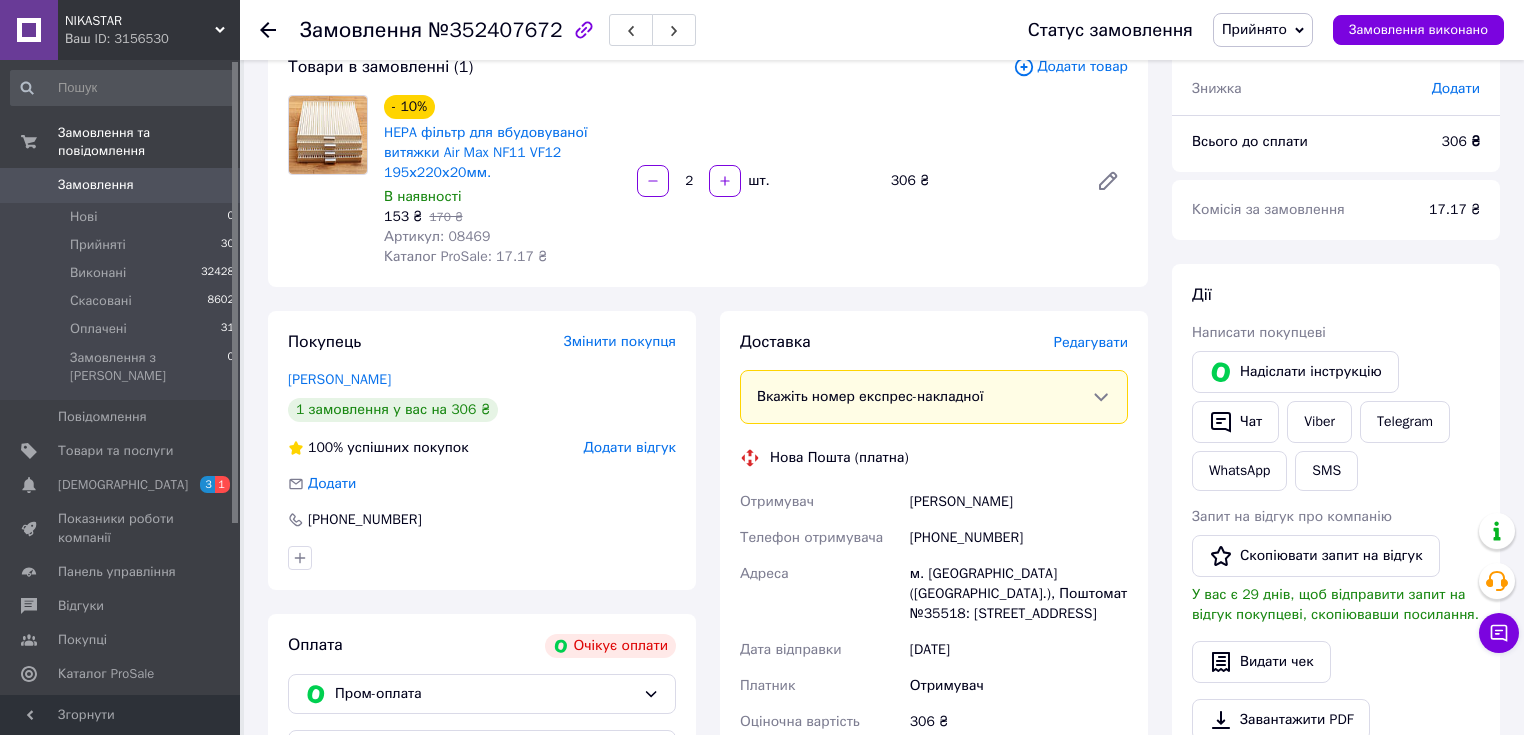 scroll, scrollTop: 0, scrollLeft: 0, axis: both 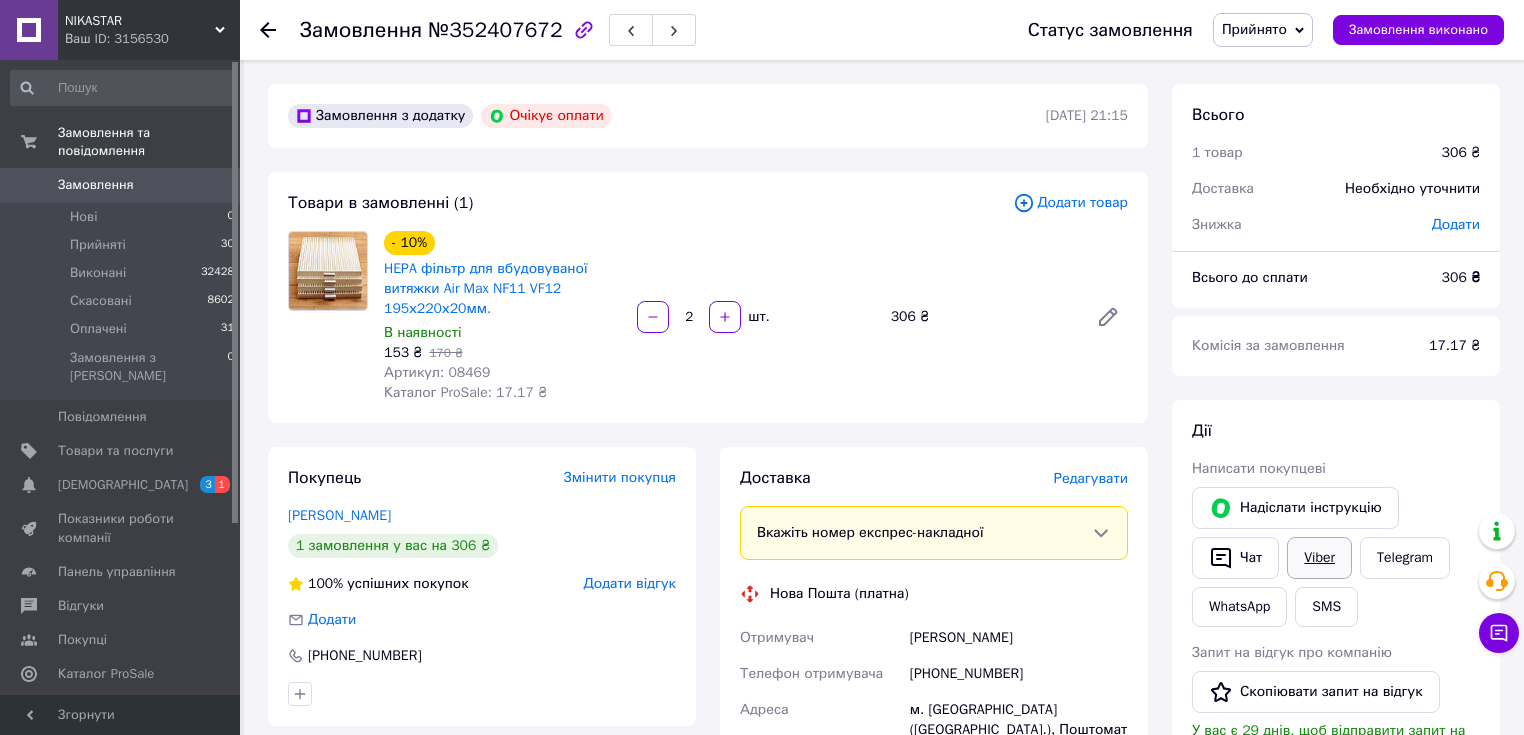 click on "Viber" at bounding box center (1319, 558) 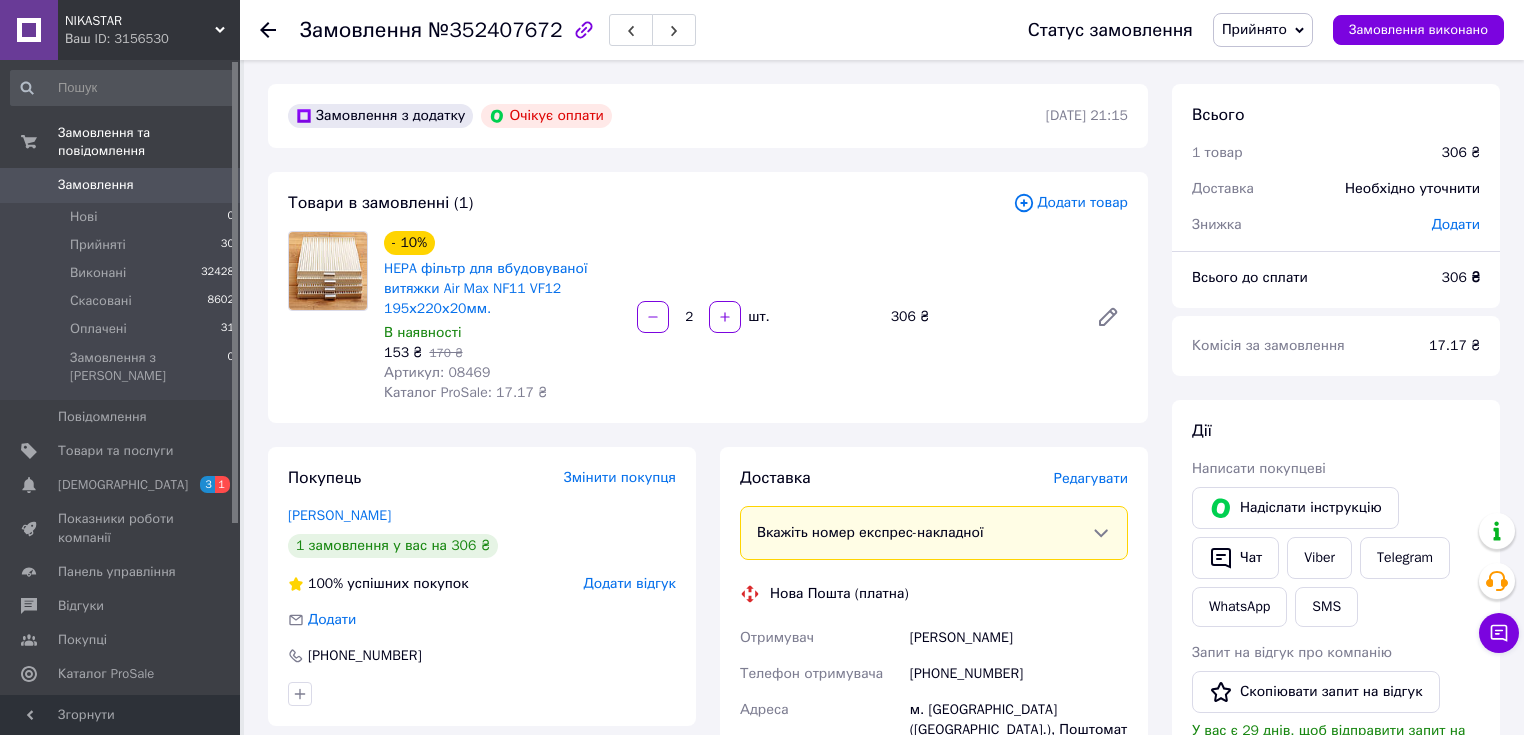 drag, startPoint x: 699, startPoint y: 659, endPoint x: 693, endPoint y: 620, distance: 39.45884 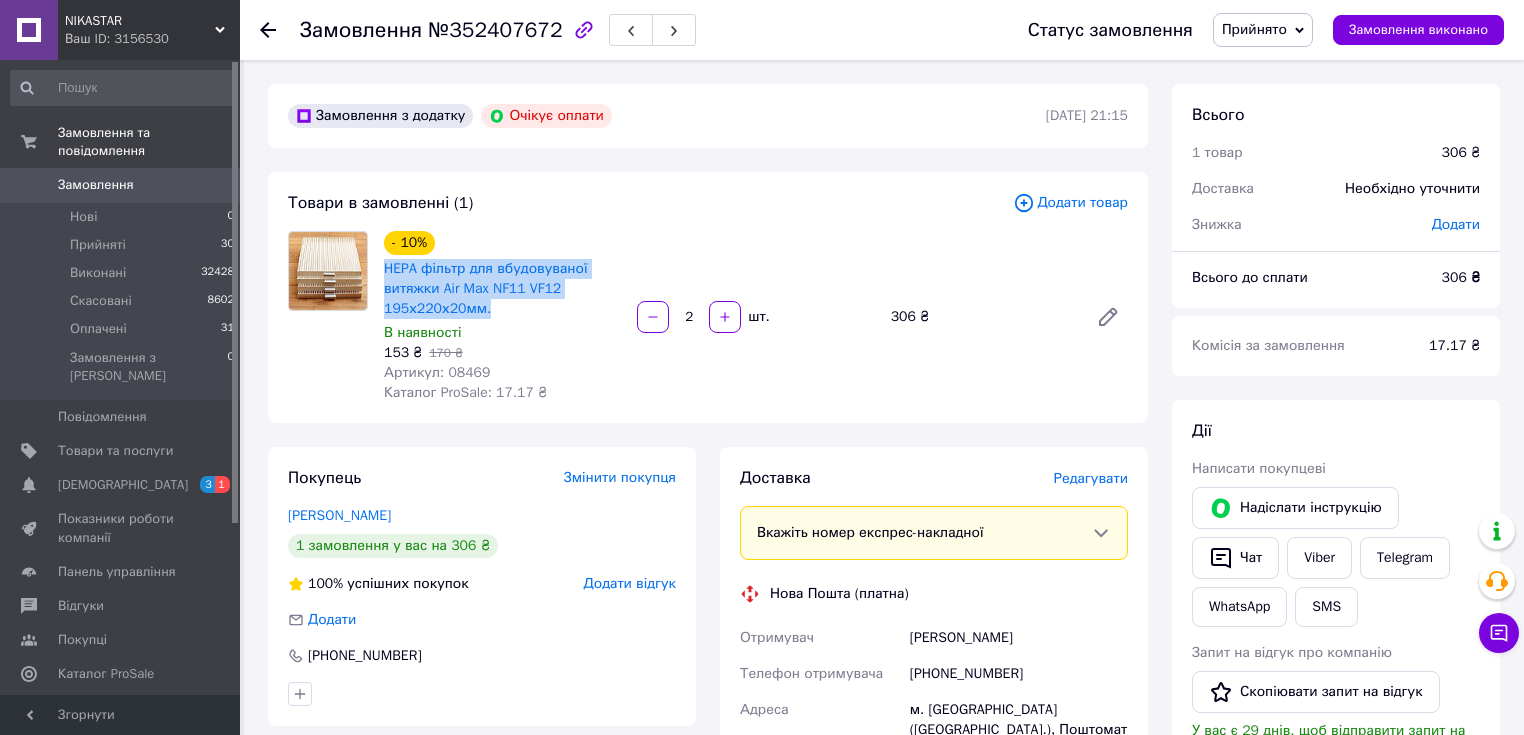 drag, startPoint x: 489, startPoint y: 314, endPoint x: 381, endPoint y: 273, distance: 115.52056 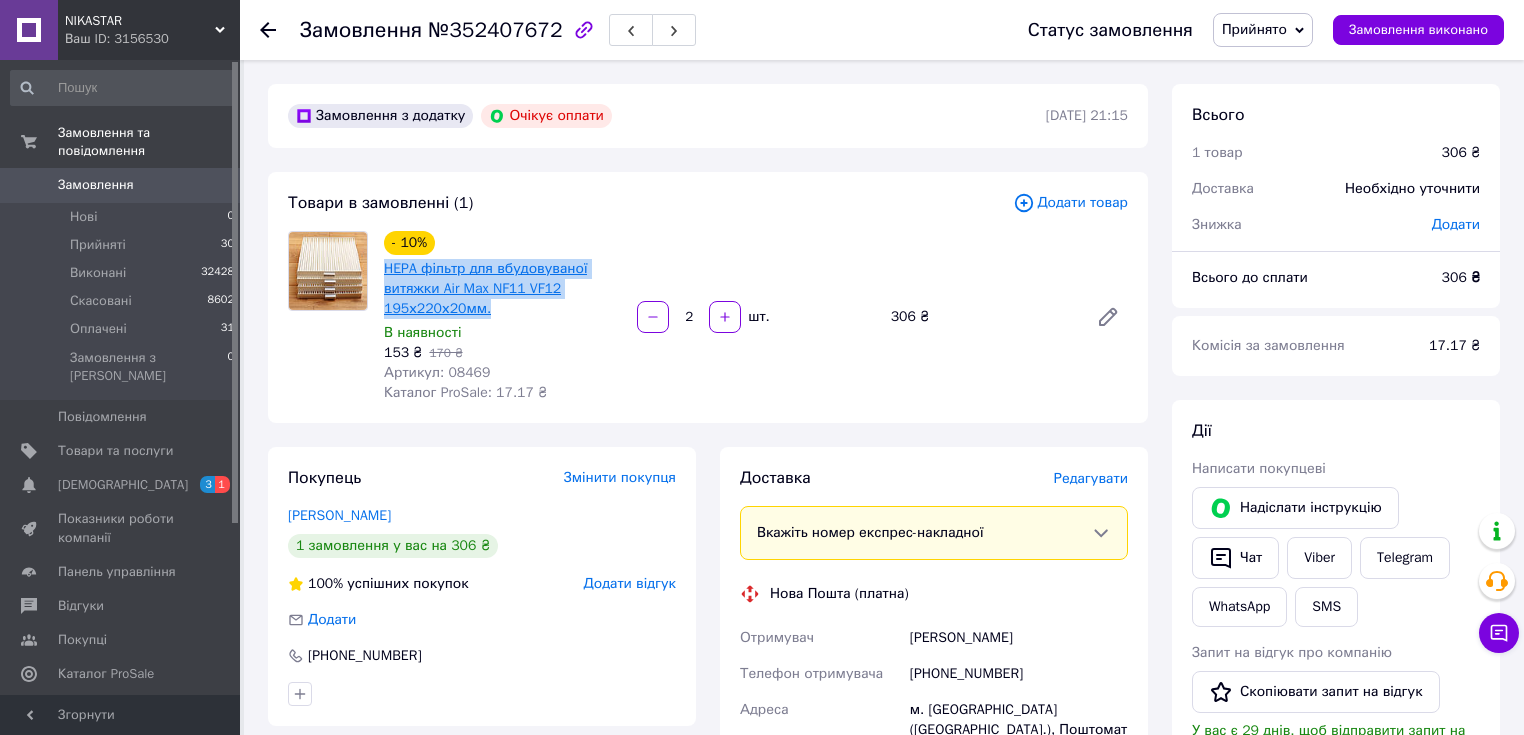 copy on "HEPA фільтр для вбудовуваної витяжки Air Max NF11 VF12 195х220х20мм." 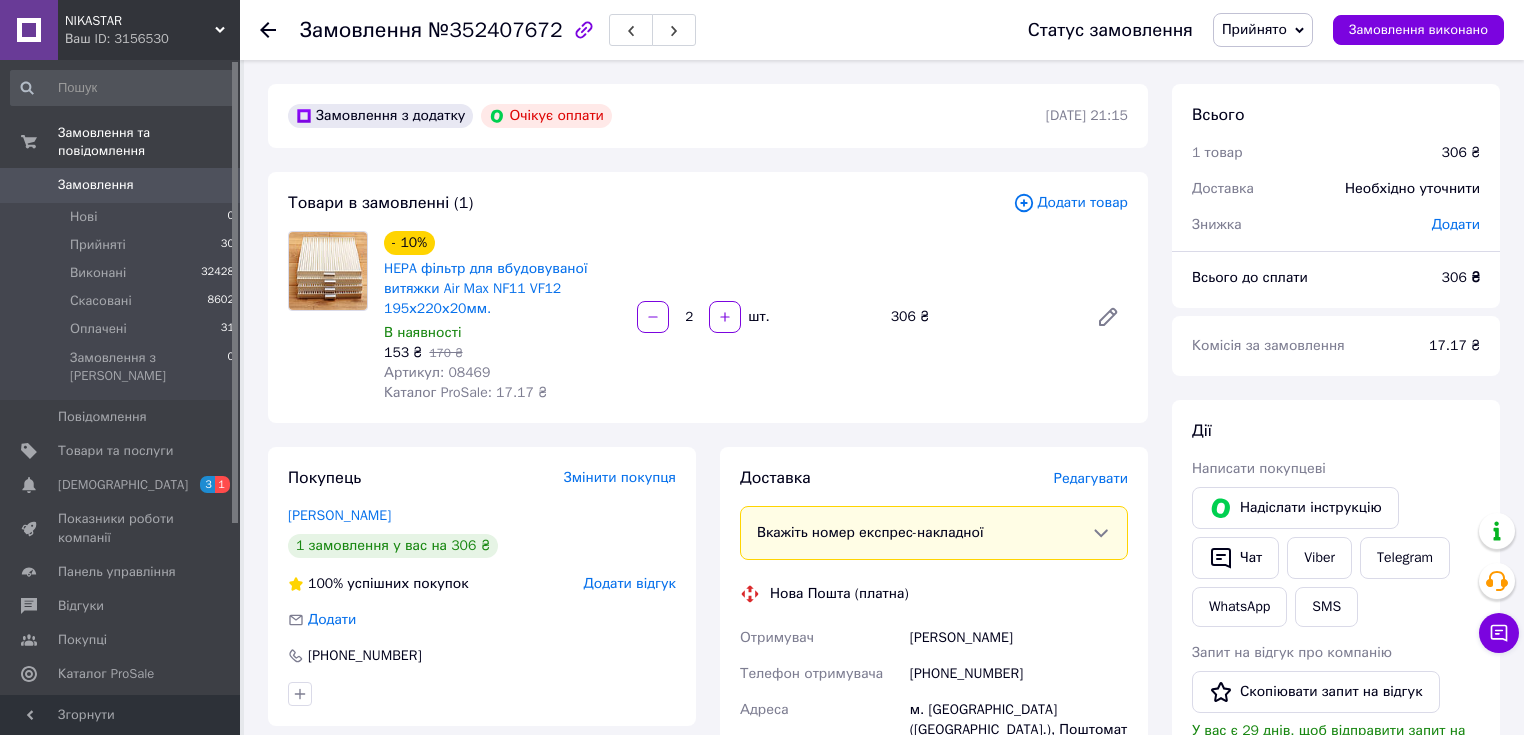 click on "Покупець Змінити покупця Іжевська Віра 1 замовлення у вас на 306 ₴ 100%   успішних покупок Додати відгук Додати +380500865909 Оплата Очікує оплати Пром-оплата Відправити запит на оплату Покупець отримає посилання на оплату цього замовлення через сповіщення в додатку Prom або у Viber. Або надішліть інструкцію, що таке Пром-оплата." at bounding box center (482, 768) 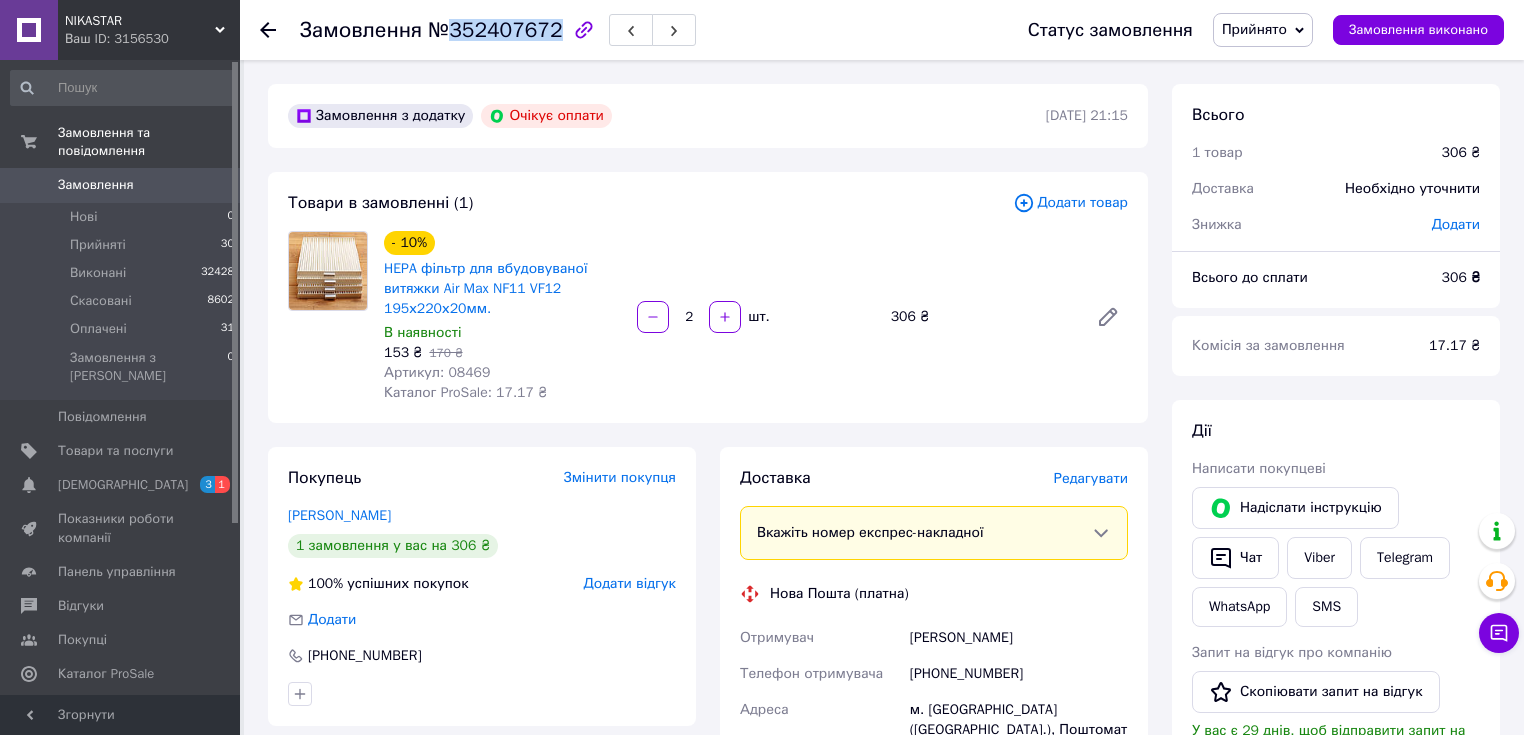 click on "№352407672" at bounding box center [495, 30] 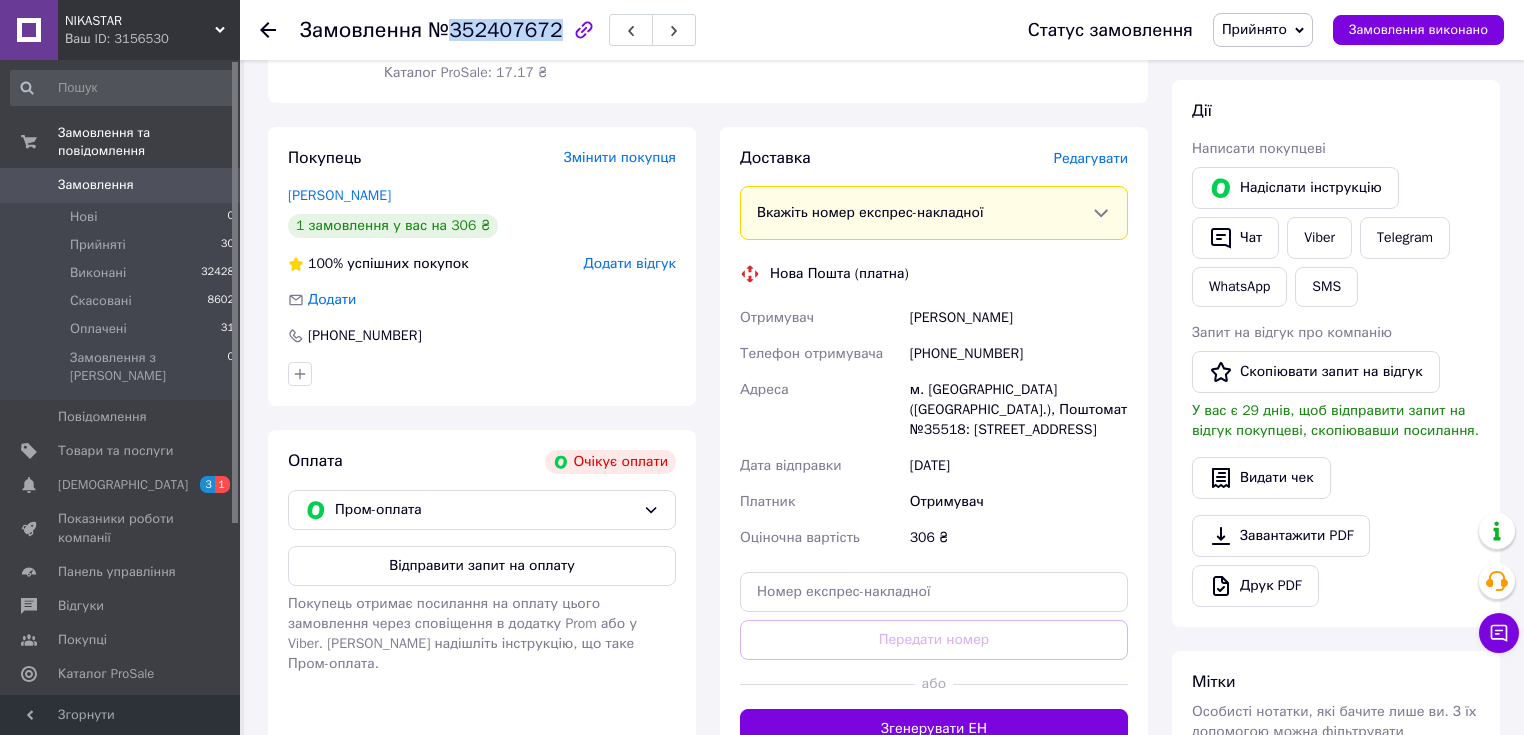 scroll, scrollTop: 480, scrollLeft: 0, axis: vertical 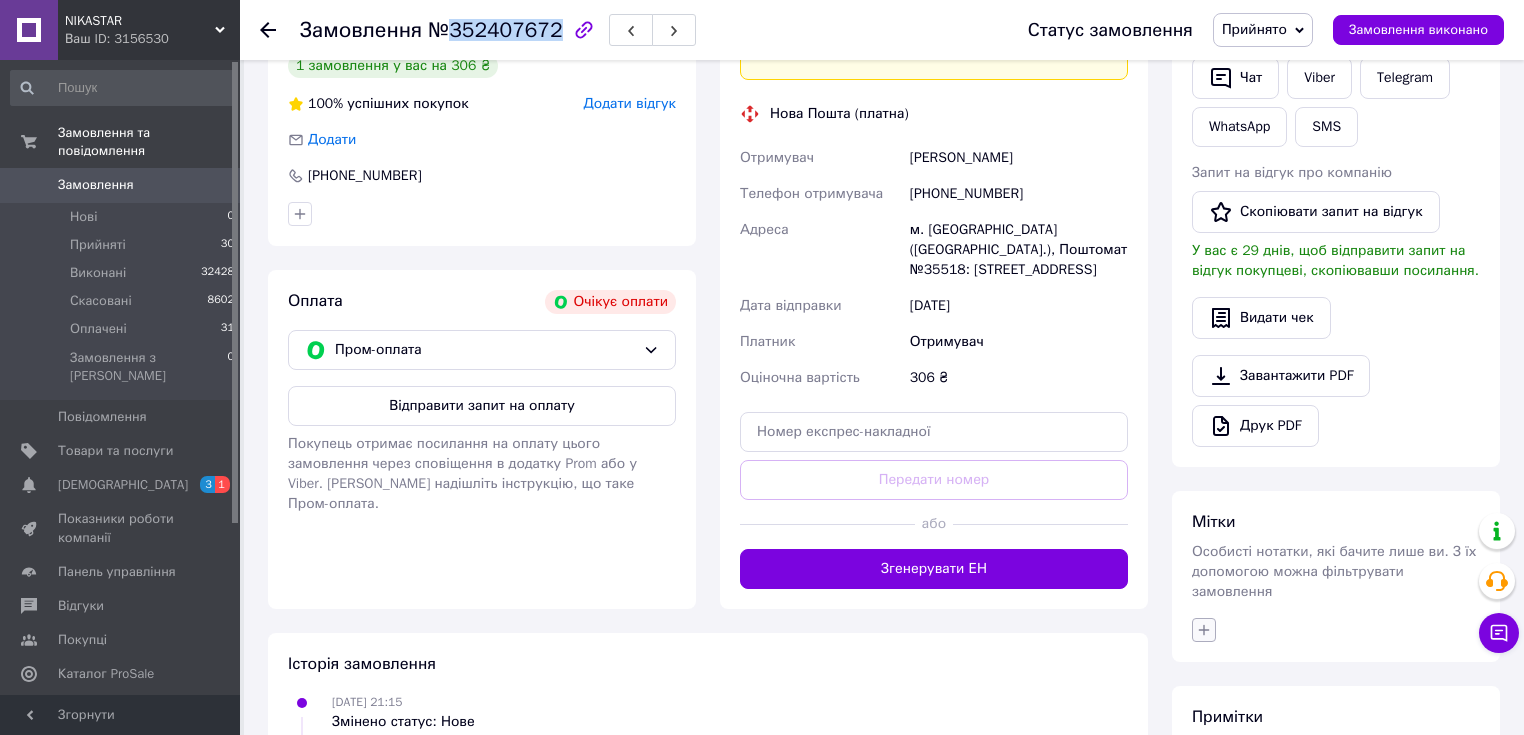 click at bounding box center [1204, 630] 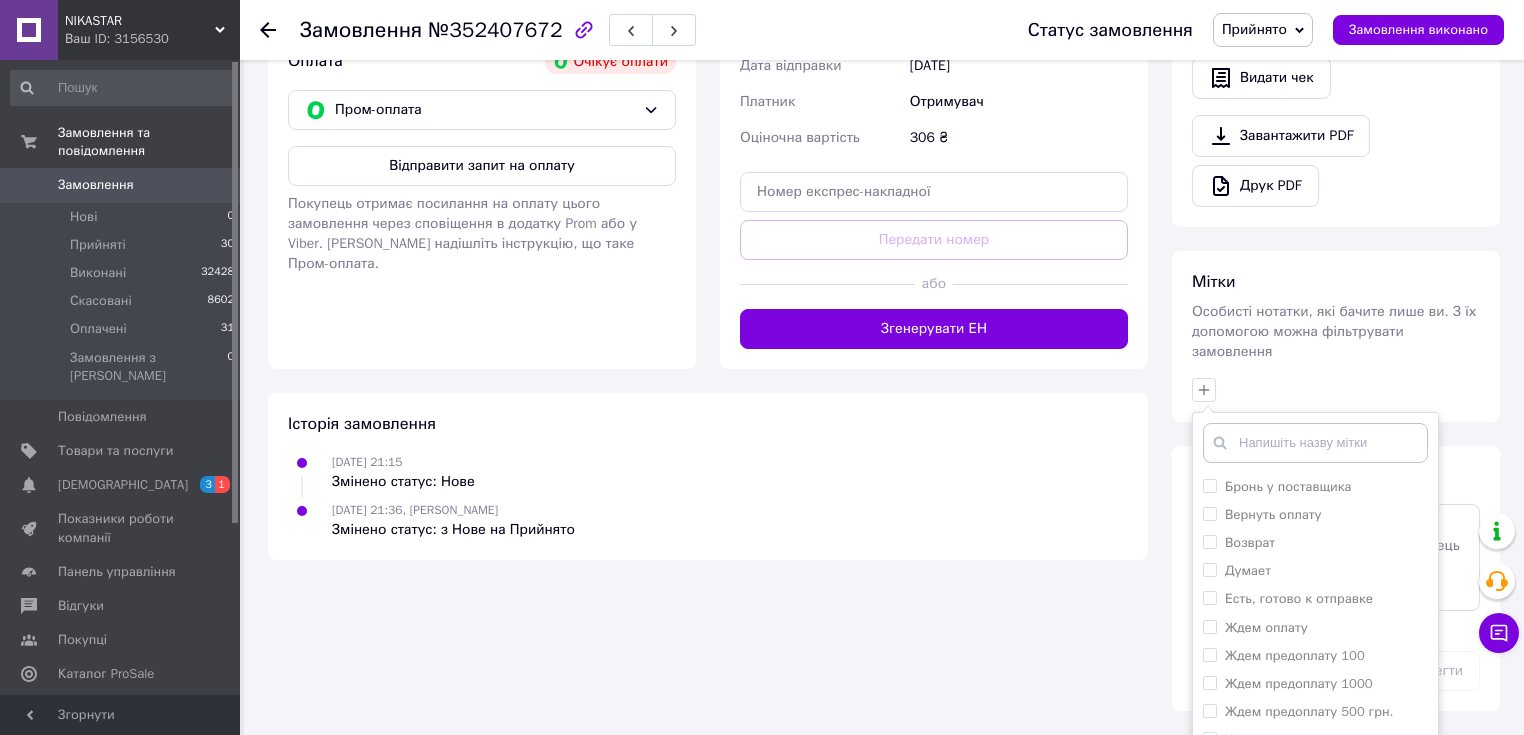 scroll, scrollTop: 800, scrollLeft: 0, axis: vertical 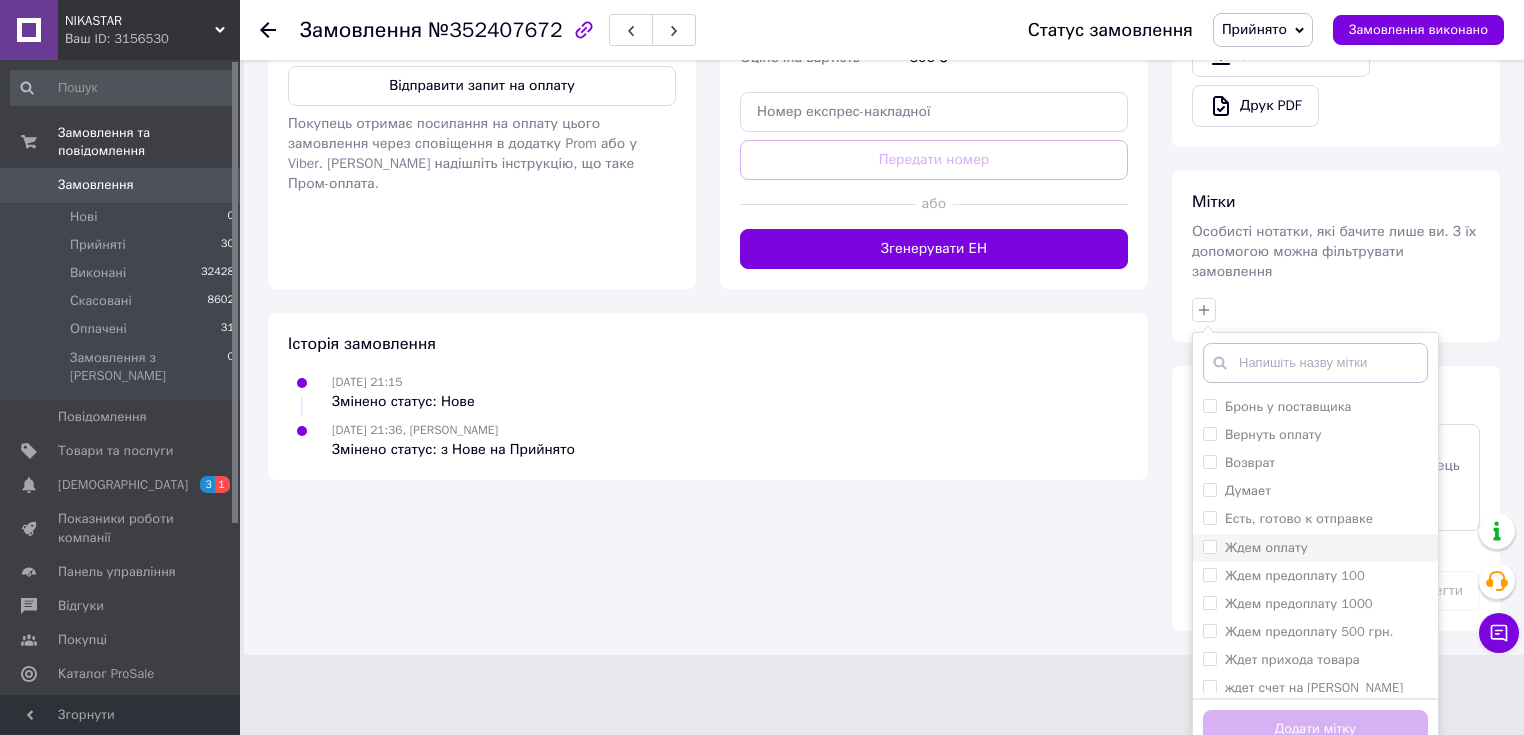 click on "Ждем оплату" at bounding box center (1266, 548) 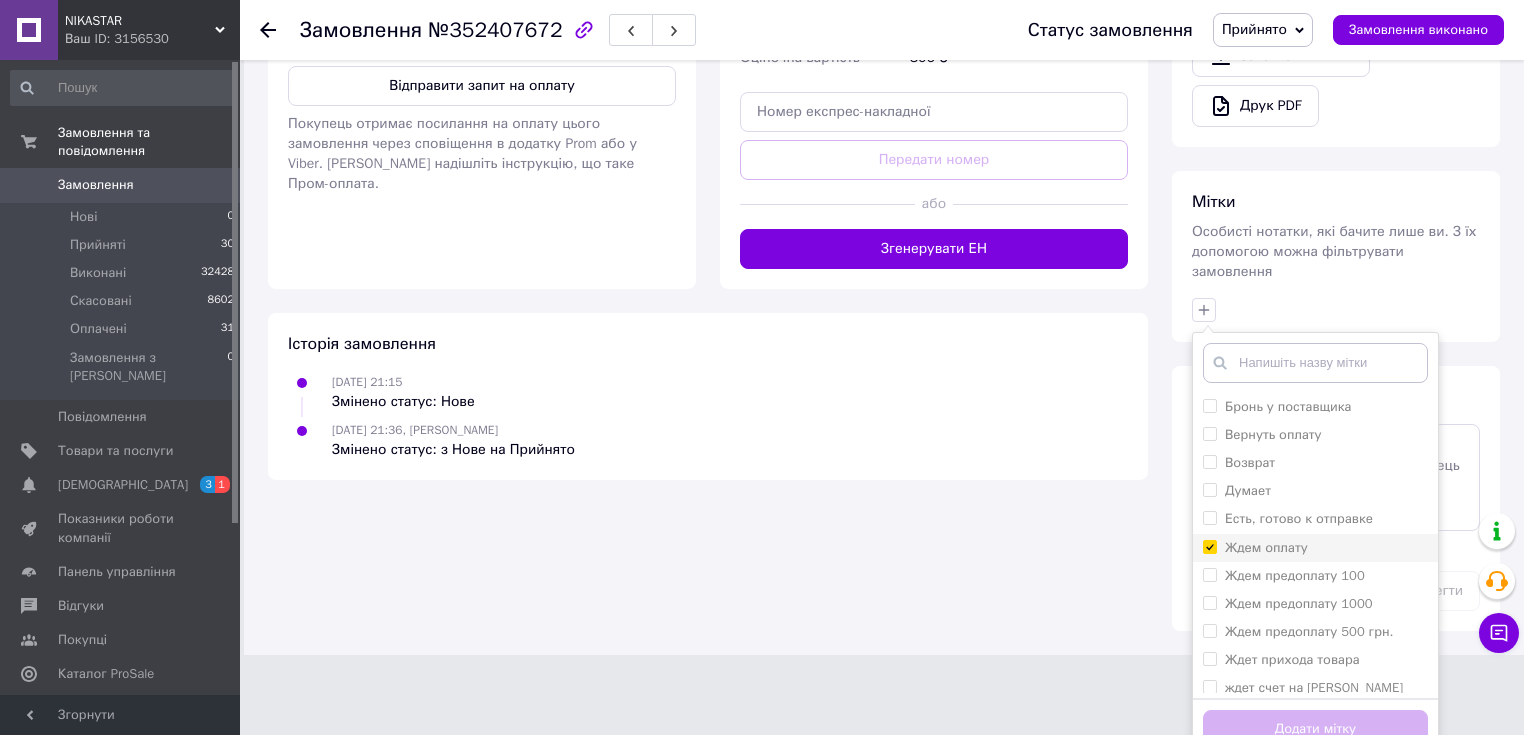 click on "Ждем оплату" at bounding box center [1209, 546] 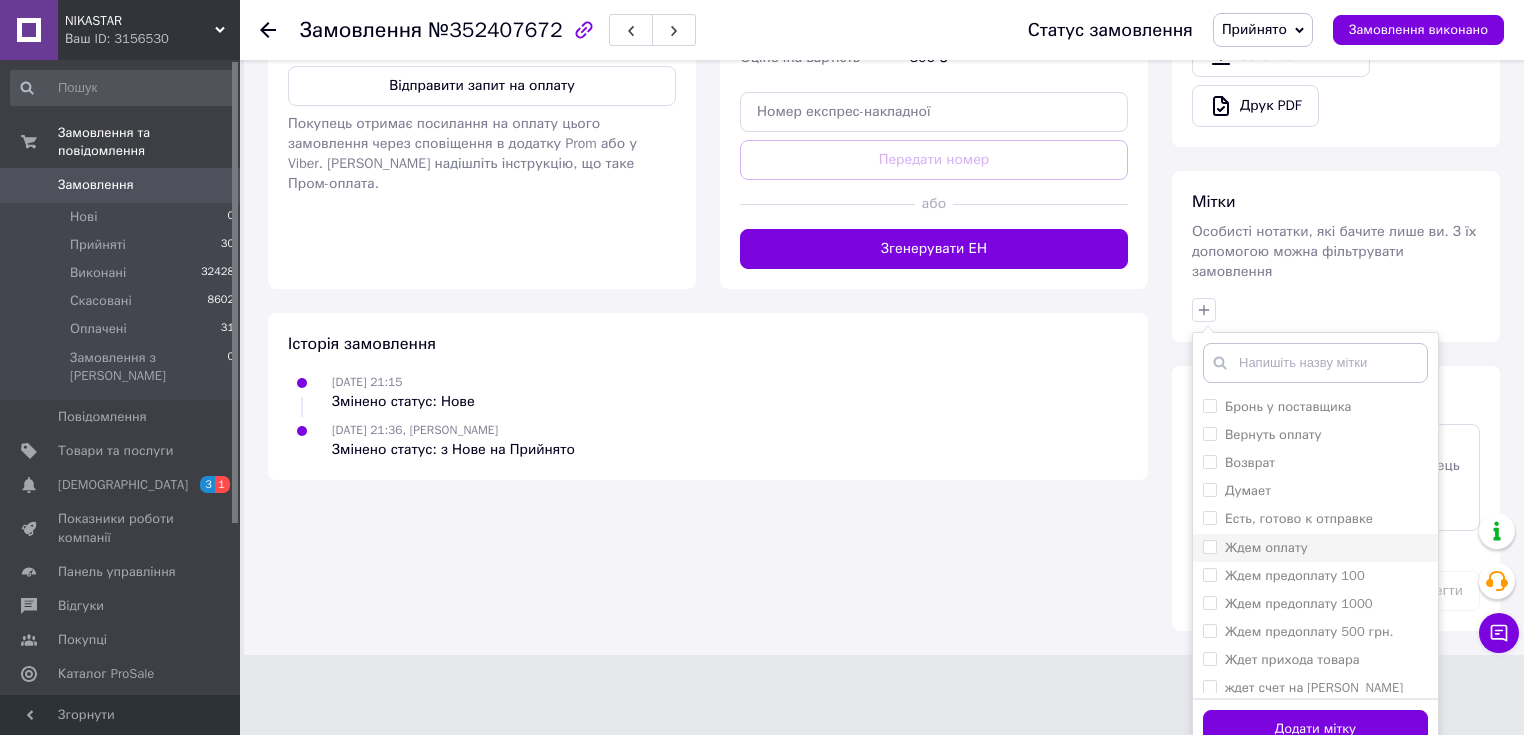 click on "Ждем оплату" at bounding box center (1209, 546) 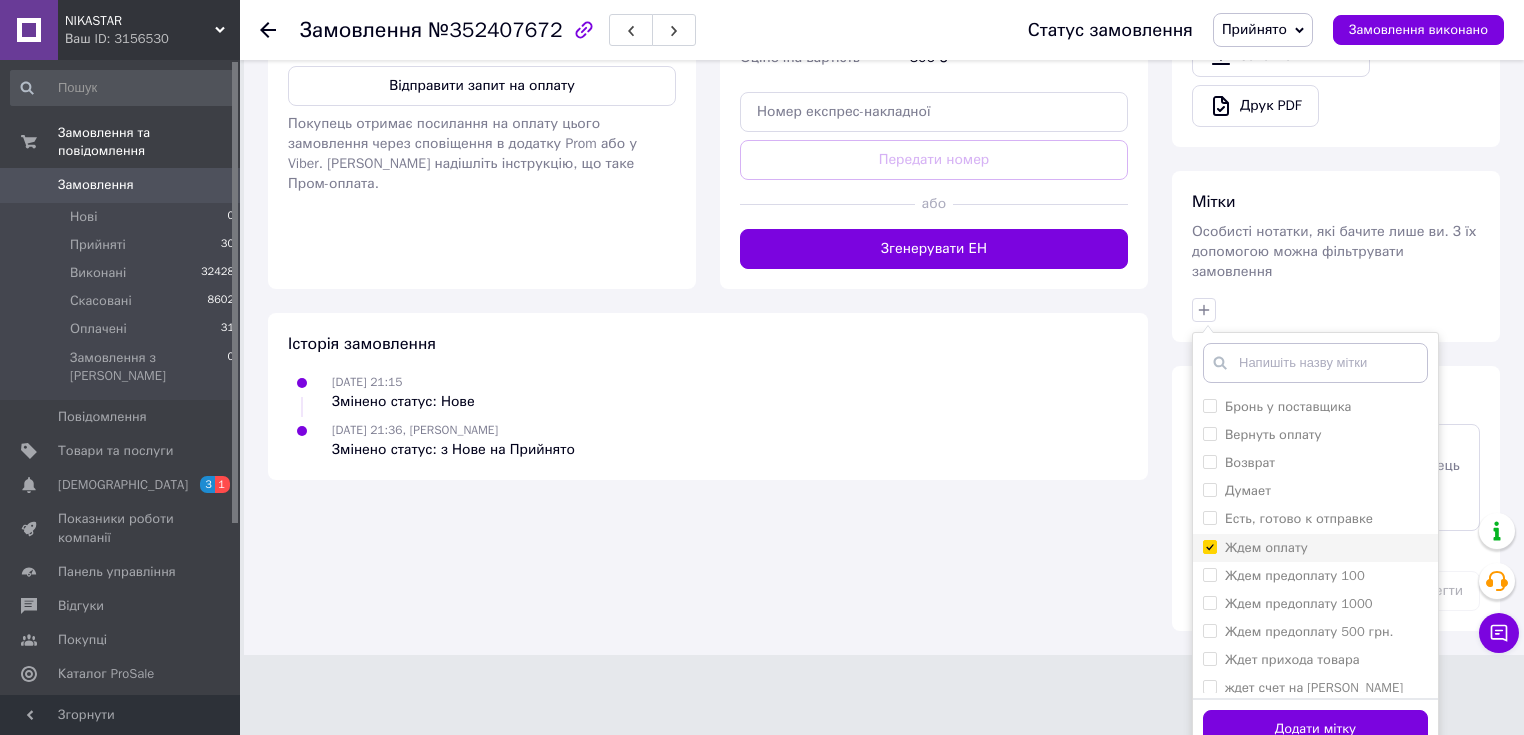checkbox on "true" 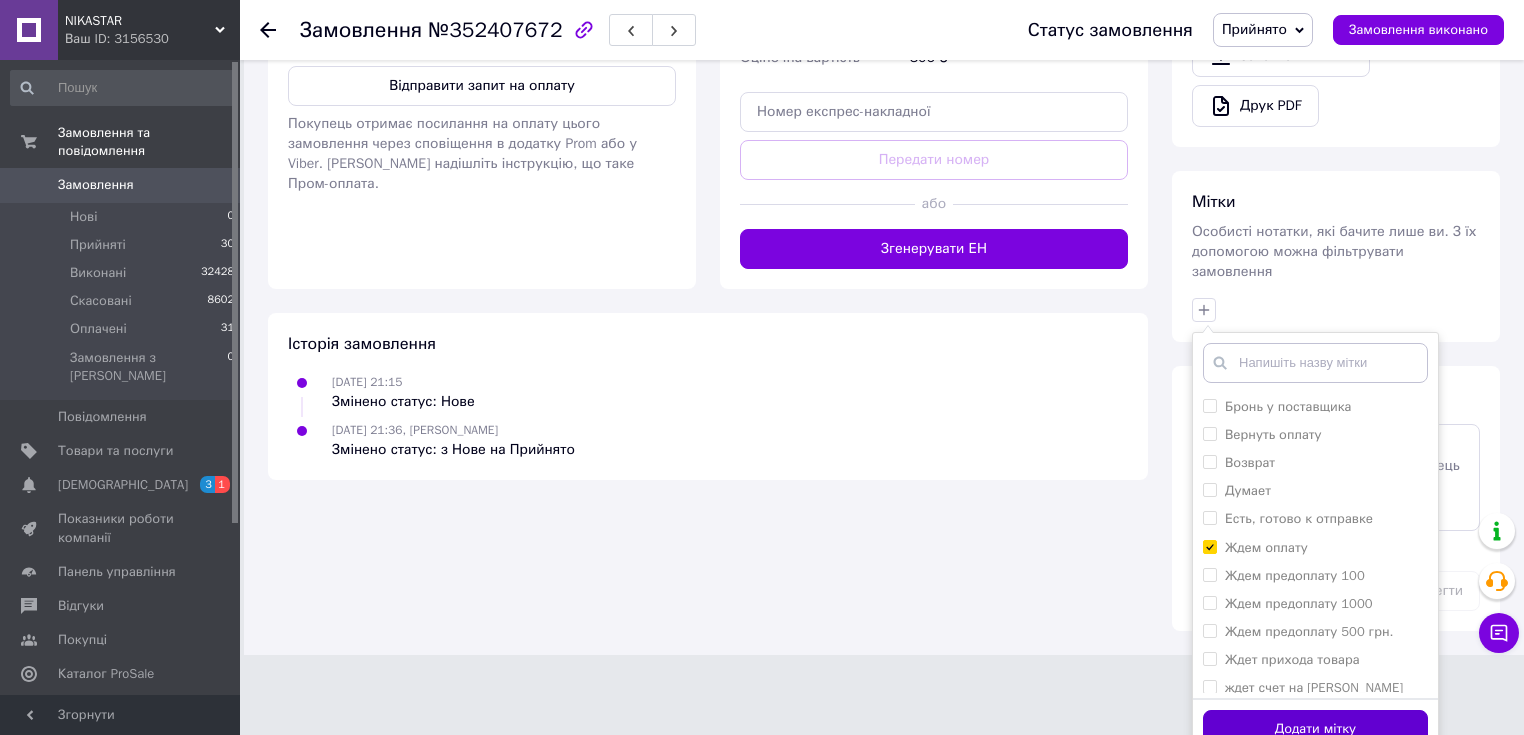 click on "Додати мітку" at bounding box center [1315, 729] 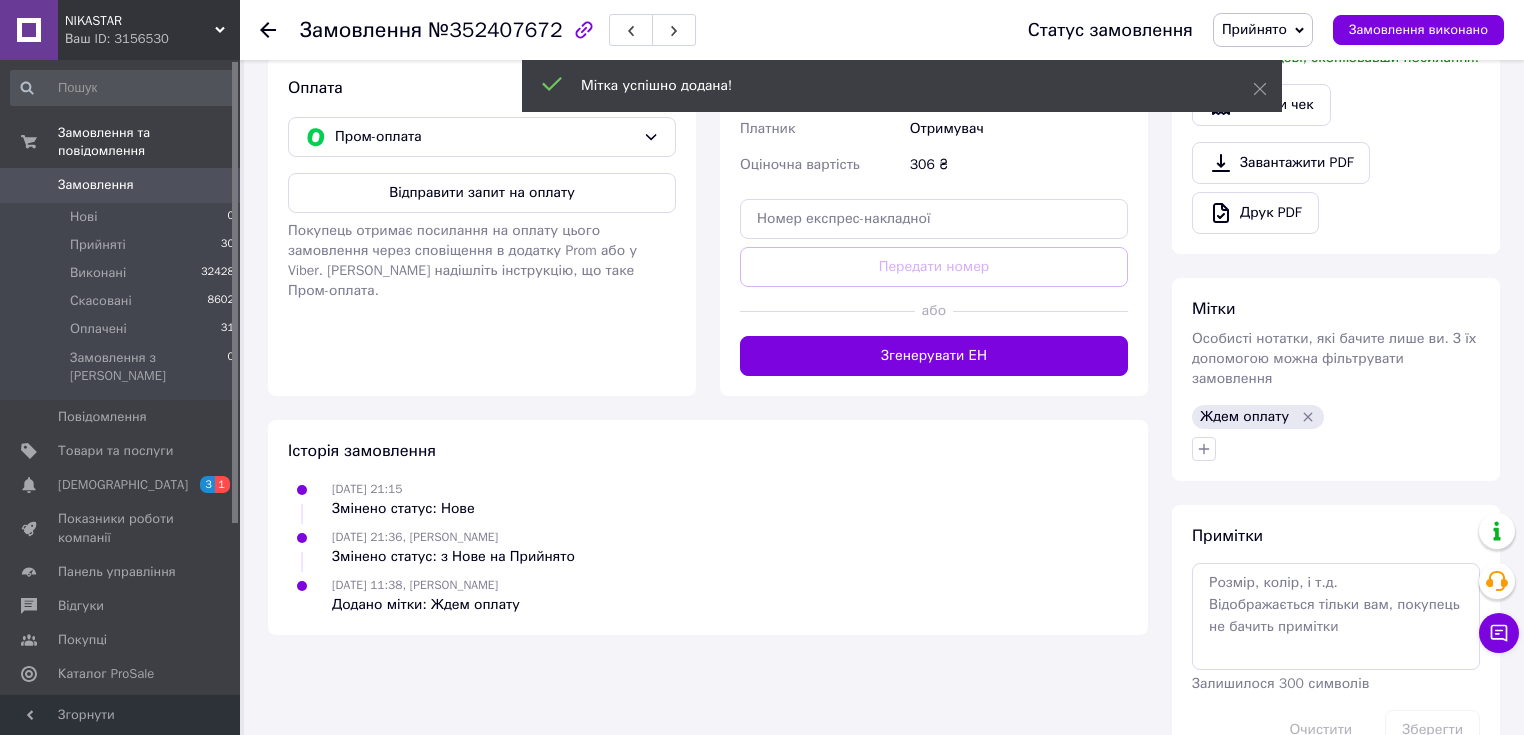scroll, scrollTop: 729, scrollLeft: 0, axis: vertical 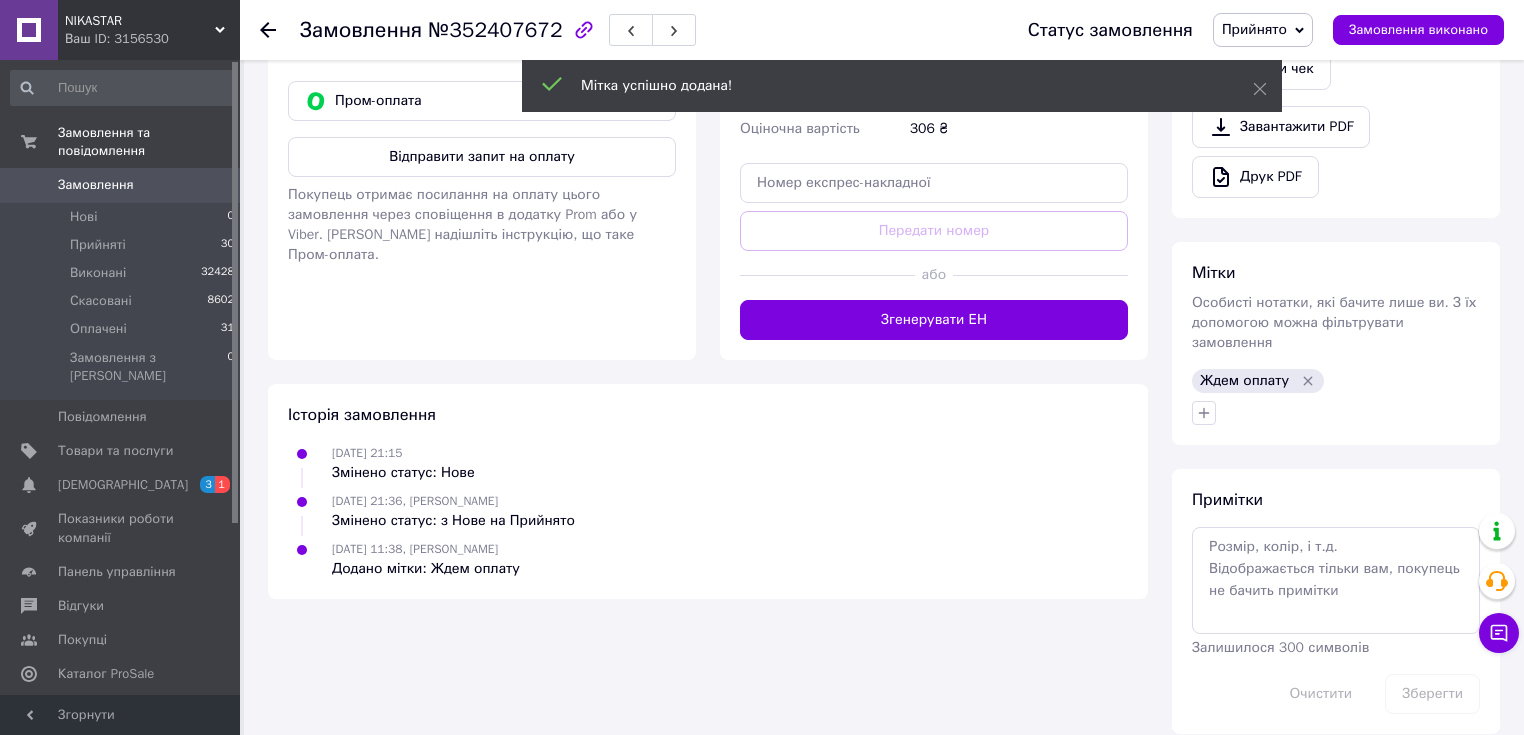 click 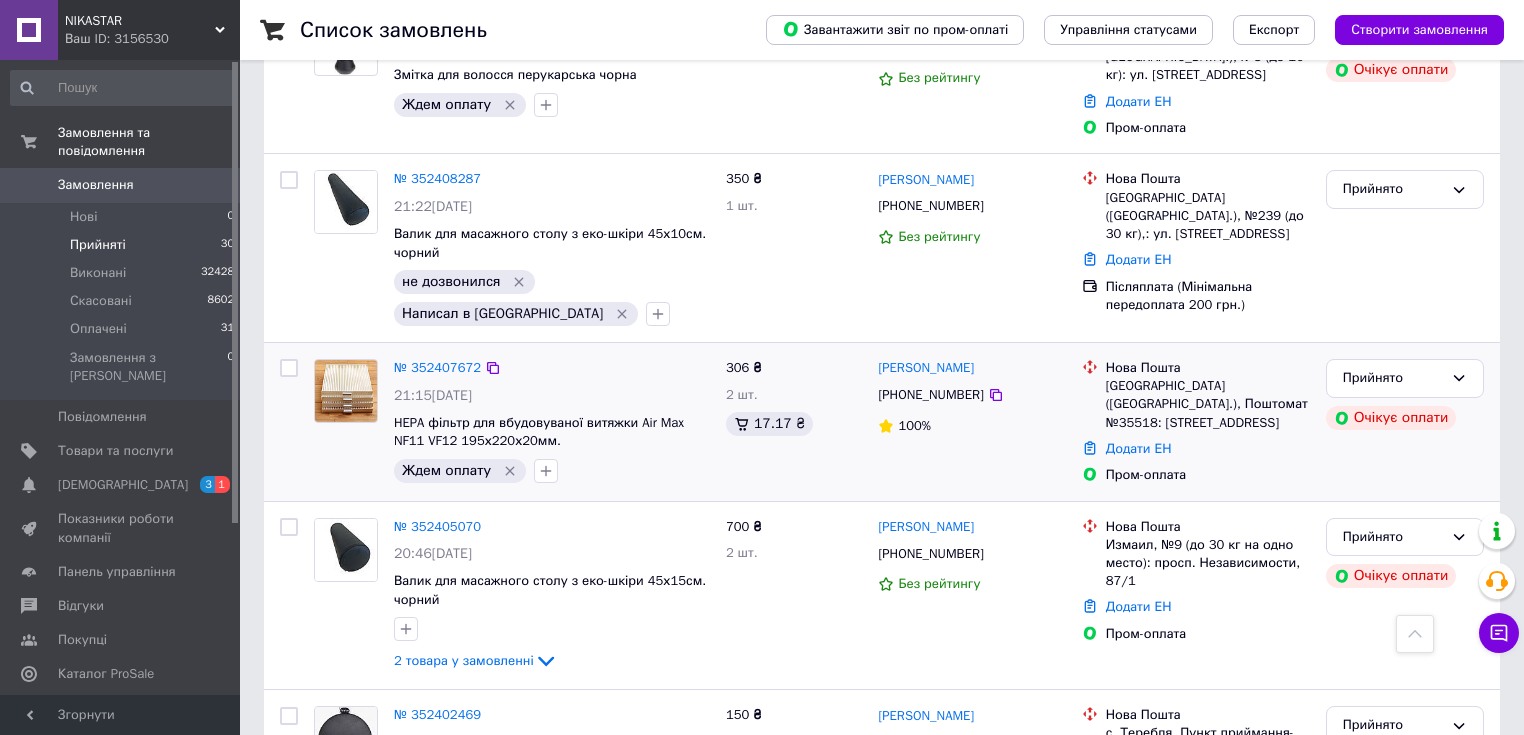 scroll, scrollTop: 1040, scrollLeft: 0, axis: vertical 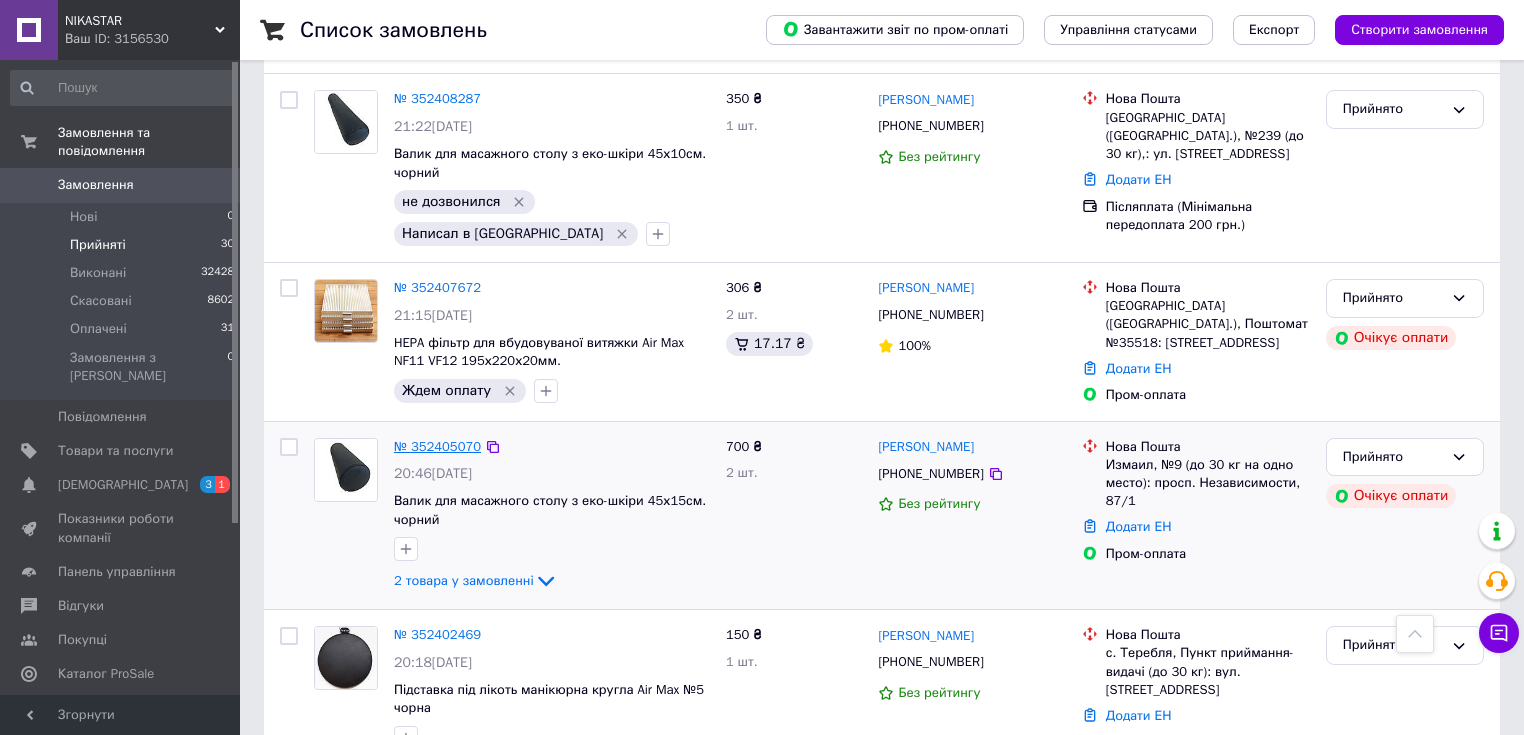 click on "№ 352405070" at bounding box center (437, 446) 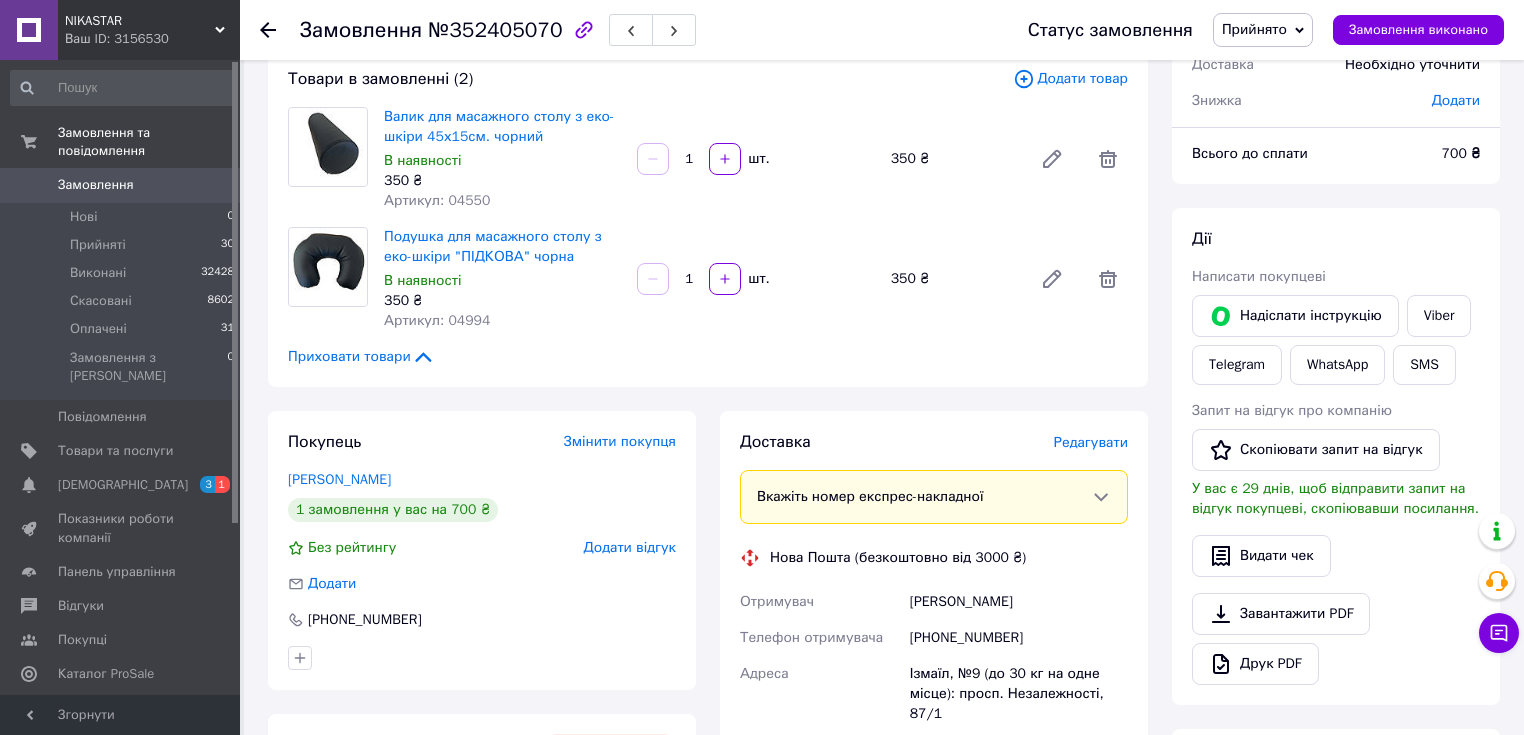 scroll, scrollTop: 0, scrollLeft: 0, axis: both 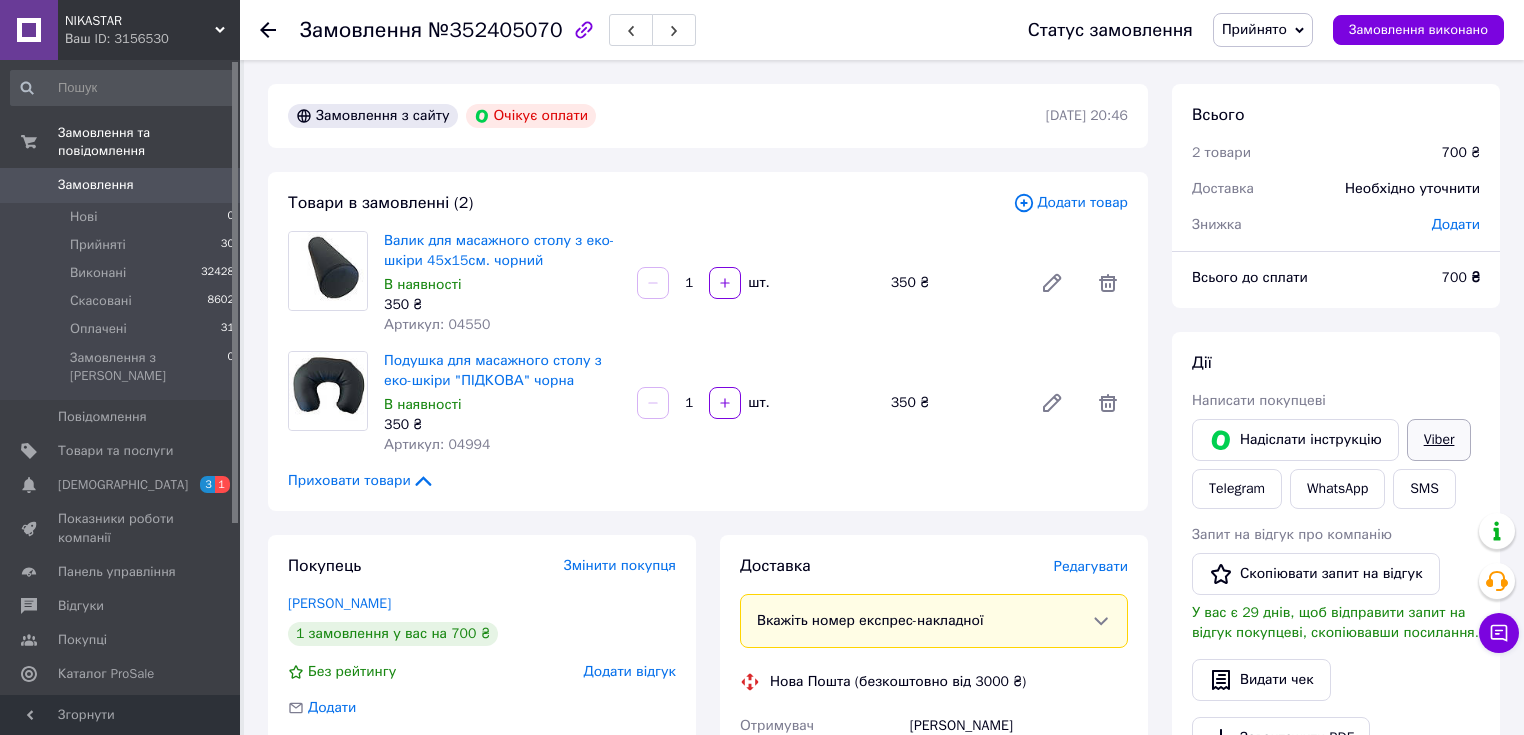 click on "Viber" at bounding box center (1439, 440) 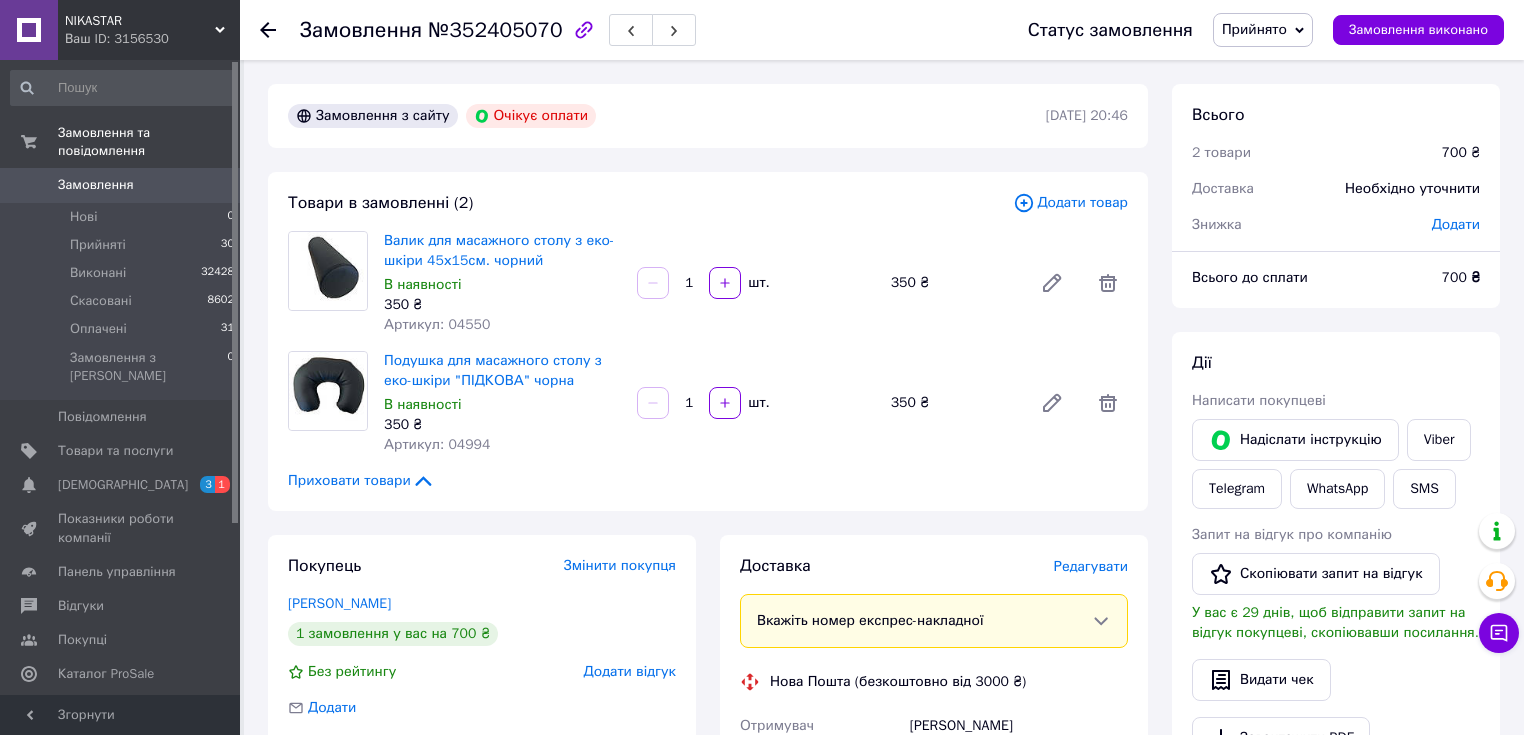 drag, startPoint x: 706, startPoint y: 649, endPoint x: 708, endPoint y: 618, distance: 31.06445 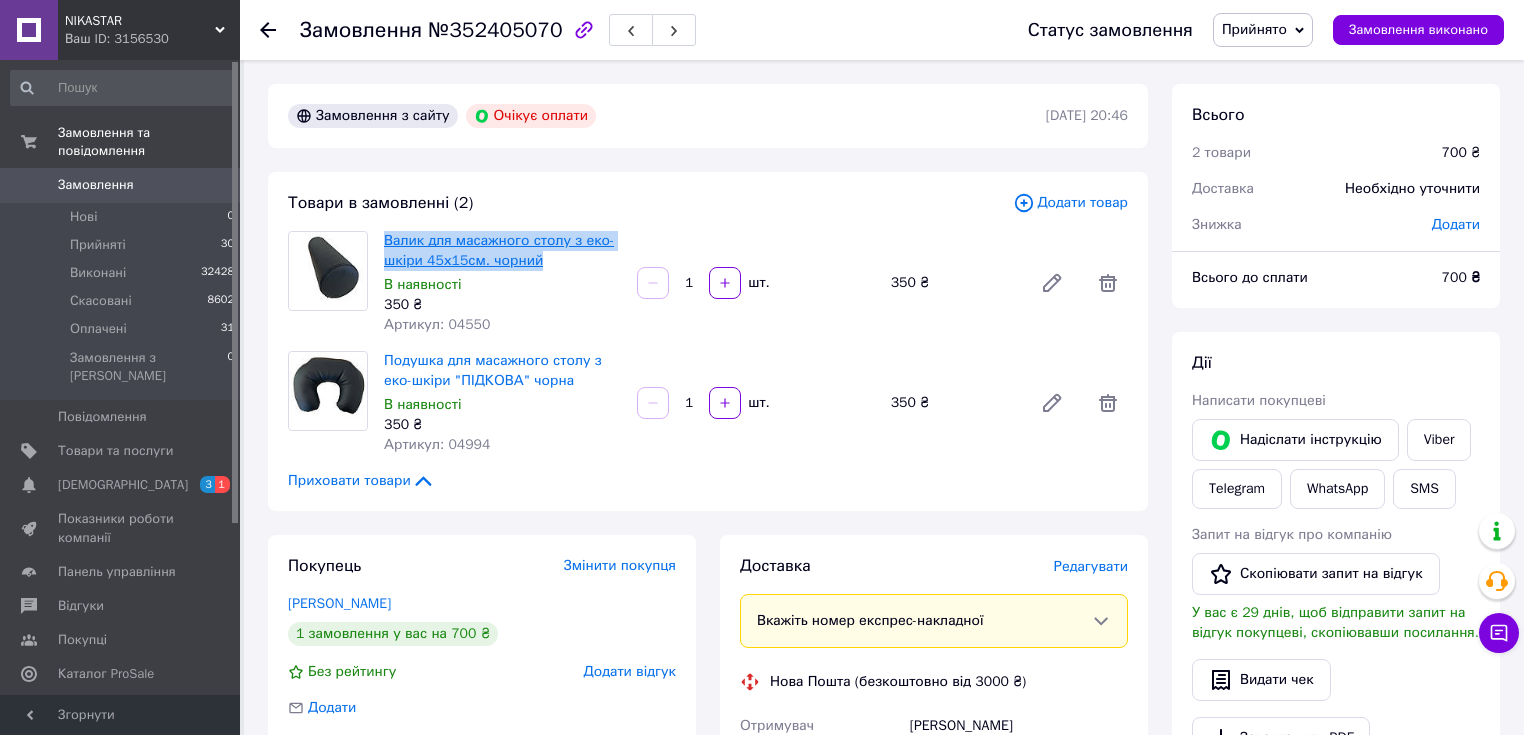drag, startPoint x: 536, startPoint y: 260, endPoint x: 388, endPoint y: 236, distance: 149.93332 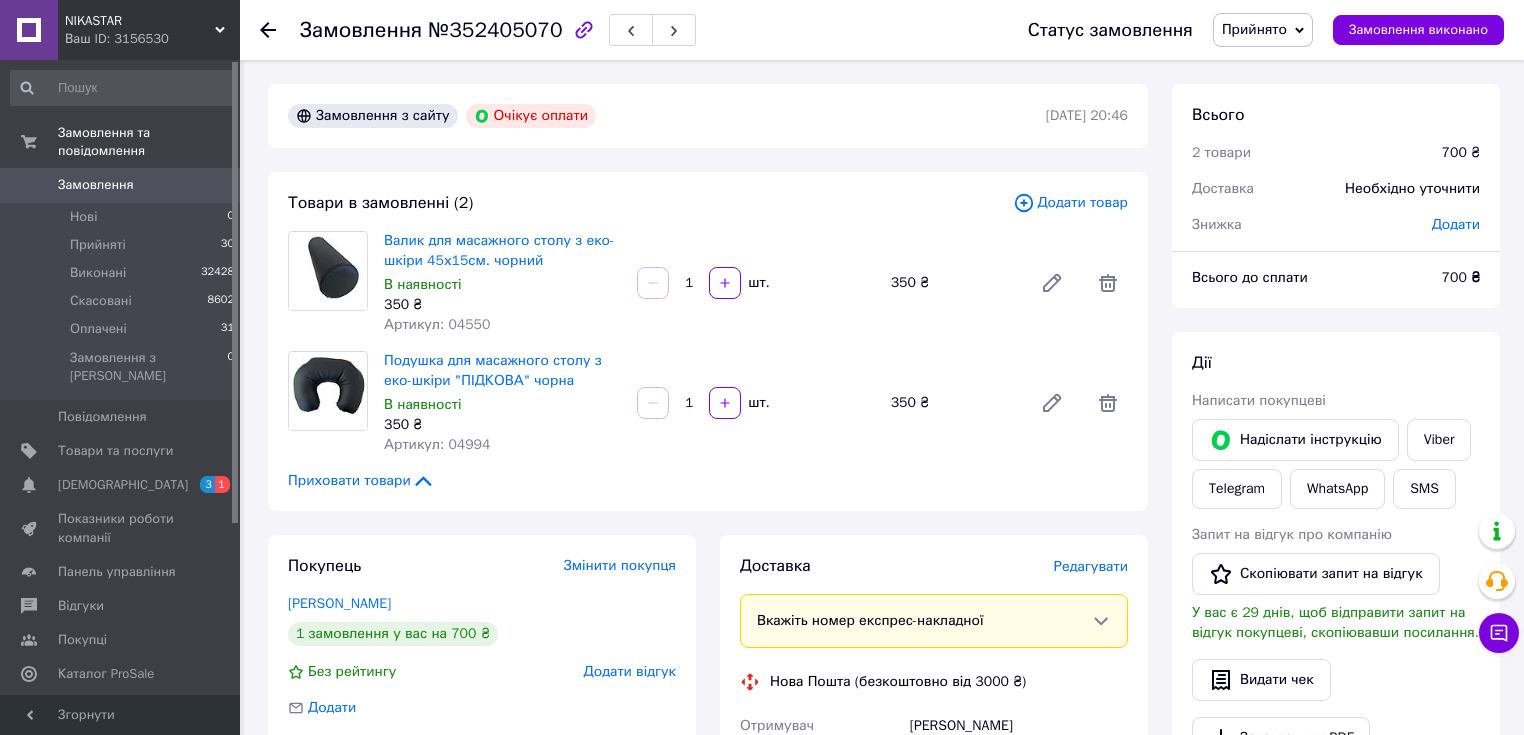 click on "Доставка Редагувати Вкажіть номер експрес-накладної Обов'язково введіть номер експрес-накладної,
якщо створювали її не на цій сторінці. У разі,
якщо номер ЕН не буде доданий, ми не зможемо
виплатити гроші за замовлення Мобільний номер покупця (із замовлення) повинен відповідати номеру отримувача за накладною Нова Пошта (безкоштовно від 3000 ₴) Отримувач Мойсе Христина Телефон отримувача +380679776989 Адреса Ізмаїл, №9 (до 30 кг на одне місце): просп. Незалежності, 87/1 Дата відправки 13.07.2025 Платник Отримувач Оціночна вартість 700 ₴ Передати номер або Згенерувати ЕН <" at bounding box center (934, 856) 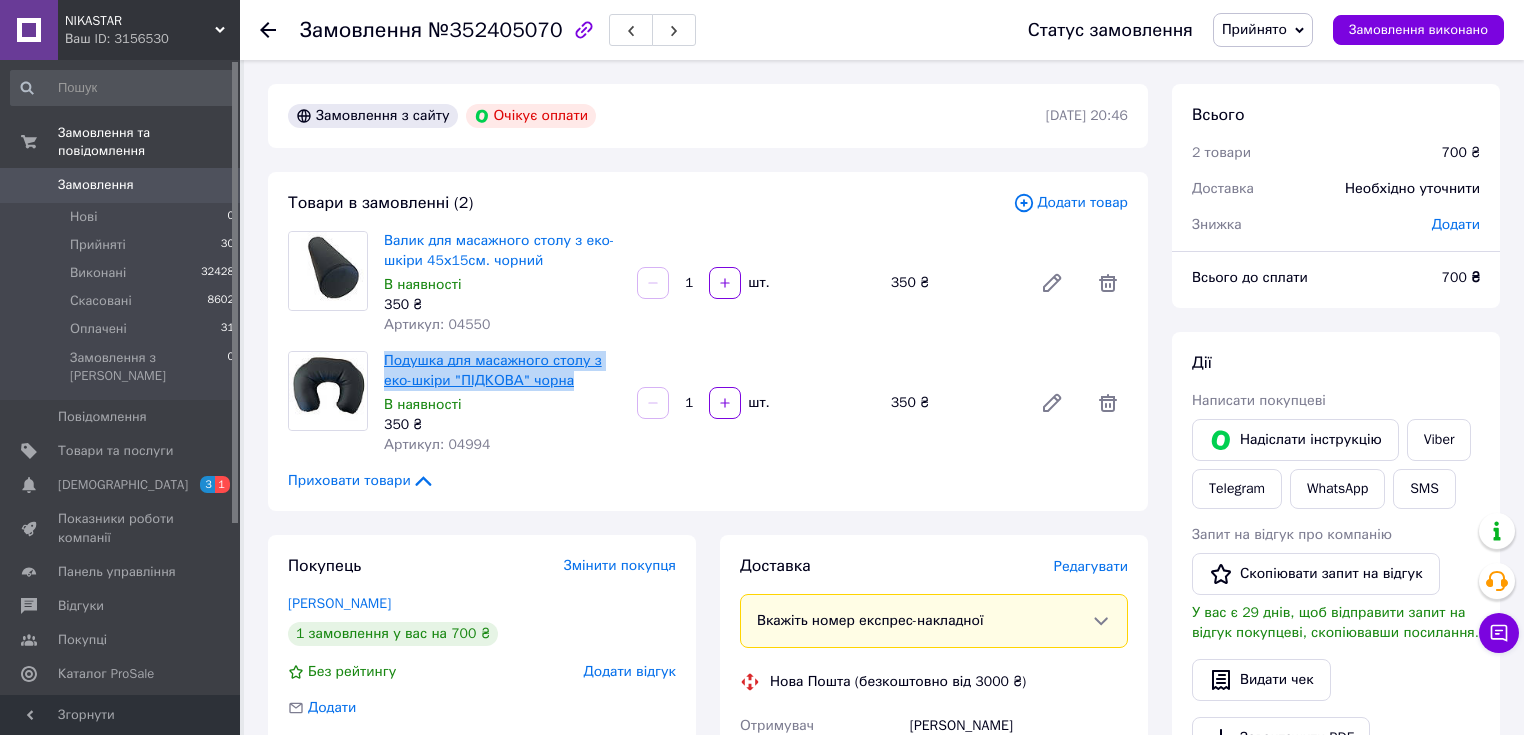 drag, startPoint x: 587, startPoint y: 388, endPoint x: 385, endPoint y: 353, distance: 205.00975 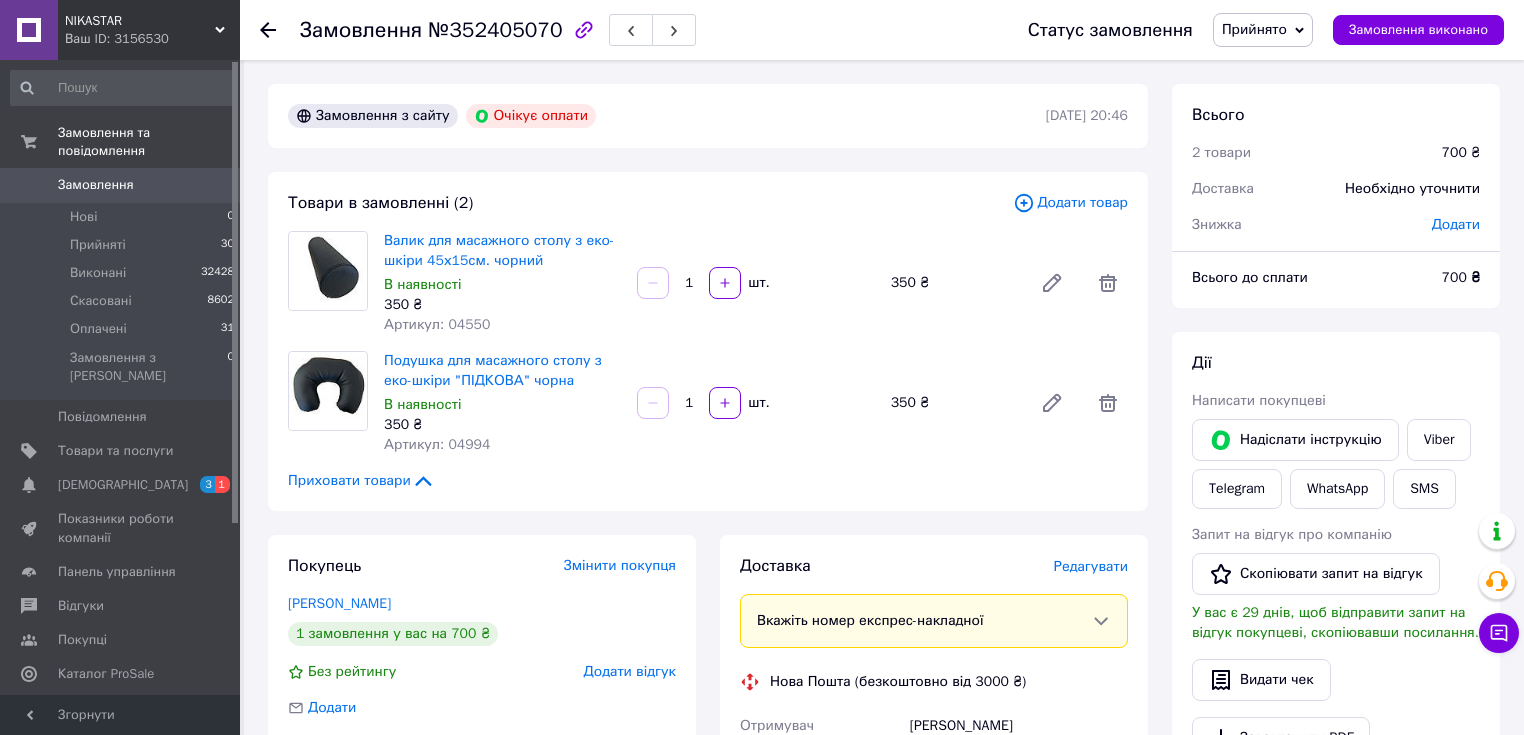 click on "Доставка Редагувати Вкажіть номер експрес-накладної Обов'язково введіть номер експрес-накладної,
якщо створювали її не на цій сторінці. У разі,
якщо номер ЕН не буде доданий, ми не зможемо
виплатити гроші за замовлення Мобільний номер покупця (із замовлення) повинен відповідати номеру отримувача за накладною Нова Пошта (безкоштовно від 3000 ₴) Отримувач Мойсе Христина Телефон отримувача +380679776989 Адреса Ізмаїл, №9 (до 30 кг на одне місце): просп. Незалежності, 87/1 Дата відправки 13.07.2025 Платник Отримувач Оціночна вартість 700 ₴ Передати номер або Згенерувати ЕН <" at bounding box center (934, 856) 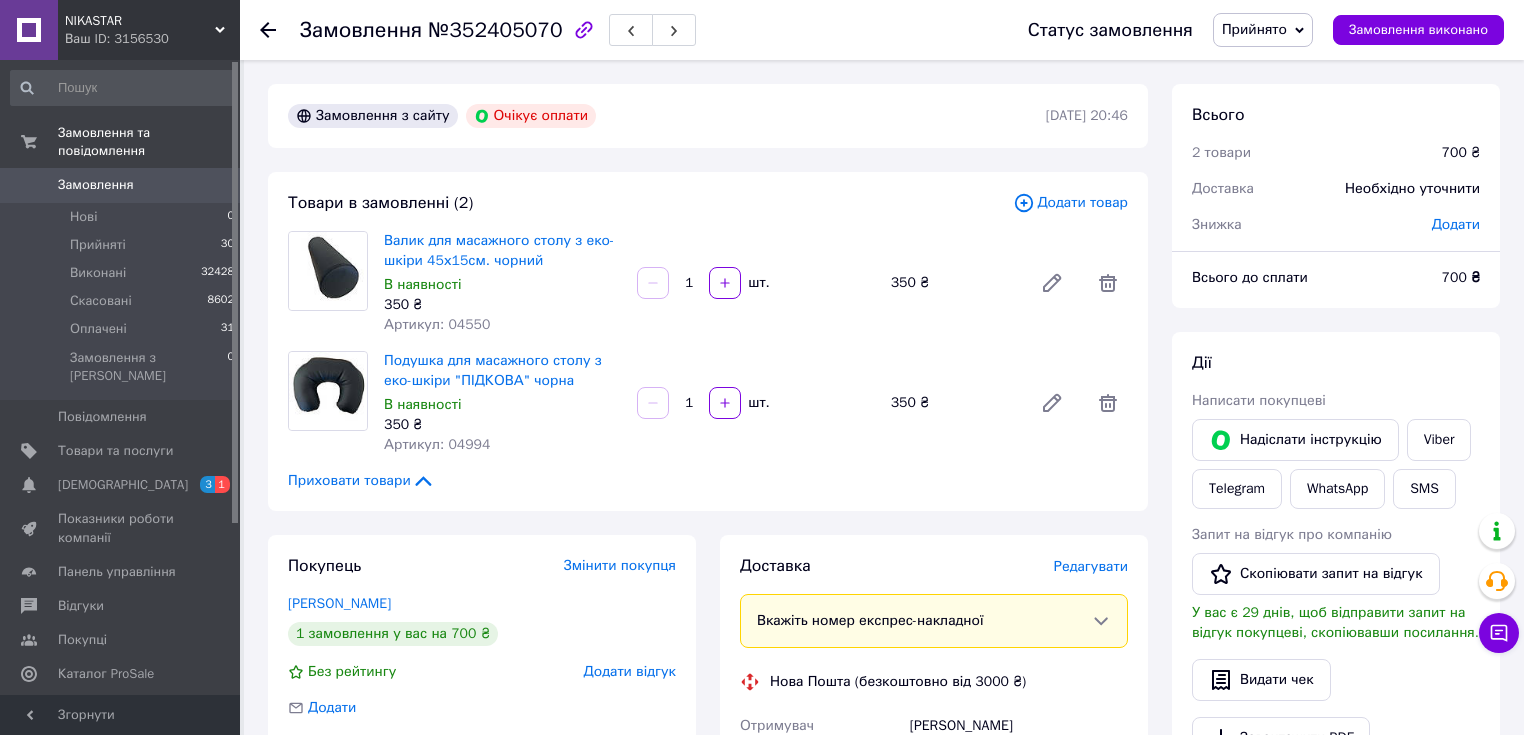 click on "№352405070" at bounding box center (495, 30) 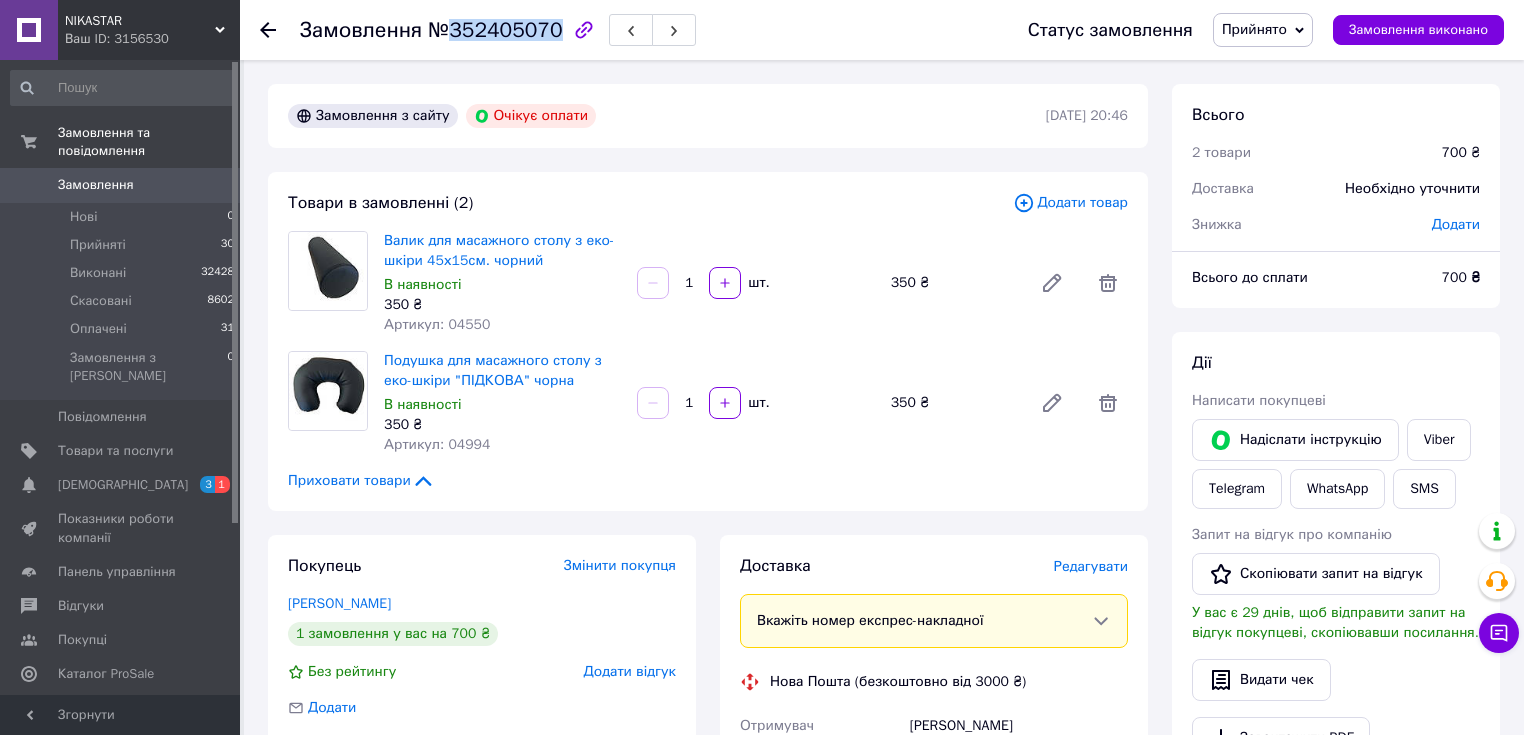 click on "№352405070" at bounding box center (495, 30) 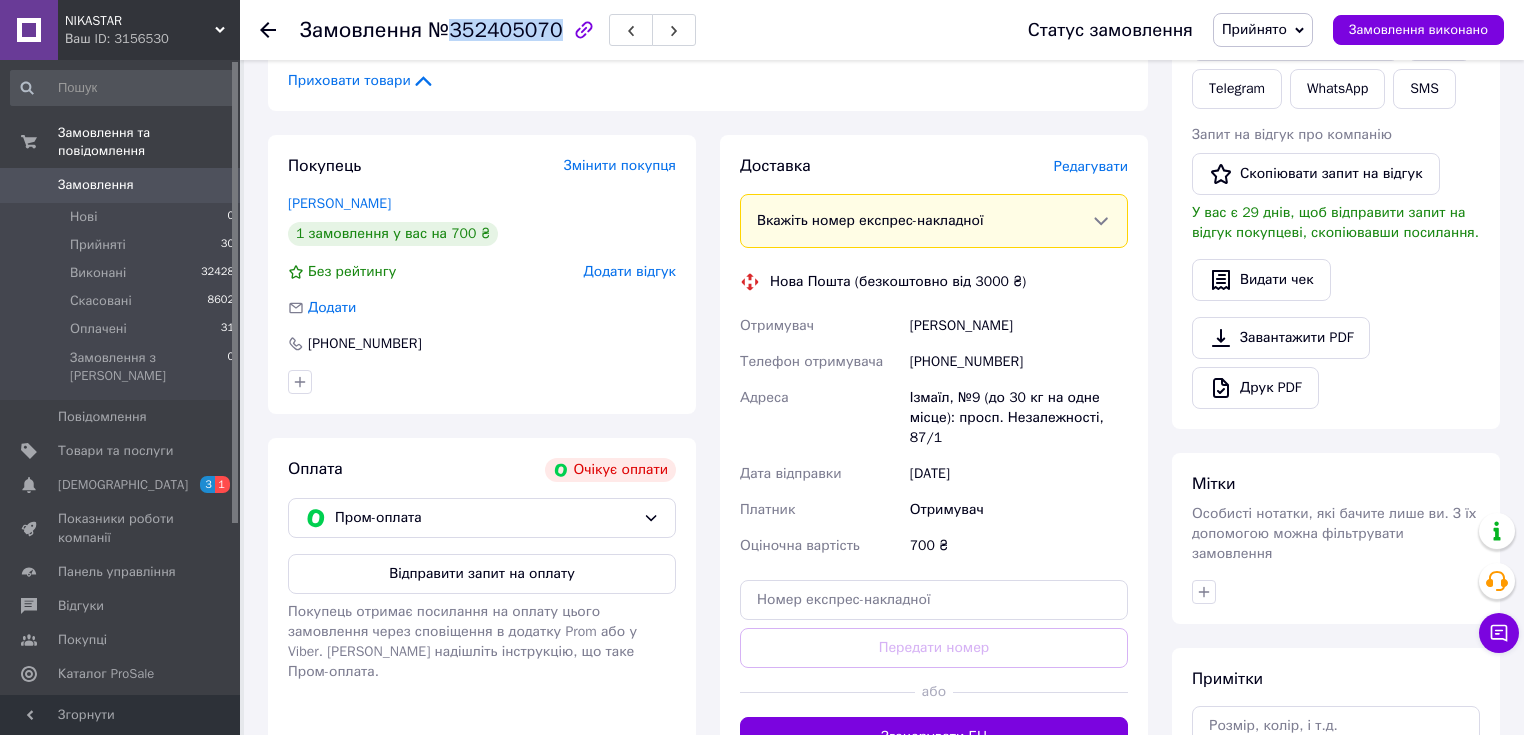 scroll, scrollTop: 480, scrollLeft: 0, axis: vertical 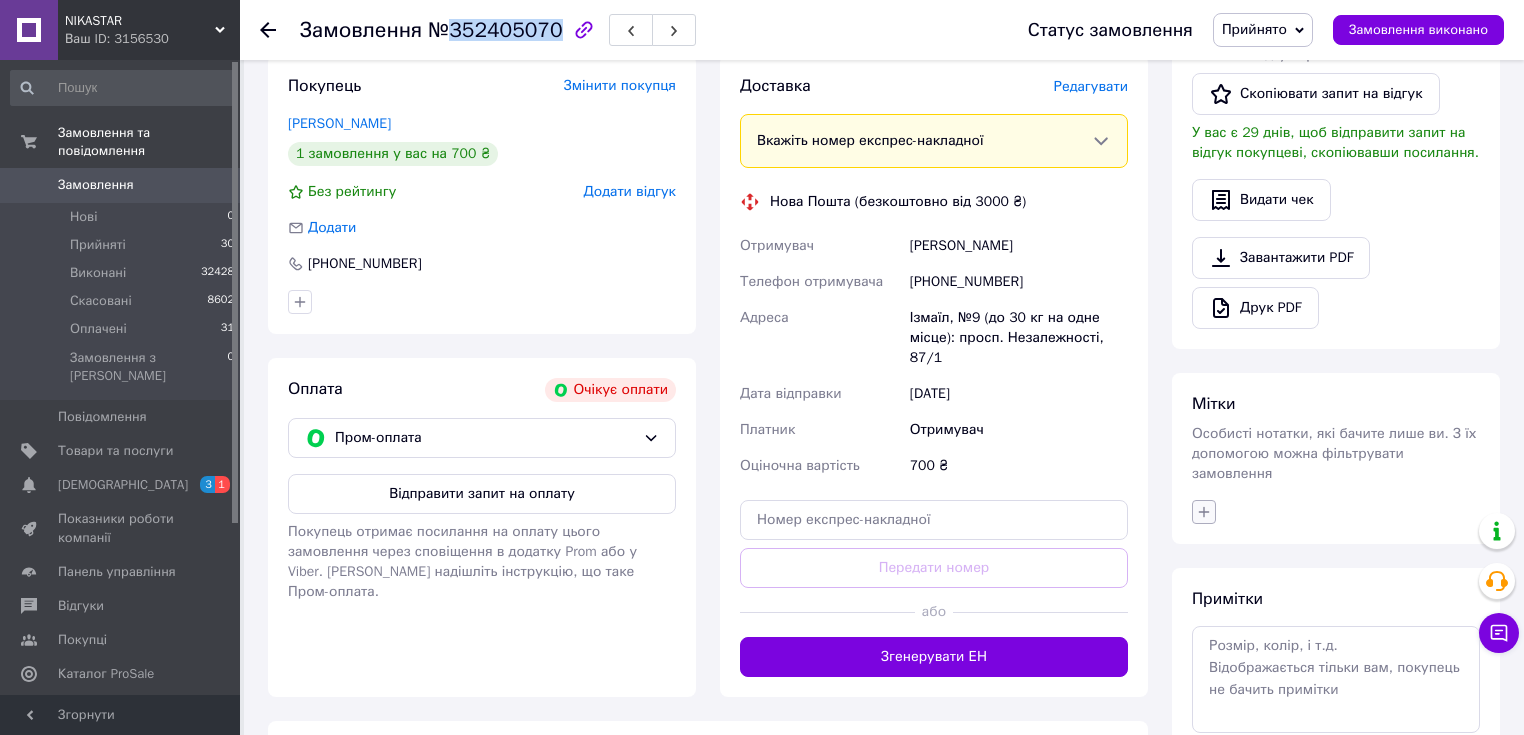 click 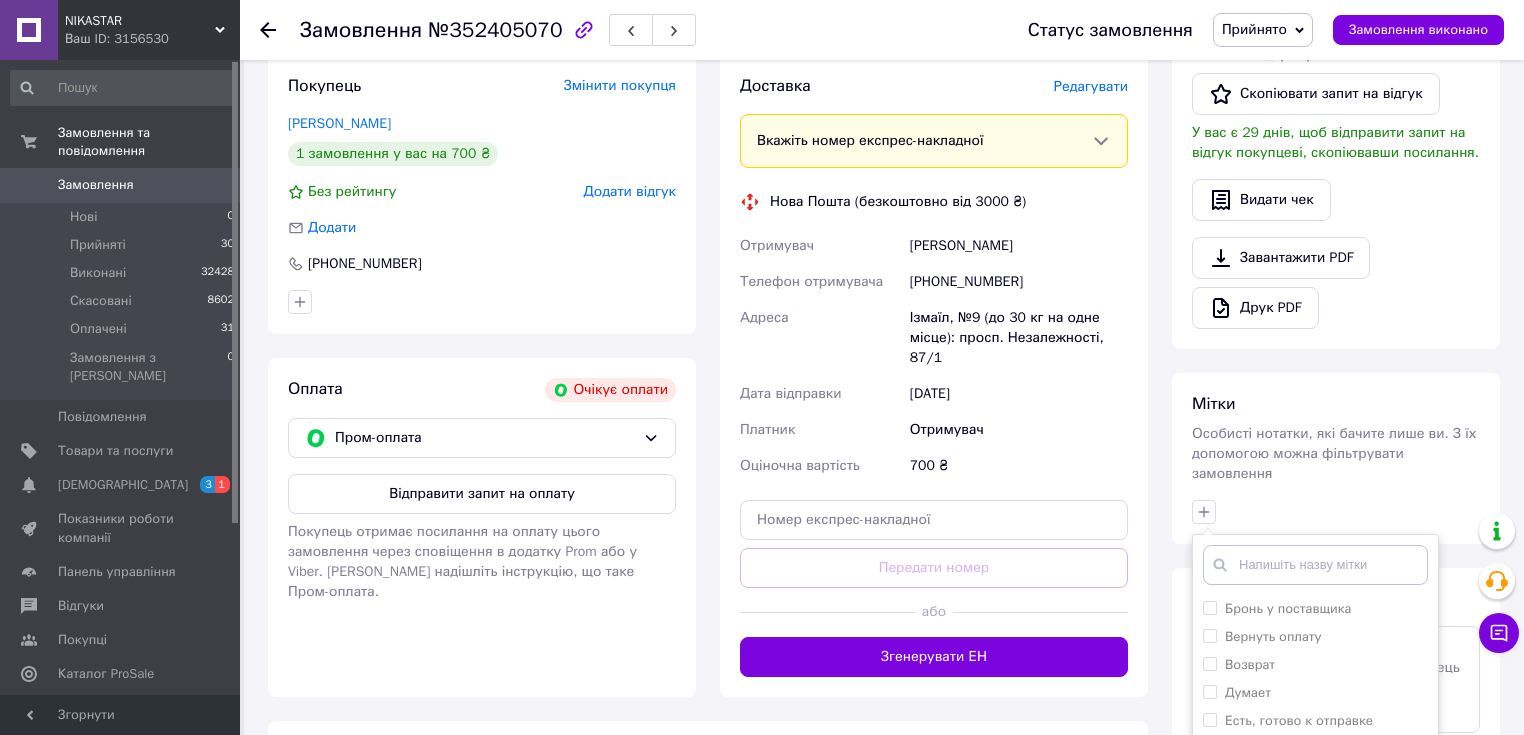 scroll, scrollTop: 560, scrollLeft: 0, axis: vertical 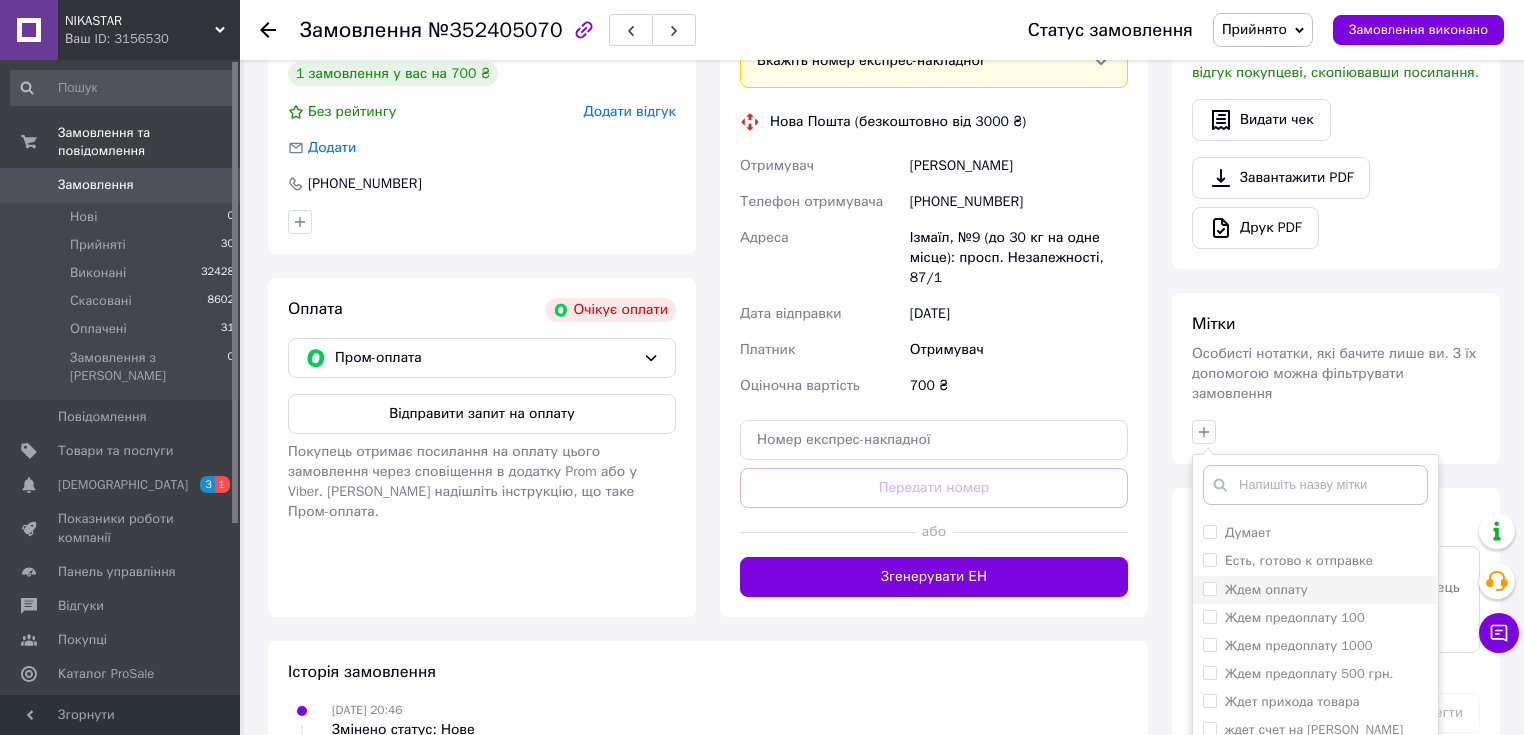 click on "Ждем оплату" at bounding box center (1266, 589) 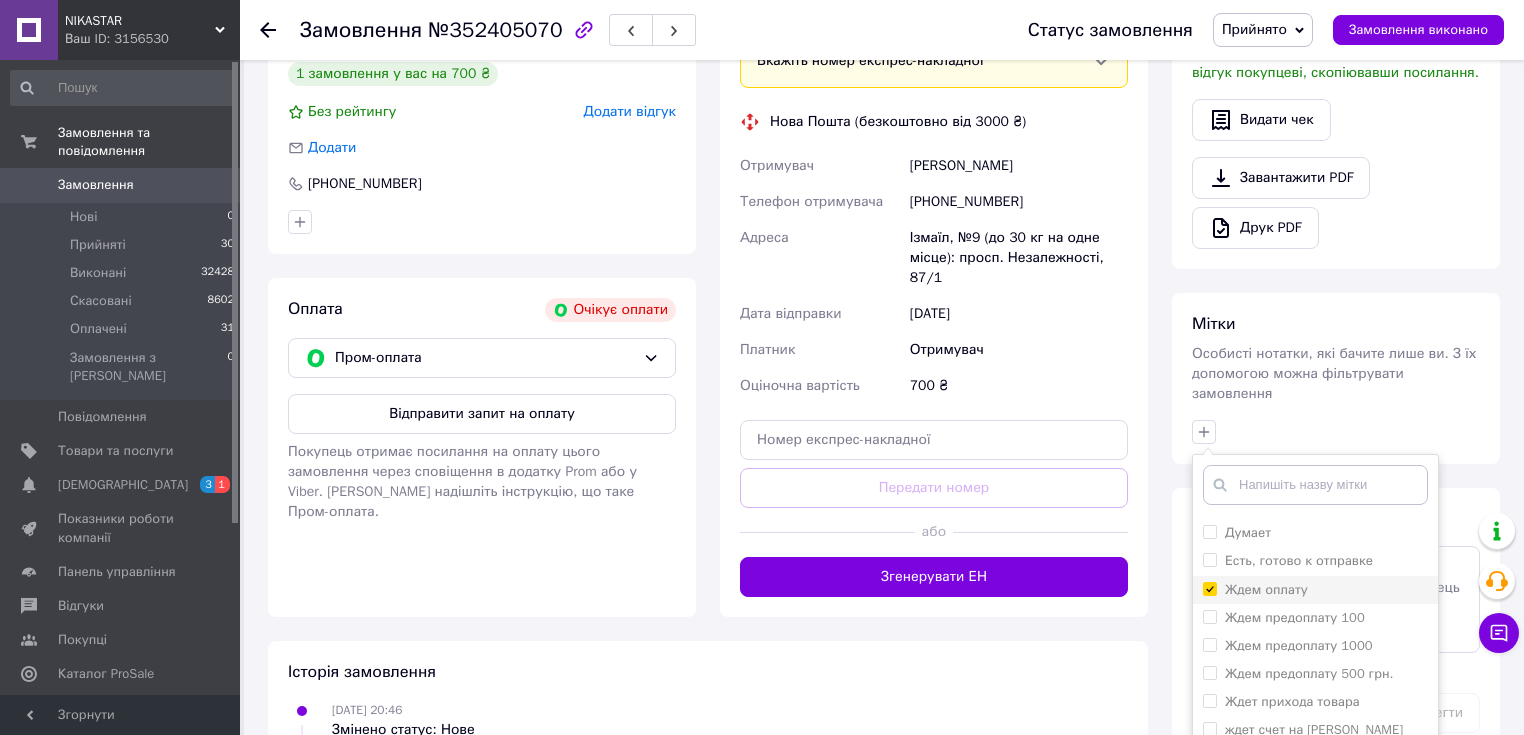 checkbox on "true" 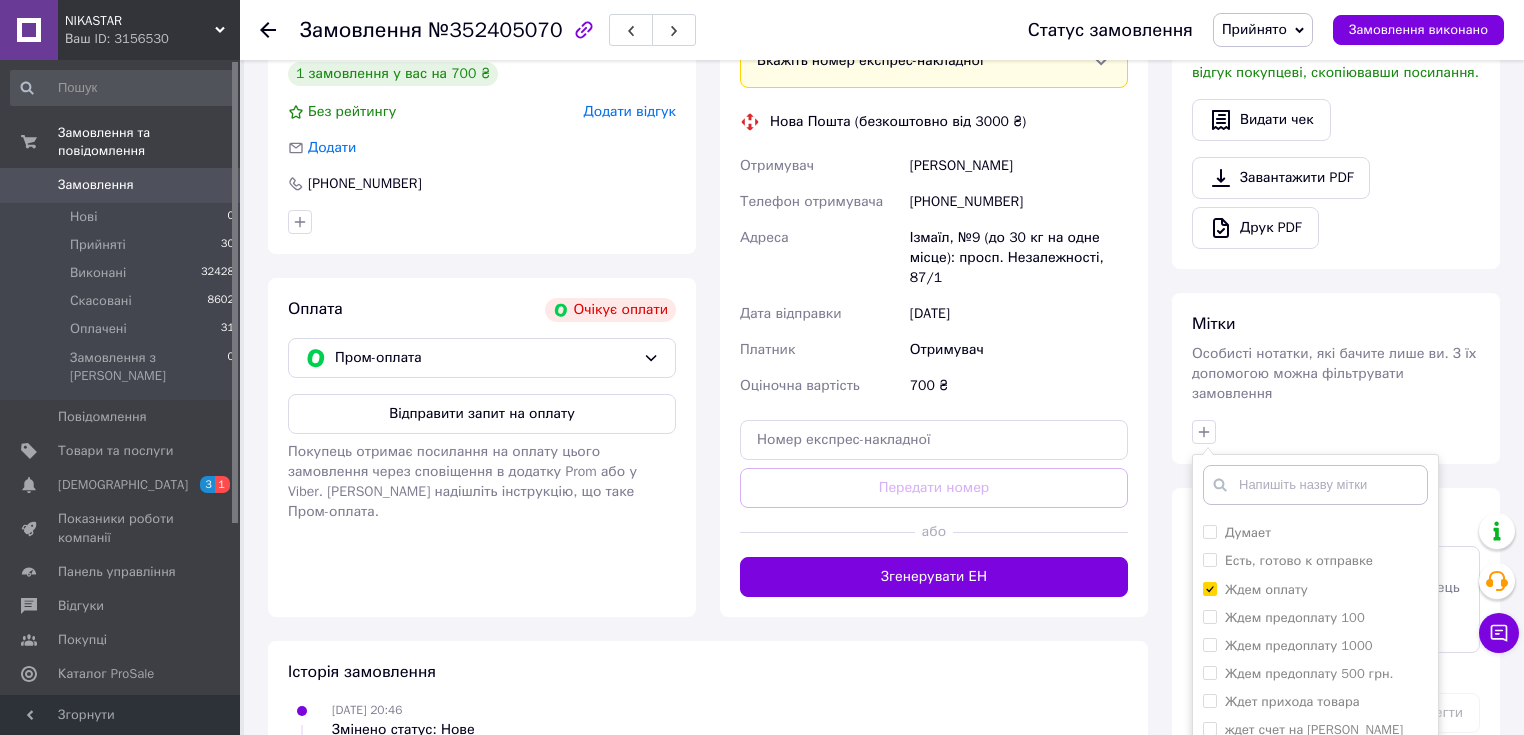 scroll, scrollTop: 684, scrollLeft: 0, axis: vertical 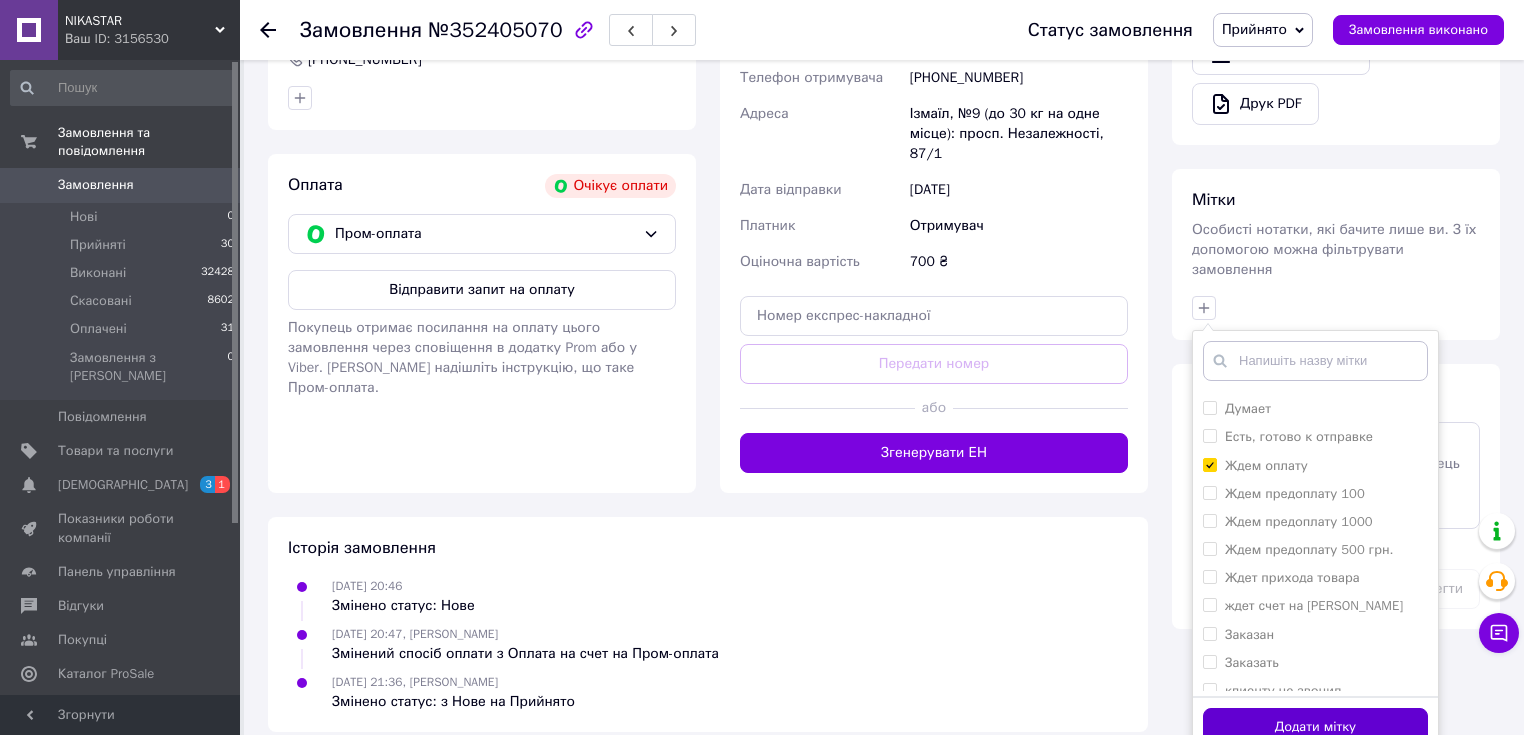 click on "Додати мітку" at bounding box center [1315, 727] 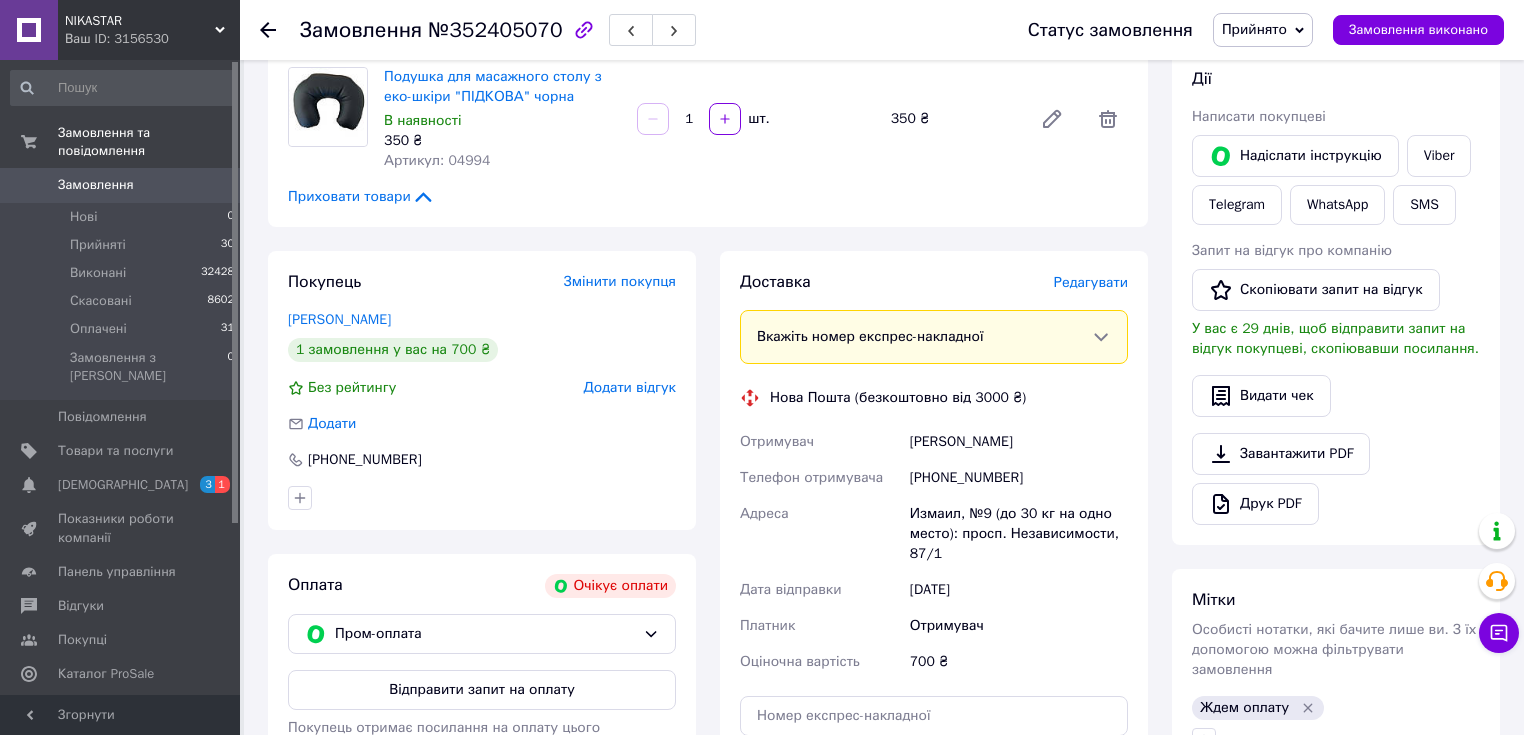 scroll, scrollTop: 364, scrollLeft: 0, axis: vertical 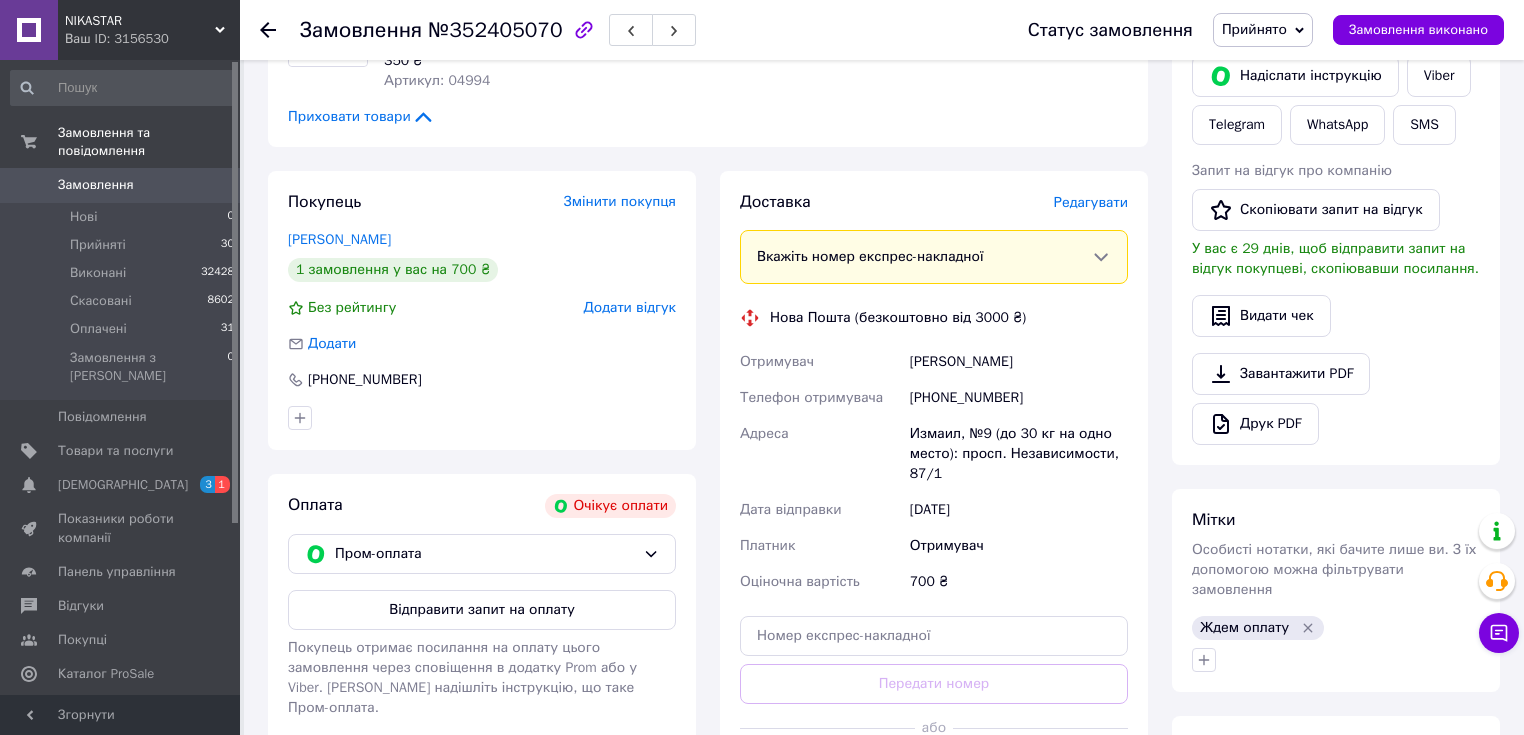 click 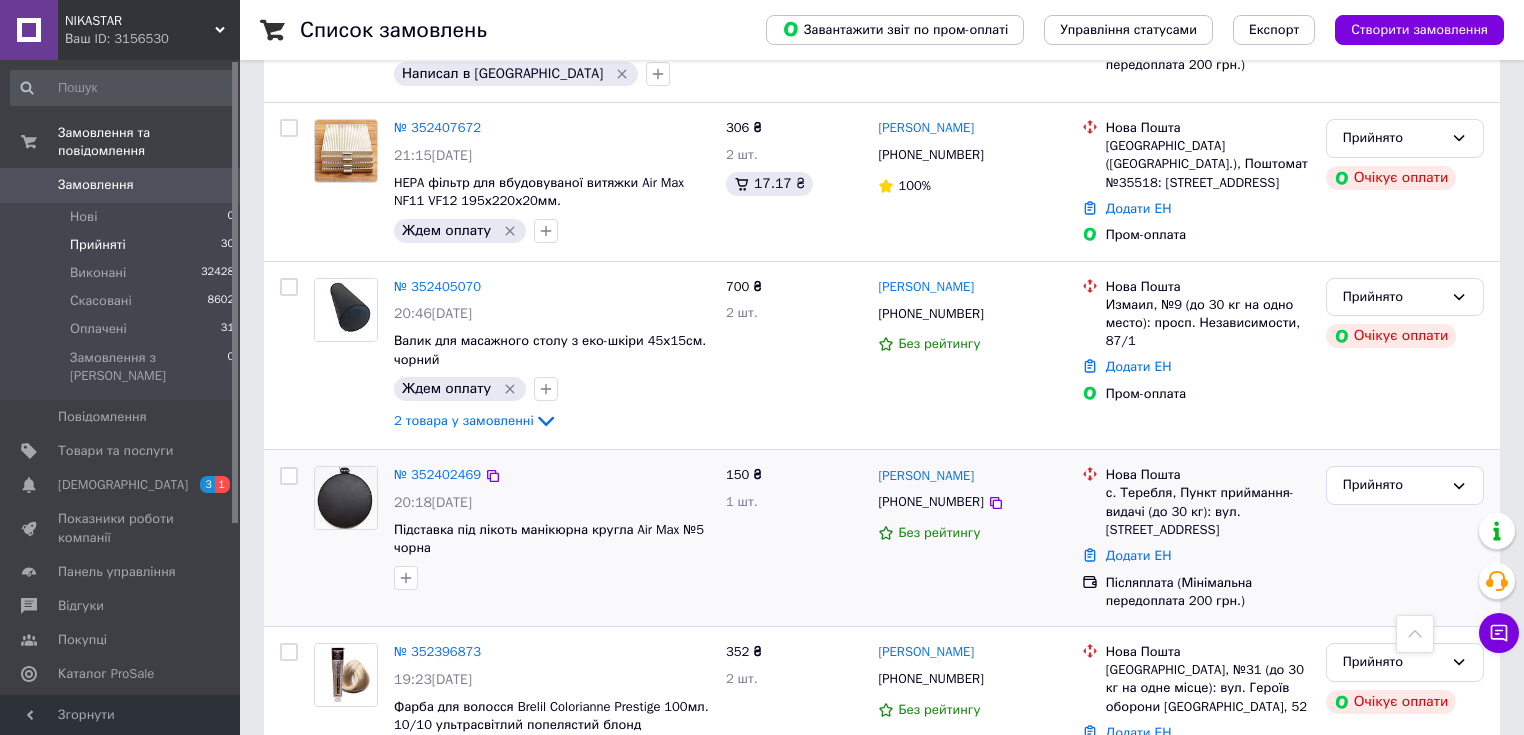 scroll, scrollTop: 1280, scrollLeft: 0, axis: vertical 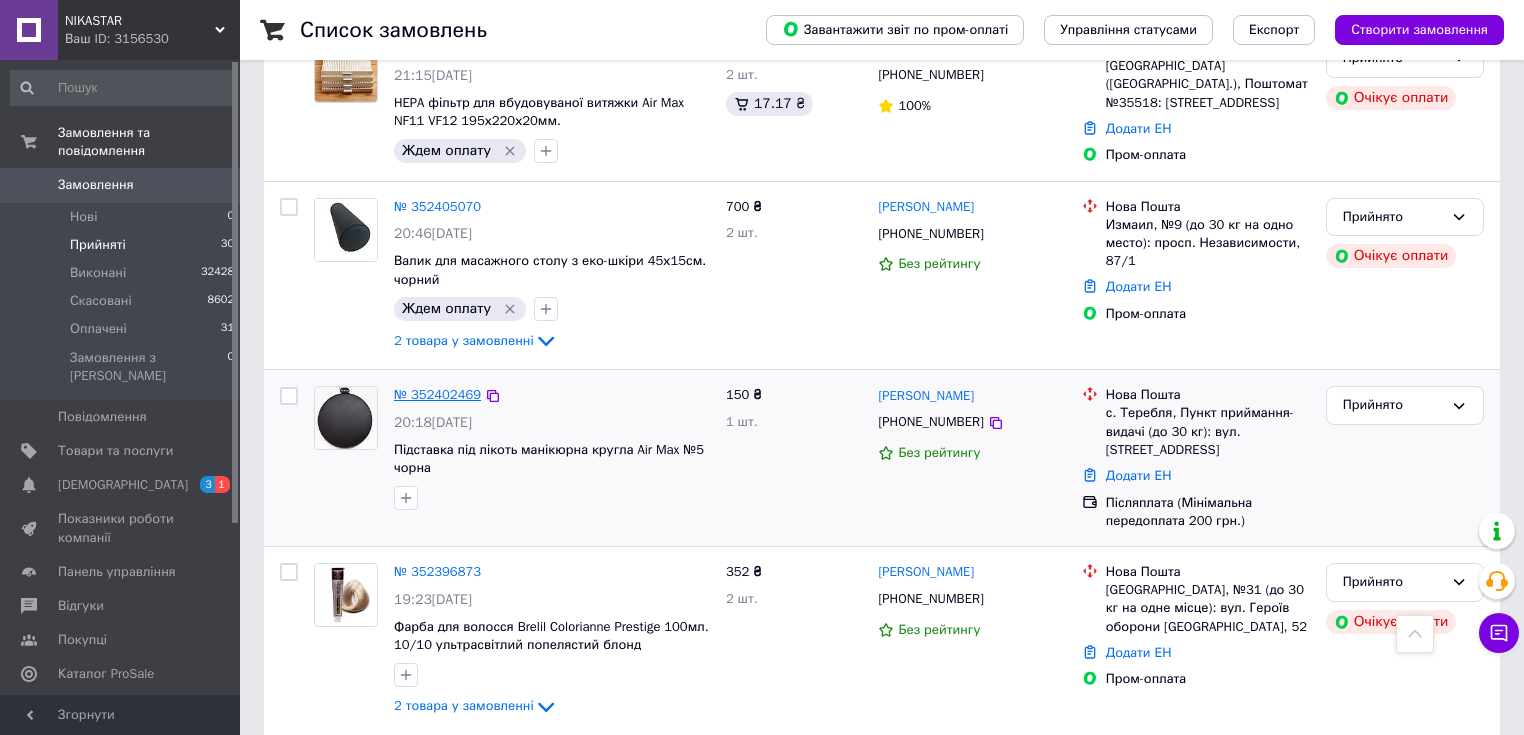 click on "№ 352402469" at bounding box center (437, 394) 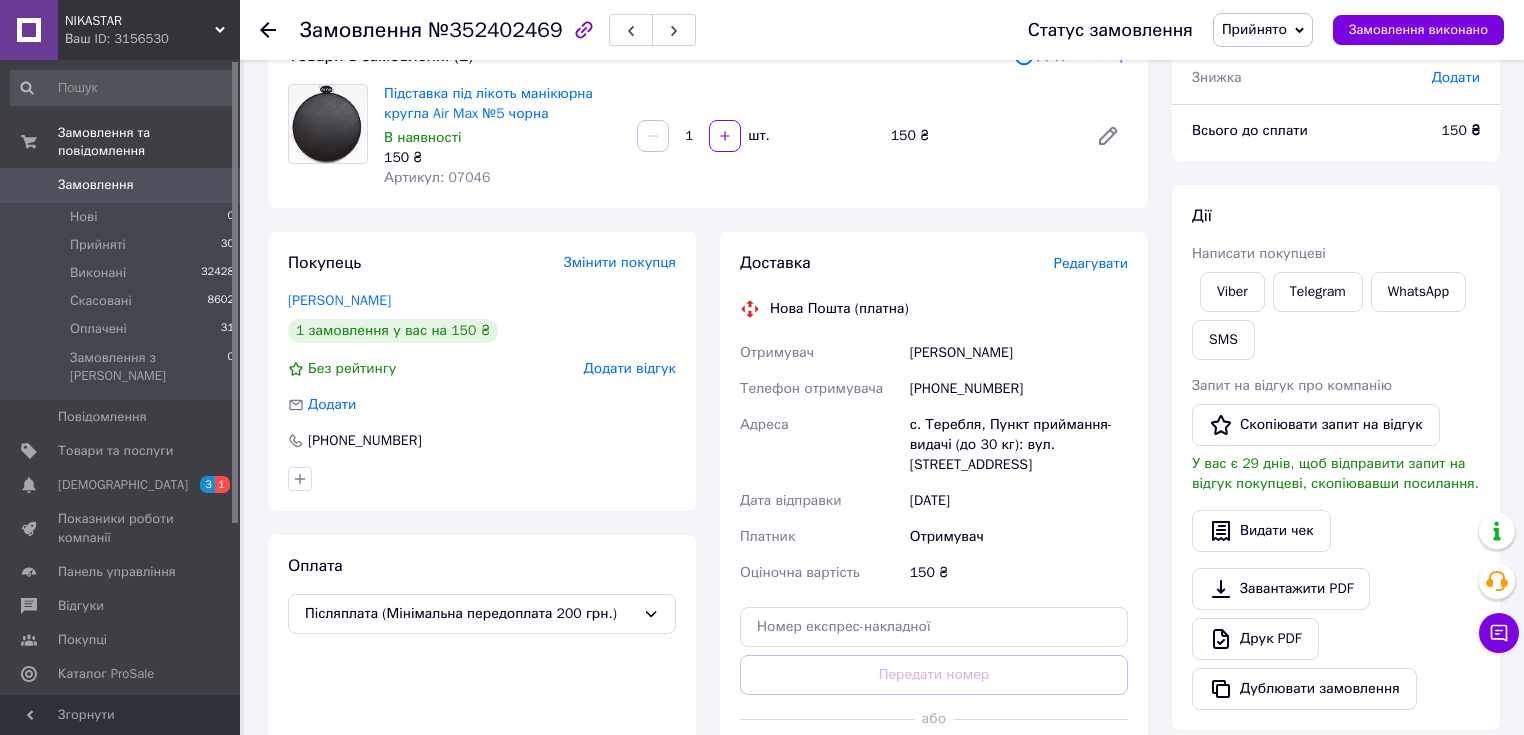 scroll, scrollTop: 67, scrollLeft: 0, axis: vertical 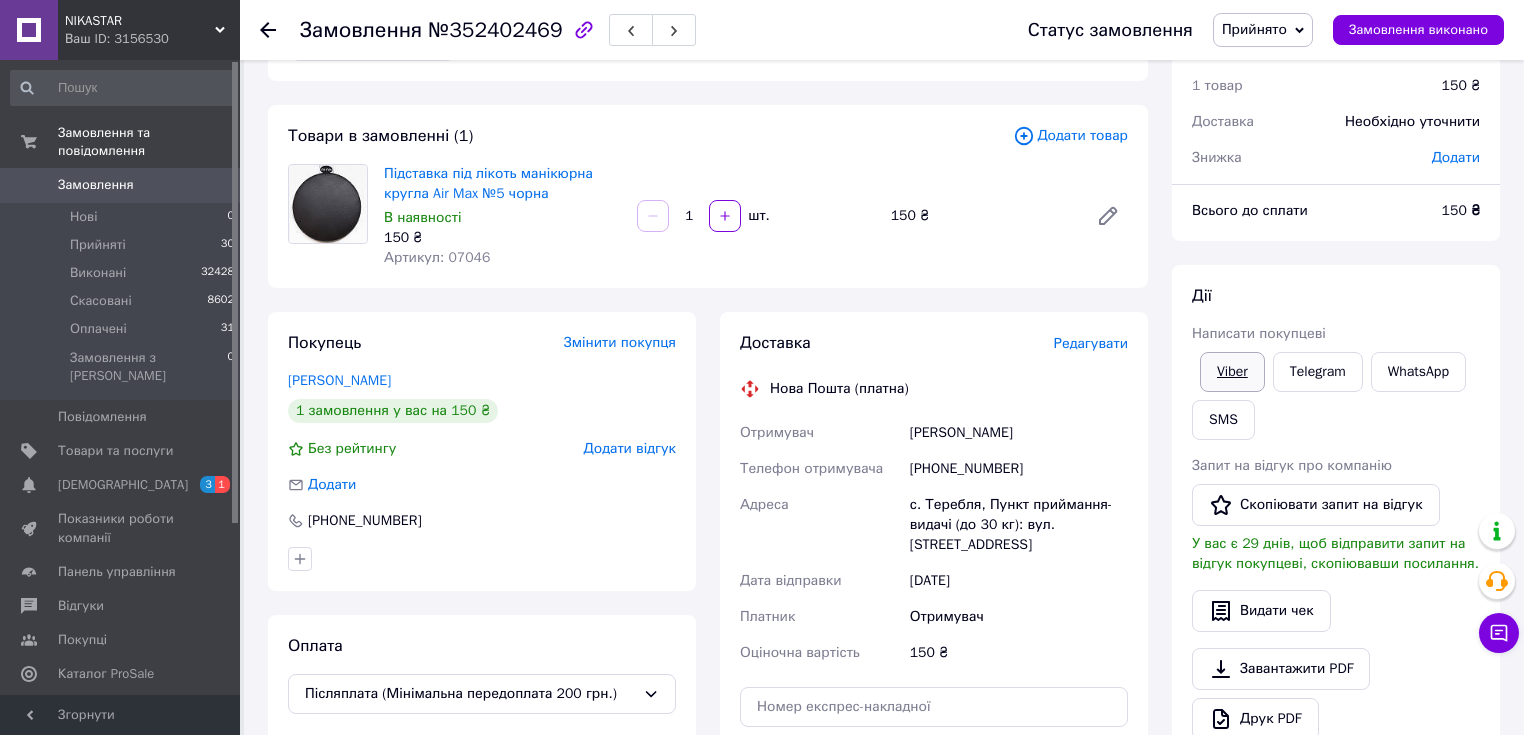 click on "Viber" at bounding box center (1232, 372) 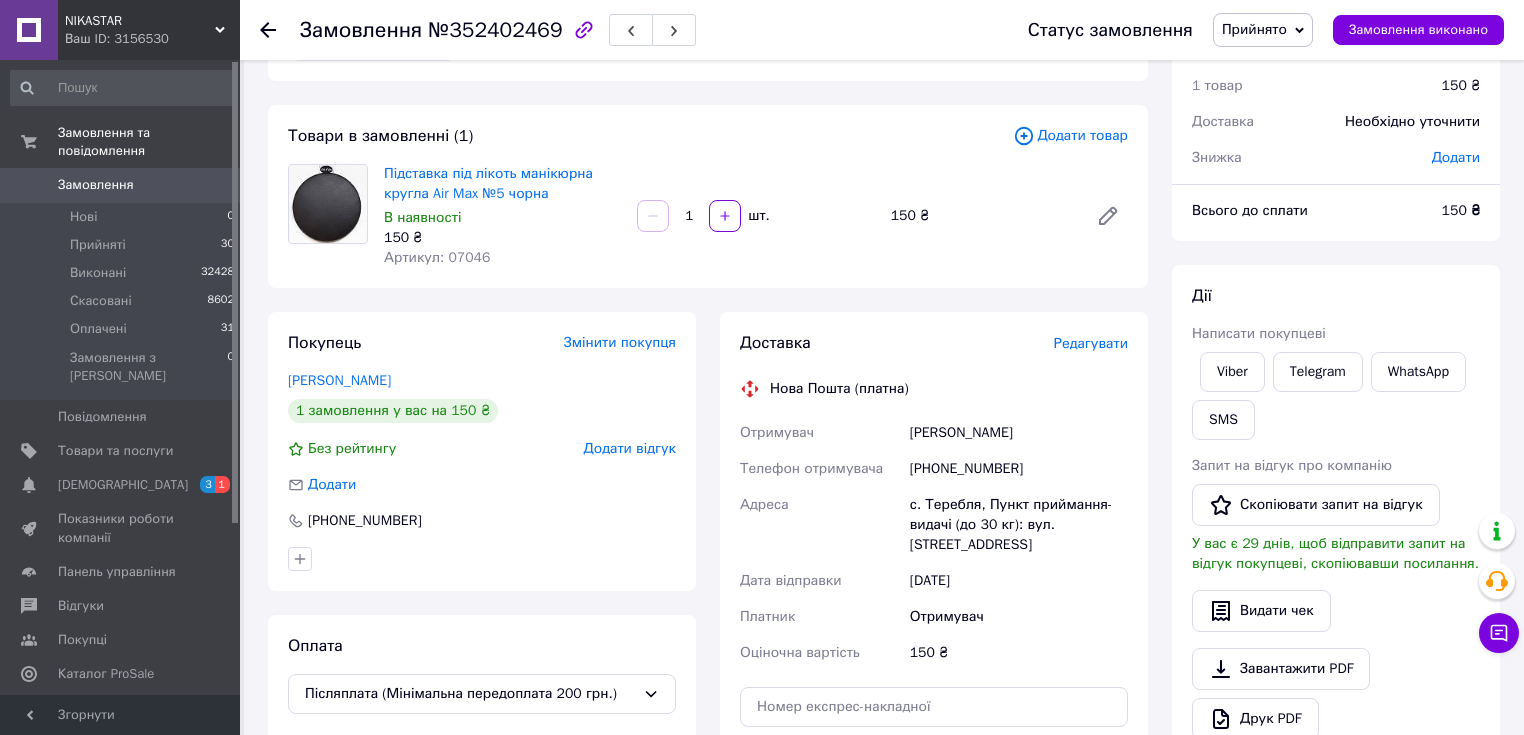 click on "Доставка Редагувати Нова Пошта (платна) Отримувач Коршинська Кароліна Телефон отримувача +380960373304 Адреса с. Теребля, Пункт приймання-видачі (до 30 кг): вул. Центральна,134 Дата відправки 13.07.2025 Платник Отримувач Оціночна вартість 150 ₴ Передати номер або Згенерувати ЕН Платник Отримувач Відправник Прізвище отримувача Коршинська Ім'я отримувача Кароліна По батькові отримувача Телефон отримувача +380960373304 Тип доставки У відділенні Кур'єром В поштоматі Місто с. Теребля Відділення Пункт приймання-видачі (до 30 кг): вул. Центральна,134 Місце відправки Тип посилки 150 <" at bounding box center [934, 598] 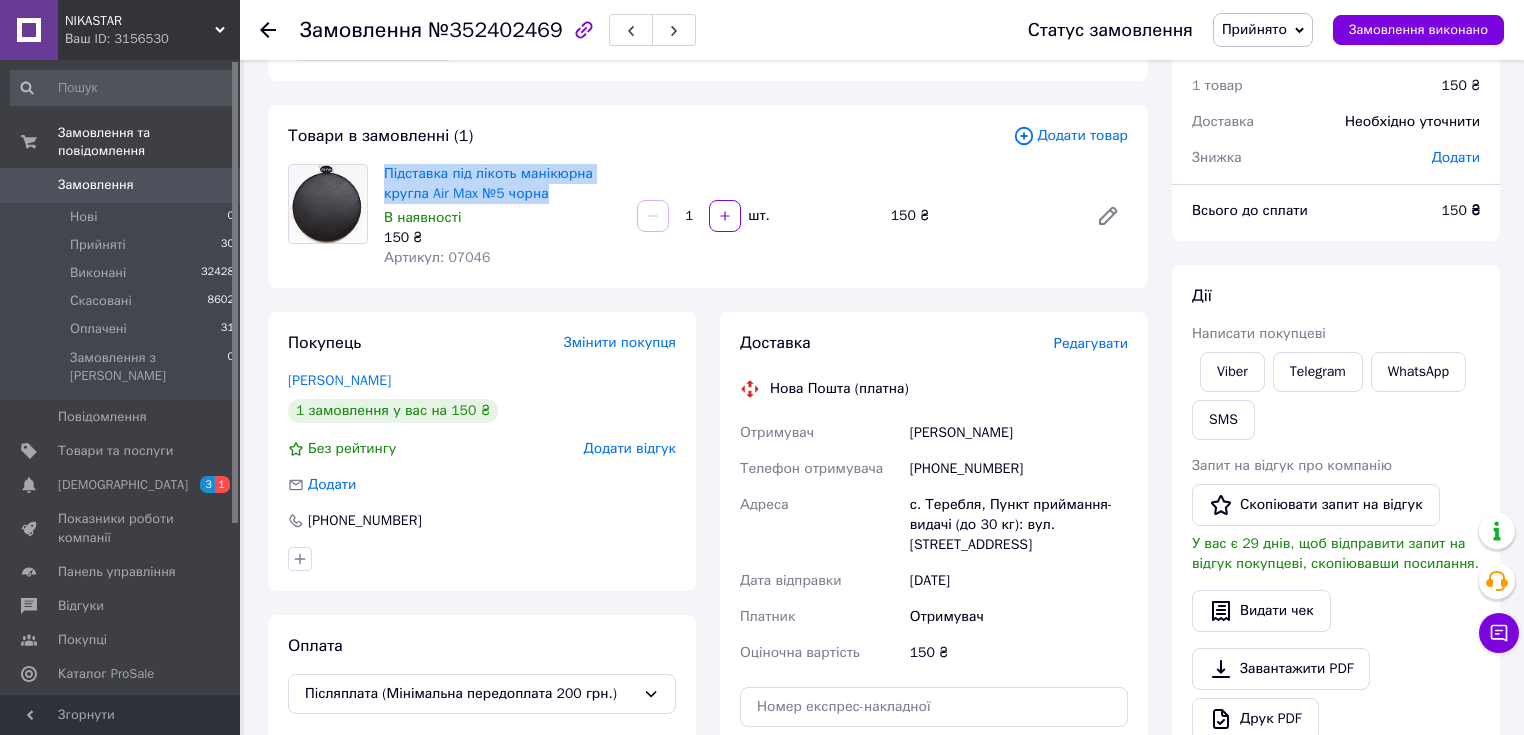 drag, startPoint x: 556, startPoint y: 194, endPoint x: 384, endPoint y: 164, distance: 174.59668 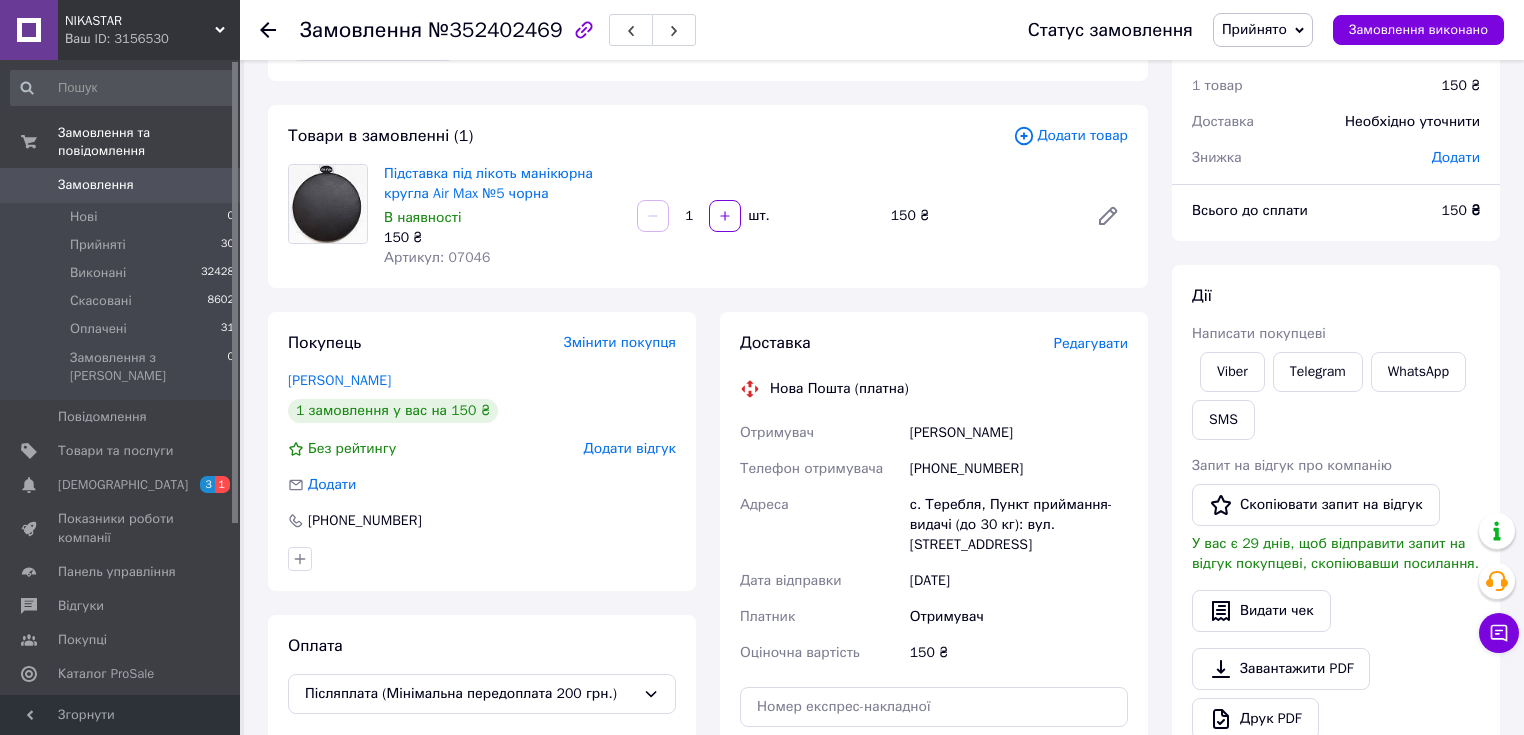 click on "Всього 1 товар 150 ₴ Доставка Необхідно уточнити Знижка Додати Всього до сплати 150 ₴ Дії Написати покупцеві Viber Telegram WhatsApp SMS Запит на відгук про компанію   Скопіювати запит на відгук У вас є 29 днів, щоб відправити запит на відгук покупцеві, скопіювавши посилання.   Видати чек   Завантажити PDF   Друк PDF   Дублювати замовлення Мітки Особисті нотатки, які бачите лише ви. З їх допомогою можна фільтрувати замовлення Примітки Залишилося 300 символів Очистити Зберегти" at bounding box center (1336, 655) 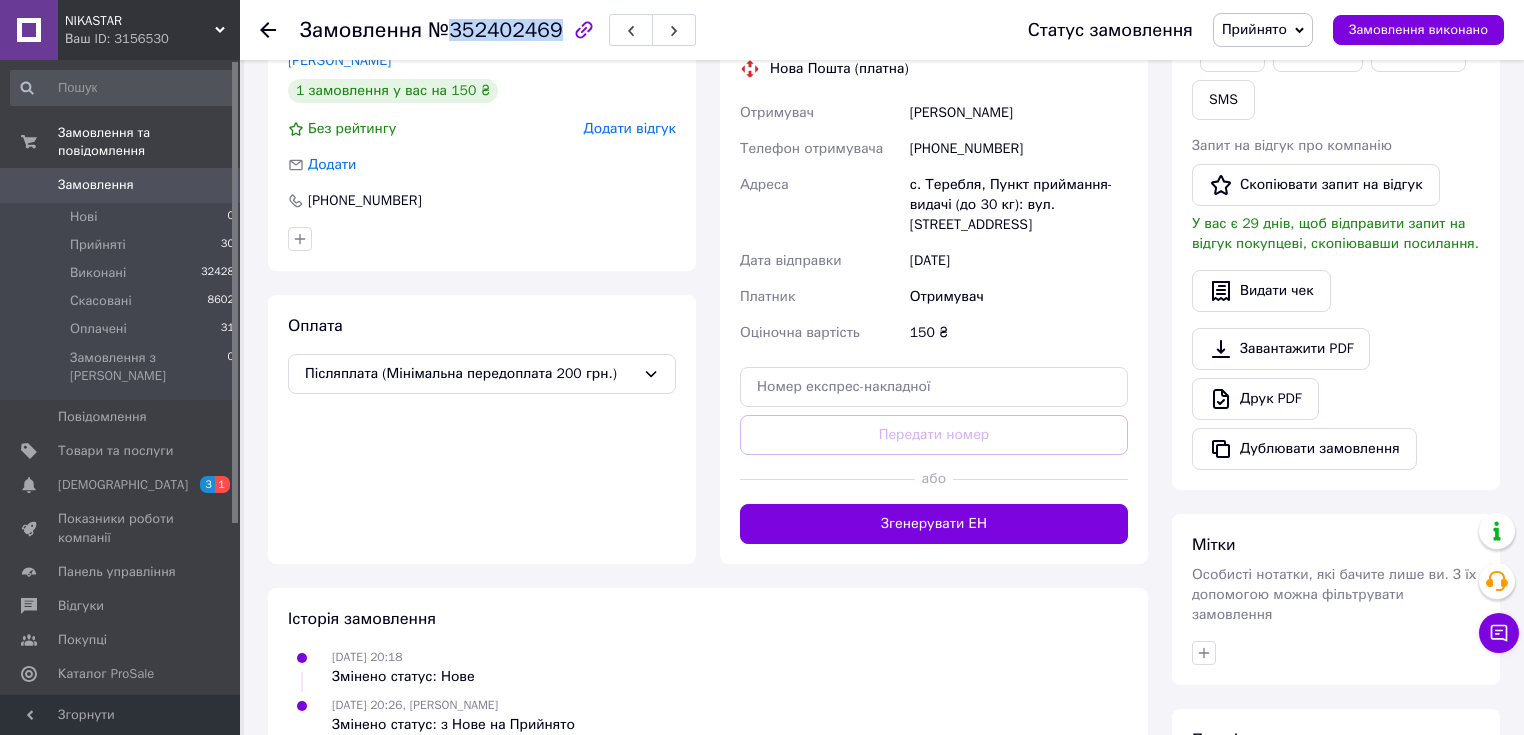 scroll, scrollTop: 467, scrollLeft: 0, axis: vertical 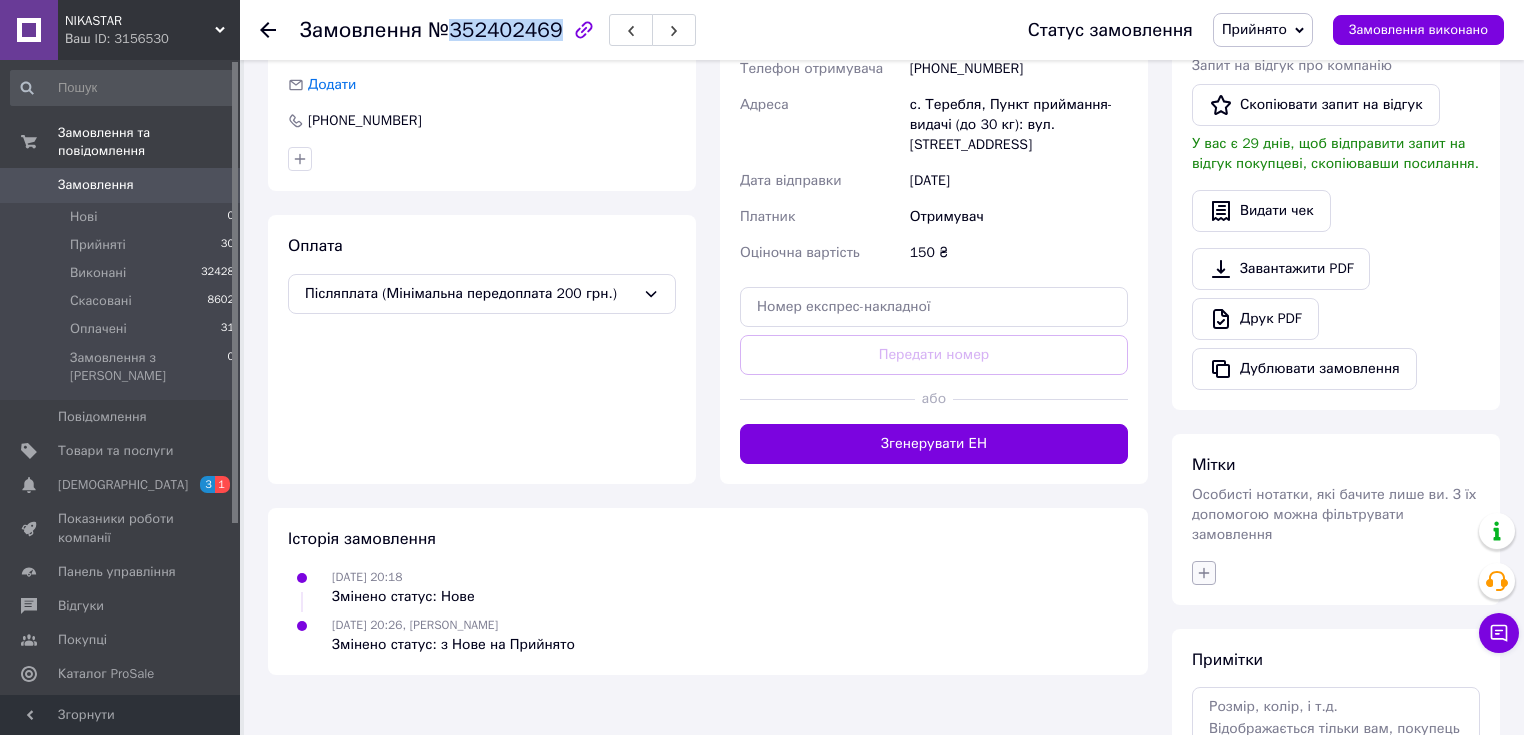 click at bounding box center (1204, 573) 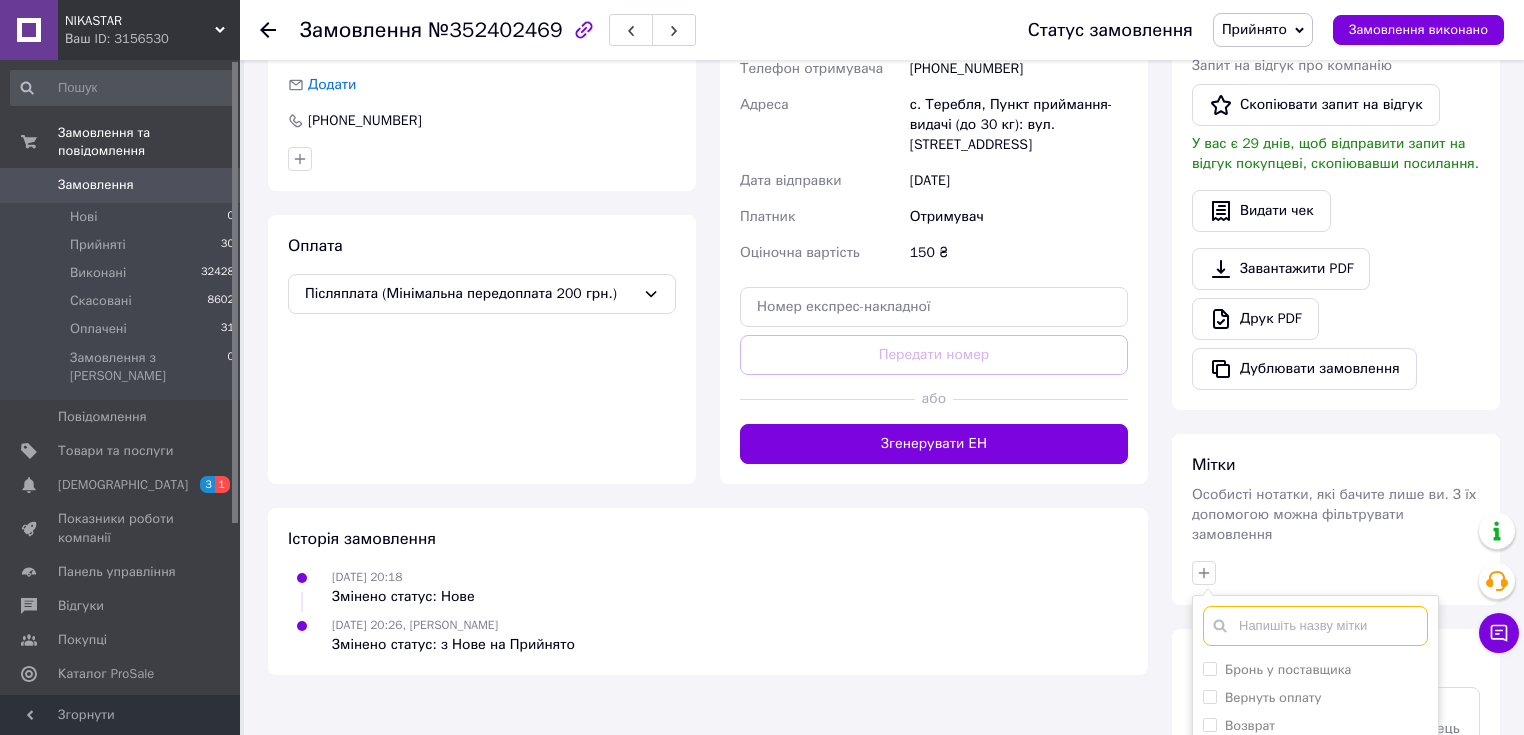 scroll, scrollTop: 80, scrollLeft: 0, axis: vertical 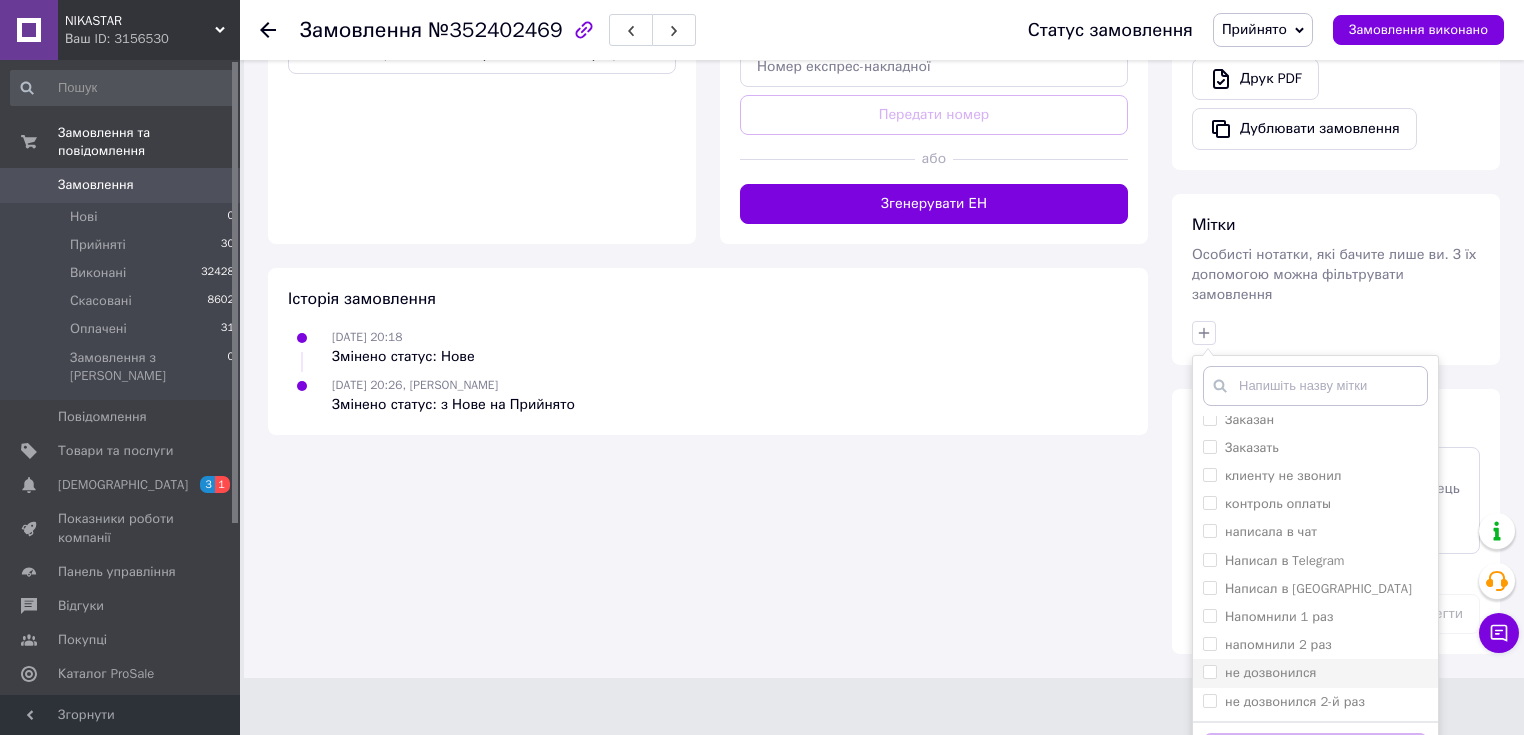 click on "не дозвонился" at bounding box center (1271, 672) 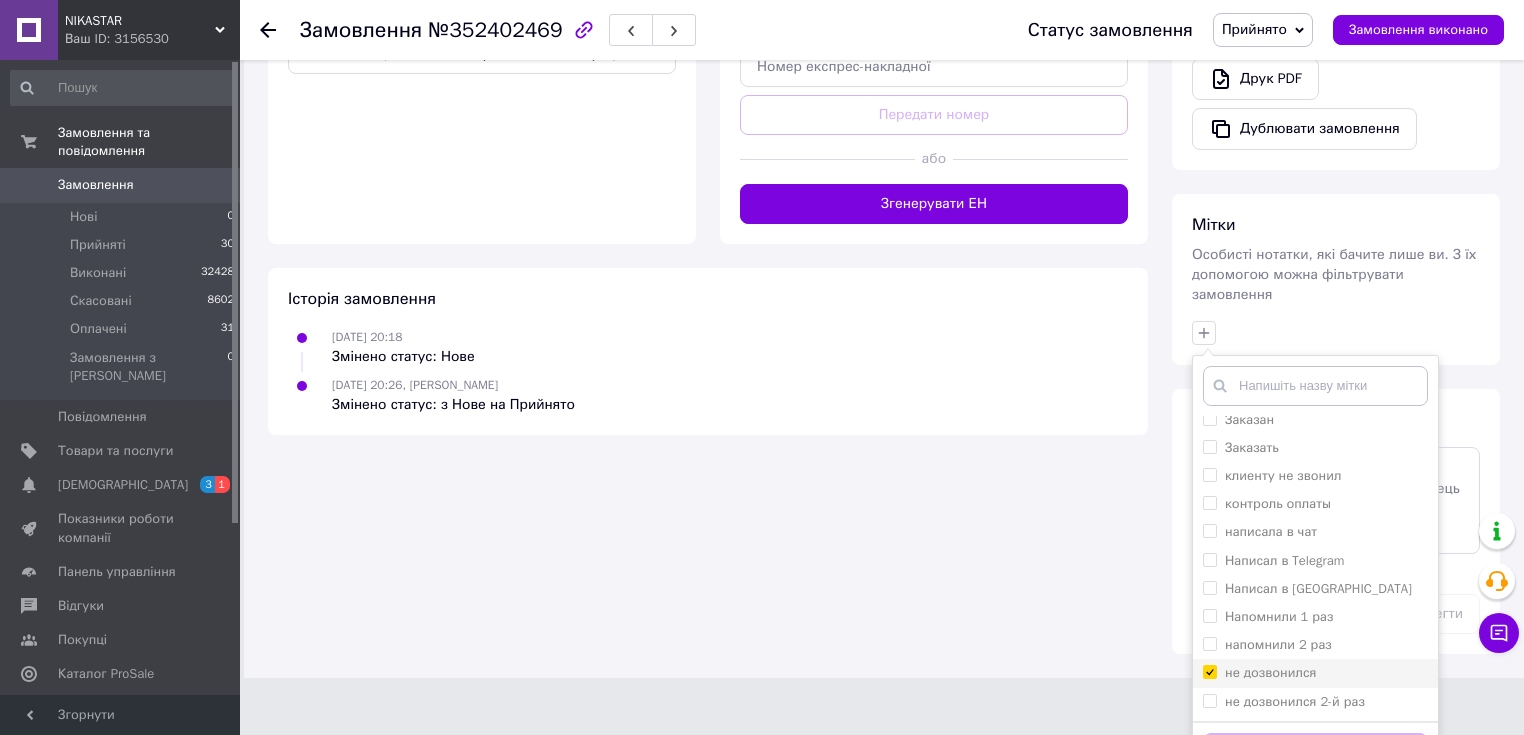 checkbox on "true" 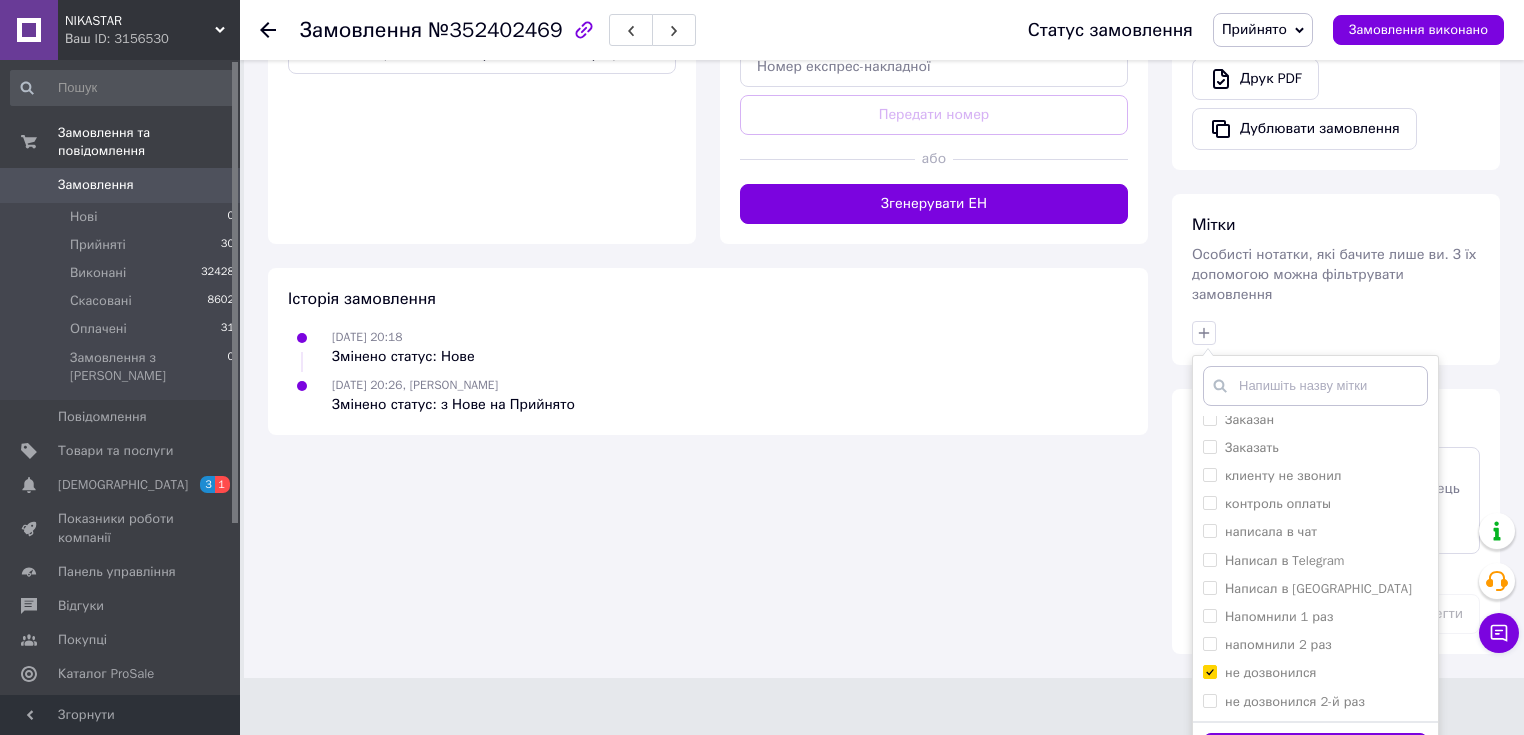 scroll, scrollTop: 730, scrollLeft: 0, axis: vertical 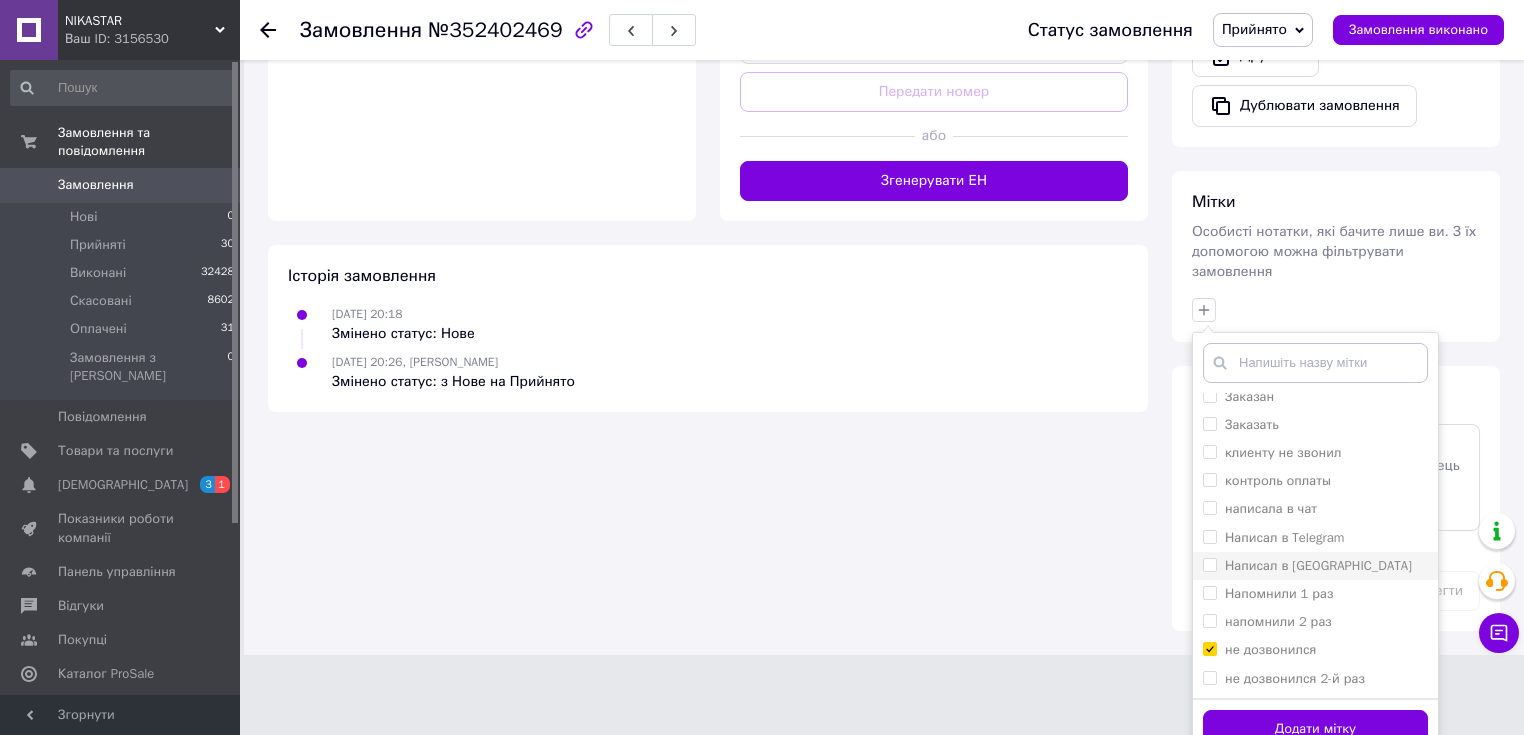 click on "Написал в [GEOGRAPHIC_DATA]" at bounding box center (1318, 565) 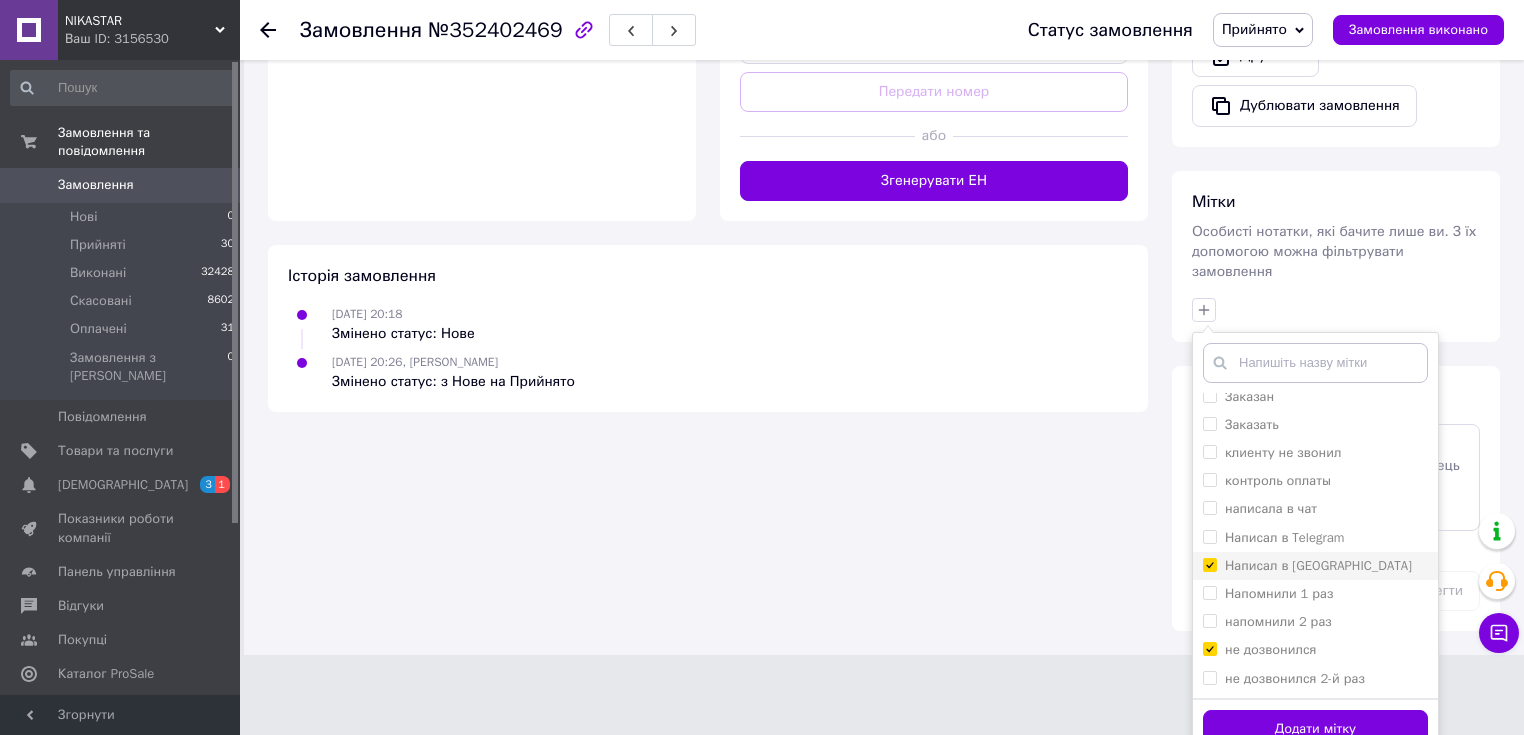checkbox on "true" 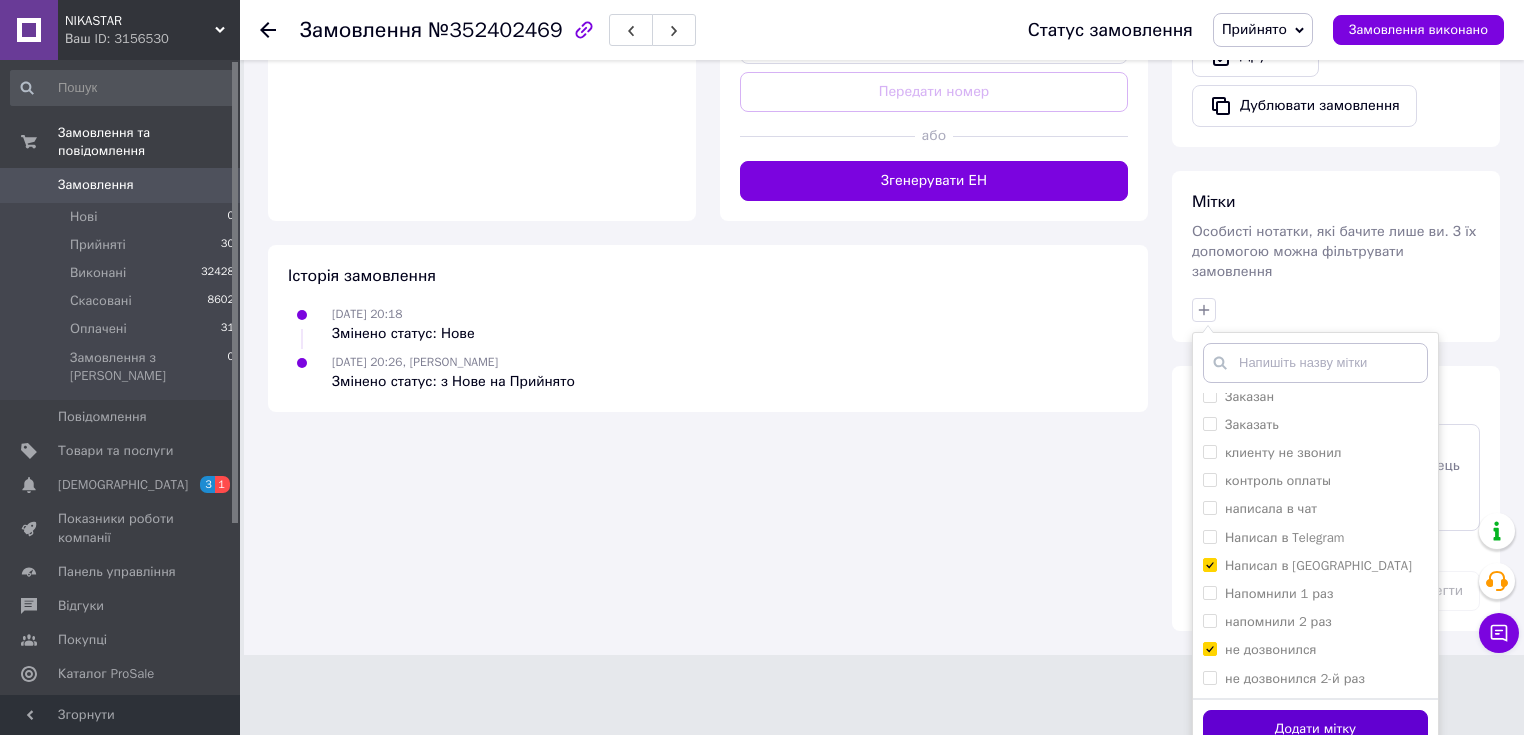 click on "Додати мітку" at bounding box center [1315, 729] 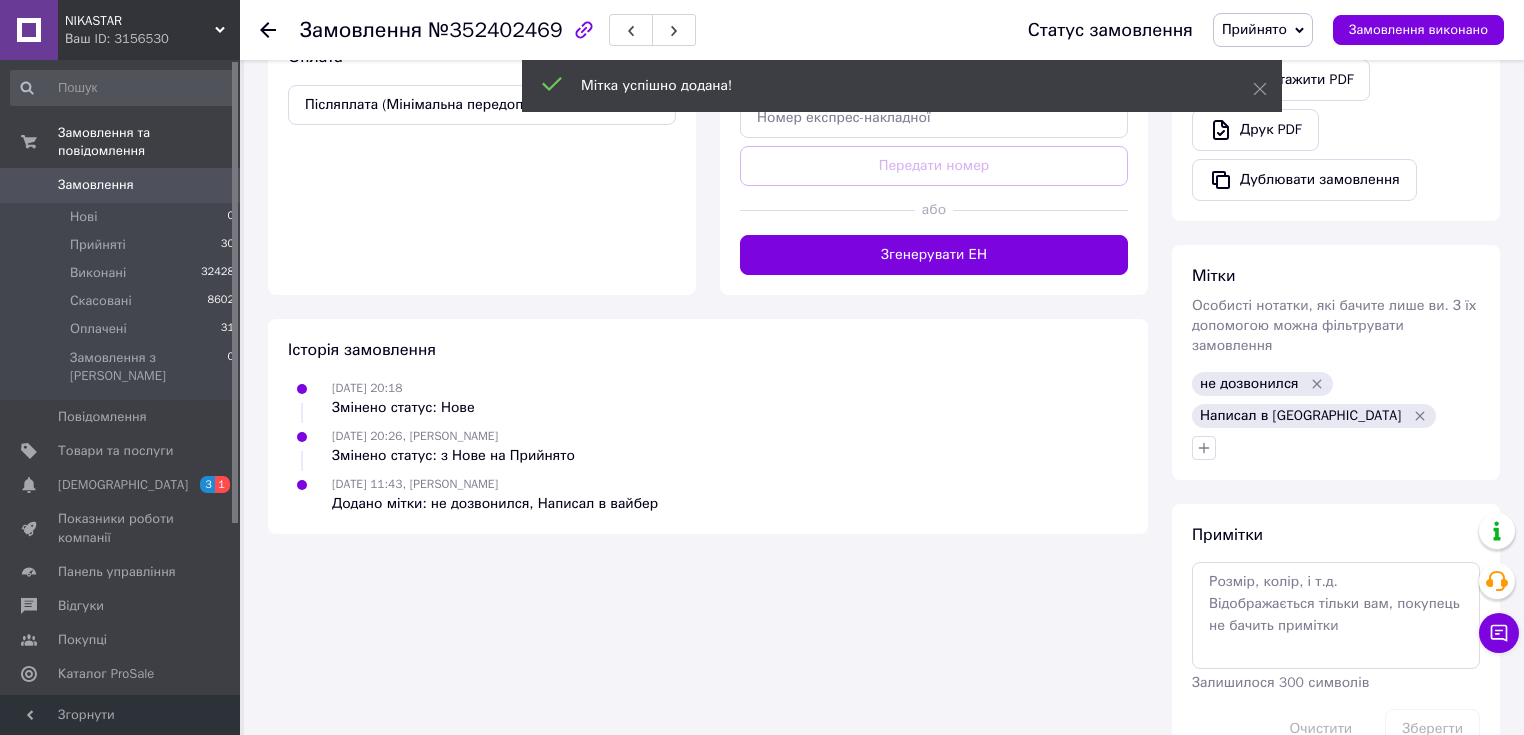 scroll, scrollTop: 692, scrollLeft: 0, axis: vertical 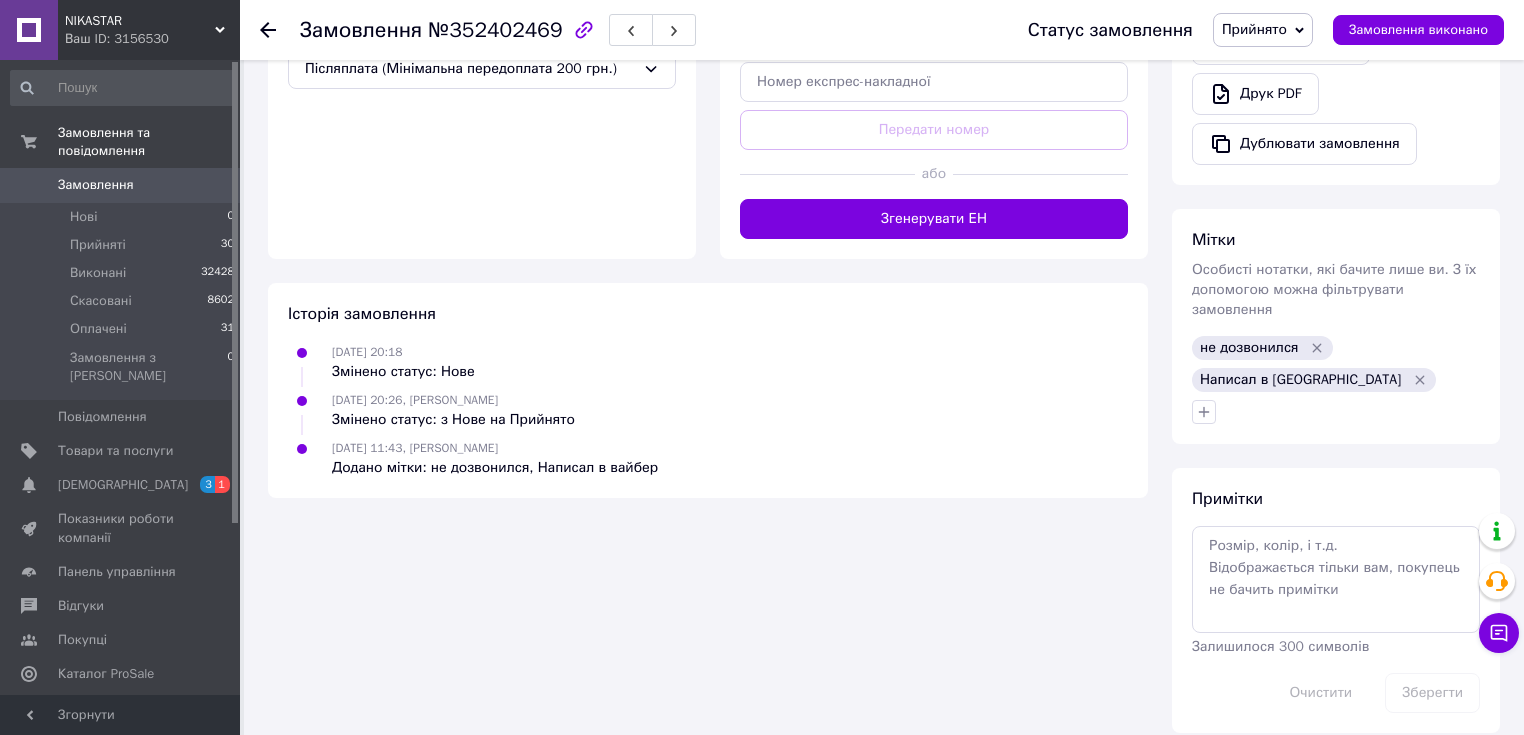 click 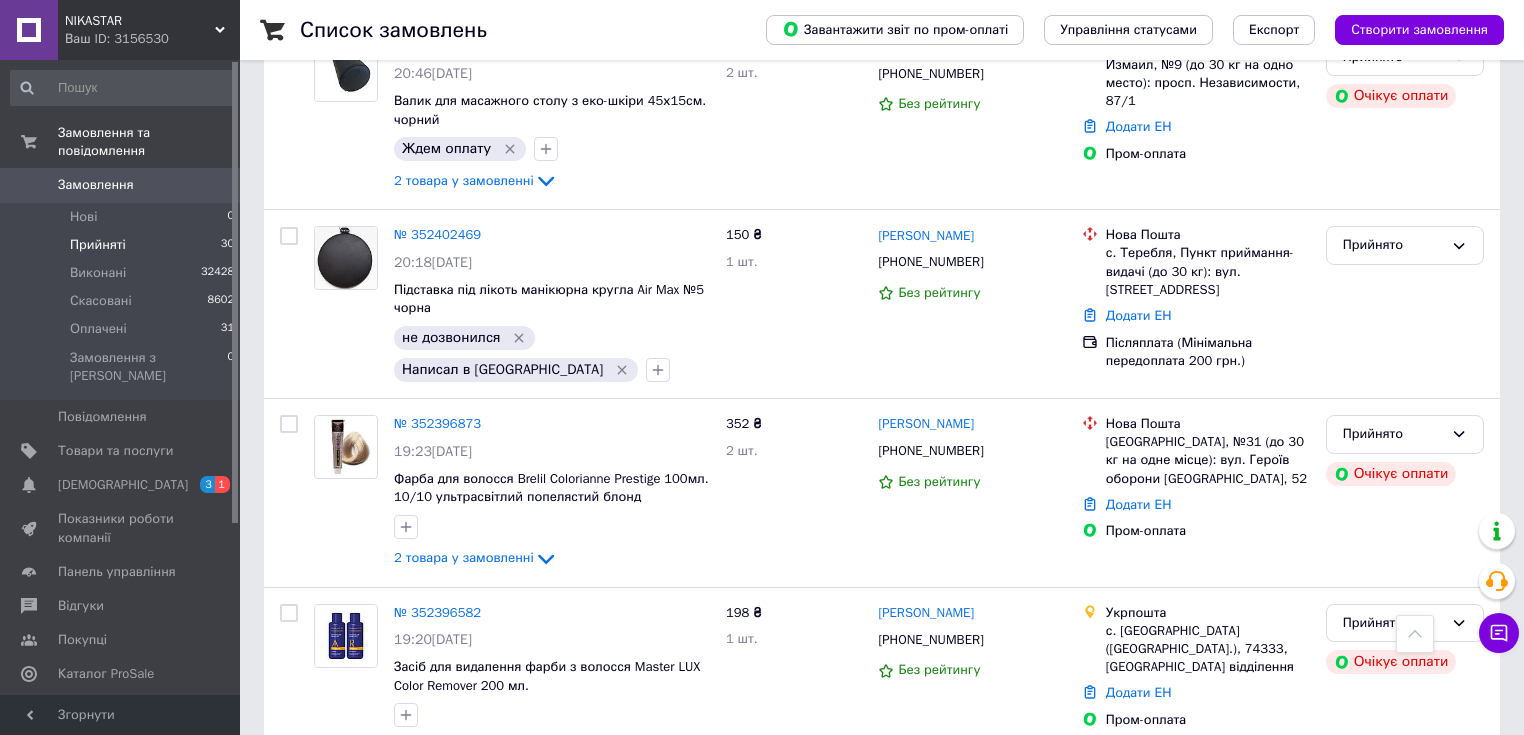 scroll, scrollTop: 1600, scrollLeft: 0, axis: vertical 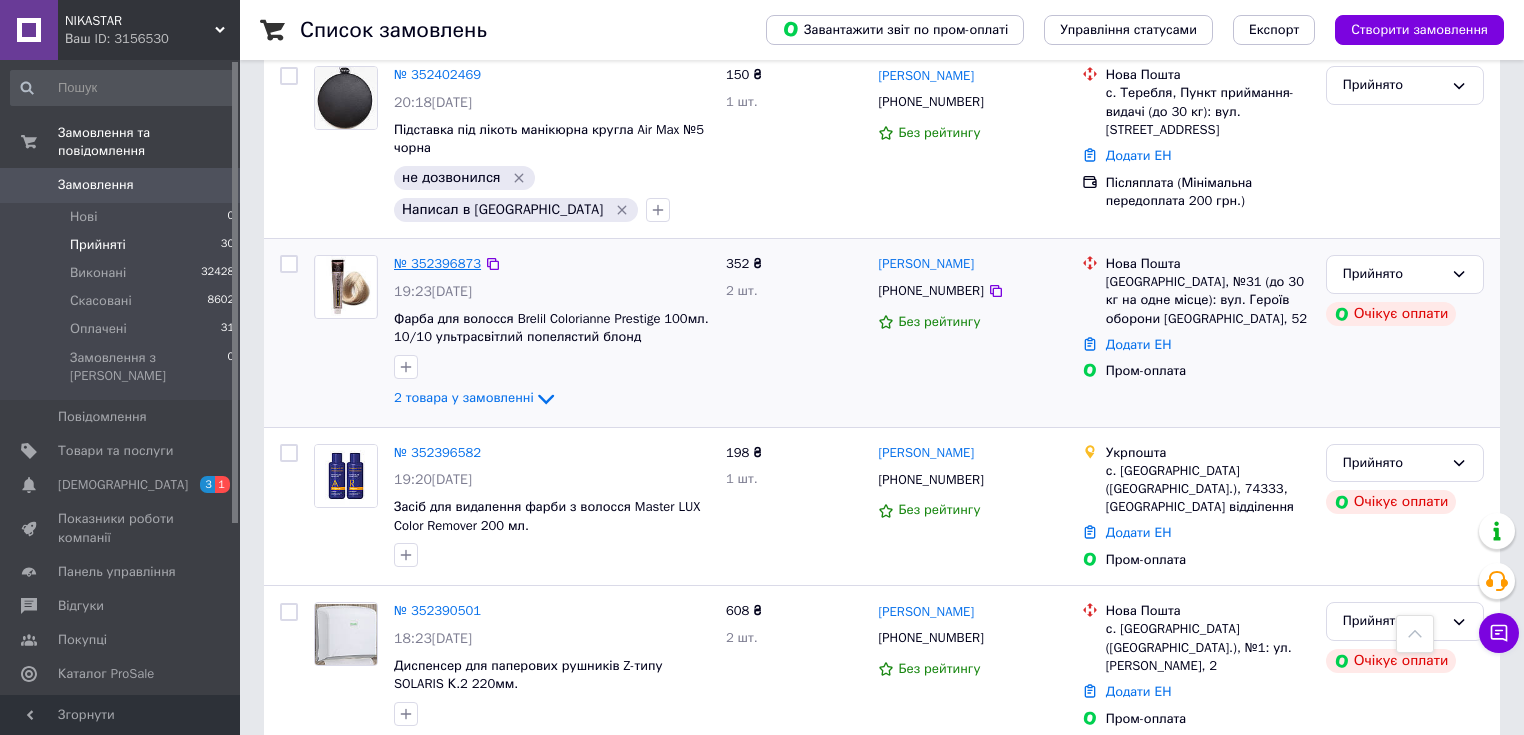 click on "№ 352396873" at bounding box center [437, 263] 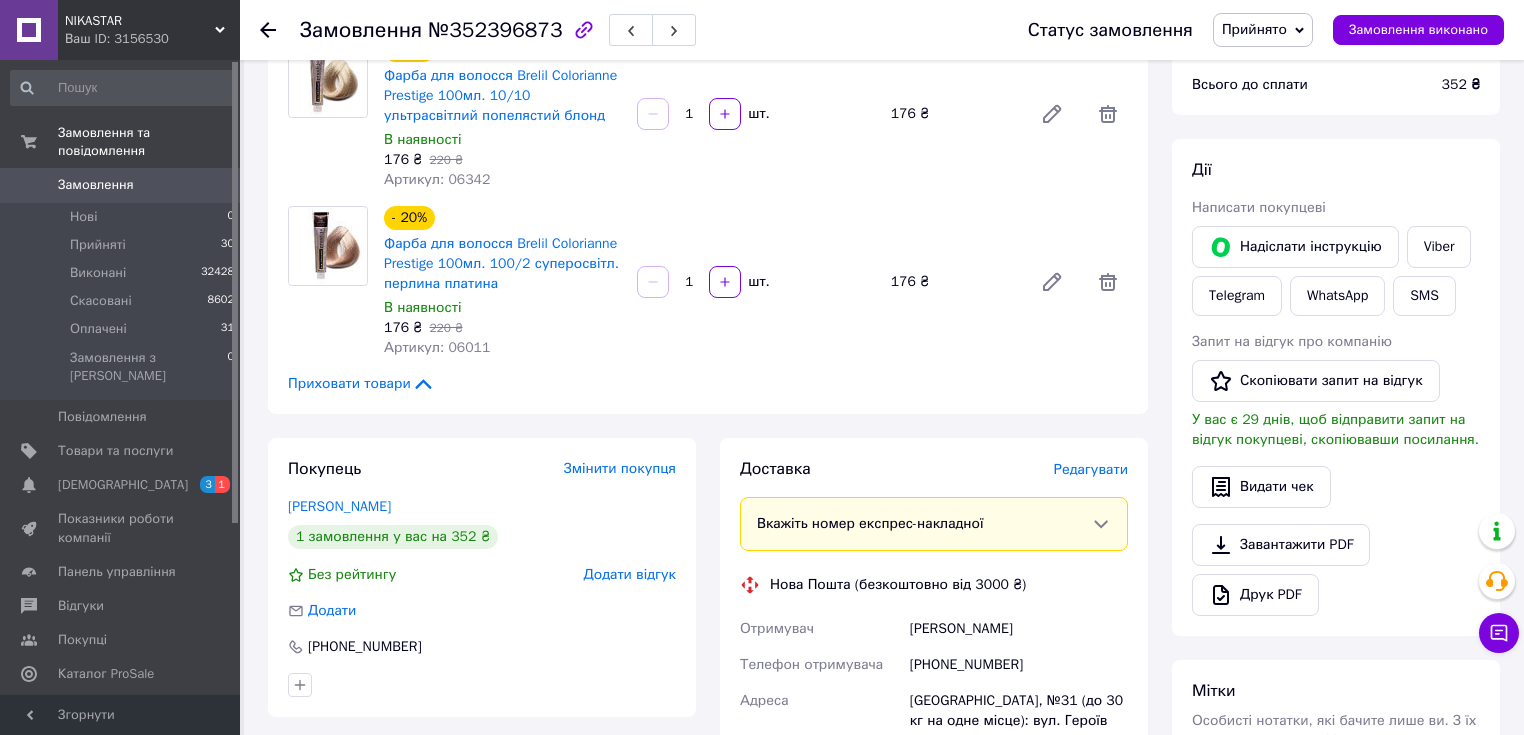 scroll, scrollTop: 113, scrollLeft: 0, axis: vertical 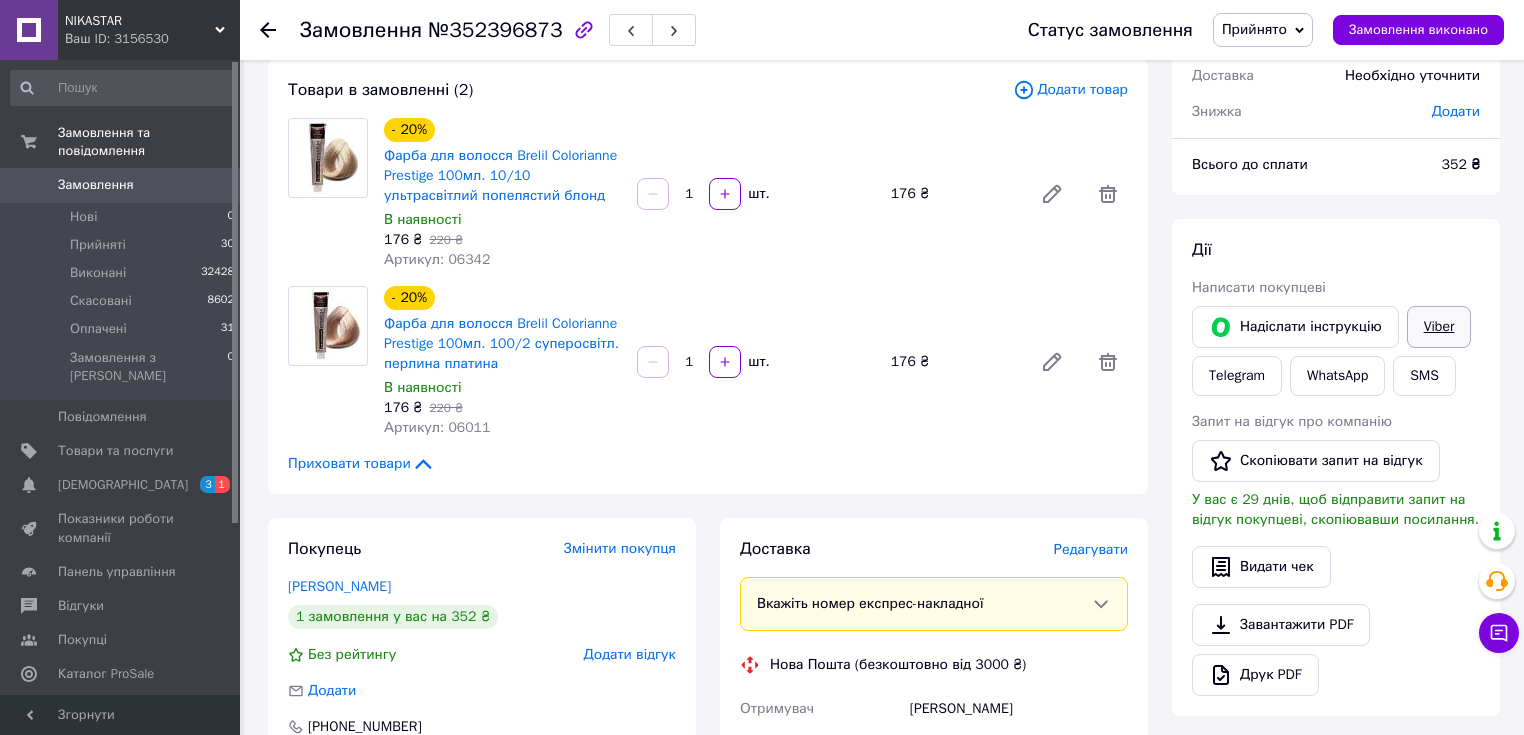 click on "Viber" at bounding box center (1439, 327) 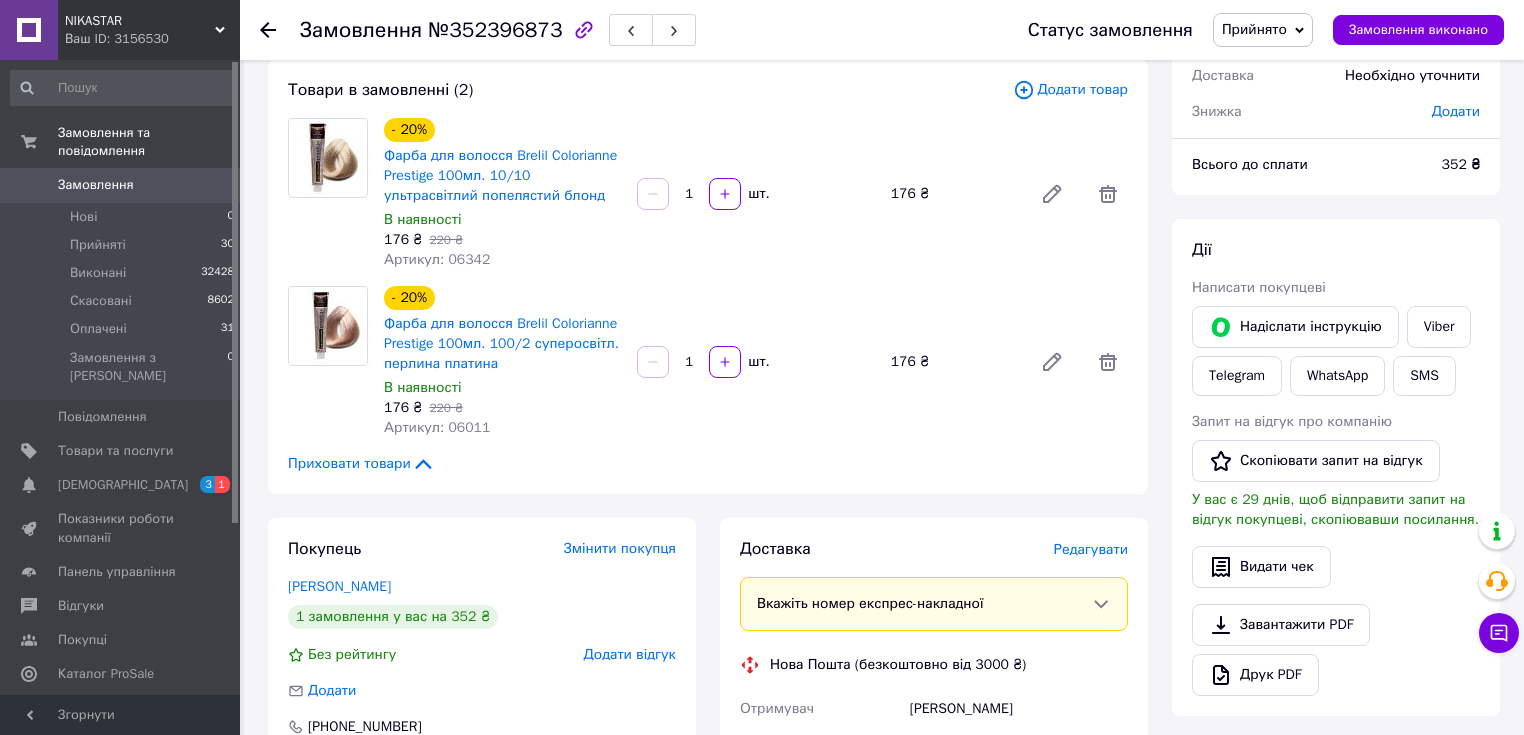 drag, startPoint x: 711, startPoint y: 694, endPoint x: 710, endPoint y: 681, distance: 13.038404 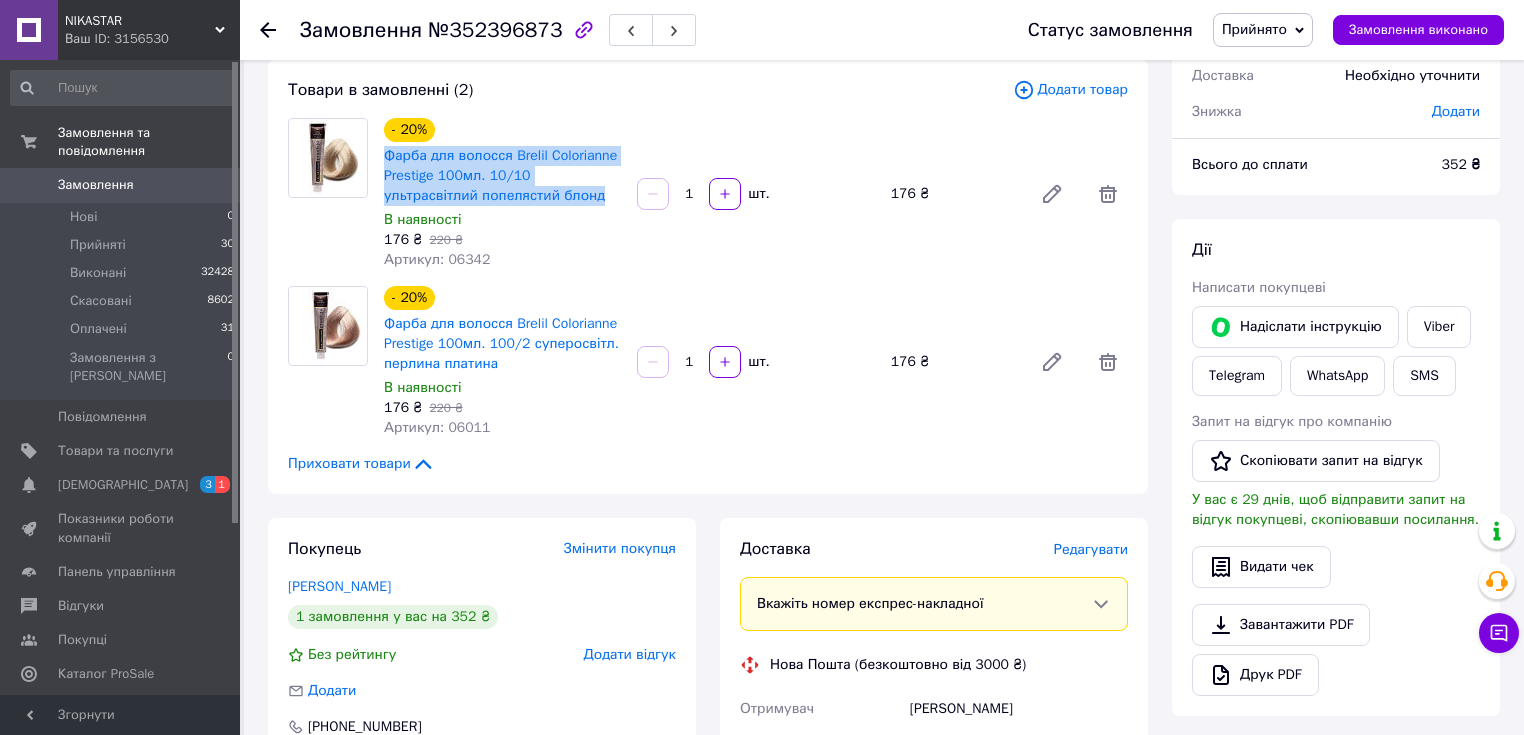 drag, startPoint x: 524, startPoint y: 196, endPoint x: 380, endPoint y: 160, distance: 148.43181 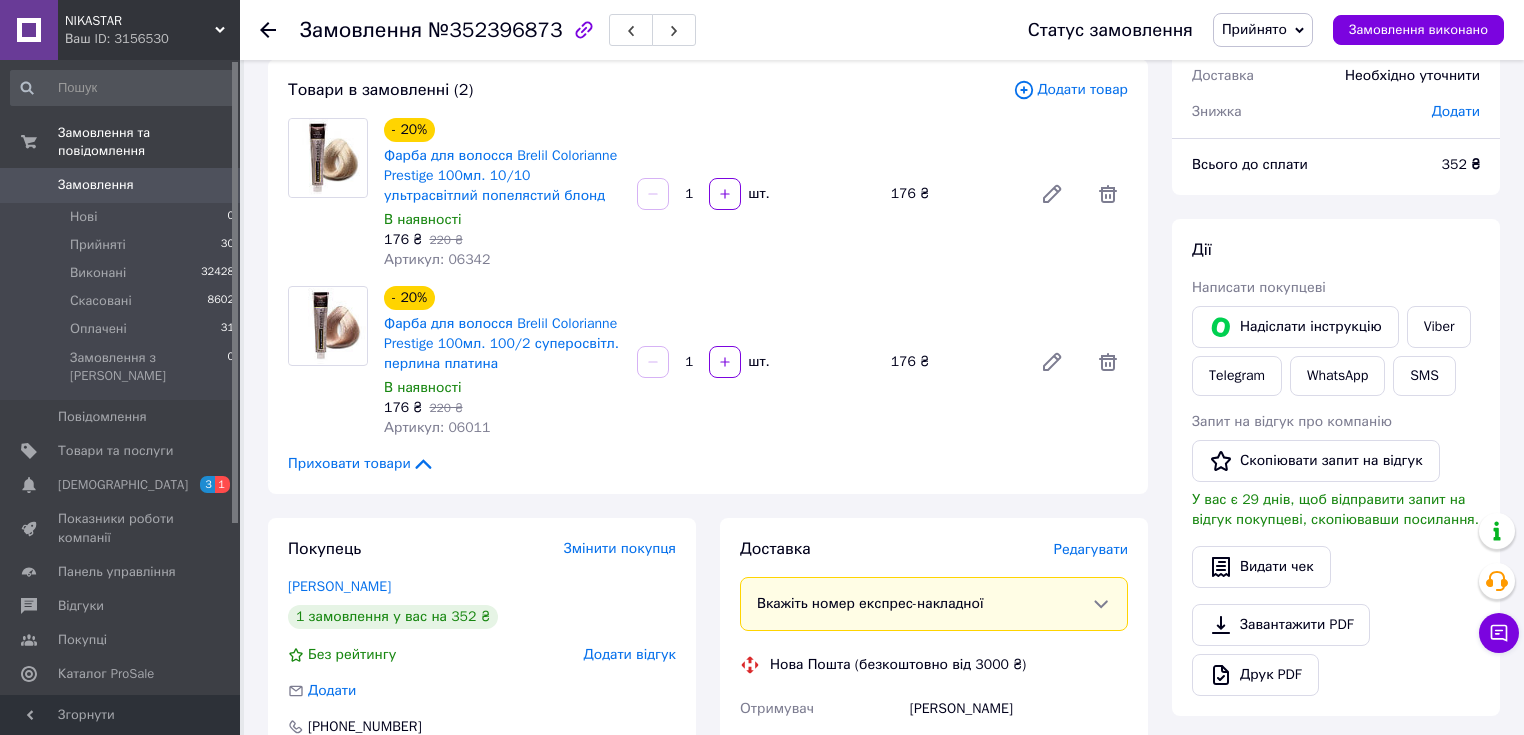 click on "Покупець Змінити покупця Стамат  Наталія  1 замовлення у вас на 352 ₴ Без рейтингу   Додати відгук Додати +380990234958 Оплата Очікує оплати Пром-оплата Відправити запит на оплату Покупець отримає посилання на оплату цього замовлення через сповіщення в додатку Prom або у Viber. Або надішліть інструкцію, що таке Пром-оплата." at bounding box center (482, 839) 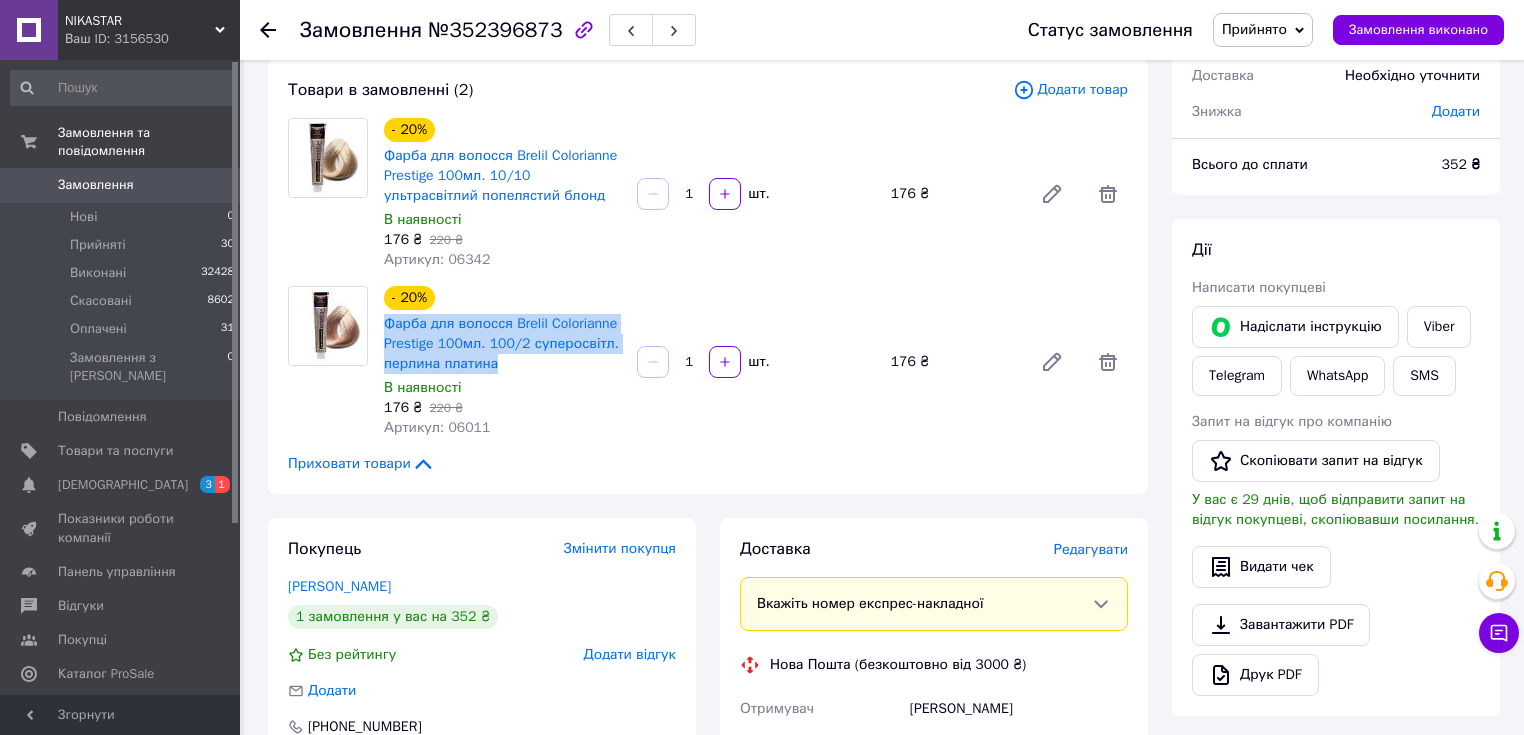 drag, startPoint x: 516, startPoint y: 365, endPoint x: 382, endPoint y: 329, distance: 138.75157 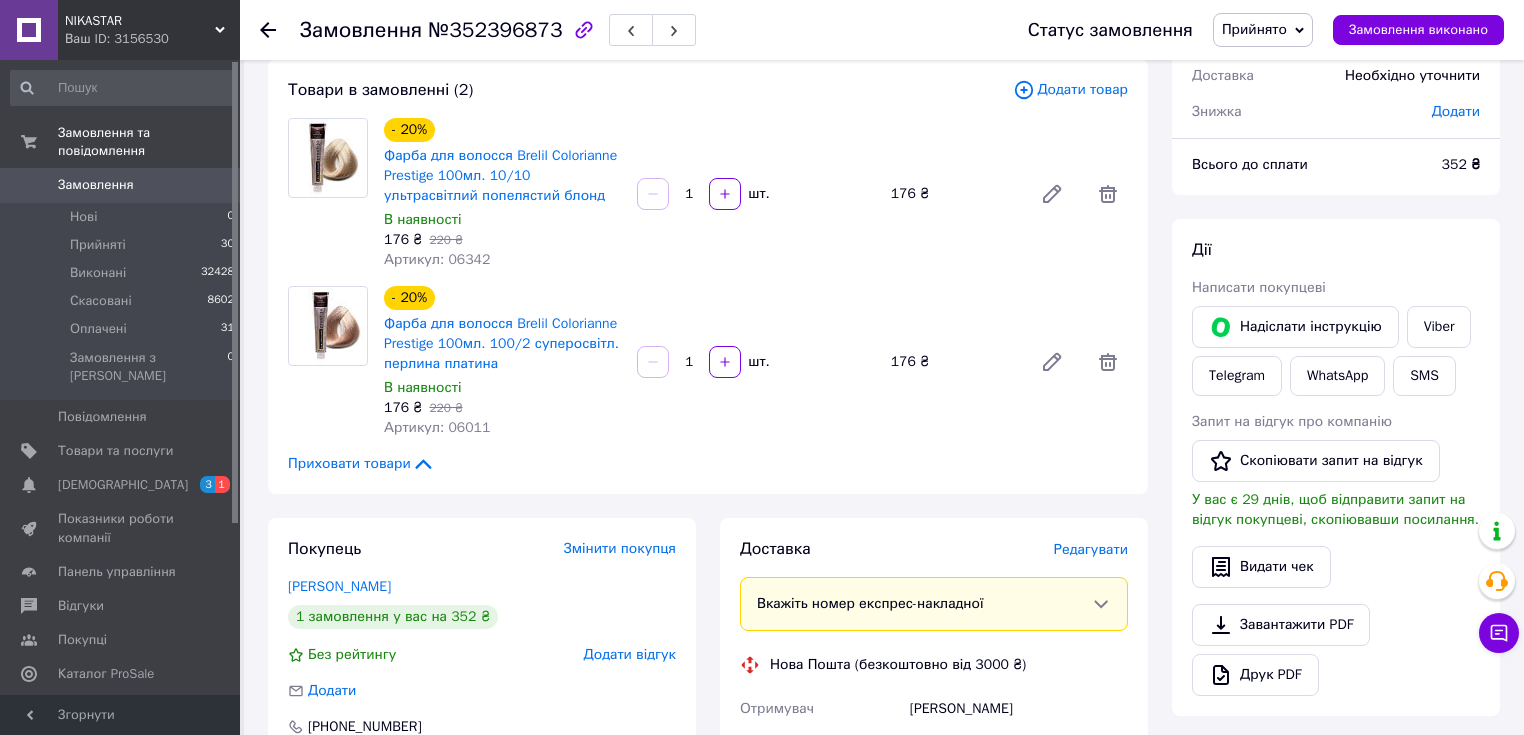 click on "Доставка Редагувати Вкажіть номер експрес-накладної Обов'язково введіть номер експрес-накладної,
якщо створювали її не на цій сторінці. У разі,
якщо номер ЕН не буде доданий, ми не зможемо
виплатити гроші за замовлення Мобільний номер покупця (із замовлення) повинен відповідати номеру отримувача за накладною Нова Пошта (безкоштовно від 3000 ₴) Отримувач Стамат Наталія Телефон отримувача +380990234958 Адреса Одеса, №31 (до 30 кг на одне місце): вул. Героїв оборони Одеси, 52 Дата відправки 13.07.2025 Платник Отримувач Оціночна вартість 352 ₴ Передати номер або Платник 352 < >" at bounding box center (934, 839) 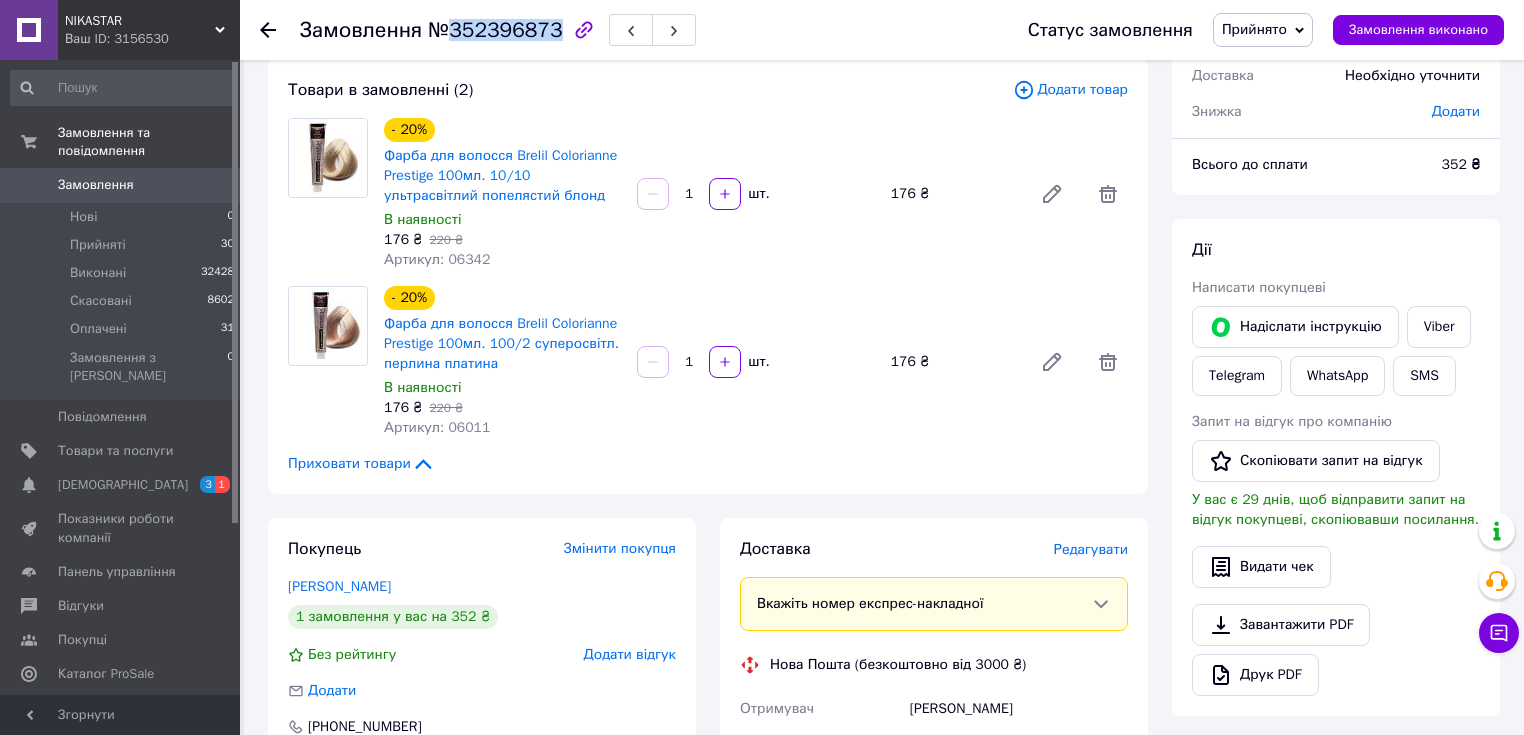 click on "№352396873" at bounding box center (495, 30) 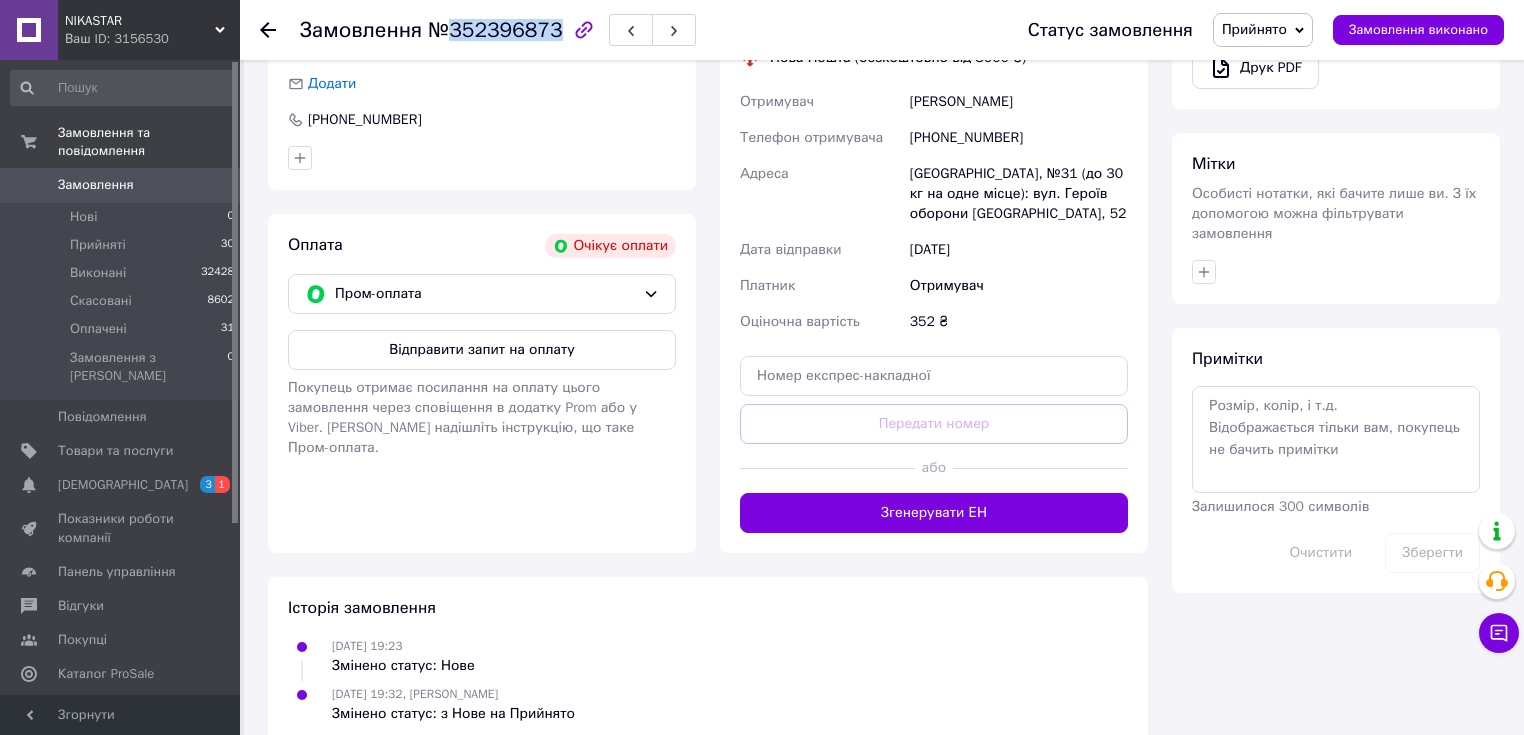 scroll, scrollTop: 753, scrollLeft: 0, axis: vertical 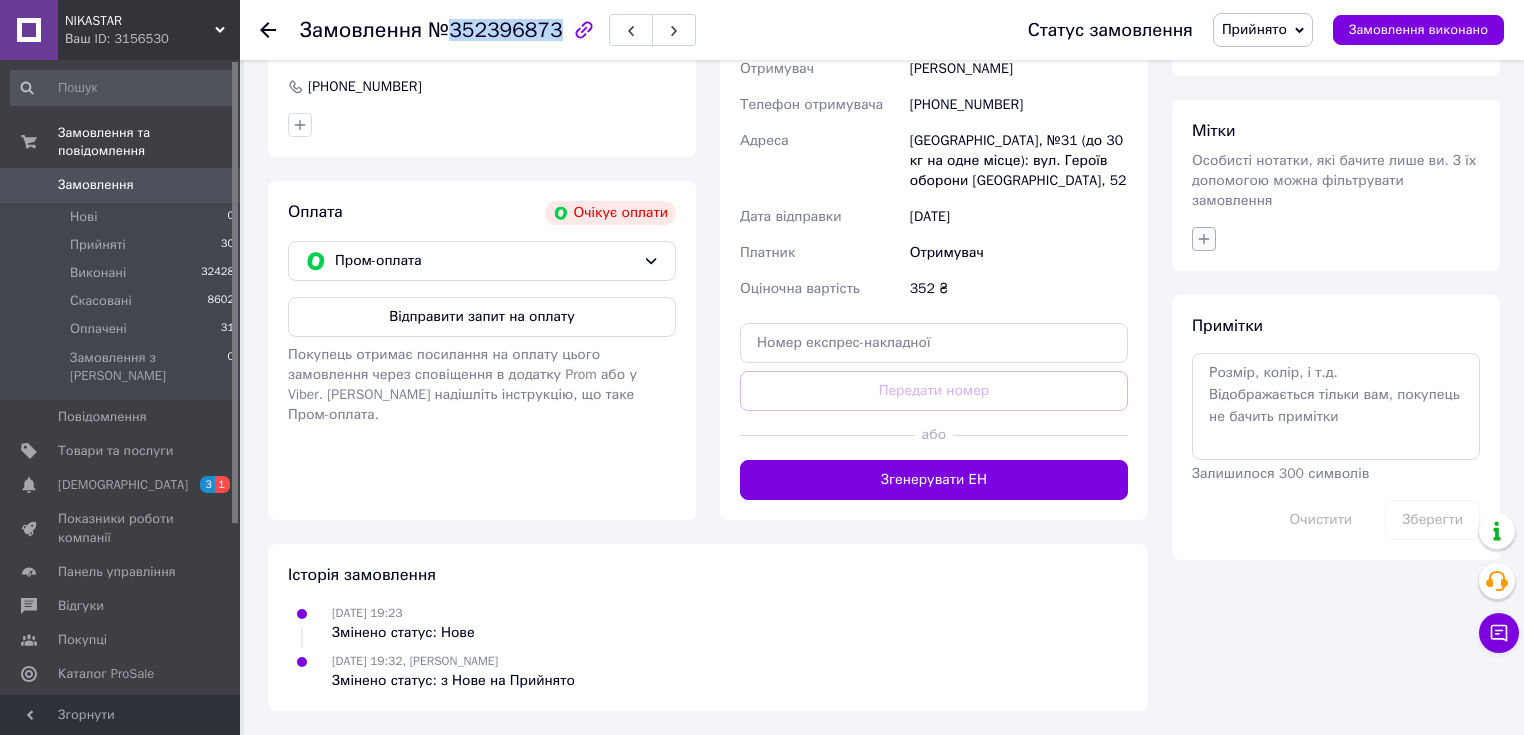 click 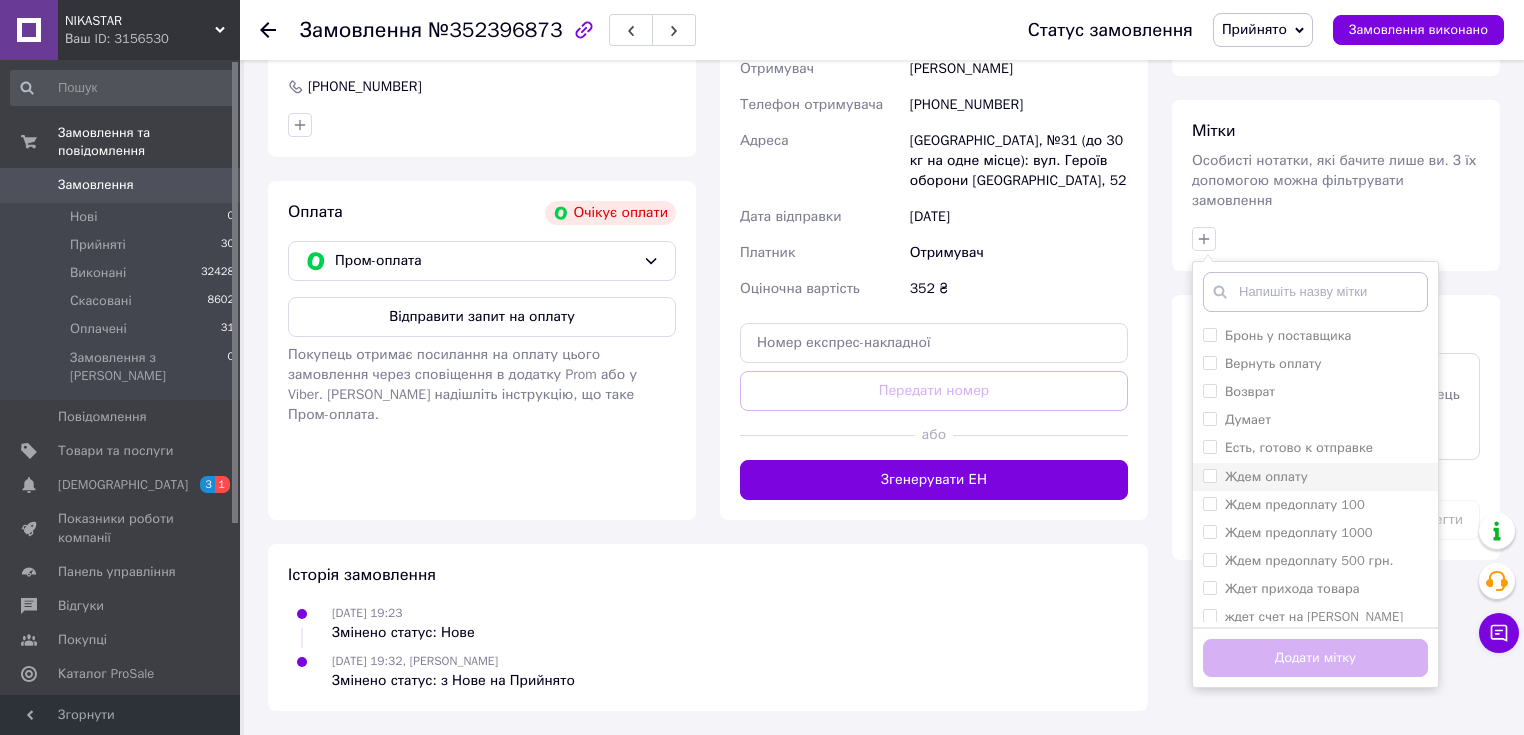 click on "Ждем оплату" at bounding box center [1266, 476] 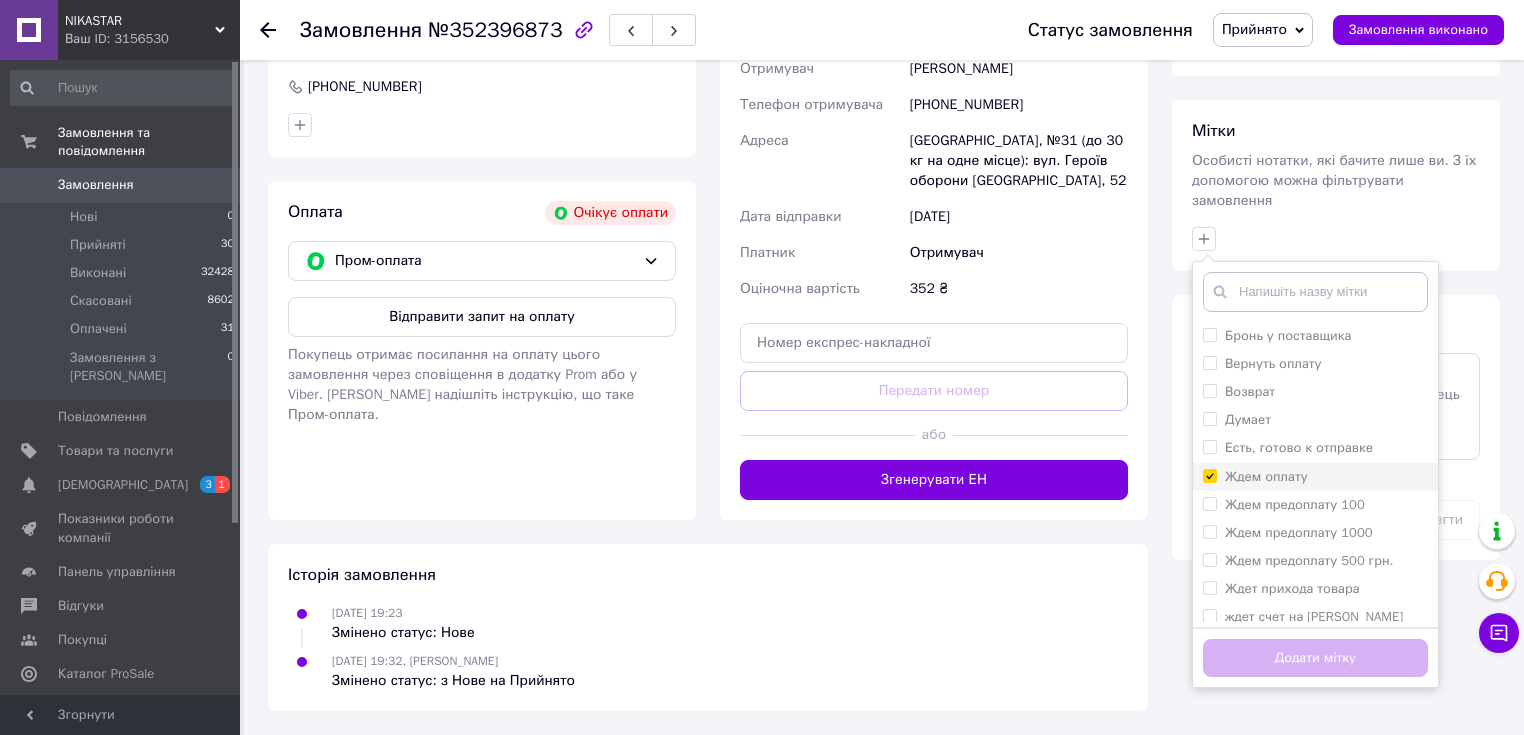 checkbox on "true" 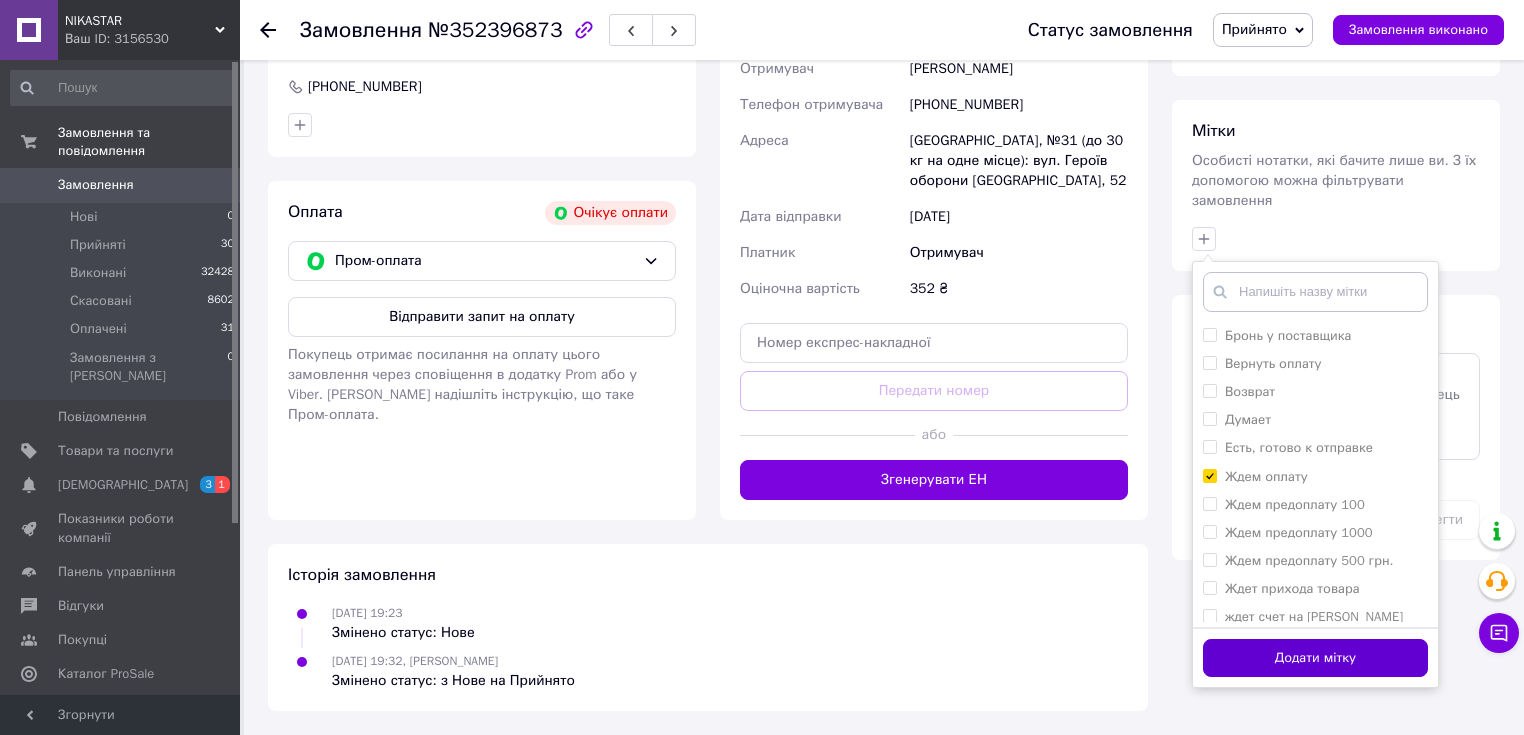 click on "Додати мітку" at bounding box center [1315, 658] 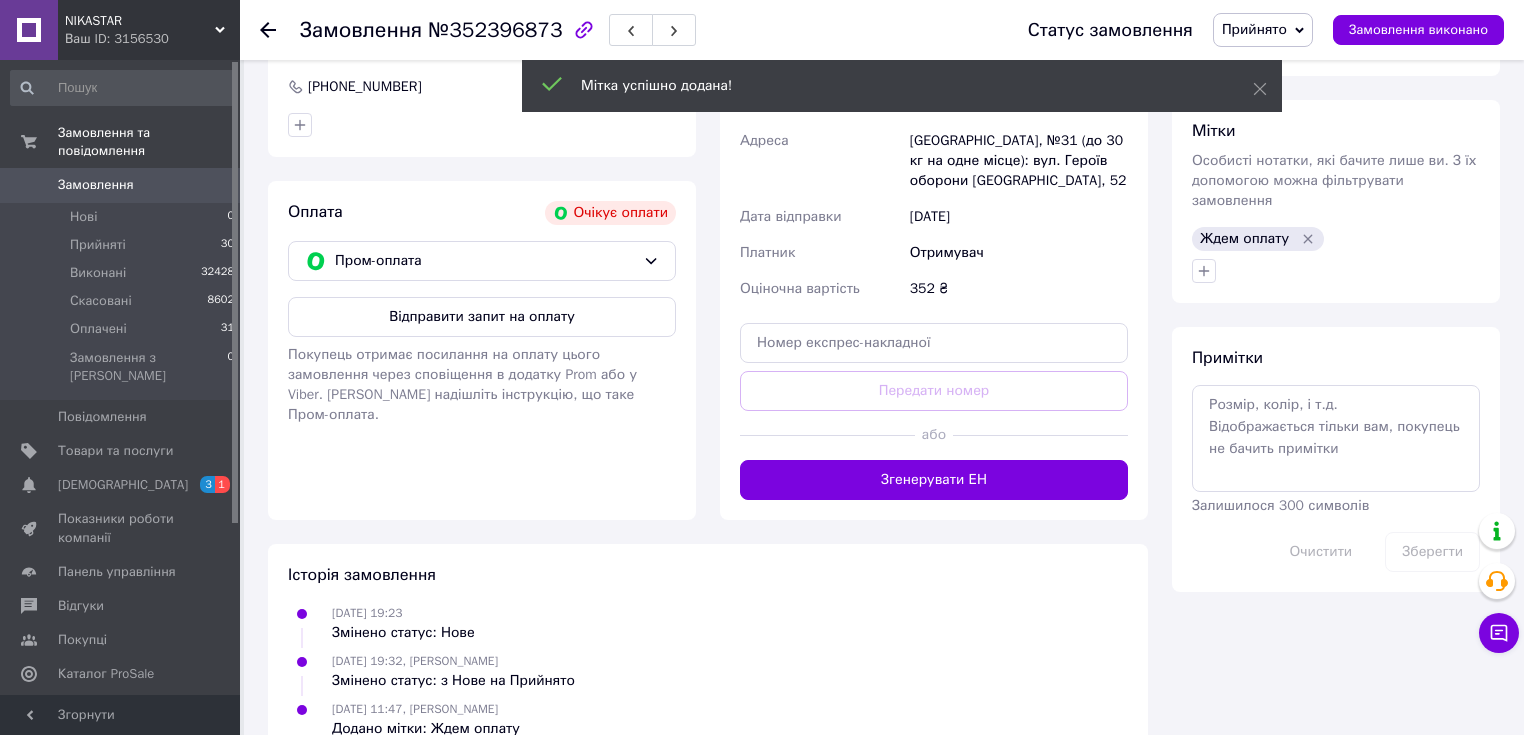 scroll, scrollTop: 513, scrollLeft: 0, axis: vertical 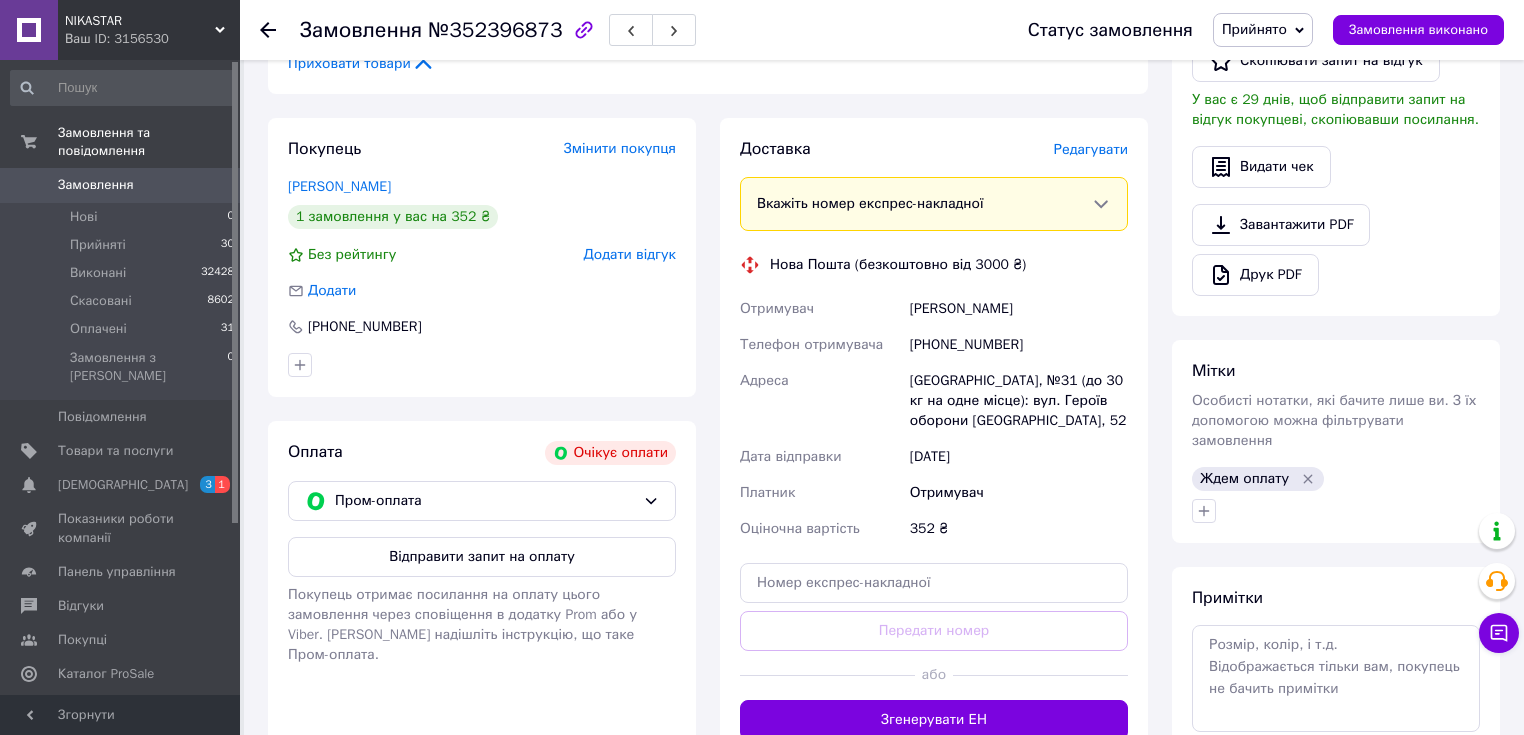 click 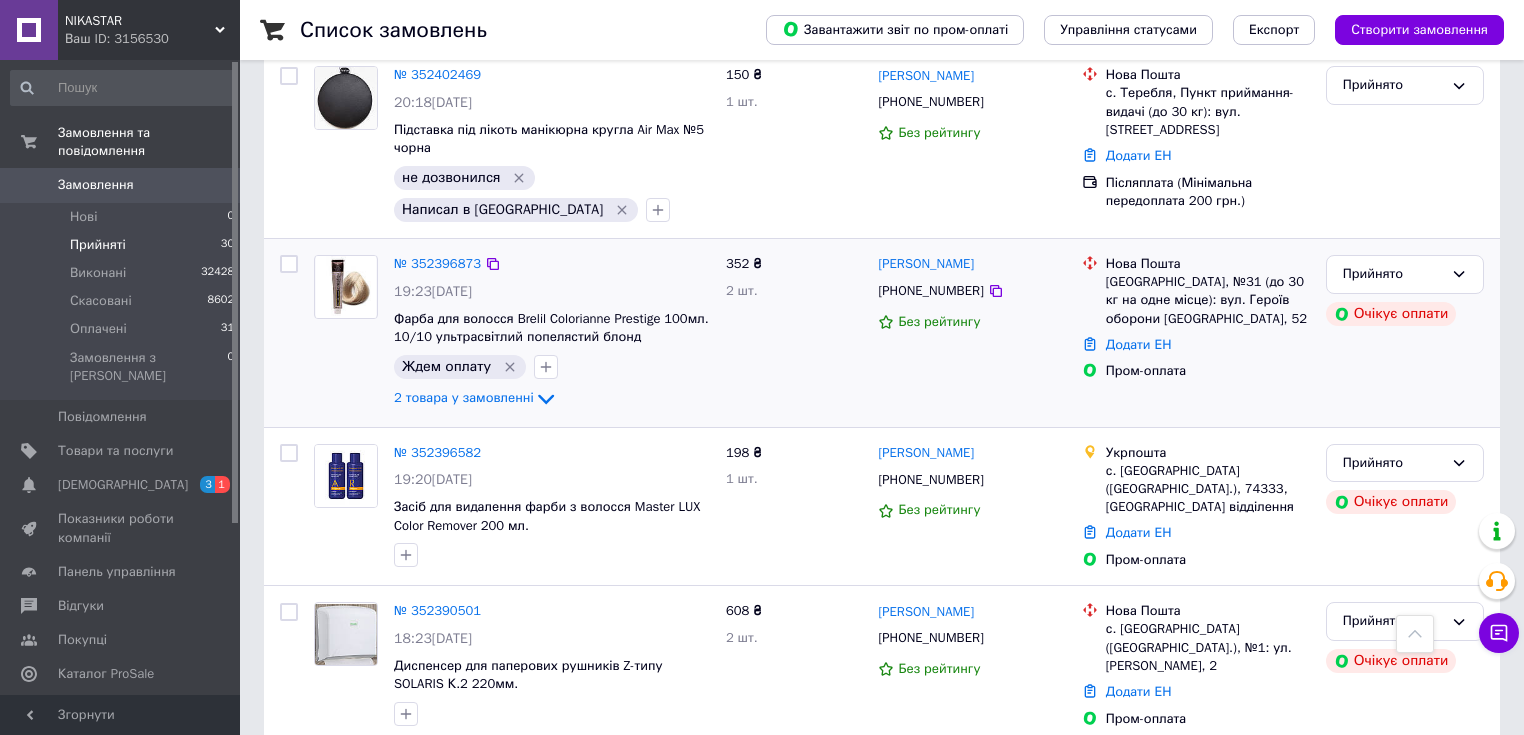 scroll, scrollTop: 1680, scrollLeft: 0, axis: vertical 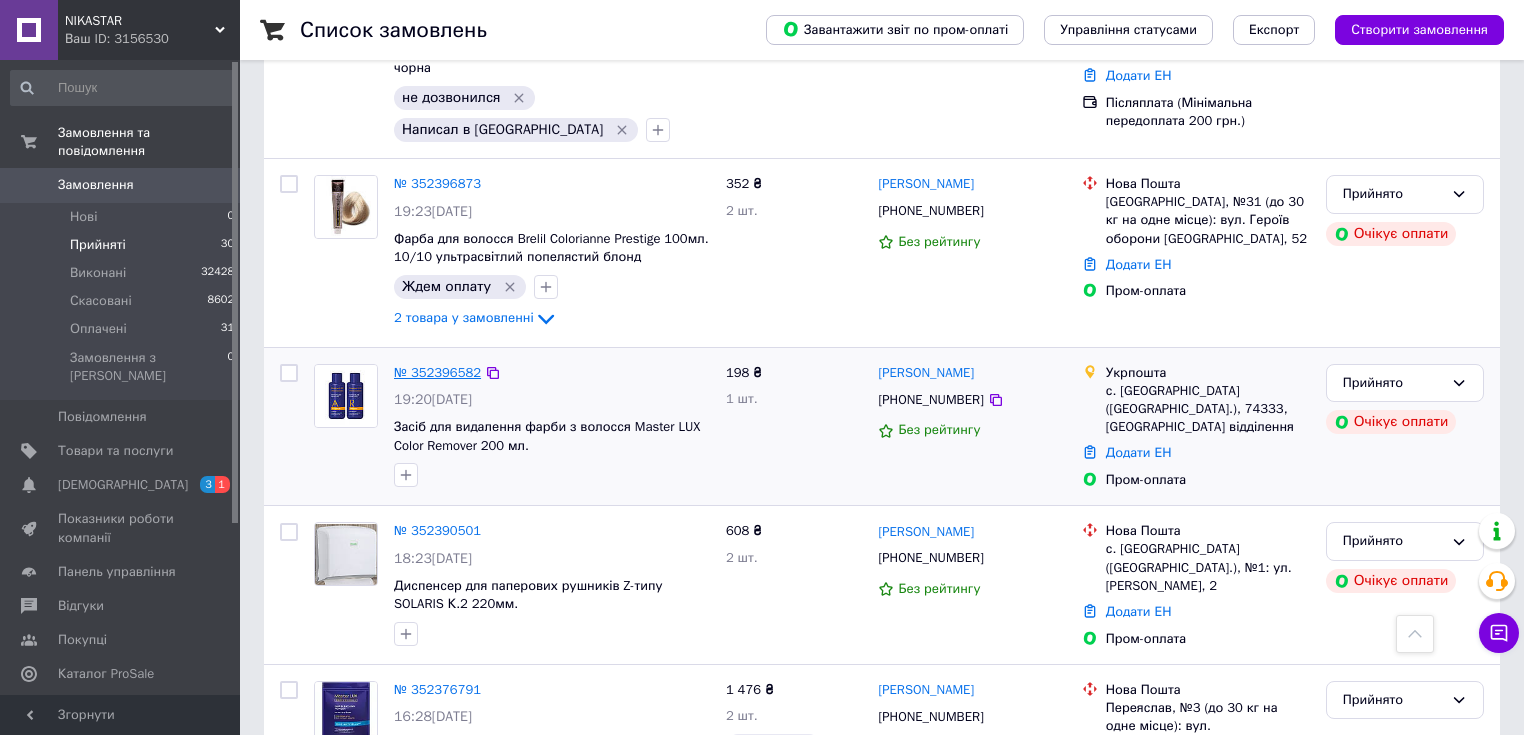 click on "№ 352396582" at bounding box center [437, 372] 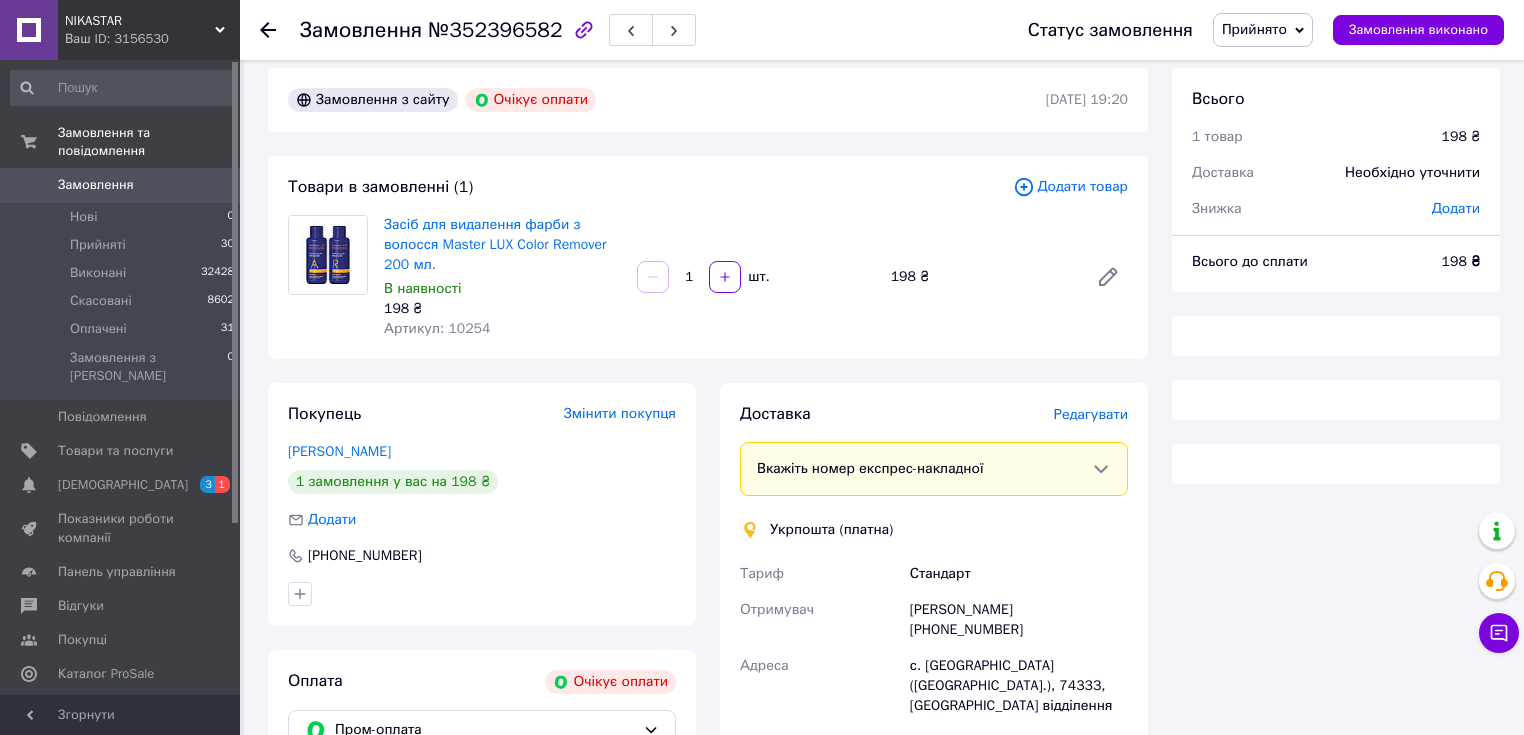 scroll, scrollTop: 0, scrollLeft: 0, axis: both 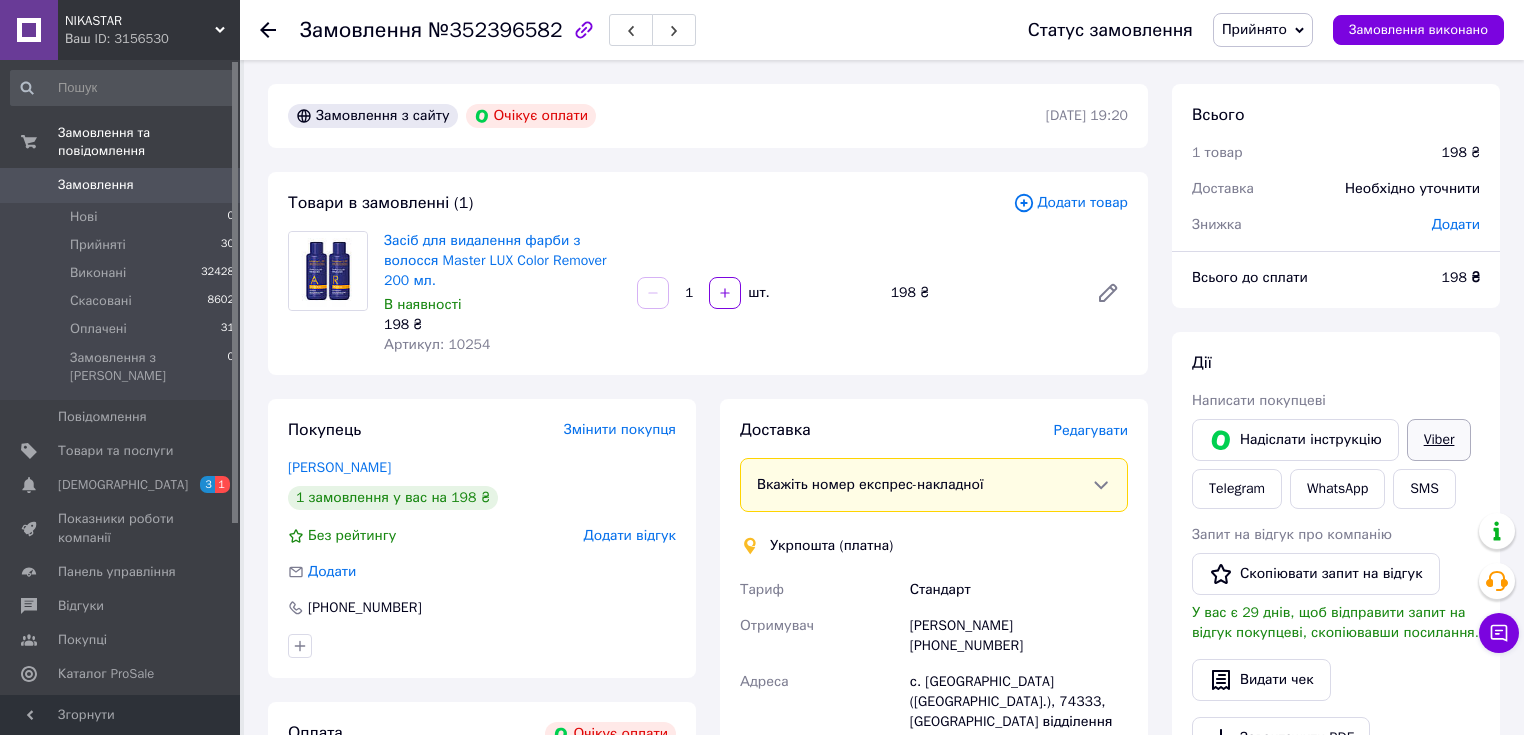 click on "Viber" at bounding box center (1439, 440) 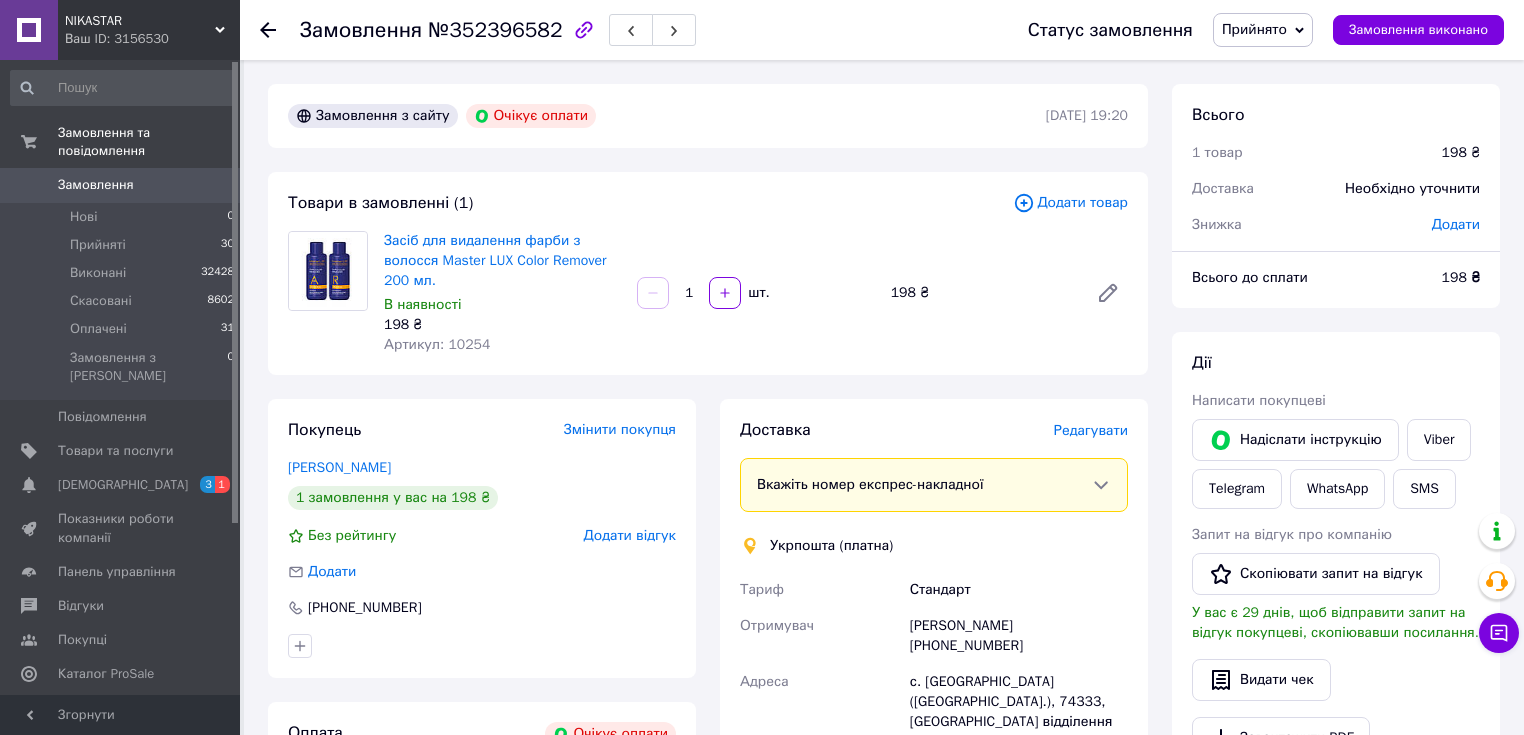 scroll, scrollTop: 80, scrollLeft: 0, axis: vertical 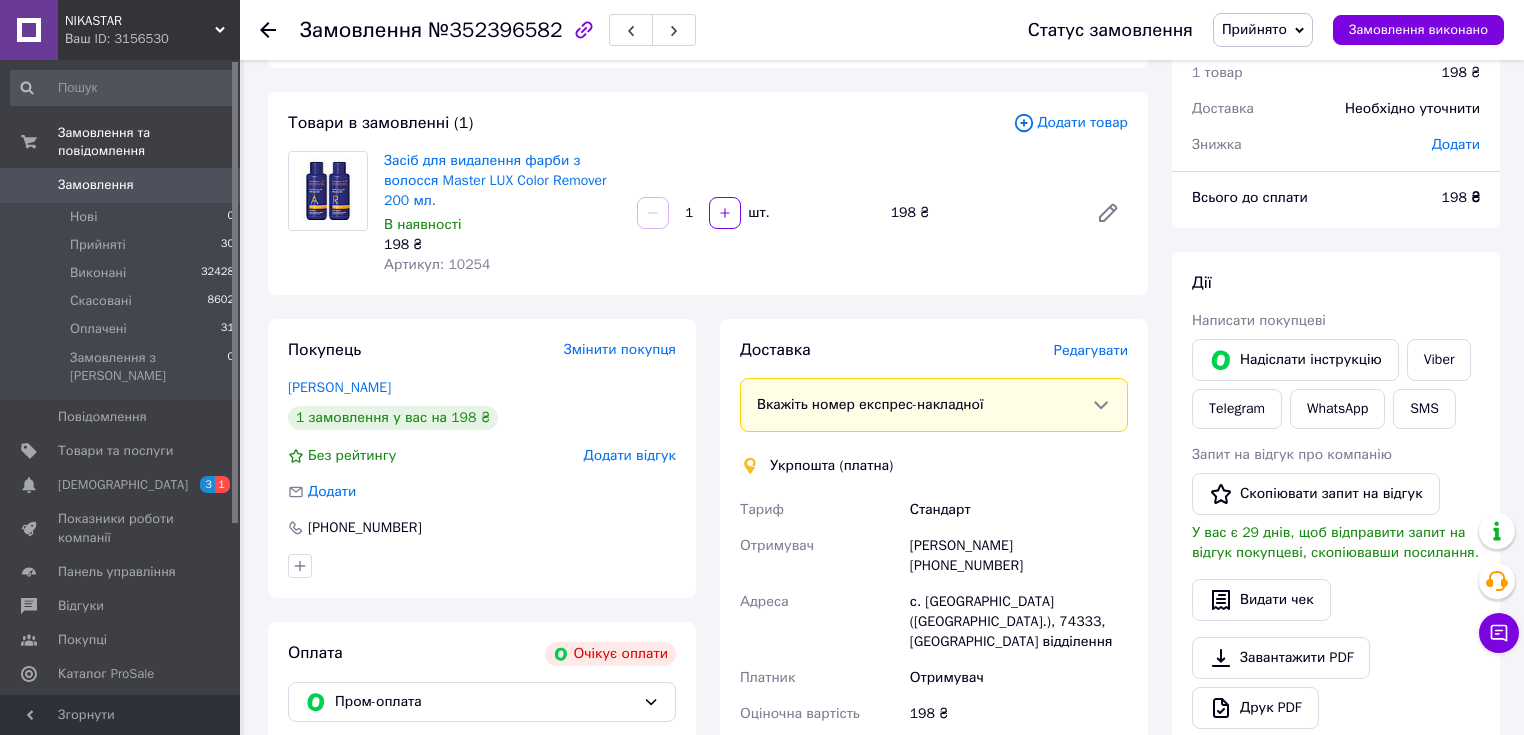 click 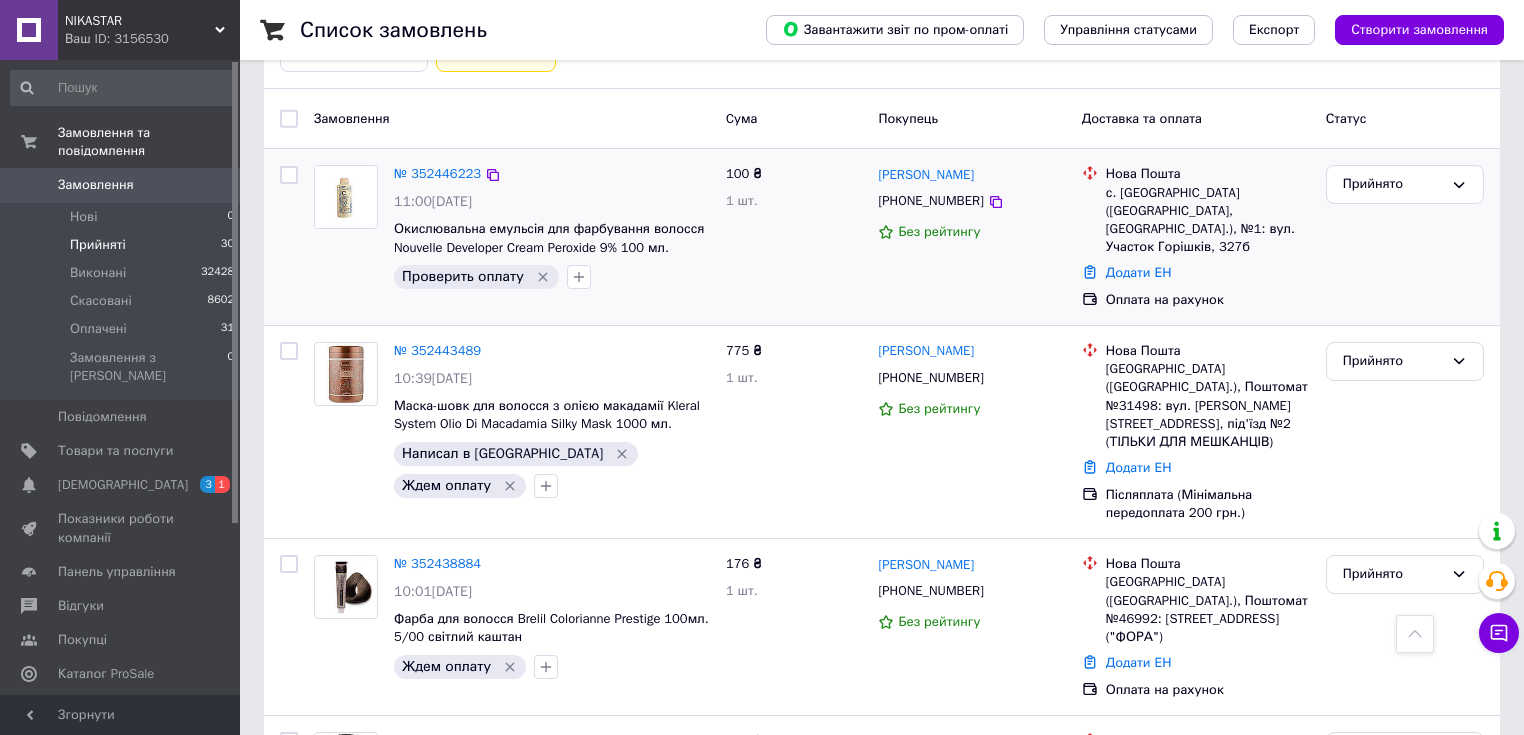 scroll, scrollTop: 160, scrollLeft: 0, axis: vertical 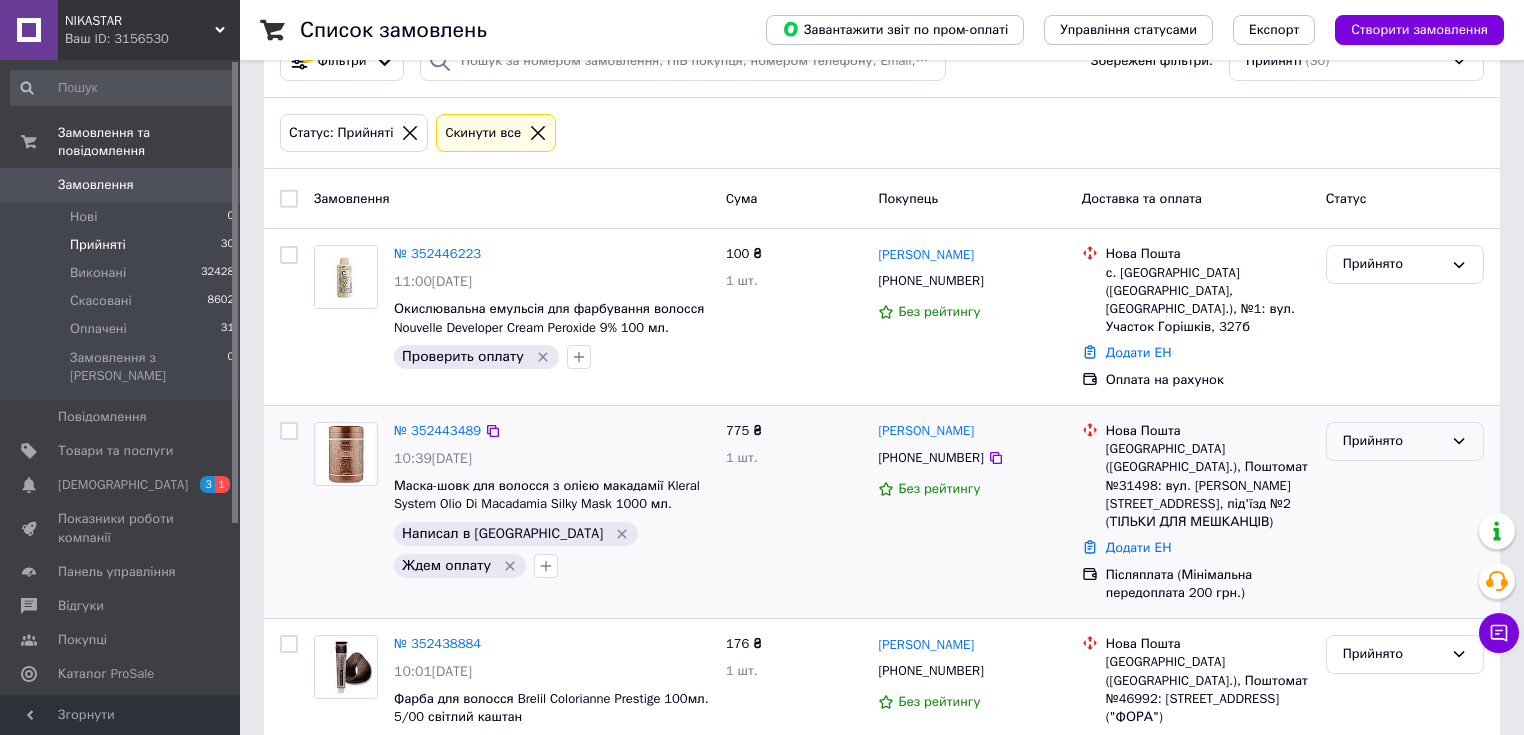 click on "Прийнято" at bounding box center (1393, 441) 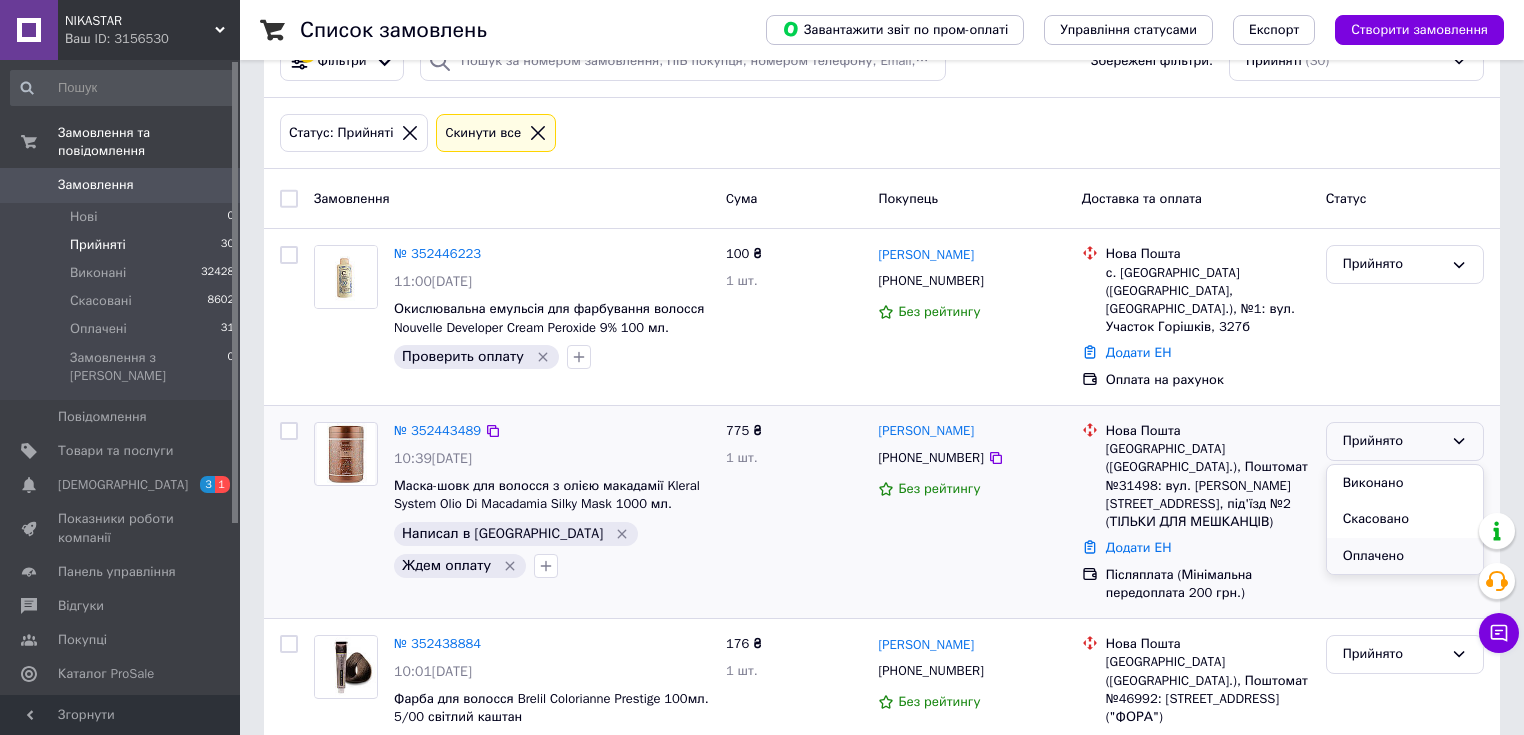 click on "Оплачено" at bounding box center [1405, 556] 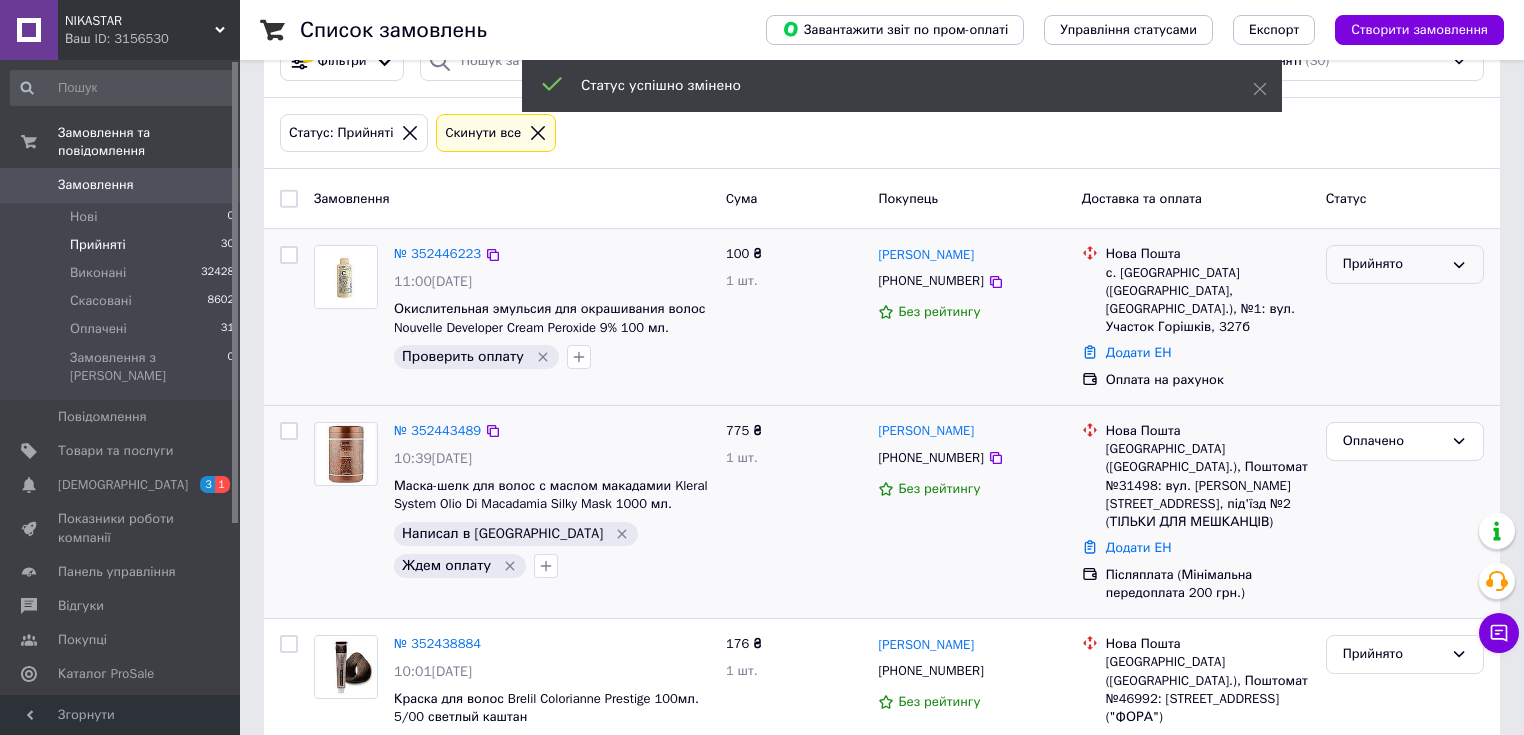 click on "Прийнято" at bounding box center [1393, 264] 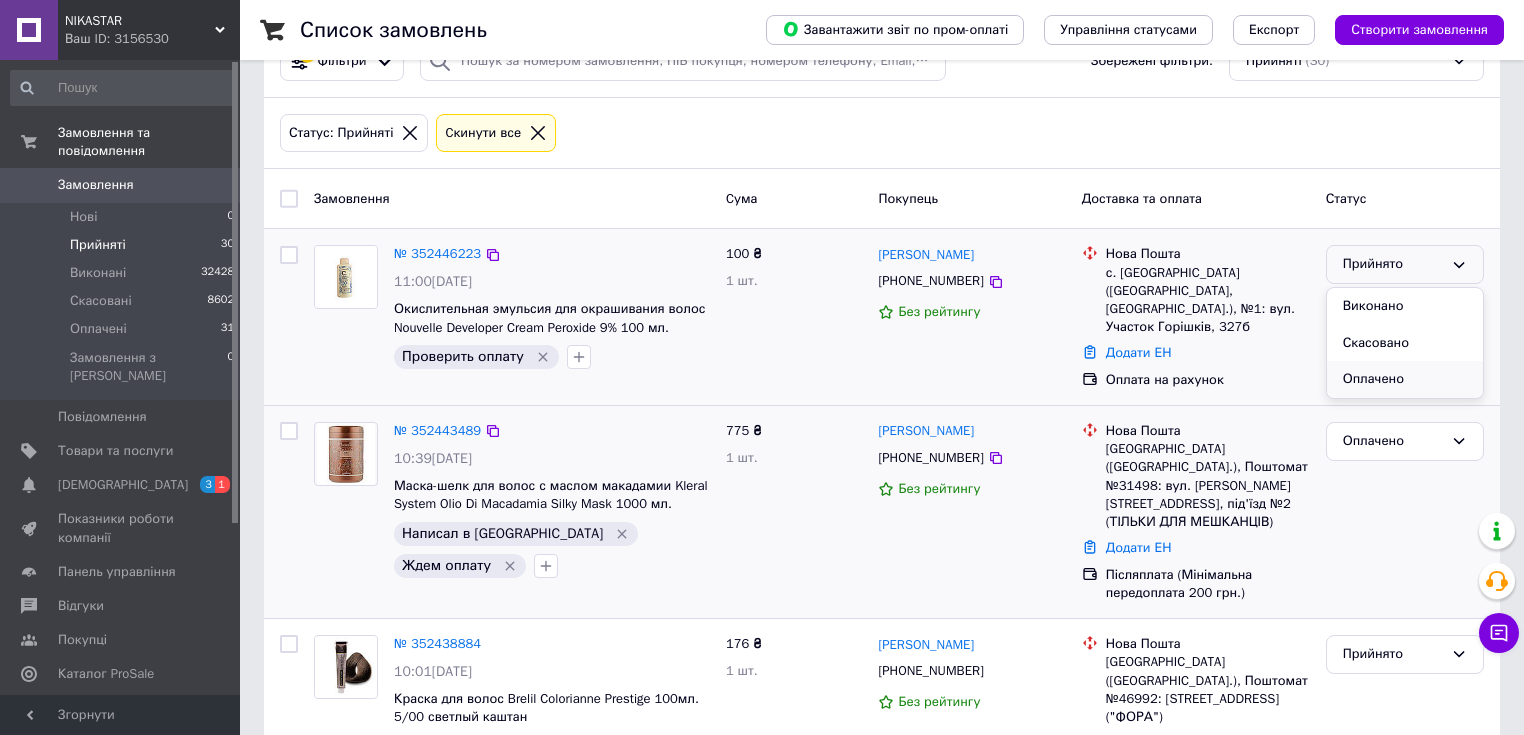 click on "Оплачено" at bounding box center (1405, 379) 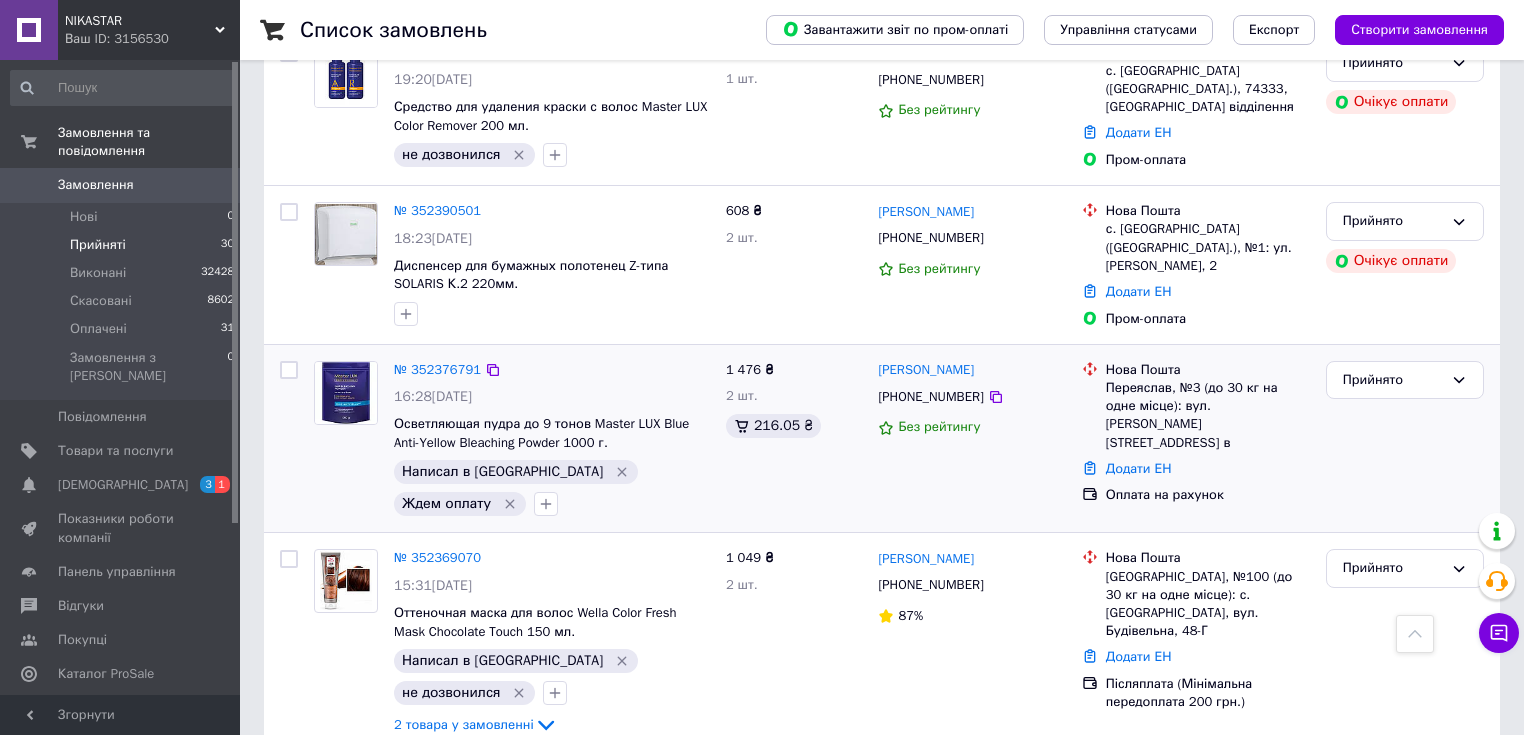 scroll, scrollTop: 1920, scrollLeft: 0, axis: vertical 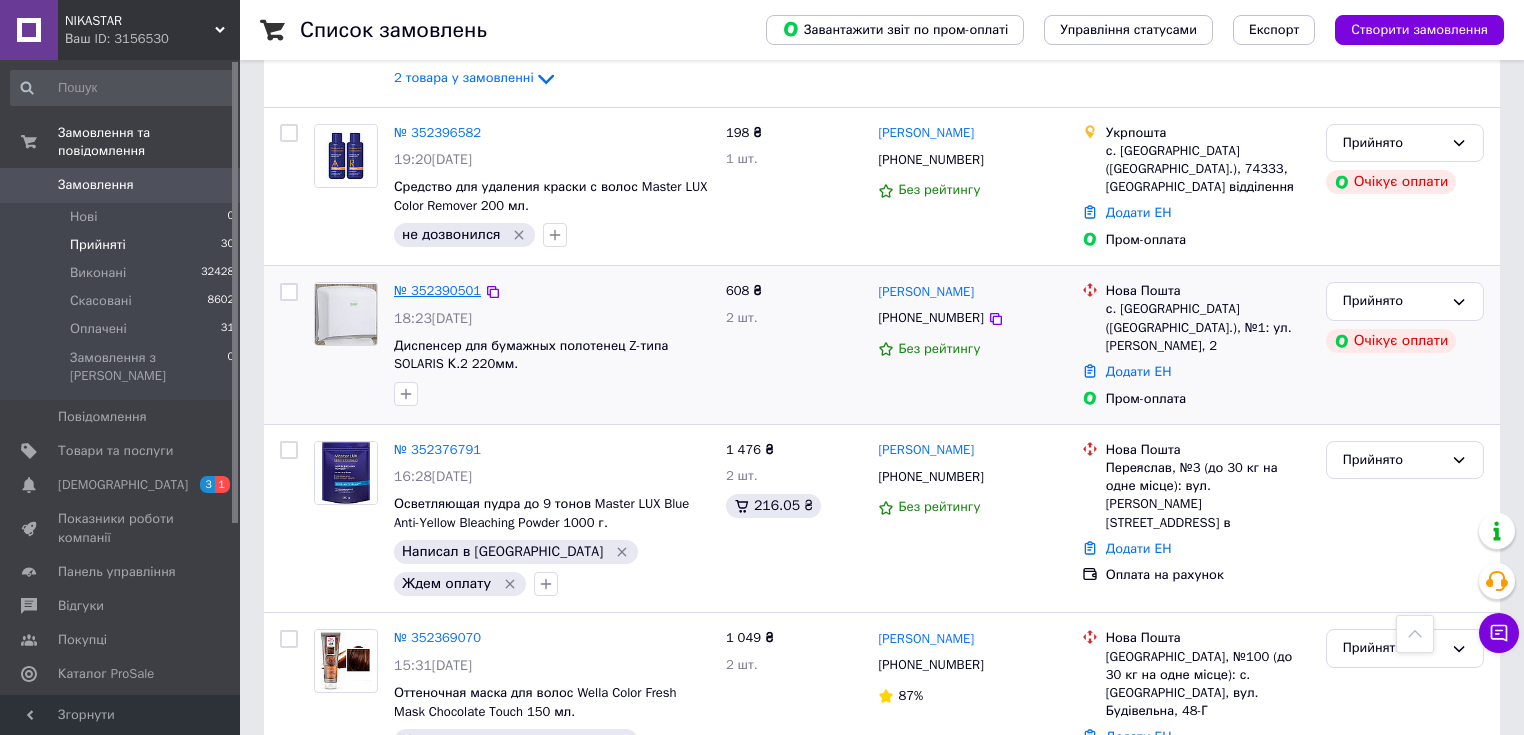 click on "№ 352390501" at bounding box center (437, 290) 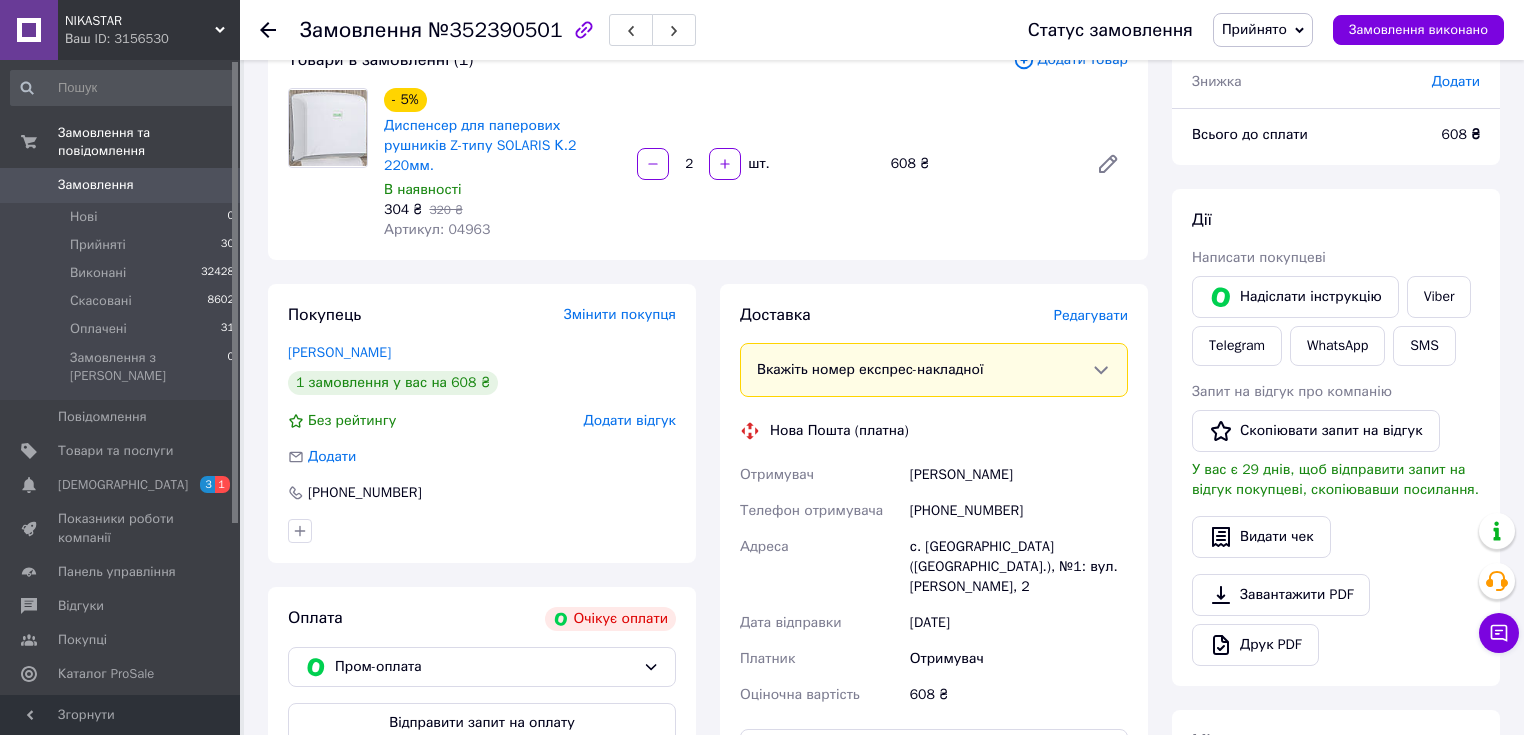 scroll, scrollTop: 223, scrollLeft: 0, axis: vertical 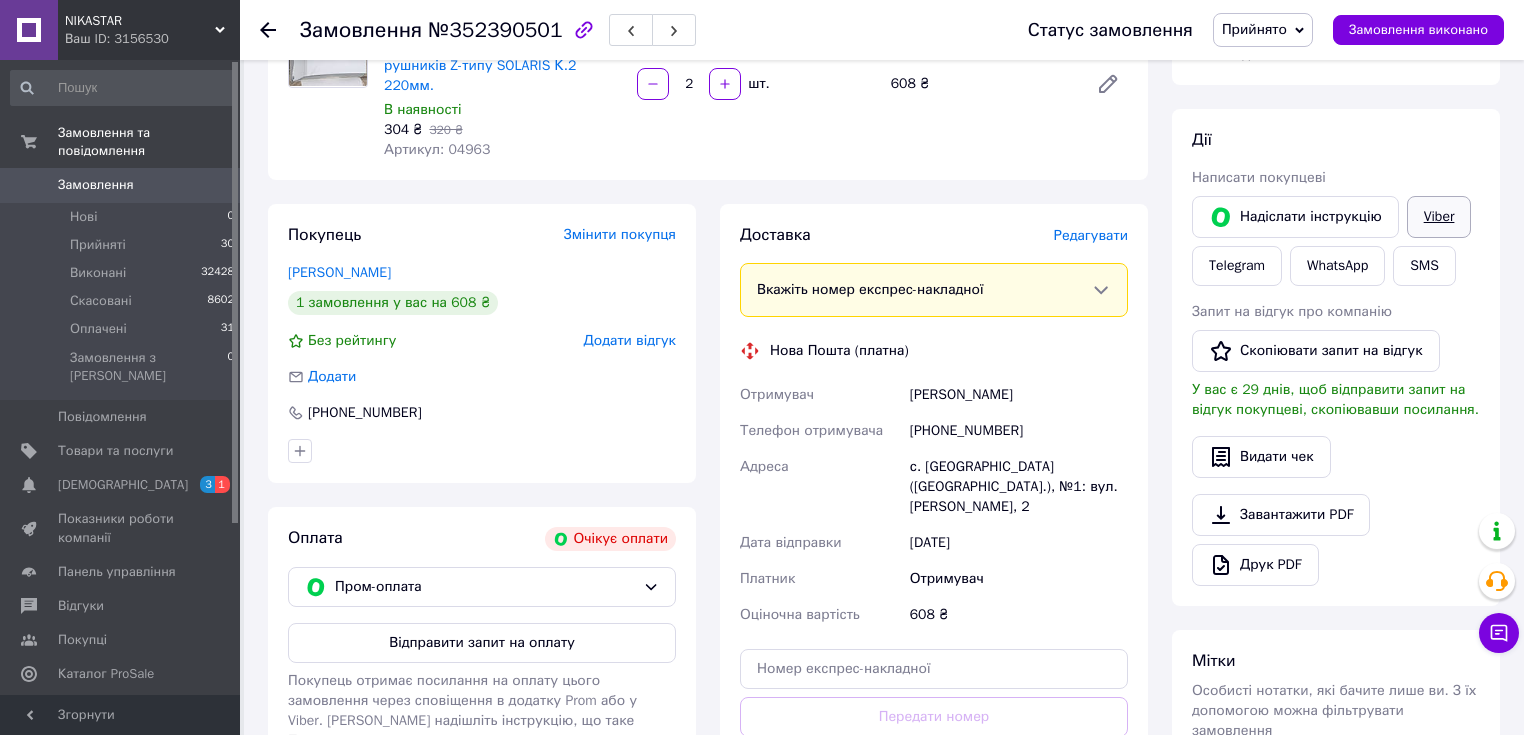 click on "Viber" at bounding box center [1439, 217] 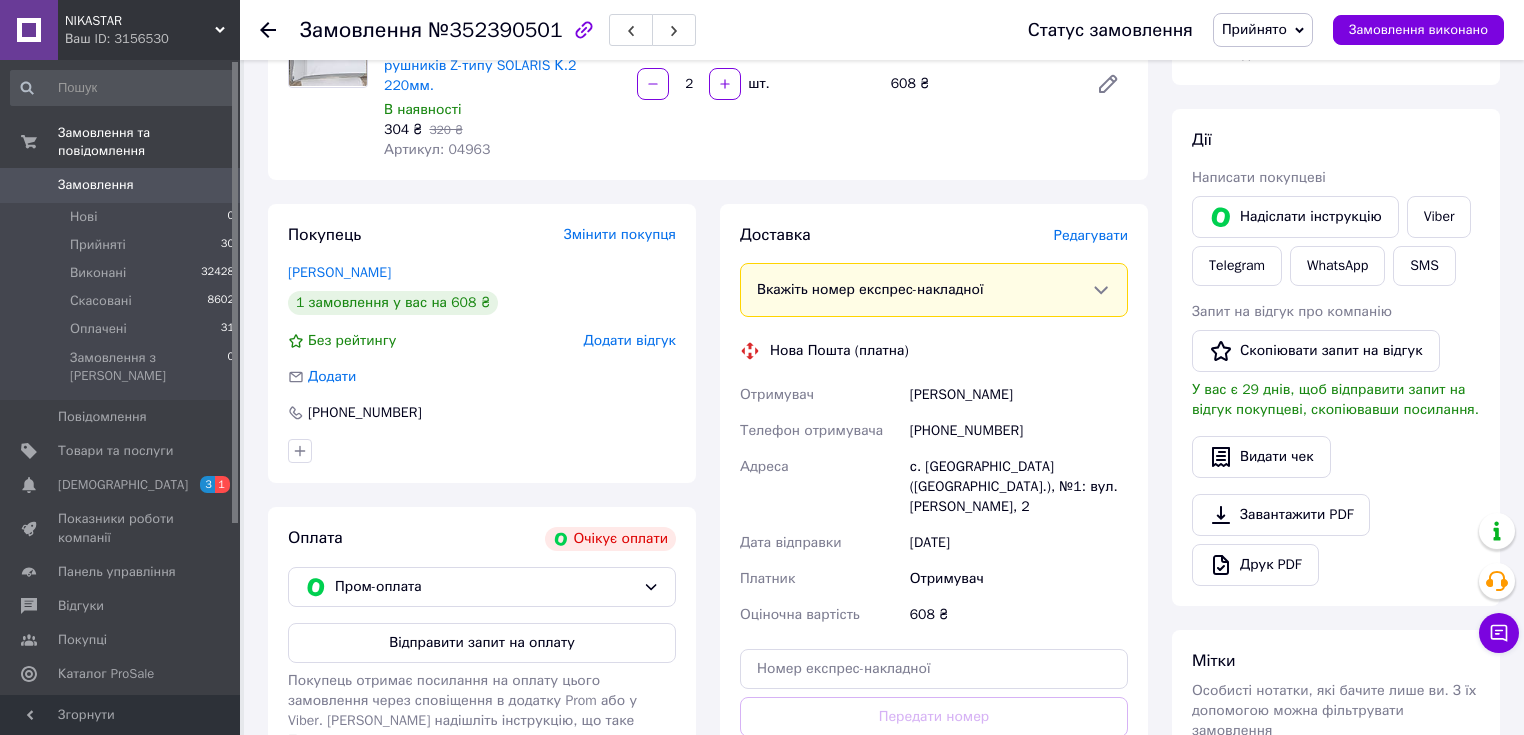 click on "Доставка Редагувати Вкажіть номер експрес-накладної Обов'язково введіть номер експрес-накладної,
якщо створювали її не на цій сторінці. У разі,
якщо номер ЕН не буде доданий, ми не зможемо
виплатити гроші за замовлення Мобільний номер покупця (із замовлення) повинен відповідати номеру отримувача за накладною Нова Пошта (платна) Отримувач Левчик Надія Телефон отримувача +380981714017 Адреса с. Рудня (Львівська обл.), №1: вул. Лесі Українки, 2 Дата відправки 13.07.2025 Платник Отримувач Оціночна вартість 608 ₴ Передати номер або Згенерувати ЕН Платник Отримувач Левчик" at bounding box center (934, 525) 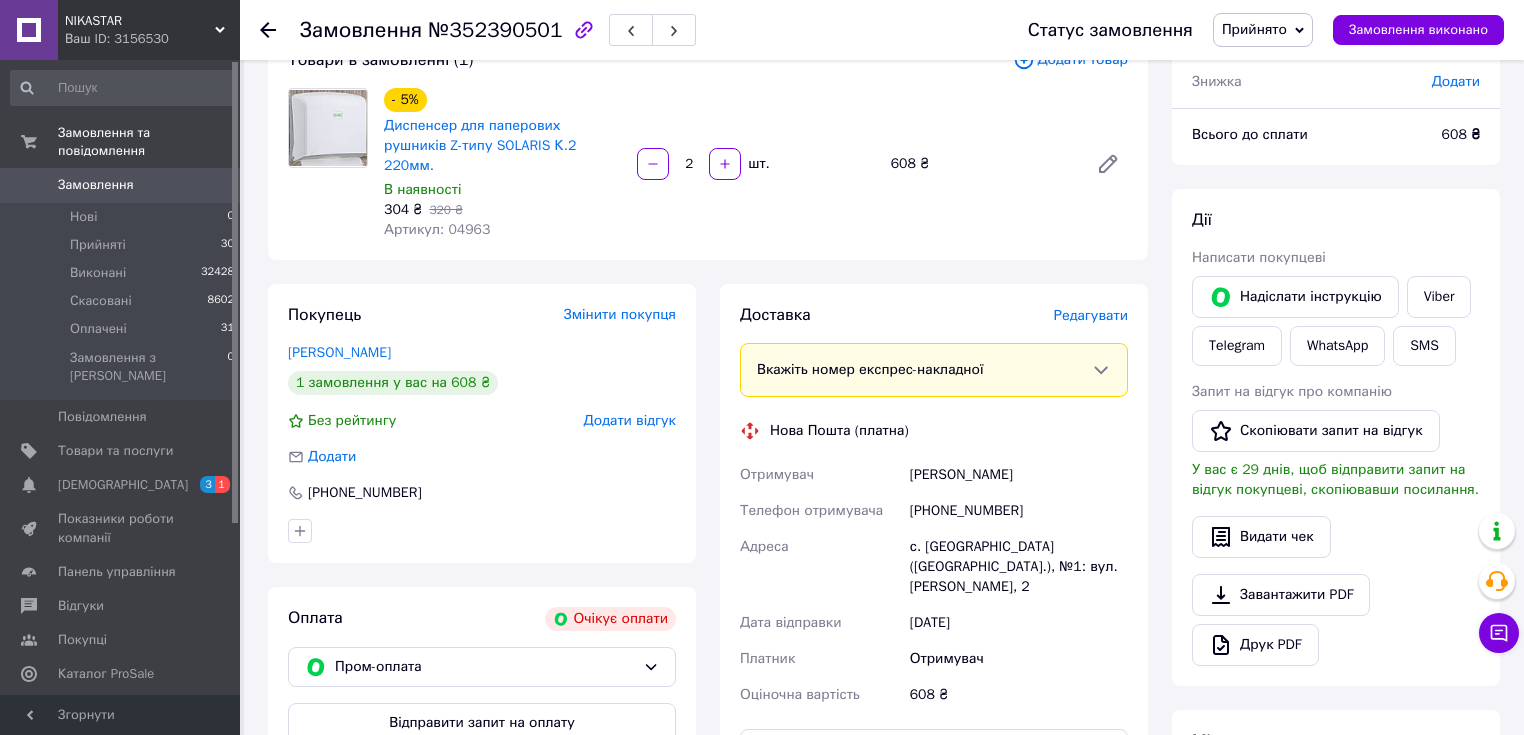 scroll, scrollTop: 63, scrollLeft: 0, axis: vertical 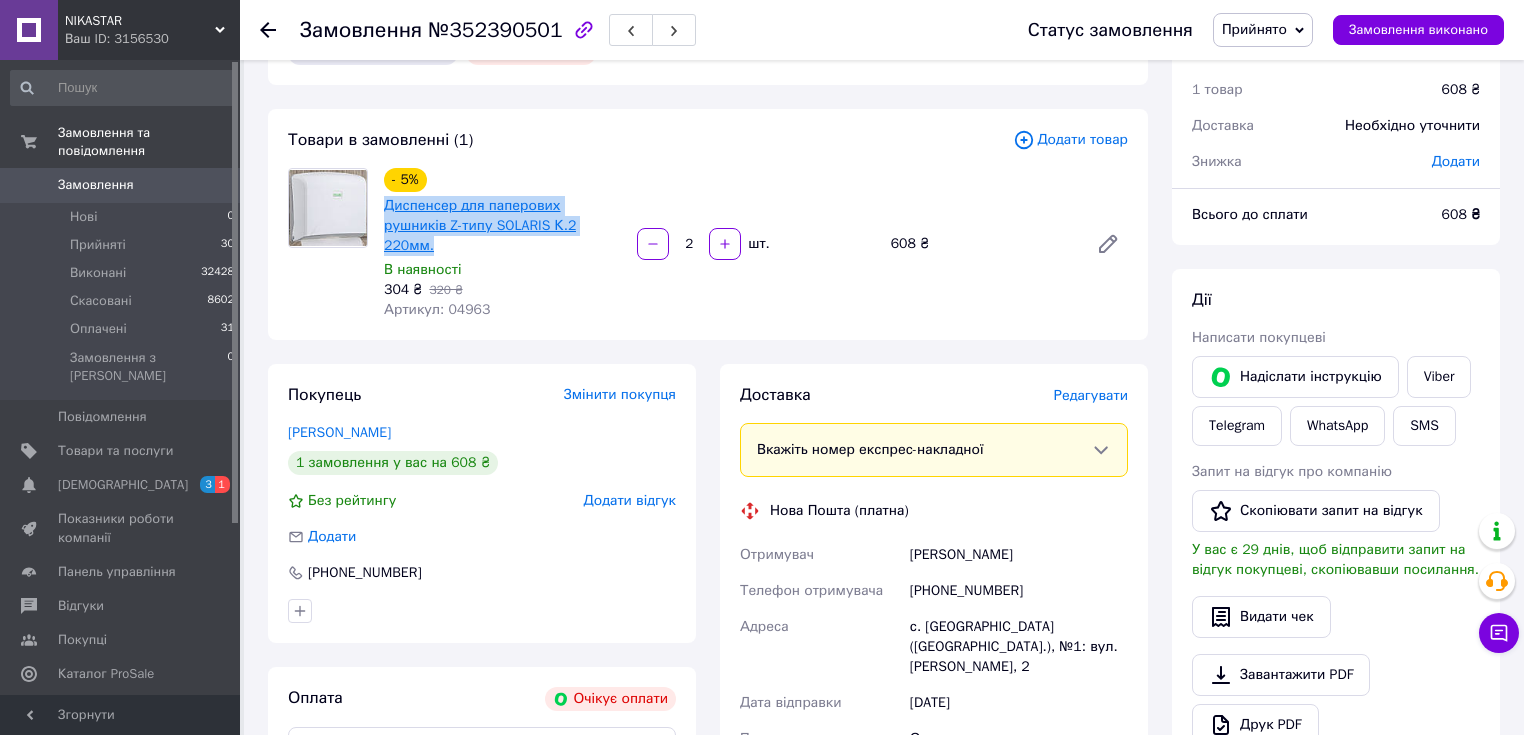 drag, startPoint x: 573, startPoint y: 228, endPoint x: 386, endPoint y: 197, distance: 189.55211 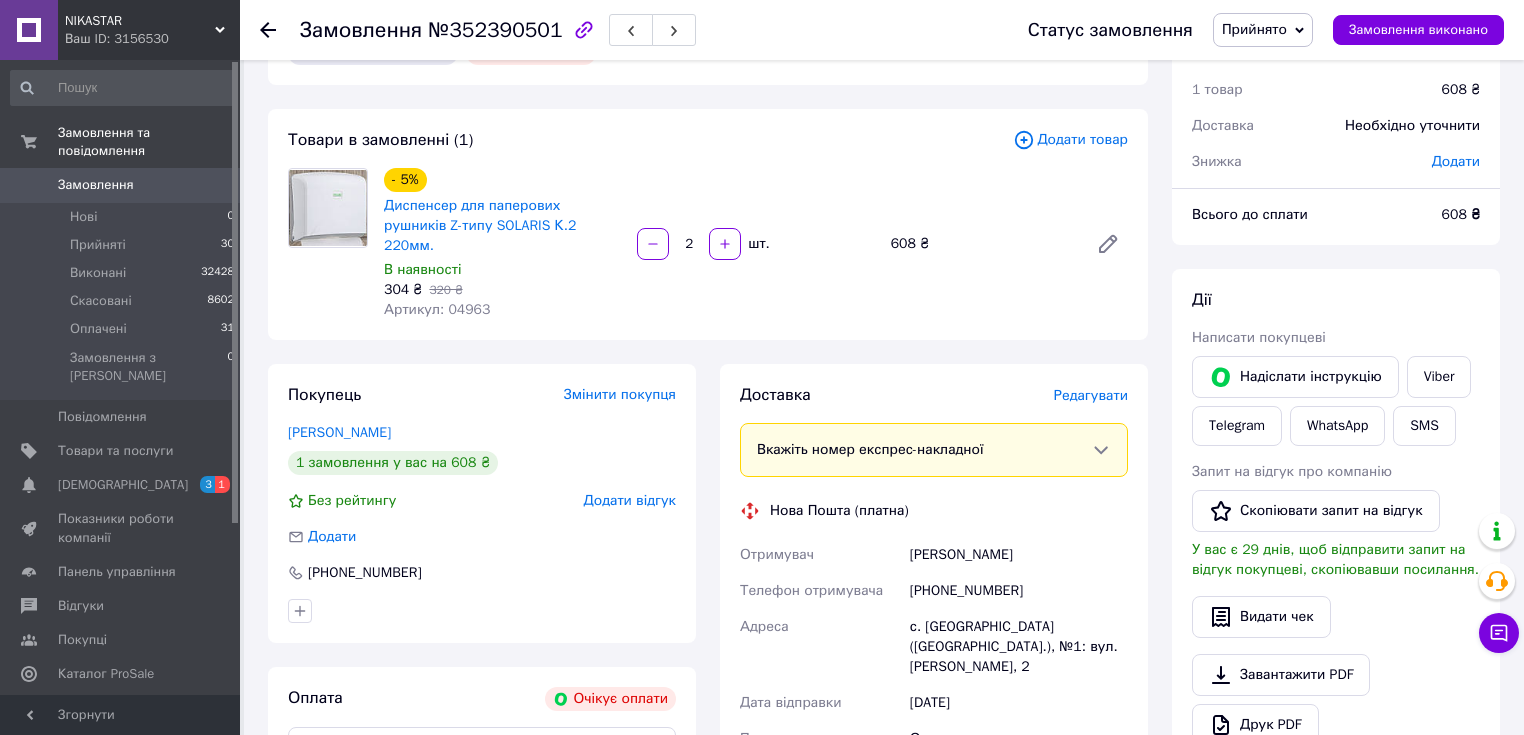 click on "Покупець Змінити покупця Левчик Надія 1 замовлення у вас на 608 ₴ Без рейтингу   Додати відгук Додати +380981714017 Оплата Очікує оплати Пром-оплата Відправити запит на оплату Покупець отримає посилання на оплату цього замовлення через сповіщення в додатку Prom або у Viber. Або надішліть інструкцію, що таке Пром-оплата." at bounding box center [482, 685] 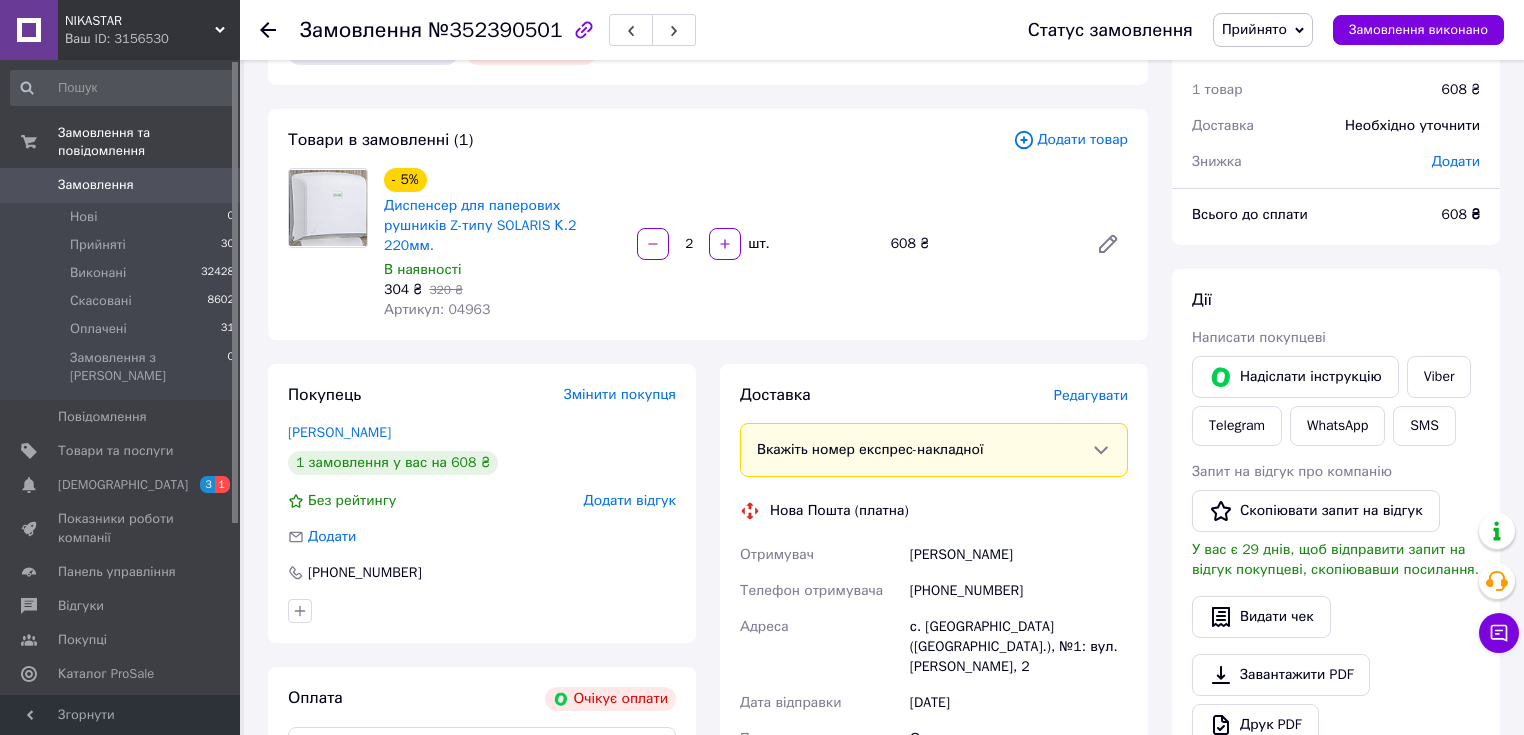 click on "№352390501" at bounding box center [495, 30] 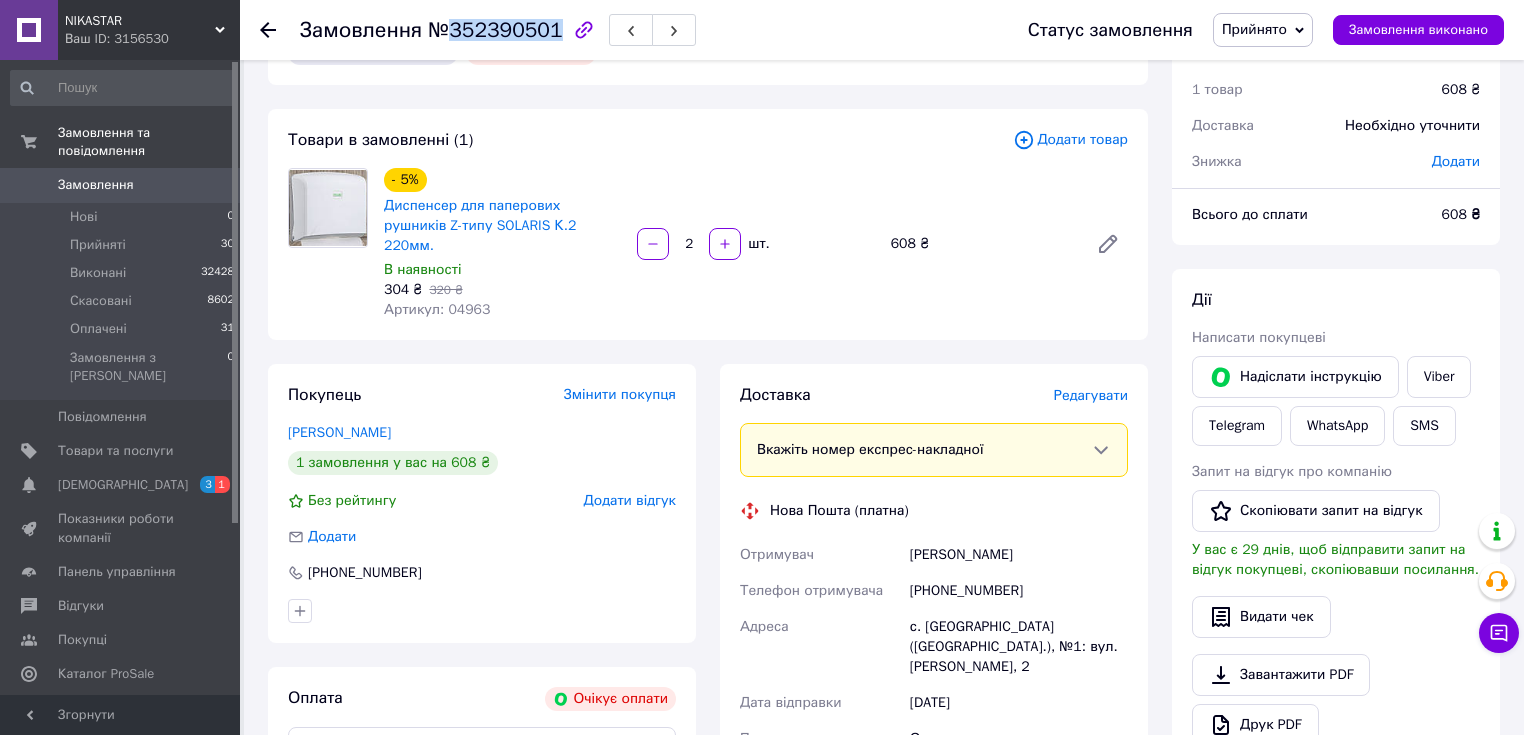 click on "№352390501" at bounding box center [495, 30] 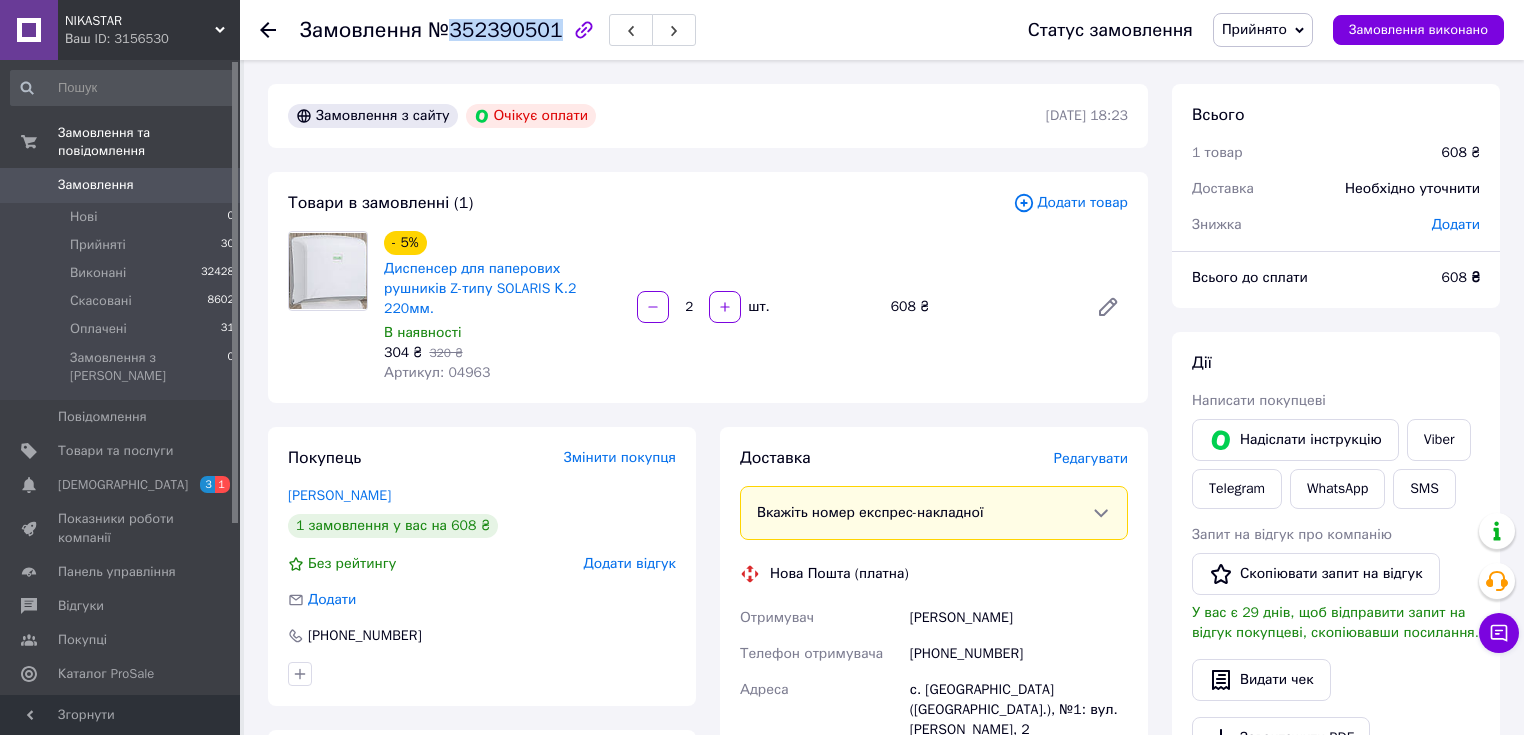 scroll, scrollTop: 160, scrollLeft: 0, axis: vertical 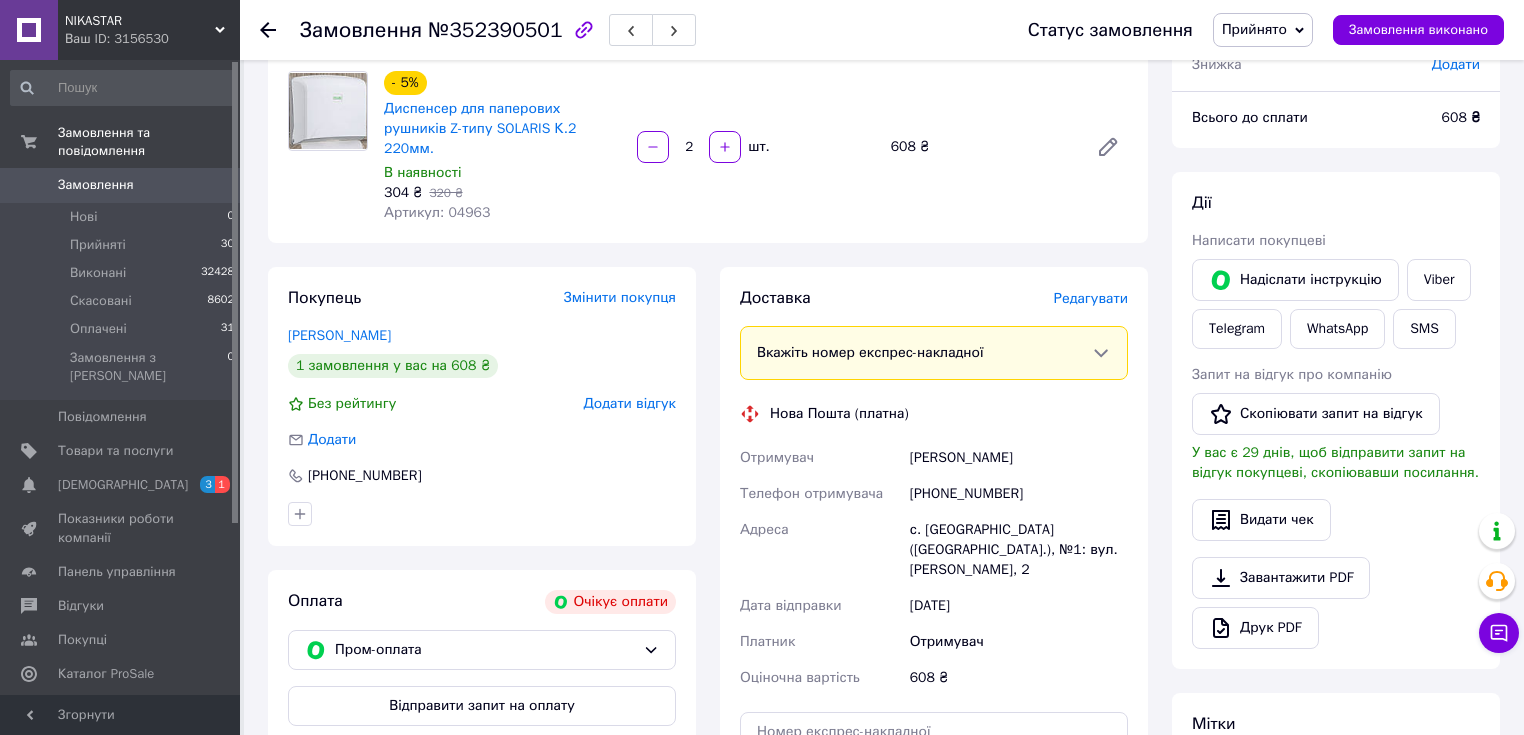 click 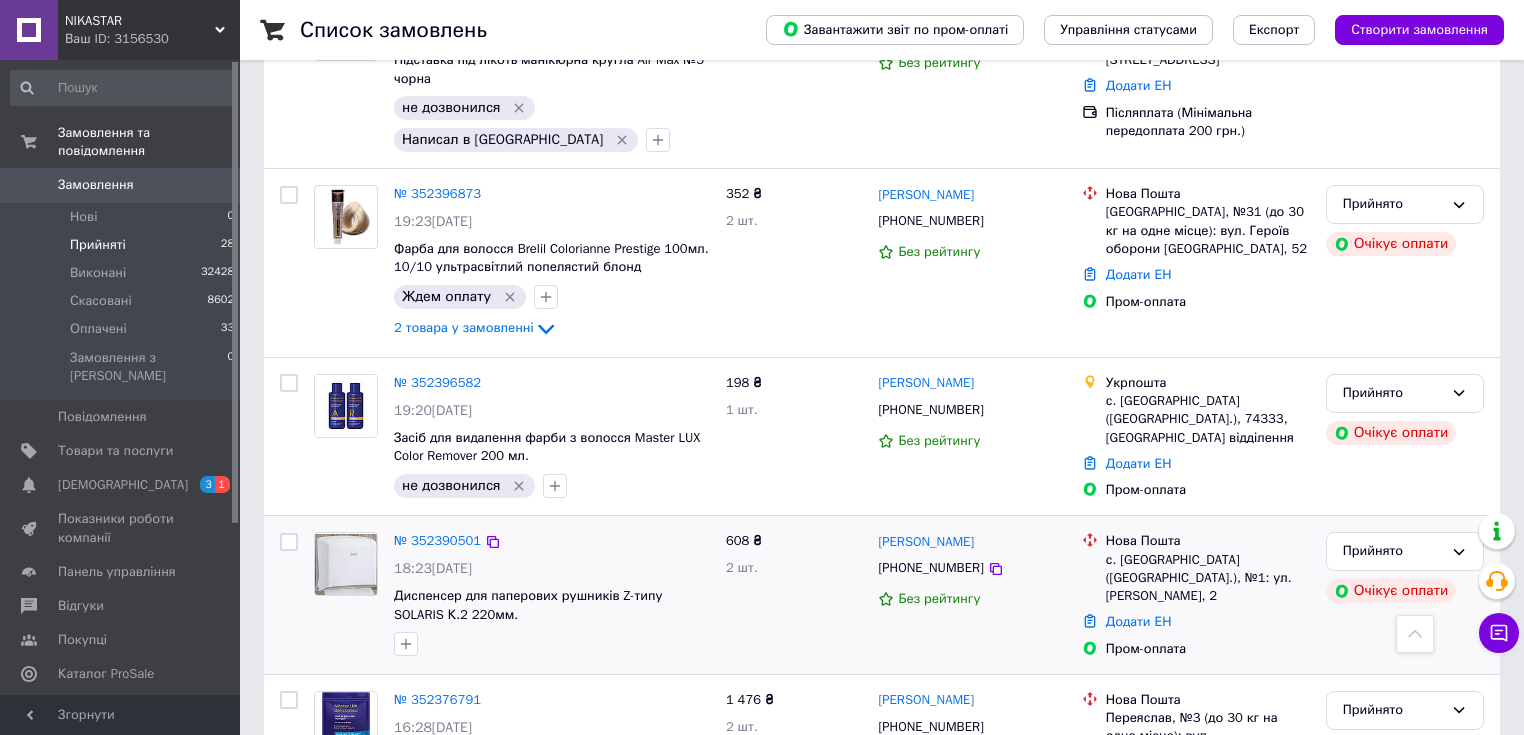 scroll, scrollTop: 1360, scrollLeft: 0, axis: vertical 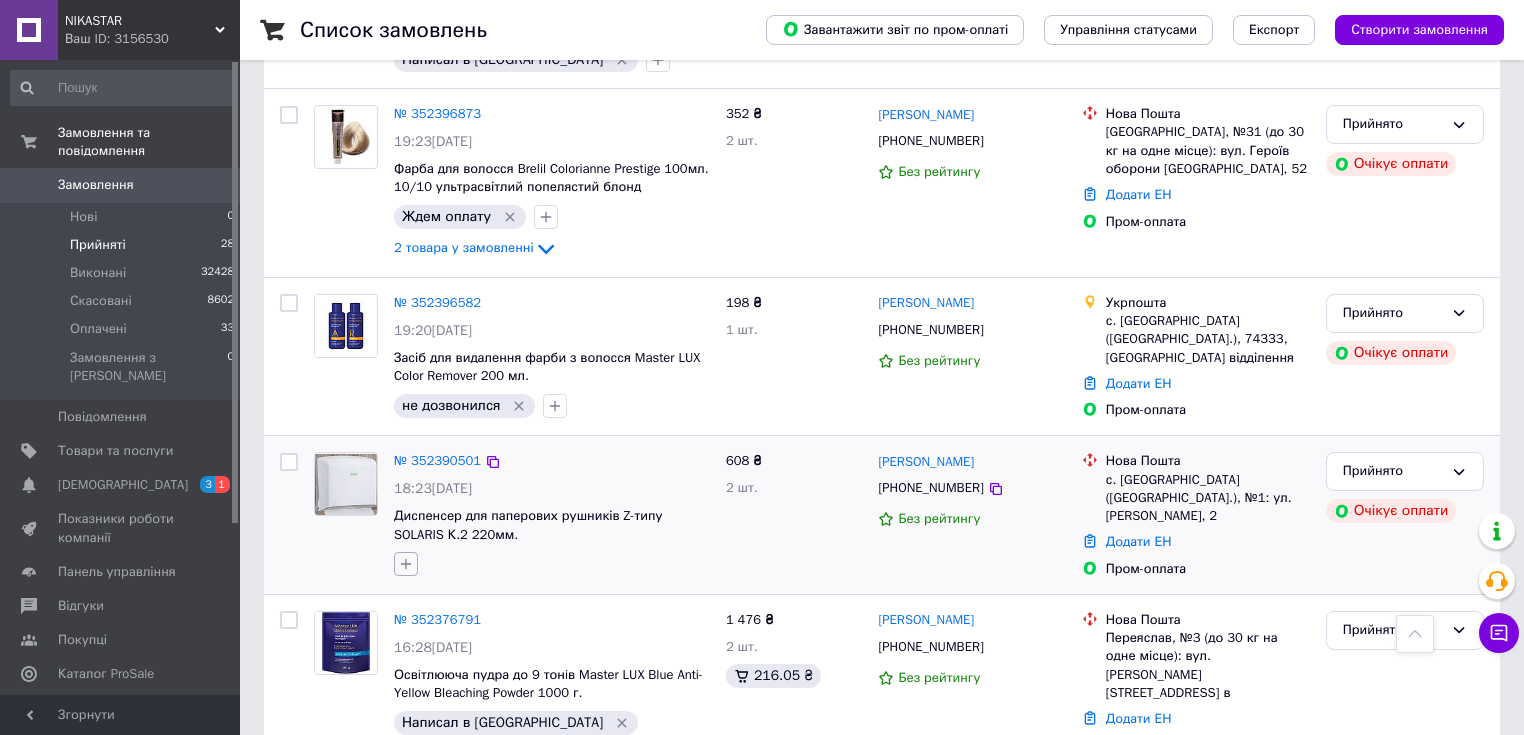 click 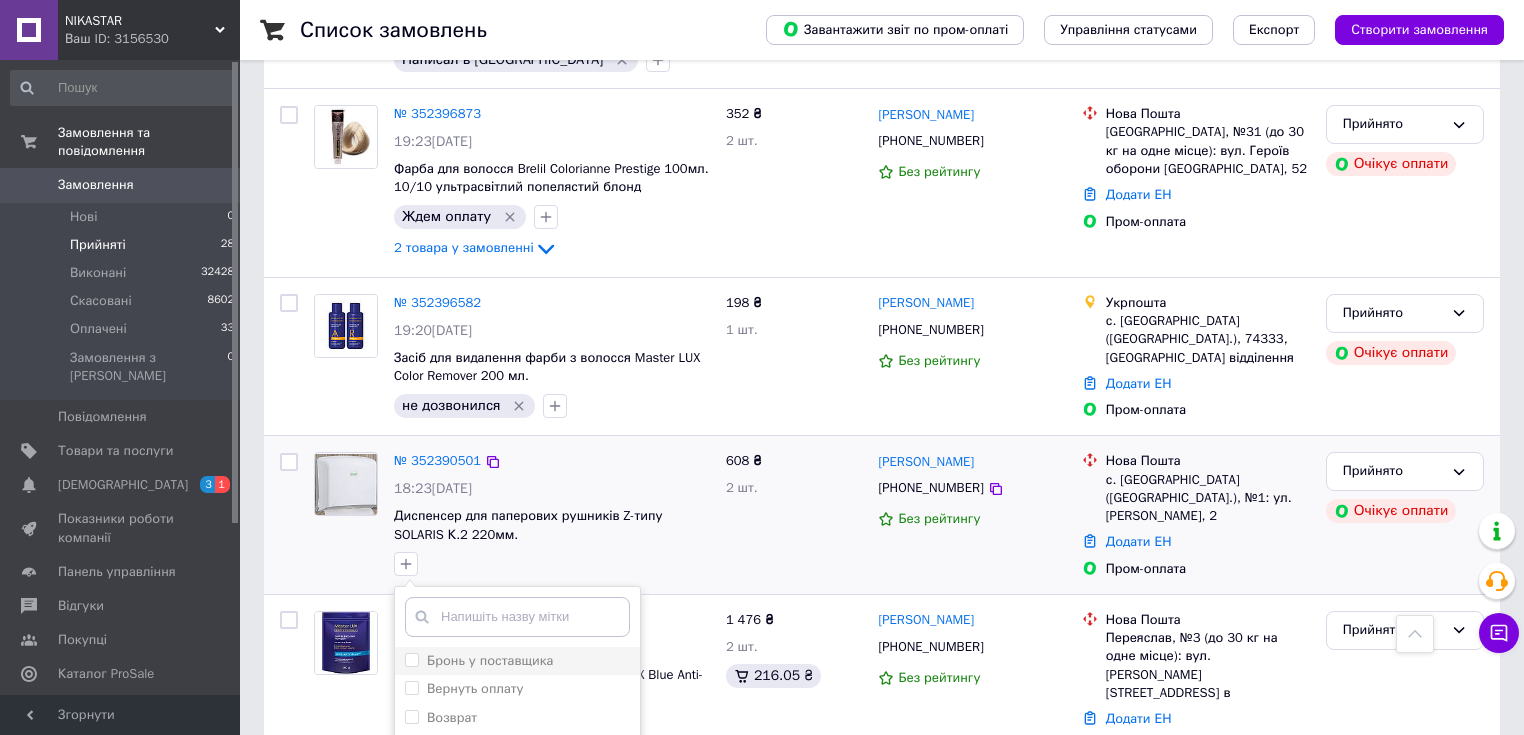 scroll, scrollTop: 1440, scrollLeft: 0, axis: vertical 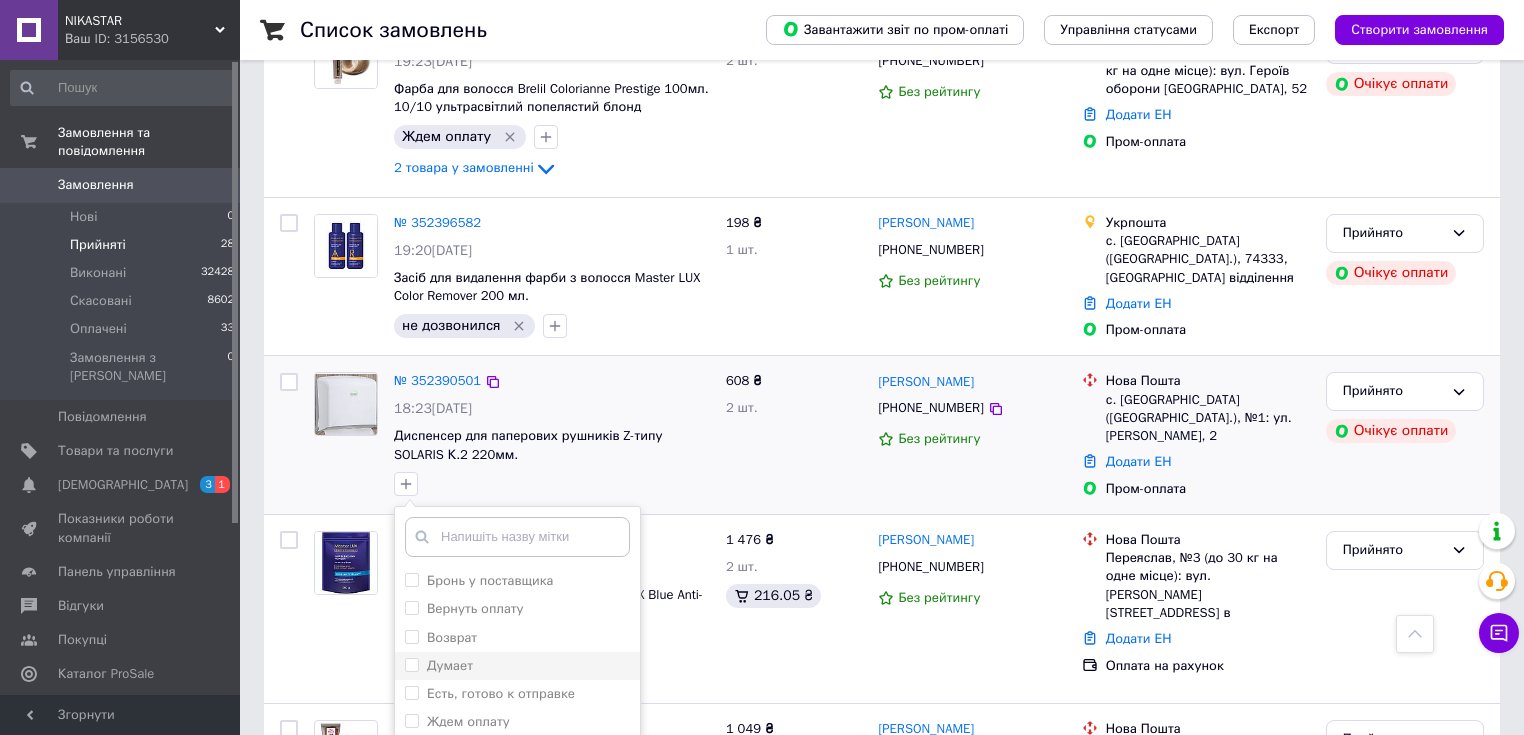 click on "Думает" at bounding box center [517, 666] 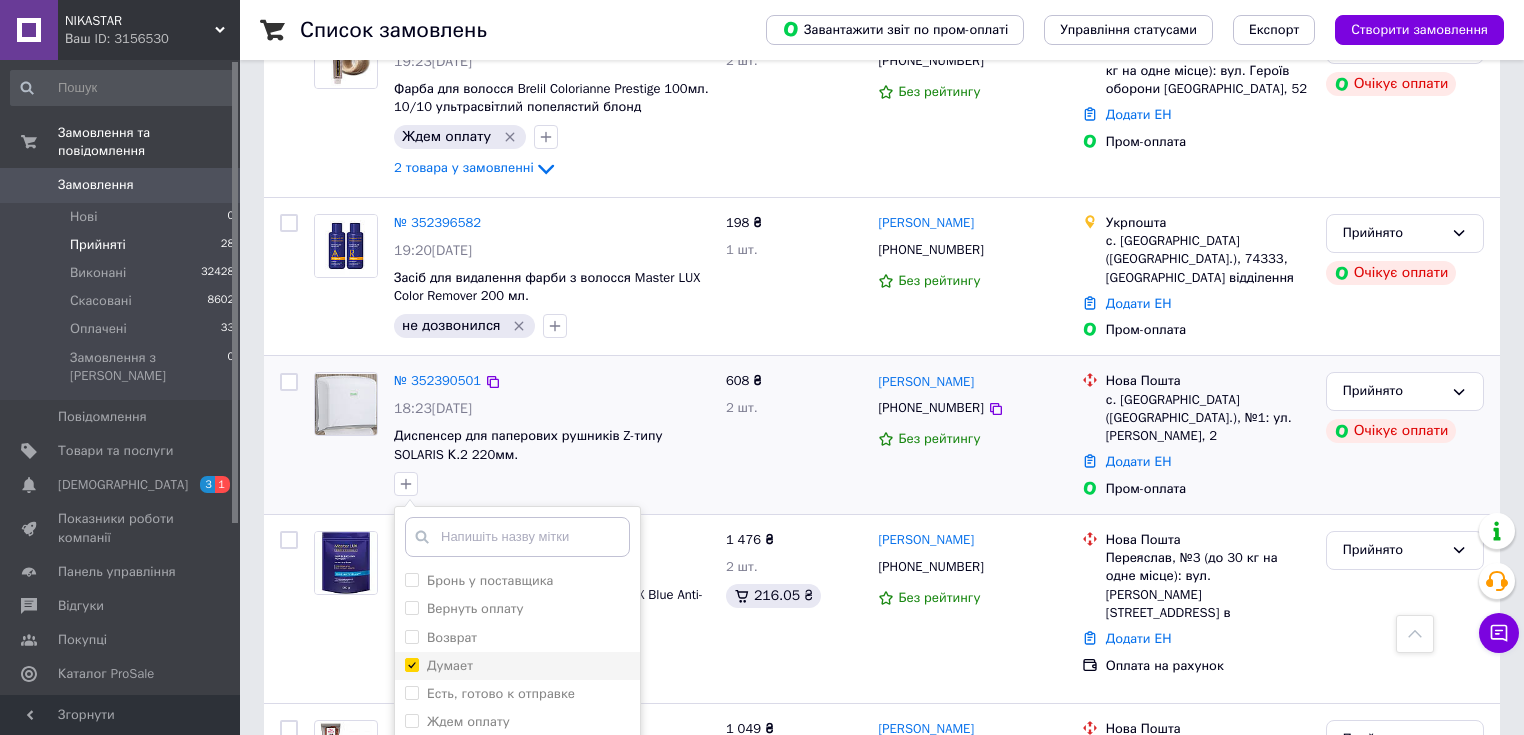checkbox on "true" 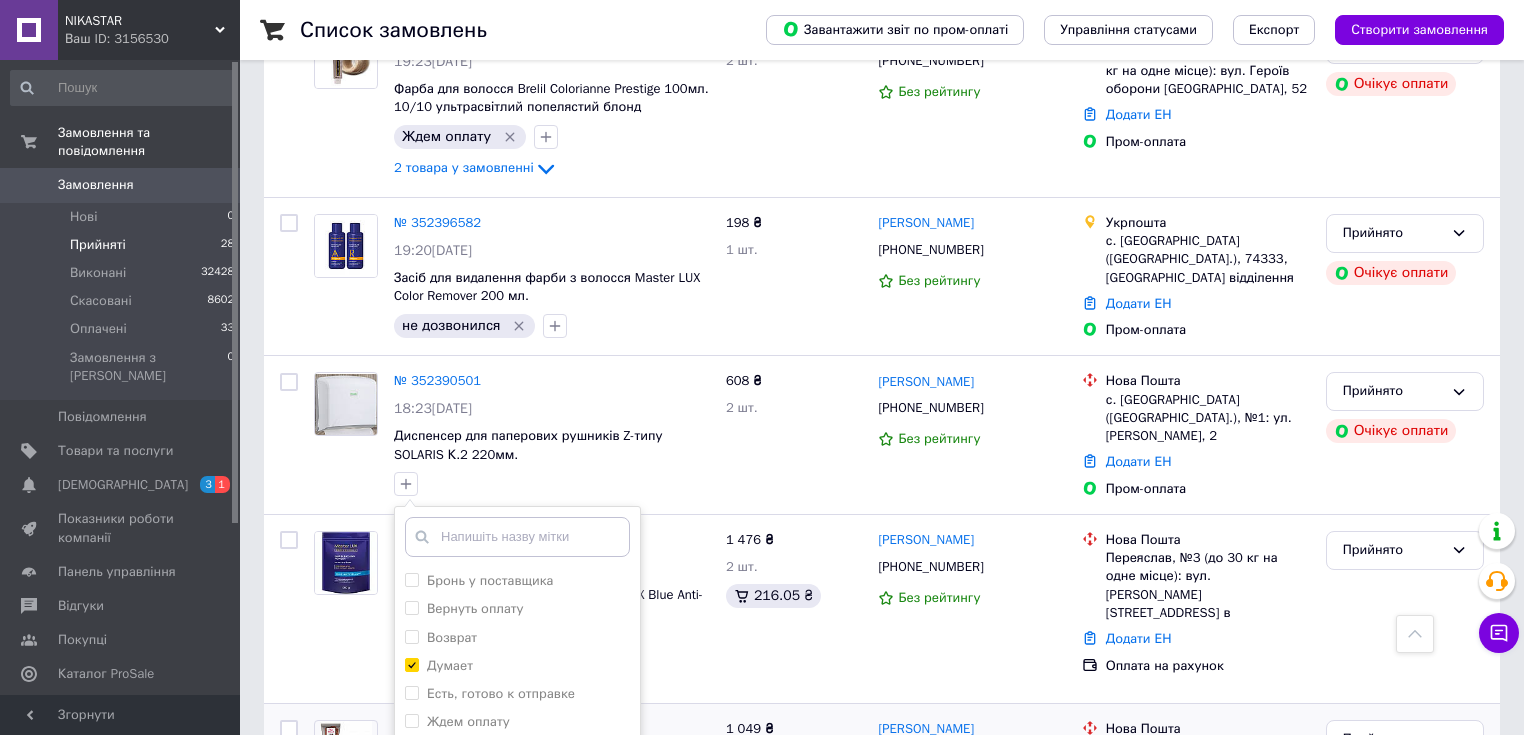 scroll, scrollTop: 1600, scrollLeft: 0, axis: vertical 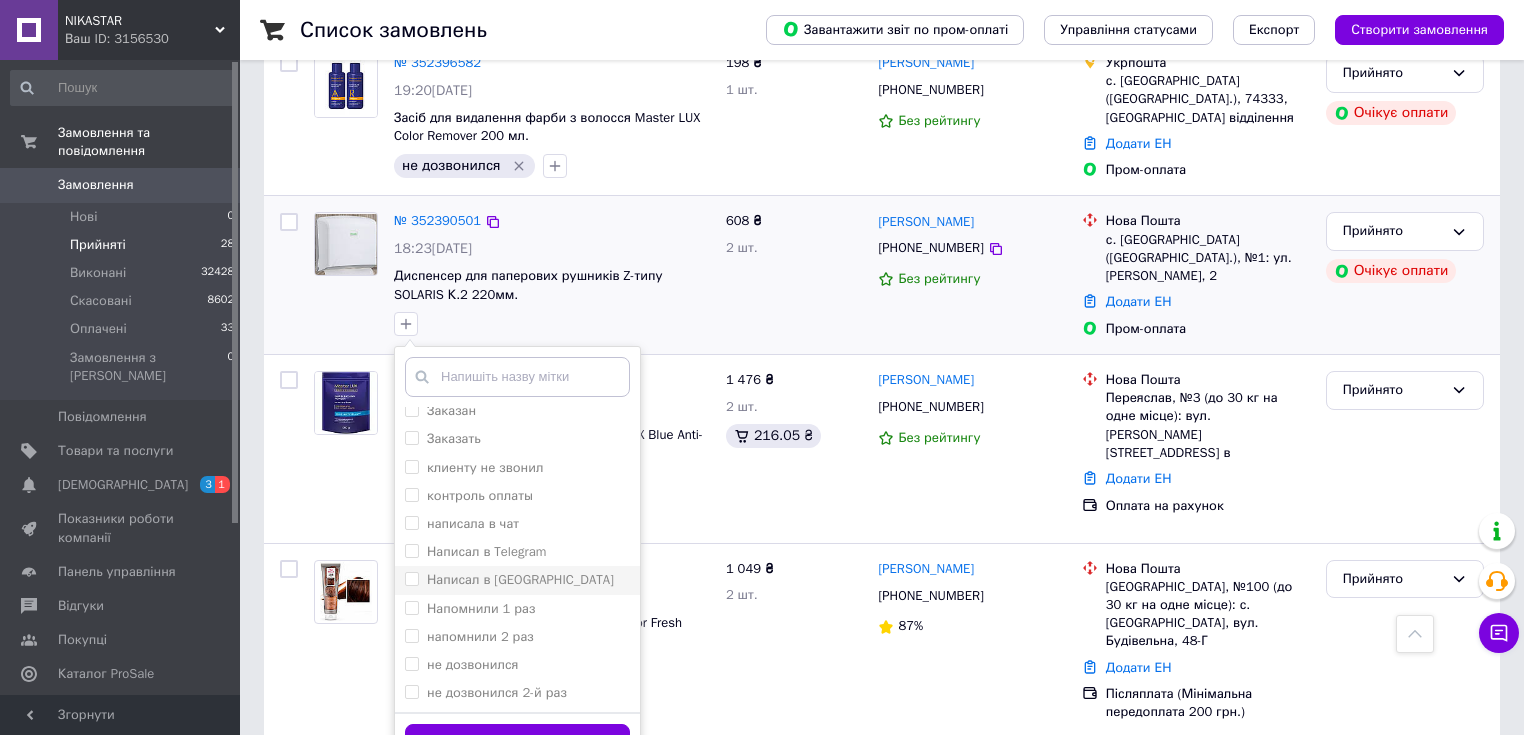 click on "Написал в [GEOGRAPHIC_DATA]" at bounding box center [520, 579] 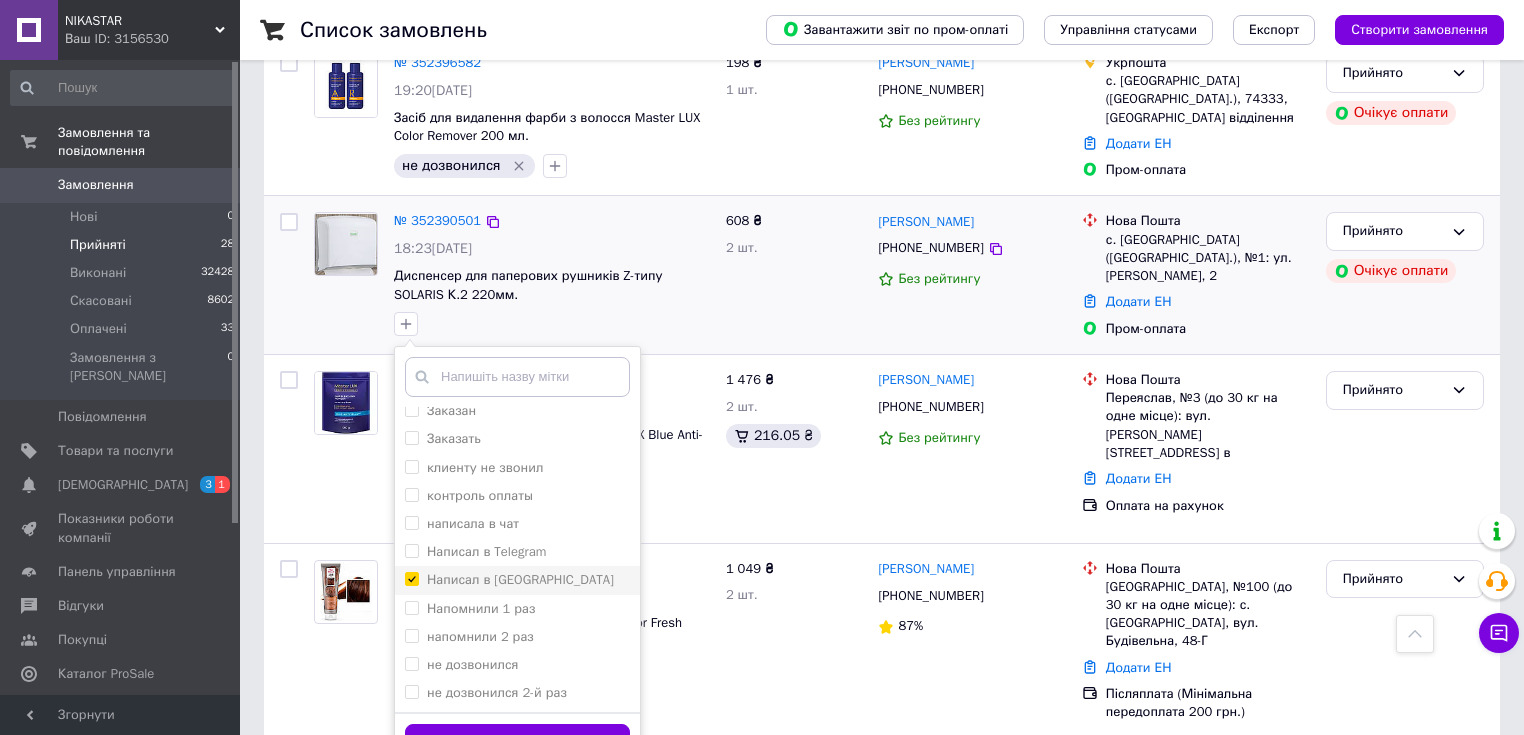 checkbox on "true" 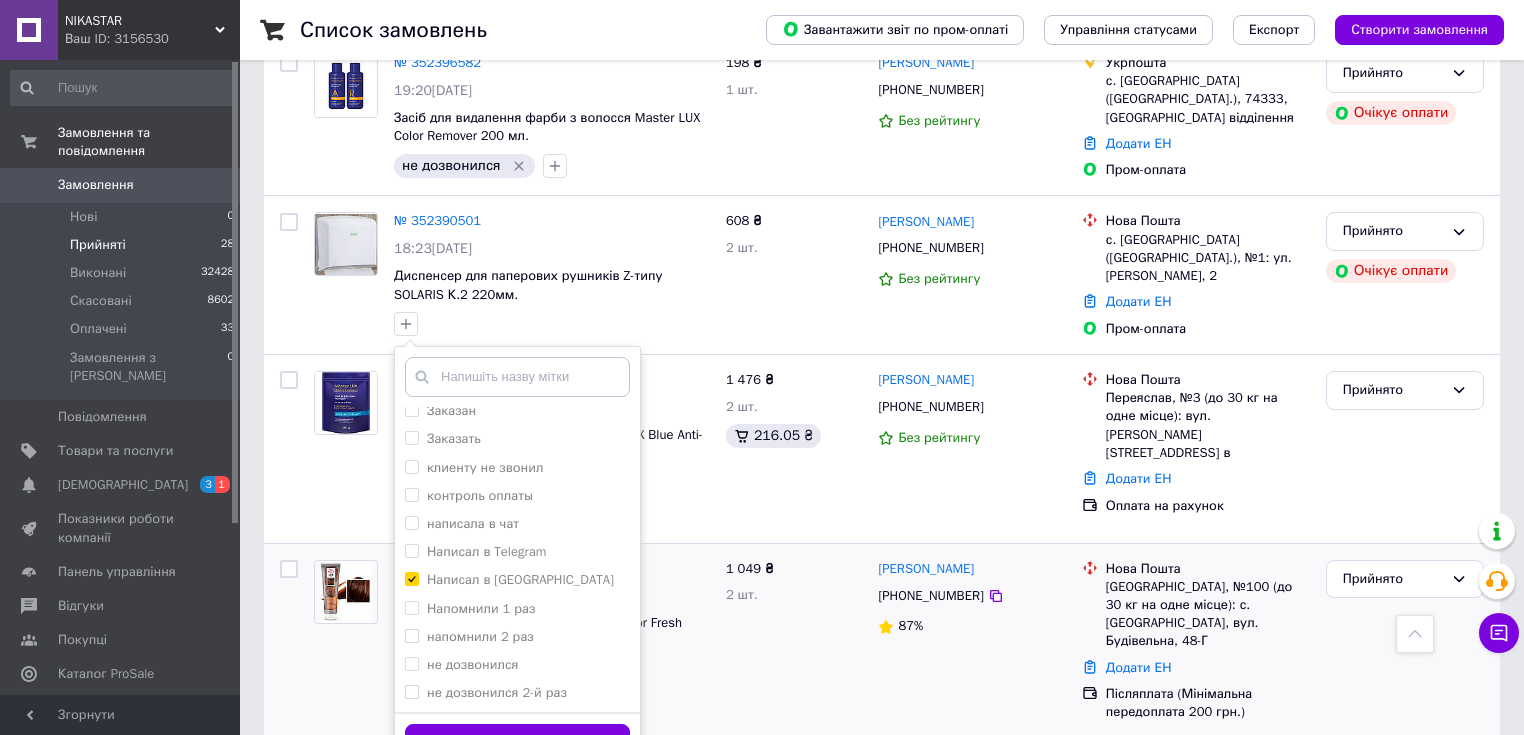 click on "Додати мітку" at bounding box center [517, 743] 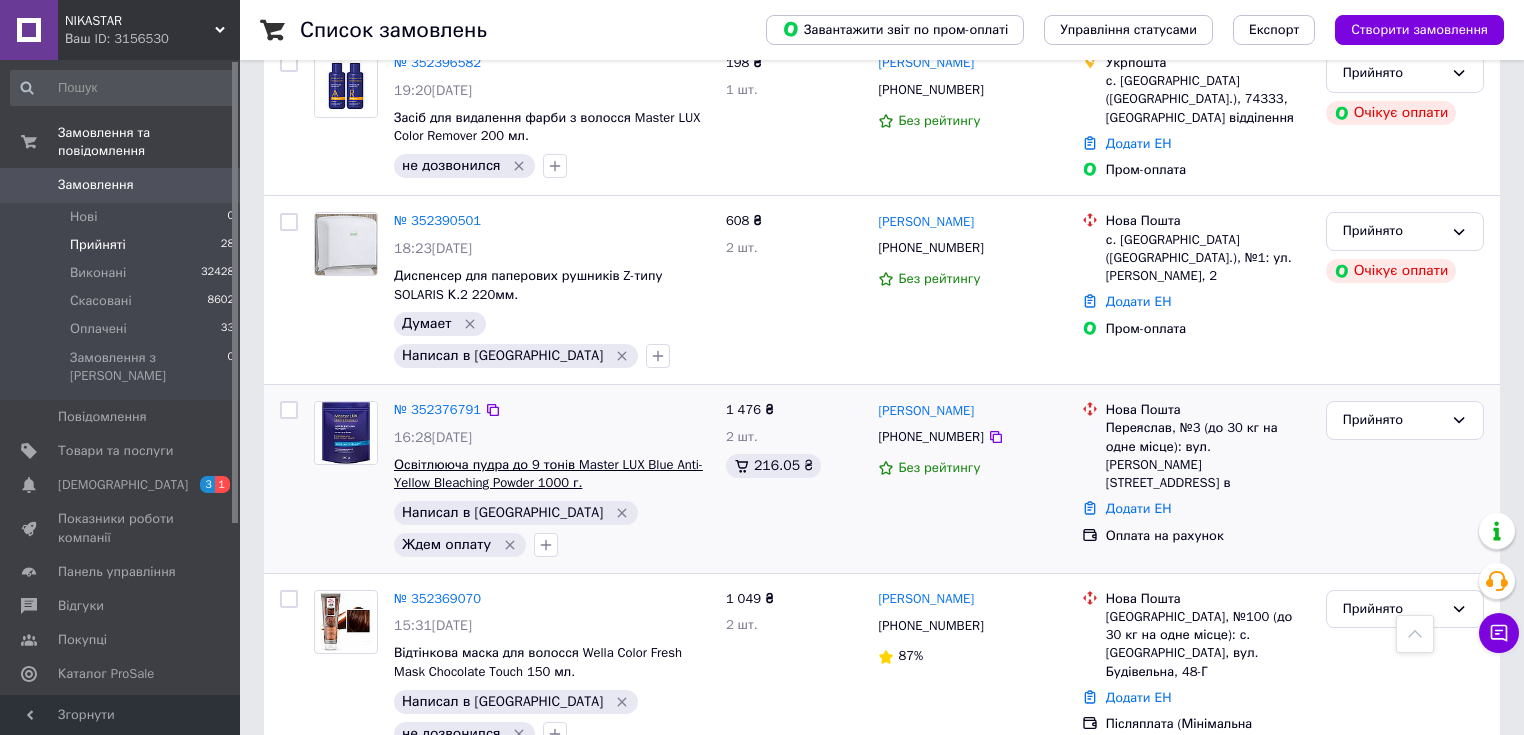 scroll, scrollTop: 1760, scrollLeft: 0, axis: vertical 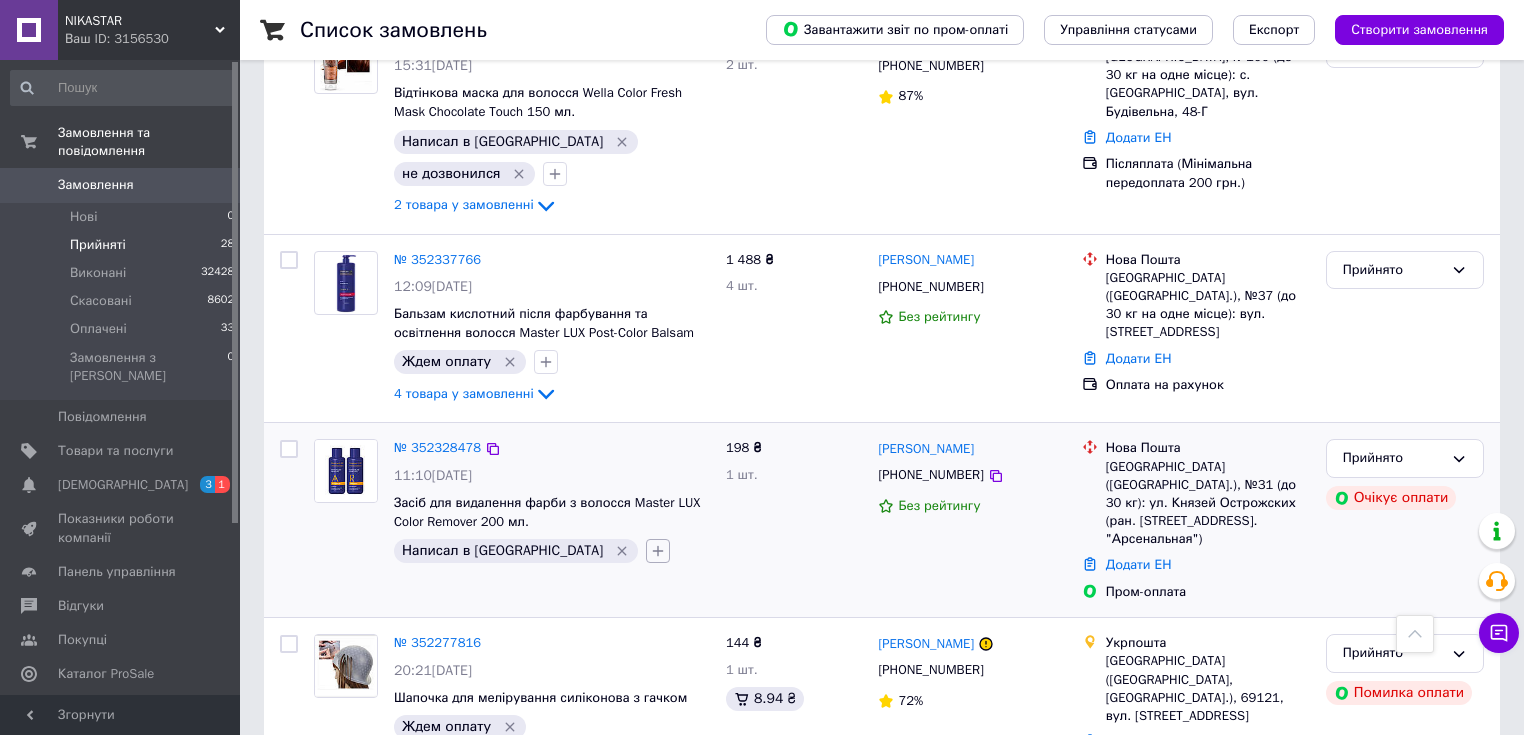 click 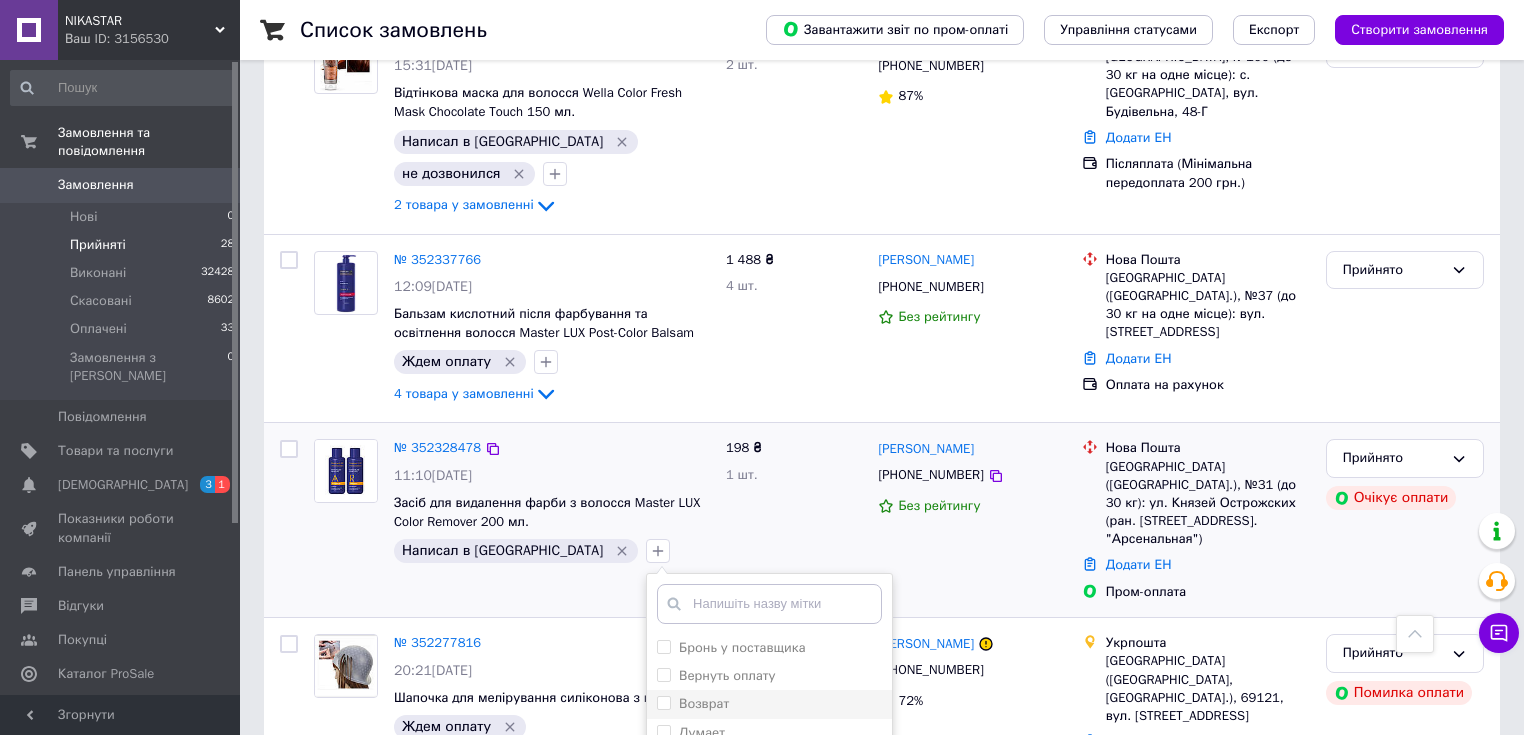 scroll, scrollTop: 2320, scrollLeft: 0, axis: vertical 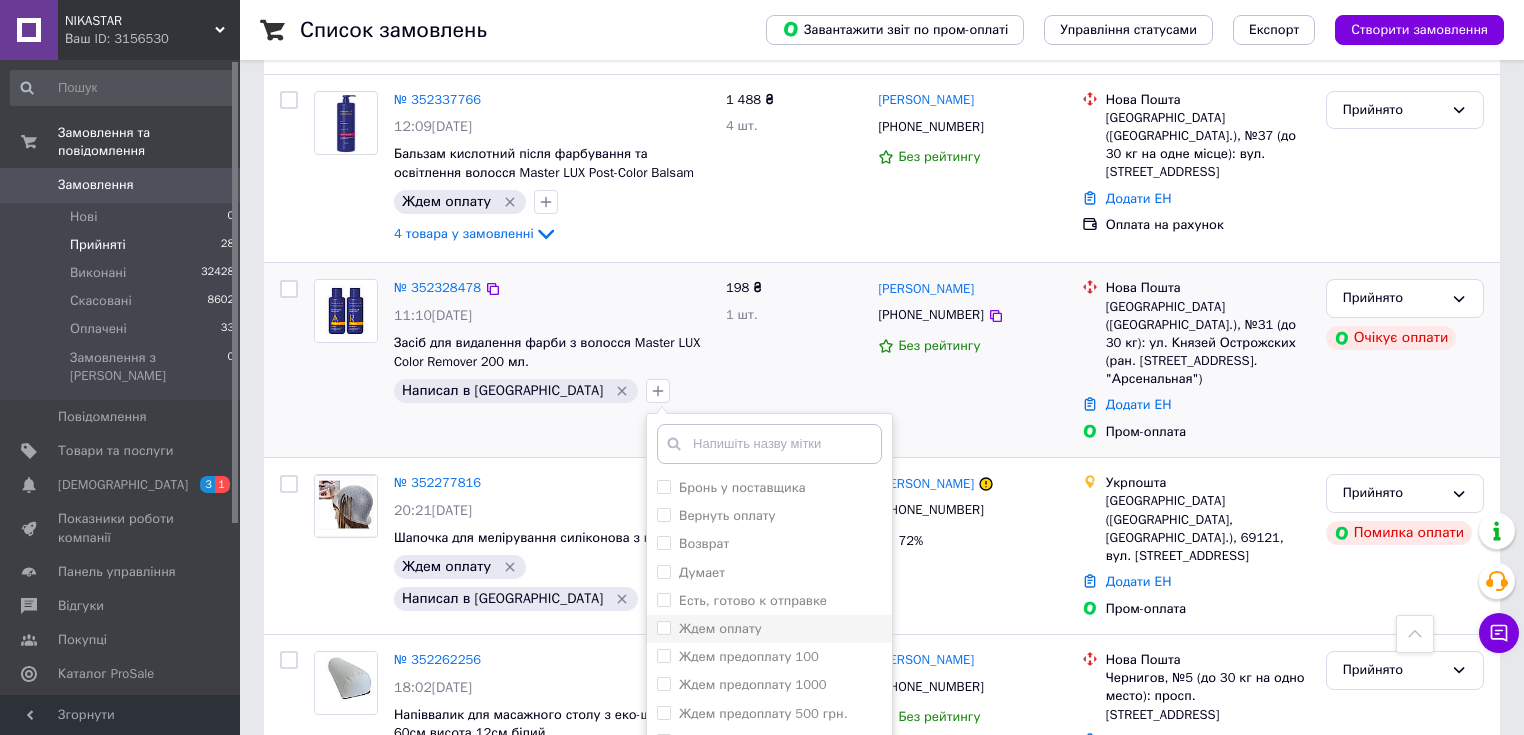 click on "Ждем оплату" at bounding box center (720, 628) 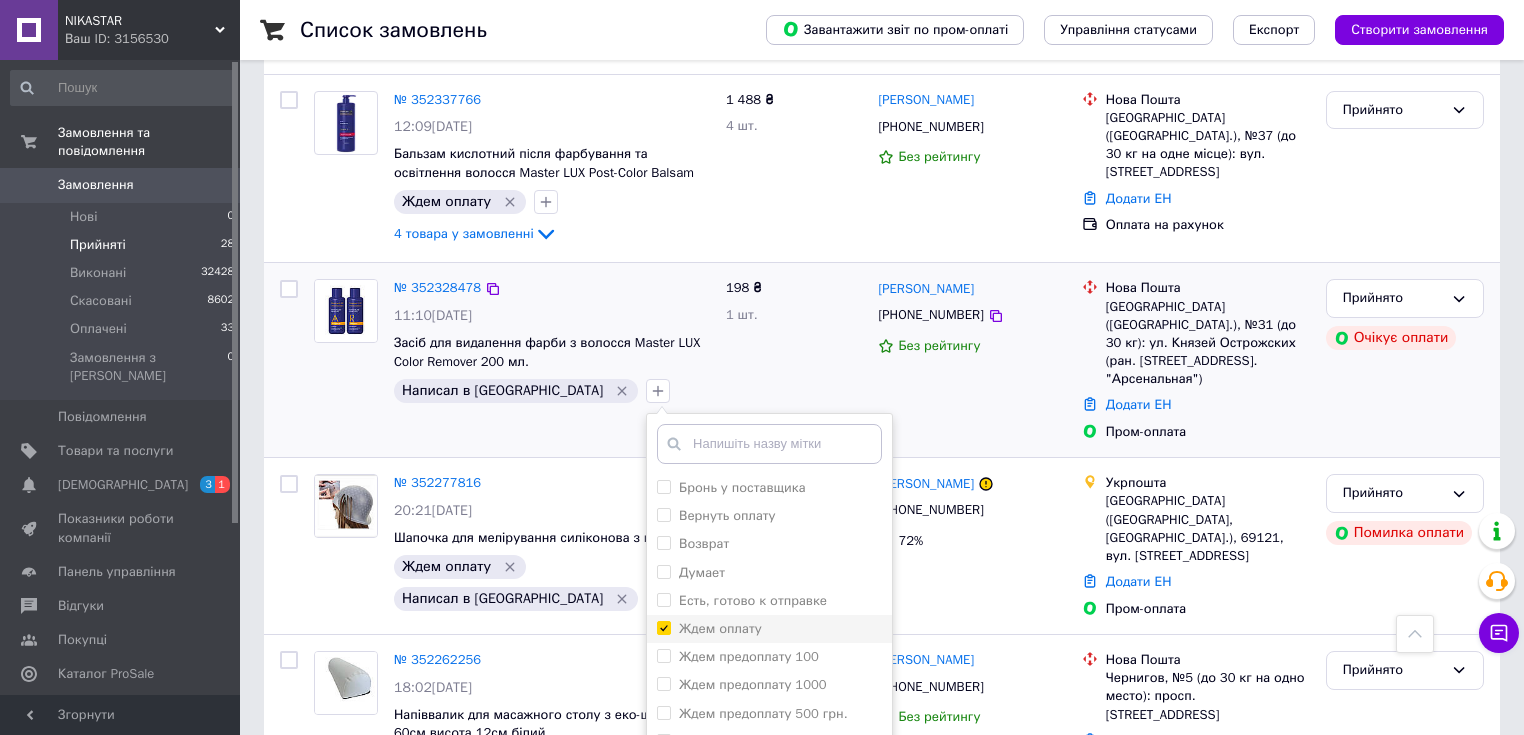 checkbox on "true" 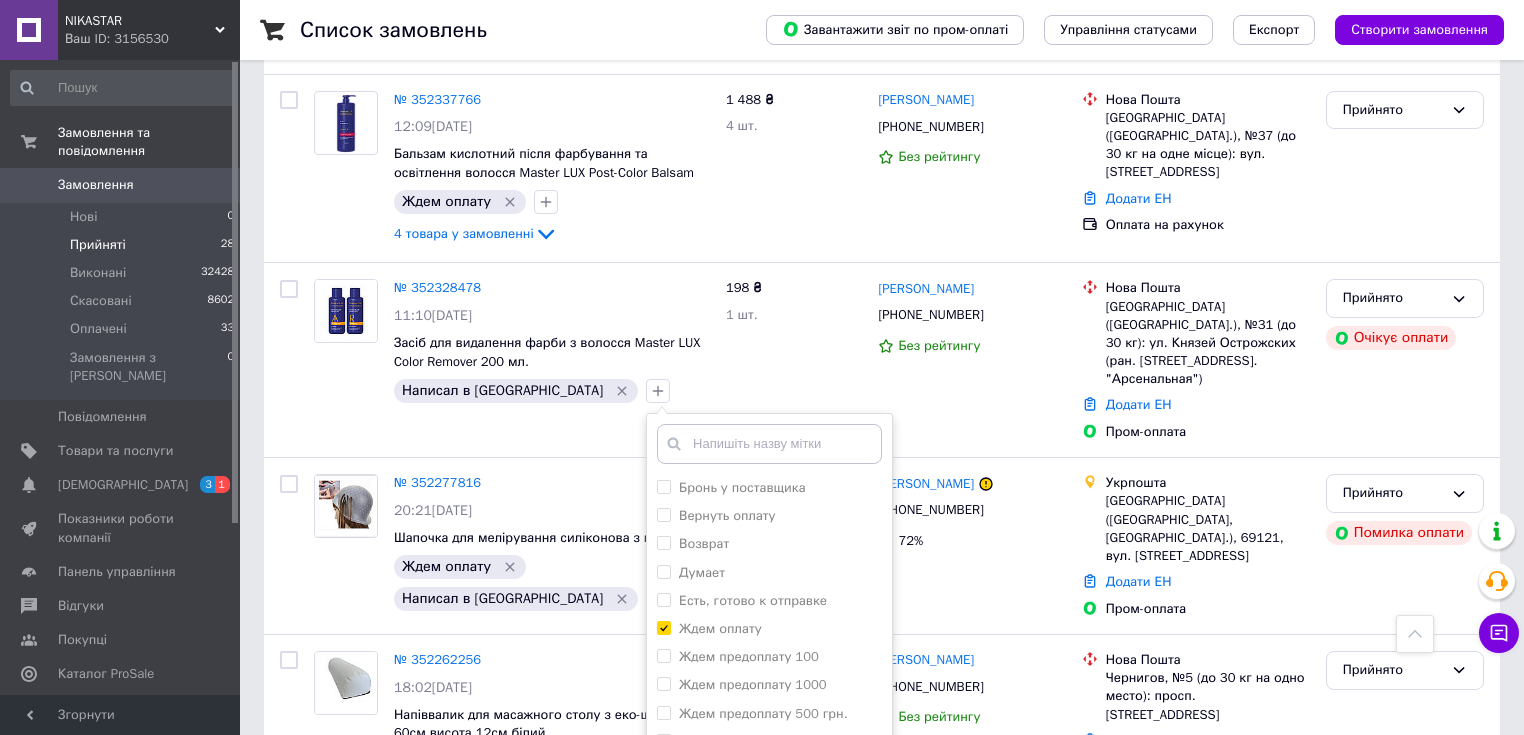 scroll, scrollTop: 2560, scrollLeft: 0, axis: vertical 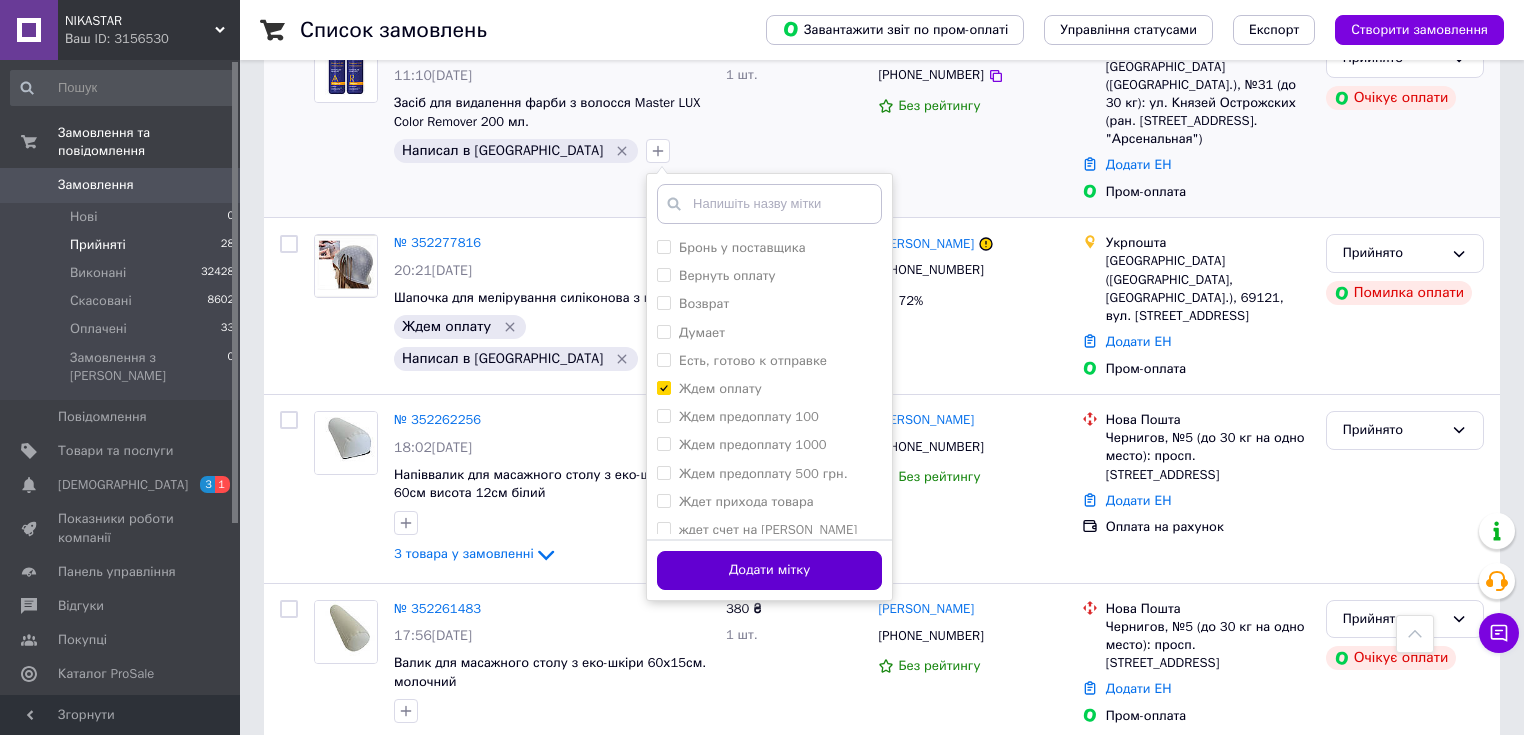 click on "Додати мітку" at bounding box center (769, 570) 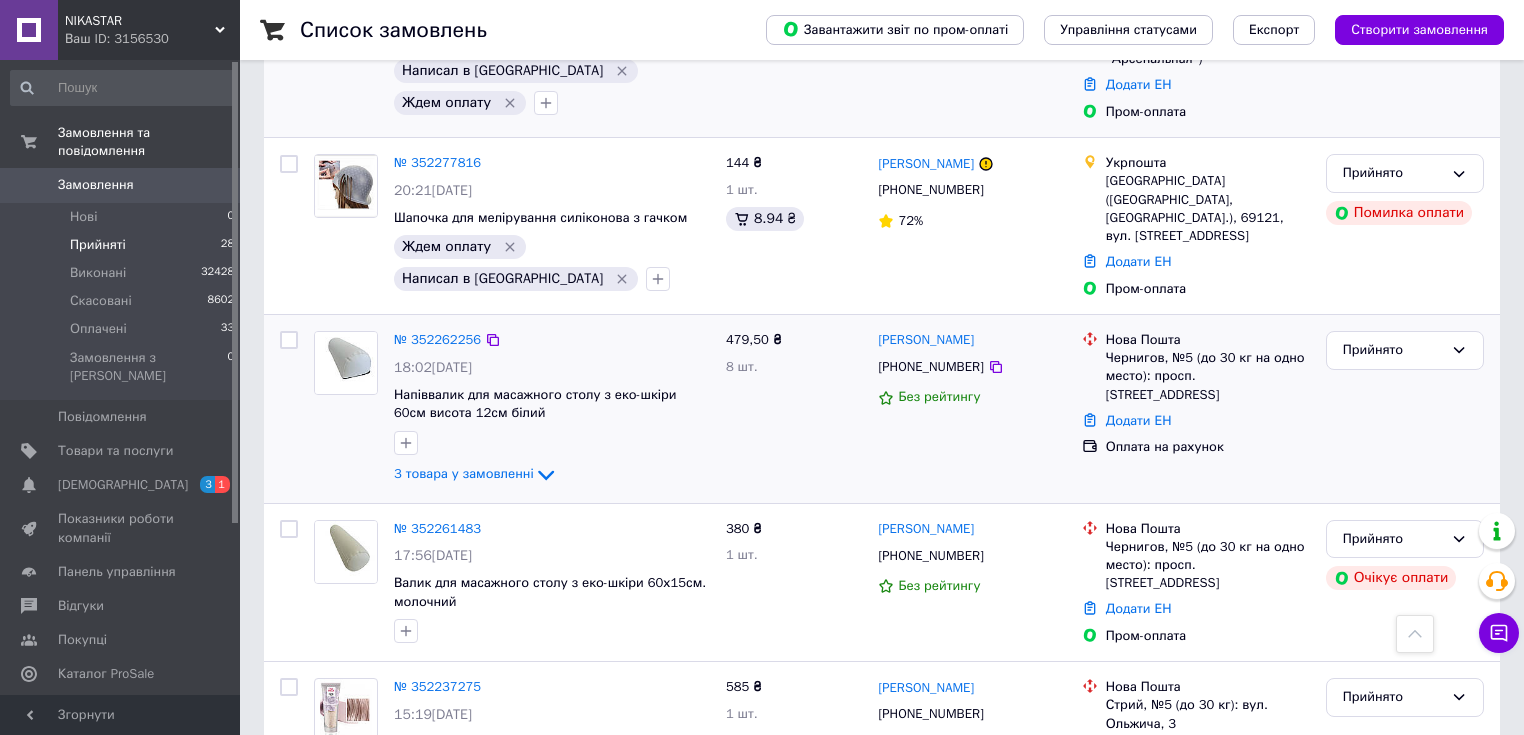scroll, scrollTop: 2800, scrollLeft: 0, axis: vertical 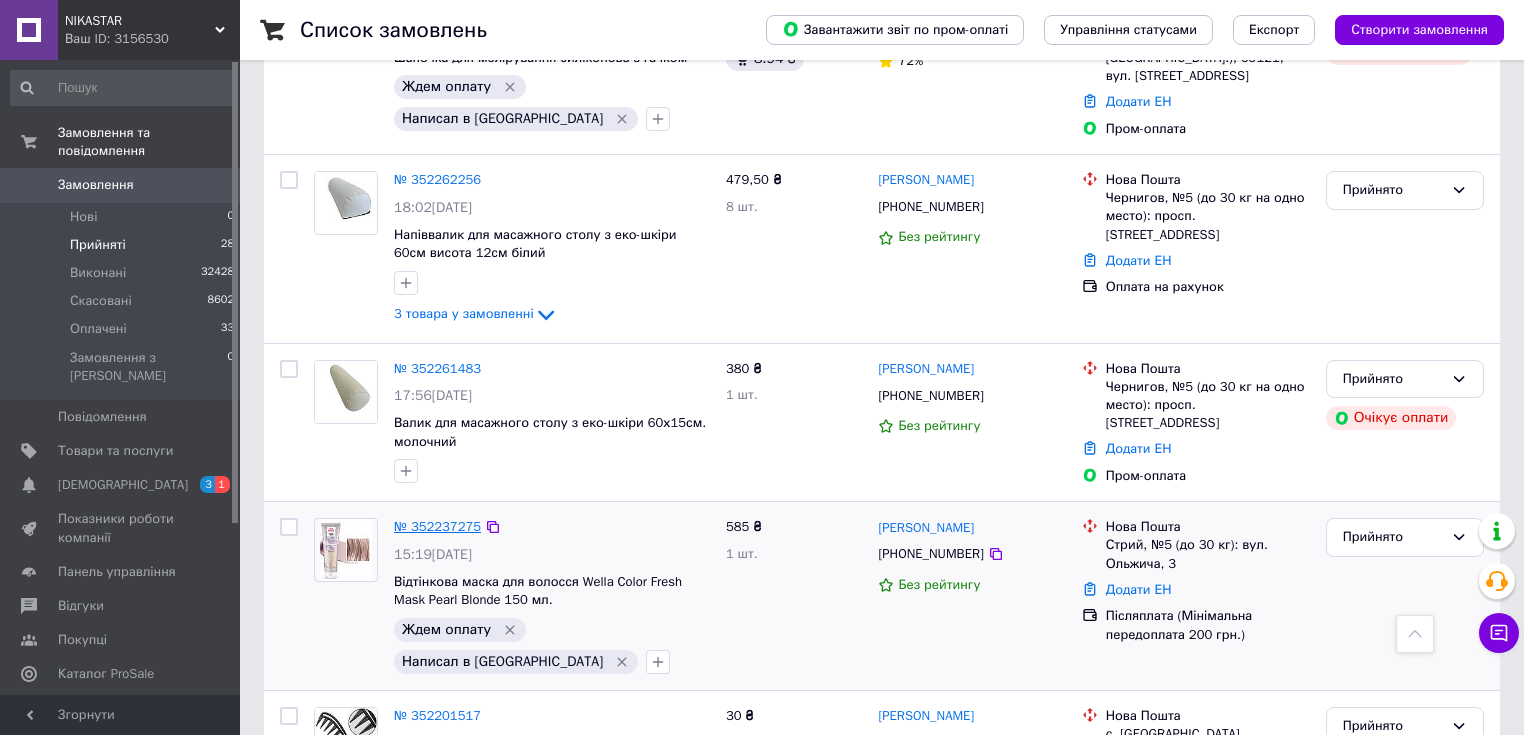 click on "№ 352237275" at bounding box center [437, 526] 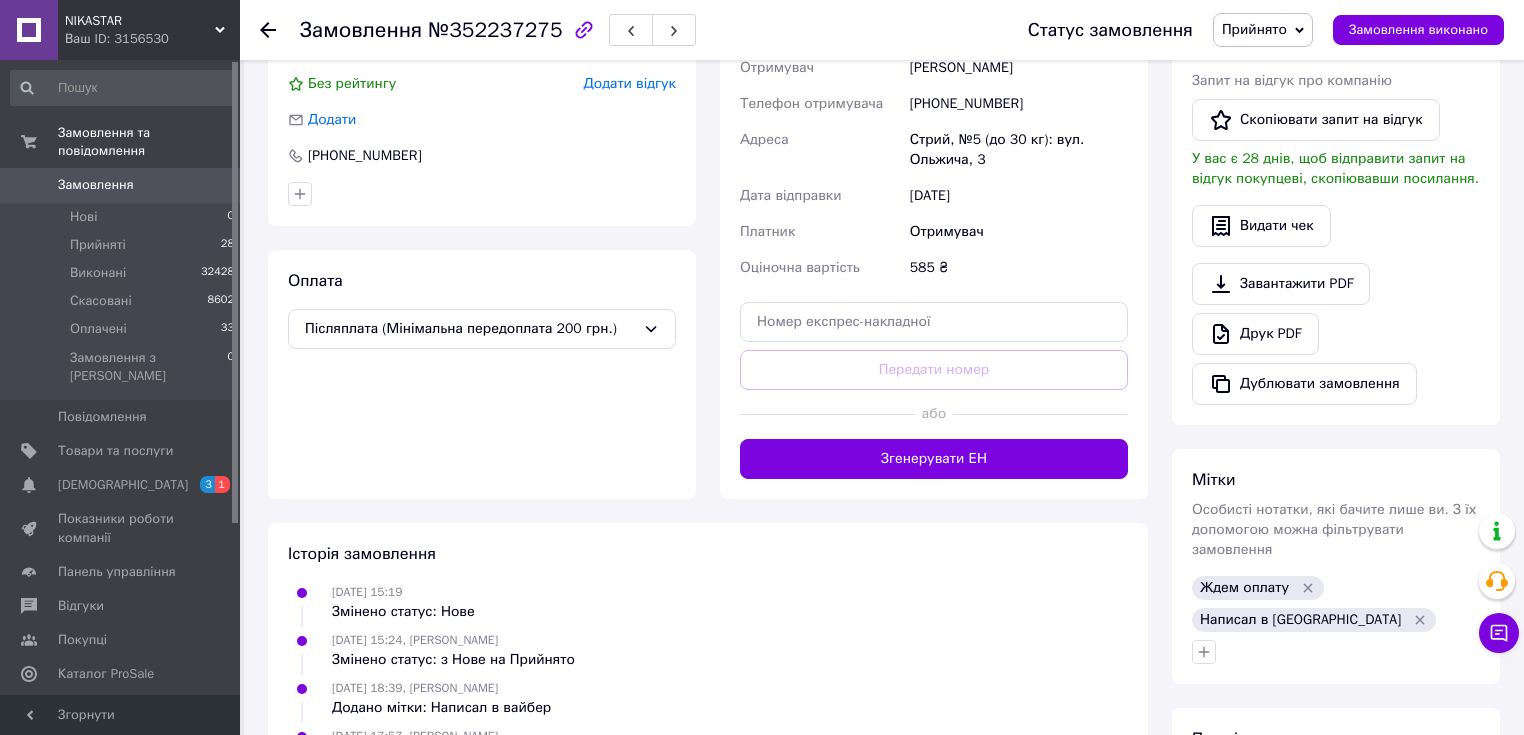 scroll, scrollTop: 212, scrollLeft: 0, axis: vertical 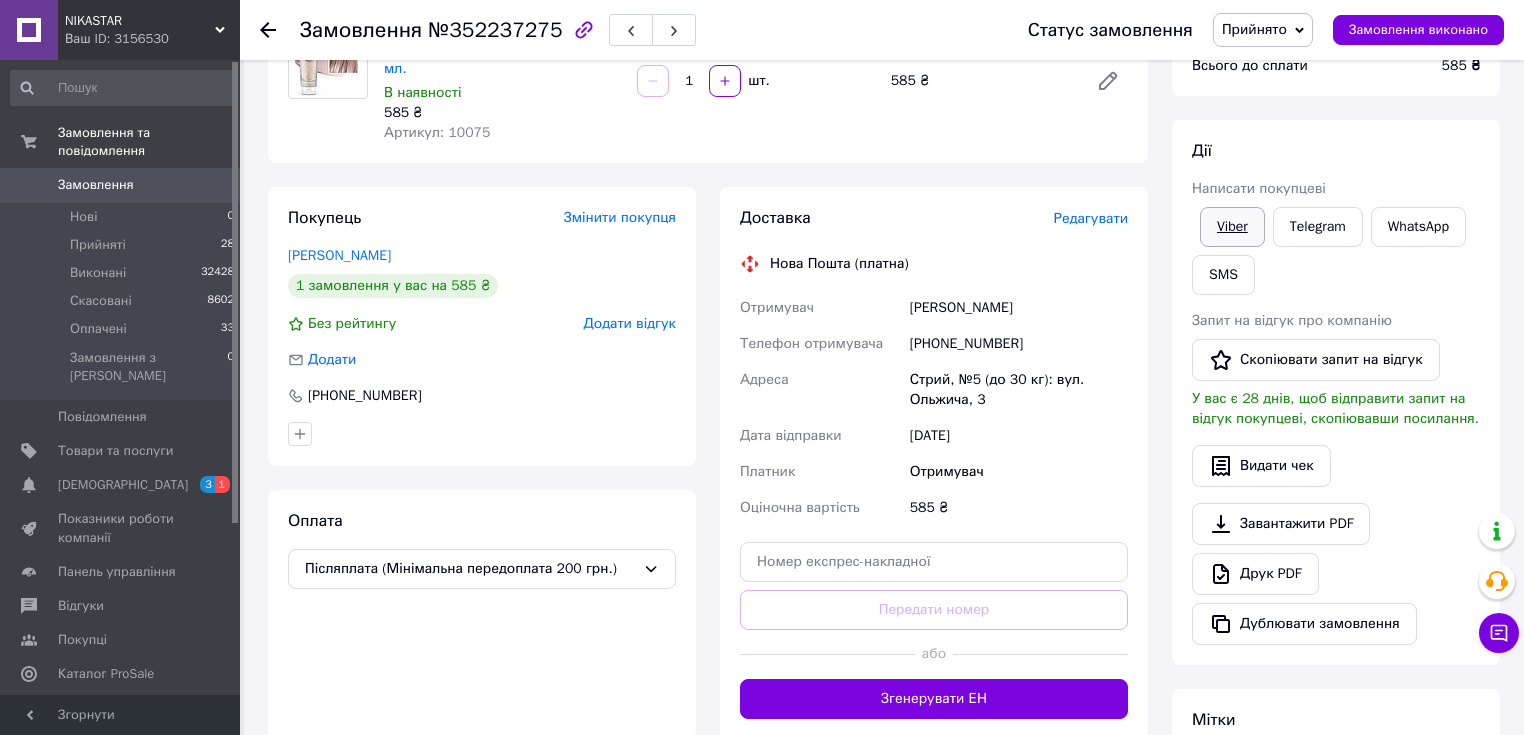 click on "Viber" at bounding box center (1232, 227) 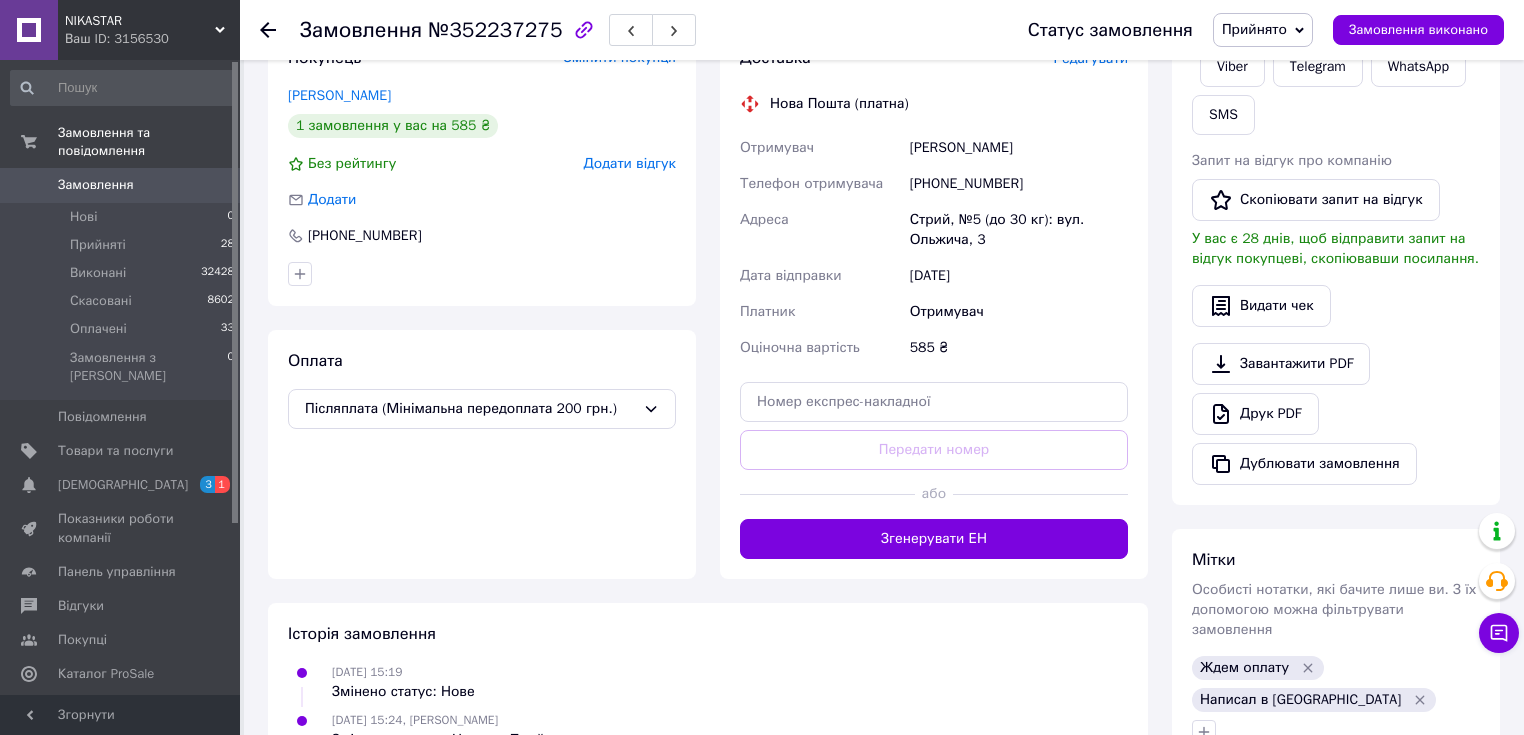scroll, scrollTop: 532, scrollLeft: 0, axis: vertical 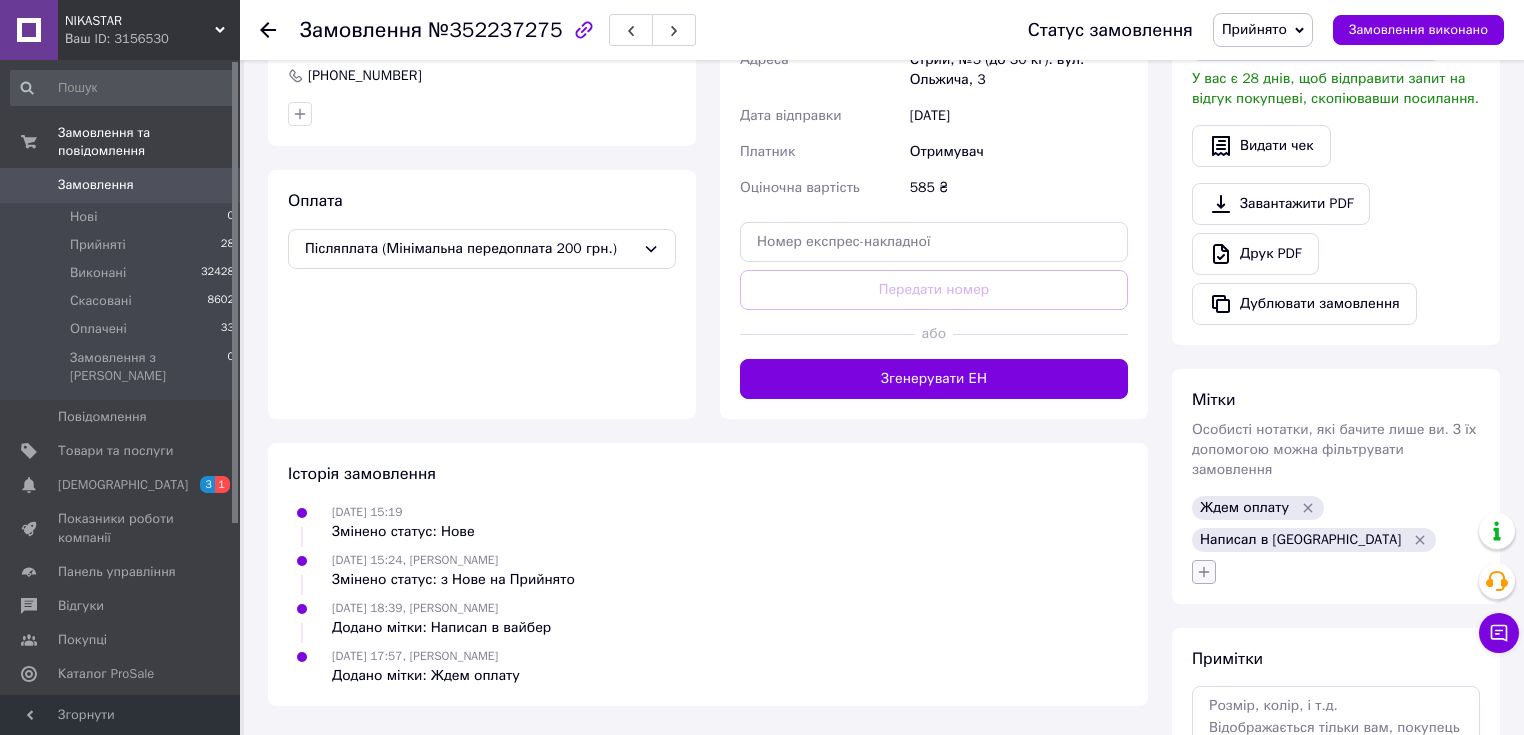 click 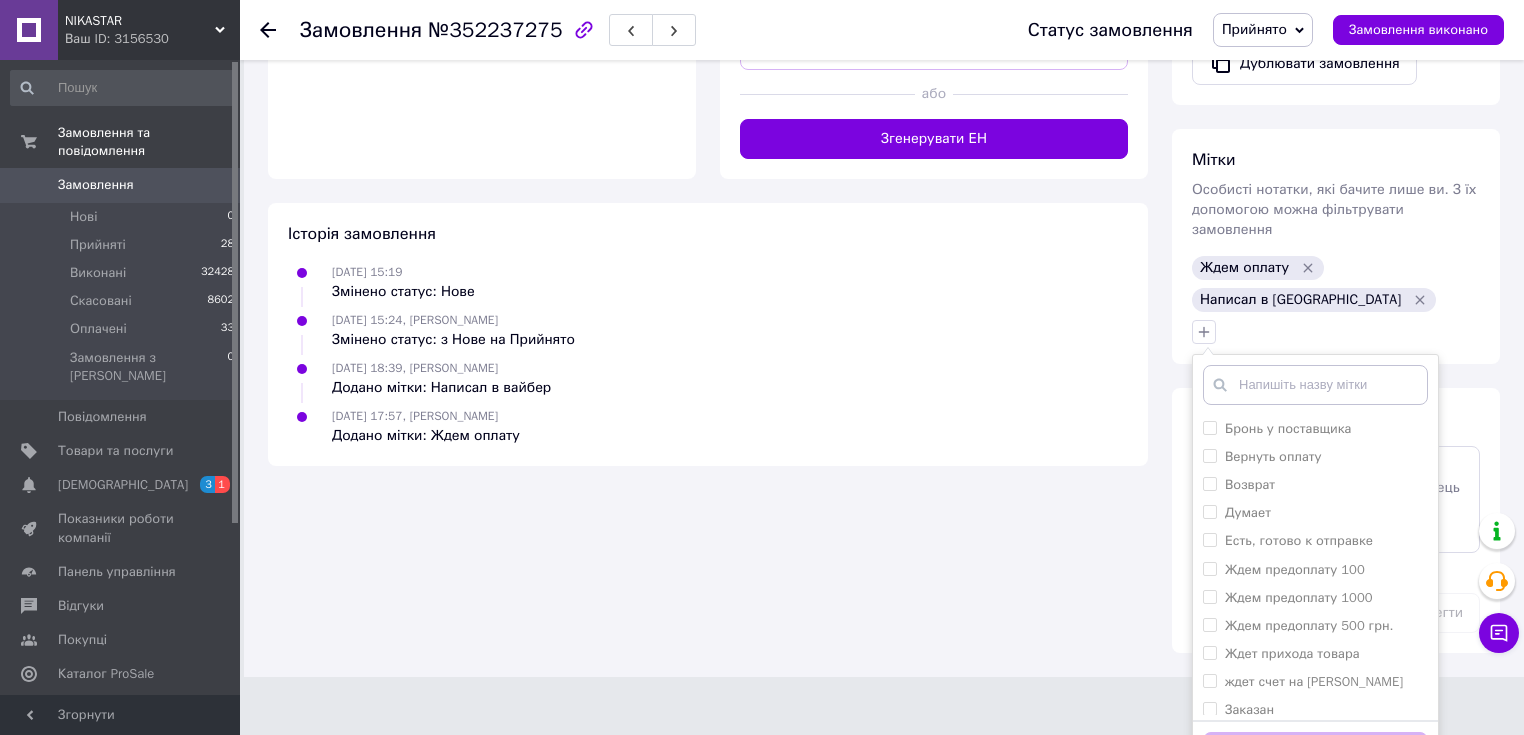 scroll, scrollTop: 795, scrollLeft: 0, axis: vertical 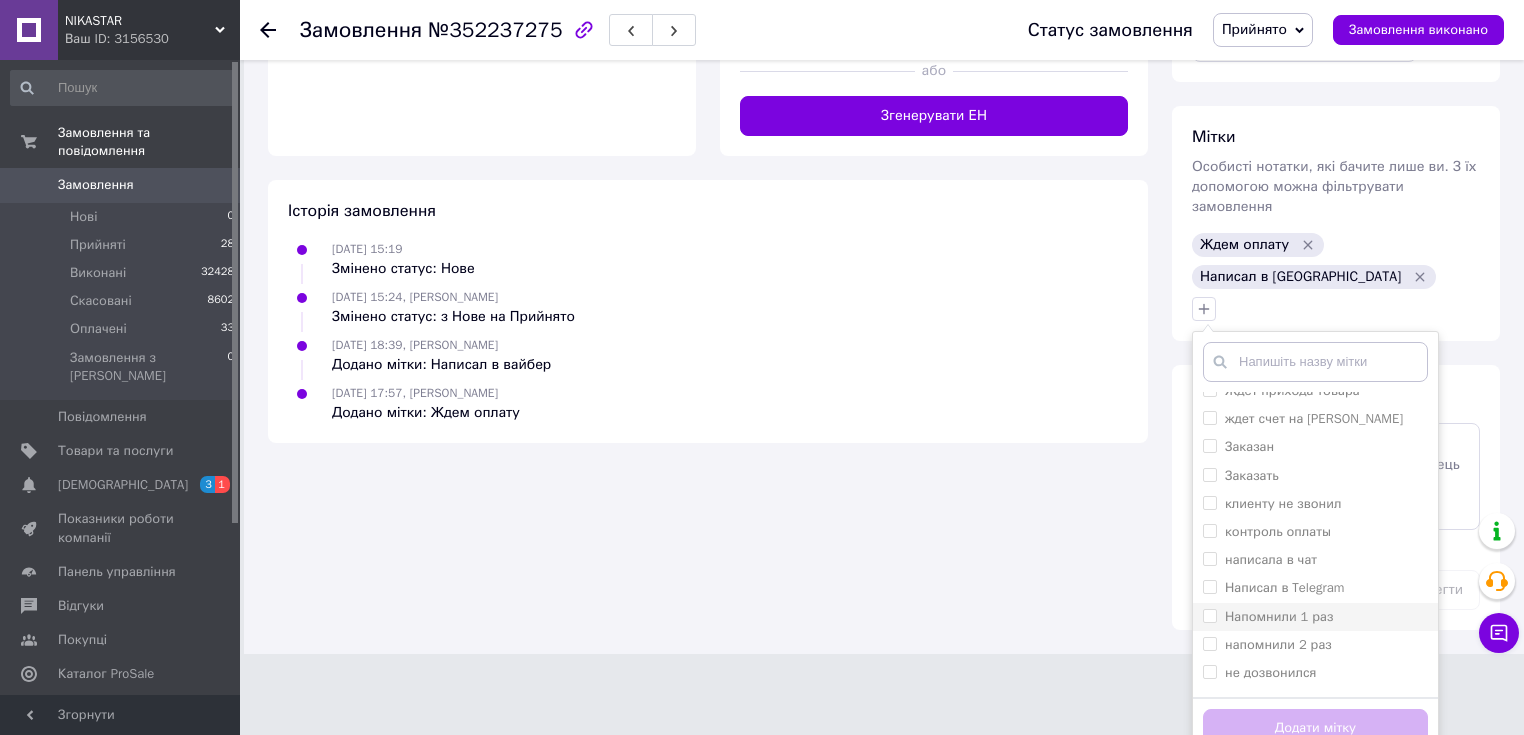 click on "Напомнили 1 раз" at bounding box center (1279, 616) 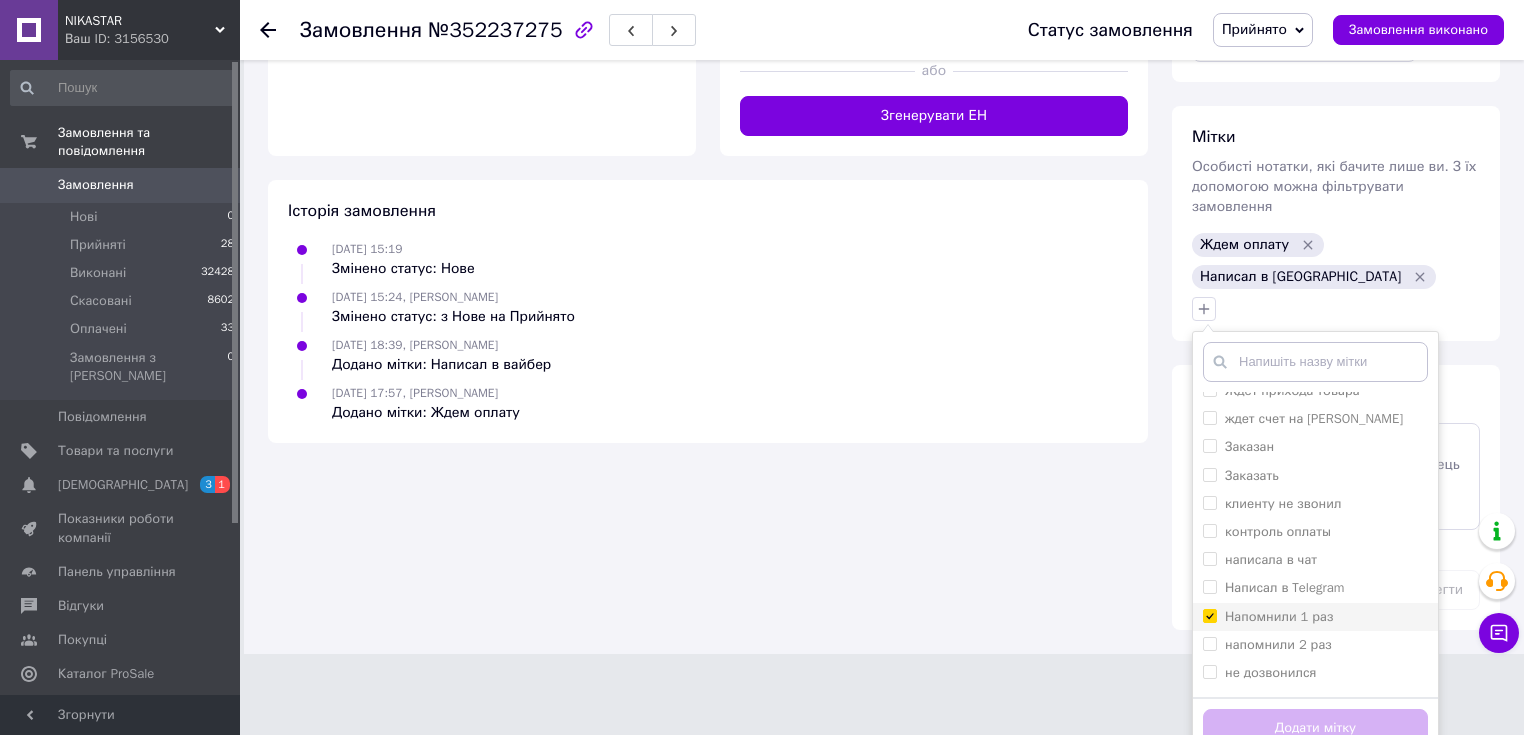 checkbox on "true" 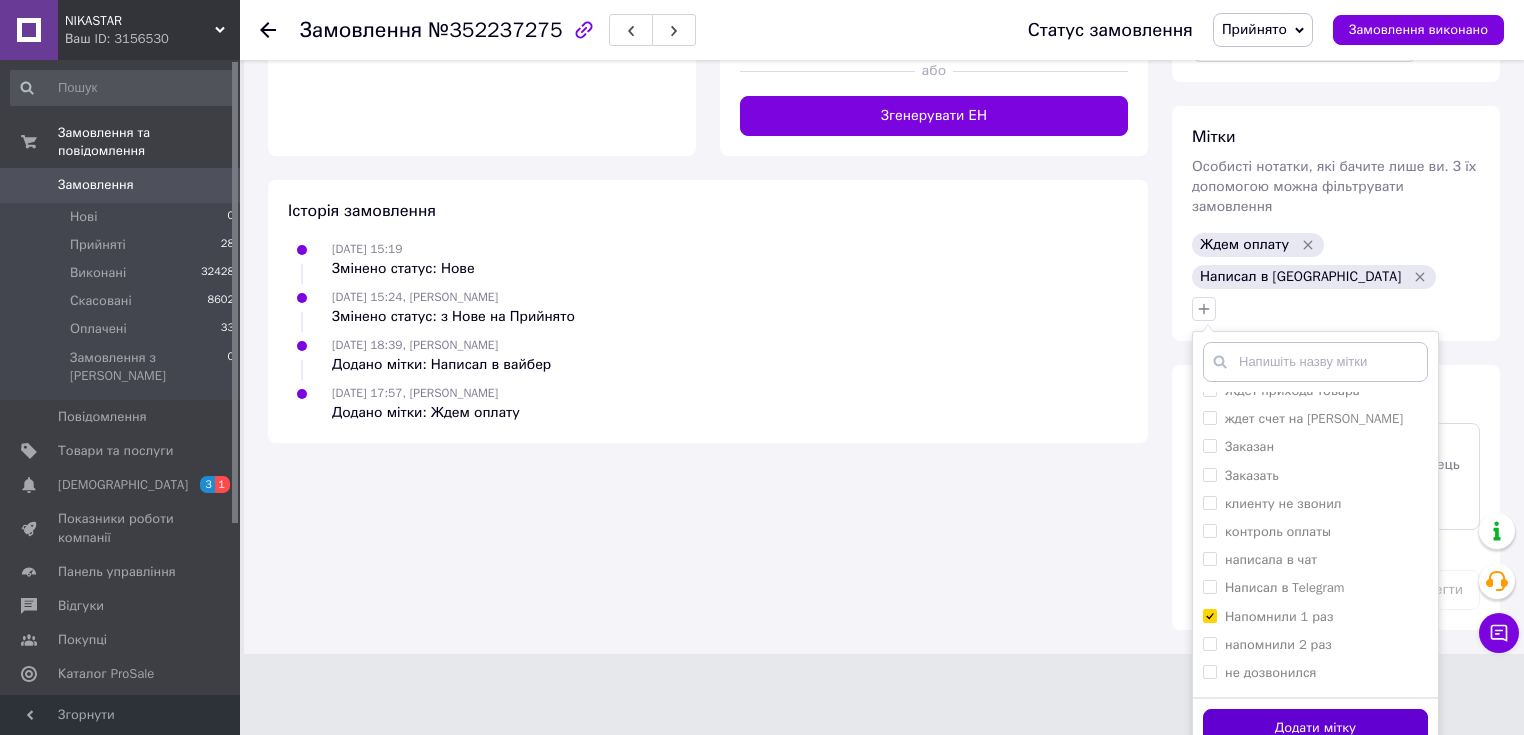 click on "Додати мітку" at bounding box center [1315, 728] 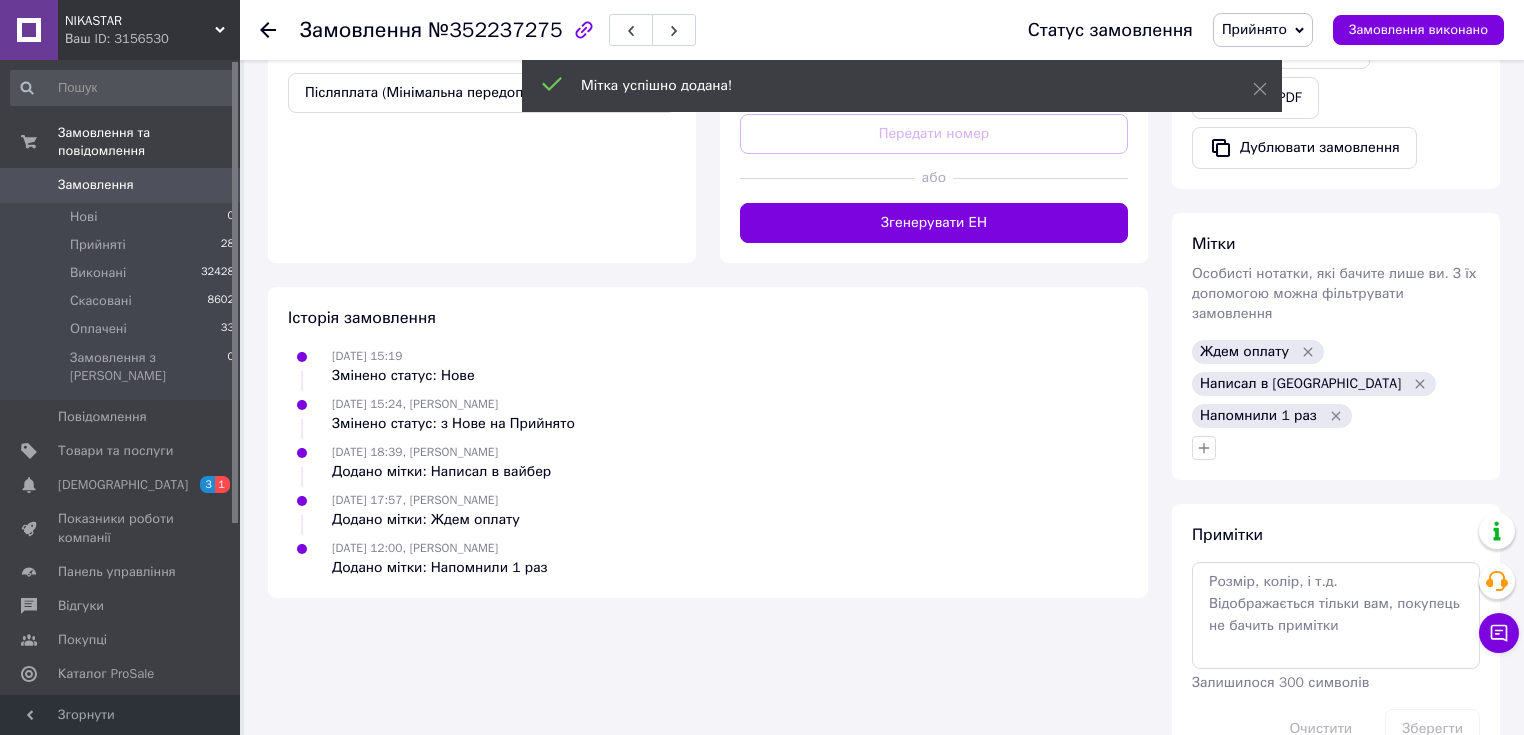 scroll, scrollTop: 724, scrollLeft: 0, axis: vertical 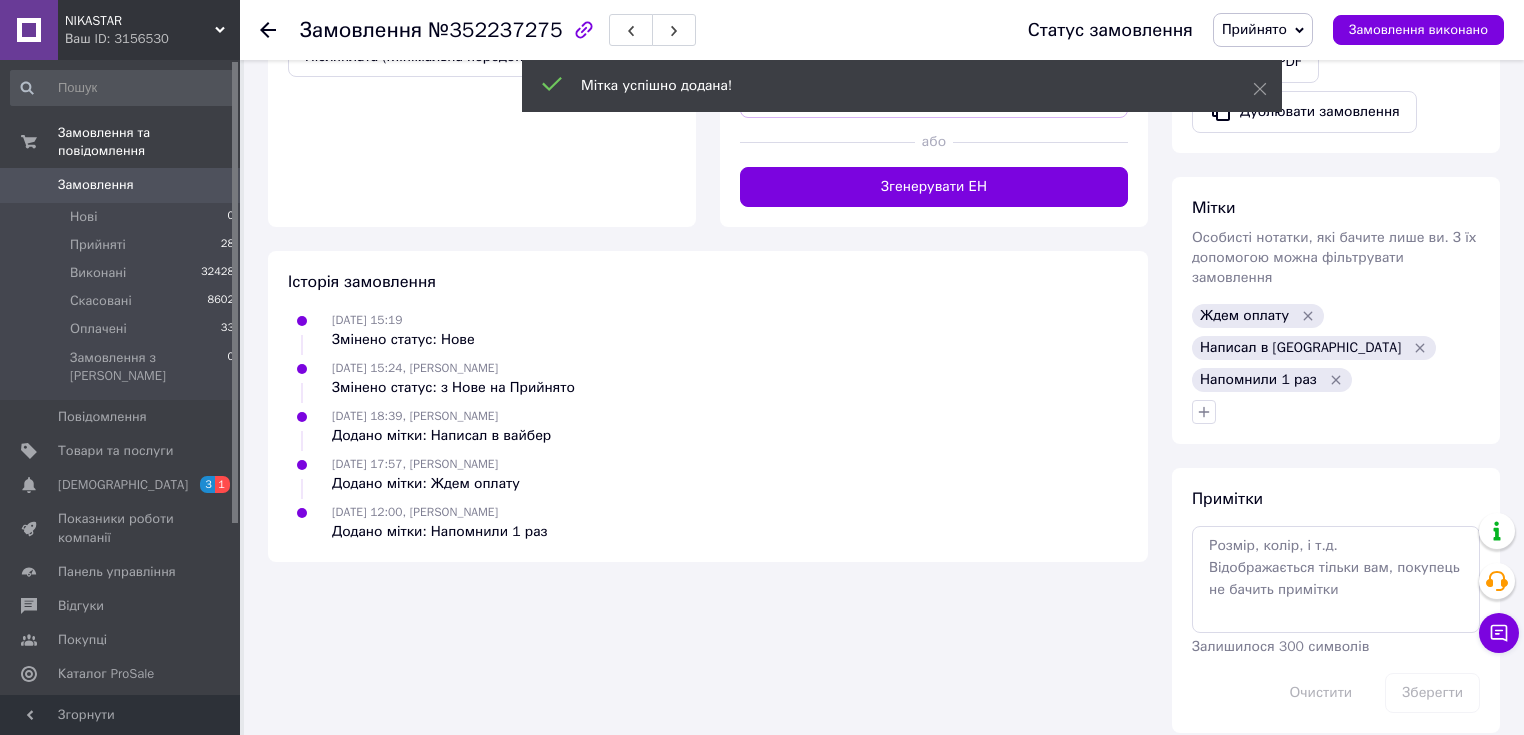 click 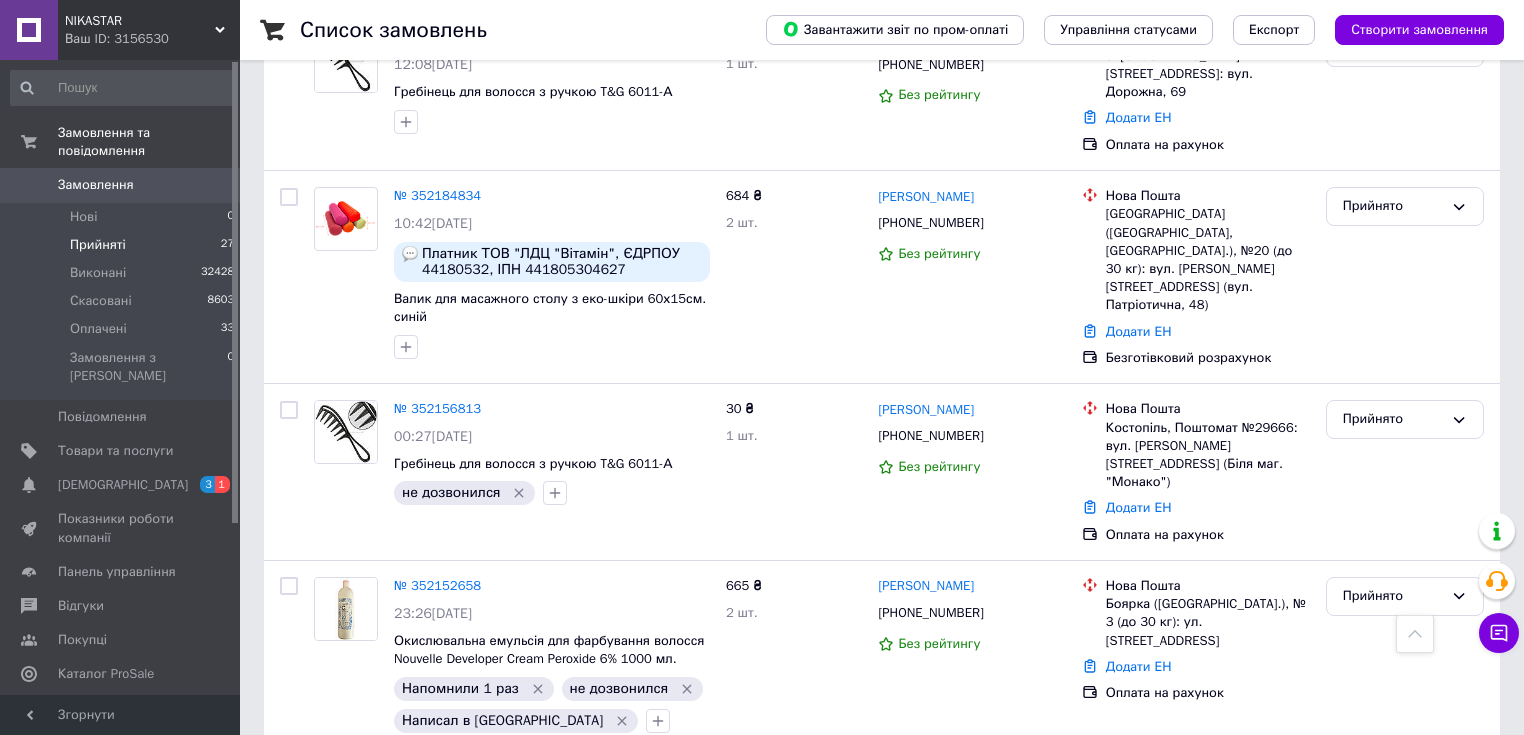 scroll, scrollTop: 3680, scrollLeft: 0, axis: vertical 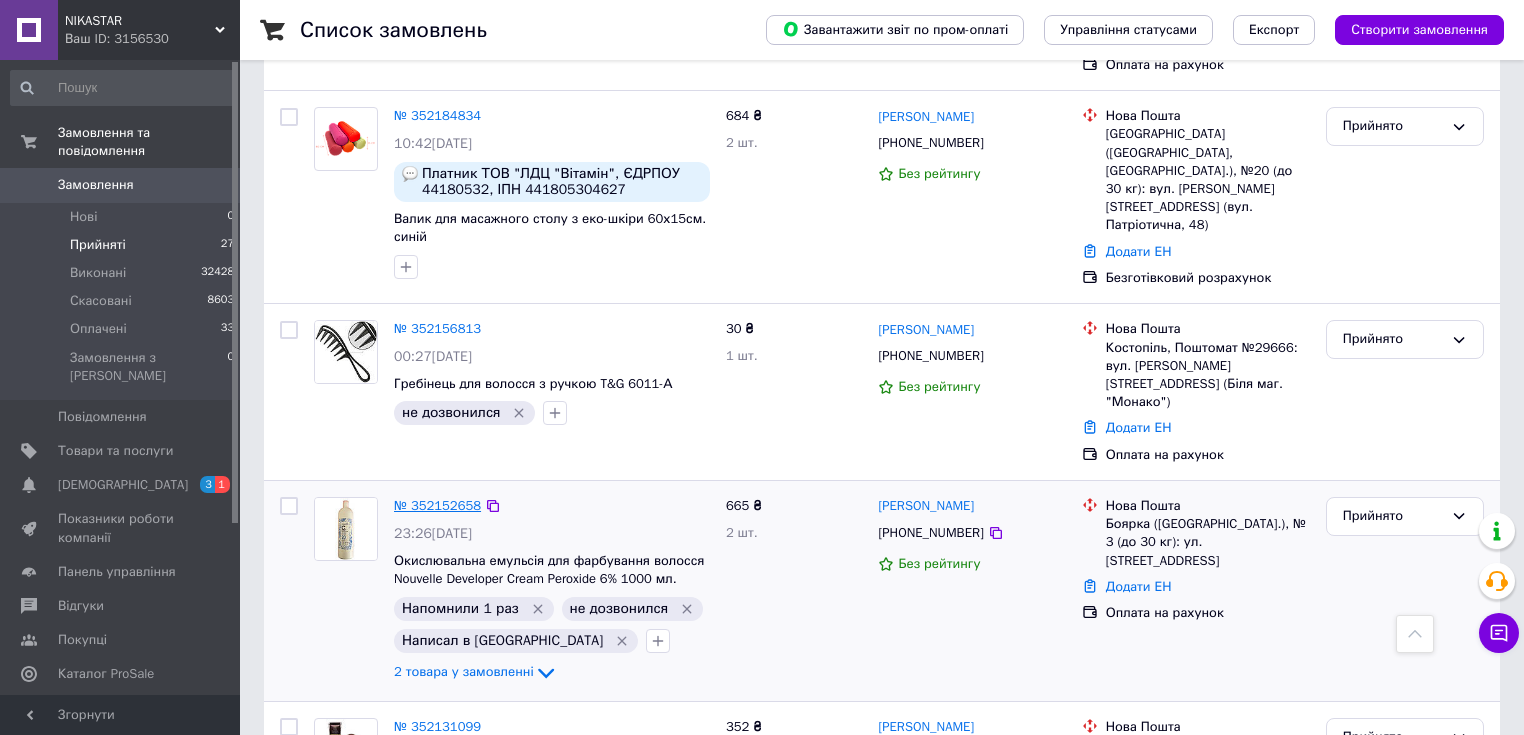 click on "№ 352152658" at bounding box center (437, 505) 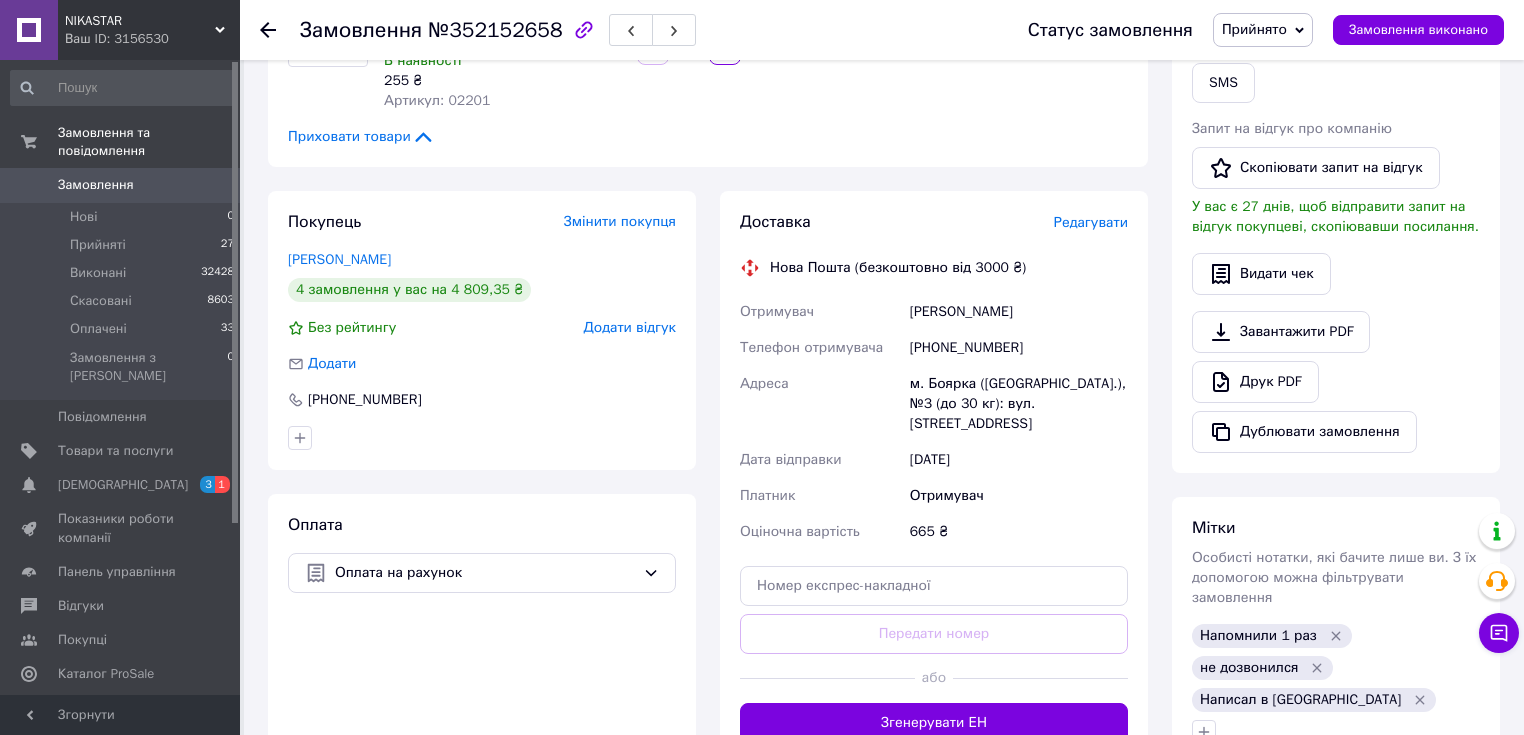 scroll, scrollTop: 244, scrollLeft: 0, axis: vertical 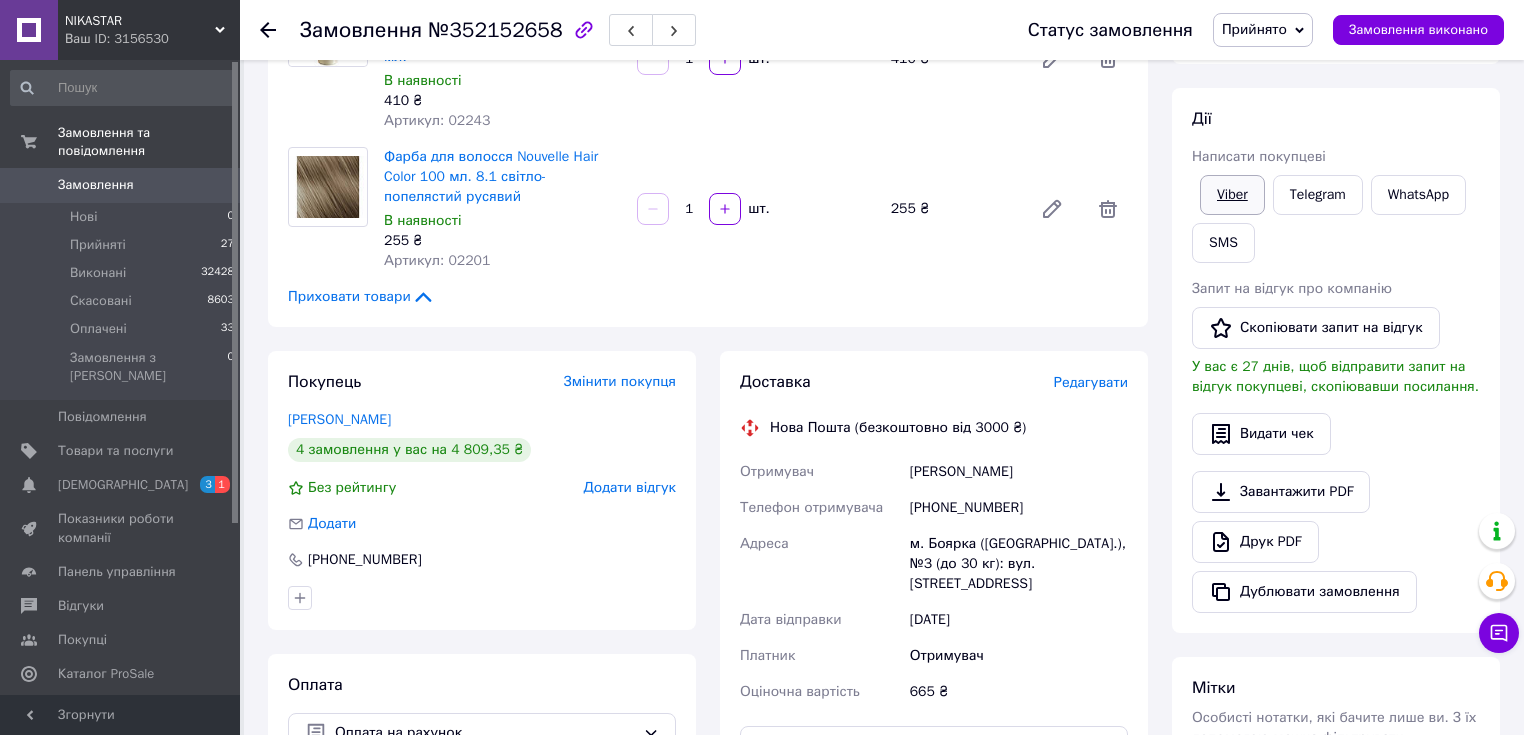 click on "Viber" at bounding box center [1232, 195] 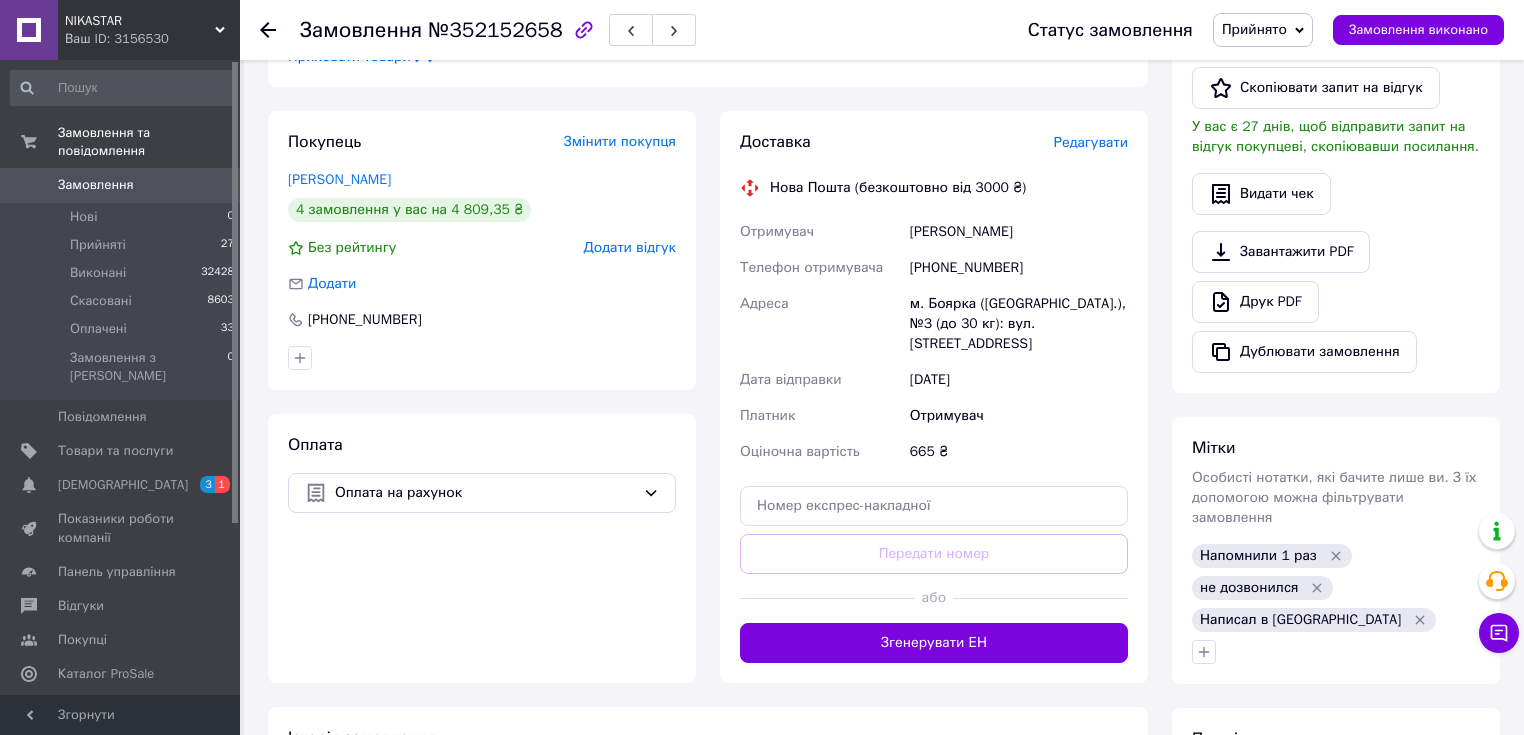 scroll, scrollTop: 564, scrollLeft: 0, axis: vertical 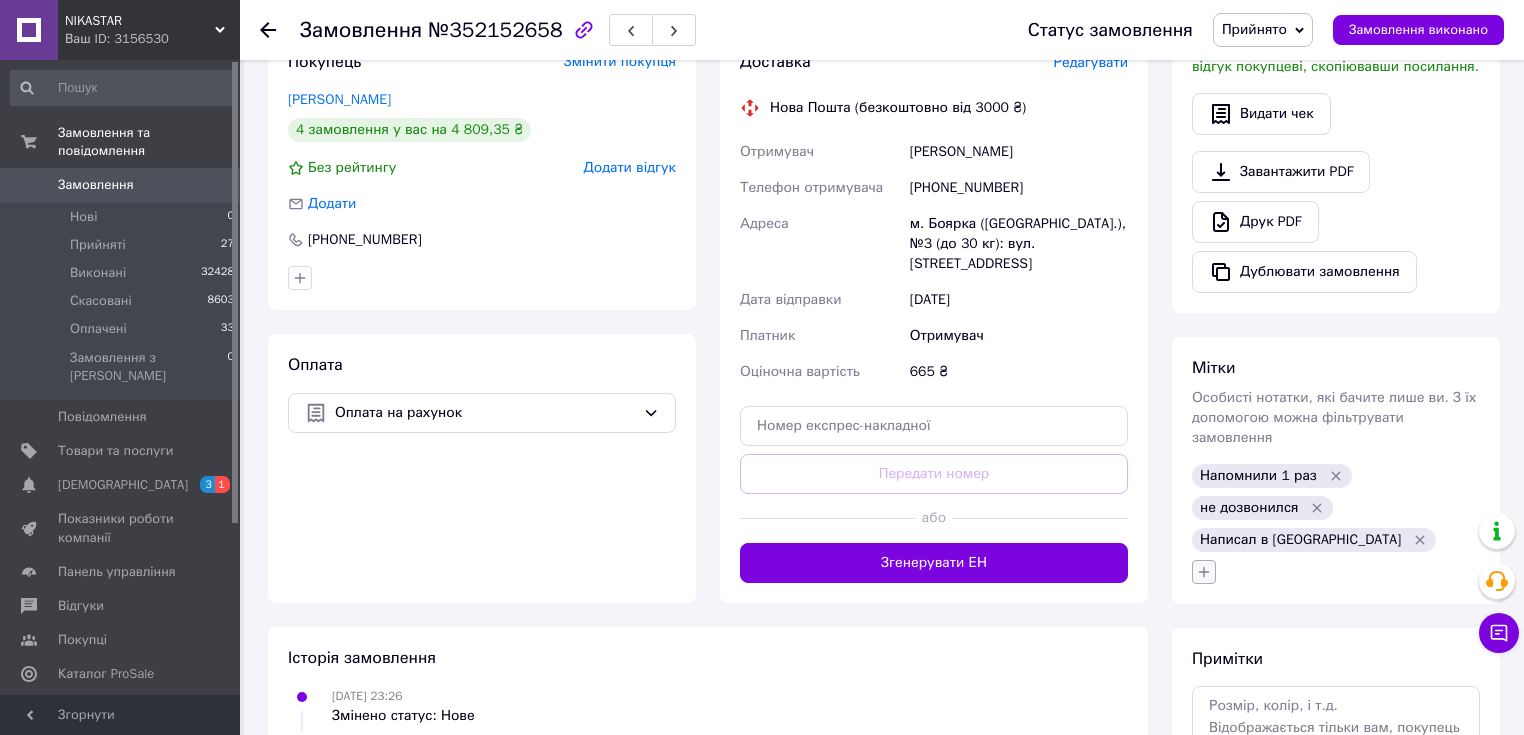 click 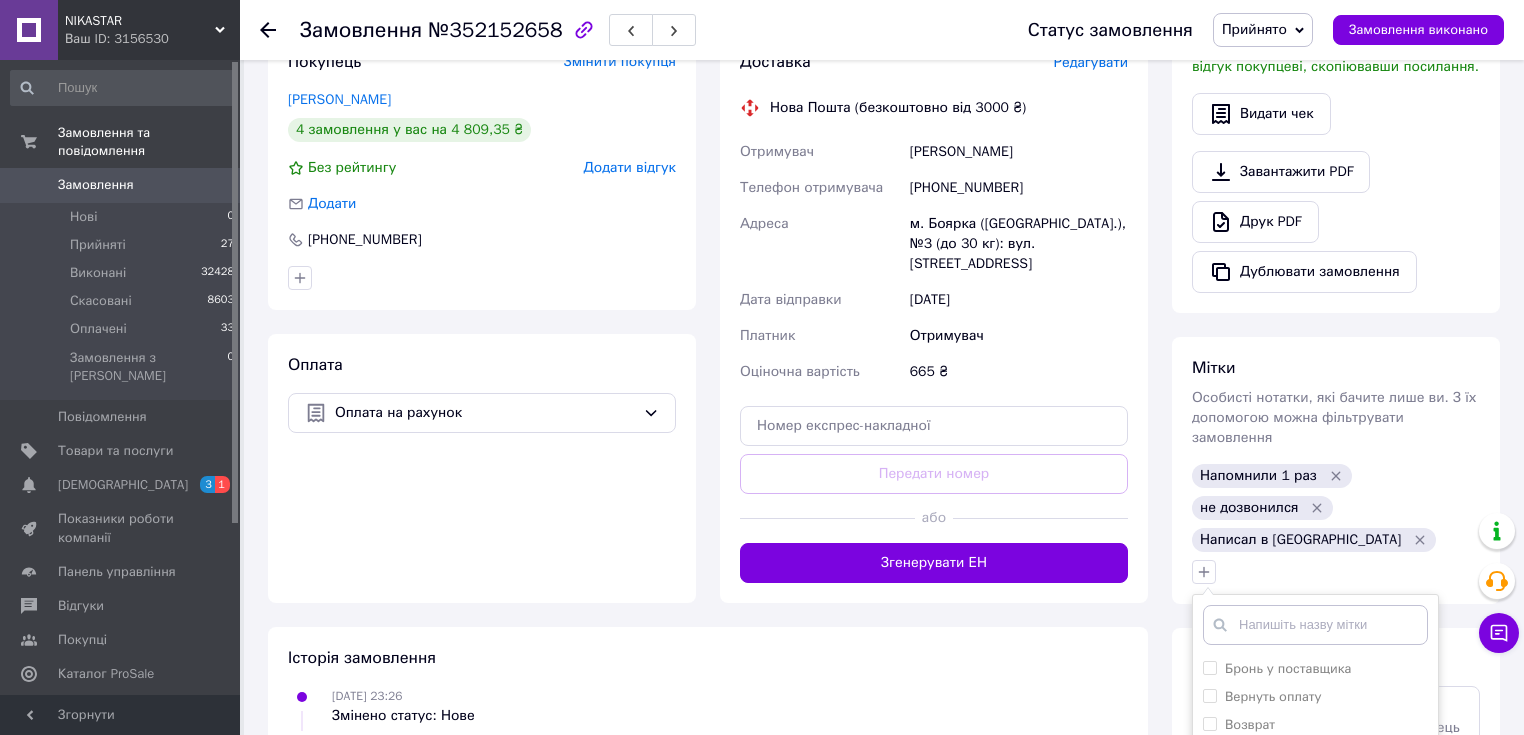 scroll, scrollTop: 804, scrollLeft: 0, axis: vertical 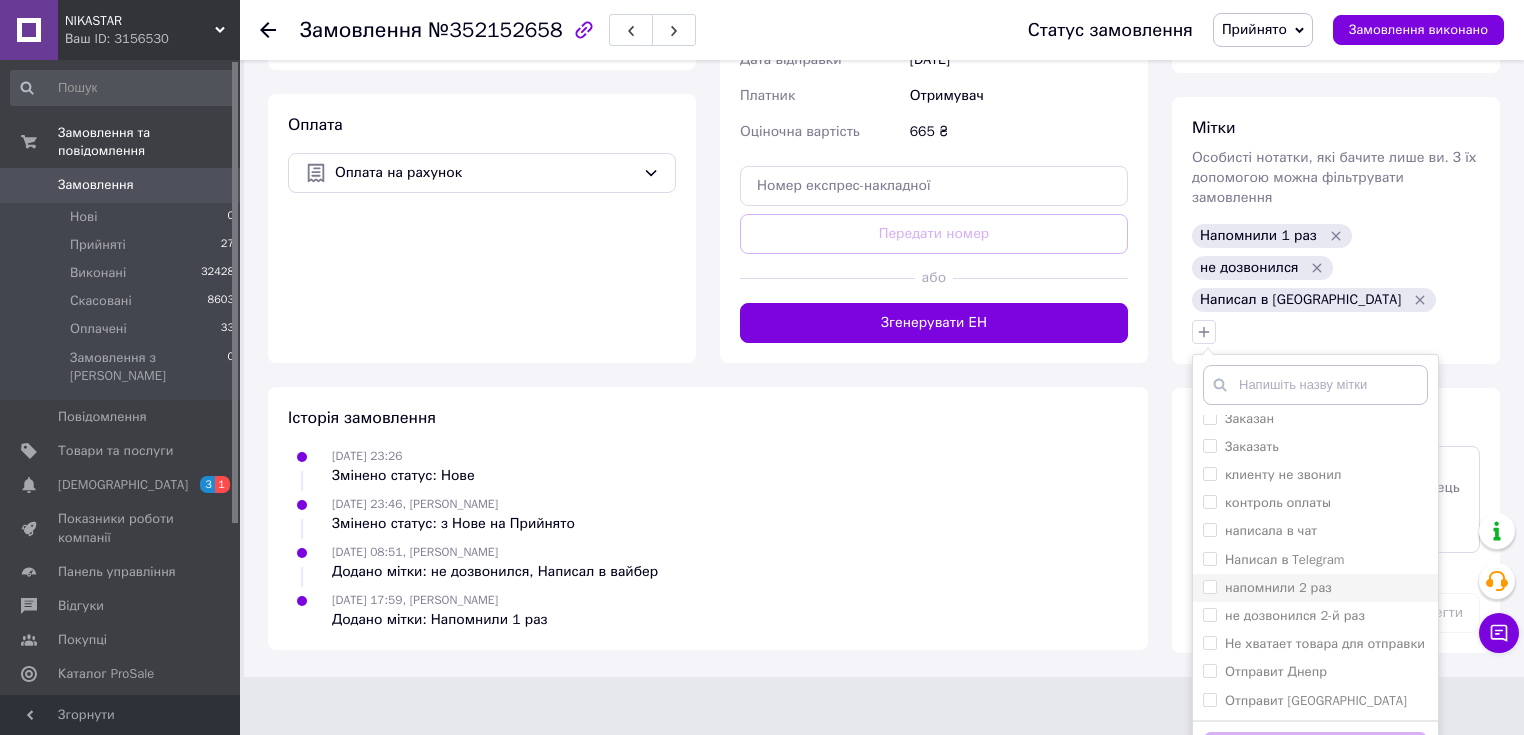 click on "напомнили 2 раз" at bounding box center [1278, 587] 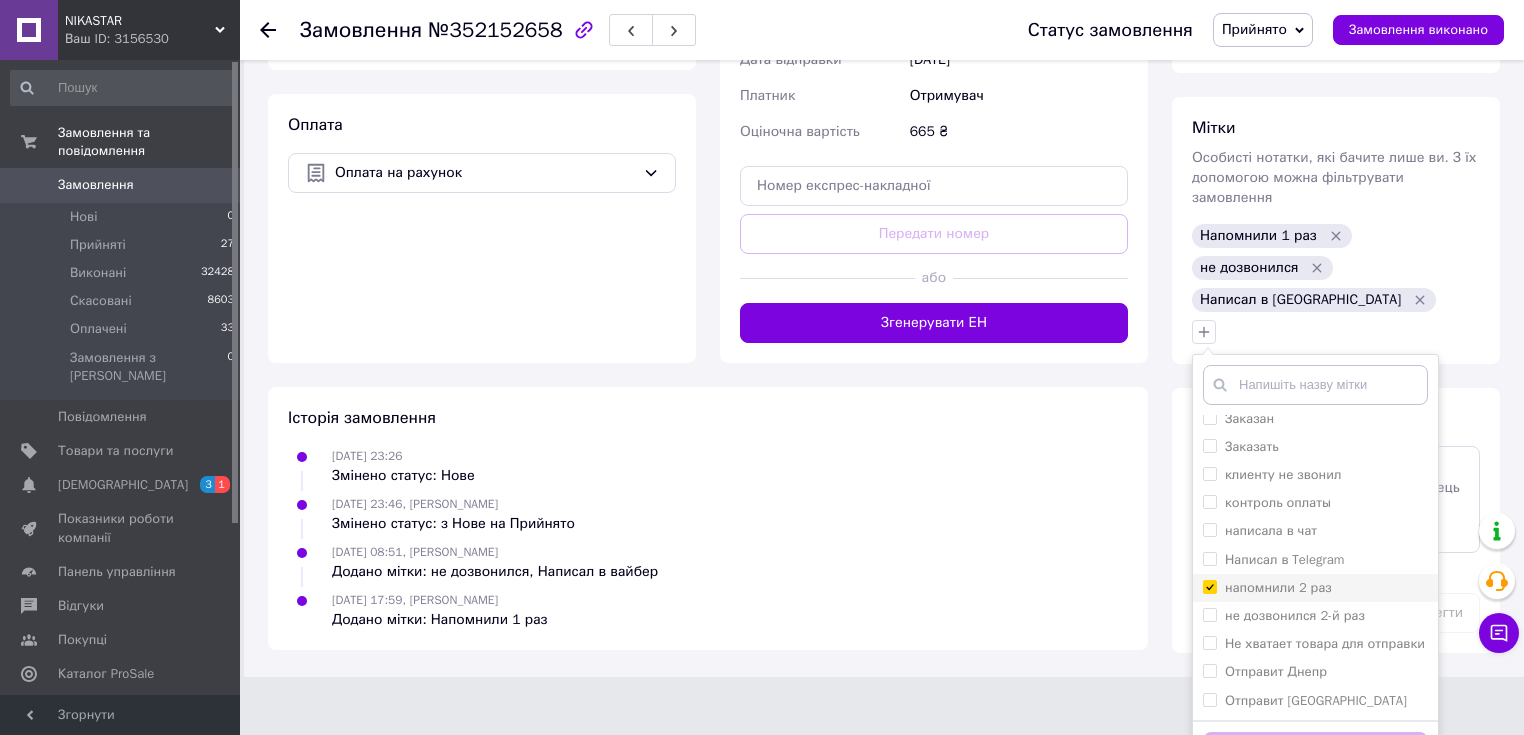 checkbox on "true" 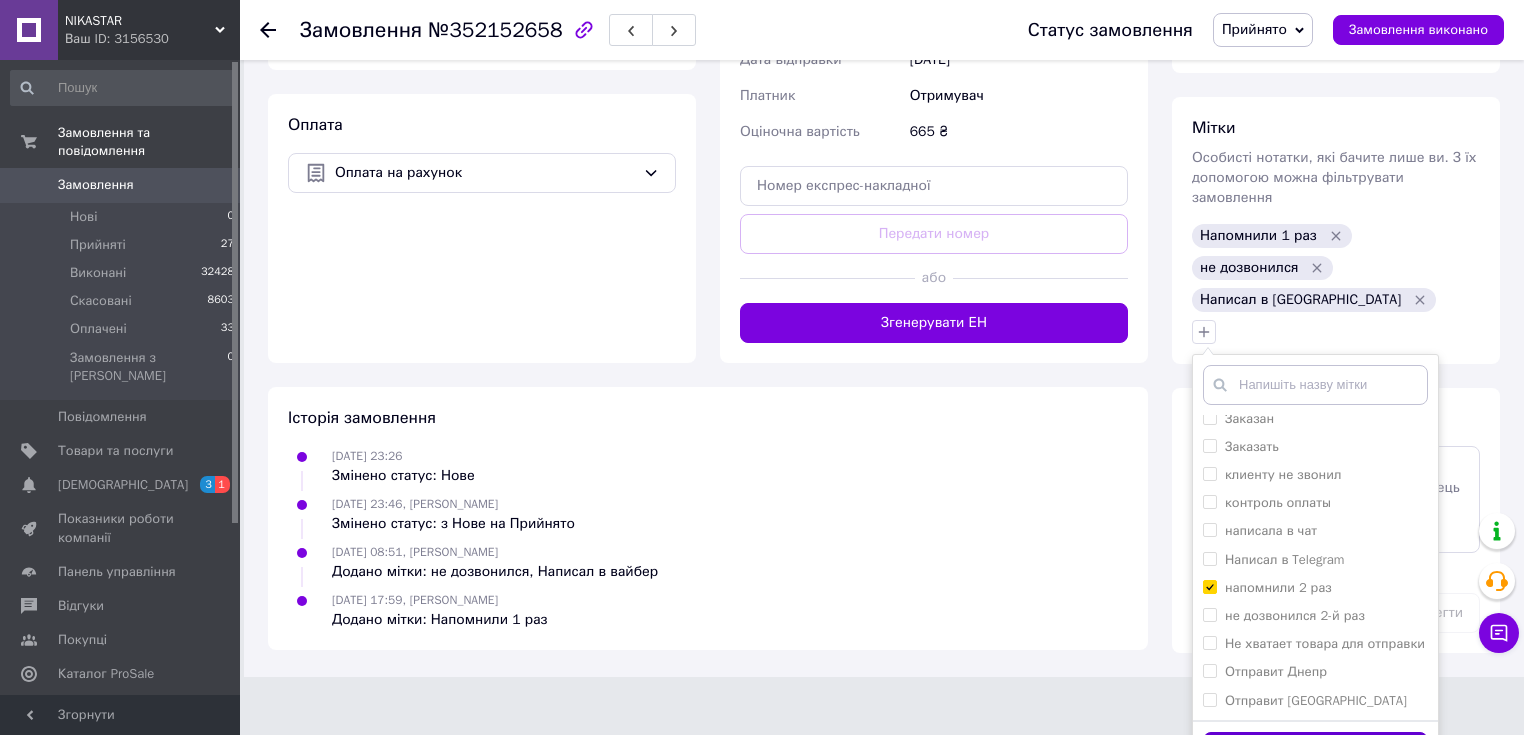 click on "Додати мітку" at bounding box center (1315, 751) 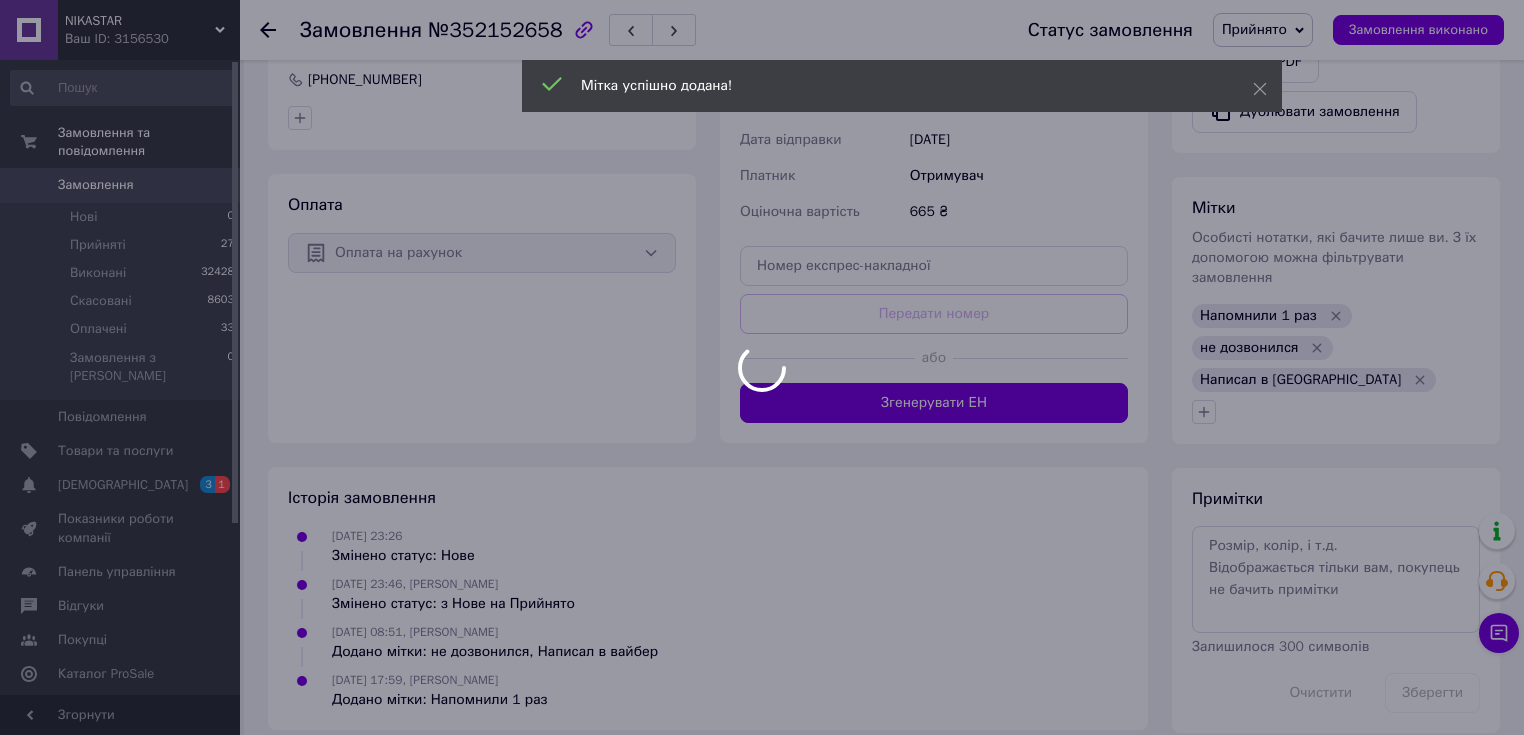 scroll, scrollTop: 771, scrollLeft: 0, axis: vertical 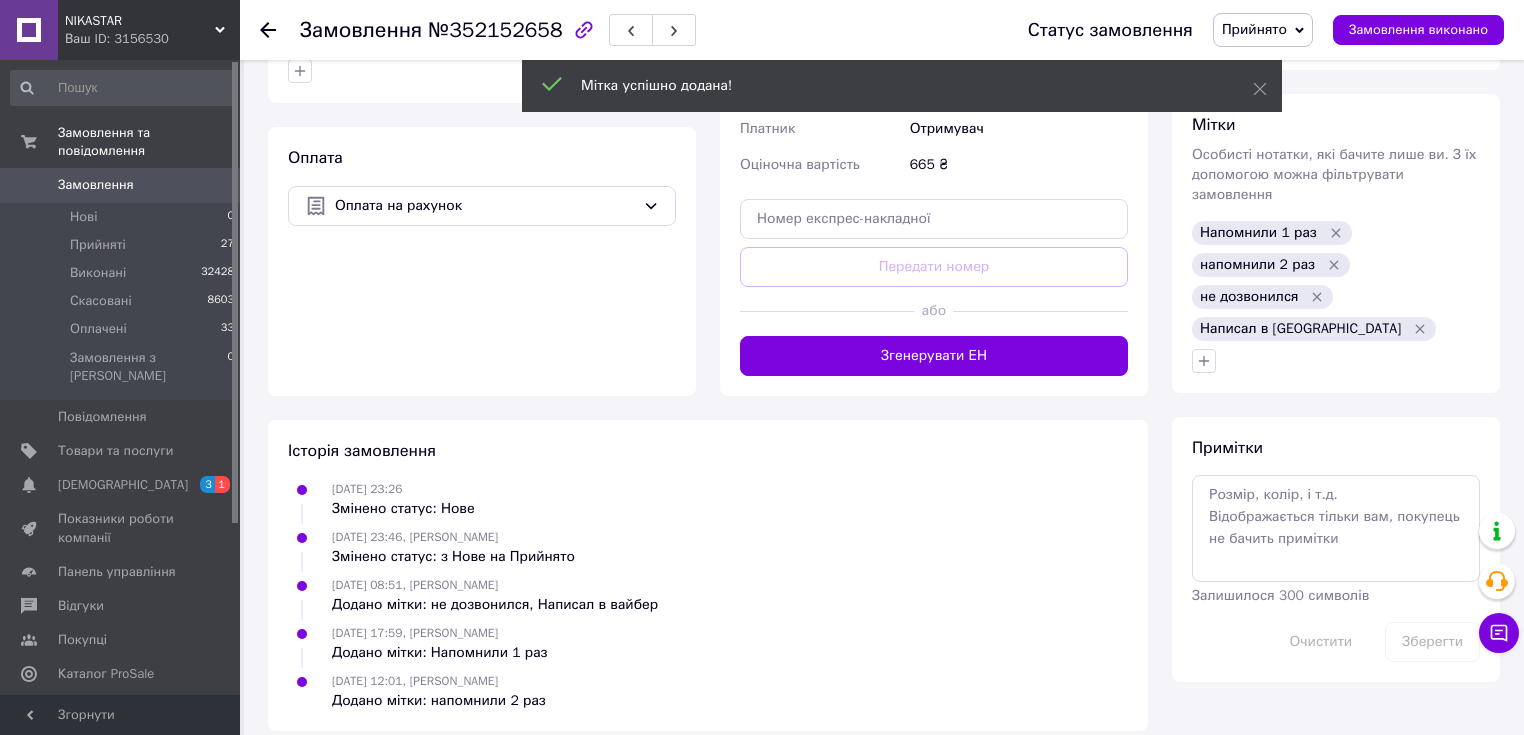 click 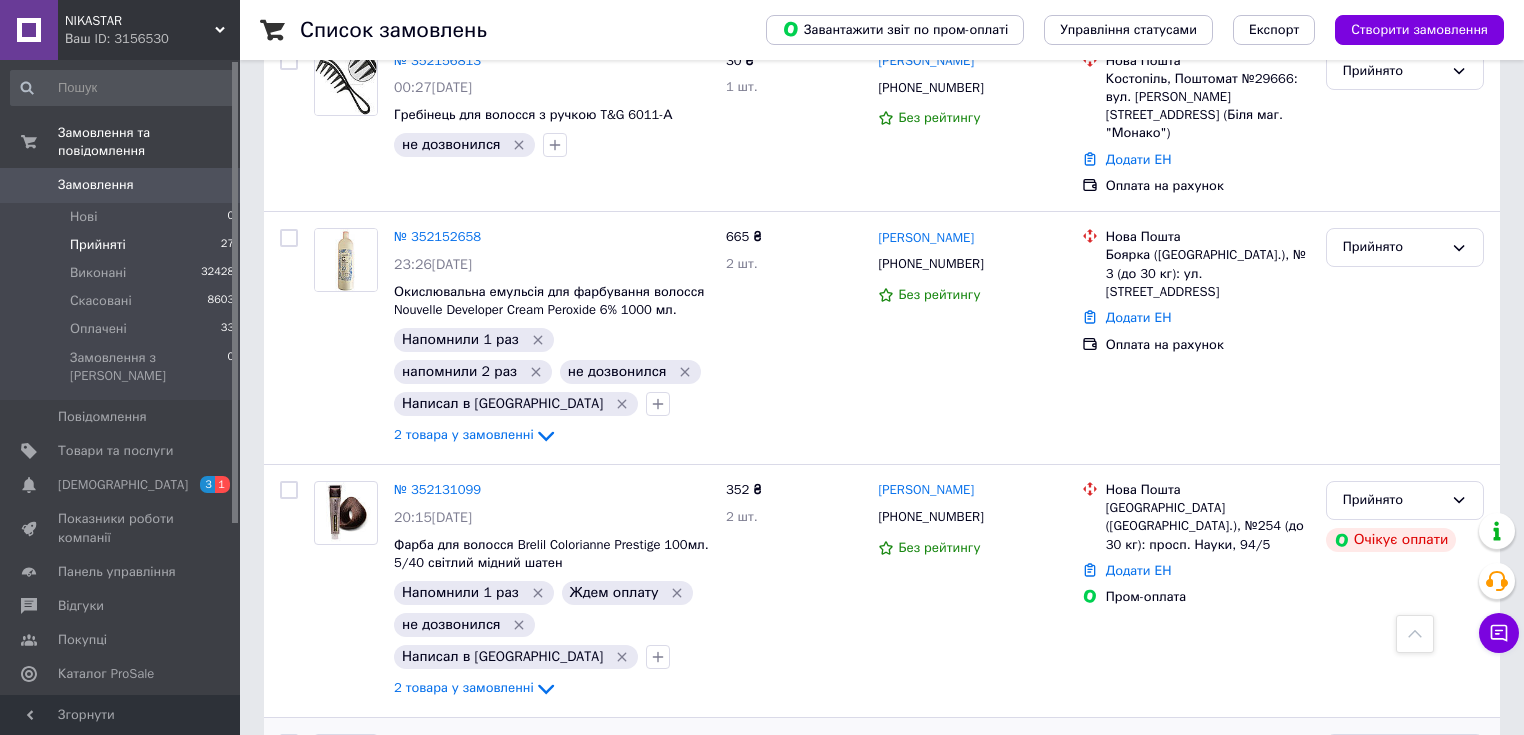scroll, scrollTop: 3920, scrollLeft: 0, axis: vertical 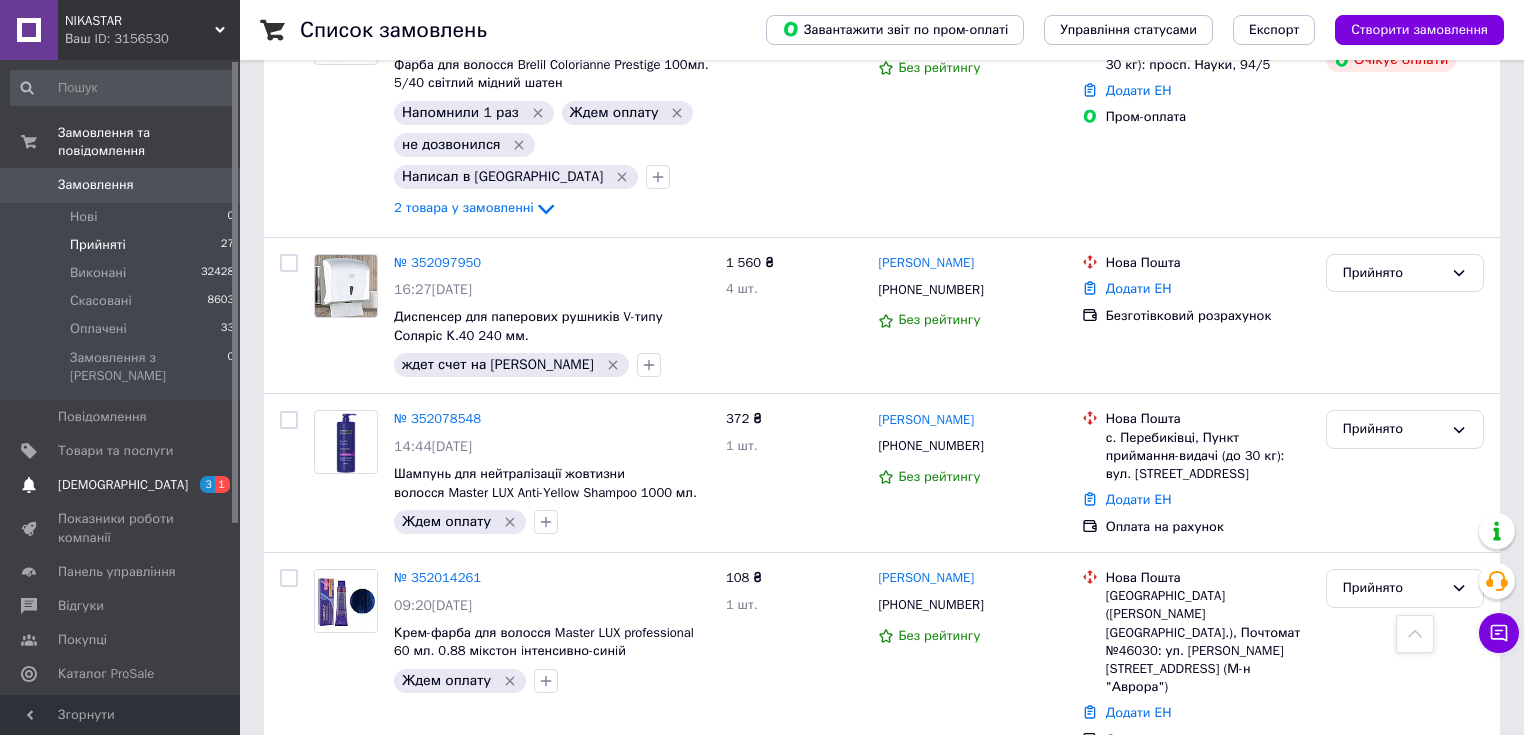 click on "[DEMOGRAPHIC_DATA]" at bounding box center (121, 485) 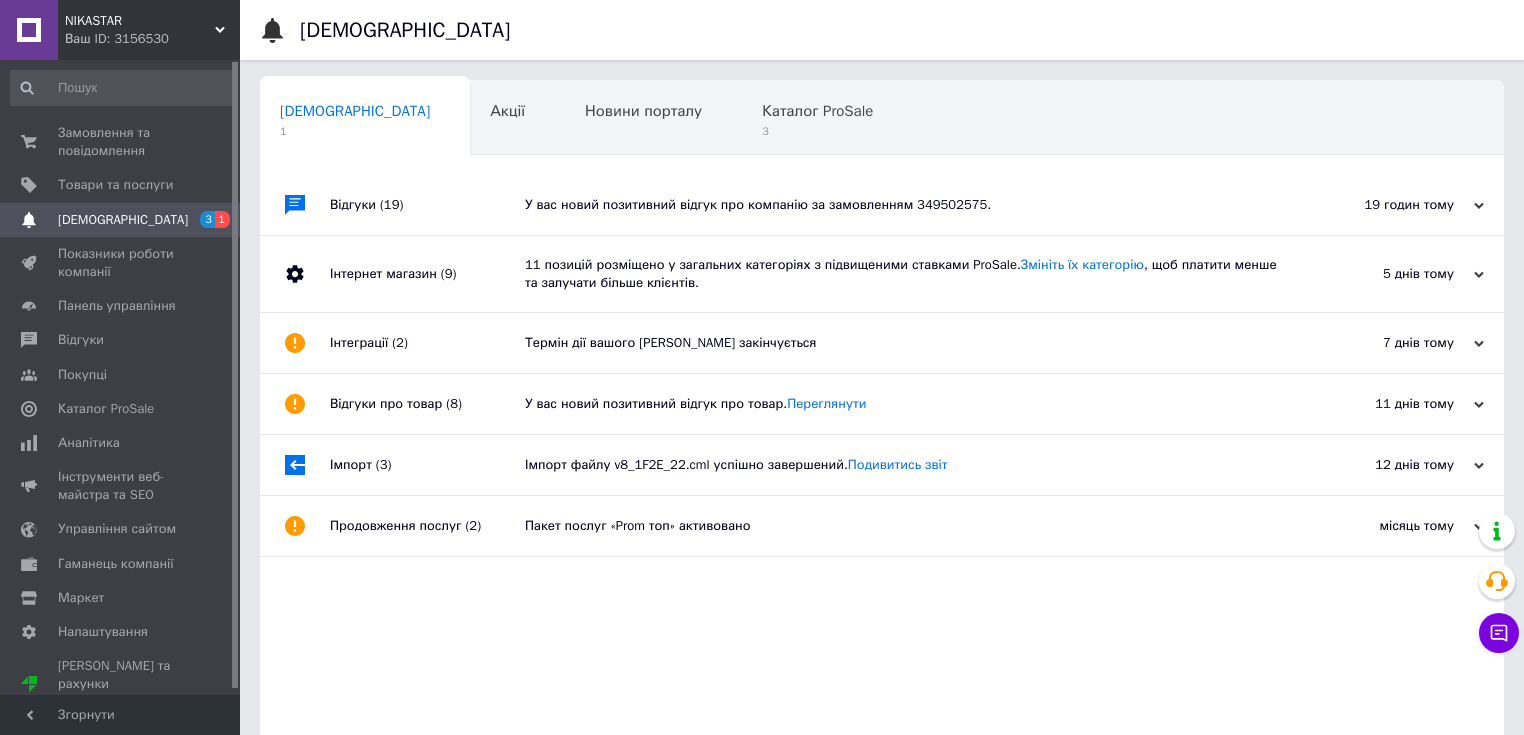 click on "У вас новий позитивний відгук про компанію за замовленням 349502575." at bounding box center [904, 205] 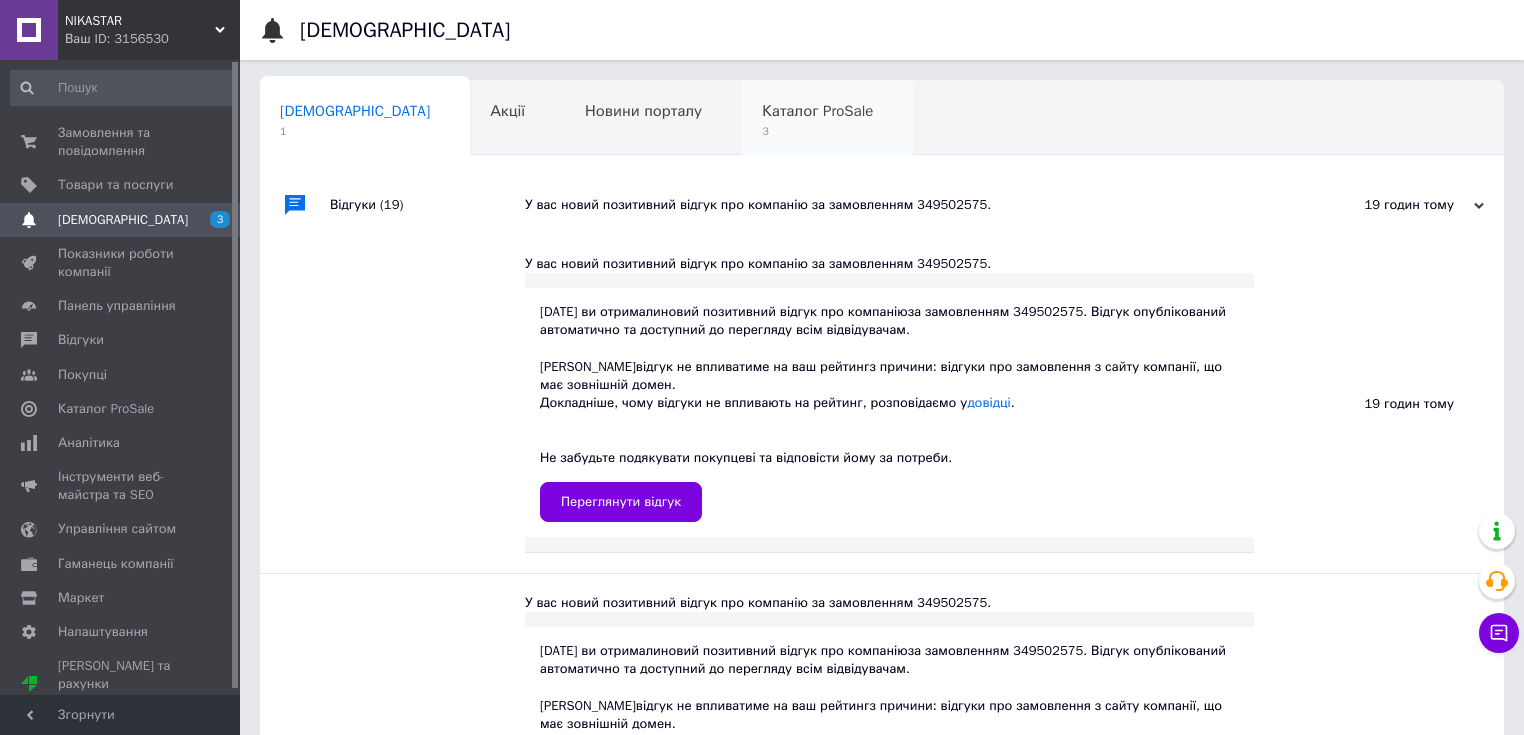 click on "Каталог ProSale" at bounding box center (817, 111) 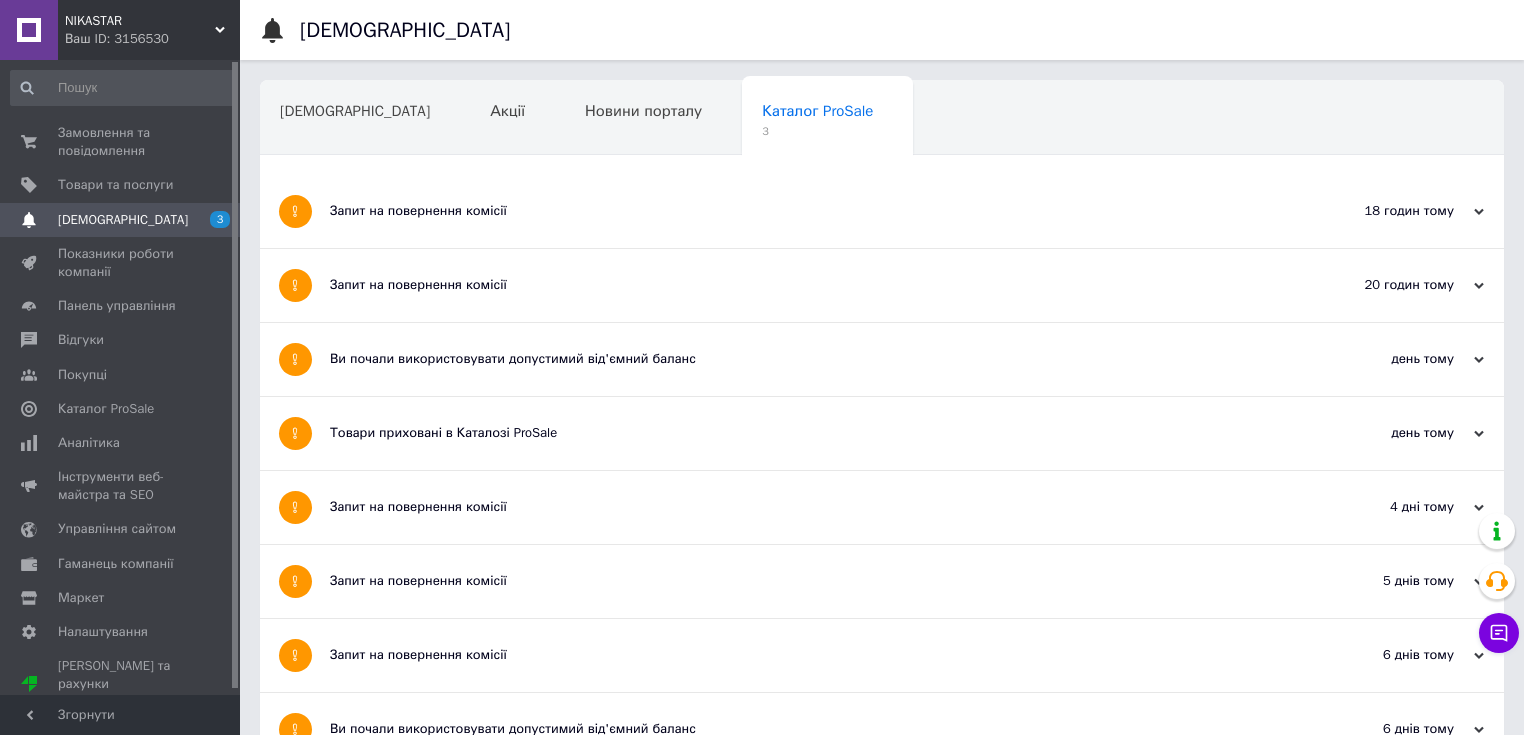 click on "Навчання та заходи" at bounding box center [361, 195] 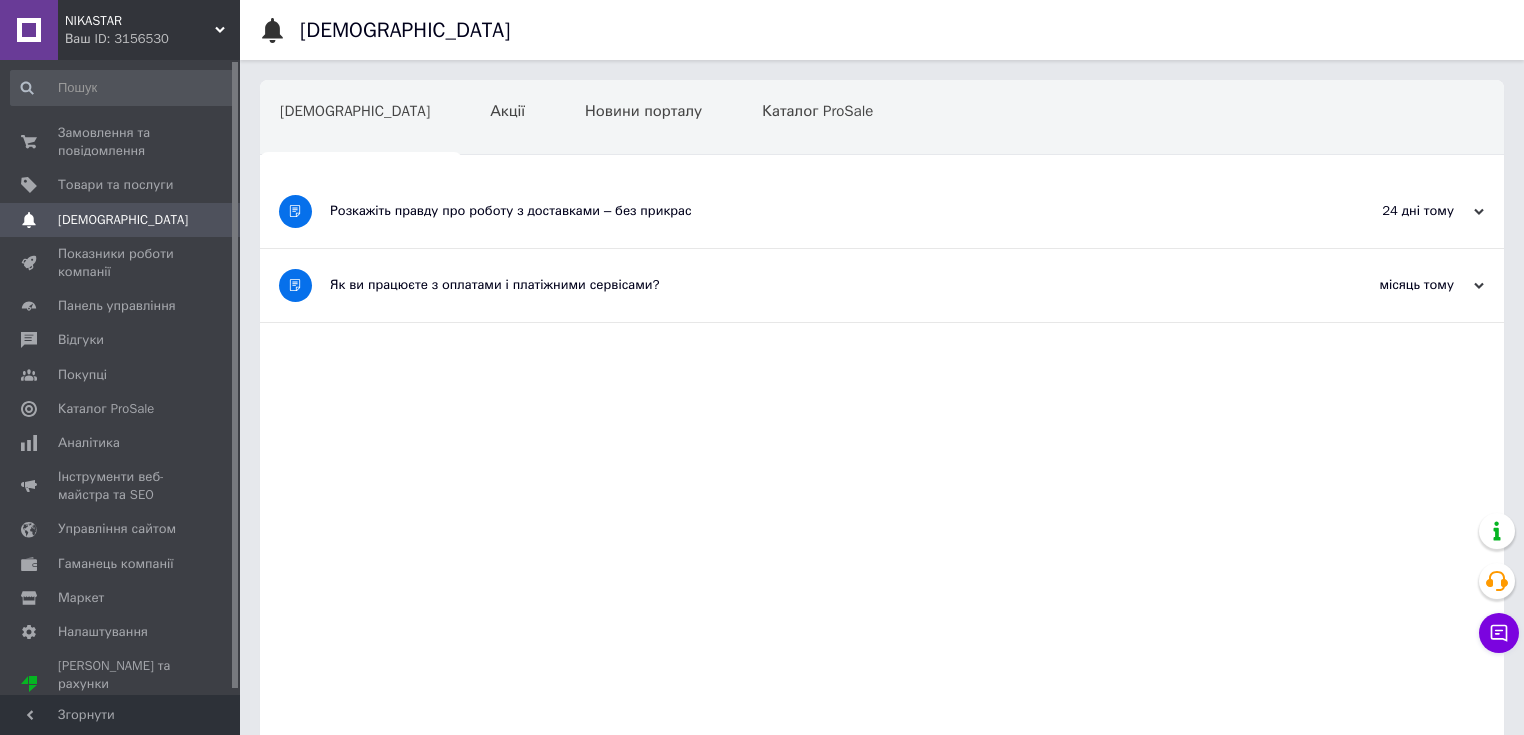 click on "Ваш ID: 3156530" at bounding box center (152, 39) 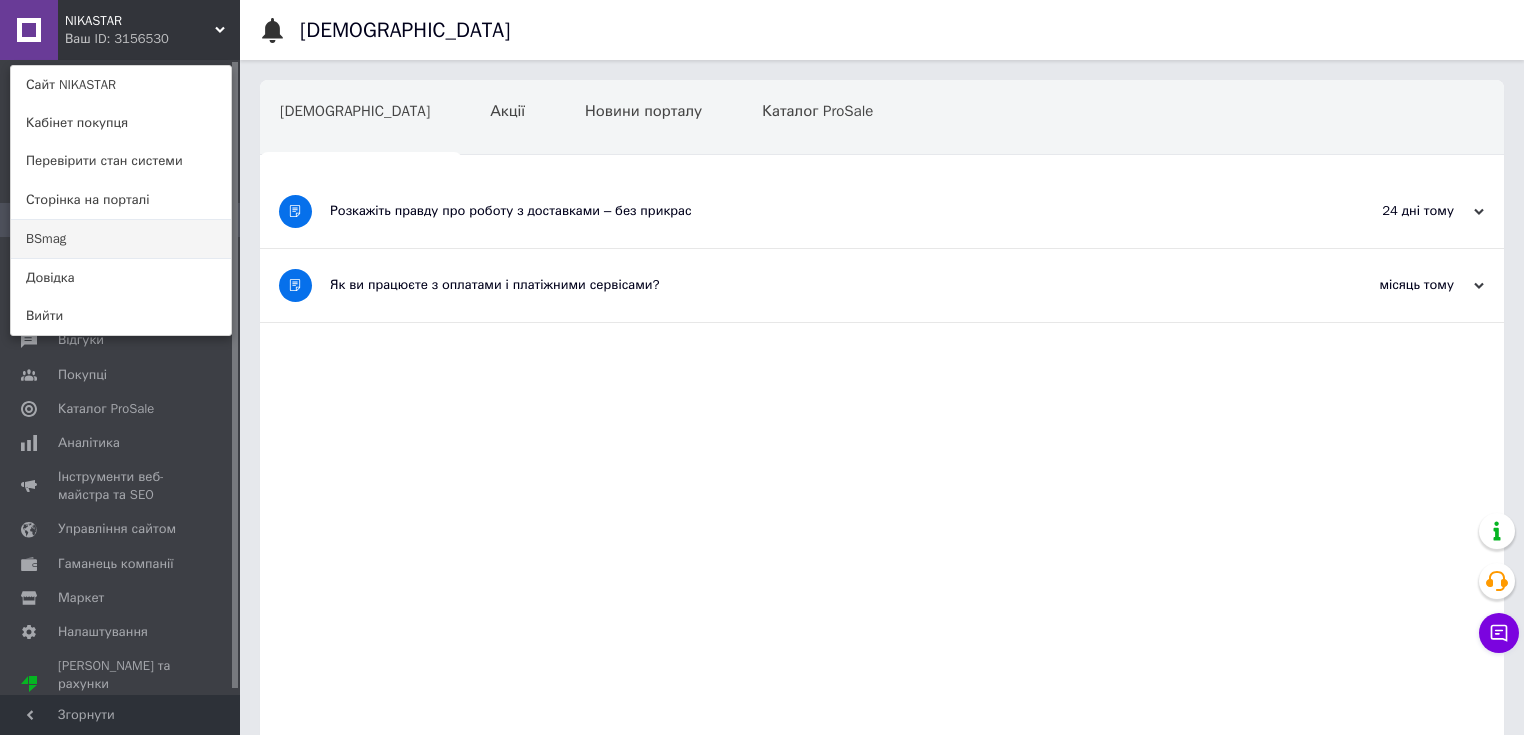 click on "BSmag" at bounding box center (121, 239) 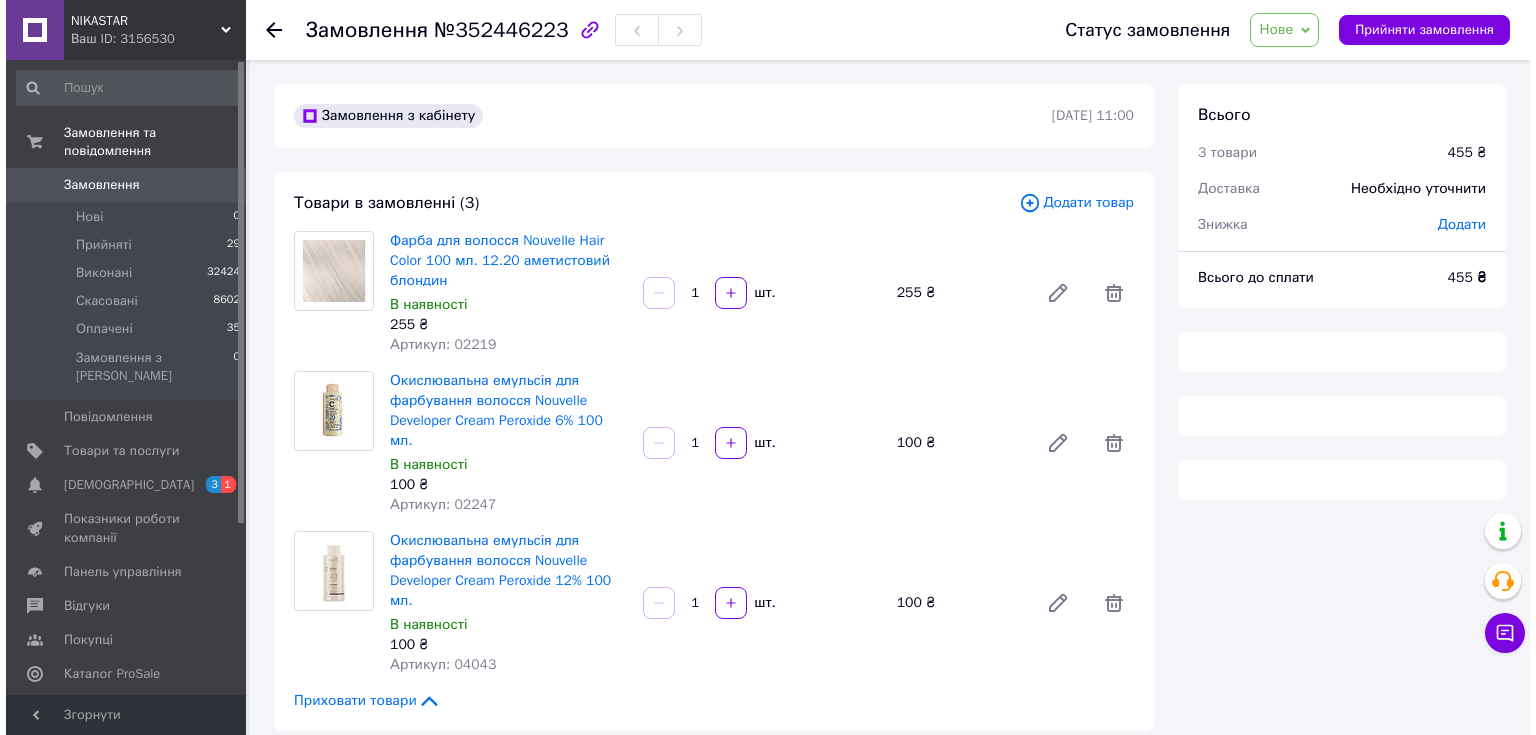 scroll, scrollTop: 80, scrollLeft: 0, axis: vertical 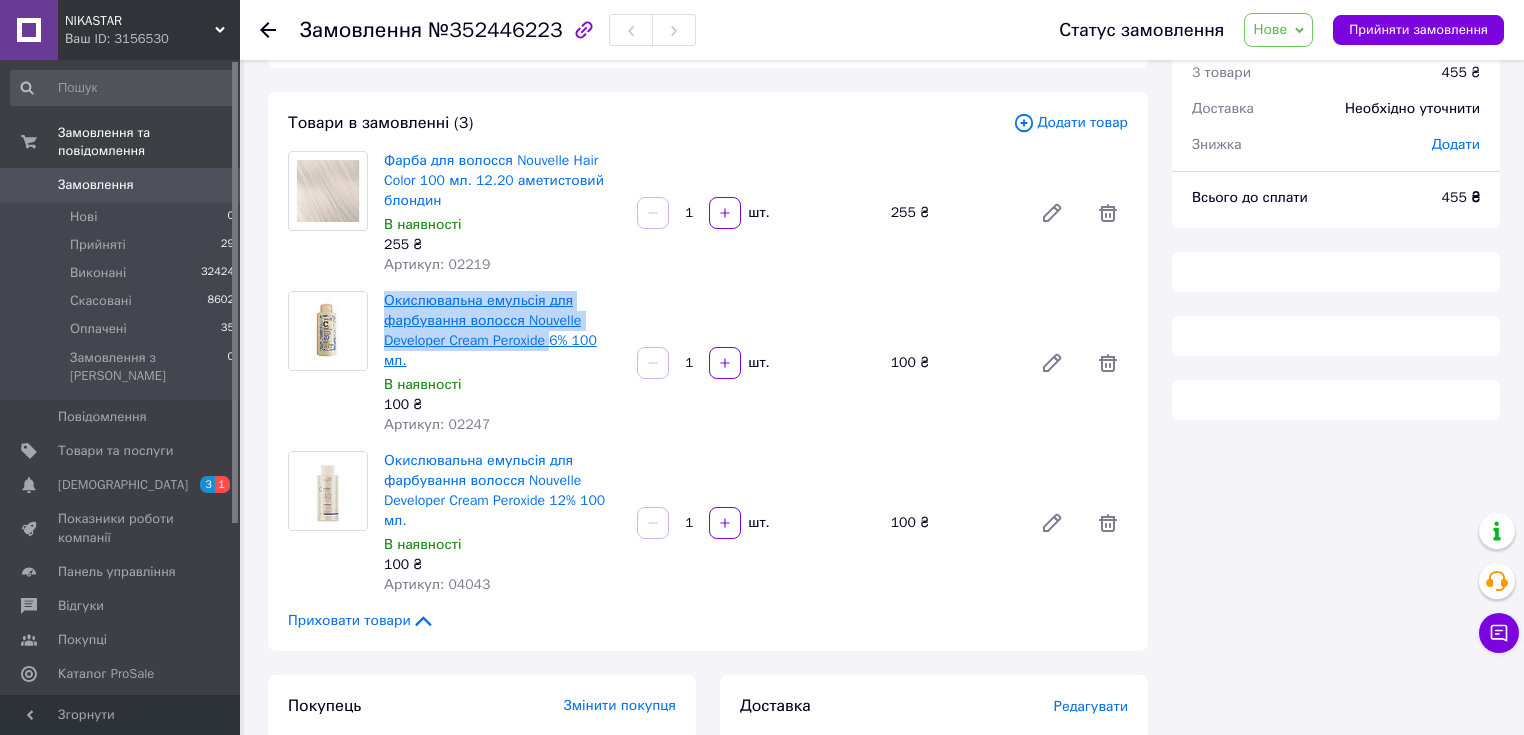 drag, startPoint x: 550, startPoint y: 351, endPoint x: 384, endPoint y: 301, distance: 173.36667 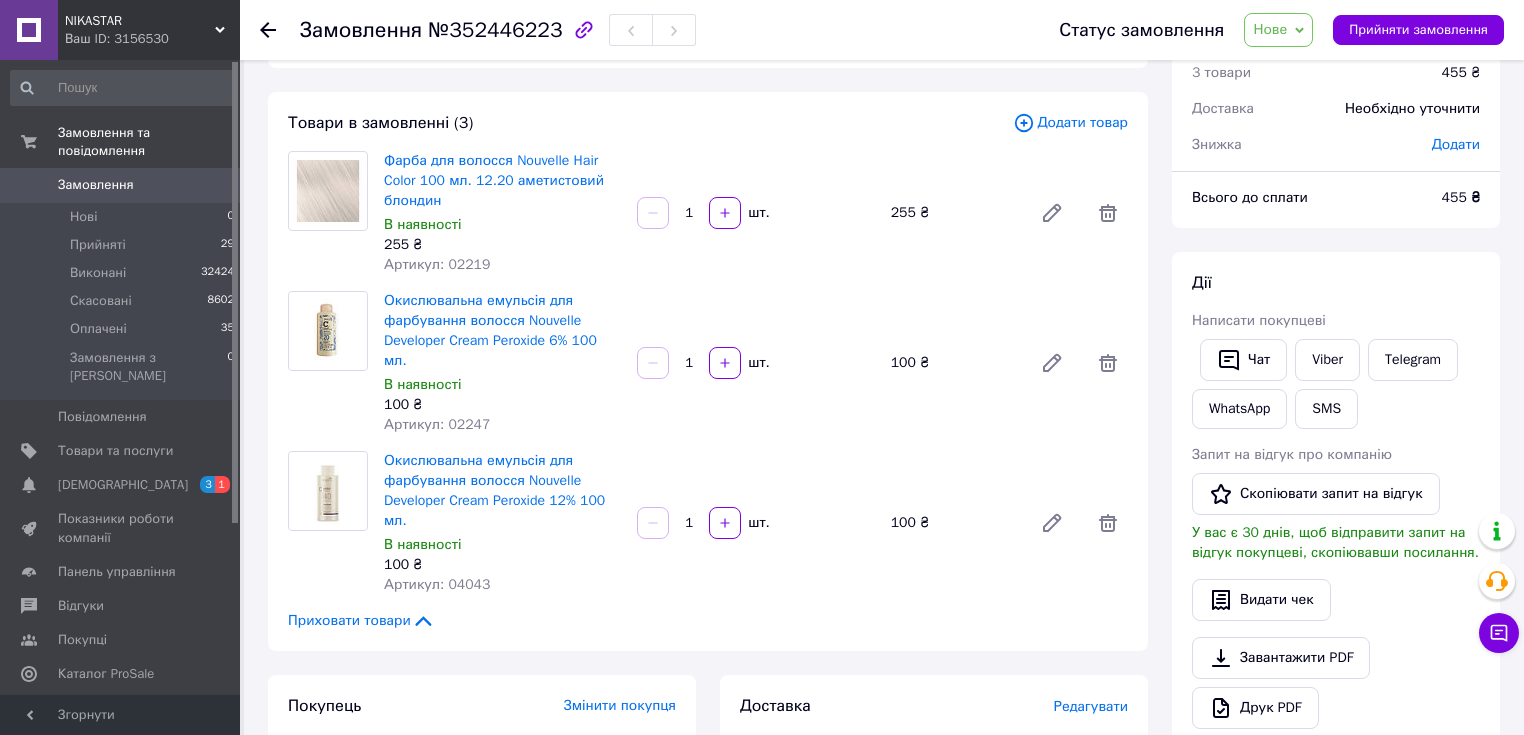 click on "Додати товар" at bounding box center (1070, 123) 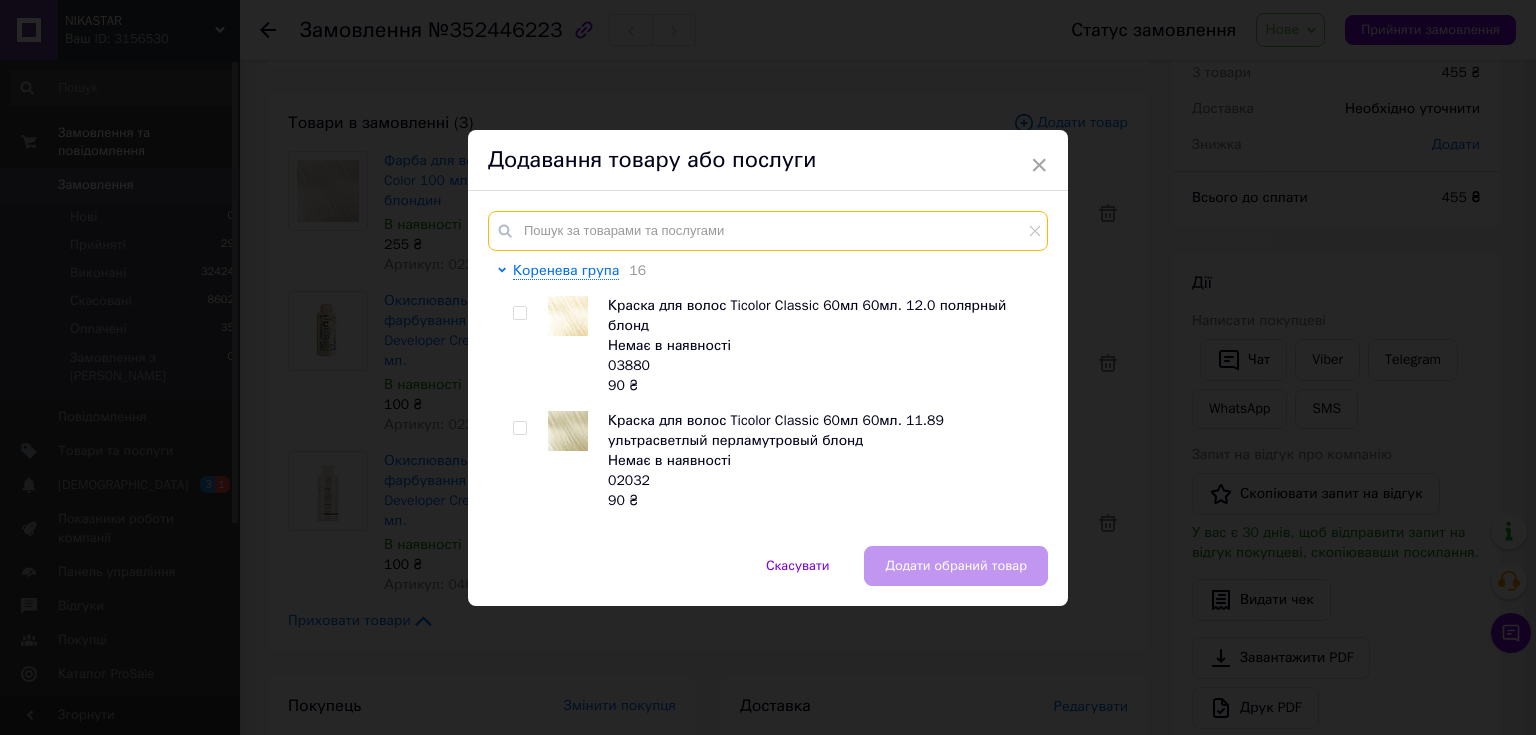 paste on "Окислювальна емульсія для фарбування волосся Nouvelle Developer Cream Peroxide" 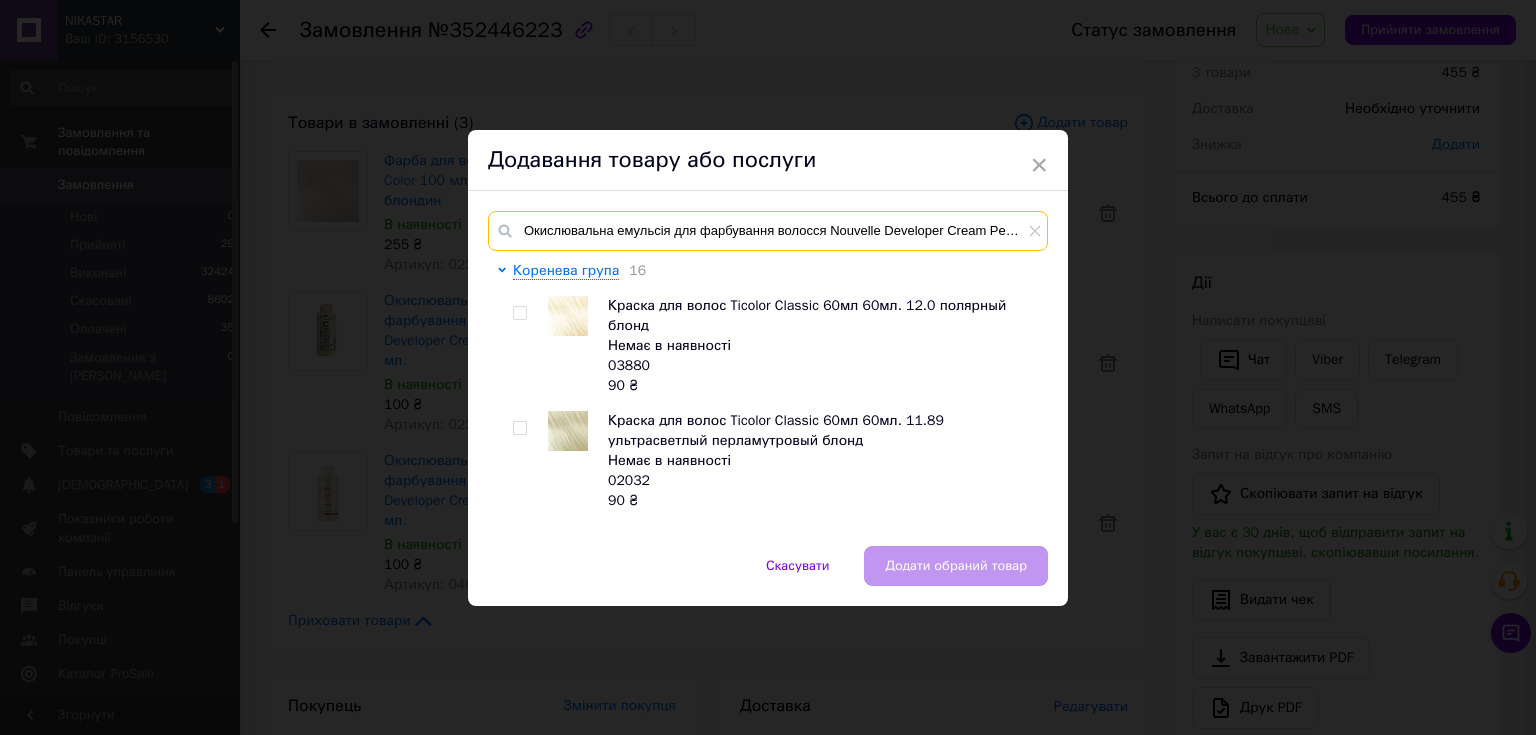 scroll, scrollTop: 0, scrollLeft: 22, axis: horizontal 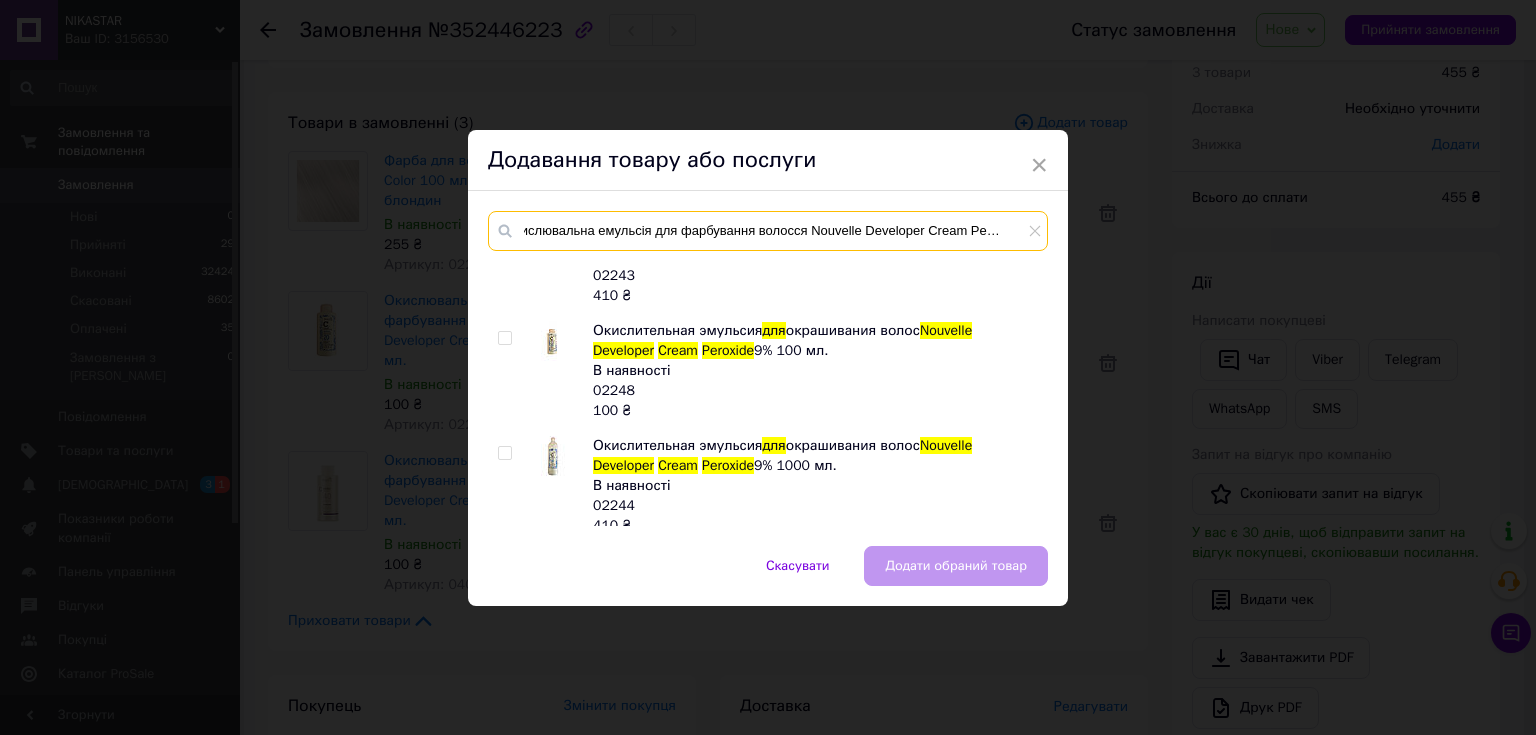 type on "Окислювальна емульсія для фарбування волосся Nouvelle Developer Cream Peroxide" 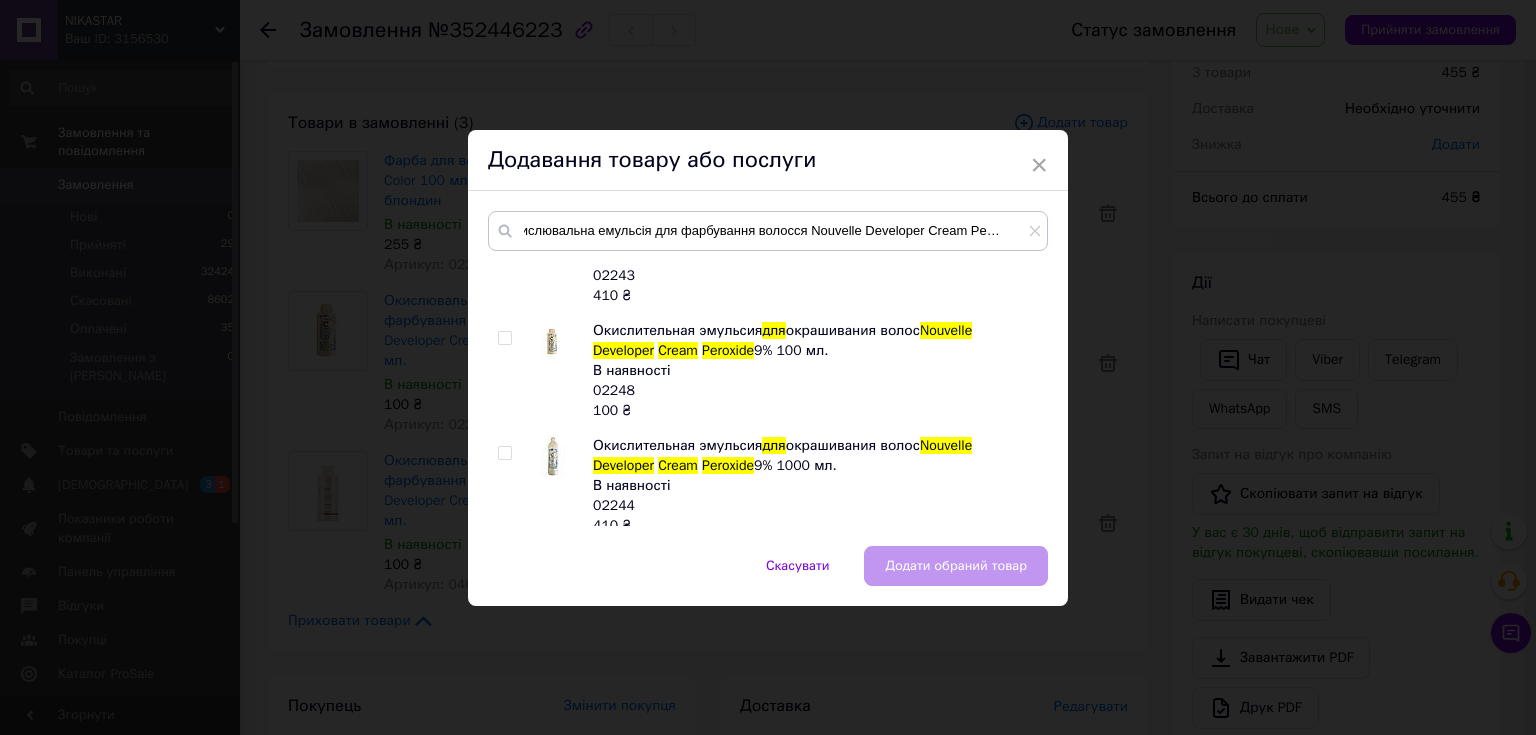 drag, startPoint x: 500, startPoint y: 338, endPoint x: 516, endPoint y: 349, distance: 19.416489 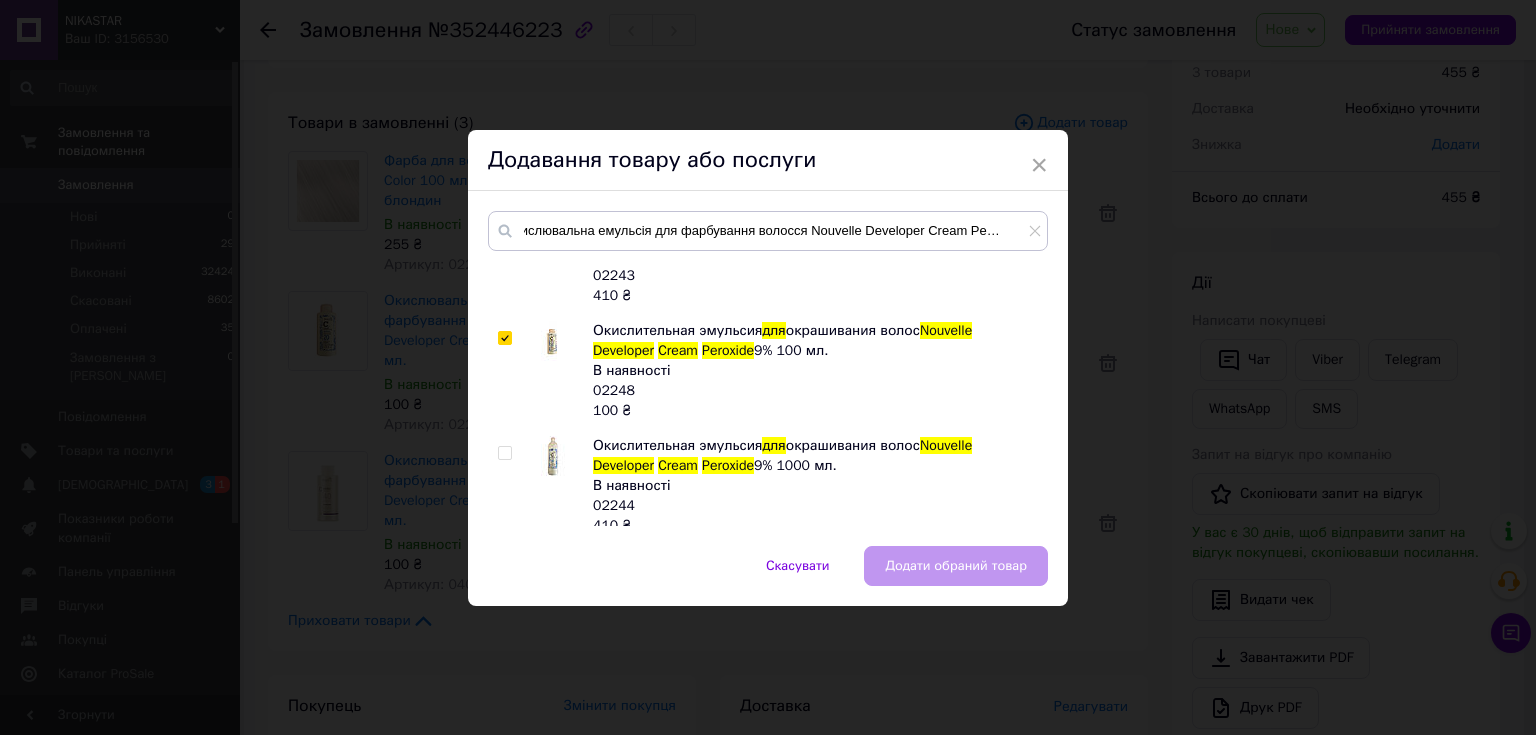 checkbox on "true" 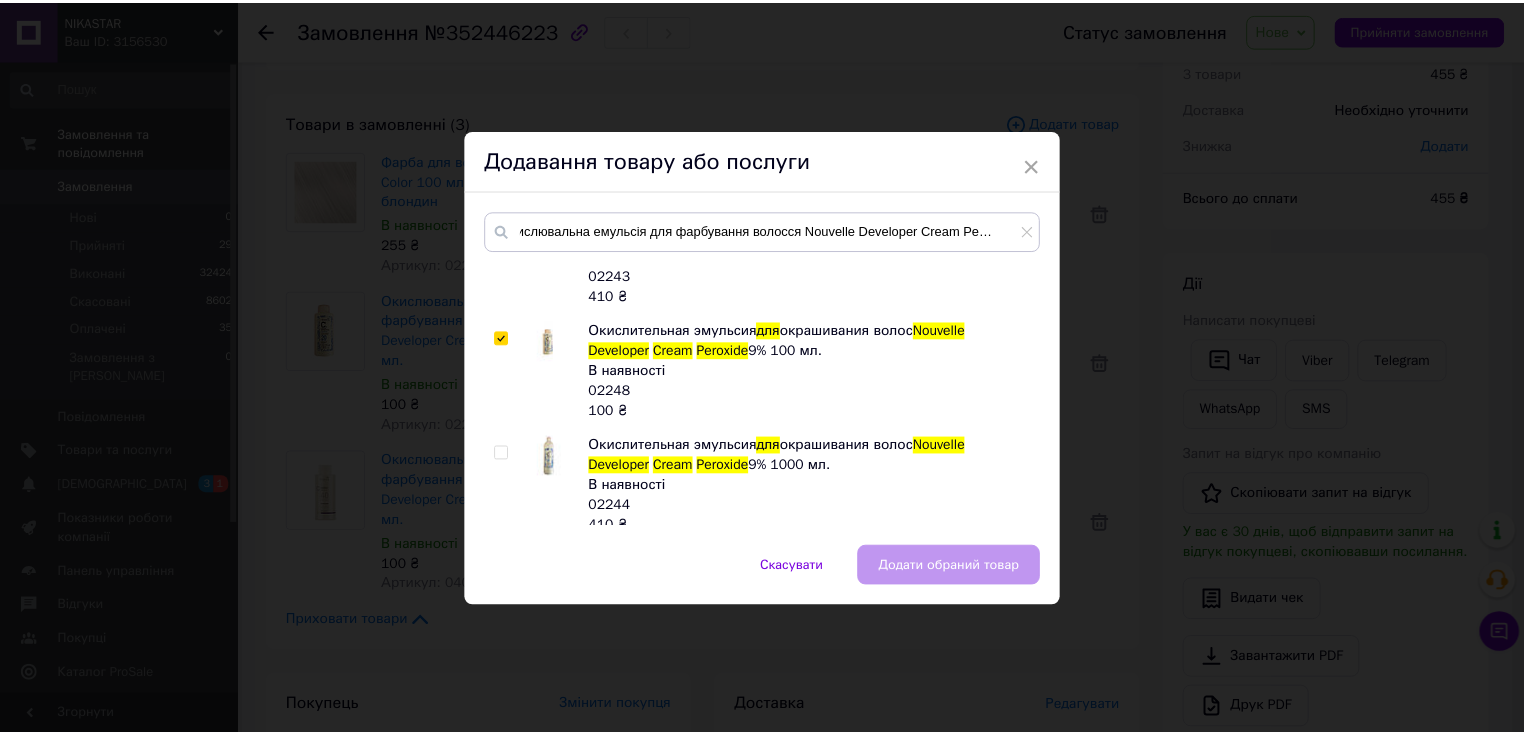 scroll, scrollTop: 0, scrollLeft: 0, axis: both 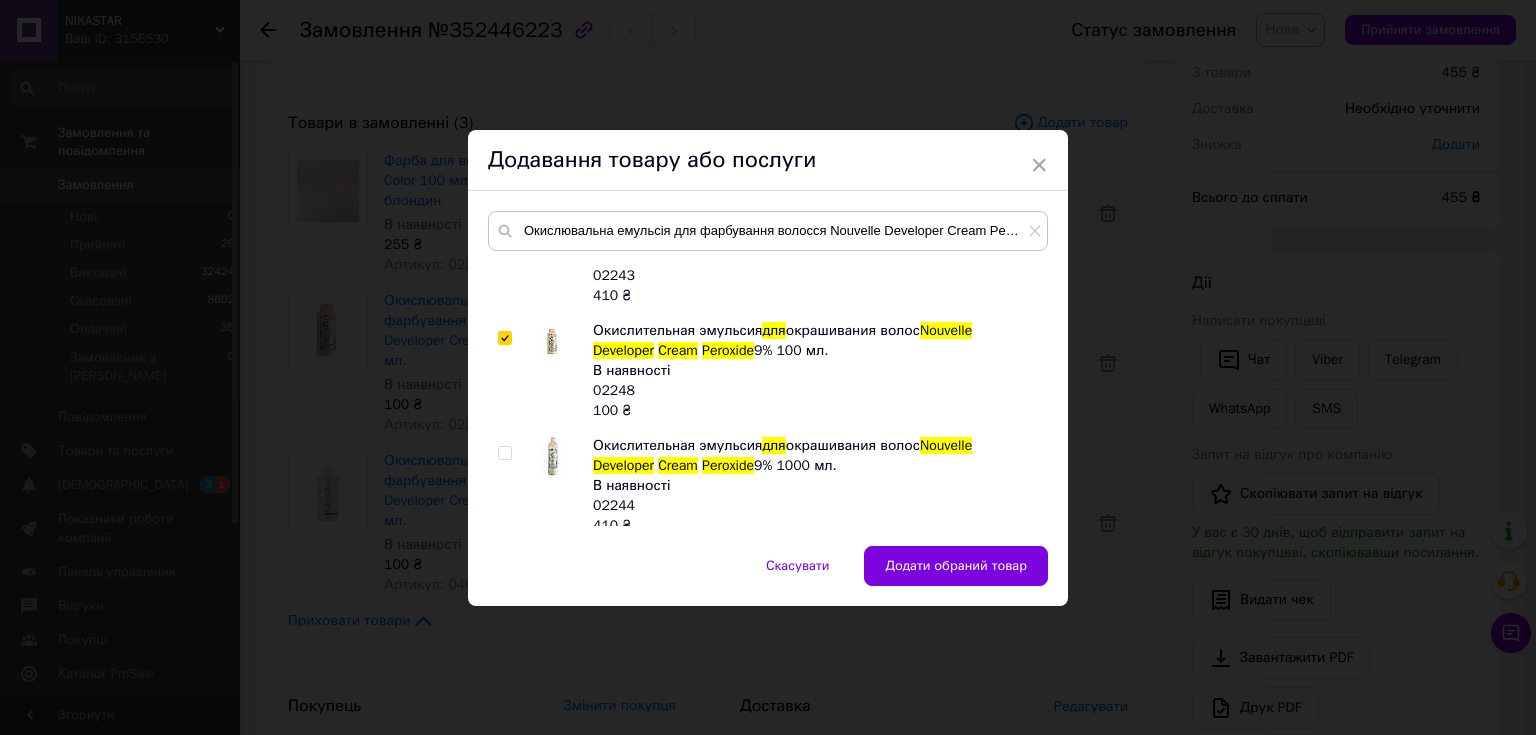 click on "Додати обраний товар" at bounding box center [956, 566] 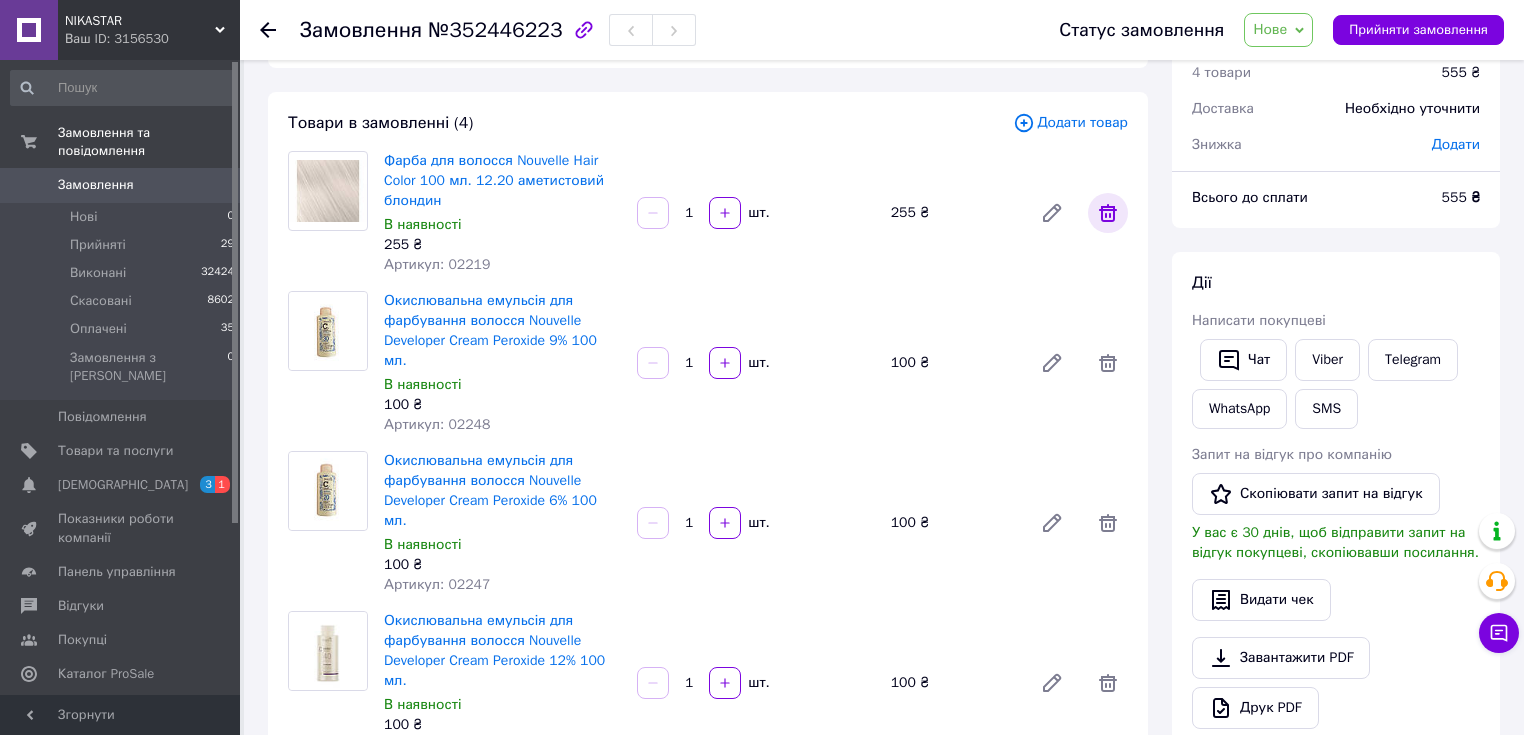 click 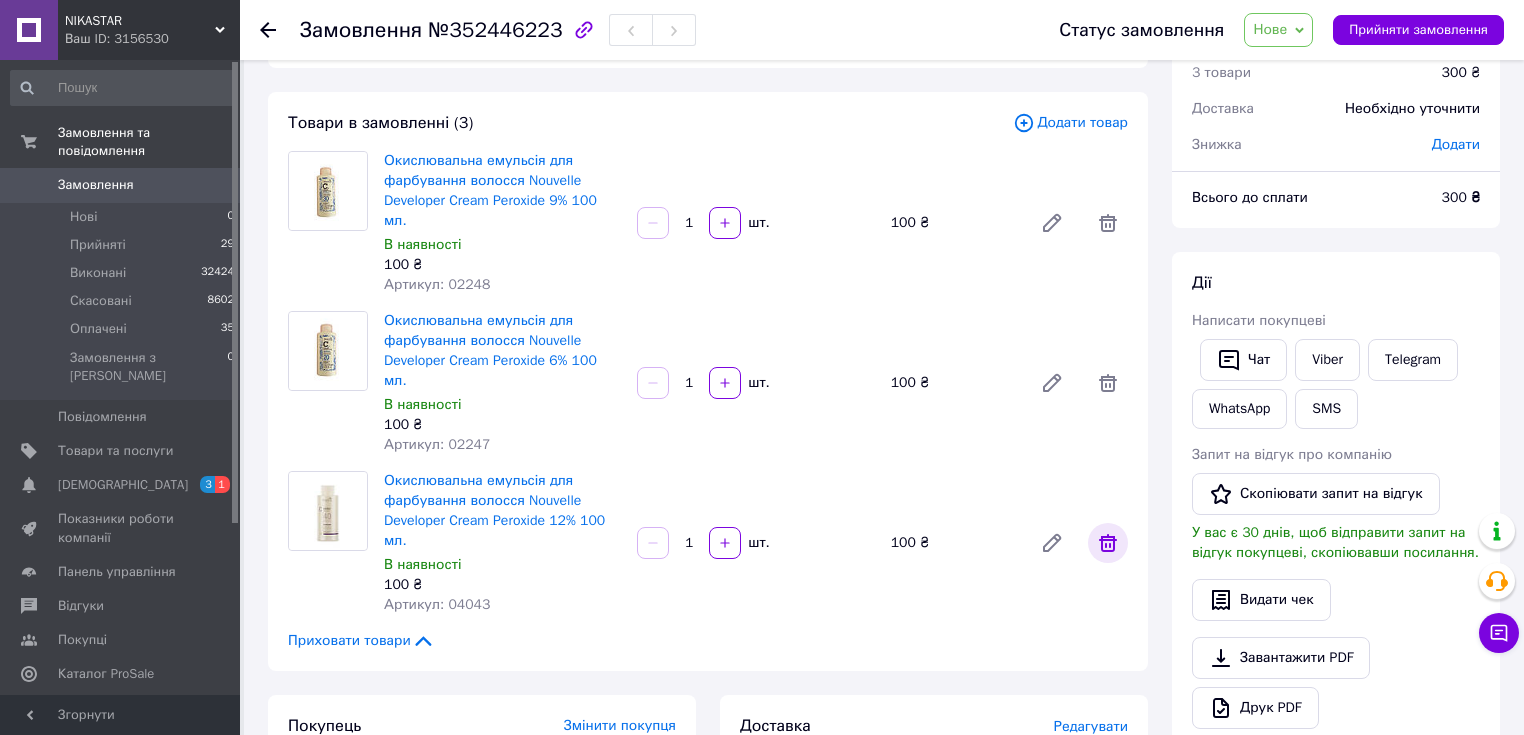 click 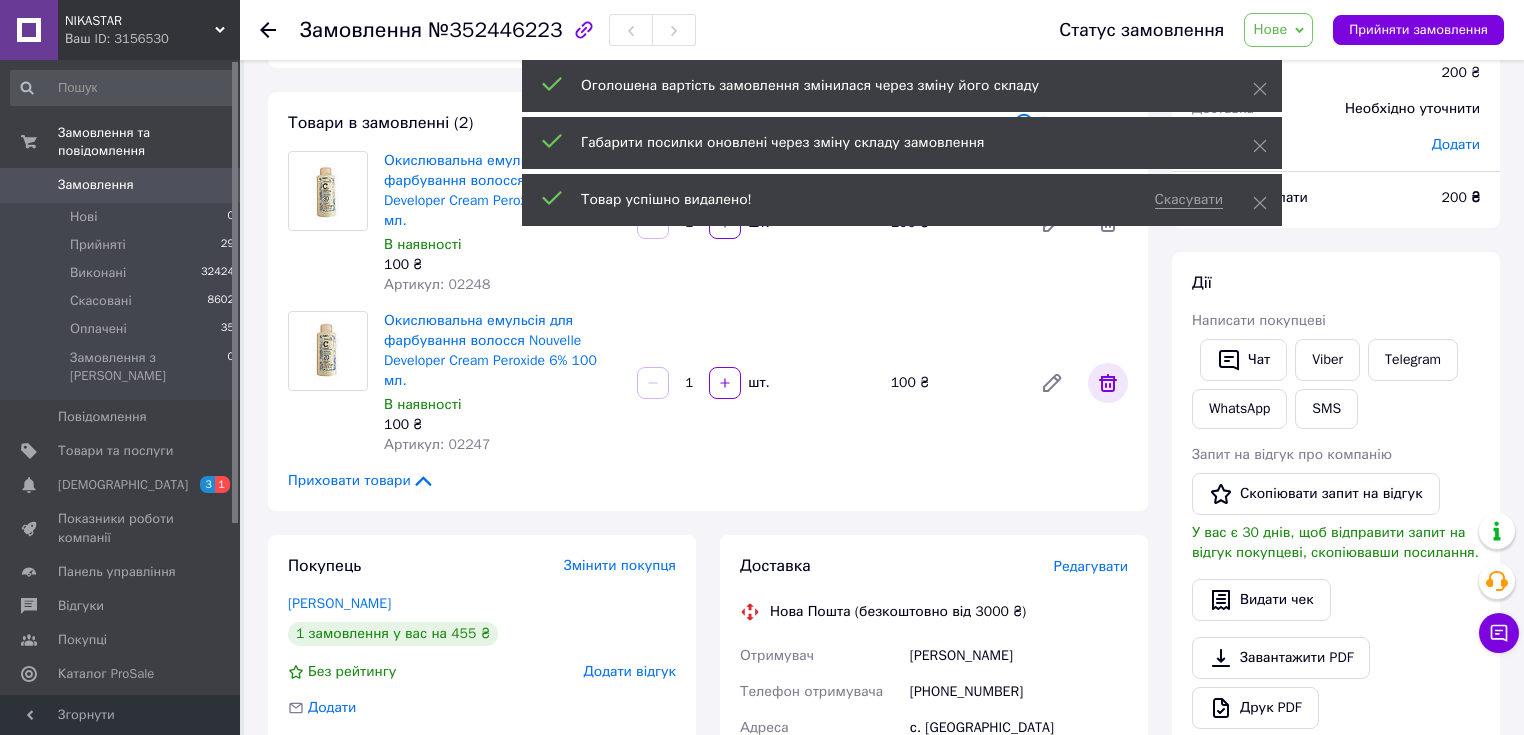 click 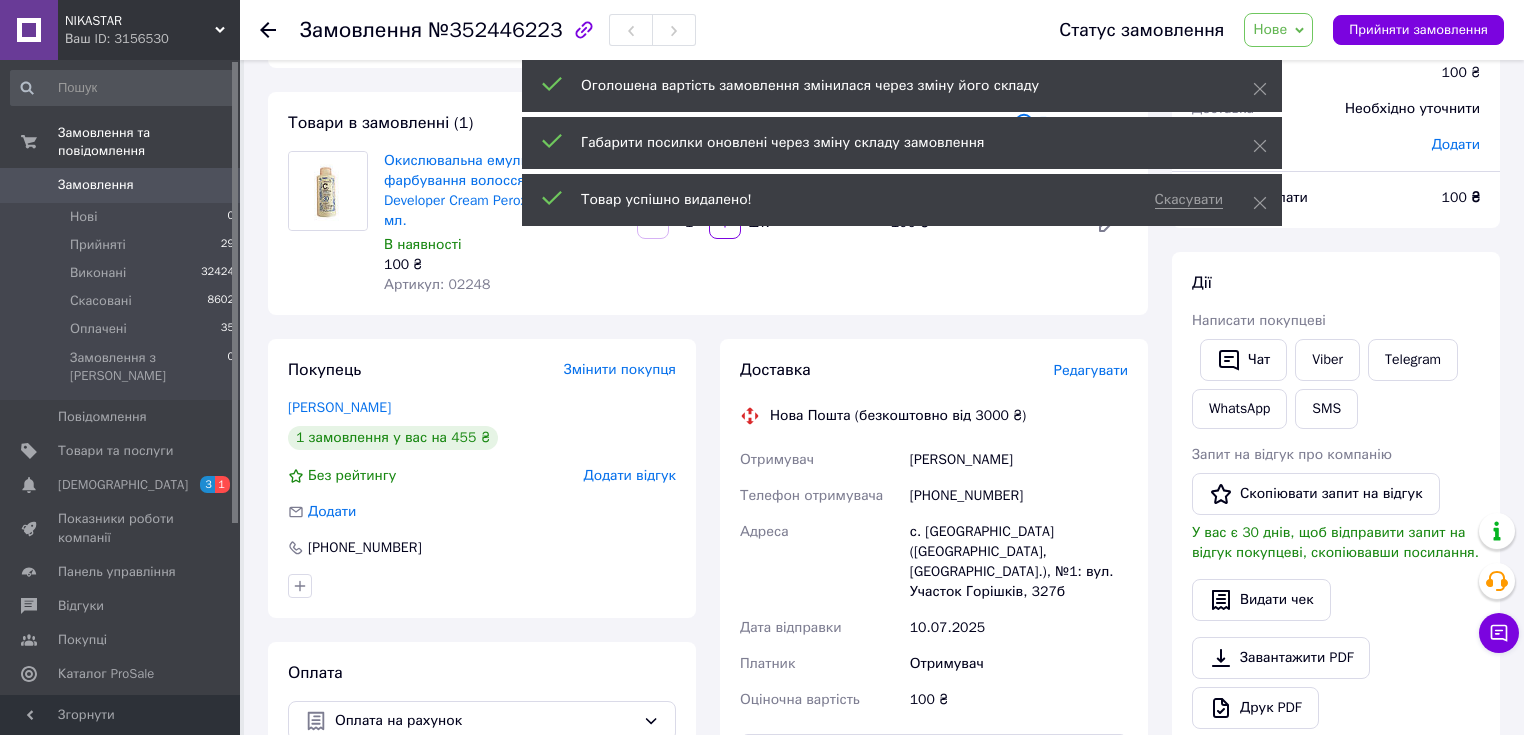click on "Нове" at bounding box center [1278, 30] 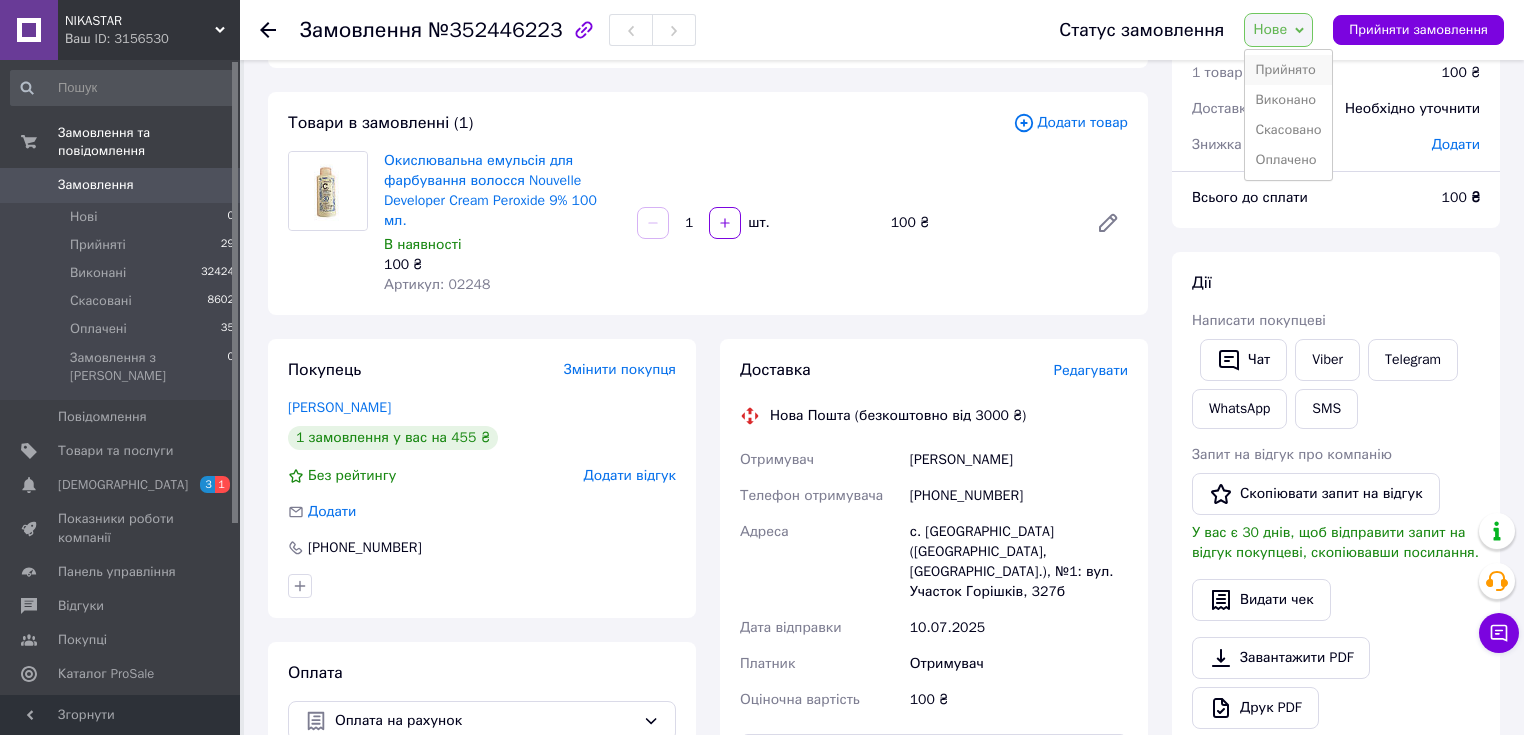 click on "Прийнято" at bounding box center (1288, 70) 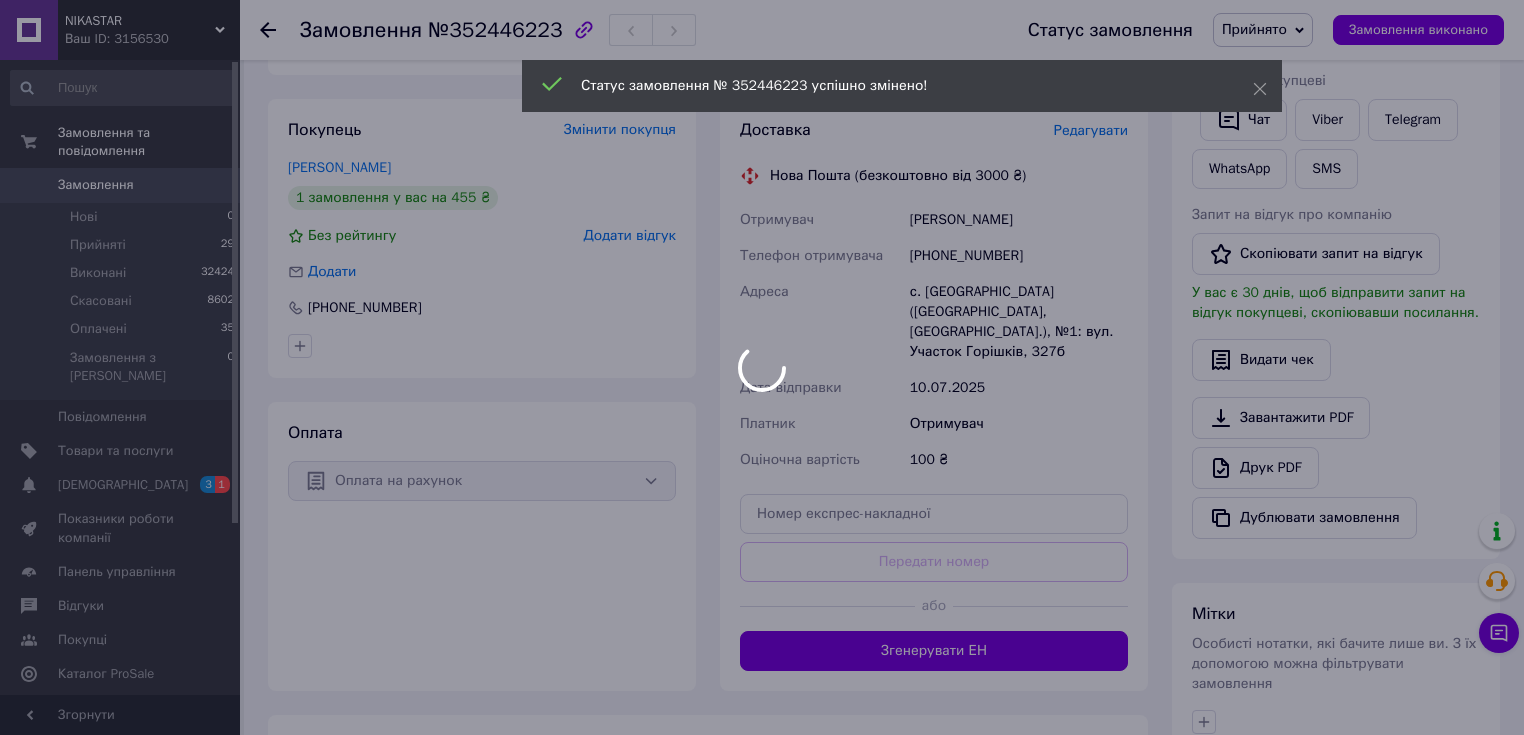 scroll, scrollTop: 400, scrollLeft: 0, axis: vertical 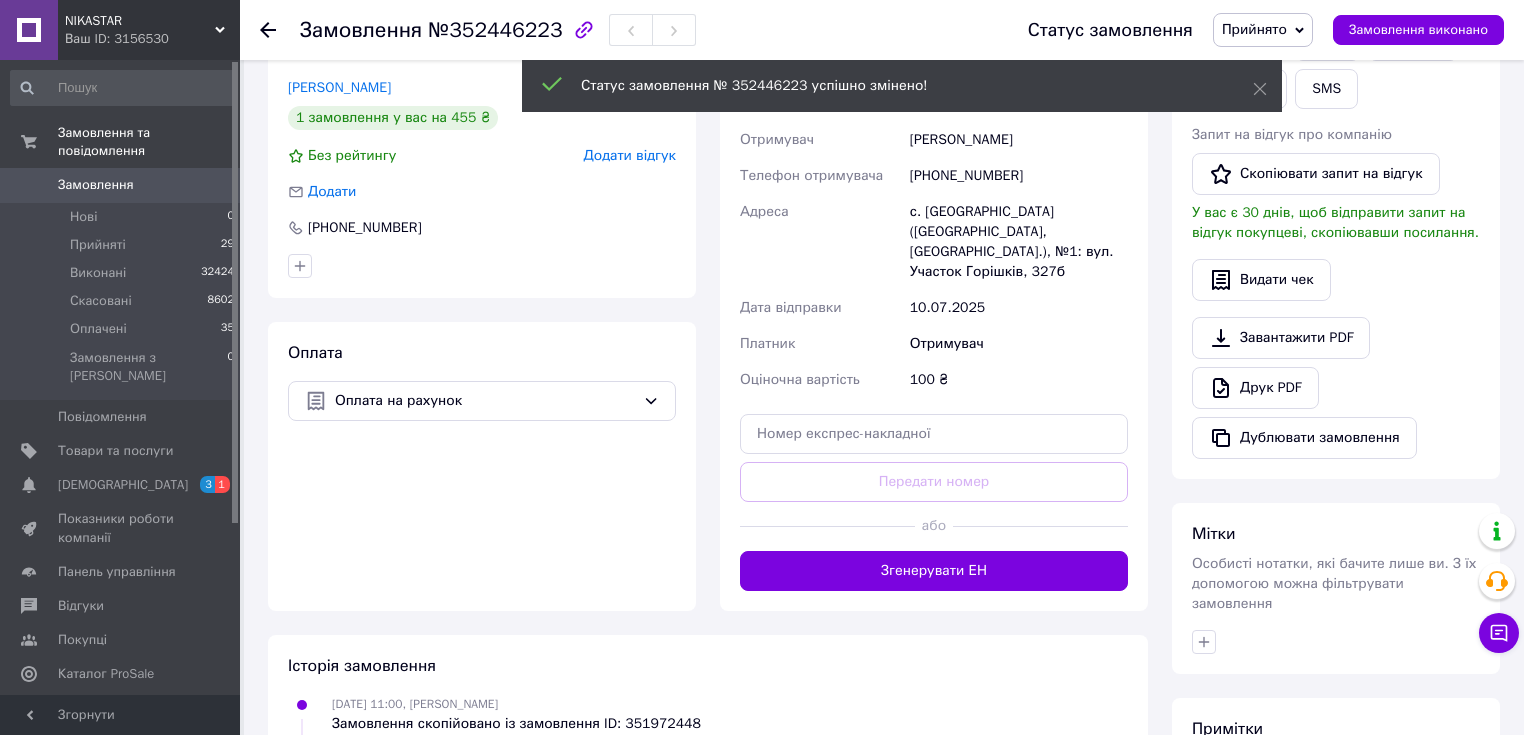 click on "Особисті нотатки, які бачите лише ви. З їх допомогою можна фільтрувати замовлення" at bounding box center [1334, 583] 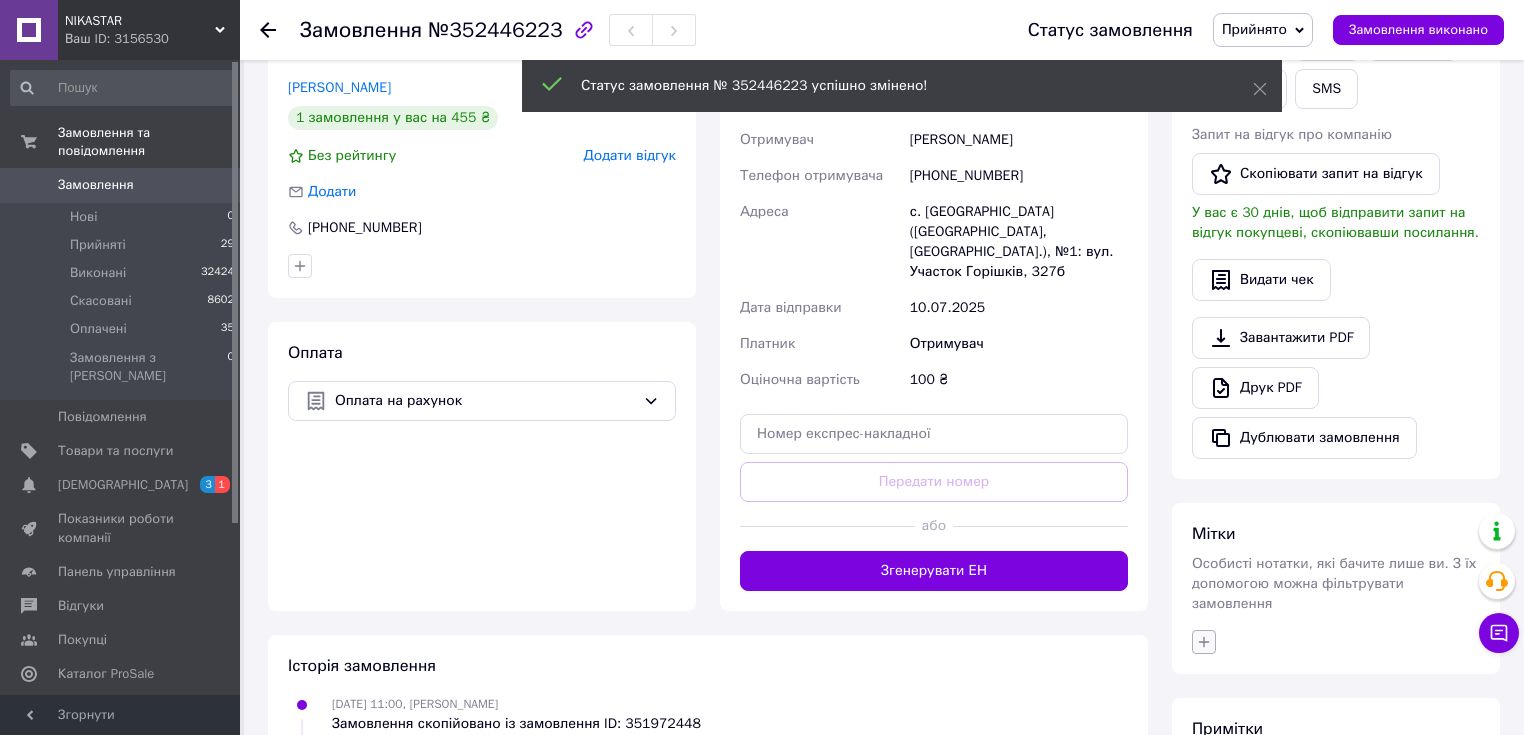 click 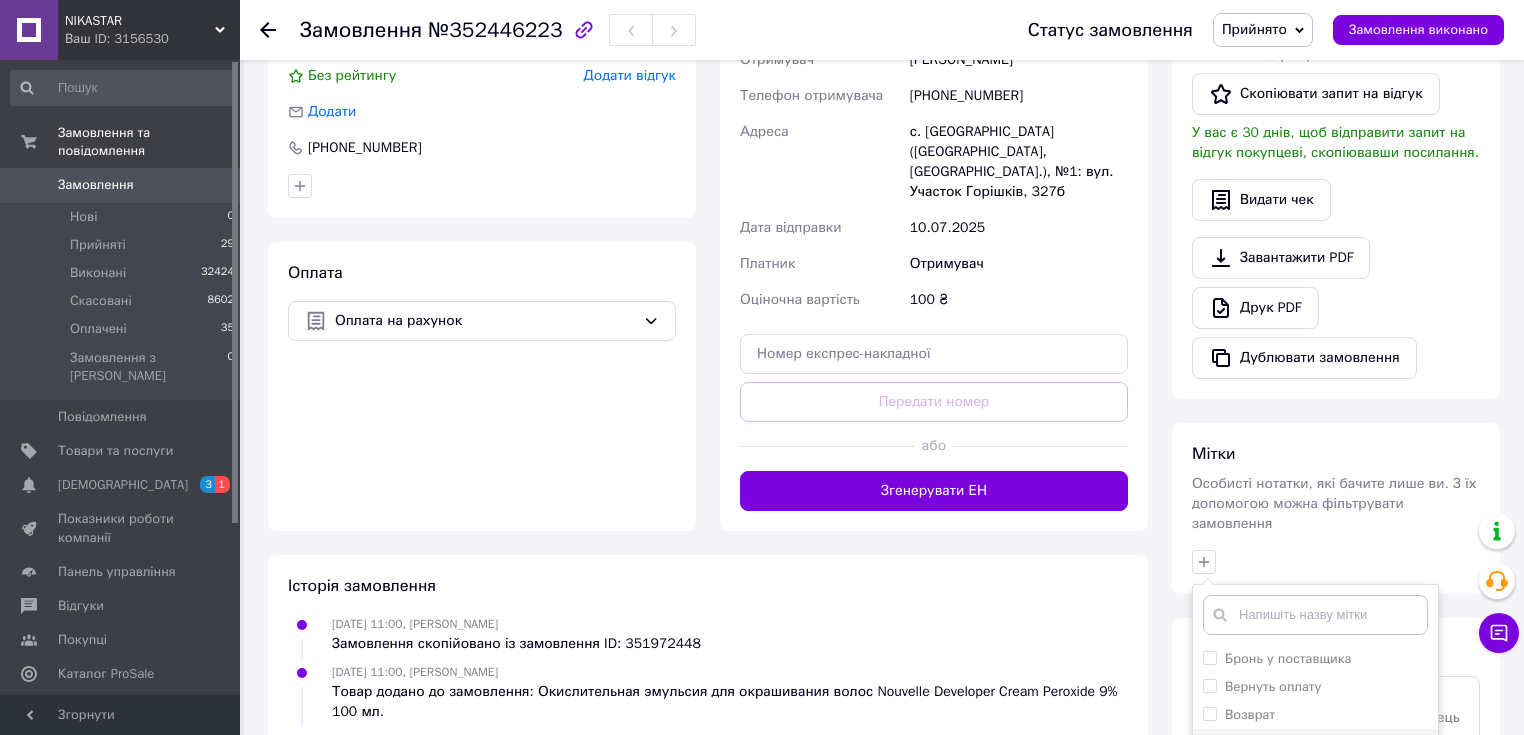 scroll, scrollTop: 560, scrollLeft: 0, axis: vertical 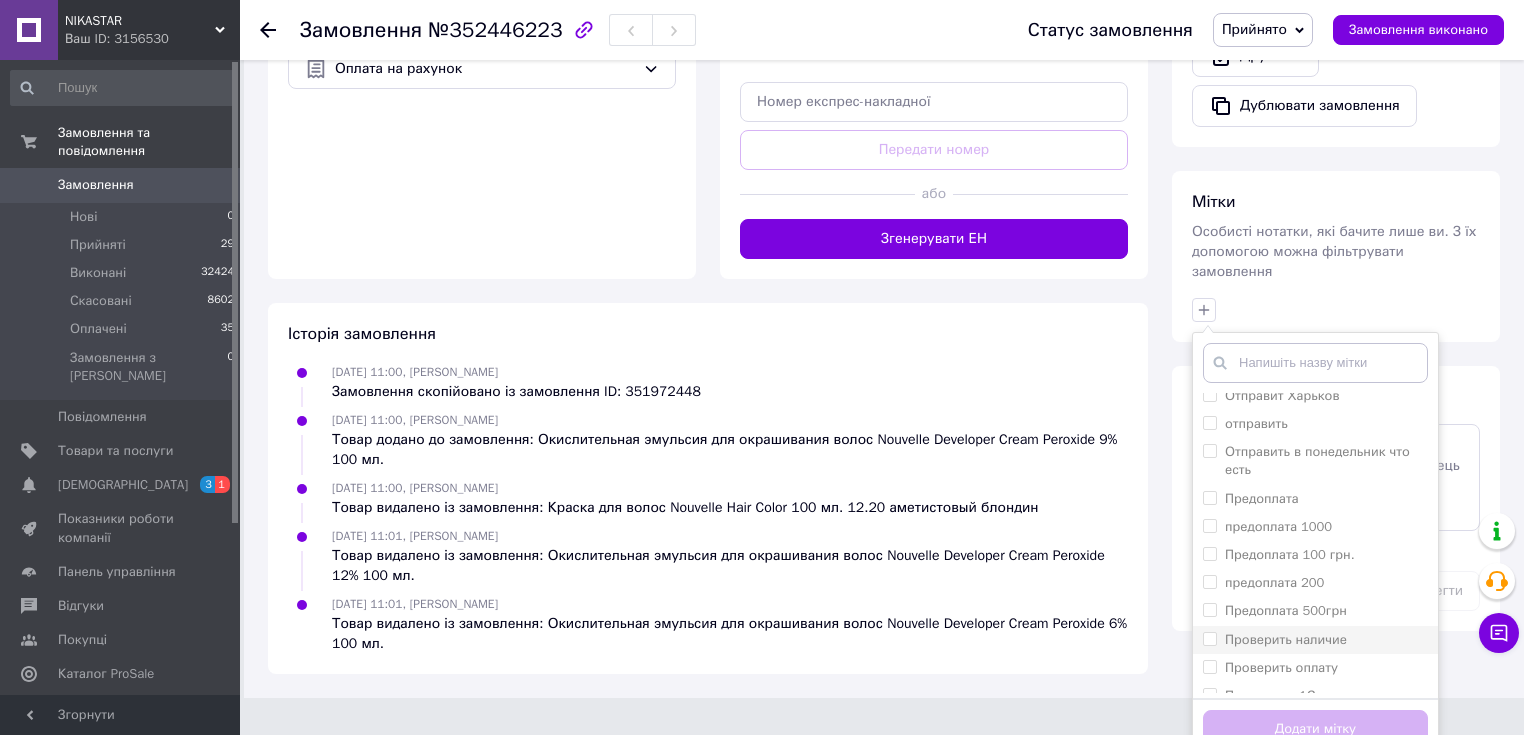 click on "Проверить наличие" at bounding box center (1315, 640) 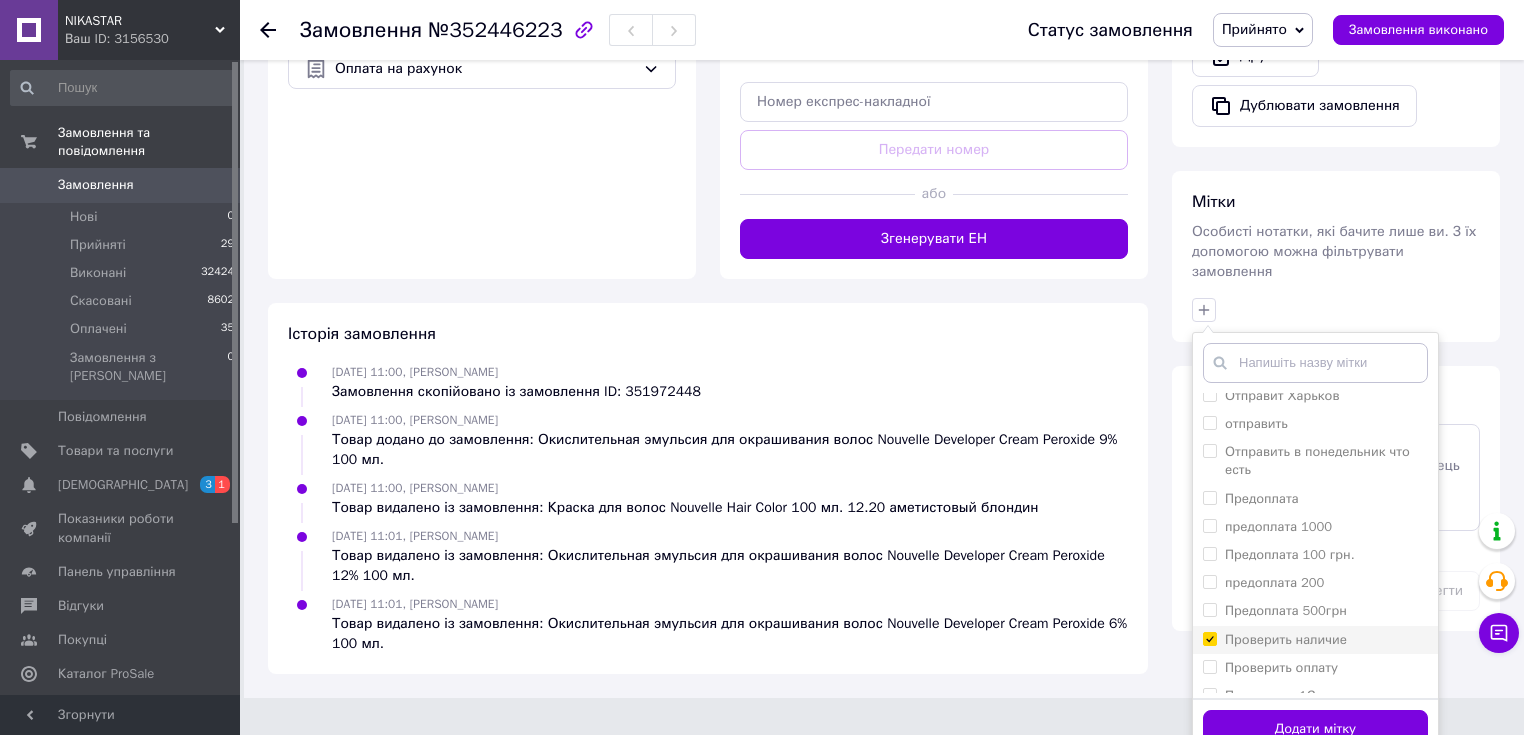 click on "Проверить наличие" at bounding box center [1209, 638] 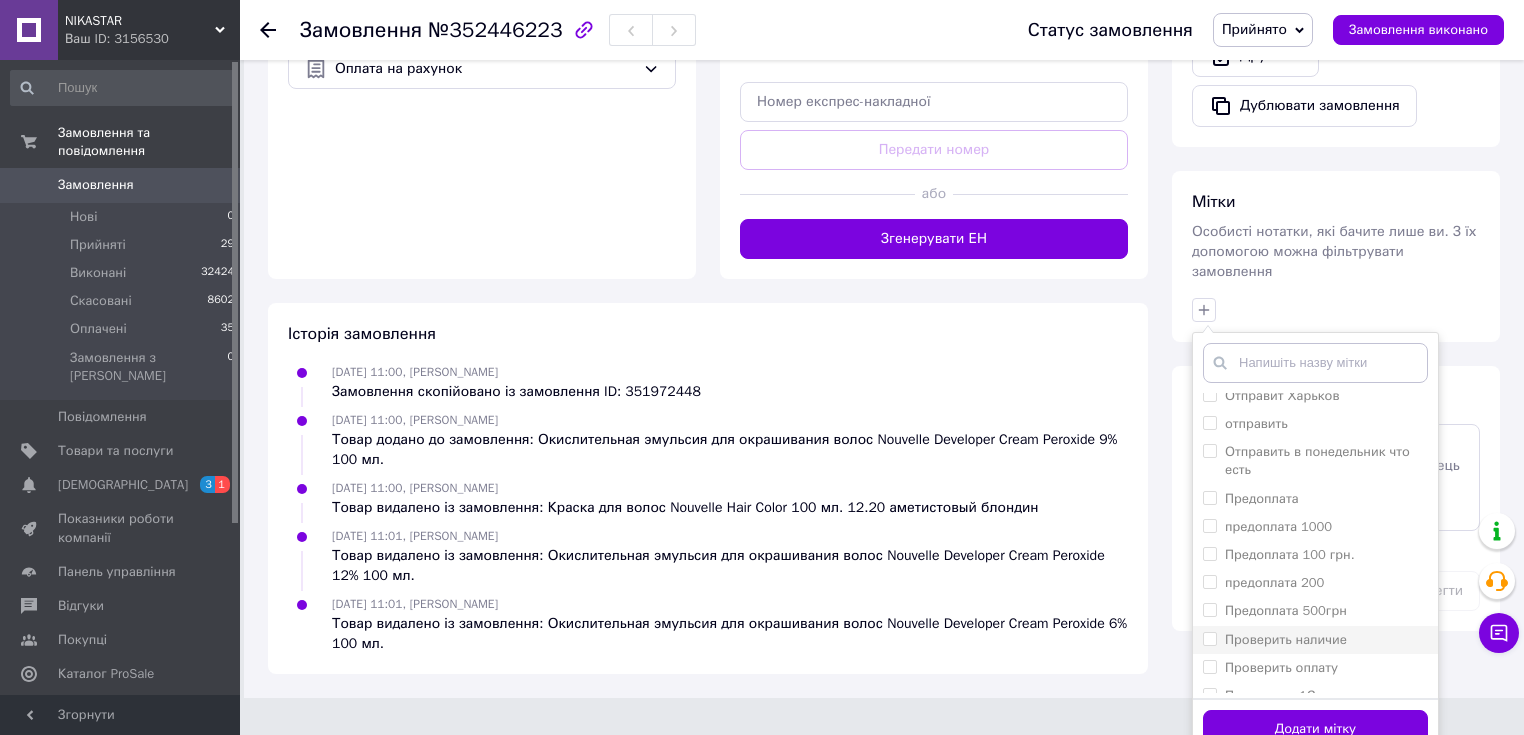 checkbox on "false" 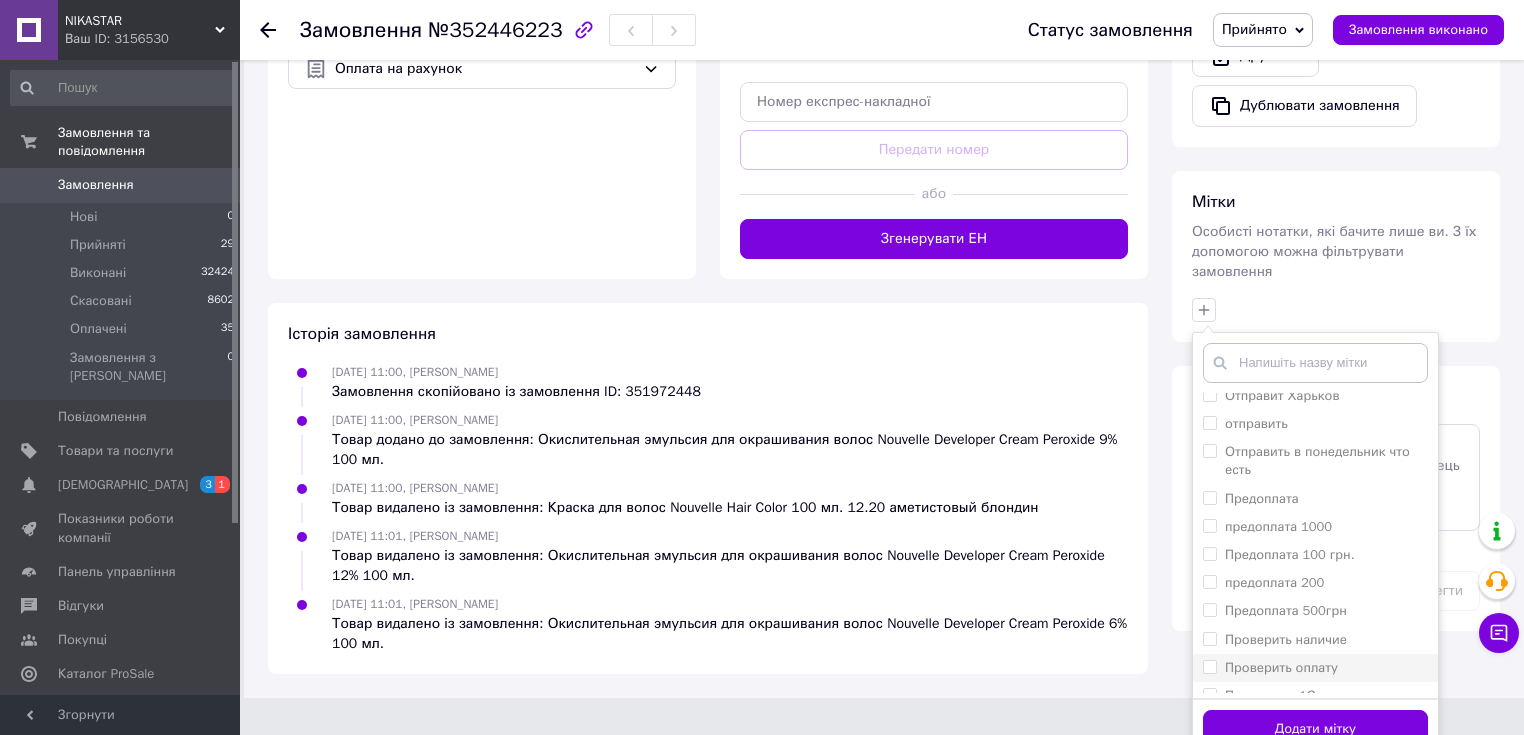 click on "Проверить оплату" at bounding box center (1281, 667) 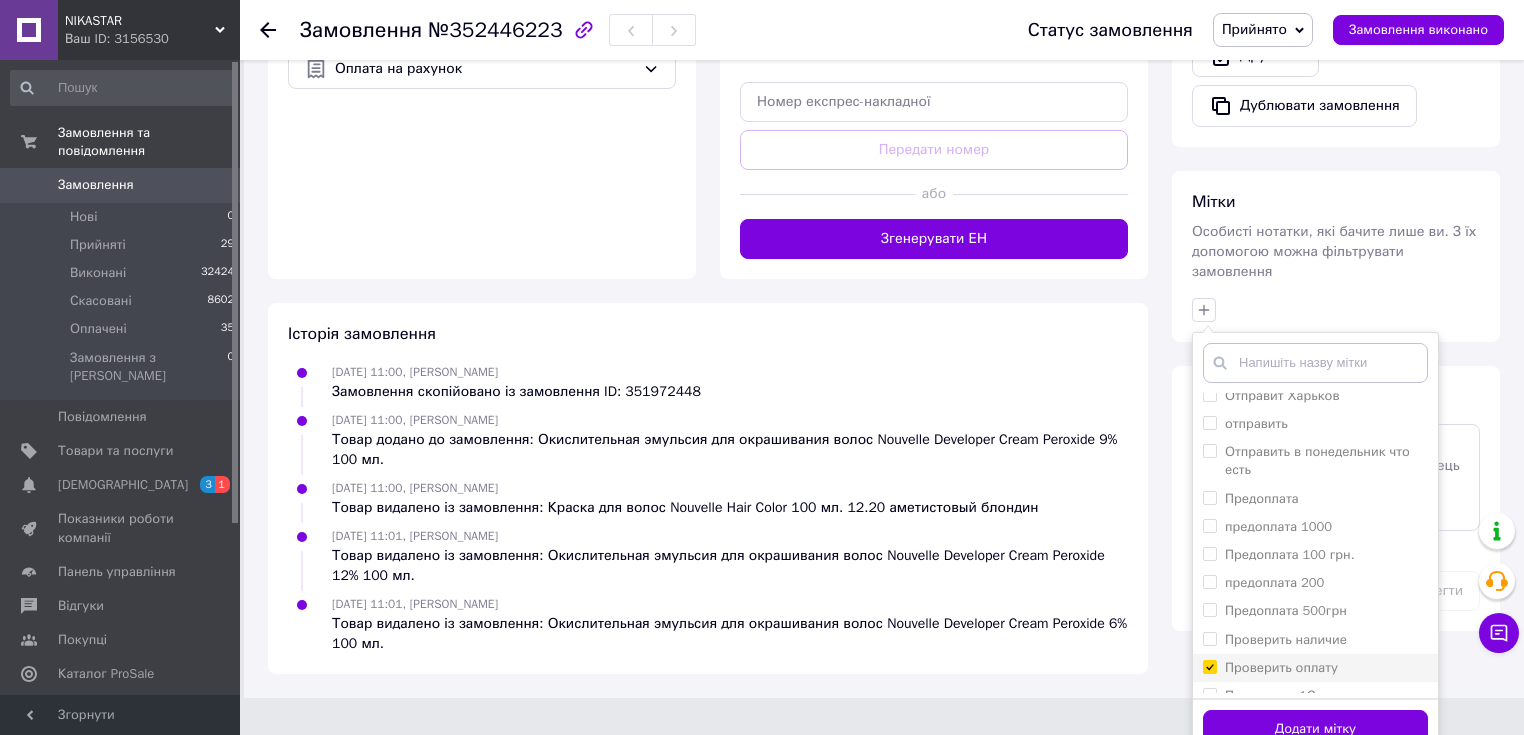 checkbox on "true" 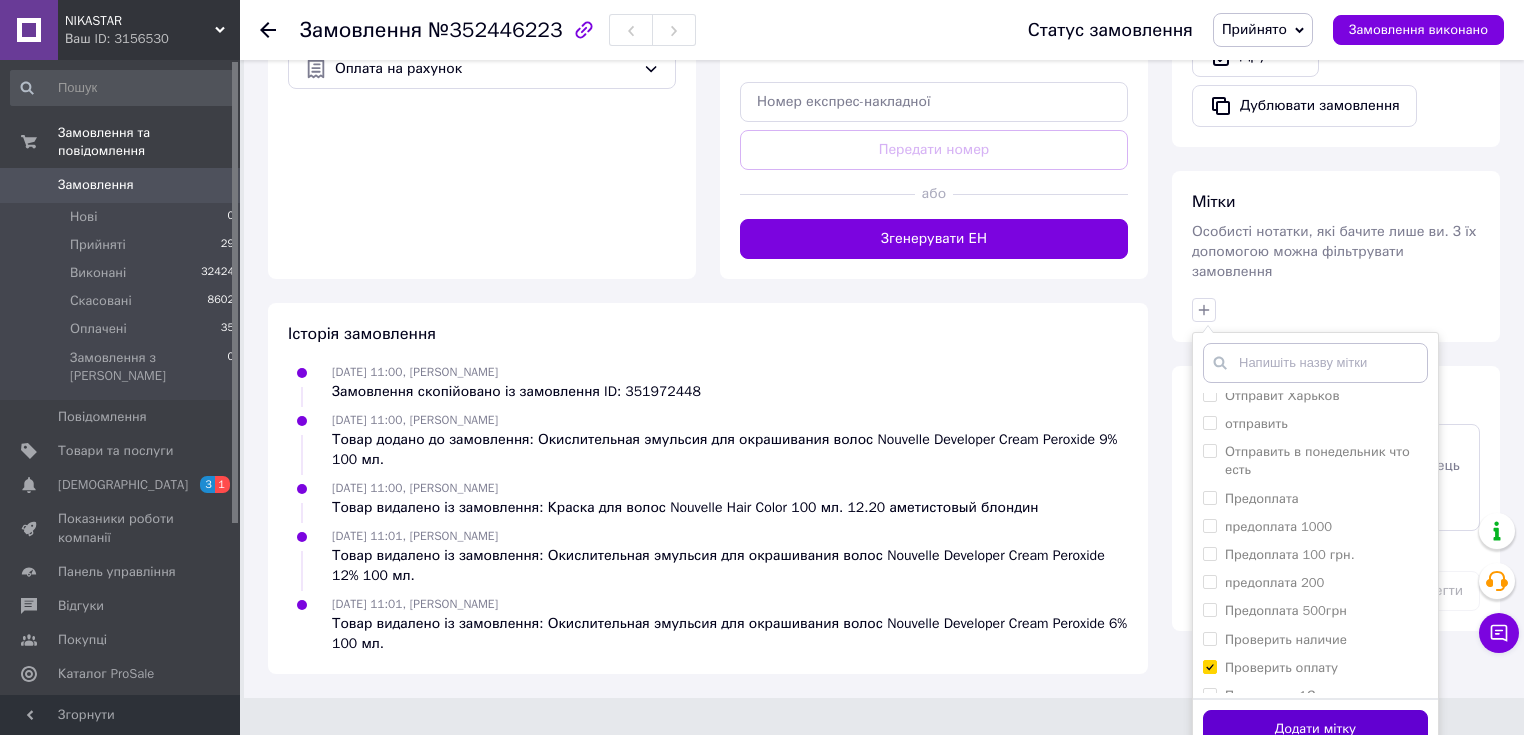 click on "Додати мітку" at bounding box center [1315, 729] 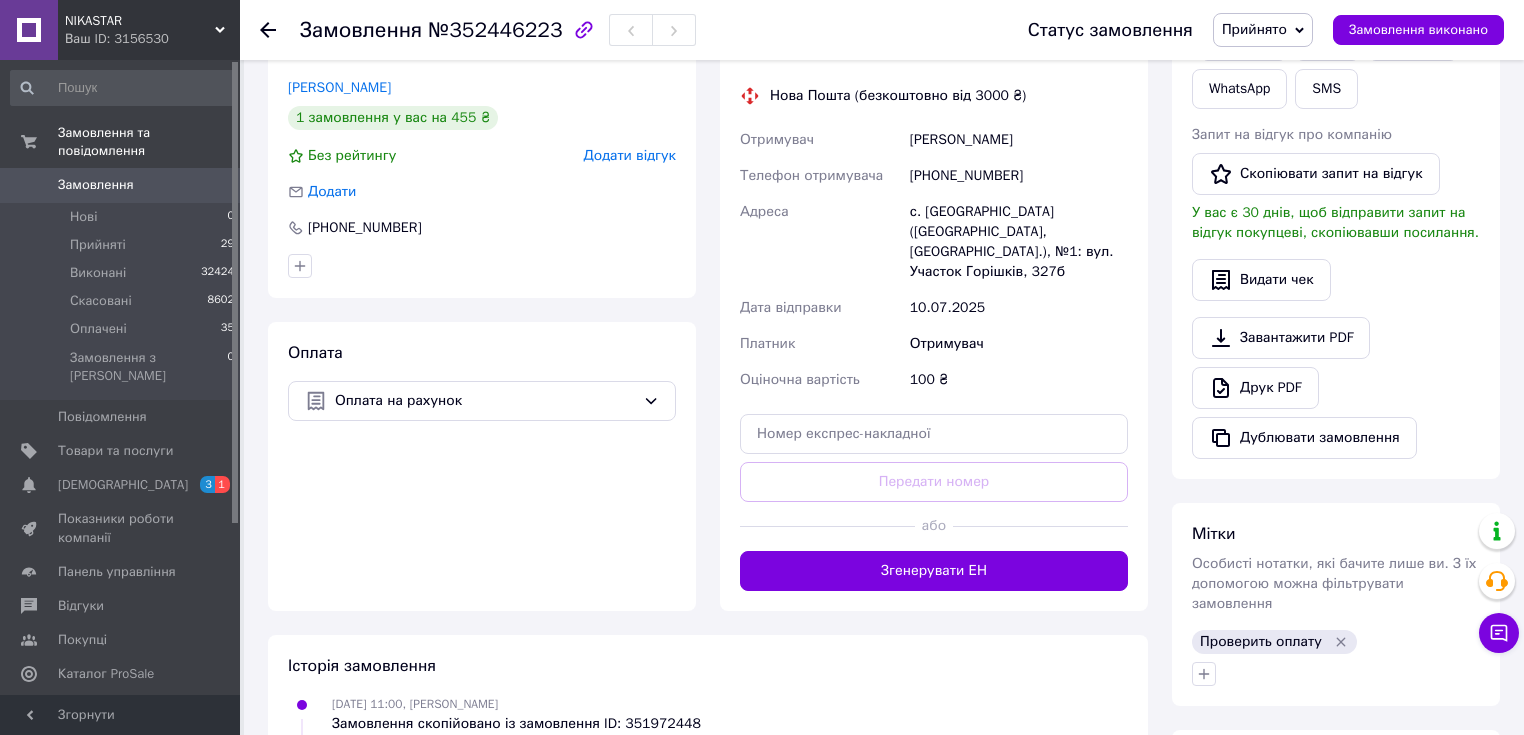 scroll, scrollTop: 160, scrollLeft: 0, axis: vertical 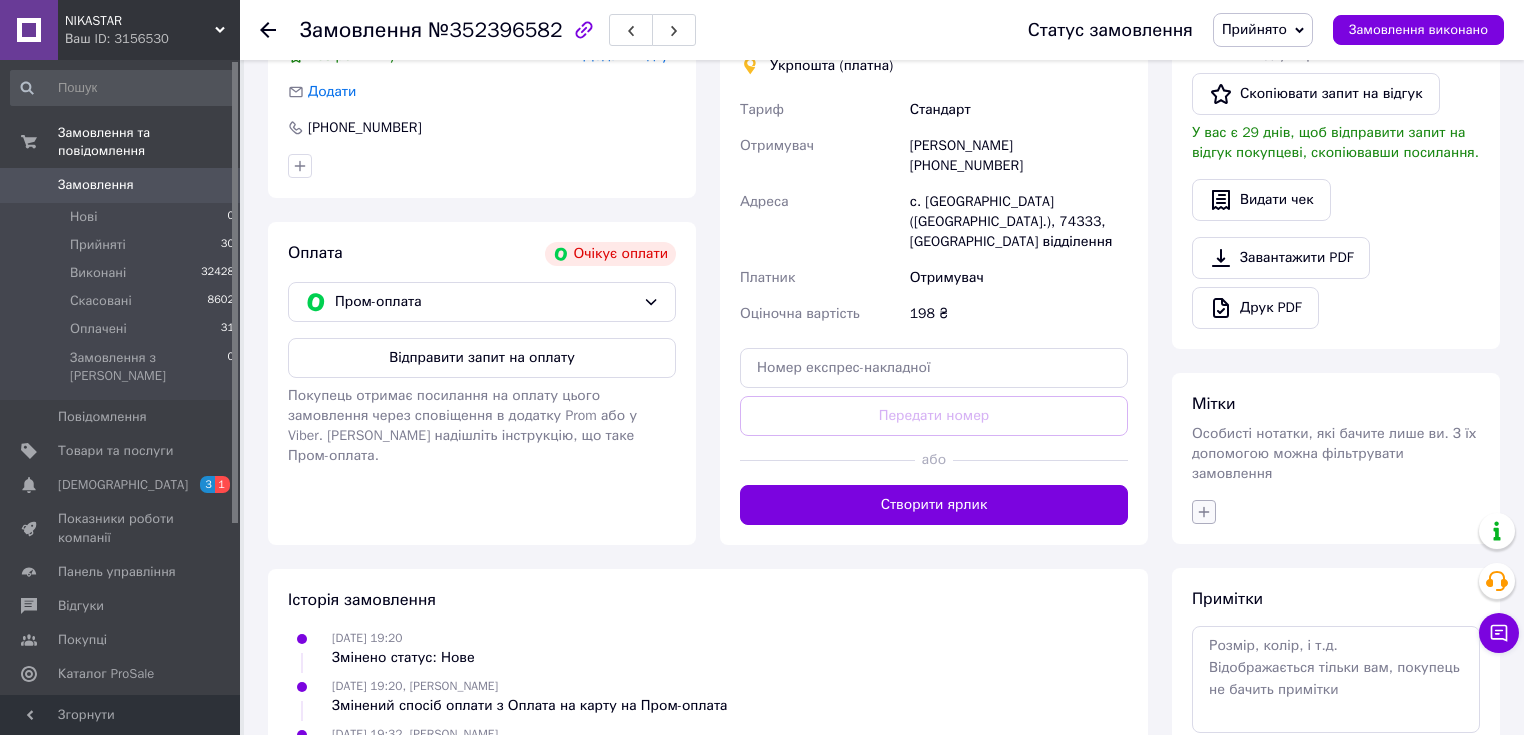 click 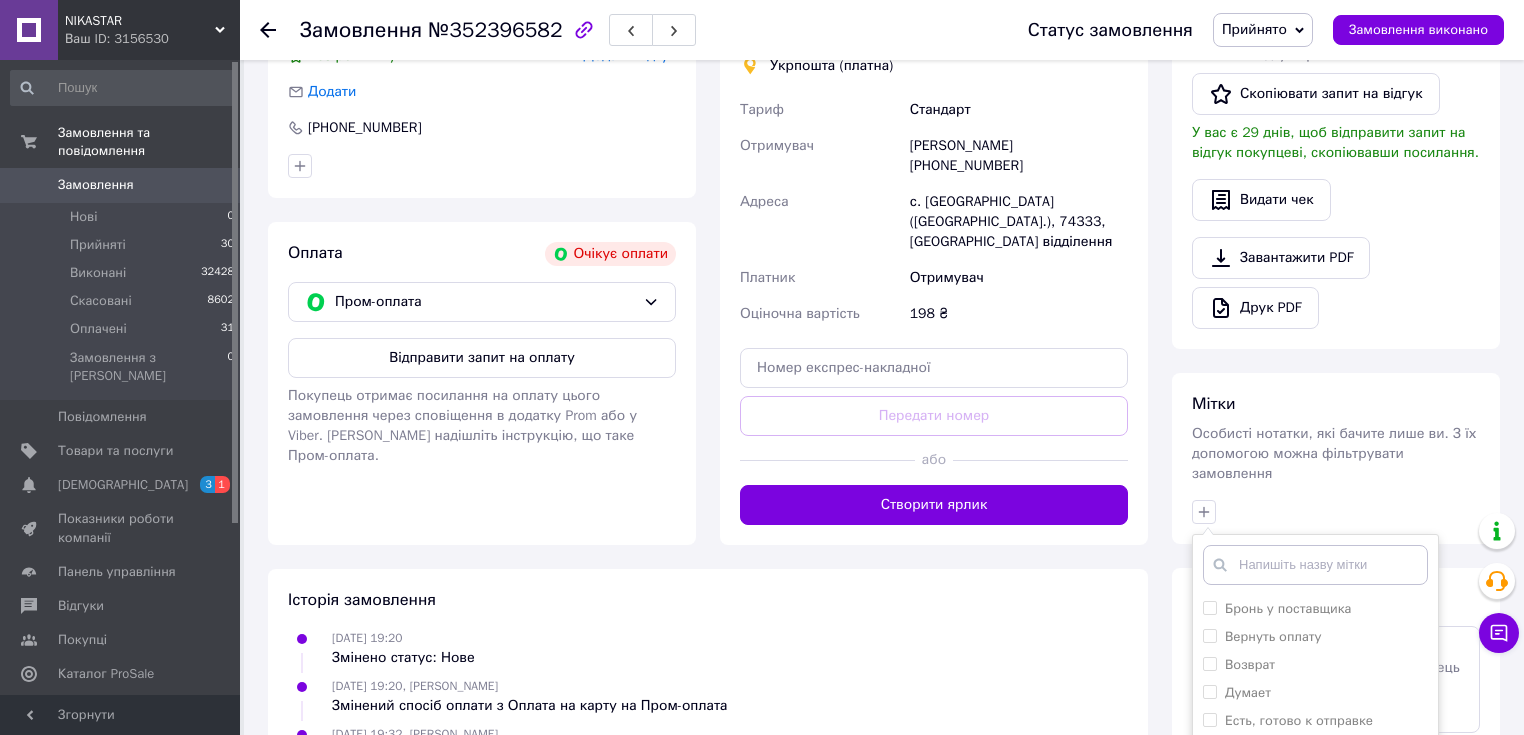 scroll, scrollTop: 640, scrollLeft: 0, axis: vertical 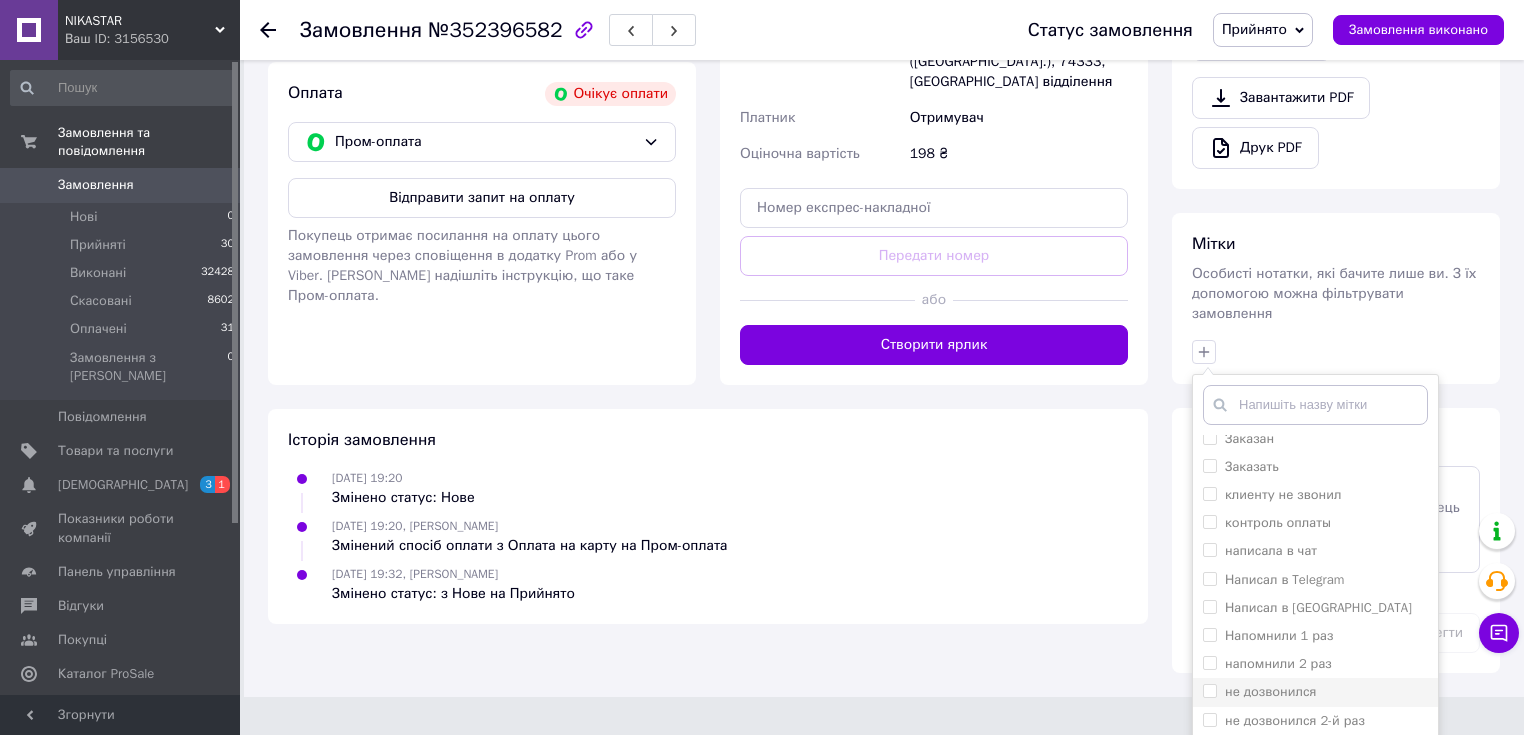 click on "не дозвонился" at bounding box center [1315, 692] 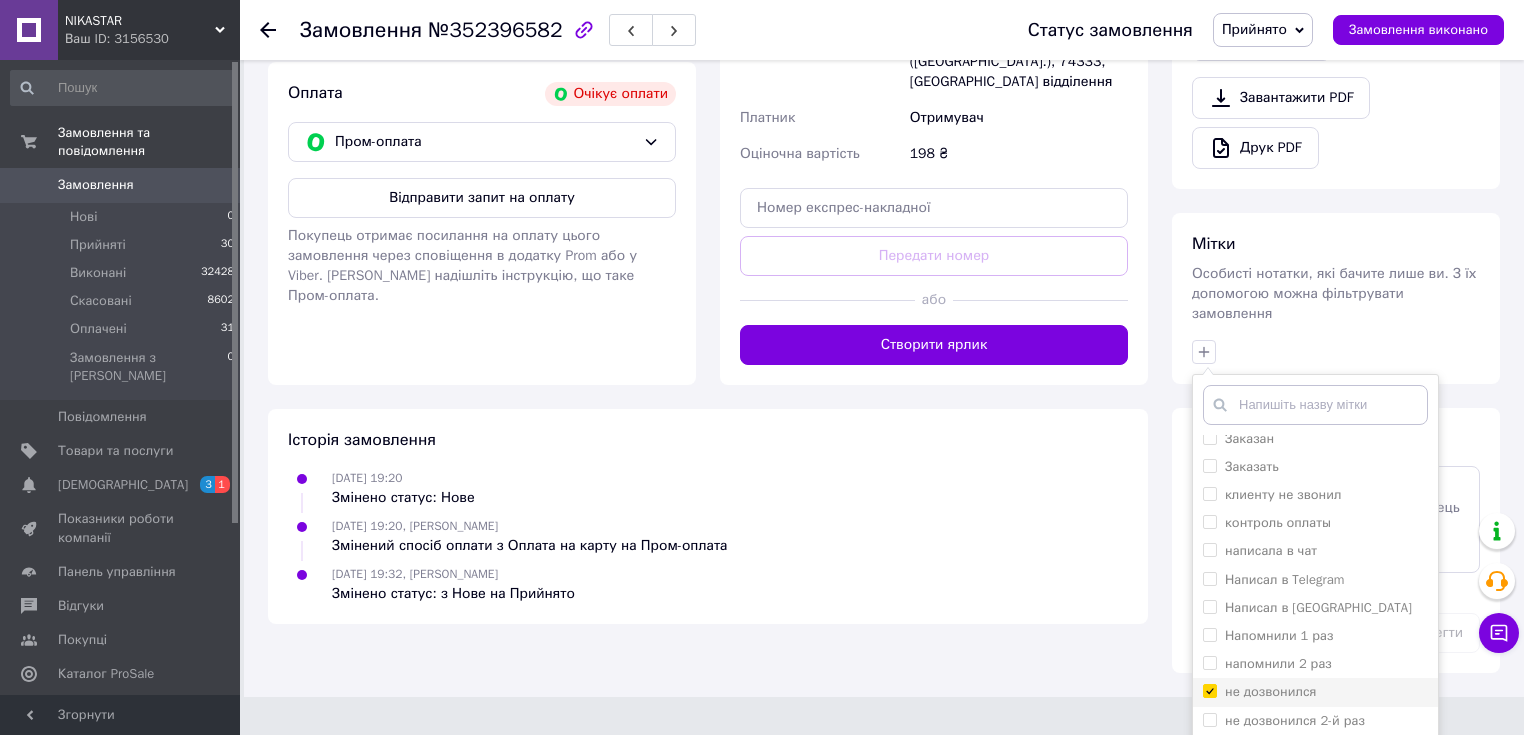 checkbox on "true" 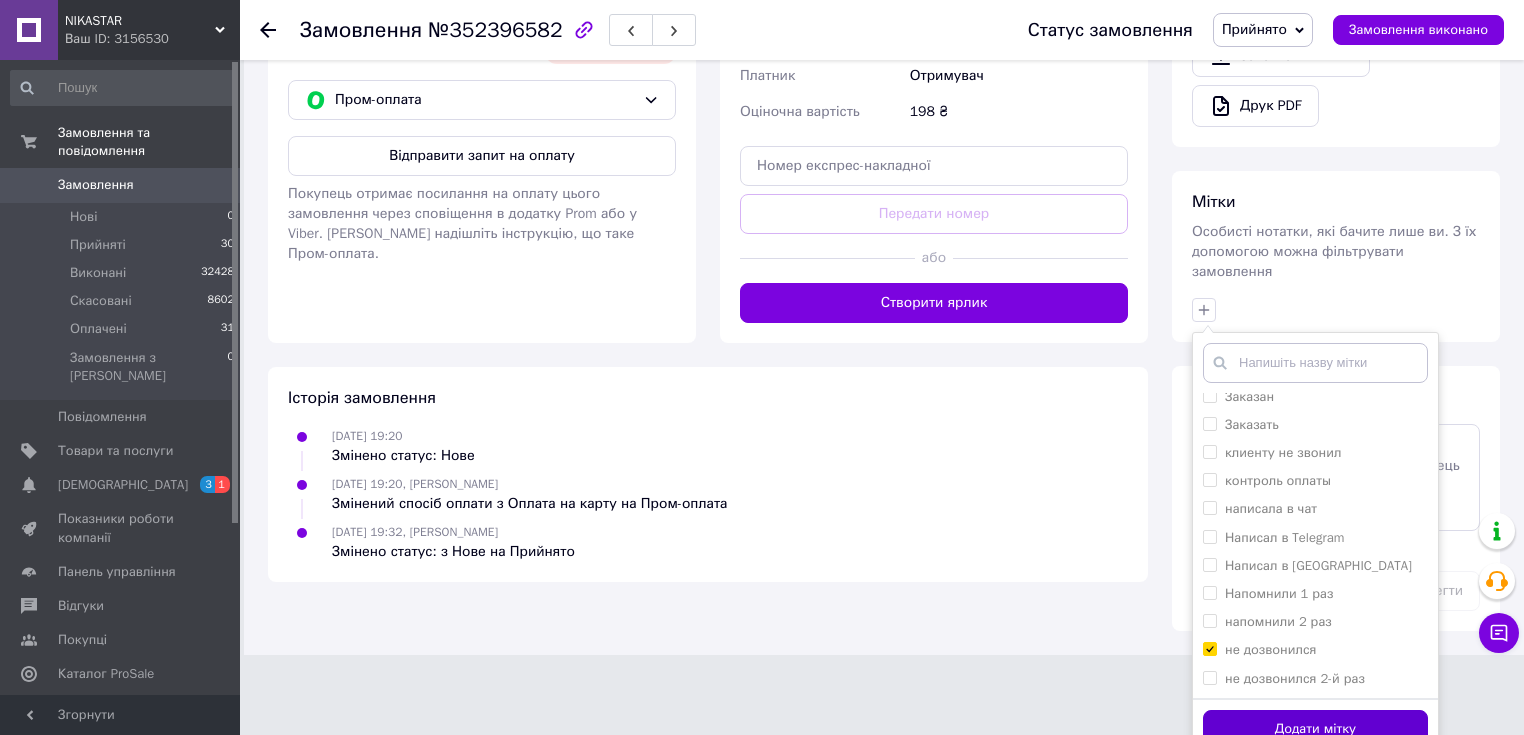 click on "Додати мітку" at bounding box center [1315, 729] 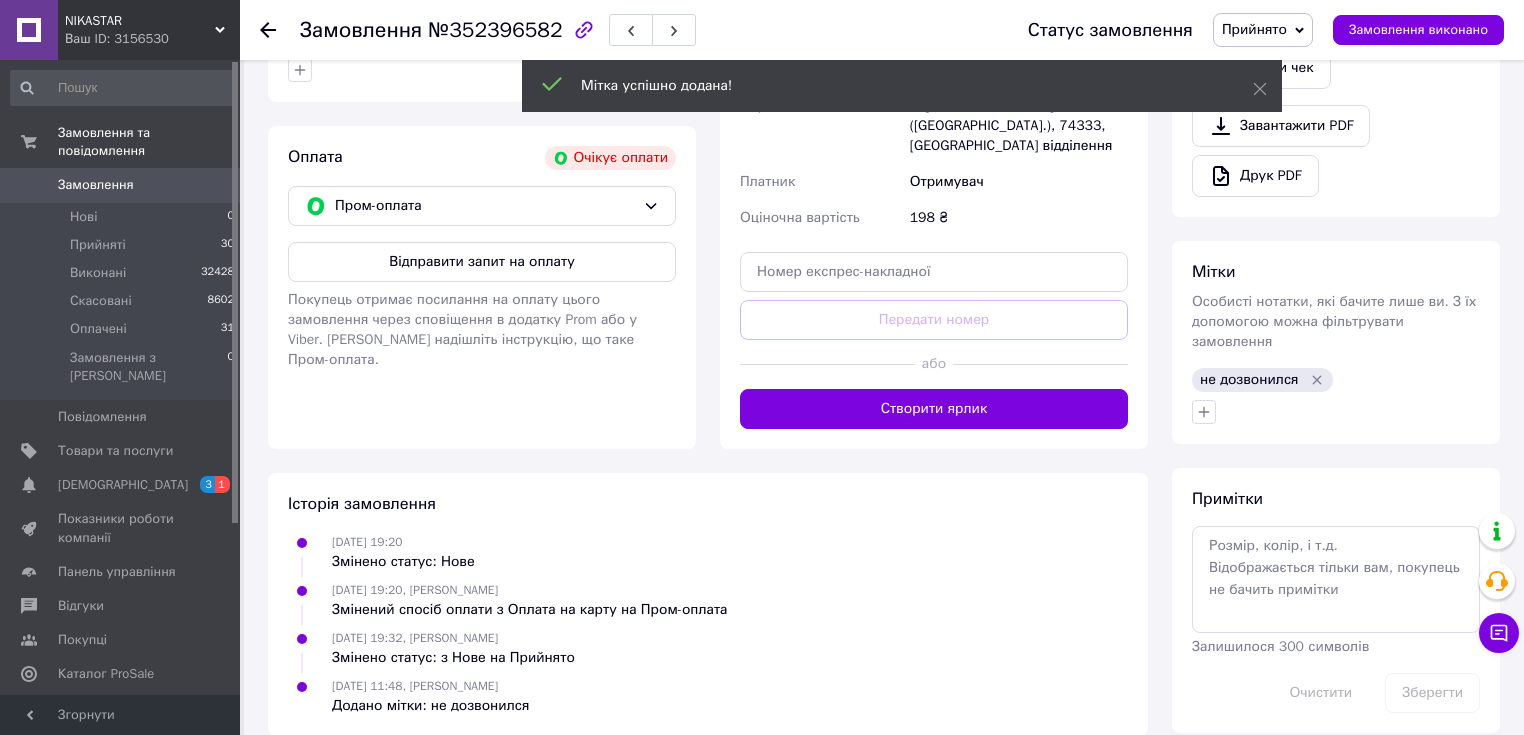 scroll, scrollTop: 612, scrollLeft: 0, axis: vertical 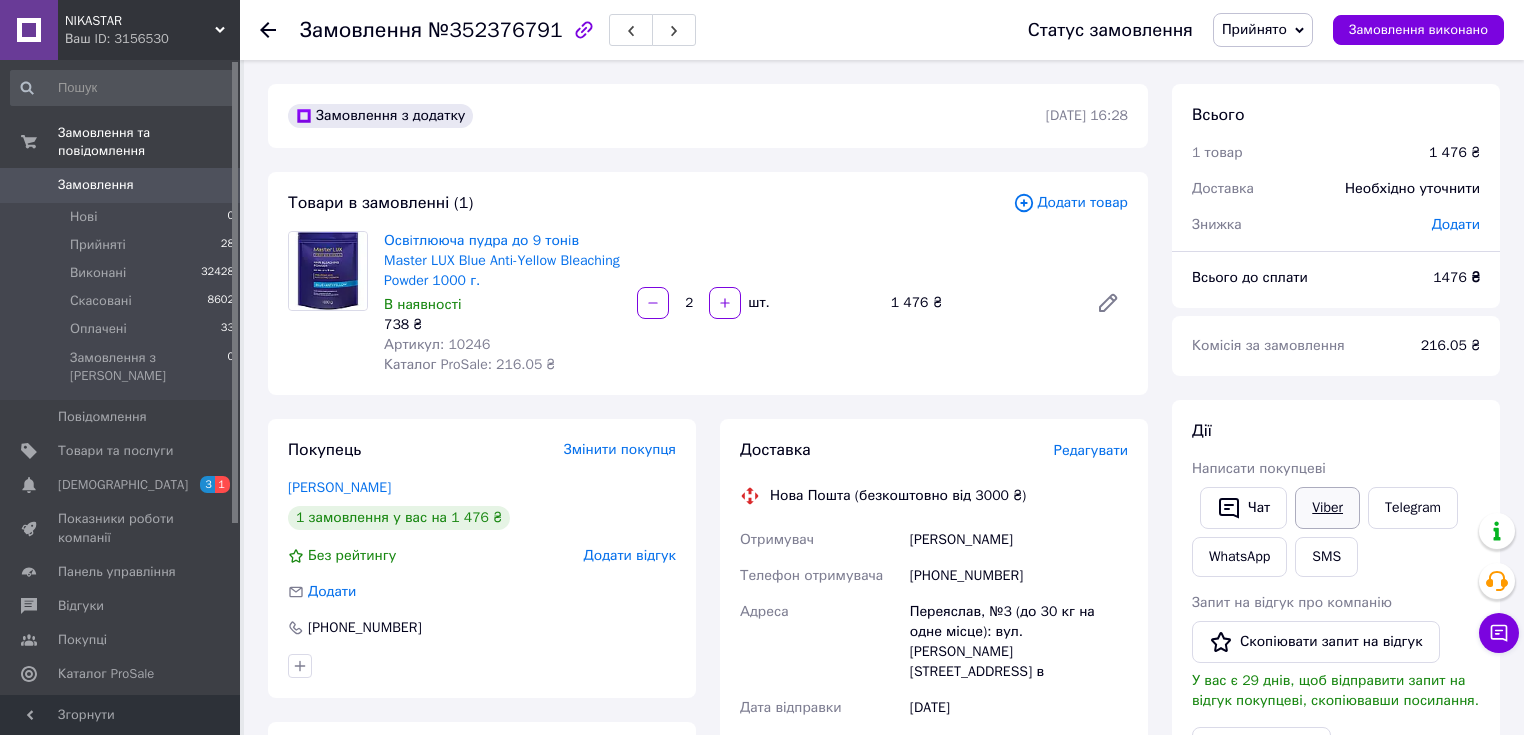 click on "Viber" at bounding box center (1327, 508) 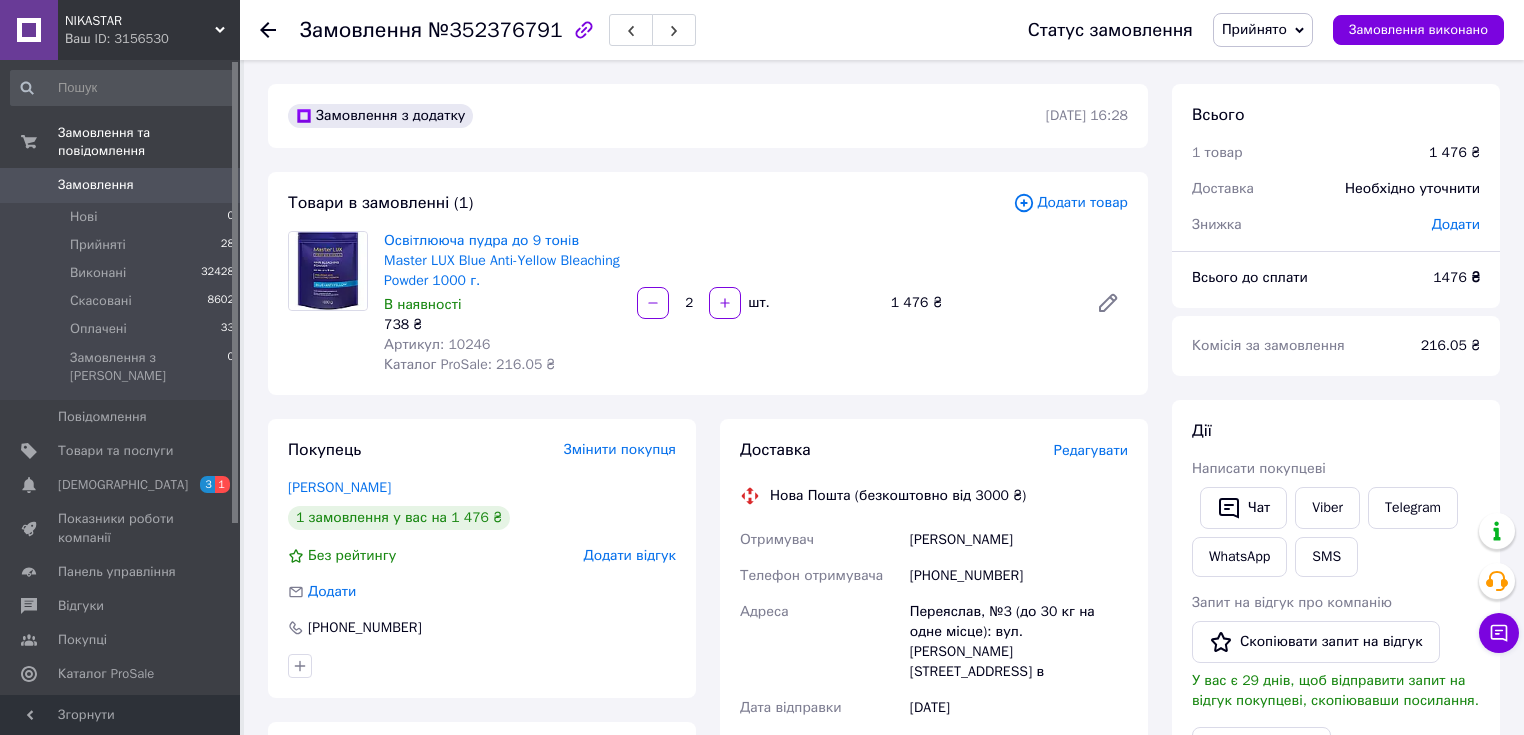 click on "Покупець Змінити покупця [PERSON_NAME] 1 замовлення у вас на 1 476 ₴ Без рейтингу   Додати відгук Додати [PHONE_NUMBER] Оплата Оплата на рахунок" at bounding box center [482, 715] 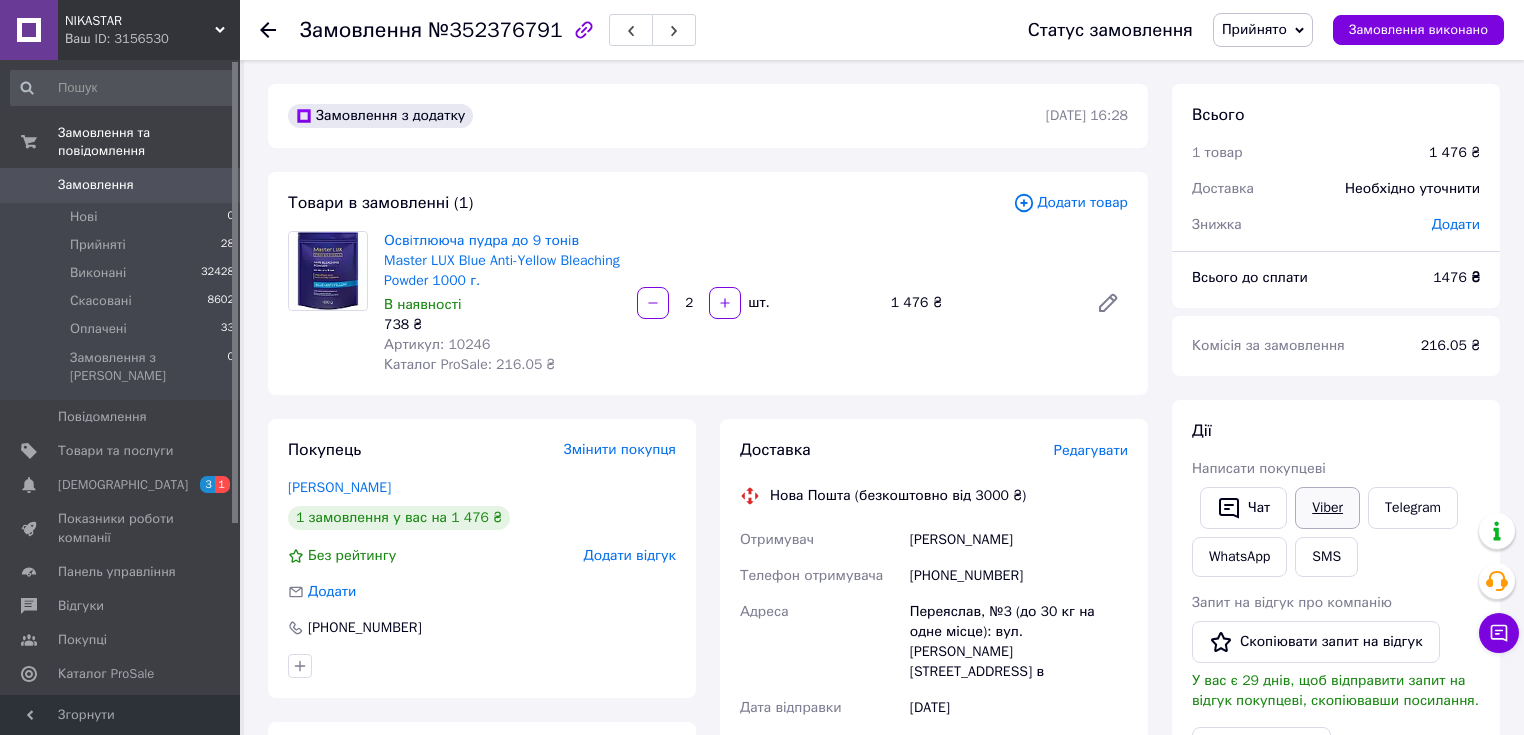 click on "Viber" at bounding box center (1327, 508) 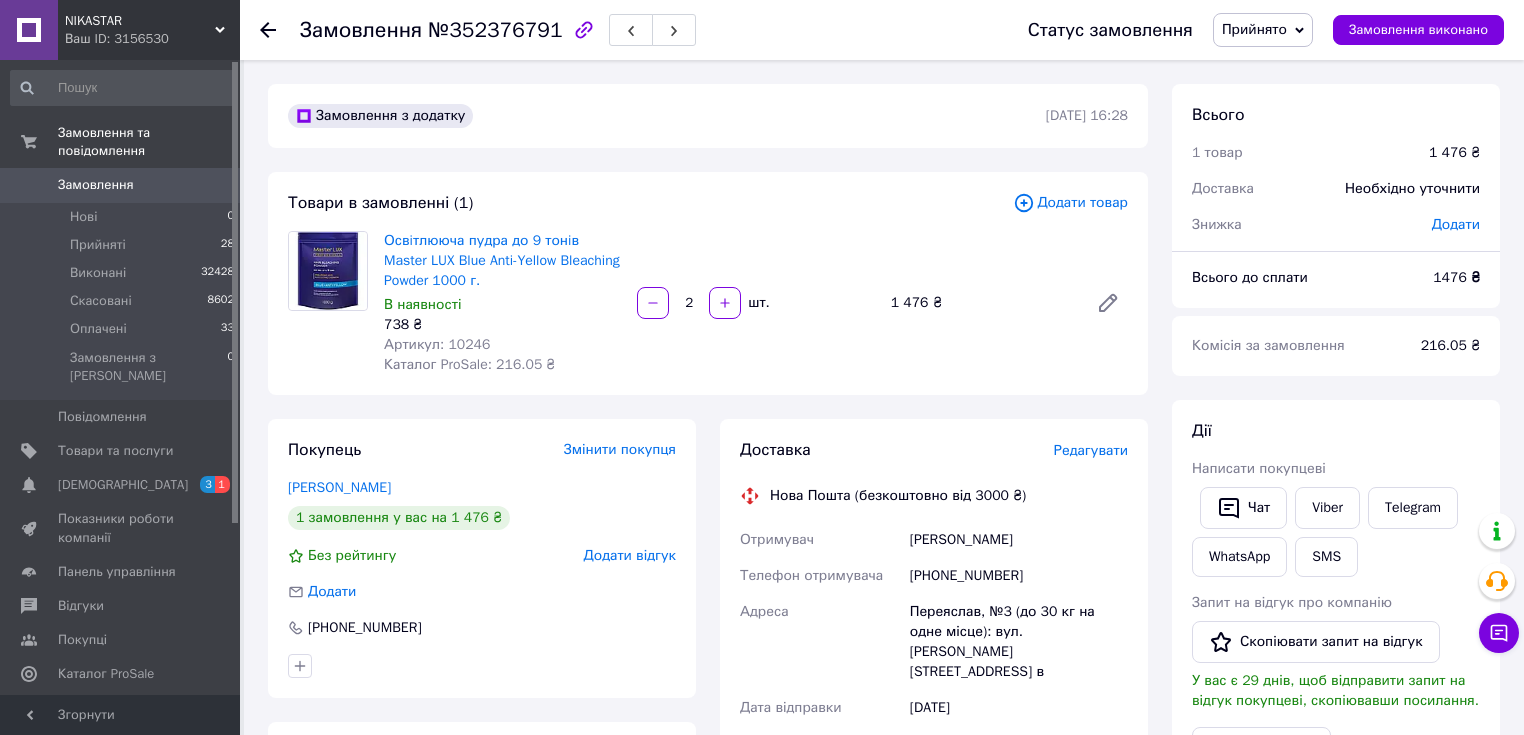 click on "Доставка Редагувати Нова Пошта (безкоштовно від 3000 ₴) Отримувач [PERSON_NAME] Телефон отримувача [PHONE_NUMBER] [PERSON_NAME], №3 (до 30 кг на одне місце): вул. [PERSON_NAME], 180 в [GEOGRAPHIC_DATA] відправки [DATE] Платник Отримувач Оціночна вартість 1 476 ₴ Передати номер або Згенерувати ЕН Платник Отримувач Відправник Прізвище отримувача [PERSON_NAME] Ім'я отримувача [PERSON_NAME] батькові отримувача Телефон отримувача [PHONE_NUMBER] Тип доставки У відділенні Кур'єром В поштоматі Місто [GEOGRAPHIC_DATA] Відділення №3 (до 30 кг на одне місце): вул. [PERSON_NAME][STREET_ADDRESS]" at bounding box center (934, 715) 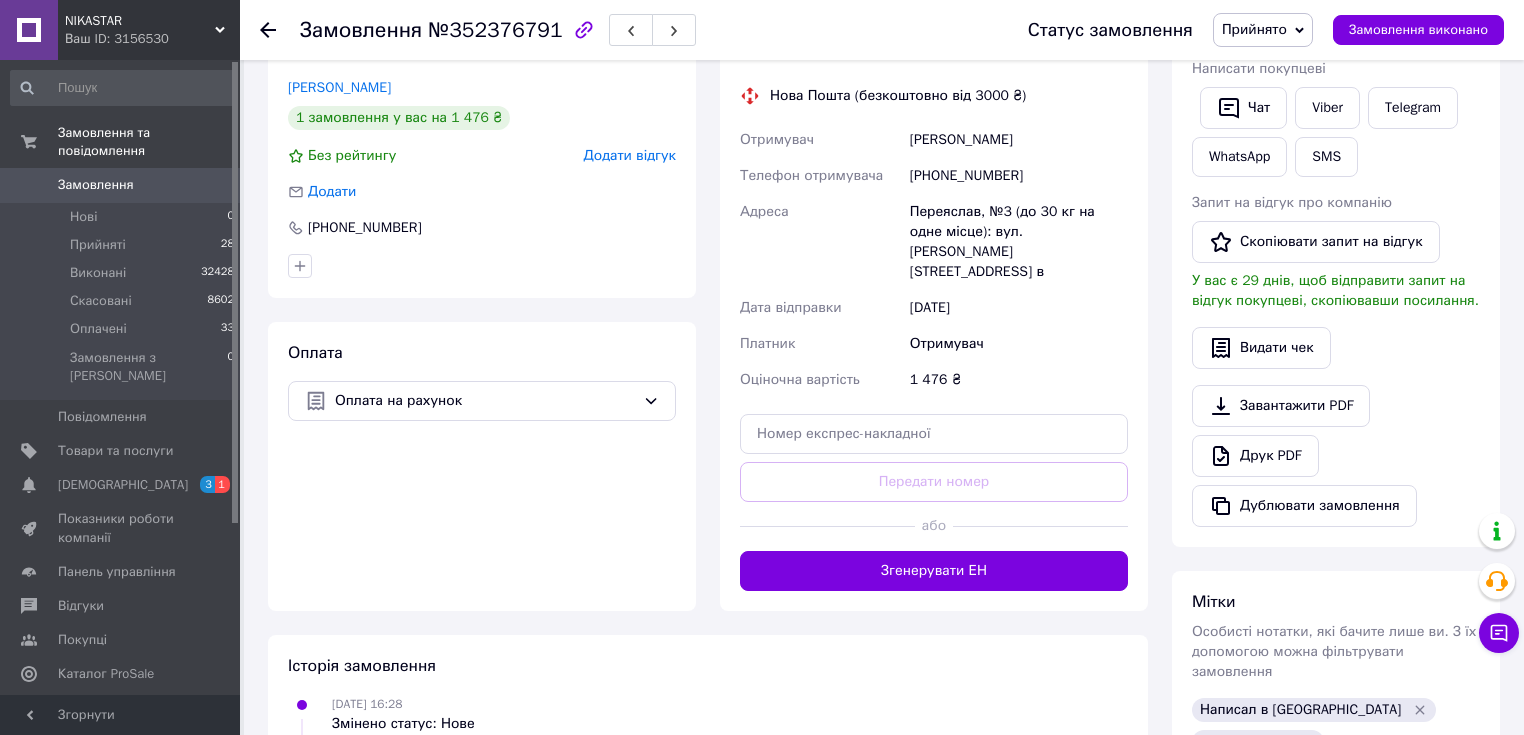 scroll, scrollTop: 560, scrollLeft: 0, axis: vertical 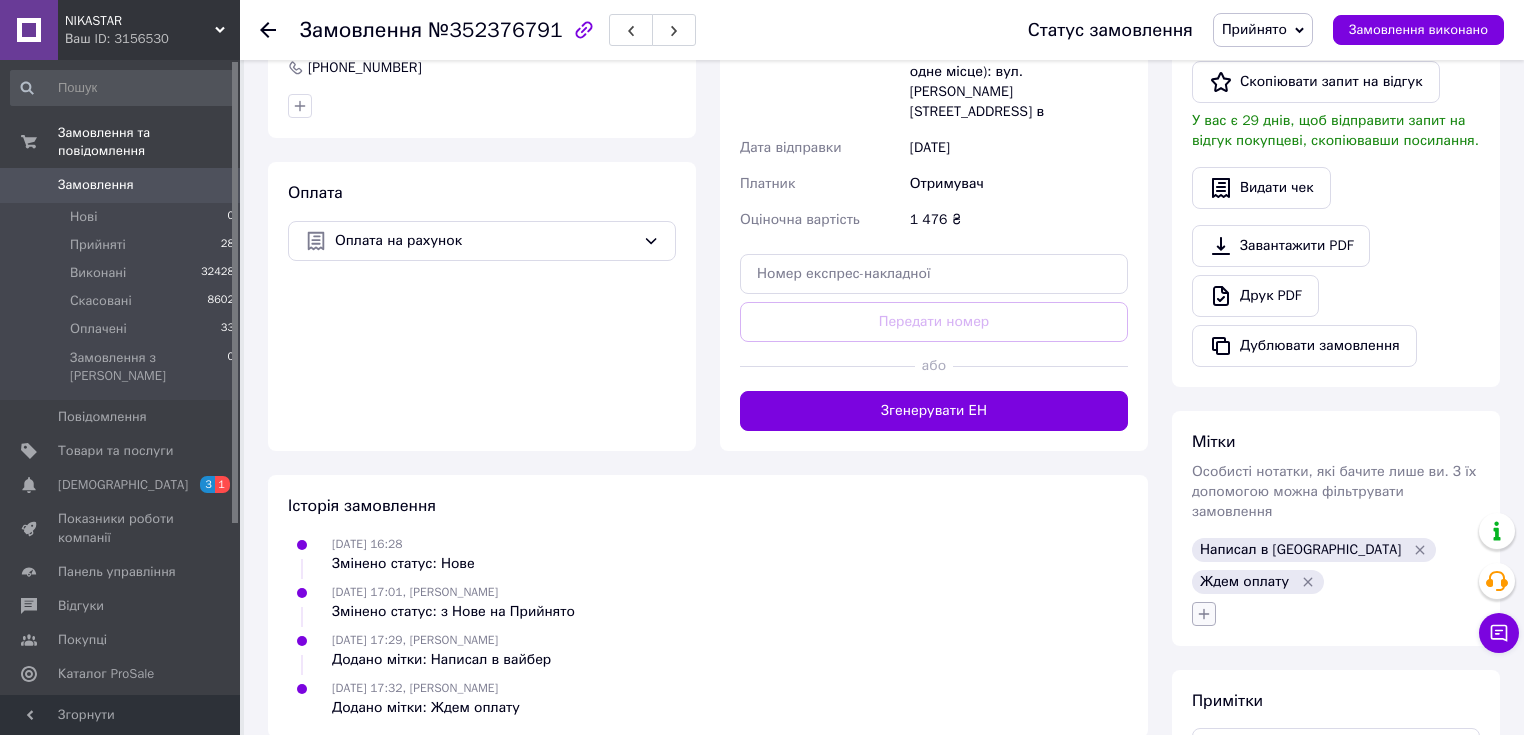 click 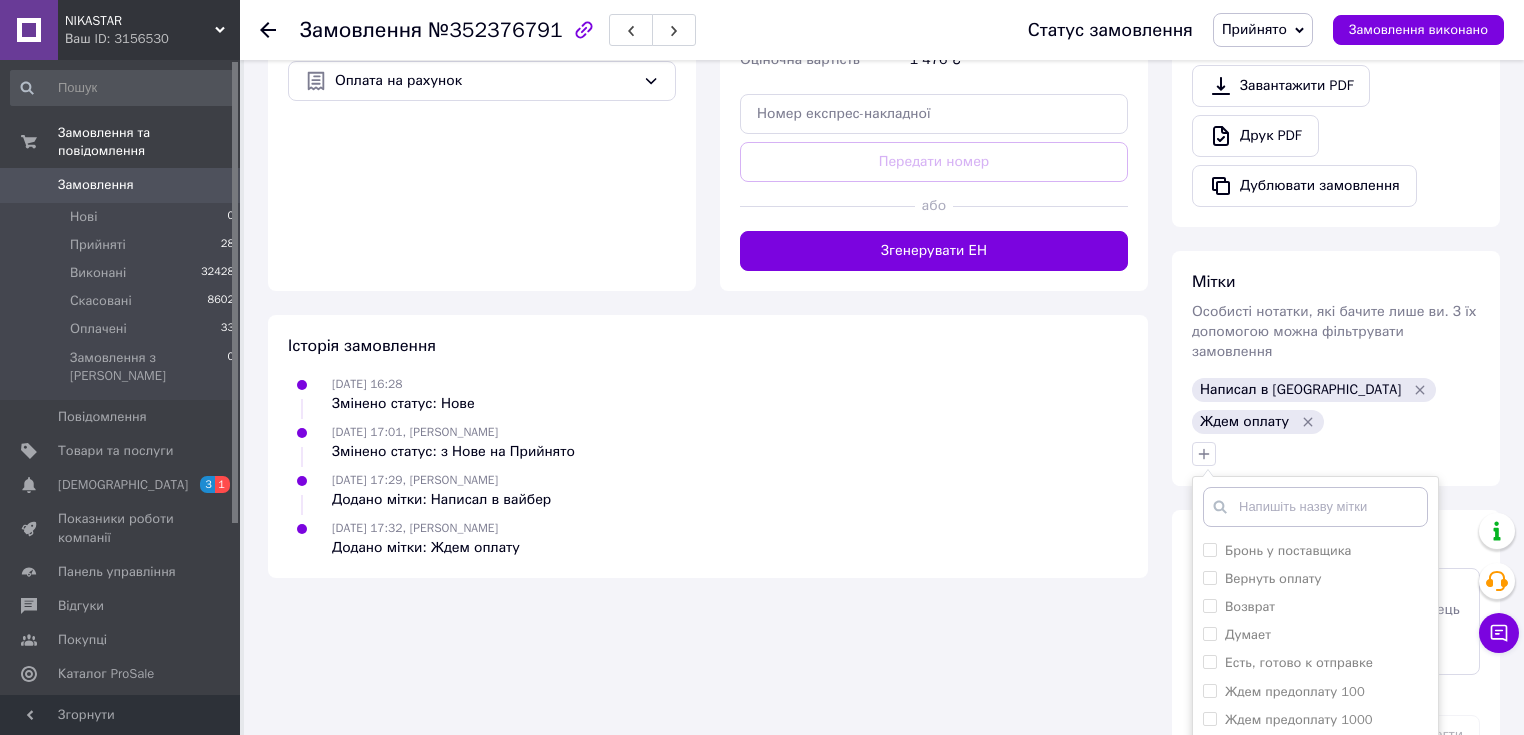 scroll, scrollTop: 800, scrollLeft: 0, axis: vertical 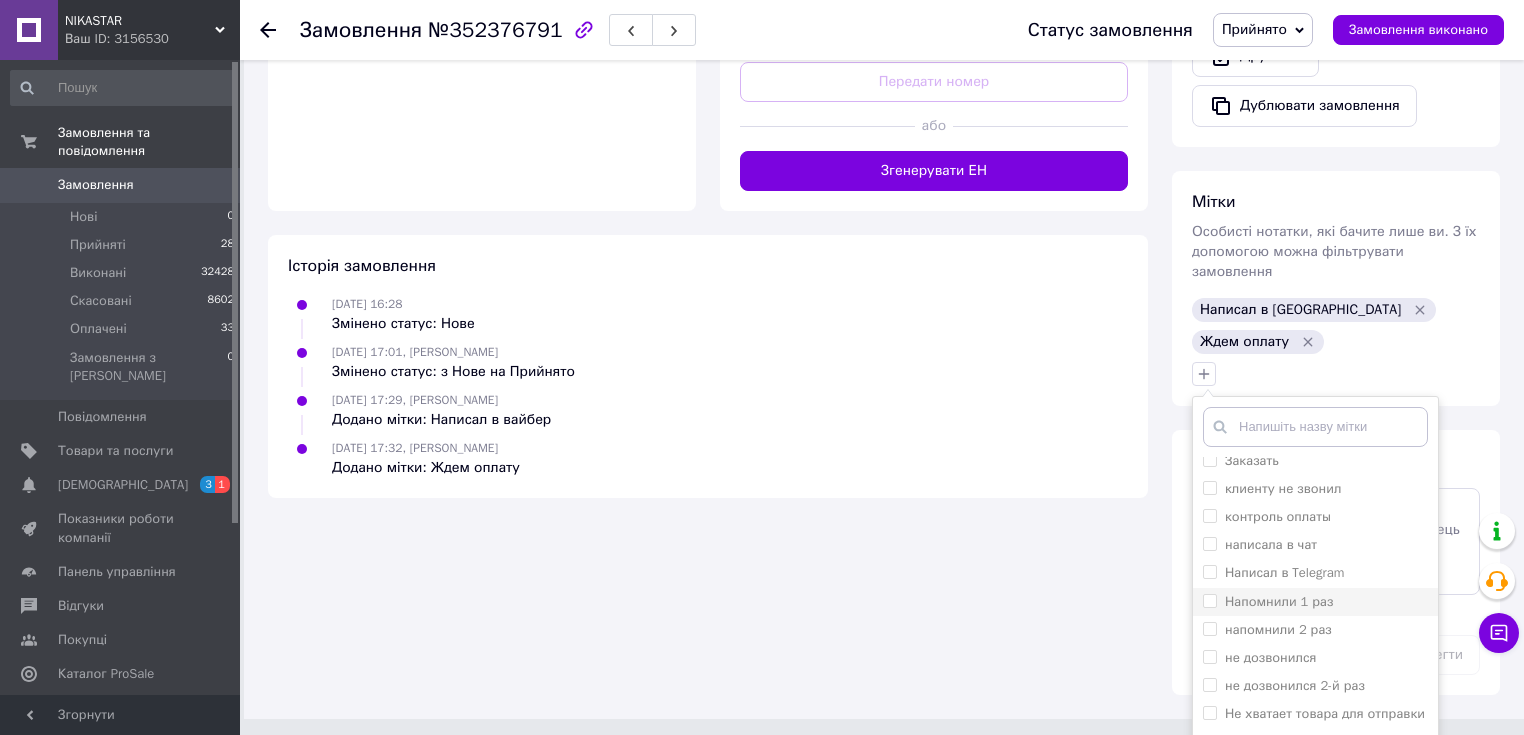click on "Напомнили 1 раз" at bounding box center (1279, 601) 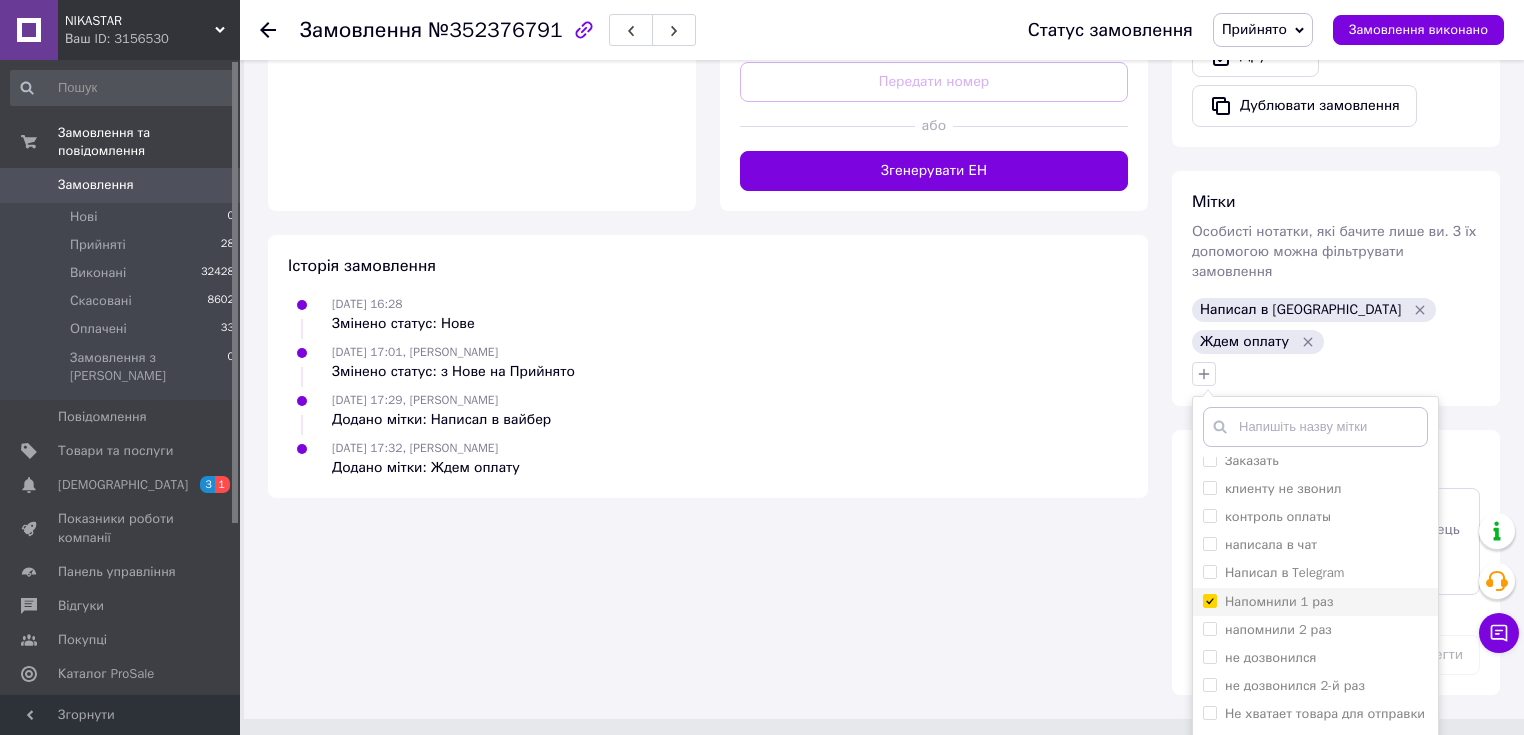 checkbox on "true" 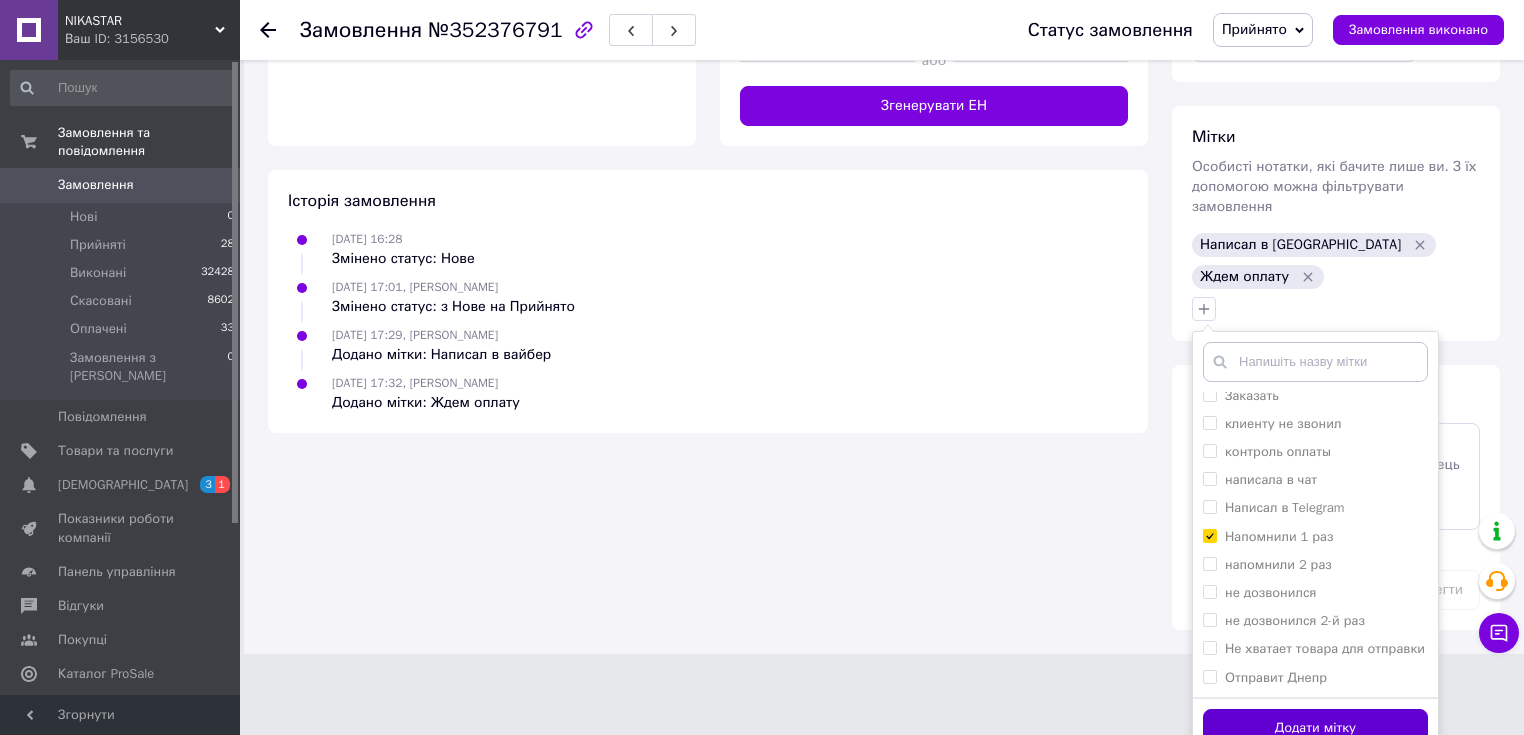 click on "Додати мітку" at bounding box center (1315, 728) 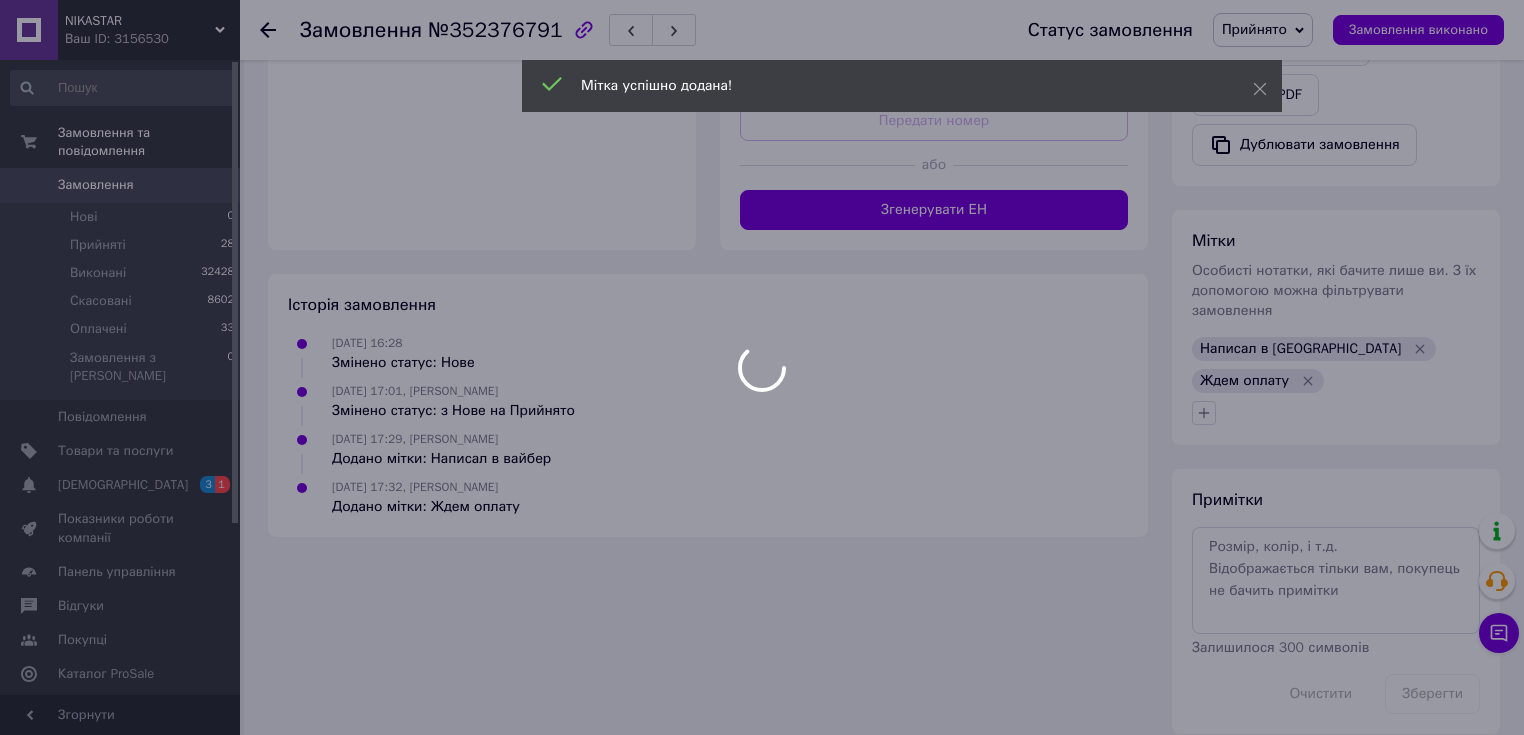 scroll, scrollTop: 361, scrollLeft: 0, axis: vertical 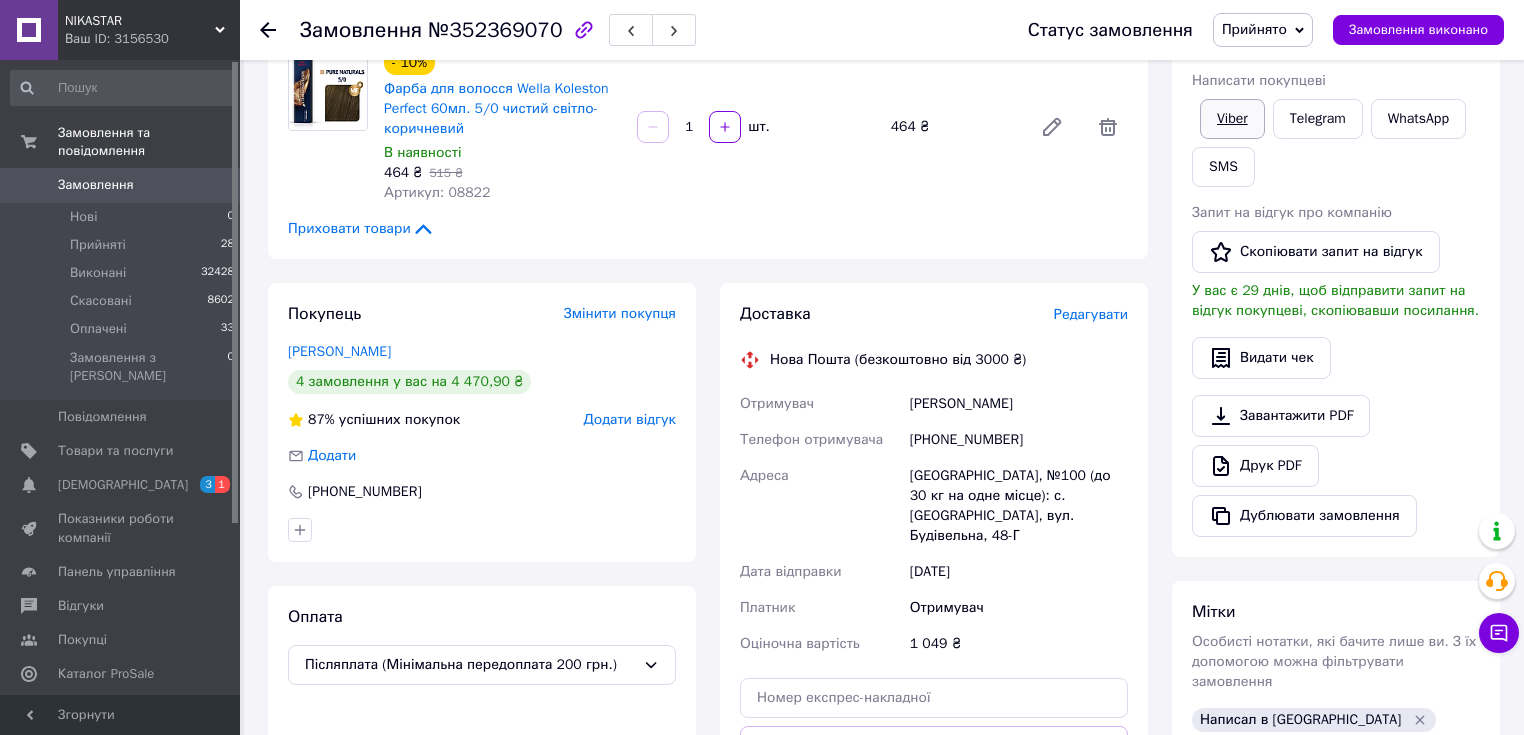 click on "Viber" at bounding box center [1232, 119] 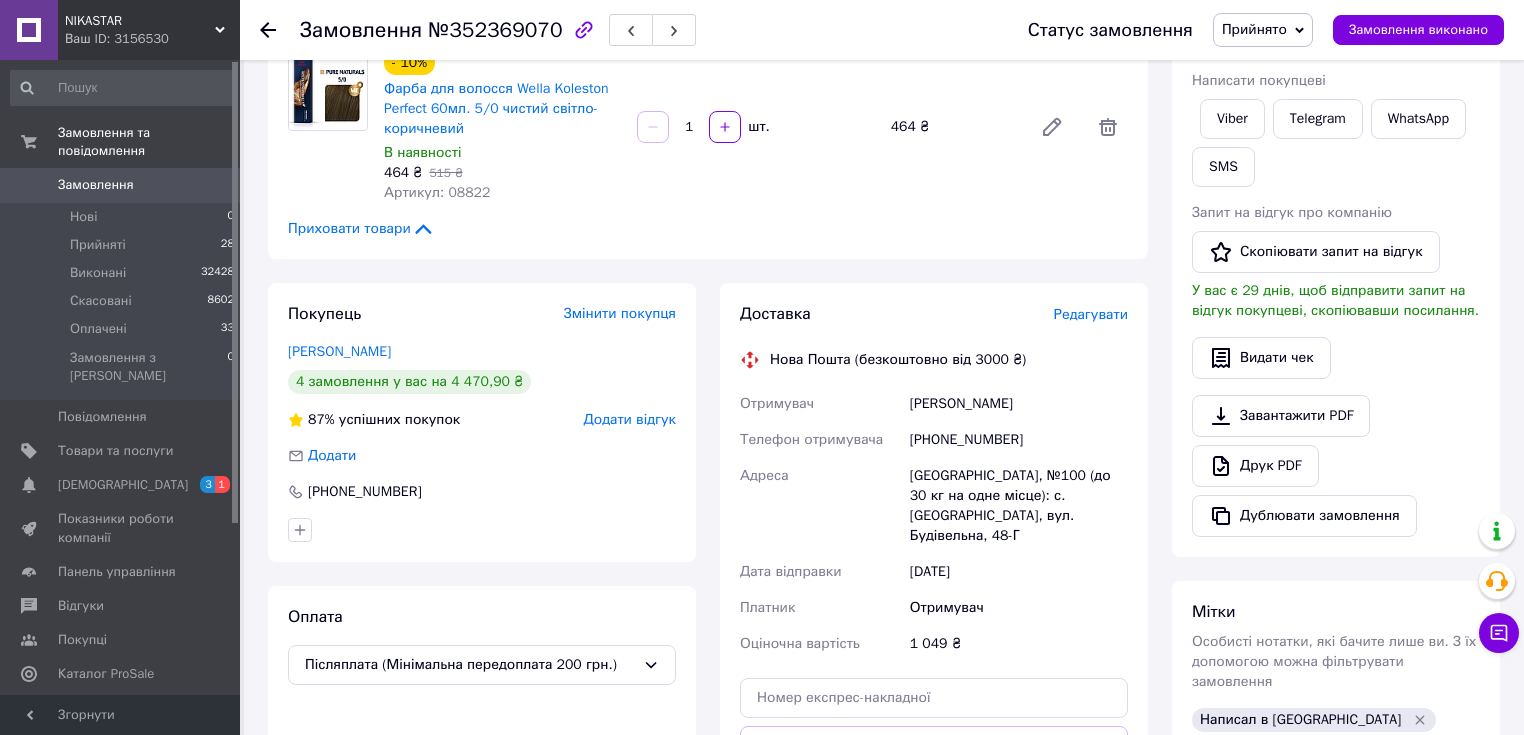 scroll, scrollTop: 720, scrollLeft: 0, axis: vertical 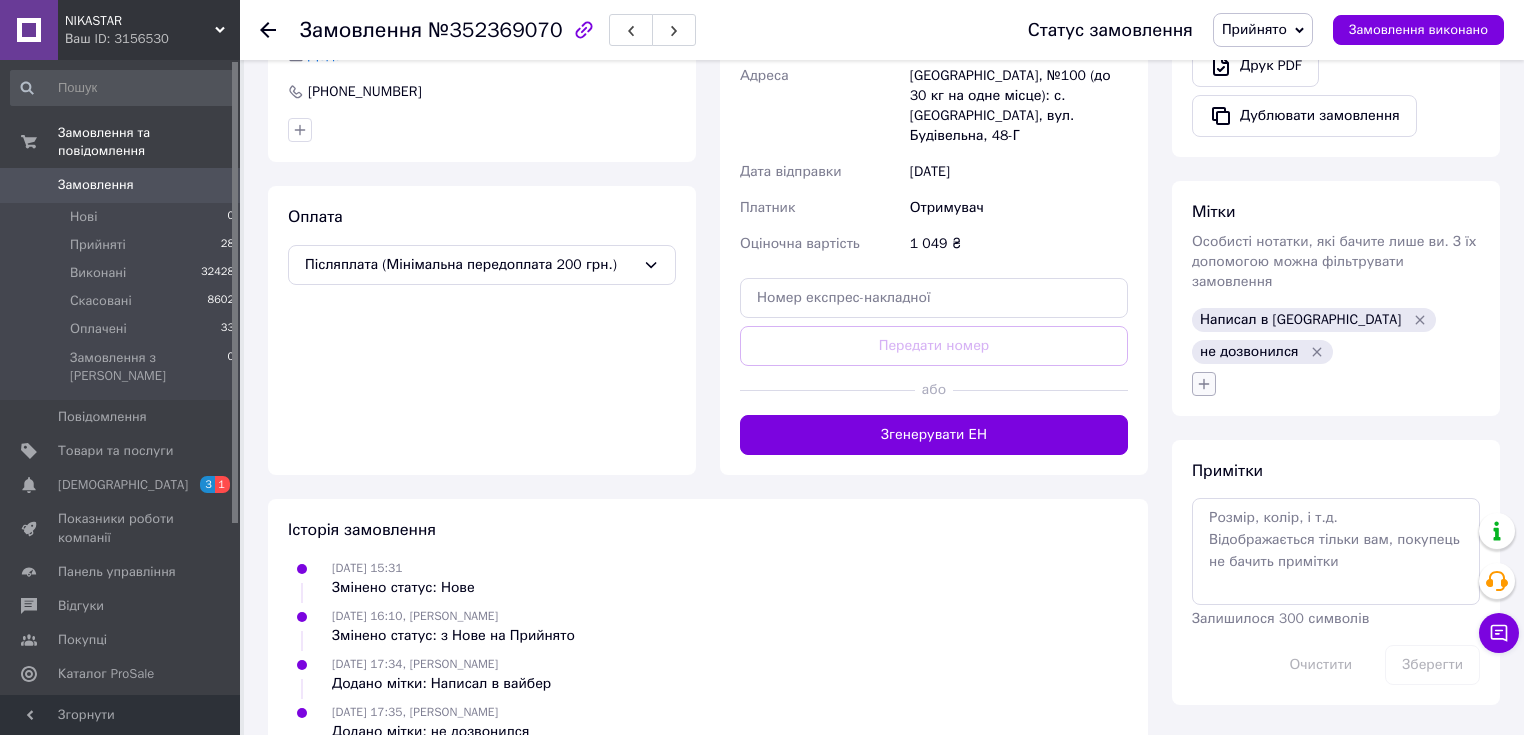 click 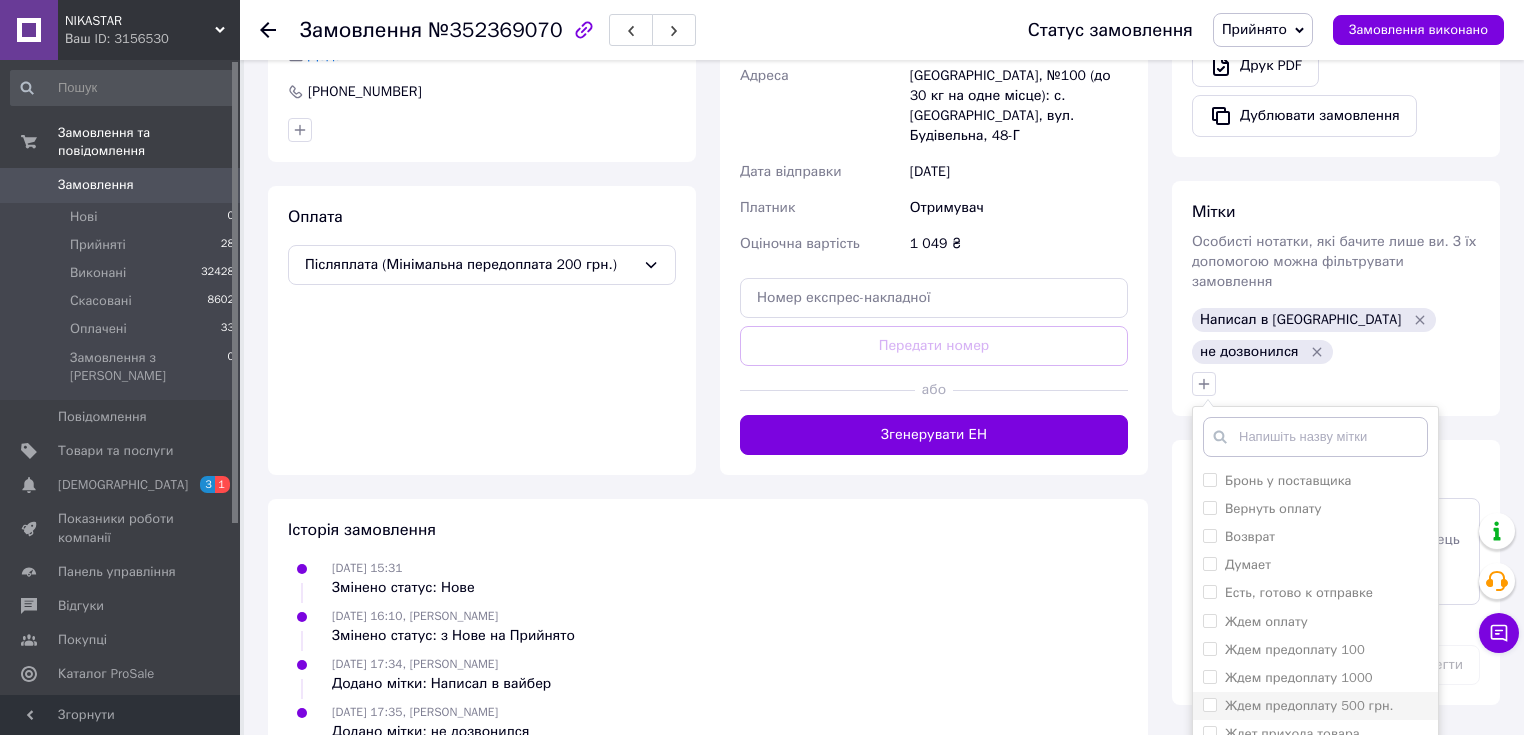 scroll, scrollTop: 795, scrollLeft: 0, axis: vertical 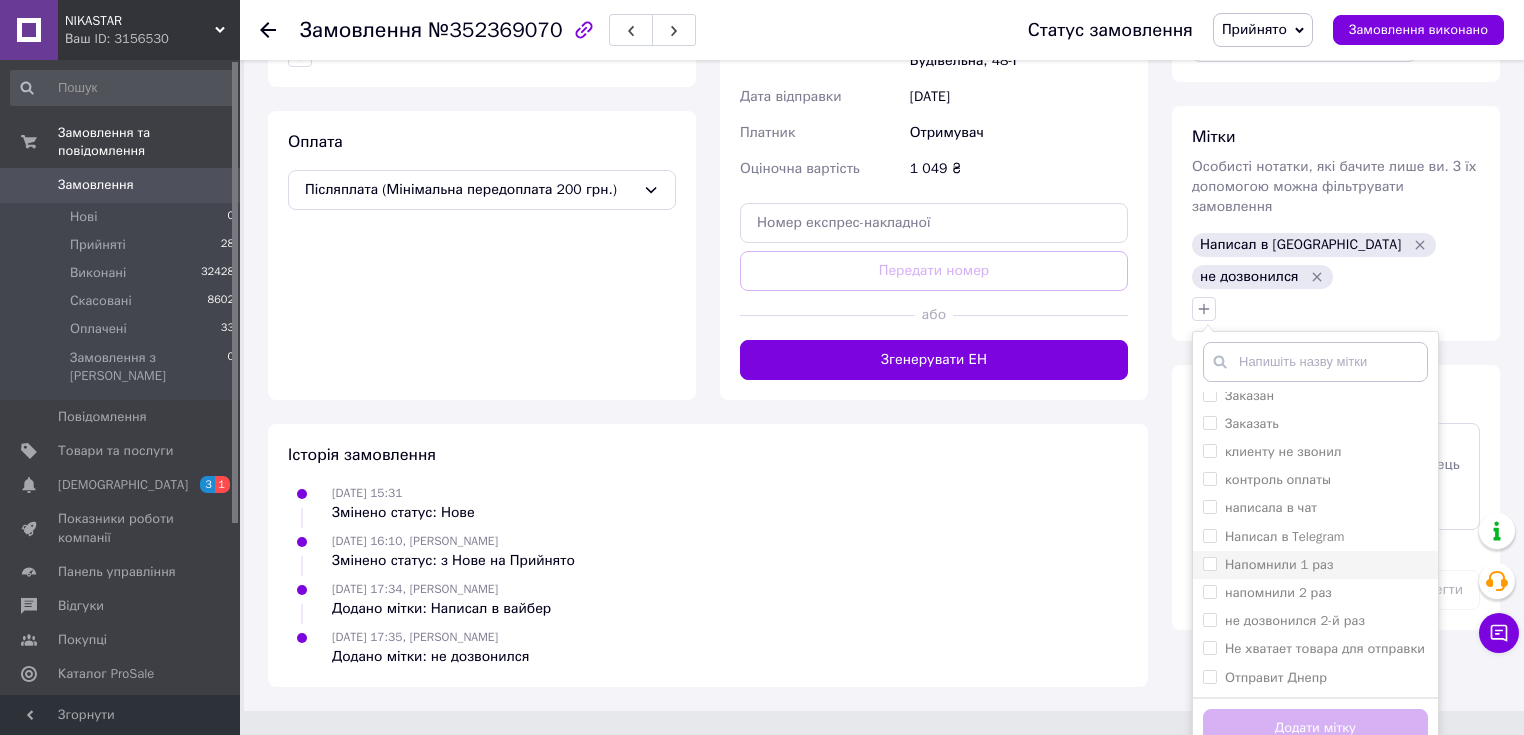 click on "Напомнили 1 раз" at bounding box center (1279, 564) 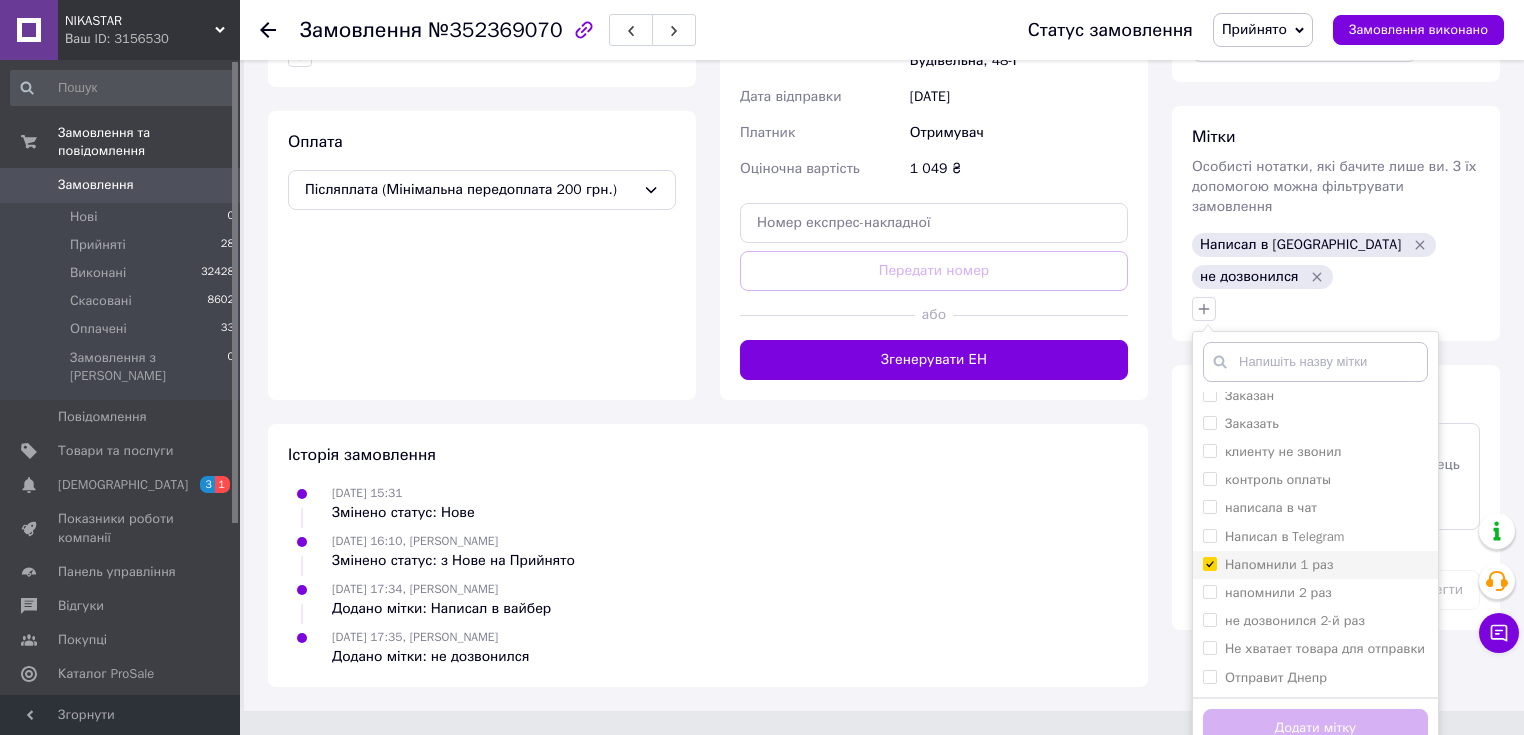 checkbox on "true" 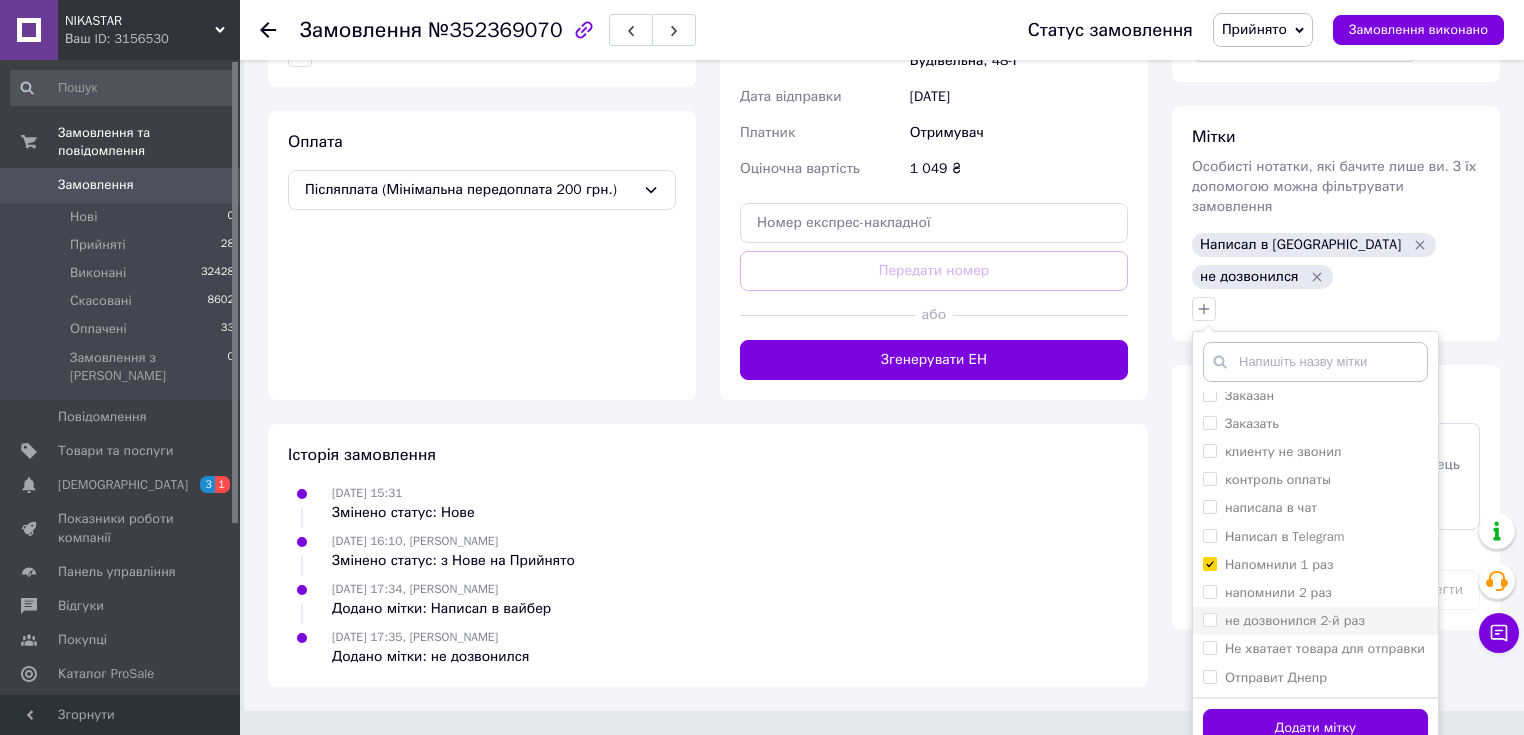 click on "не дозвонился 2-й раз" at bounding box center [1295, 620] 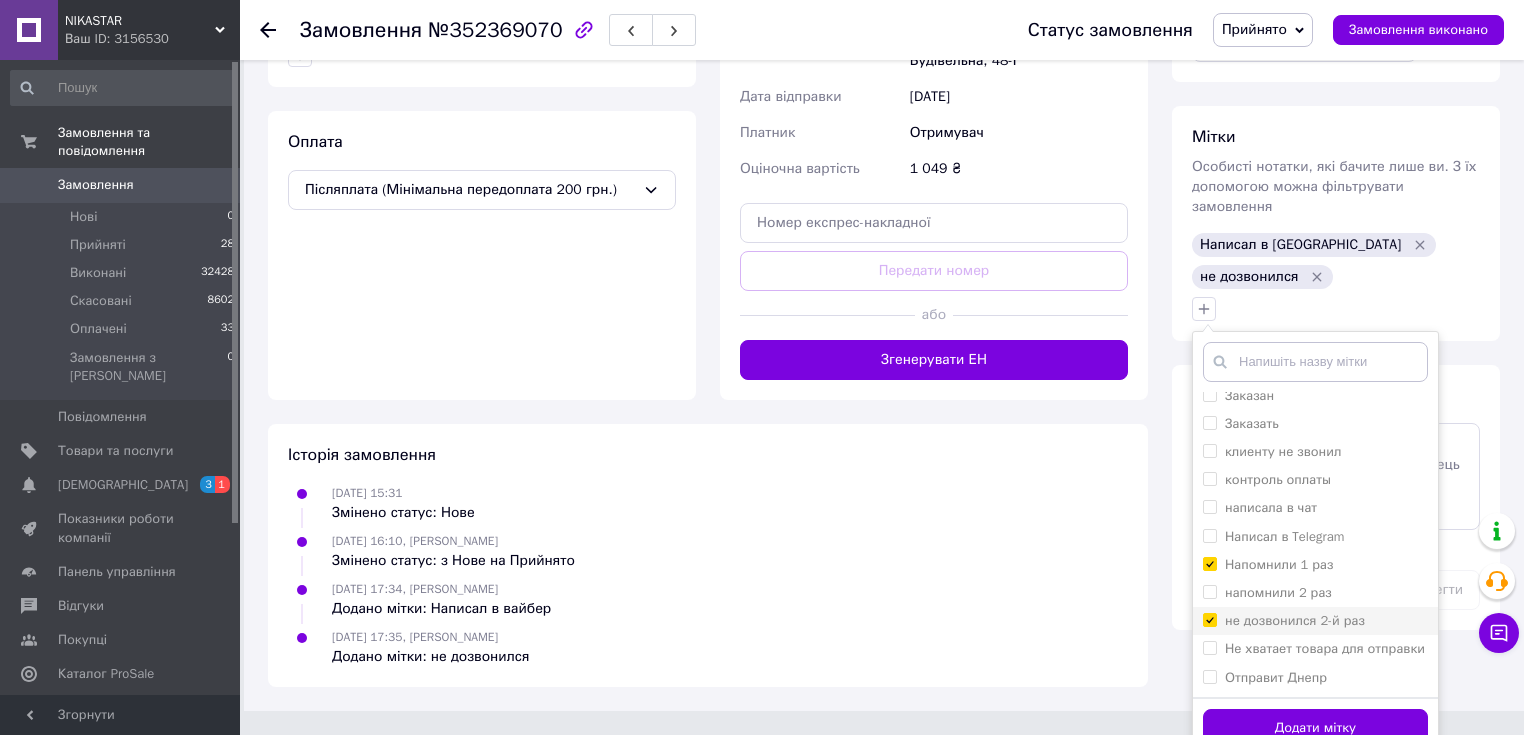 checkbox on "true" 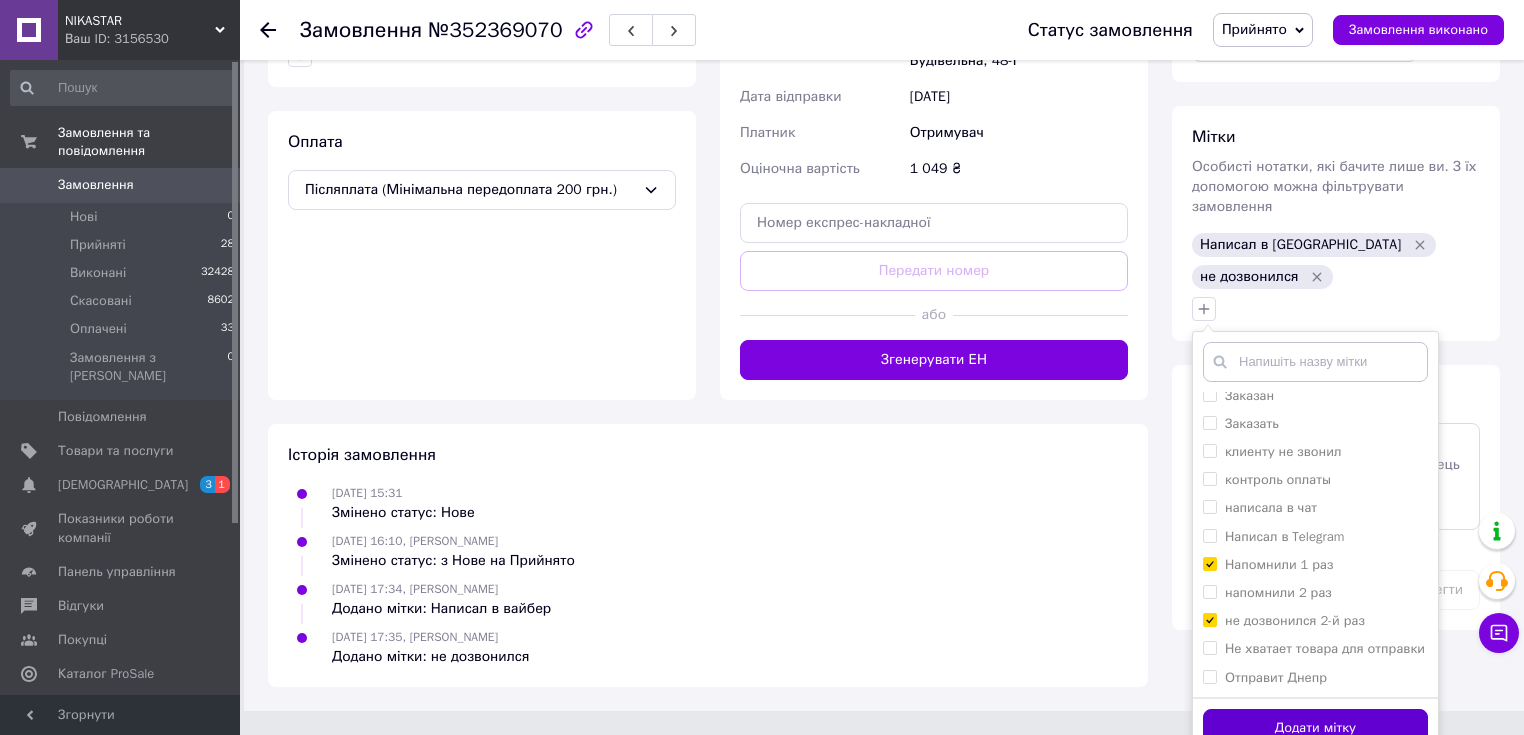click on "Додати мітку" at bounding box center [1315, 728] 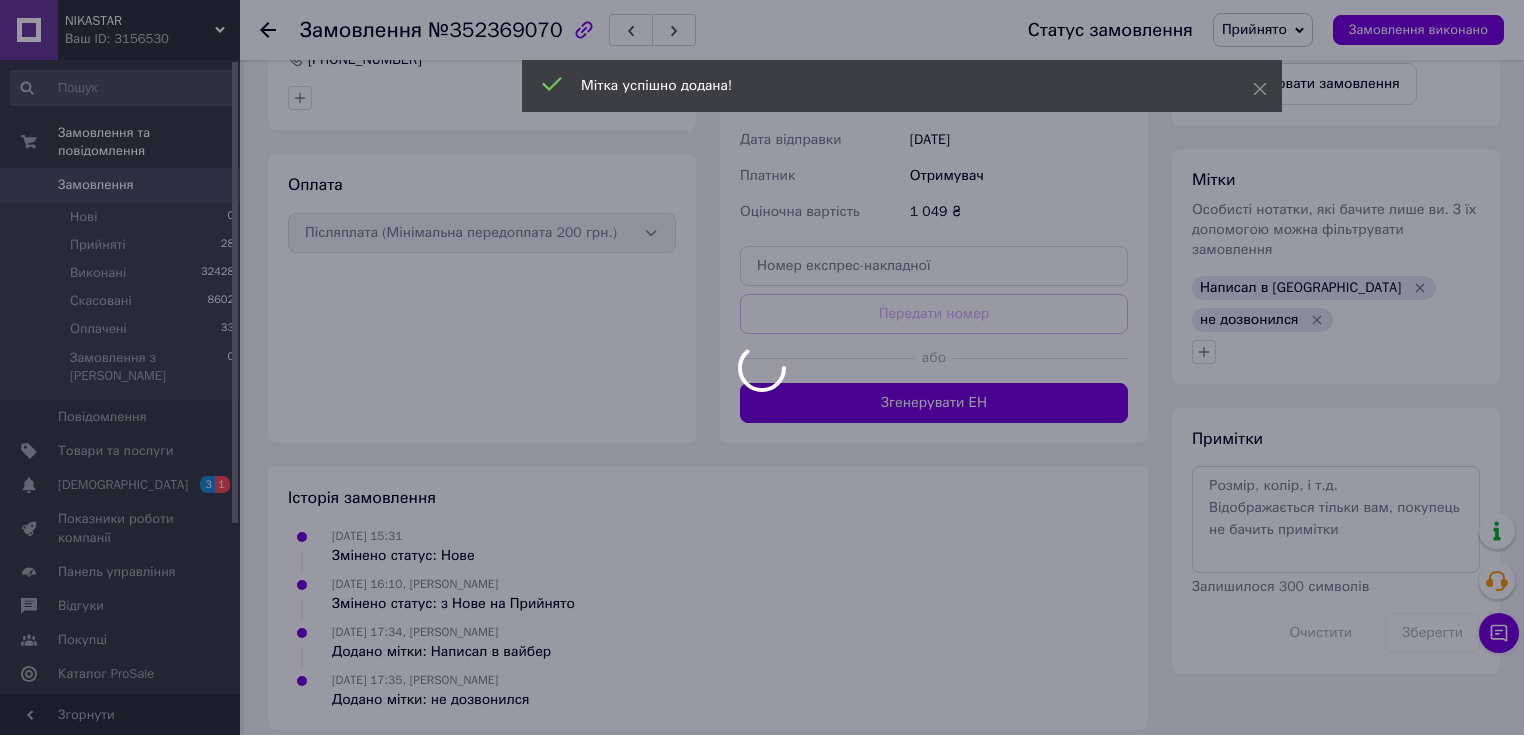 scroll, scrollTop: 795, scrollLeft: 0, axis: vertical 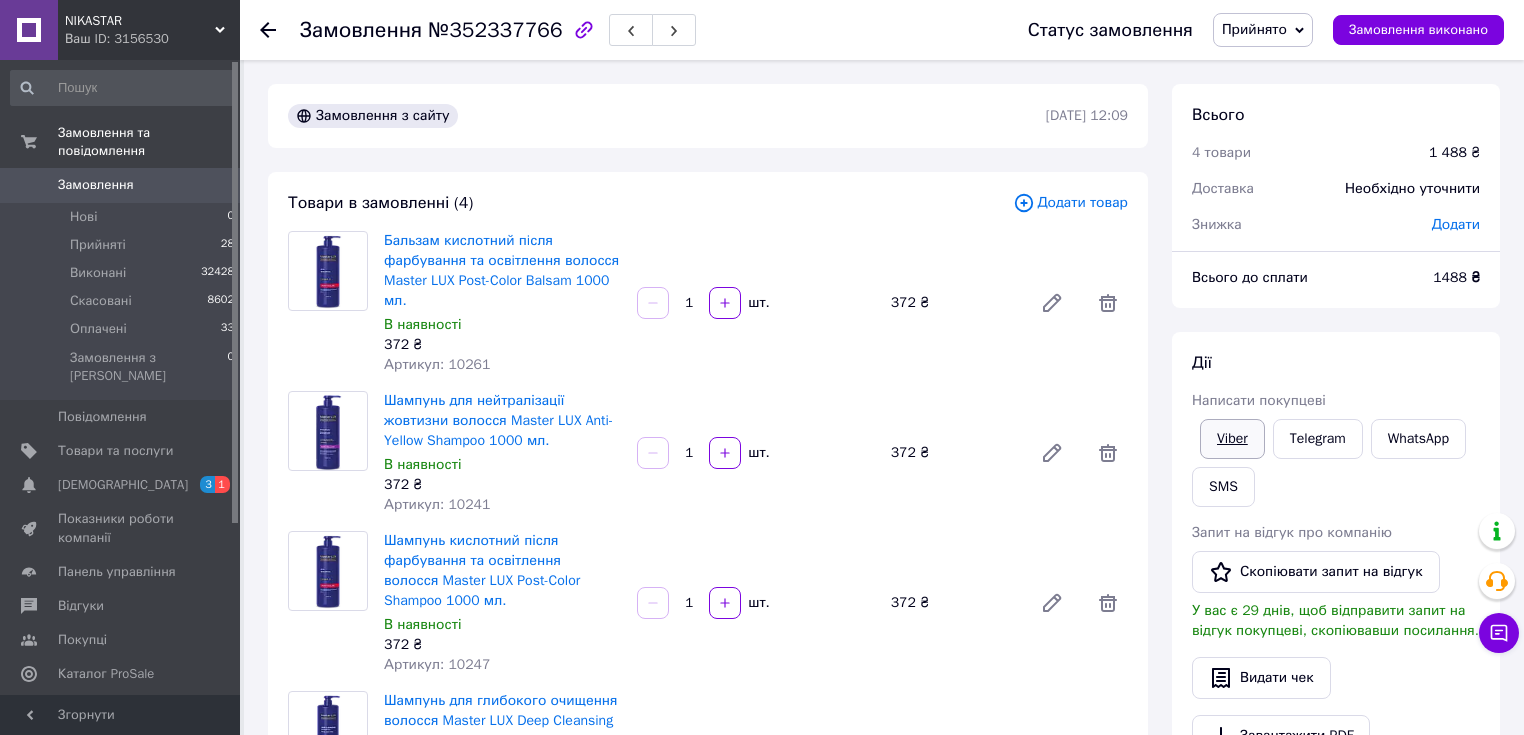 click on "Viber" at bounding box center (1232, 439) 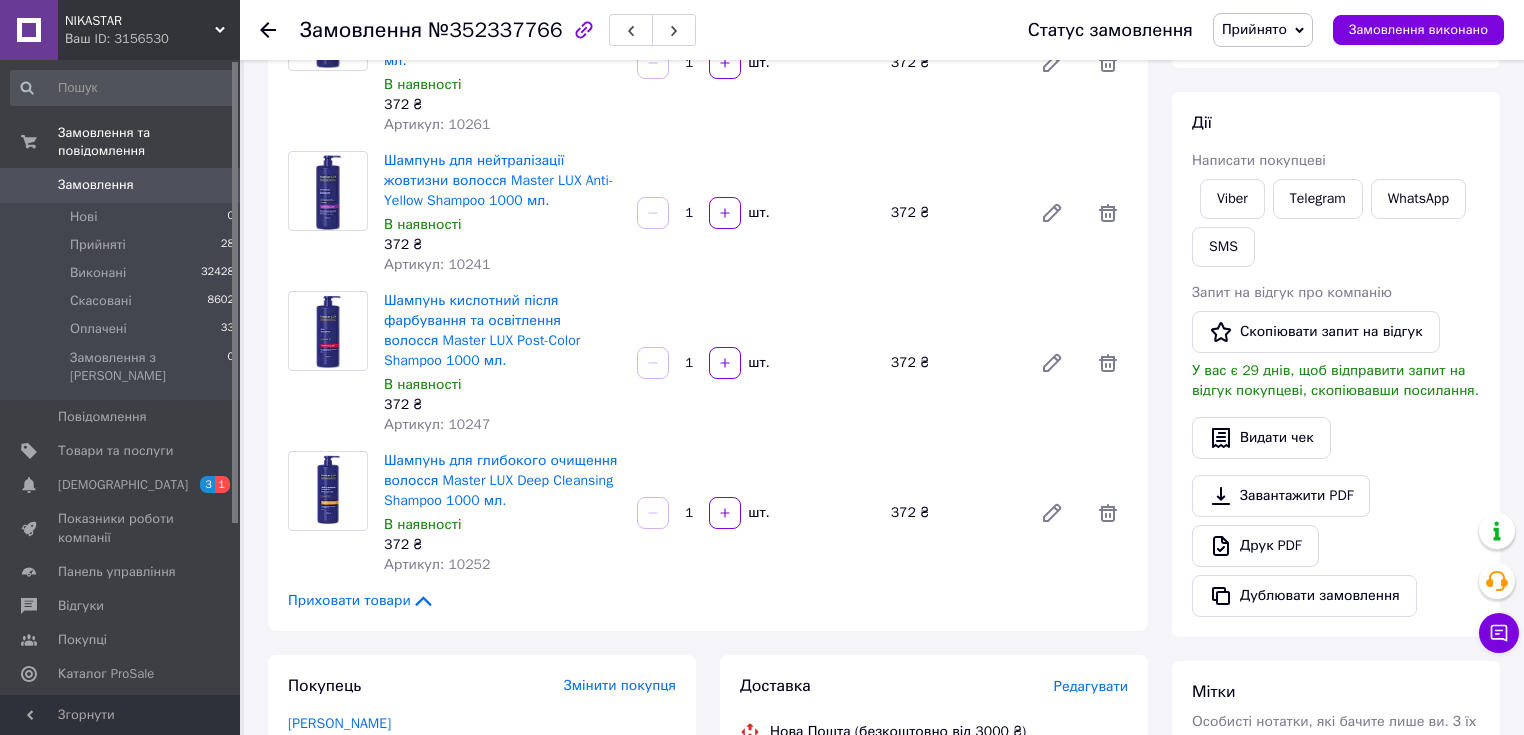 scroll, scrollTop: 400, scrollLeft: 0, axis: vertical 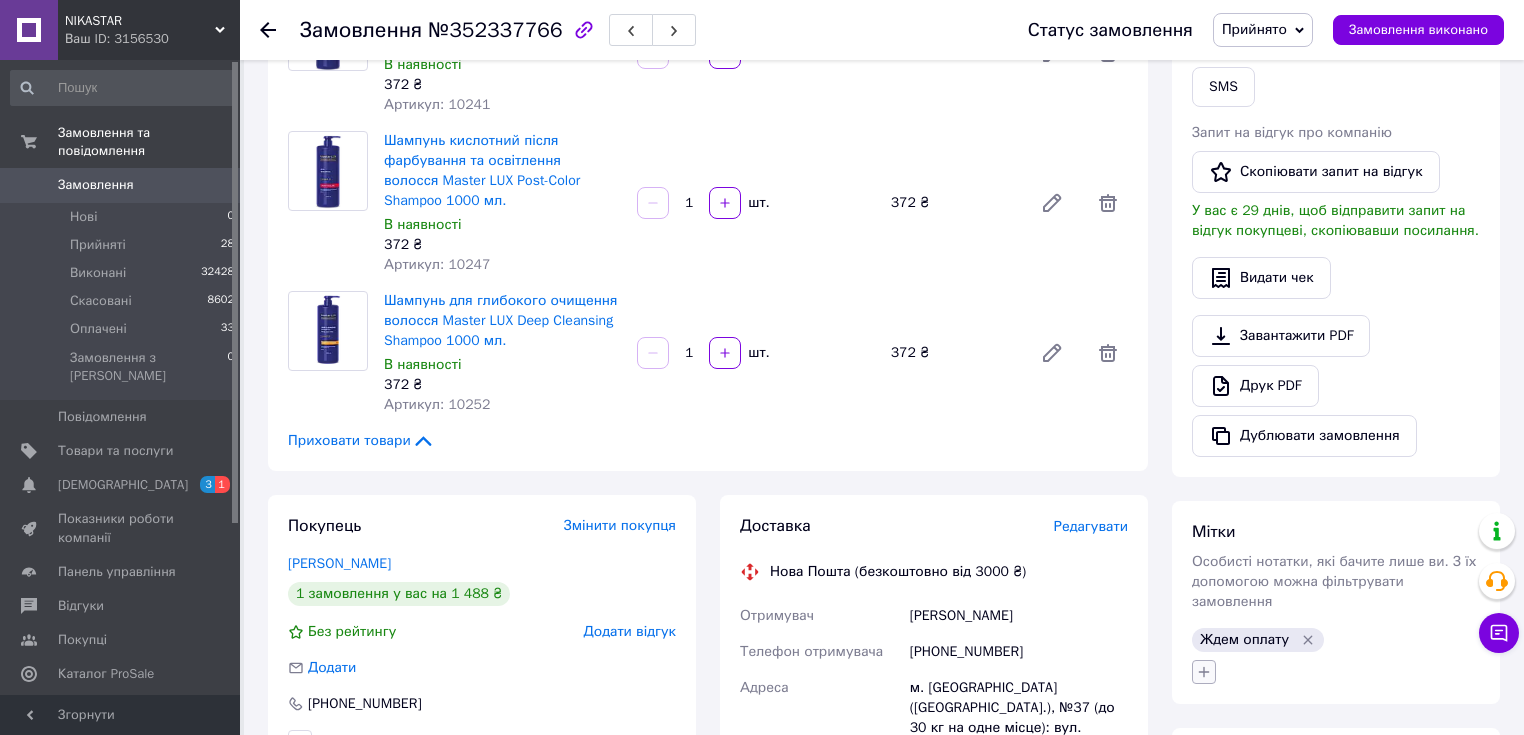 click 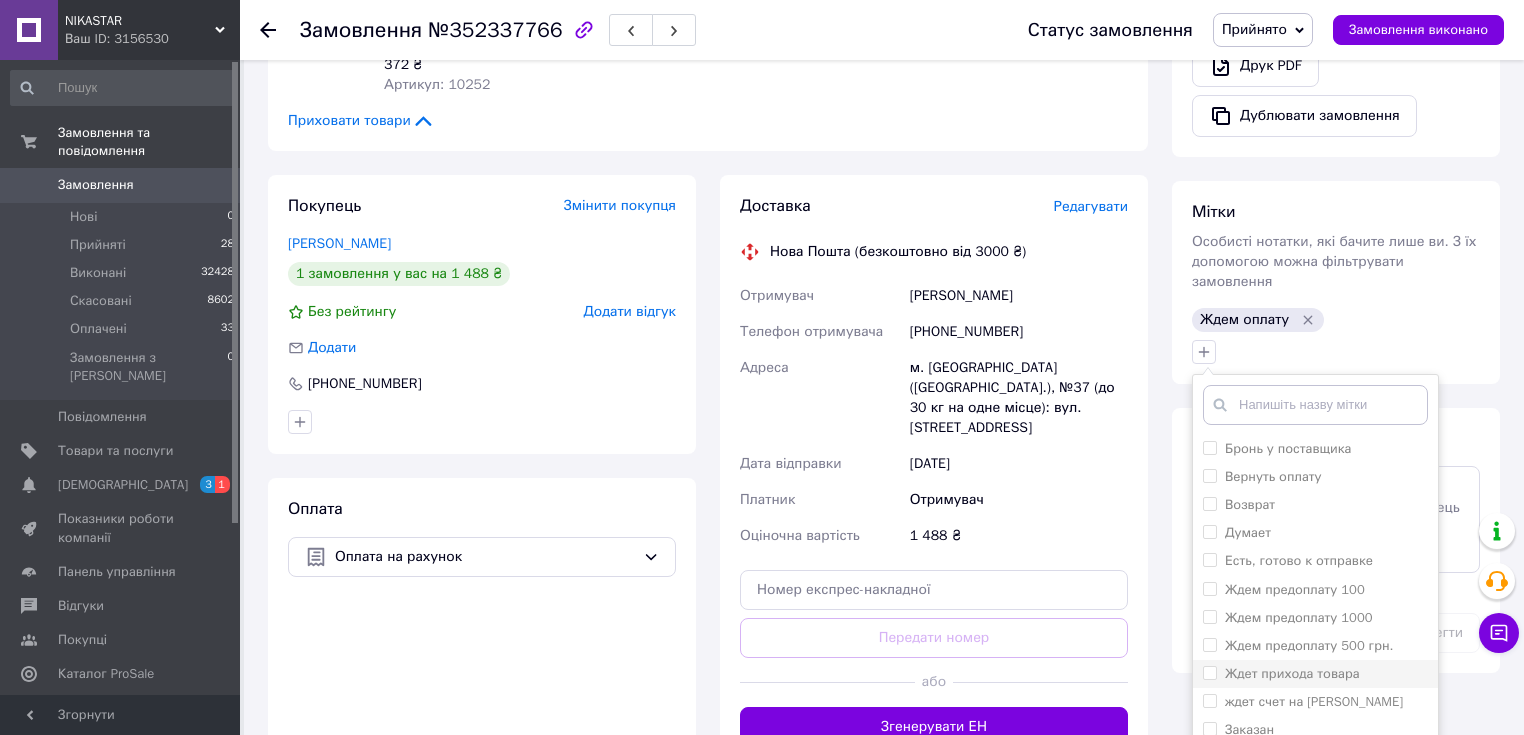 scroll, scrollTop: 800, scrollLeft: 0, axis: vertical 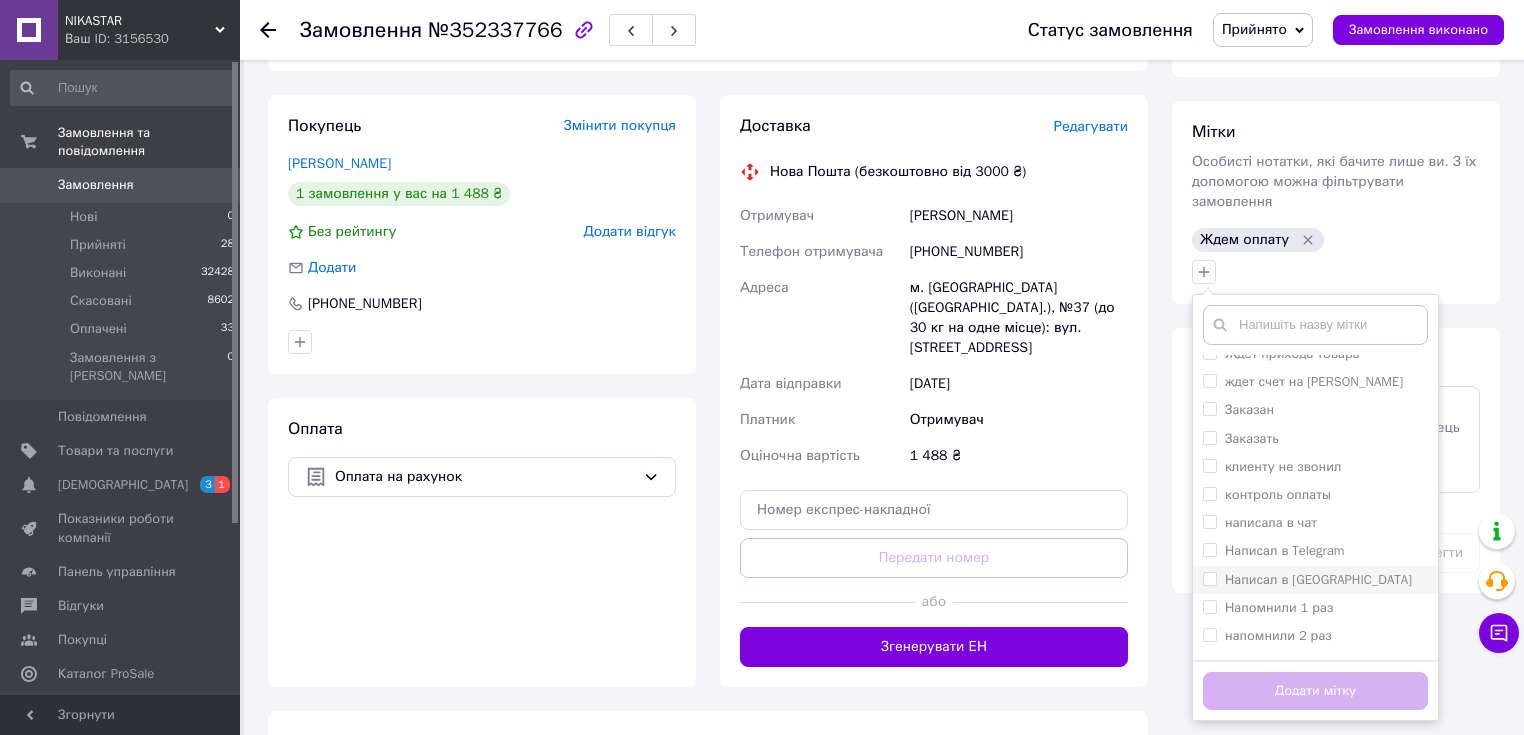click on "Написал в [GEOGRAPHIC_DATA]" at bounding box center [1318, 579] 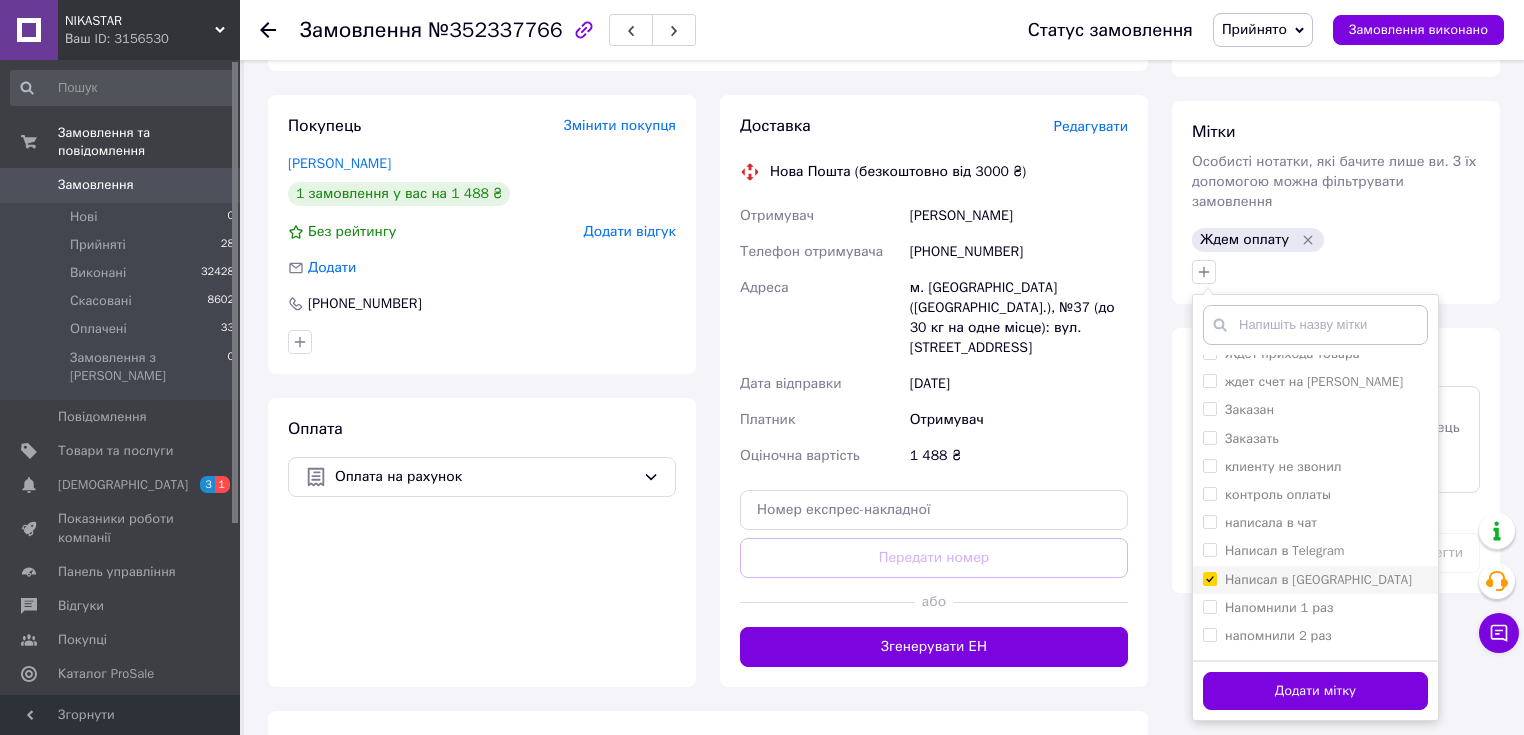 click on "Написал в [GEOGRAPHIC_DATA]" at bounding box center [1318, 579] 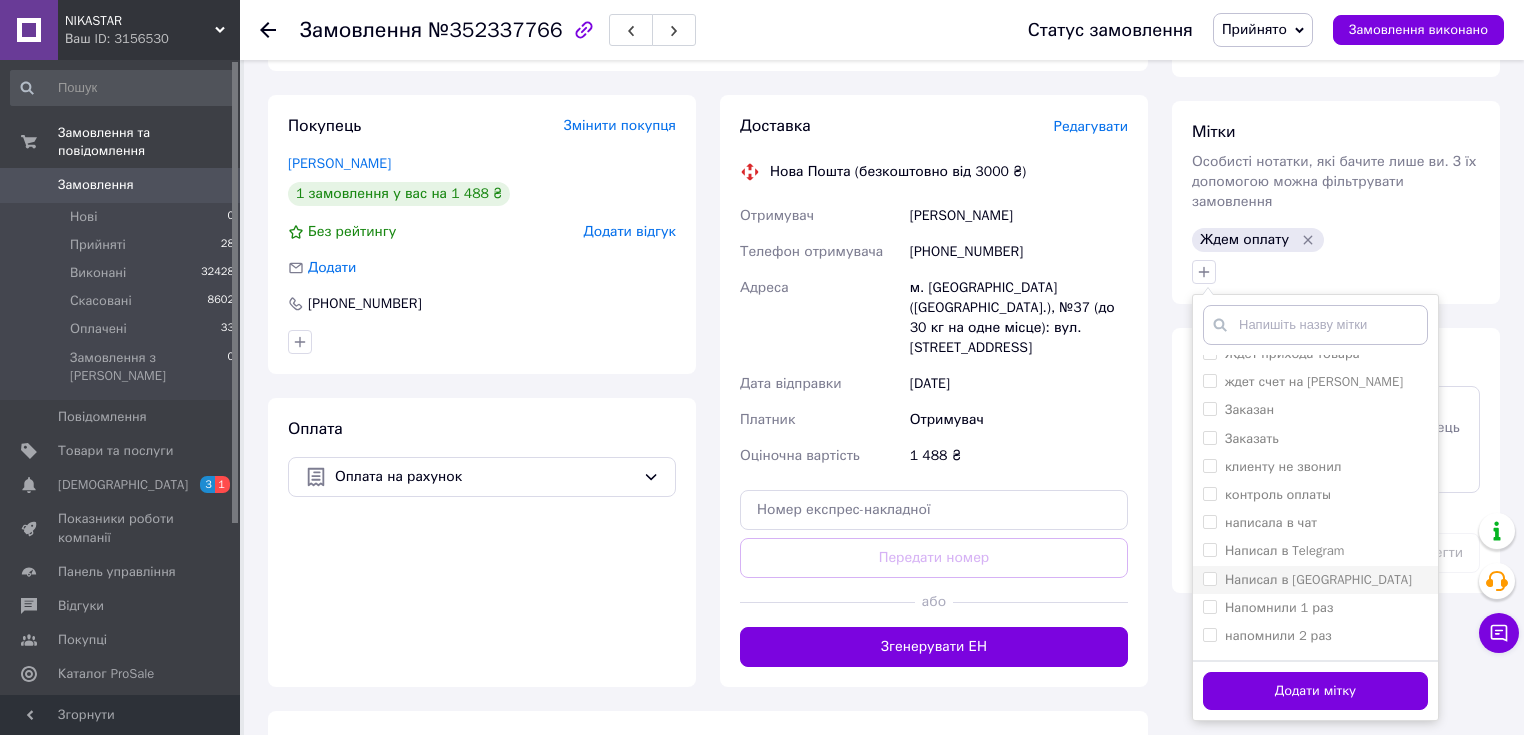 checkbox on "false" 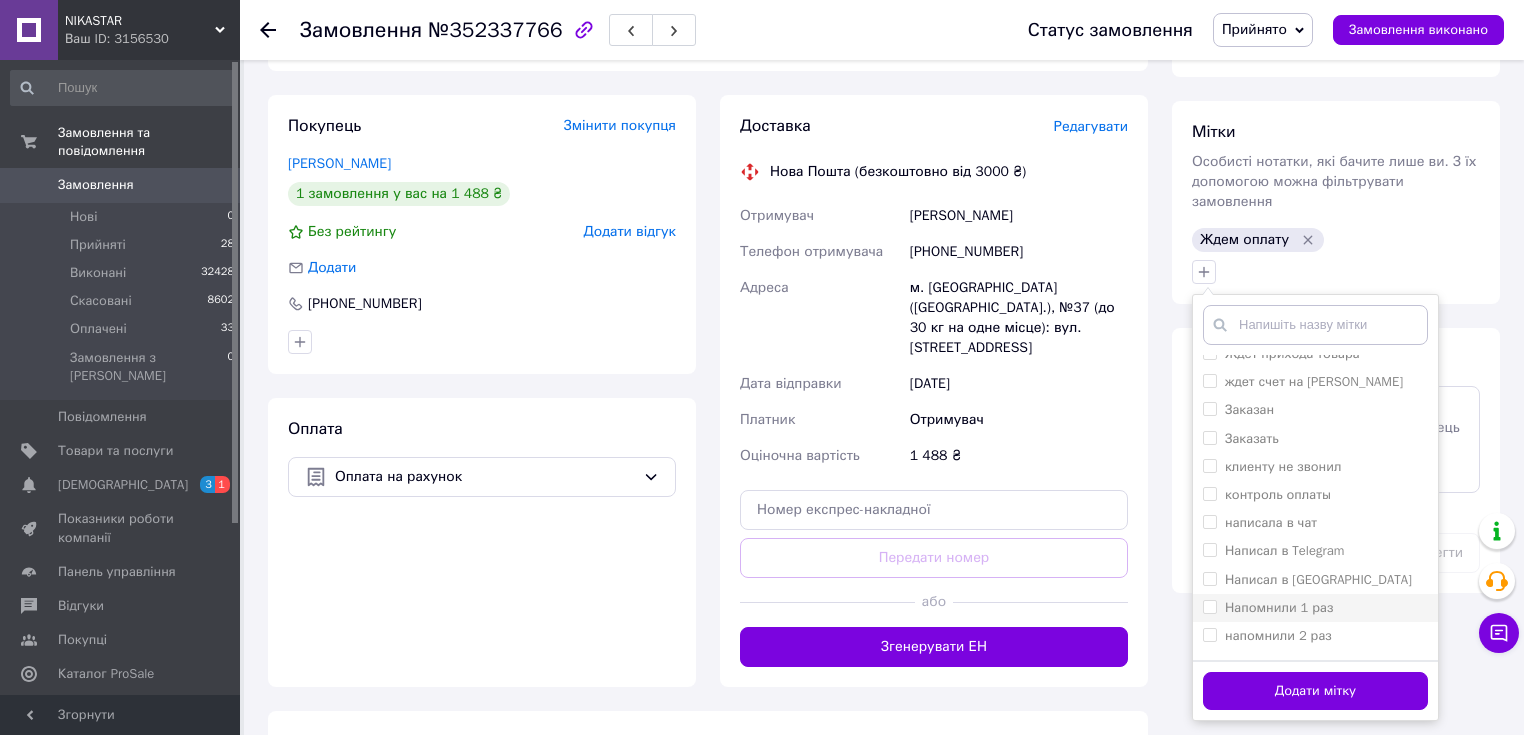 click on "Напомнили 1 раз" at bounding box center [1279, 607] 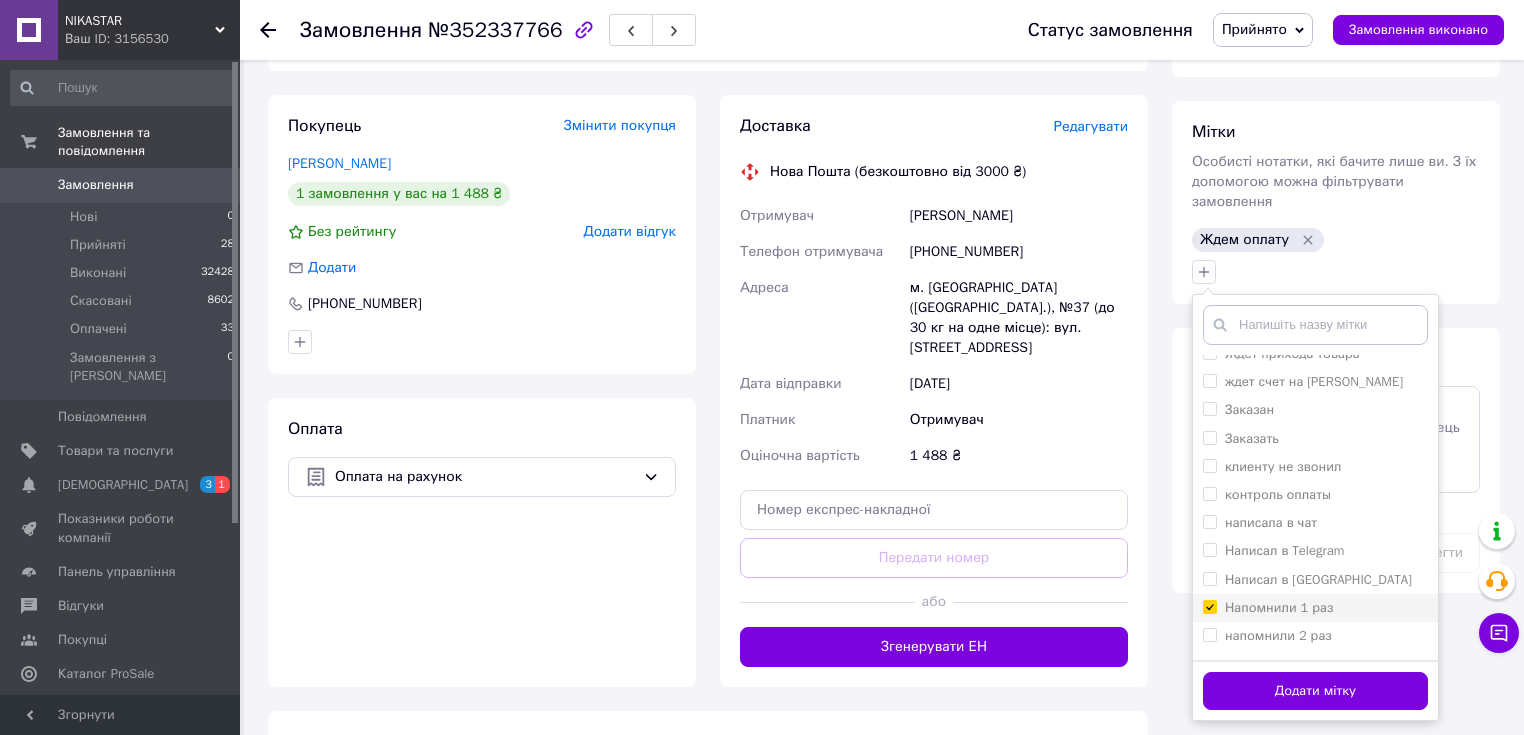 checkbox on "true" 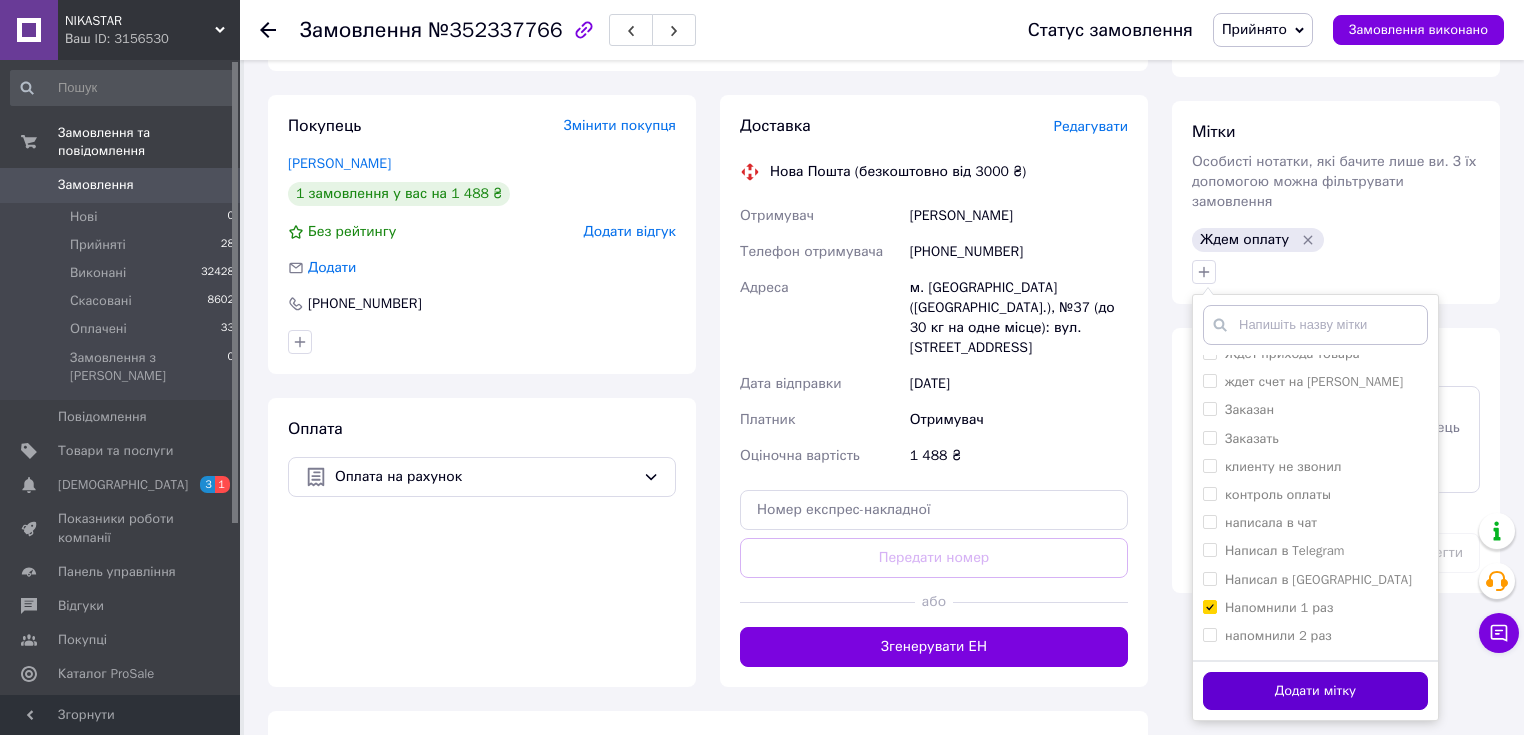 click on "Додати мітку" at bounding box center (1315, 691) 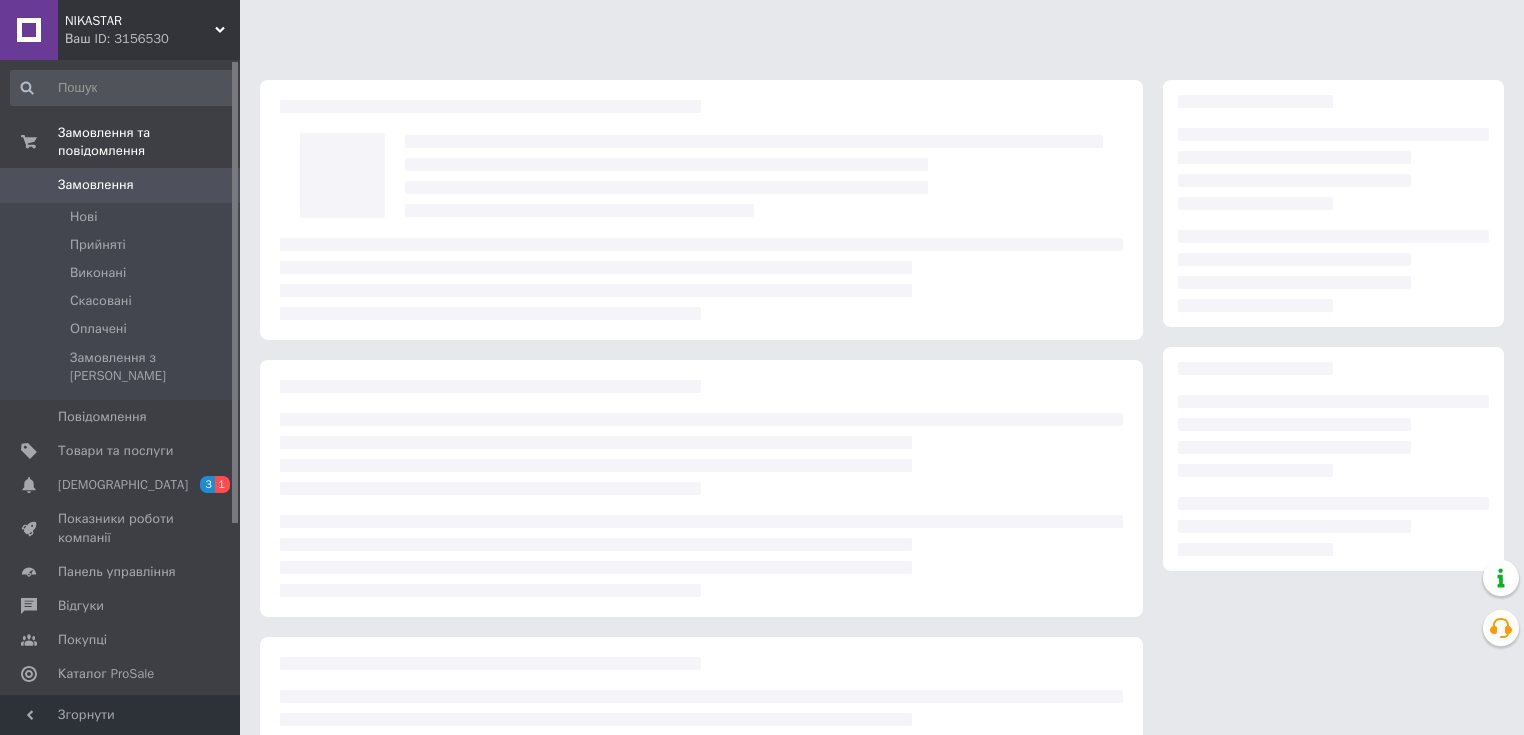 scroll, scrollTop: 0, scrollLeft: 0, axis: both 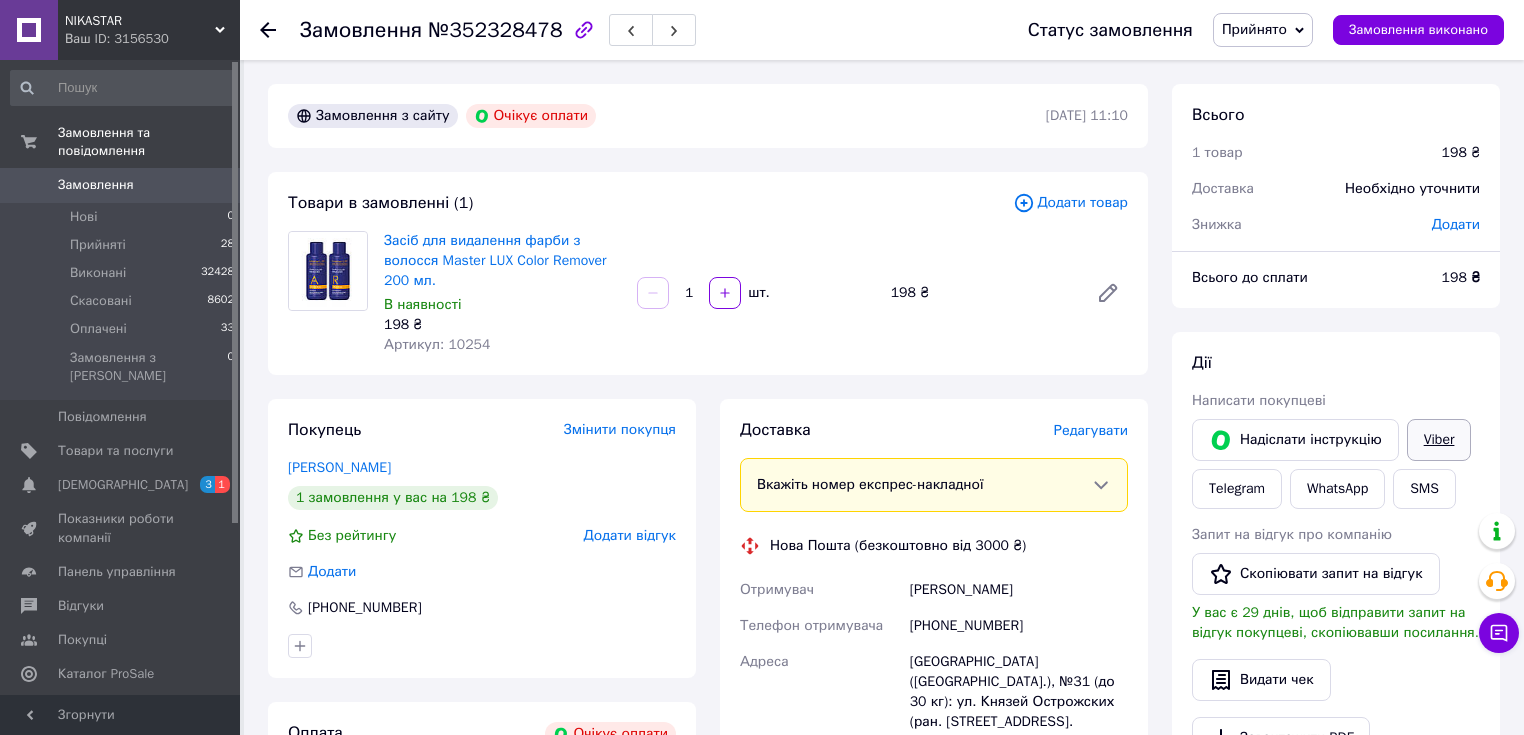 click on "Viber" at bounding box center (1439, 440) 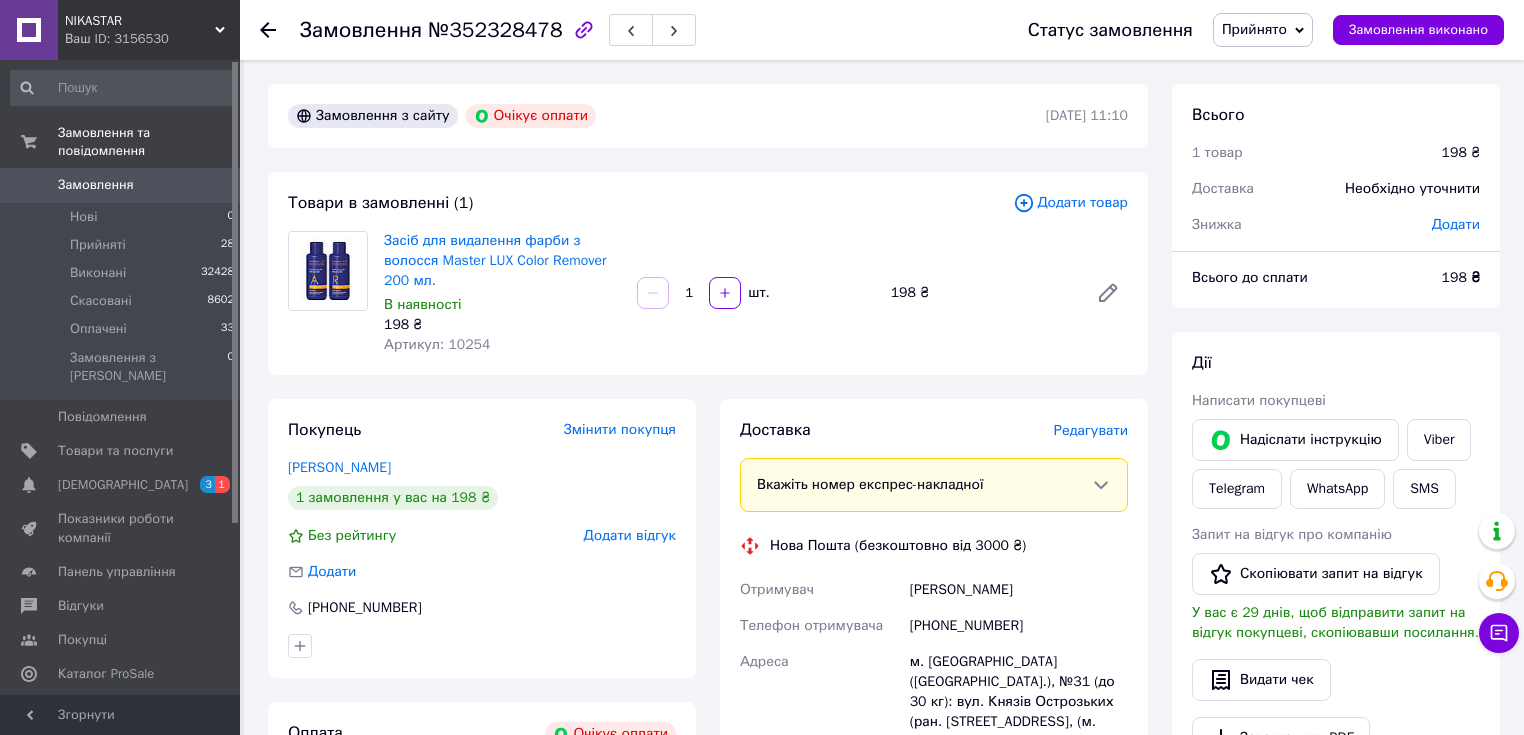 click on "Покупець Змінити покупця [PERSON_NAME] 1 замовлення у вас на 198 ₴ Без рейтингу   Додати відгук Додати [PHONE_NUMBER]" at bounding box center (482, 538) 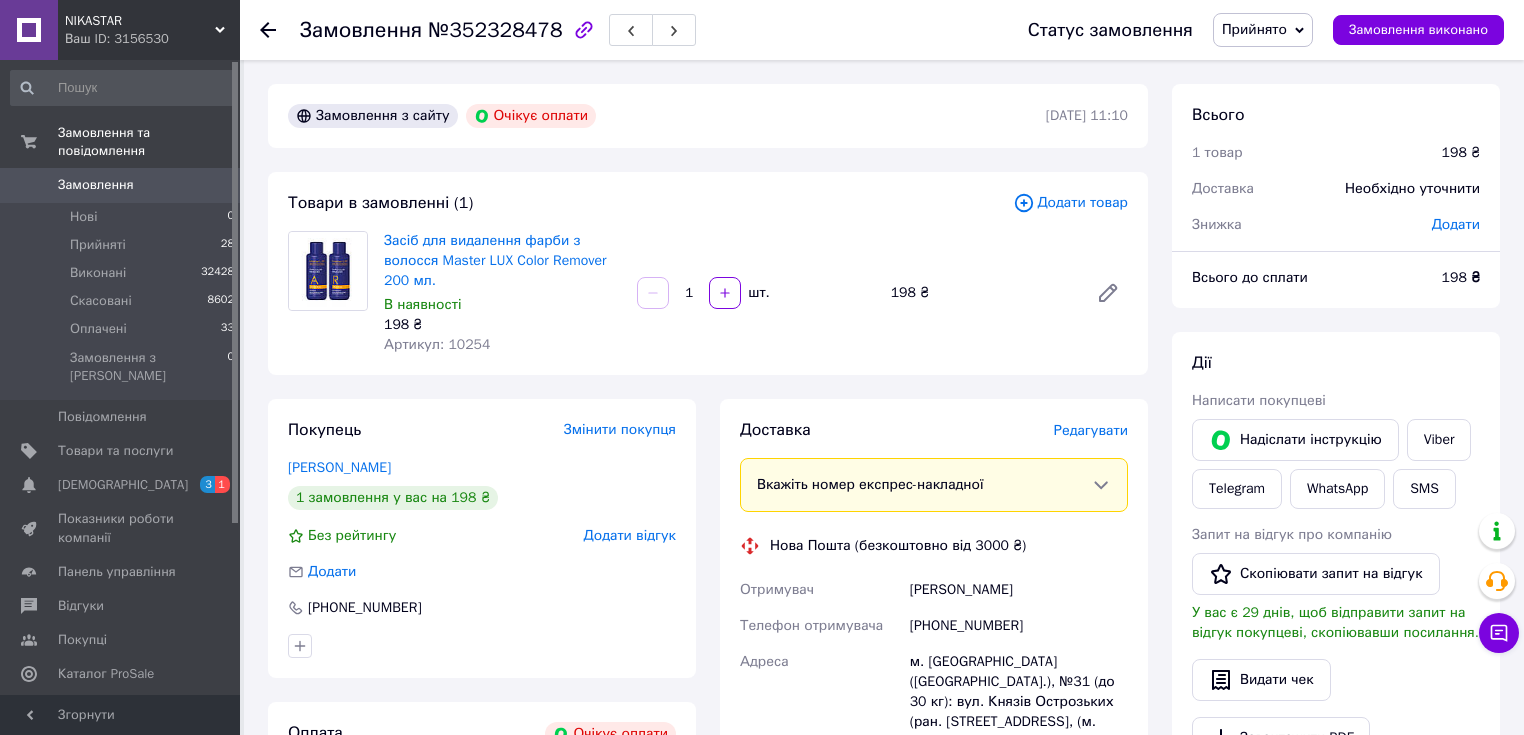 click on "Доставка [PERSON_NAME] Вкажіть номер експрес-накладної Обов'язково введіть номер експрес-накладної,
якщо створювали її не на цій сторінці. У разі,
якщо номер ЕН не буде доданий, ми не зможемо
виплатити гроші за замовлення Мобільний номер покупця (із замовлення) повинен відповідати номеру отримувача за накладною Нова Пошта (безкоштовно від 3000 ₴) Отримувач [PERSON_NAME] Телефон отримувача [PHONE_NUMBER] Адреса м. [GEOGRAPHIC_DATA] ([GEOGRAPHIC_DATA].), №31 (до 30 кг): вул. Князів Острозьких (ран. [STREET_ADDRESS], (м. "Арсенальна") Дата відправки [DATE] Платник Отримувач Оціночна вартість 198" at bounding box center [934, 740] 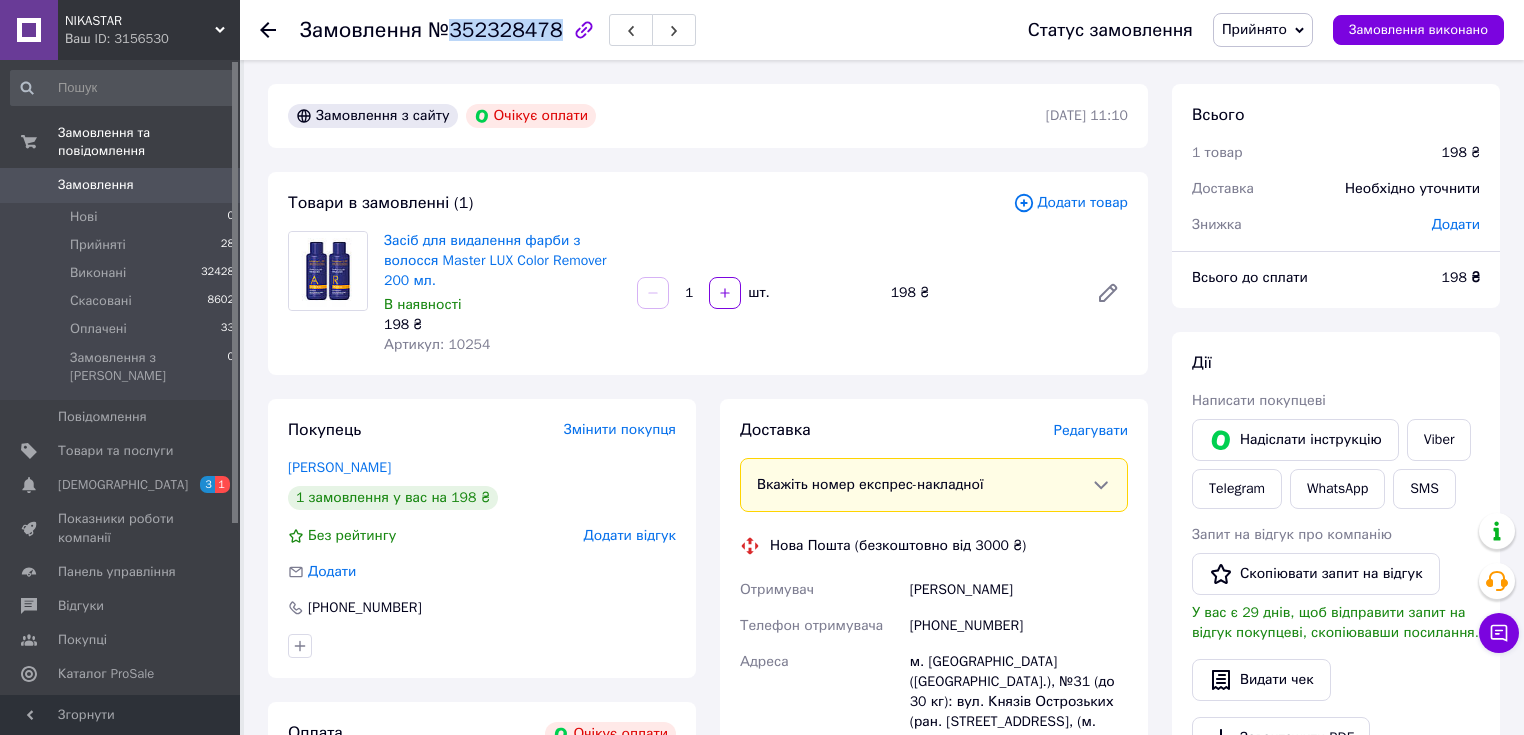 click on "№352328478" at bounding box center [495, 30] 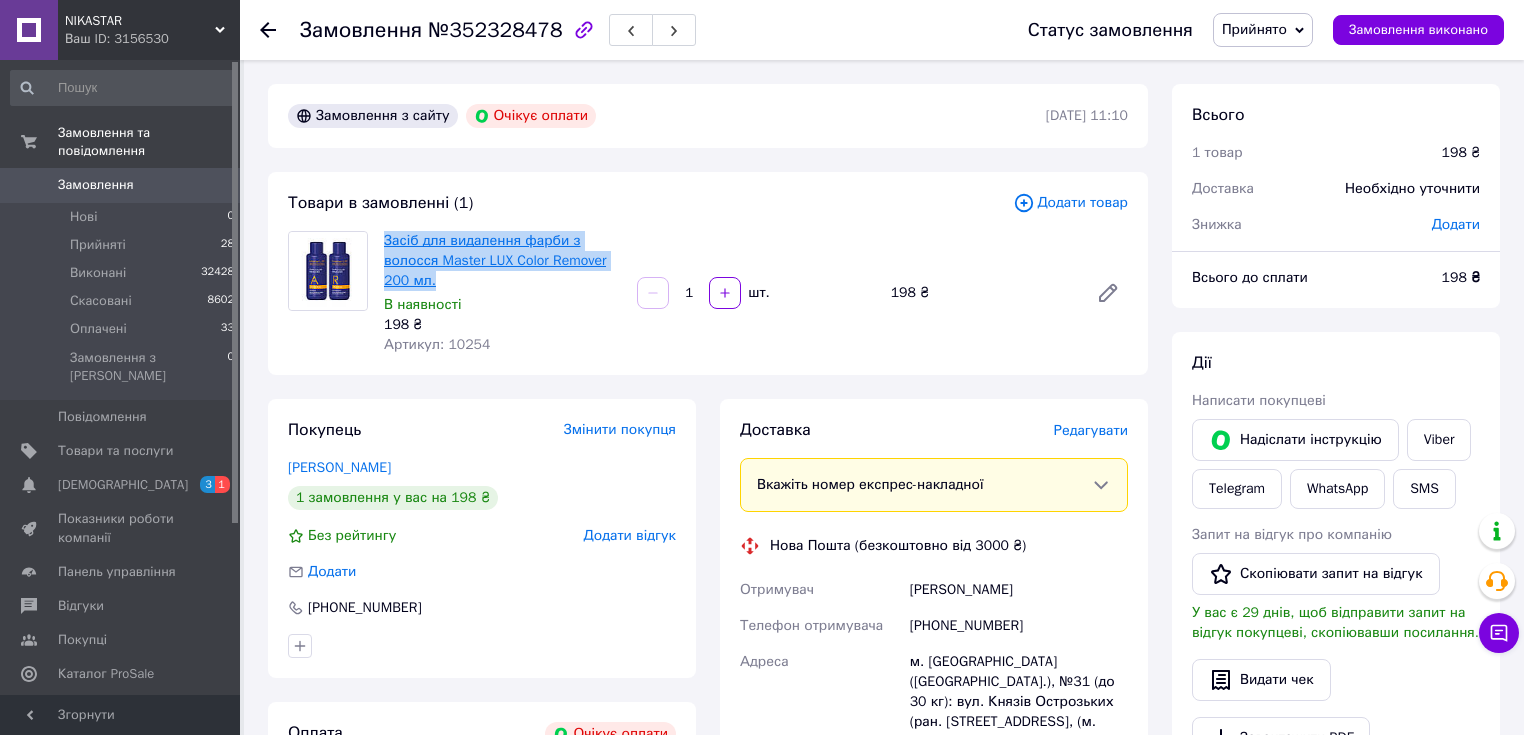 drag, startPoint x: 433, startPoint y: 285, endPoint x: 386, endPoint y: 240, distance: 65.06919 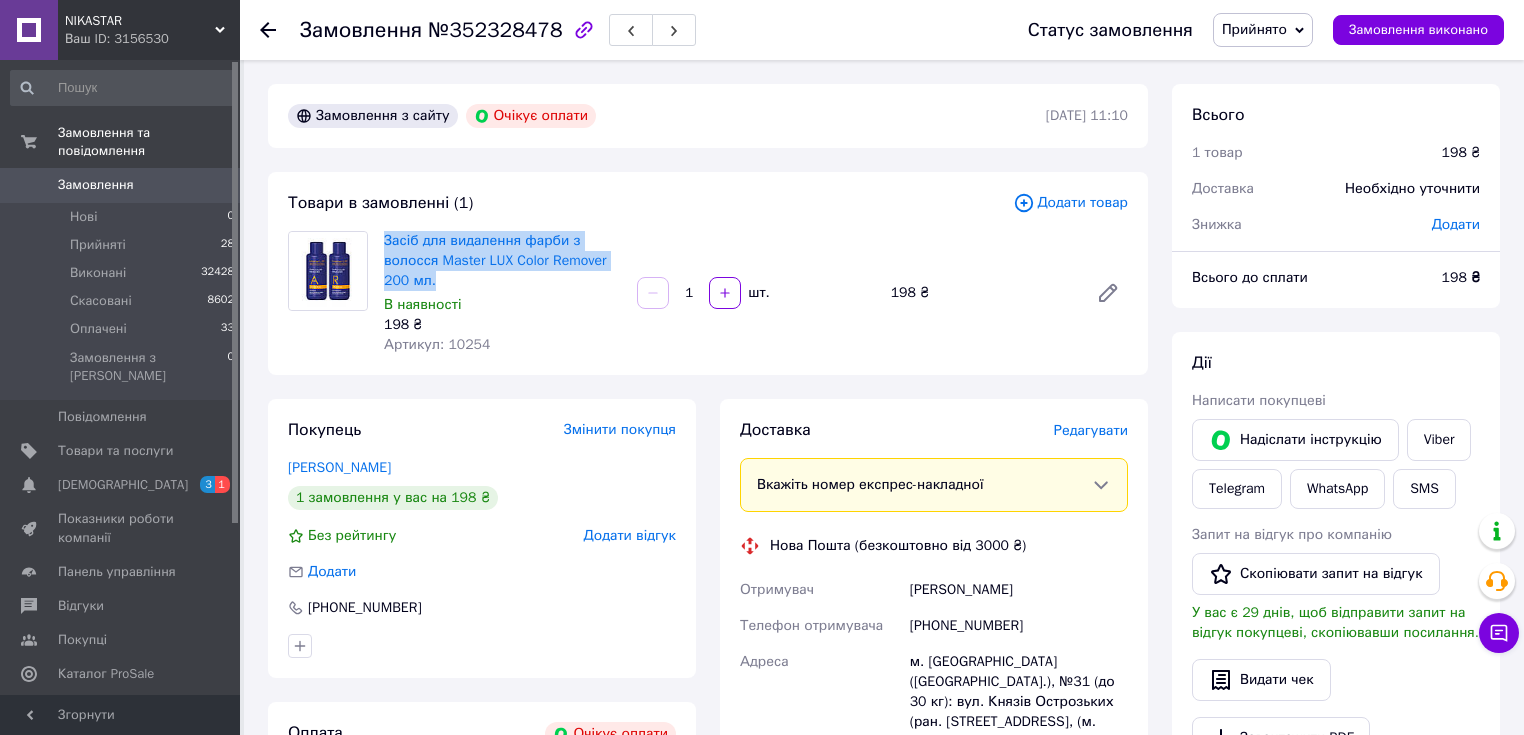 click on "Прийнято" at bounding box center [1254, 29] 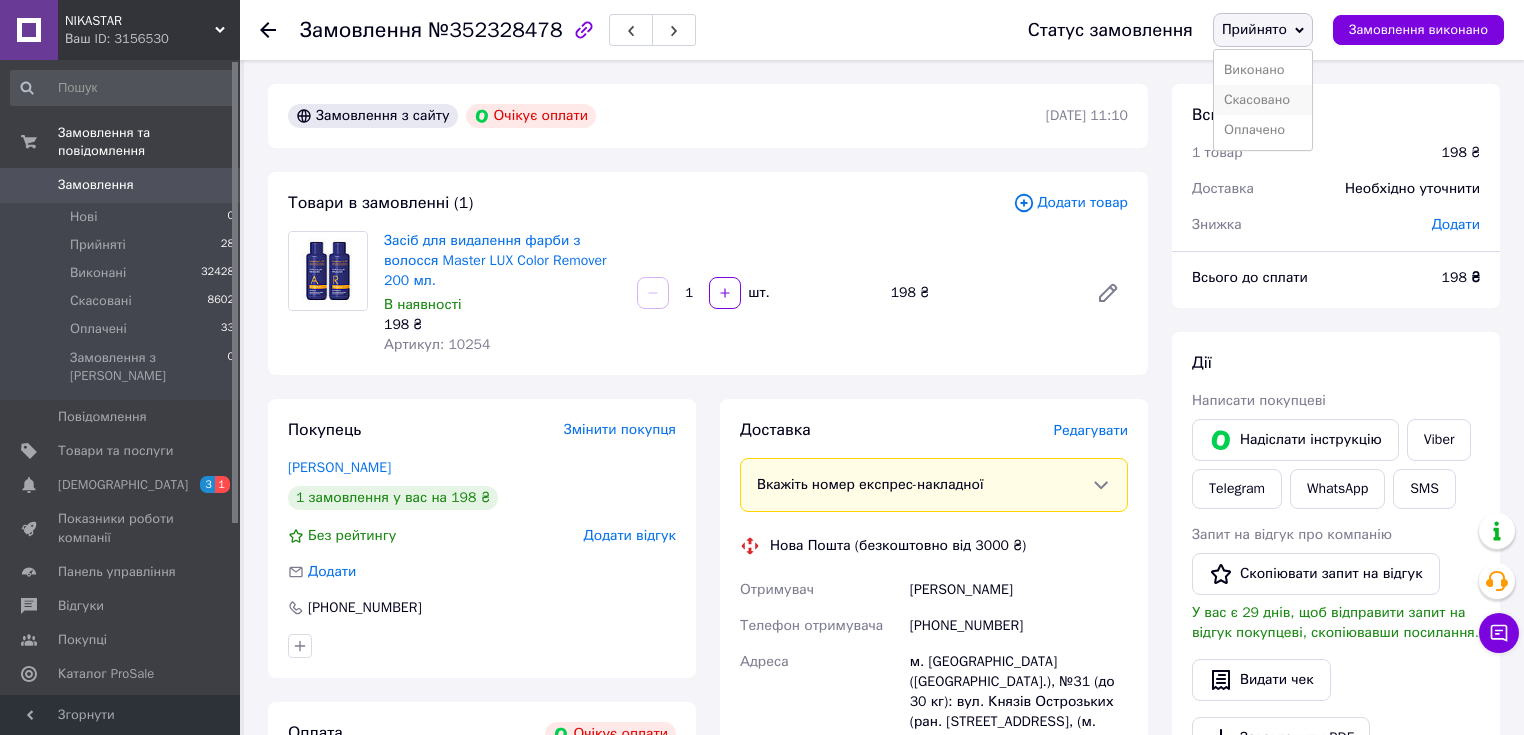 click on "Скасовано" at bounding box center [1263, 100] 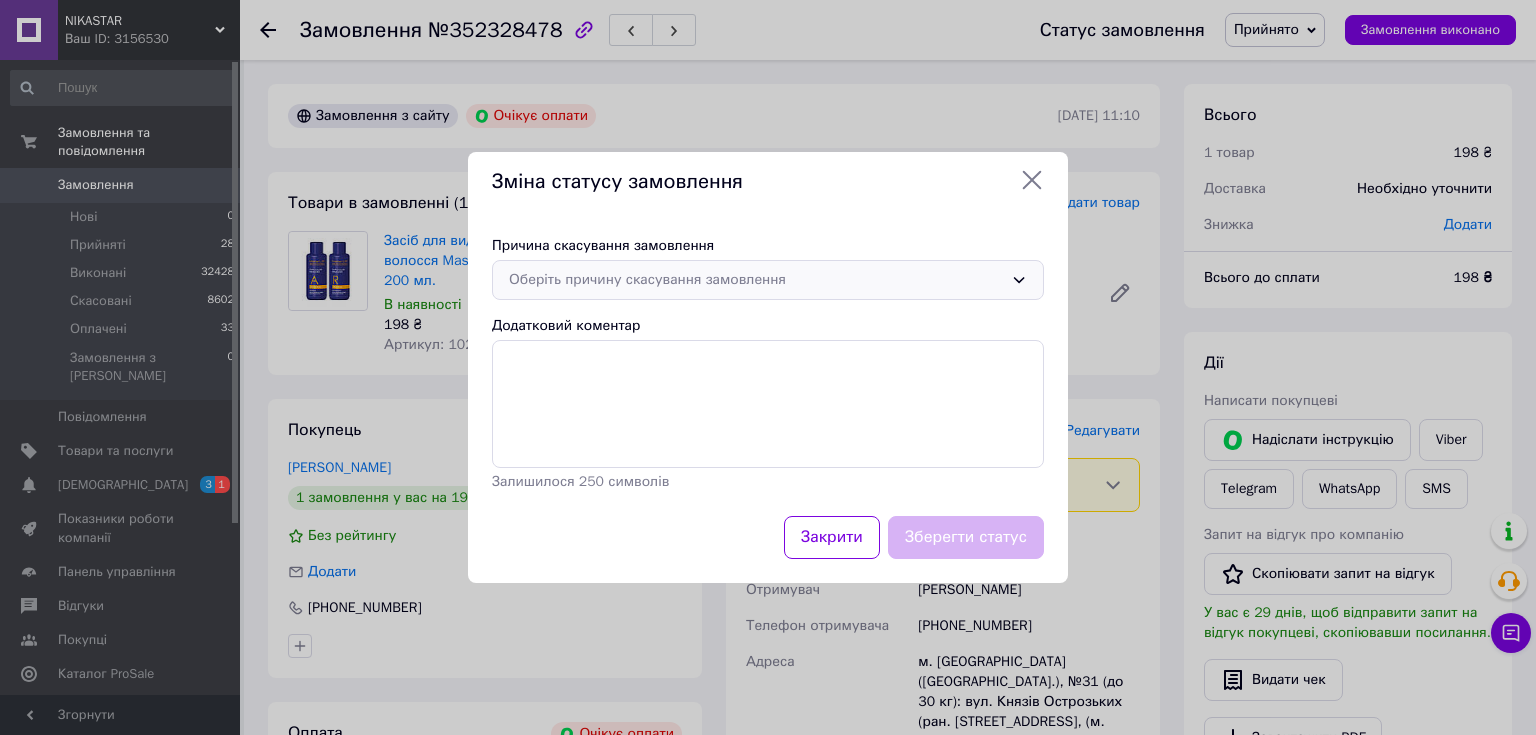 click on "Оберіть причину скасування замовлення" at bounding box center (756, 280) 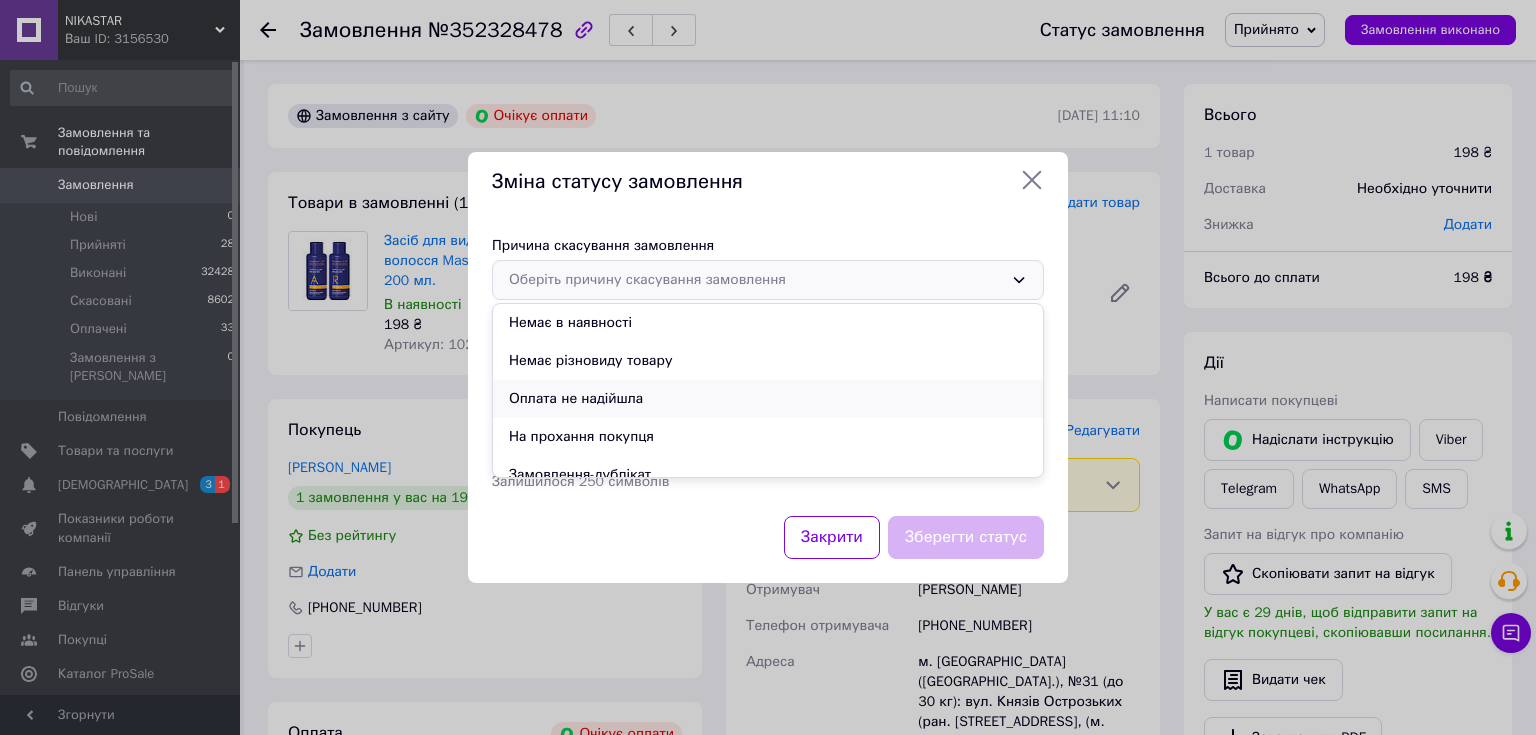 click on "Оплата не надійшла" at bounding box center [768, 399] 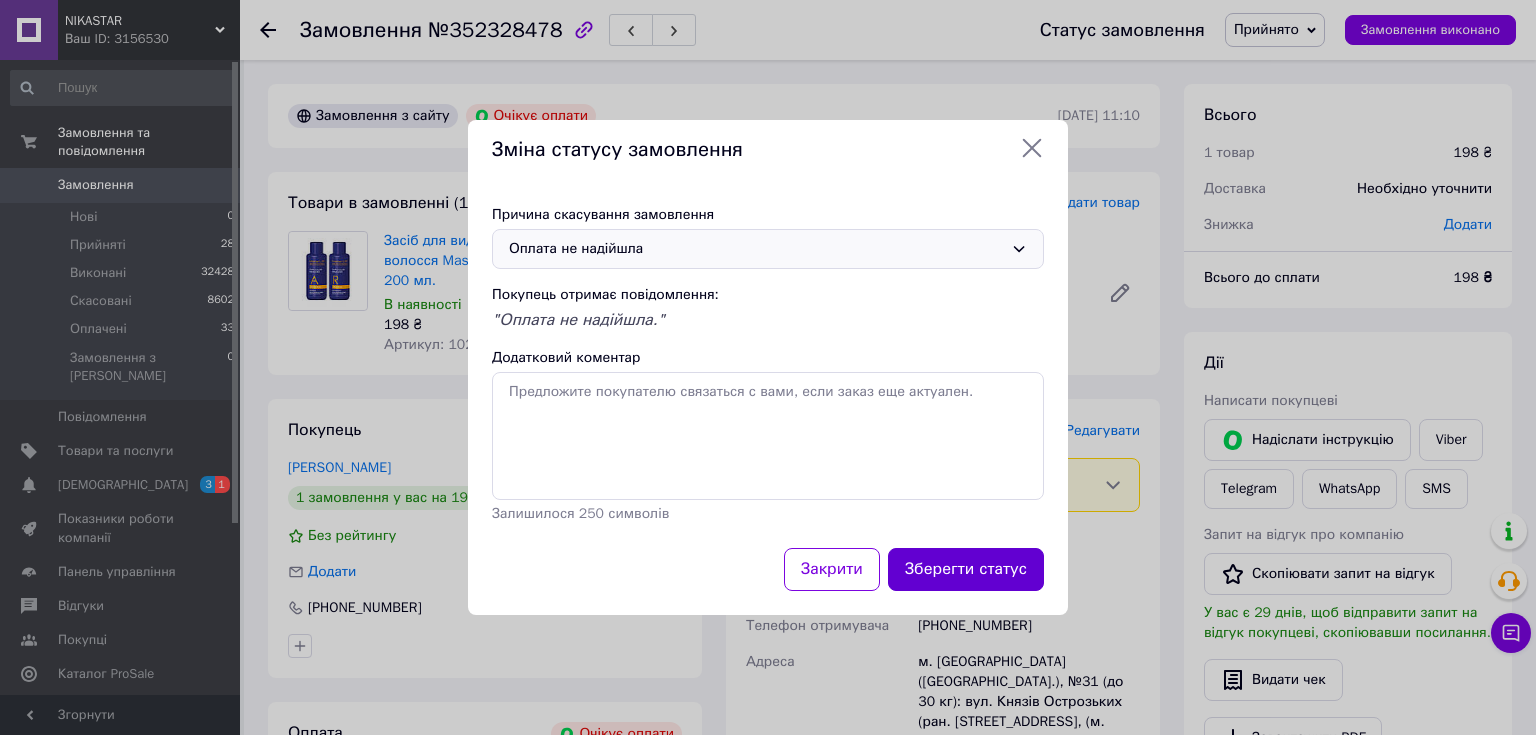 click on "Зберегти статус" at bounding box center [966, 569] 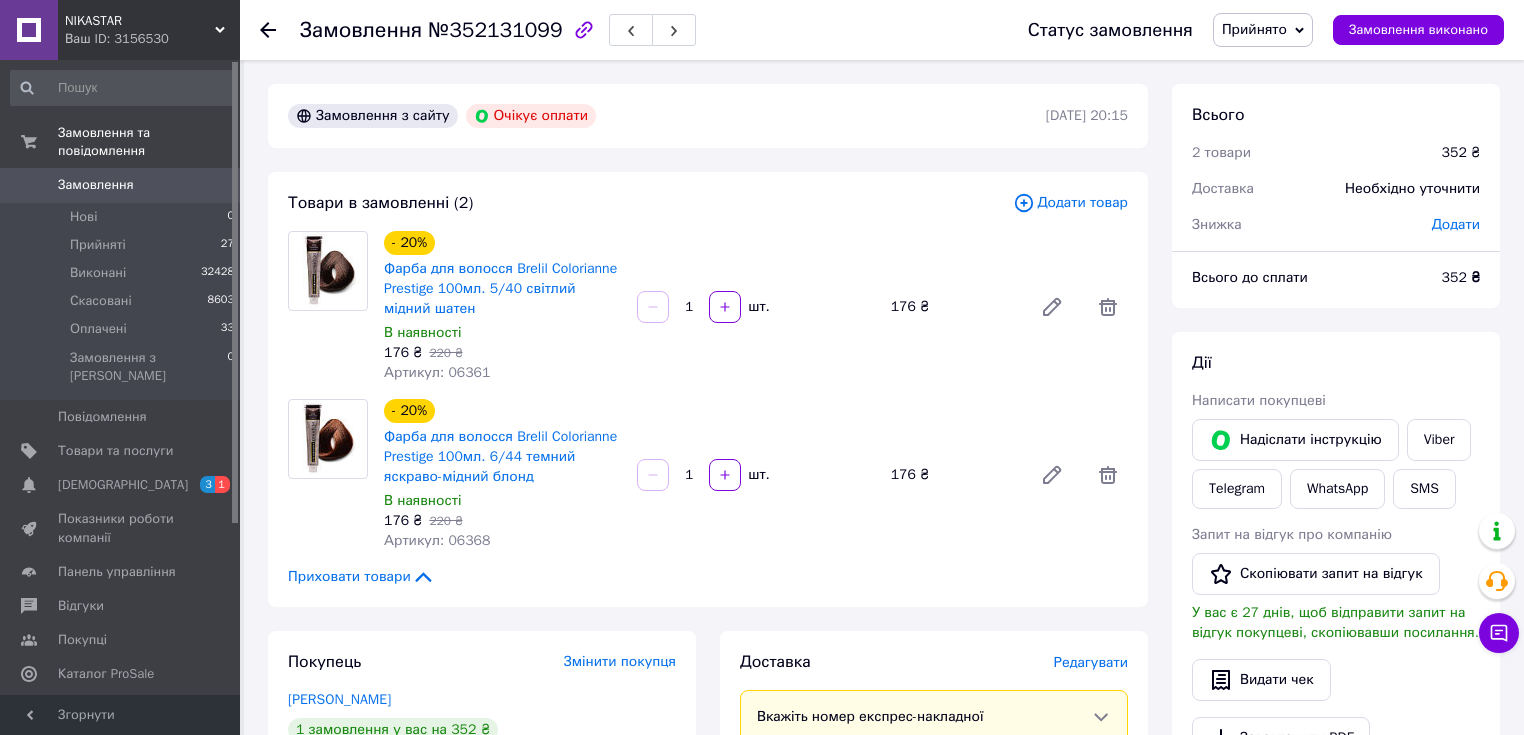 scroll, scrollTop: 160, scrollLeft: 0, axis: vertical 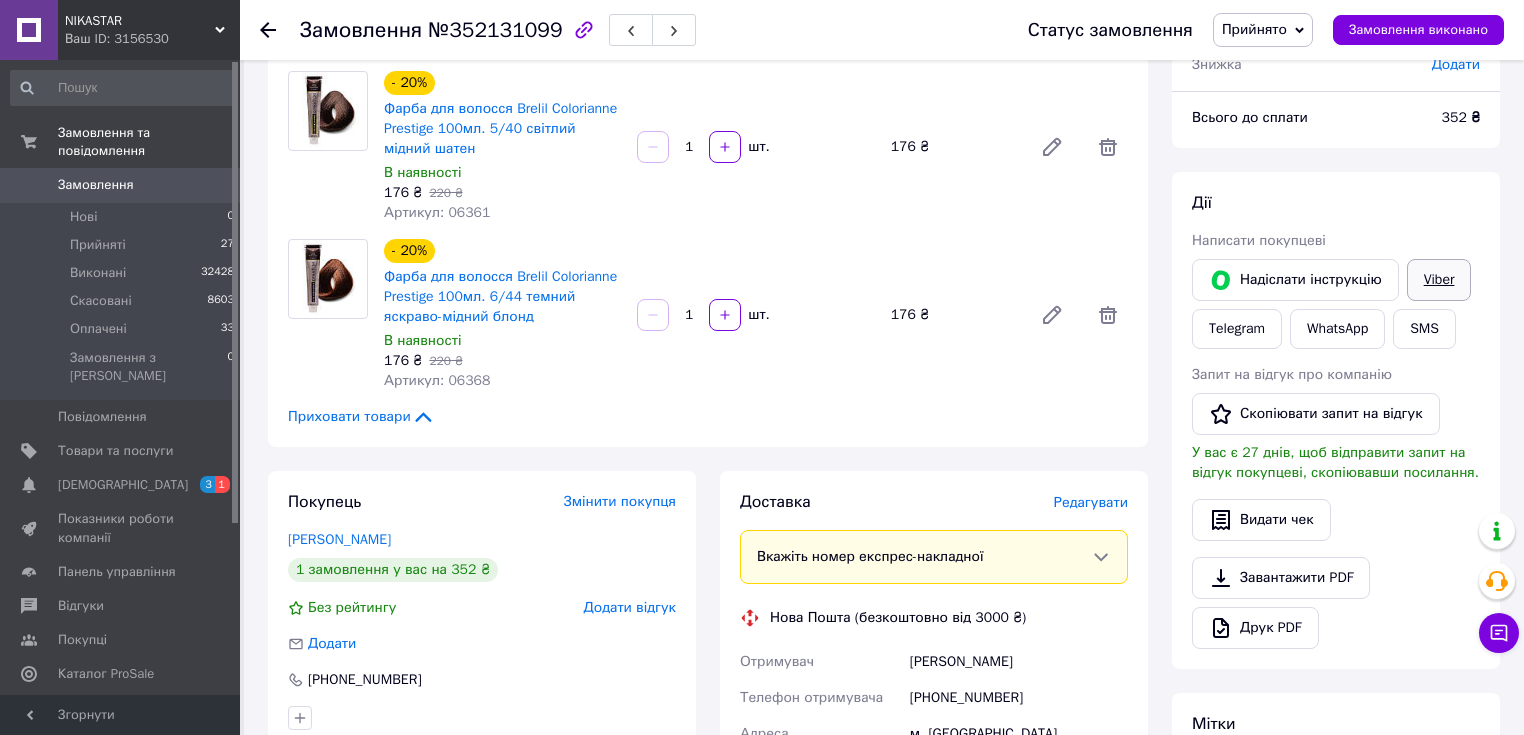 click on "Viber" at bounding box center (1439, 280) 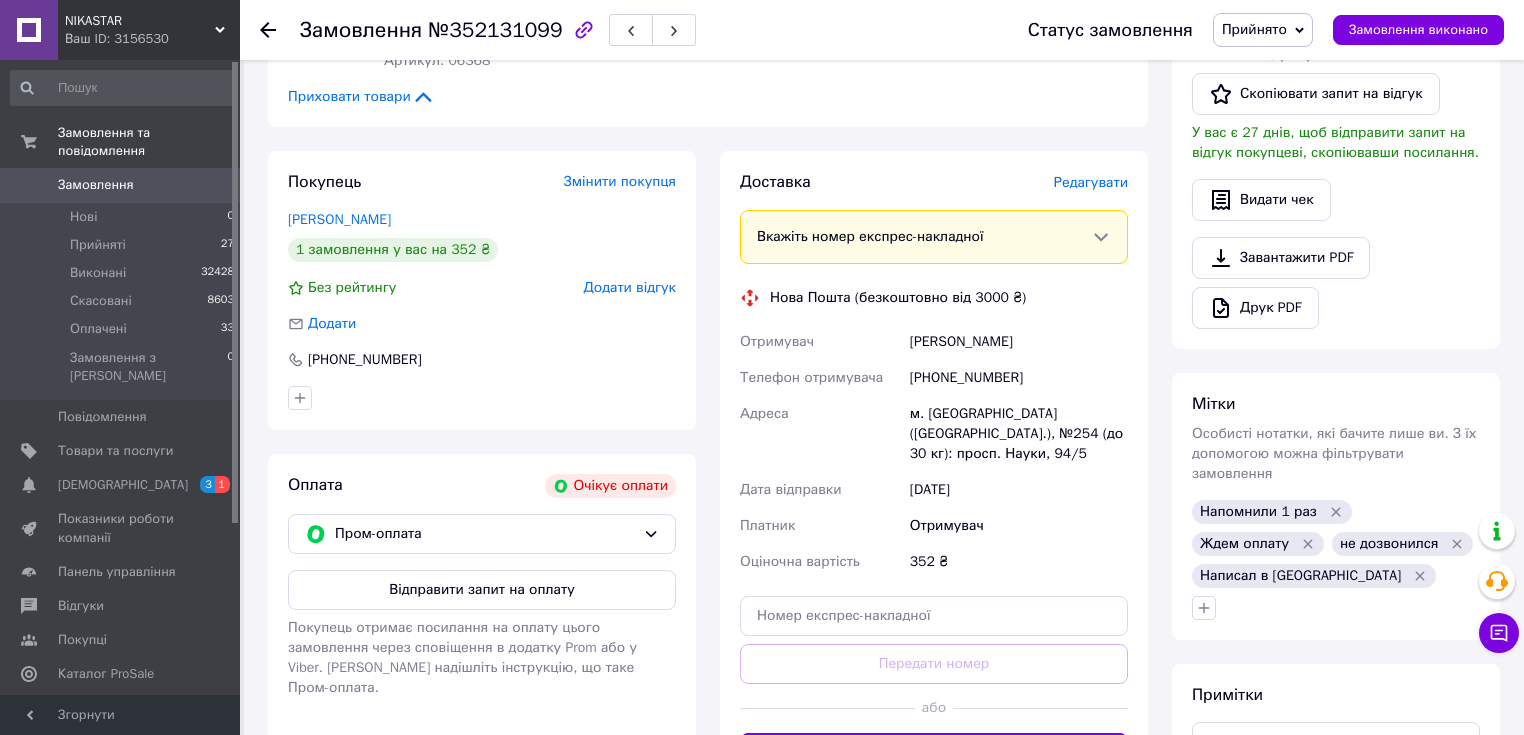 scroll, scrollTop: 560, scrollLeft: 0, axis: vertical 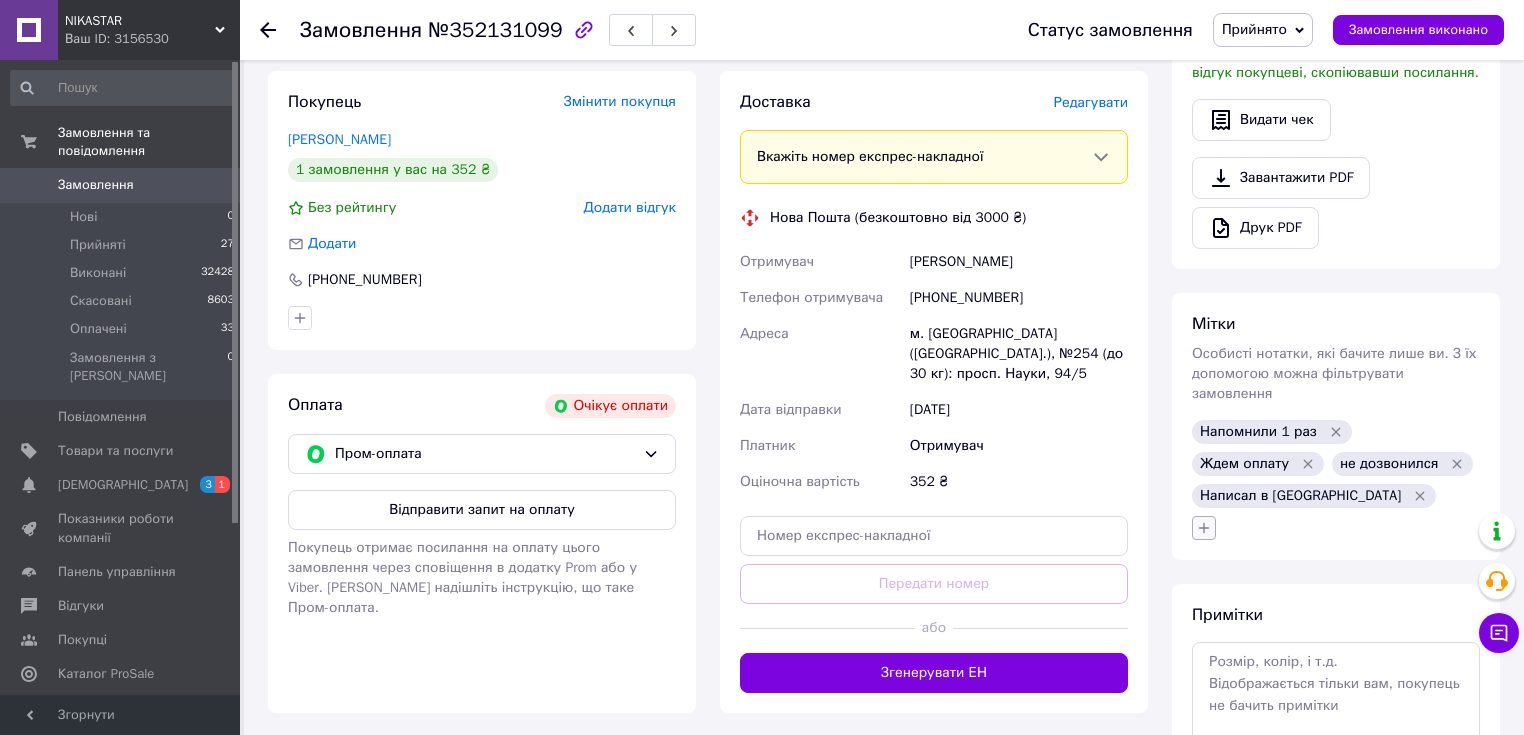 click 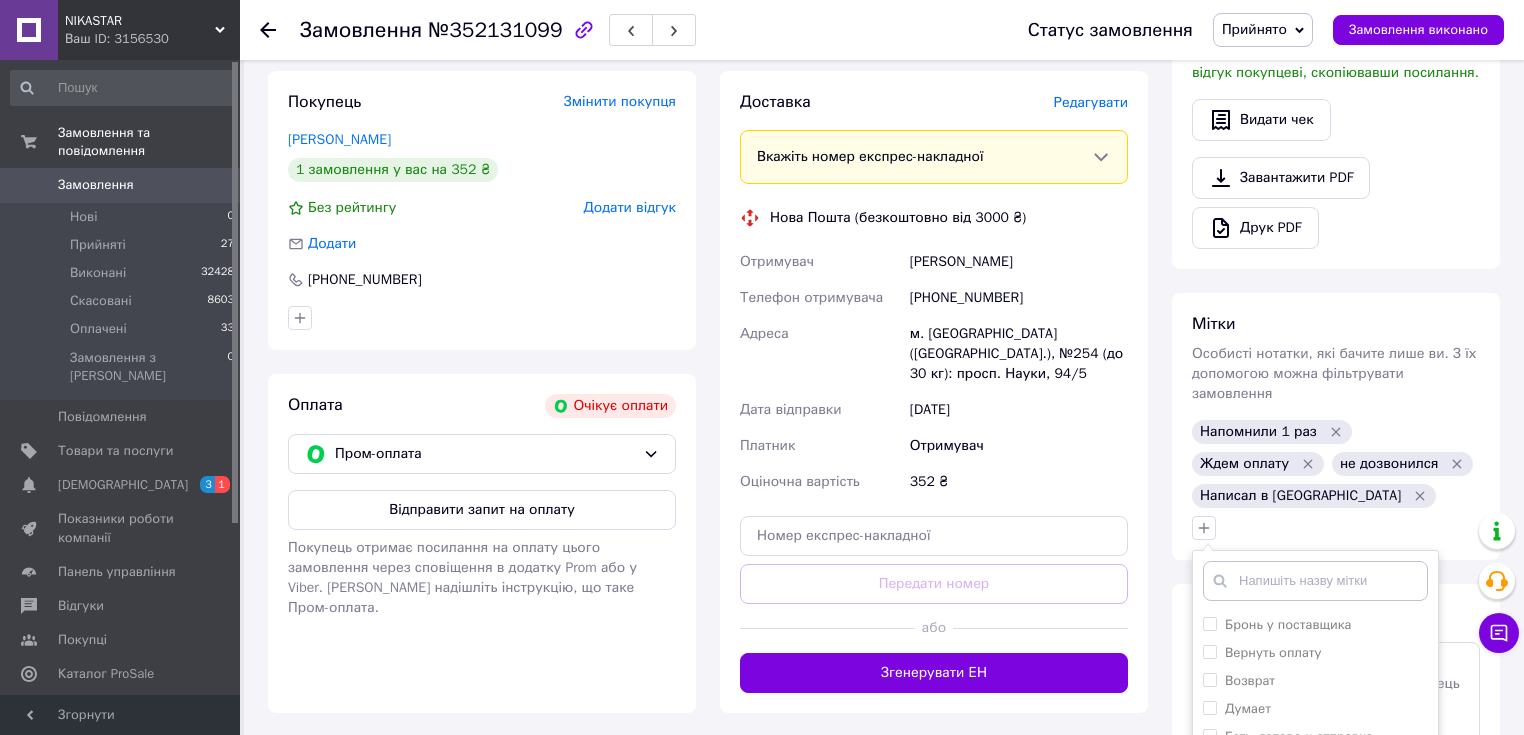 scroll, scrollTop: 878, scrollLeft: 0, axis: vertical 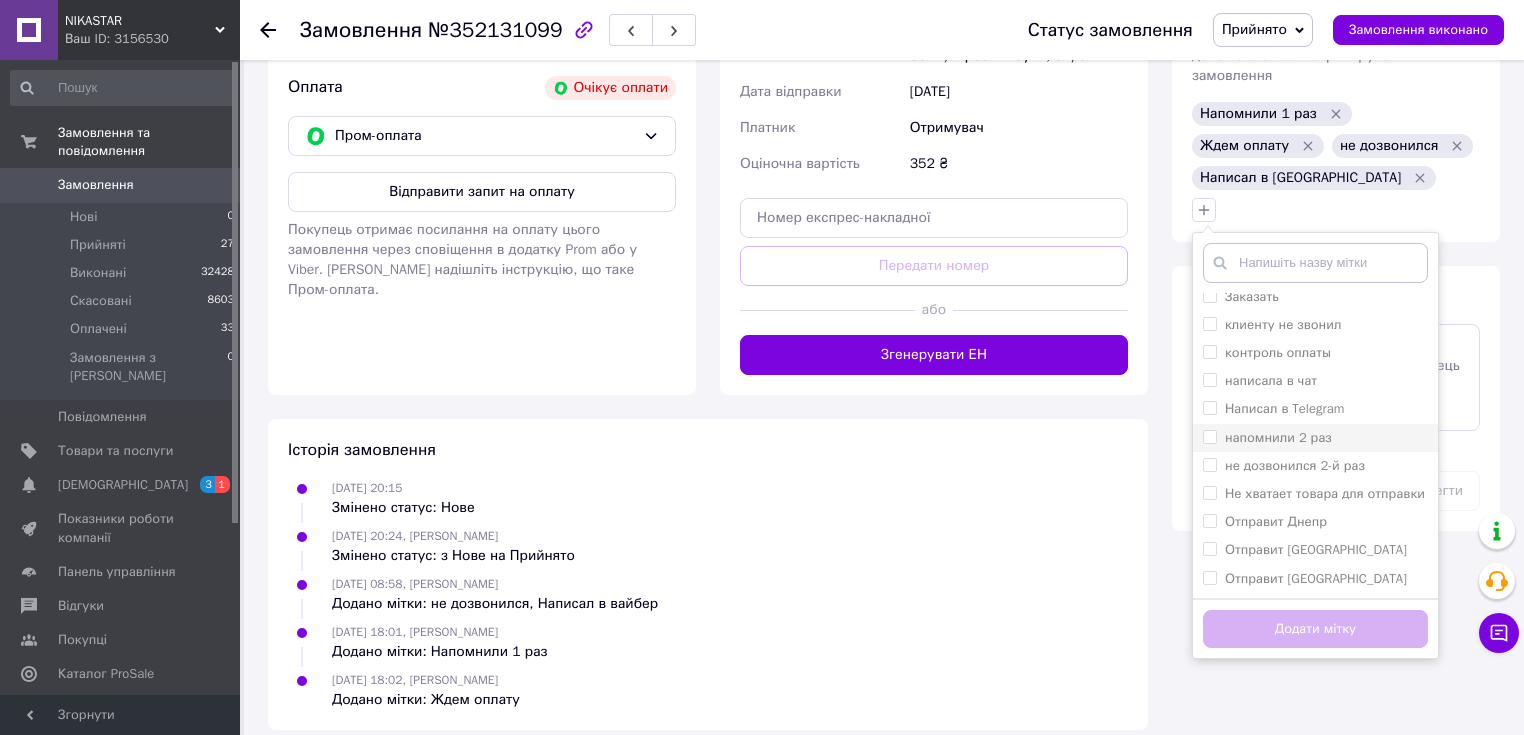 click on "напомнили 2 раз" at bounding box center (1278, 437) 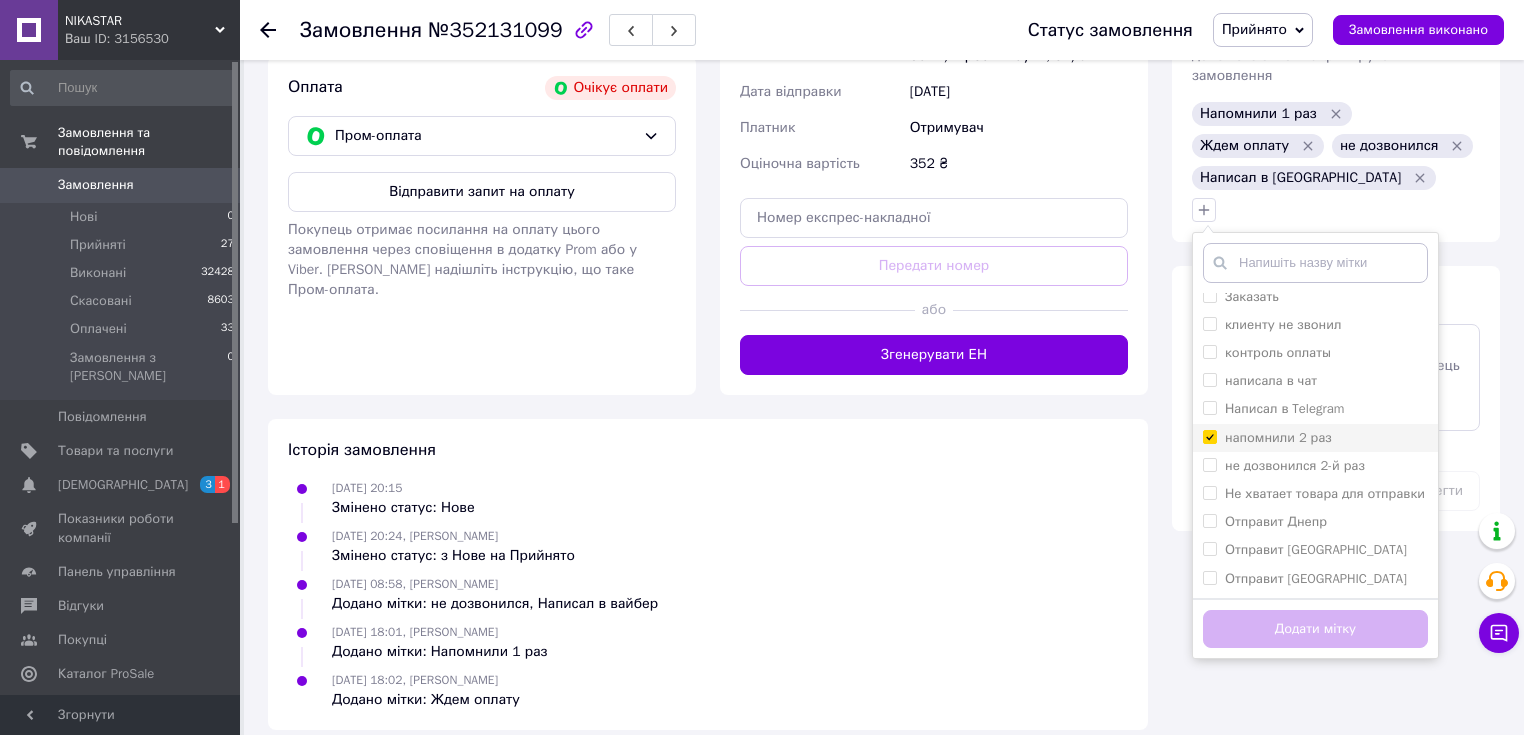 checkbox on "true" 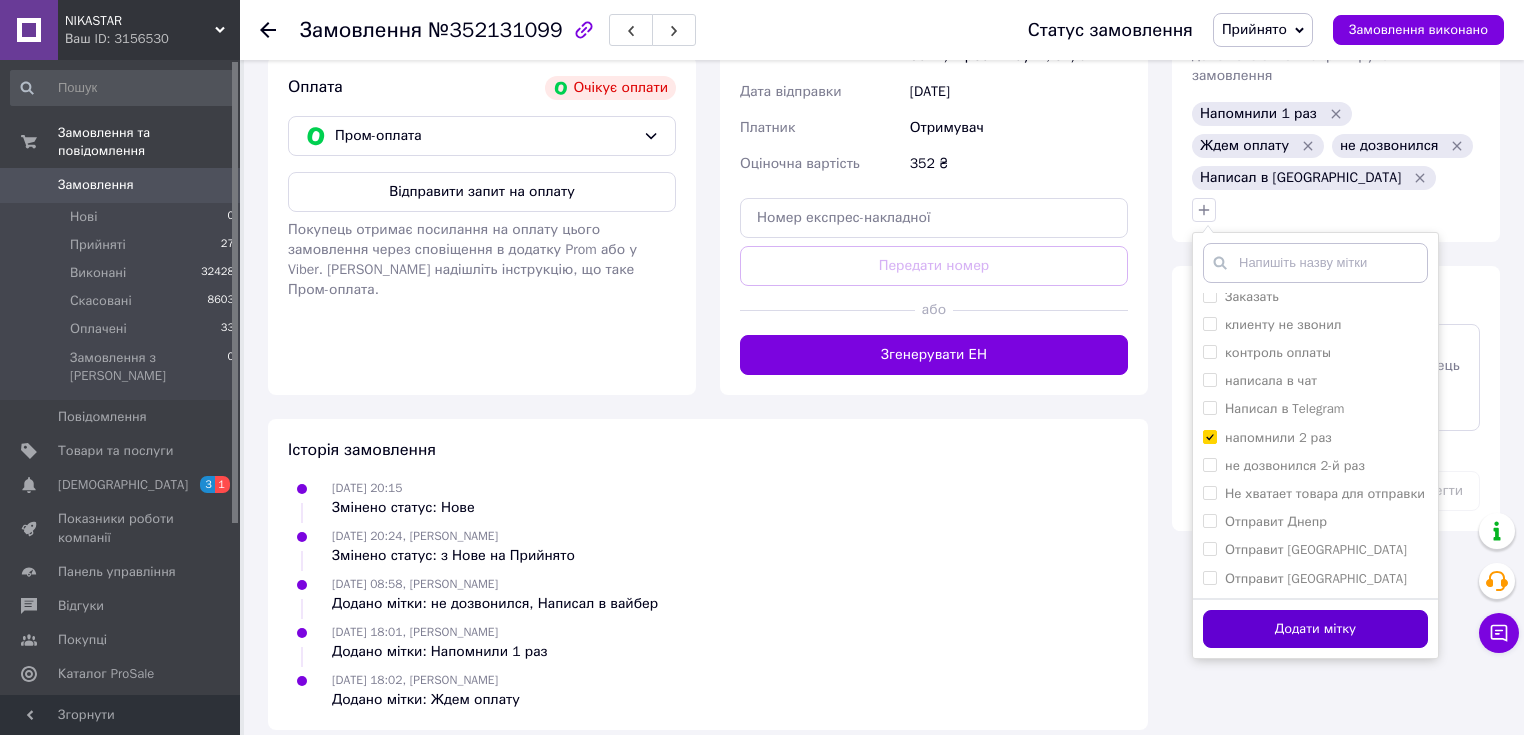 click on "Додати мітку" at bounding box center (1315, 629) 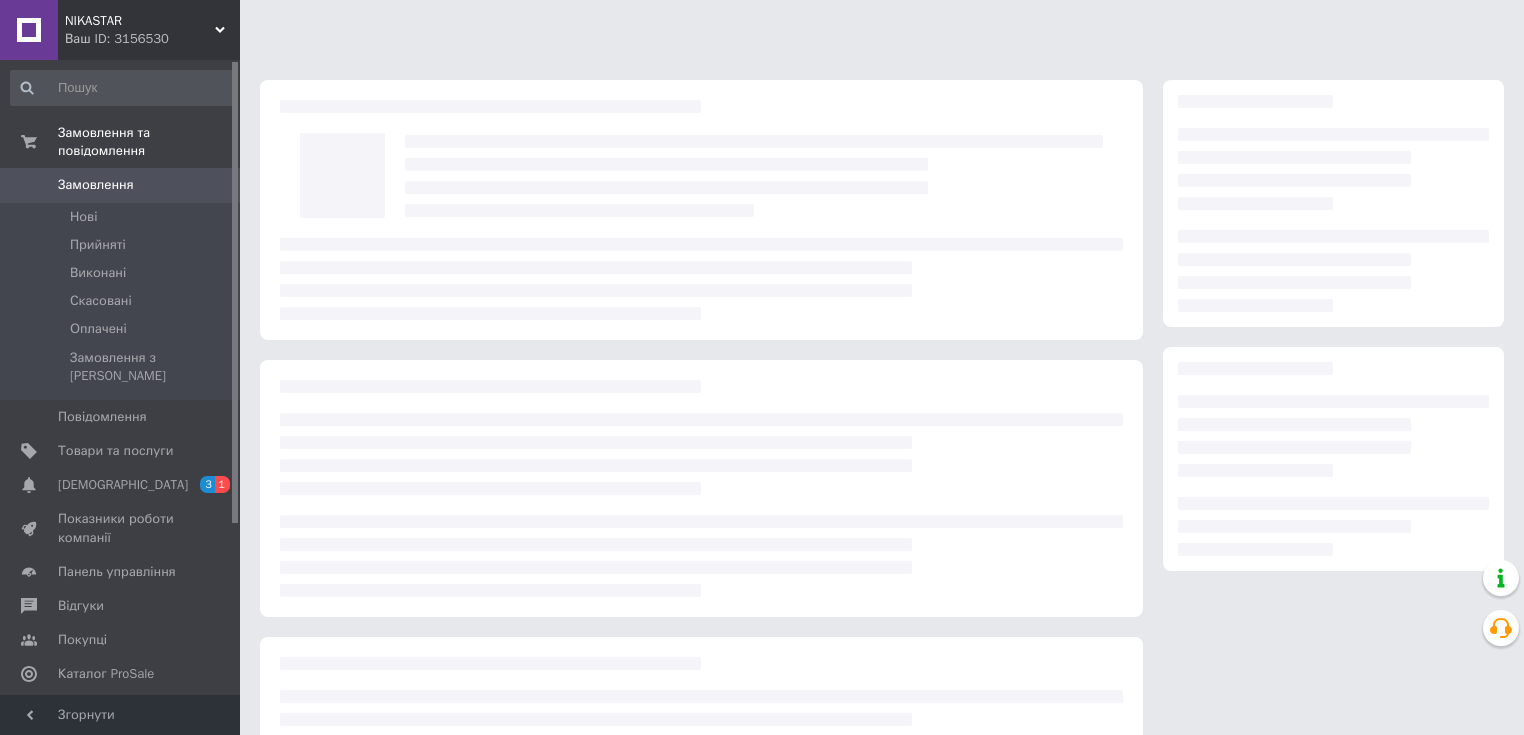 scroll, scrollTop: 0, scrollLeft: 0, axis: both 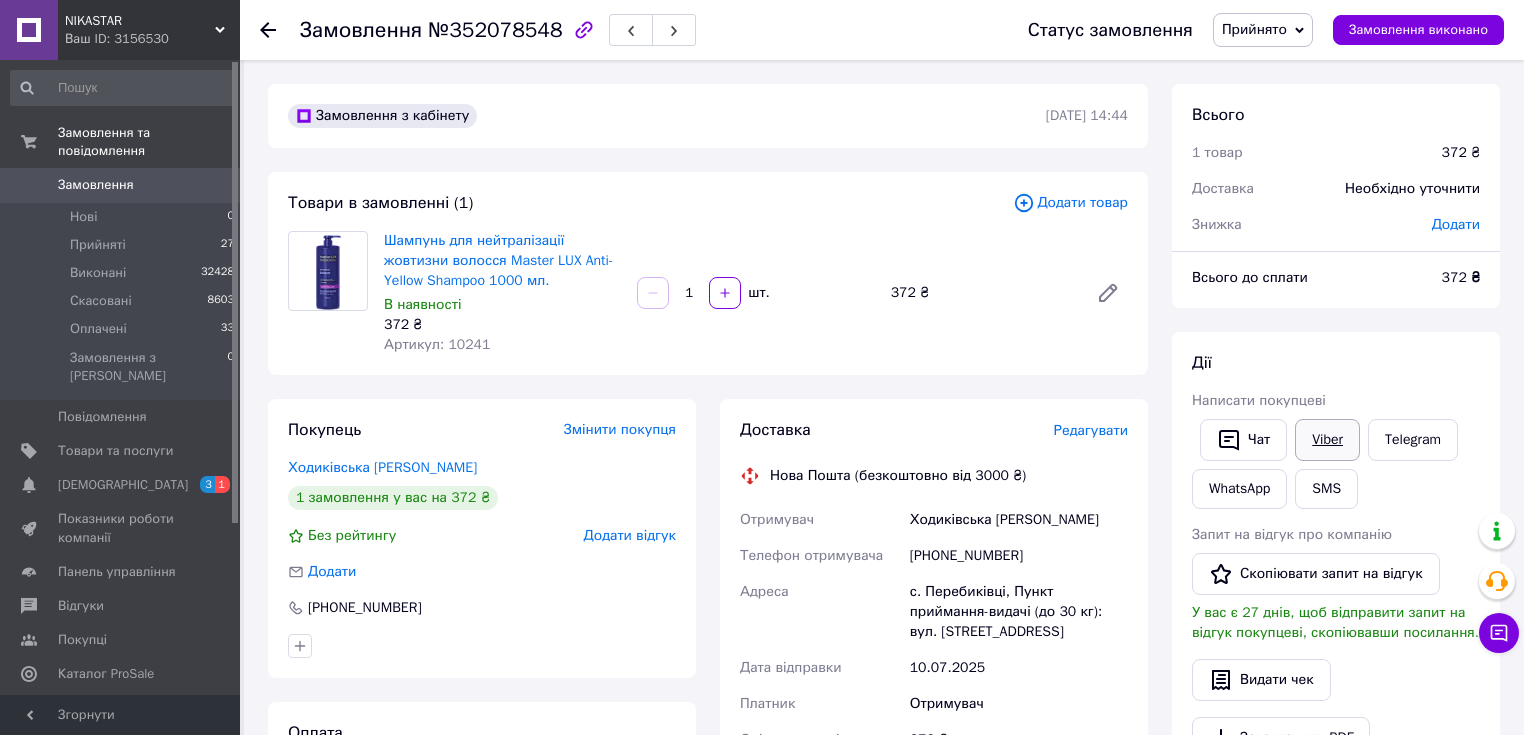 click on "Viber" at bounding box center [1327, 440] 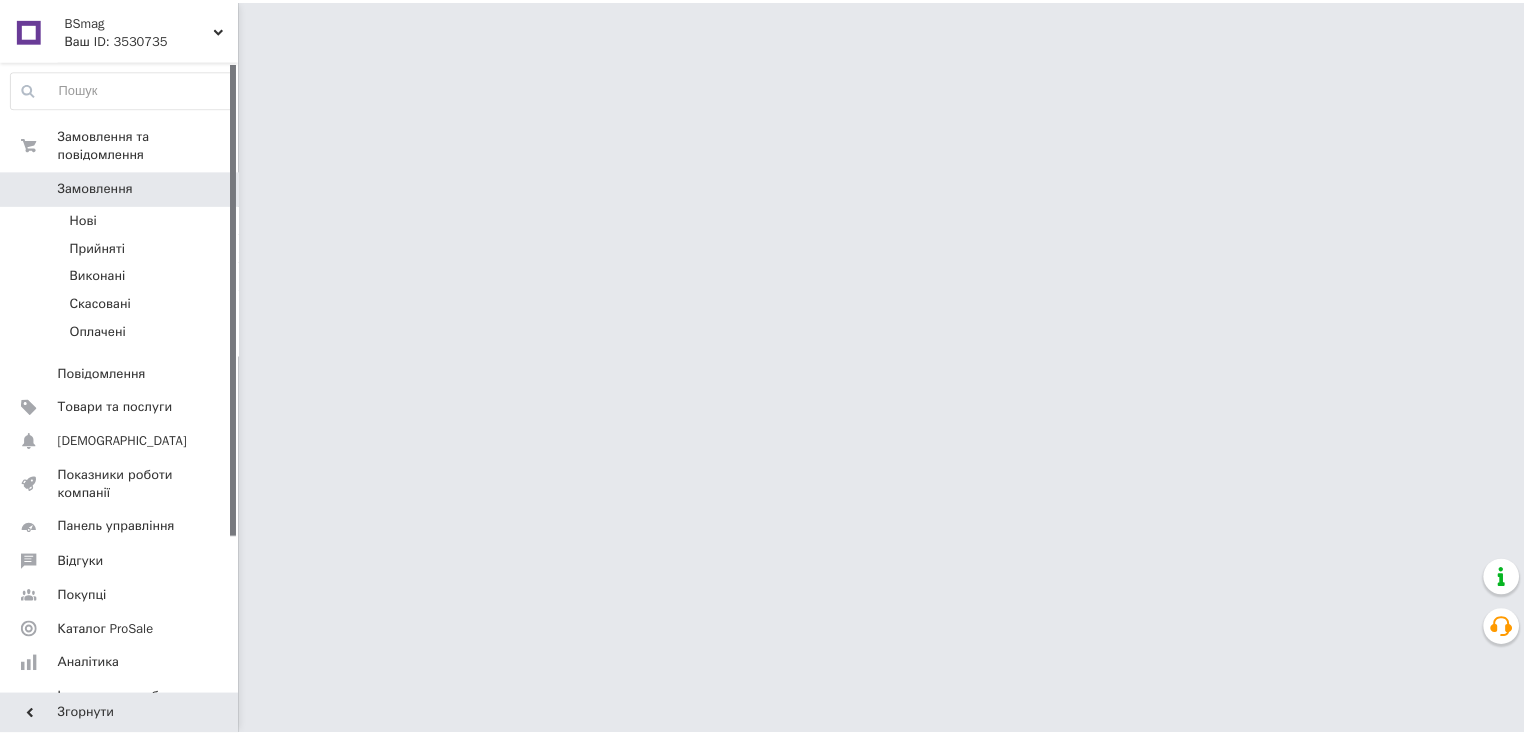 scroll, scrollTop: 0, scrollLeft: 0, axis: both 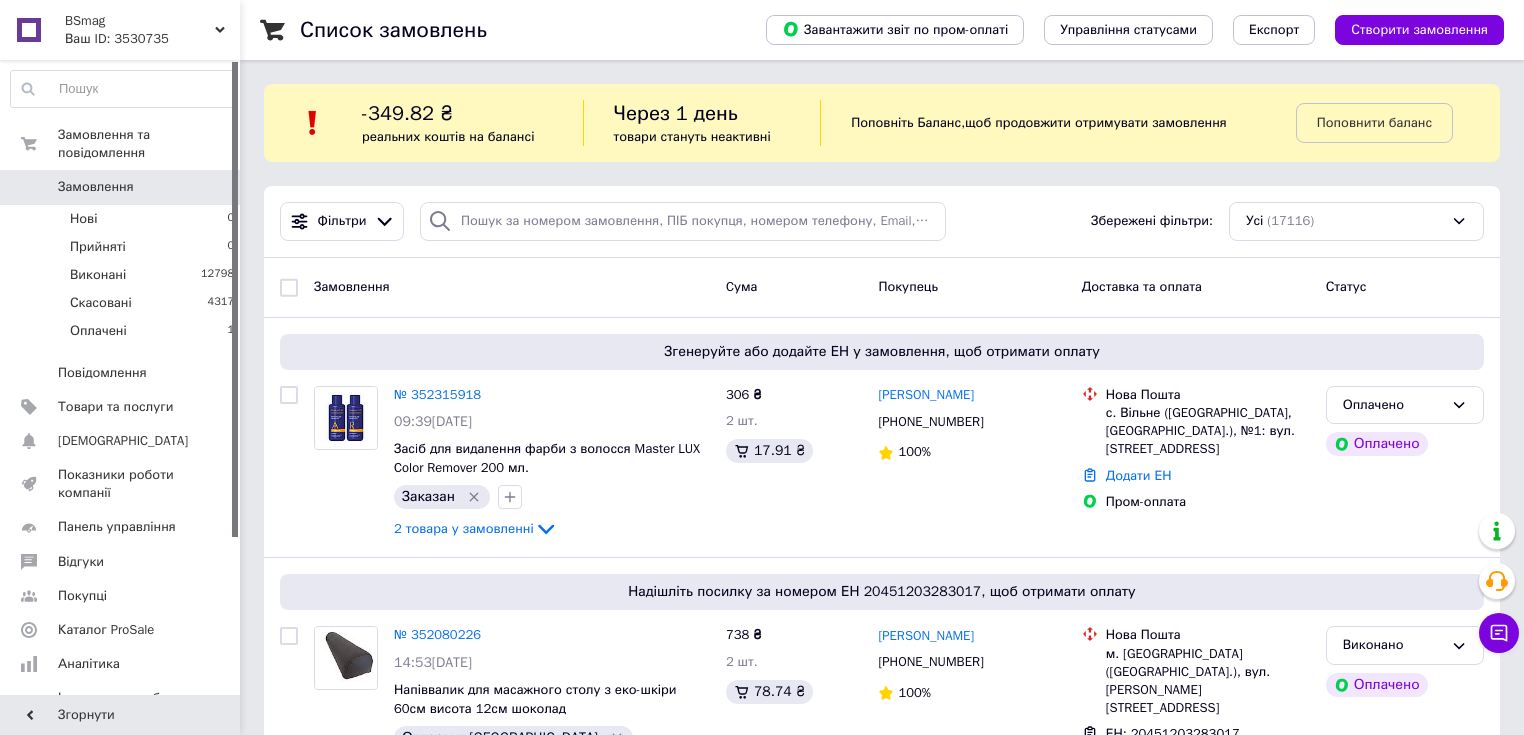 click on "BSmag" at bounding box center [140, 21] 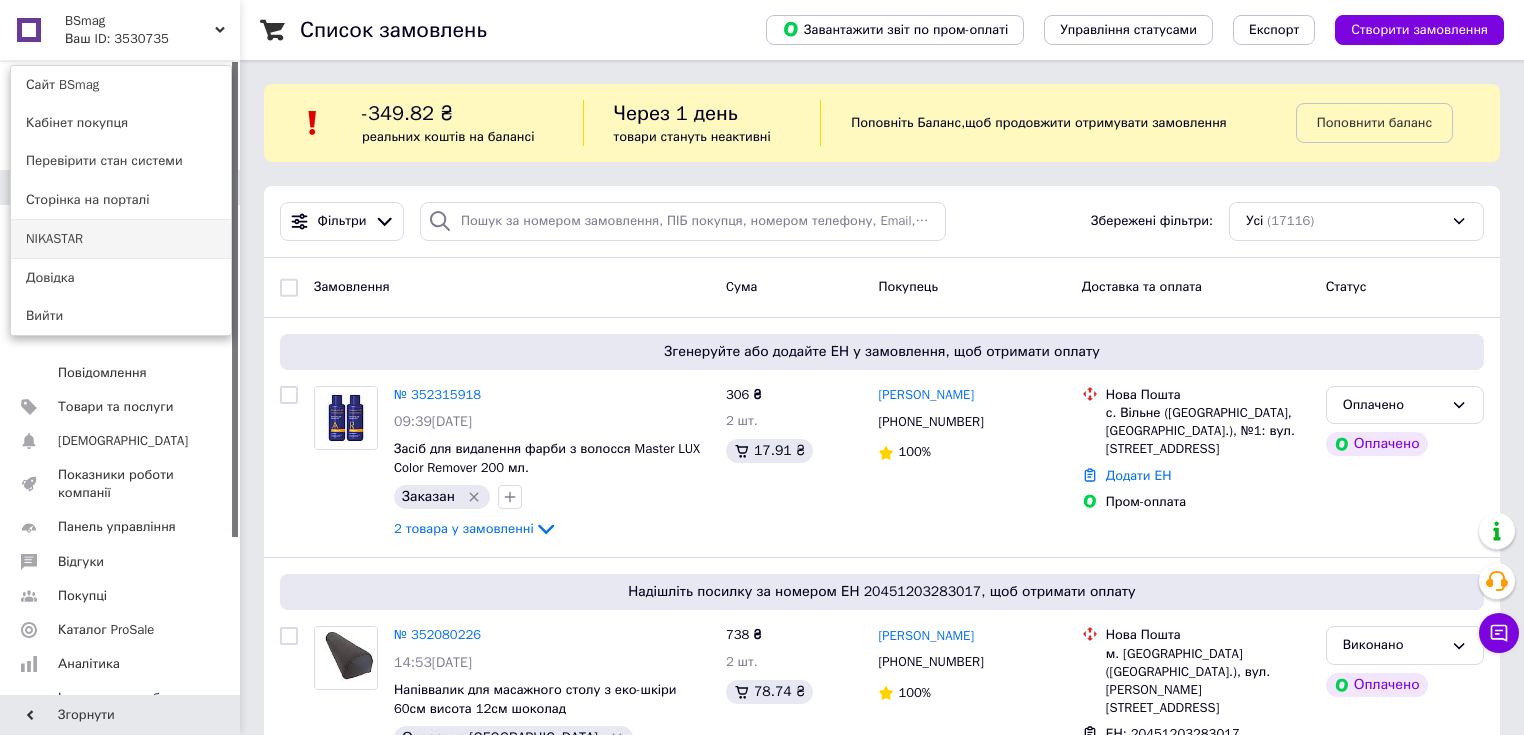 click on "NIKASTAR" at bounding box center (121, 239) 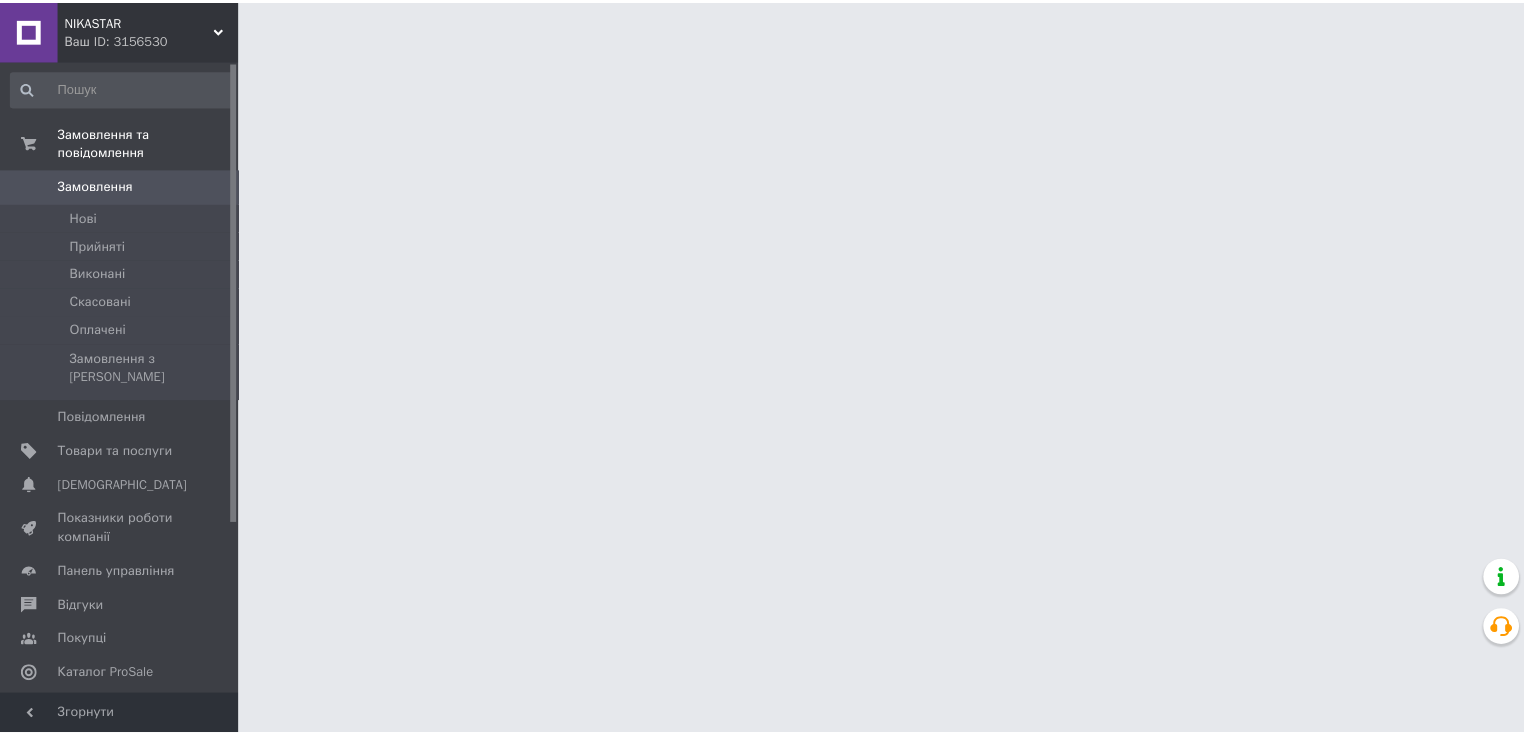 scroll, scrollTop: 0, scrollLeft: 0, axis: both 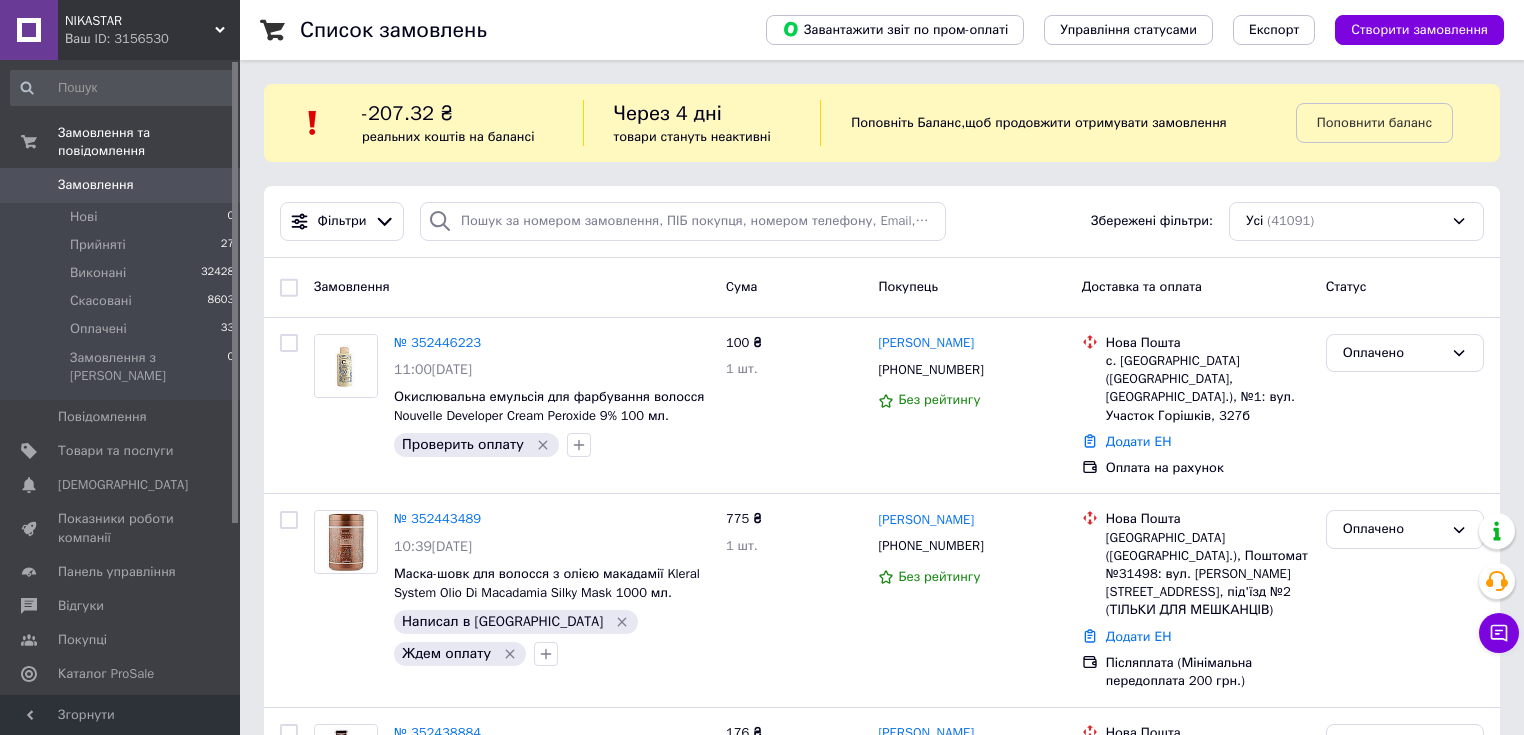 click on "-207.32 ₴ реальних коштів на балансі" at bounding box center [472, 123] 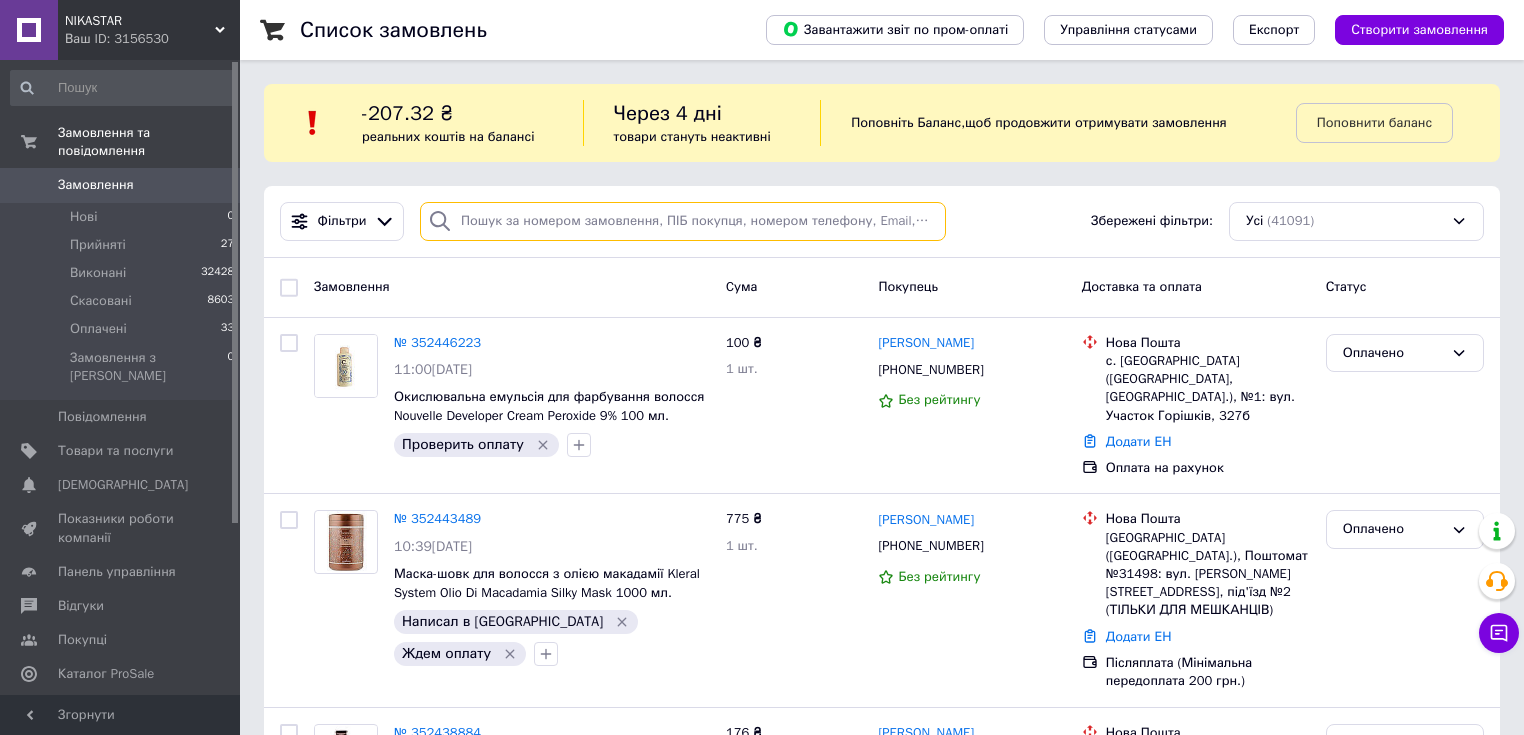 click at bounding box center (683, 221) 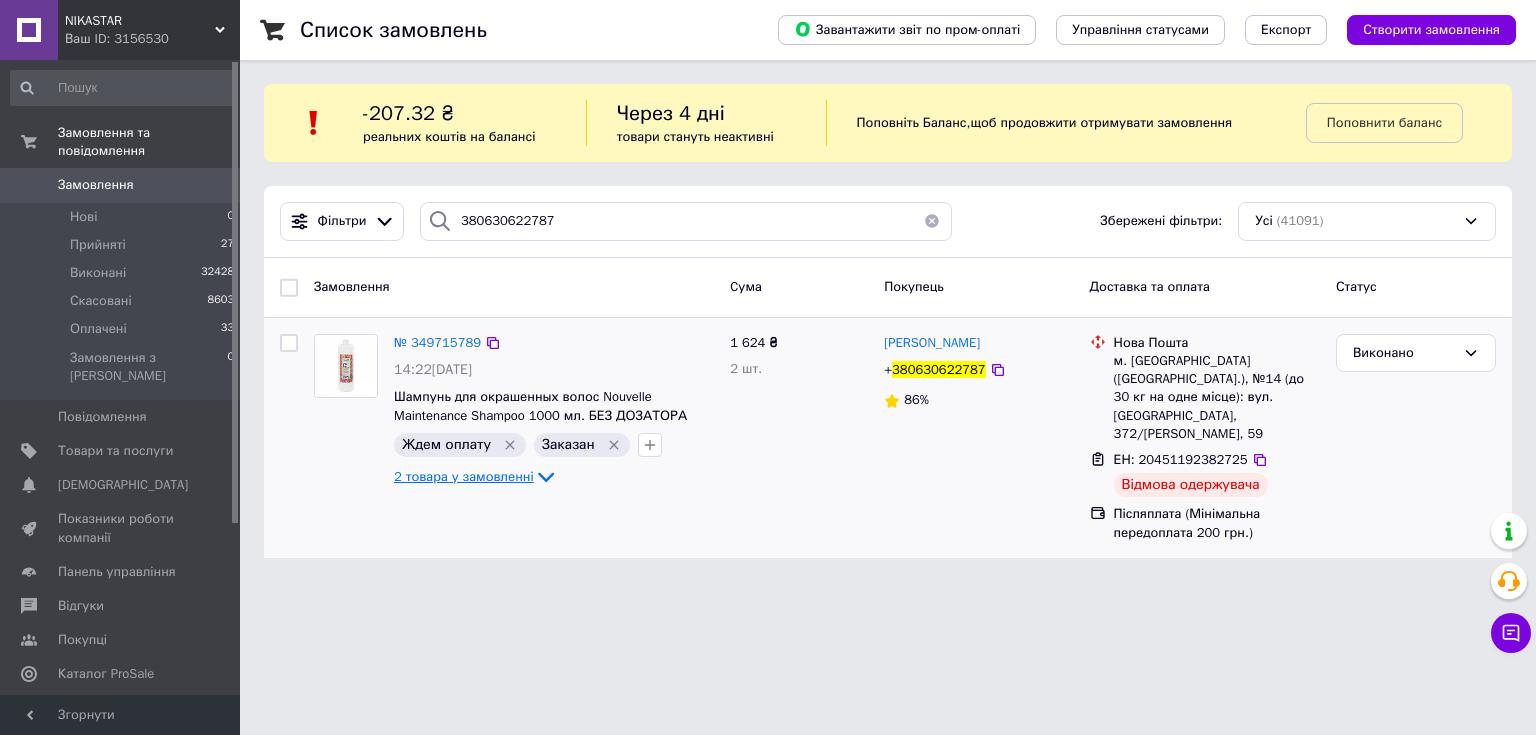 click 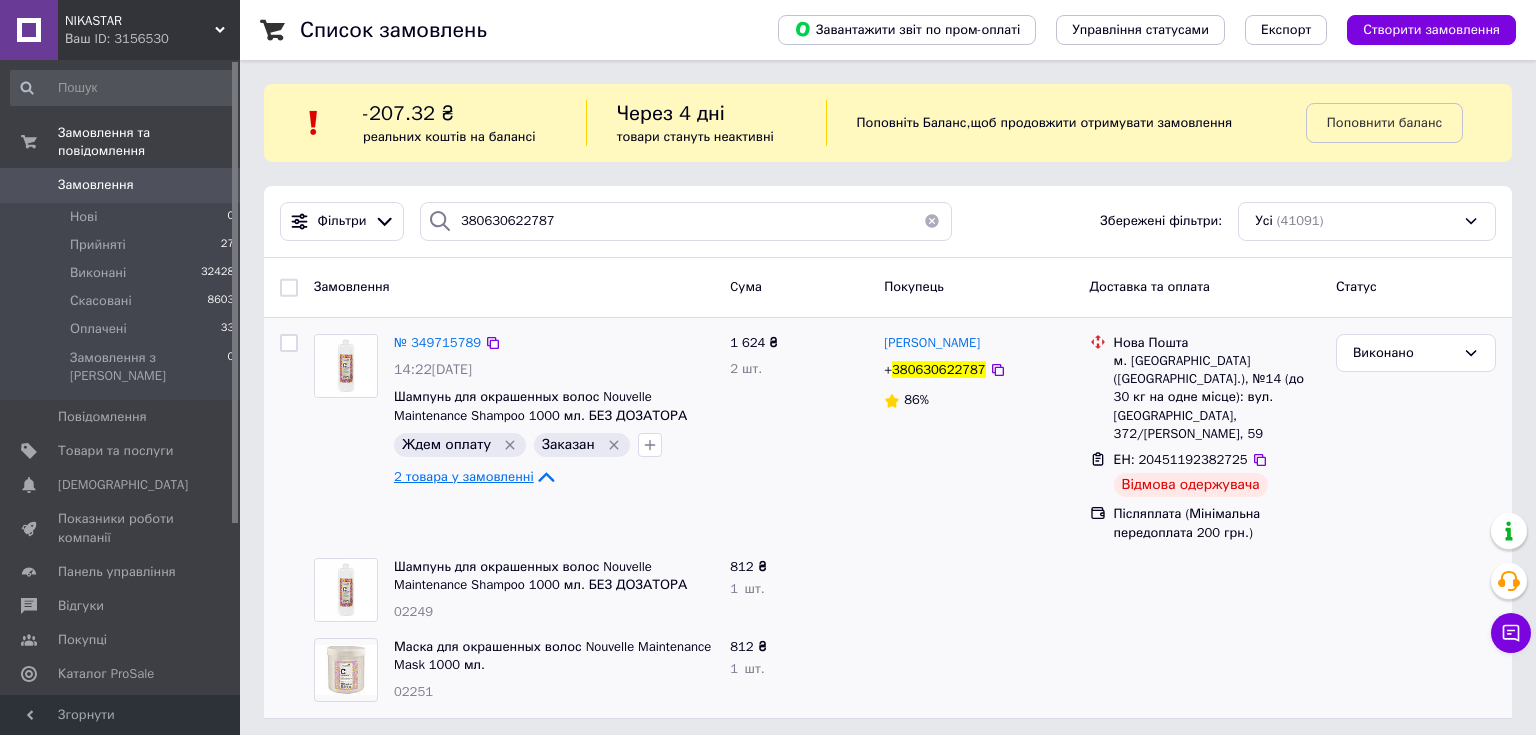 click 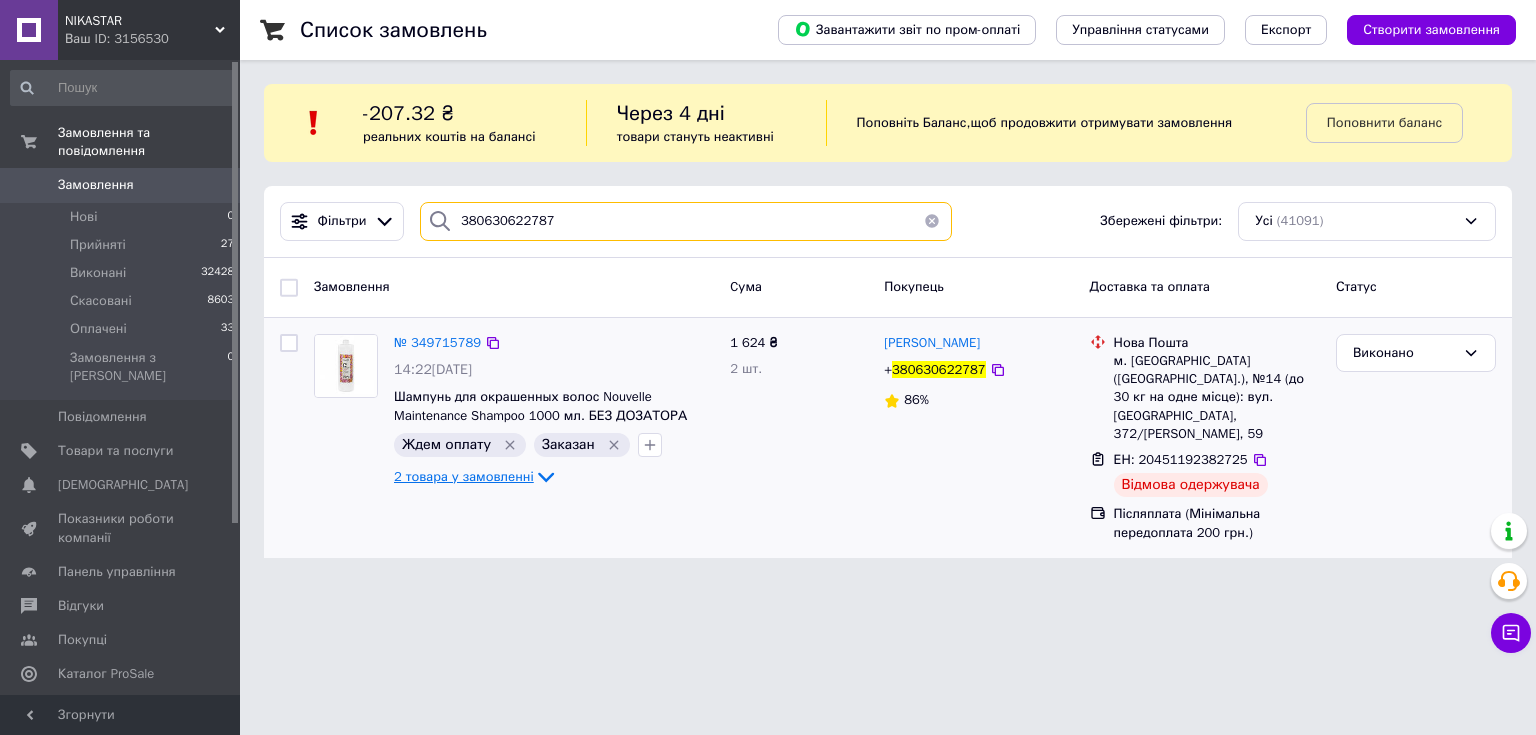 drag, startPoint x: 474, startPoint y: 228, endPoint x: 421, endPoint y: 221, distance: 53.460266 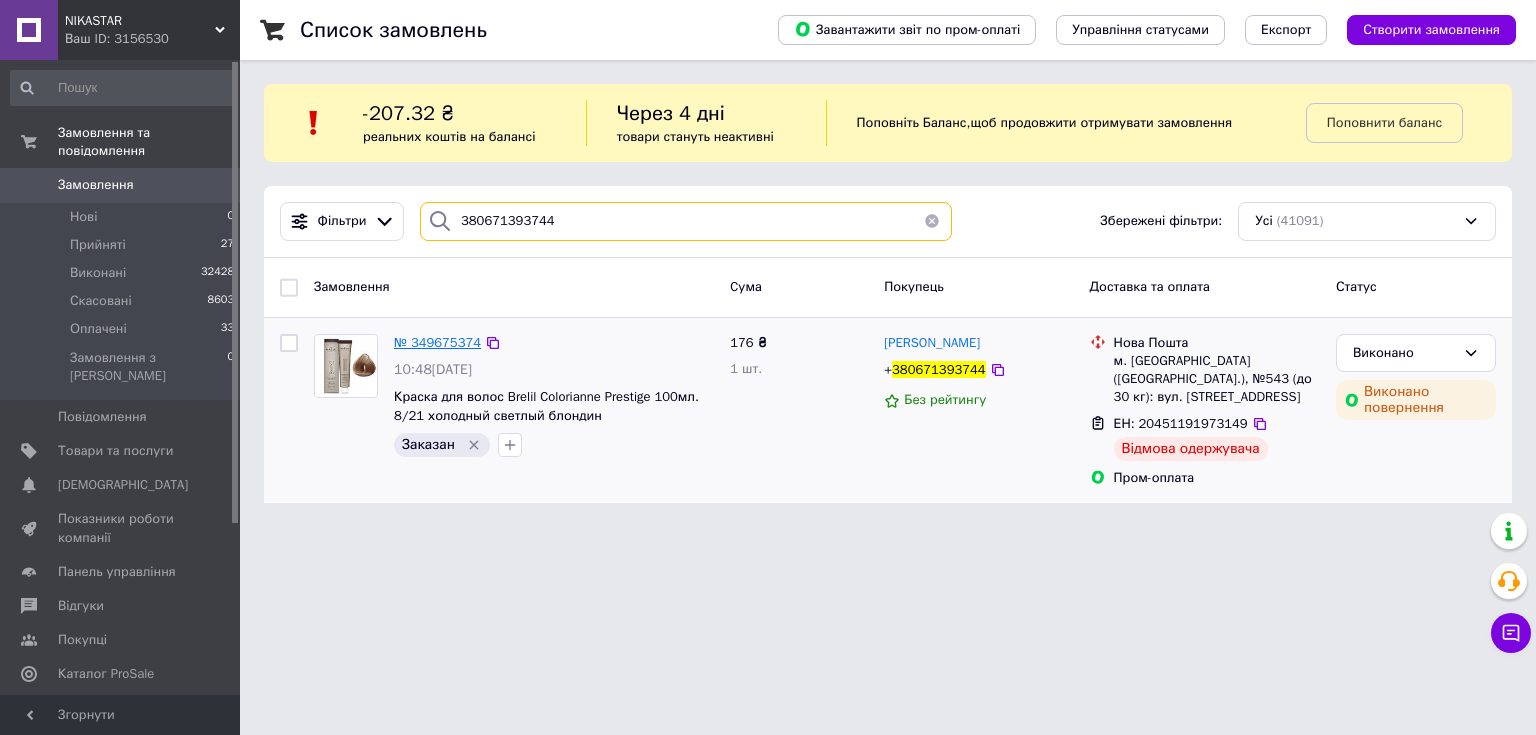 type on "380671393744" 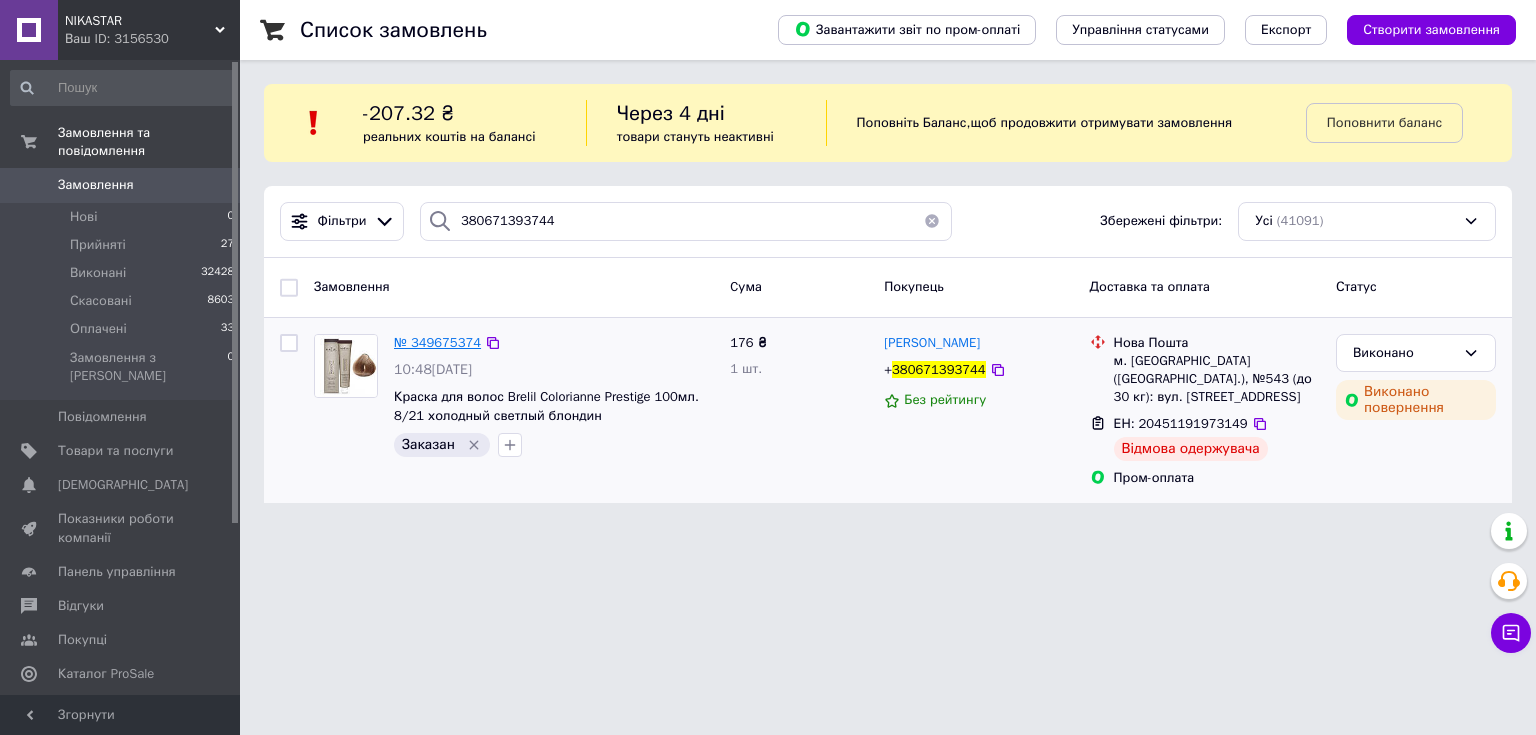 click on "№ 349675374" at bounding box center [437, 342] 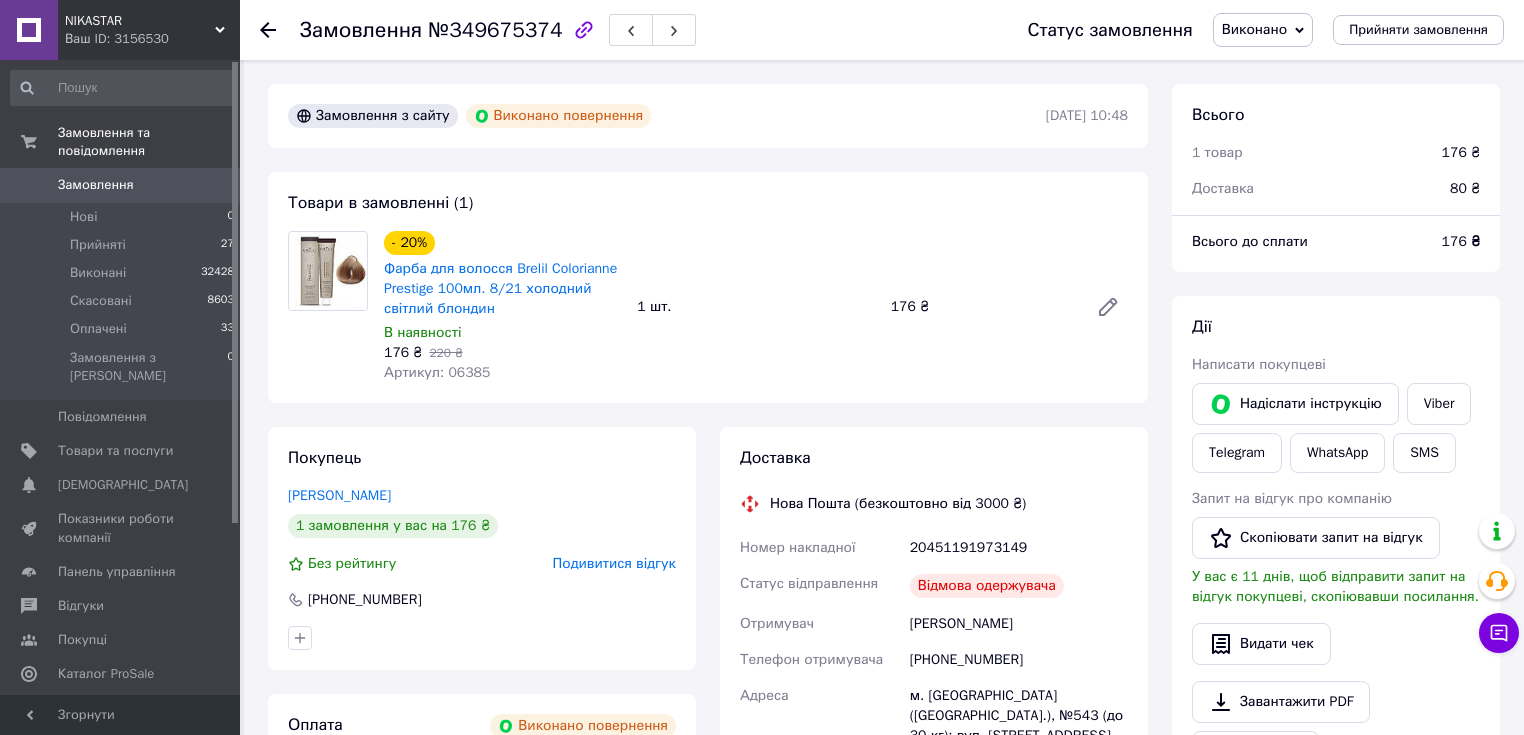 scroll, scrollTop: 80, scrollLeft: 0, axis: vertical 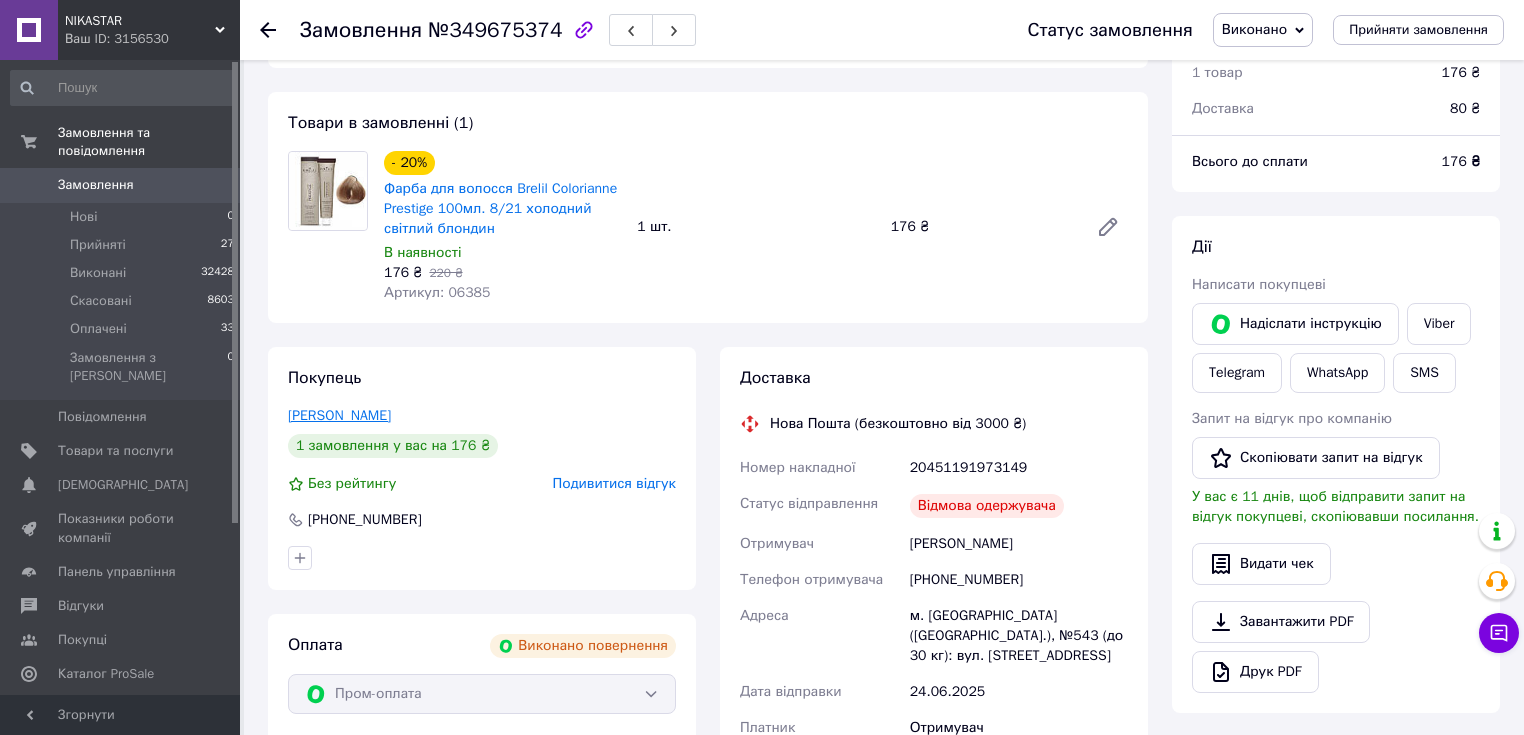 click on "[PERSON_NAME]" at bounding box center [339, 415] 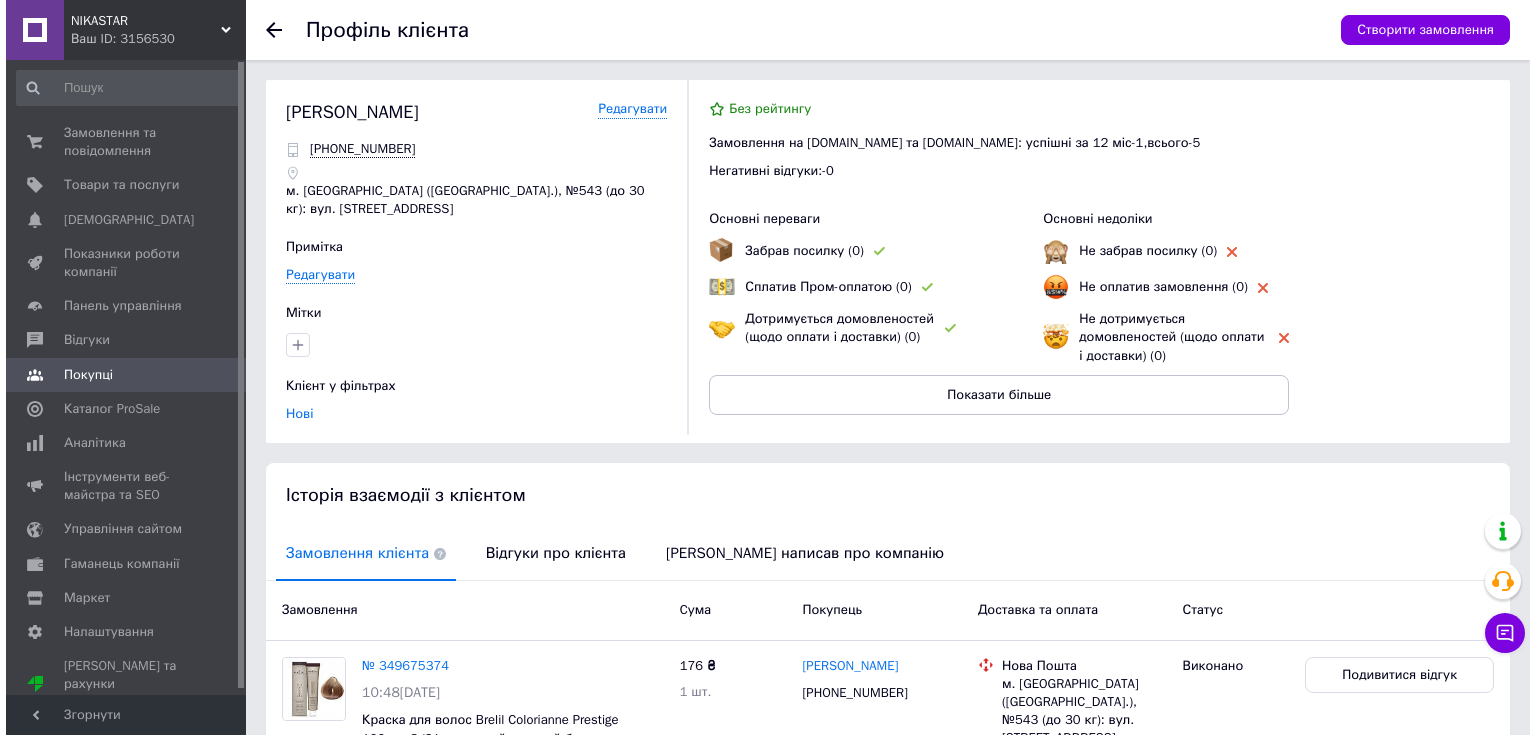 scroll, scrollTop: 80, scrollLeft: 0, axis: vertical 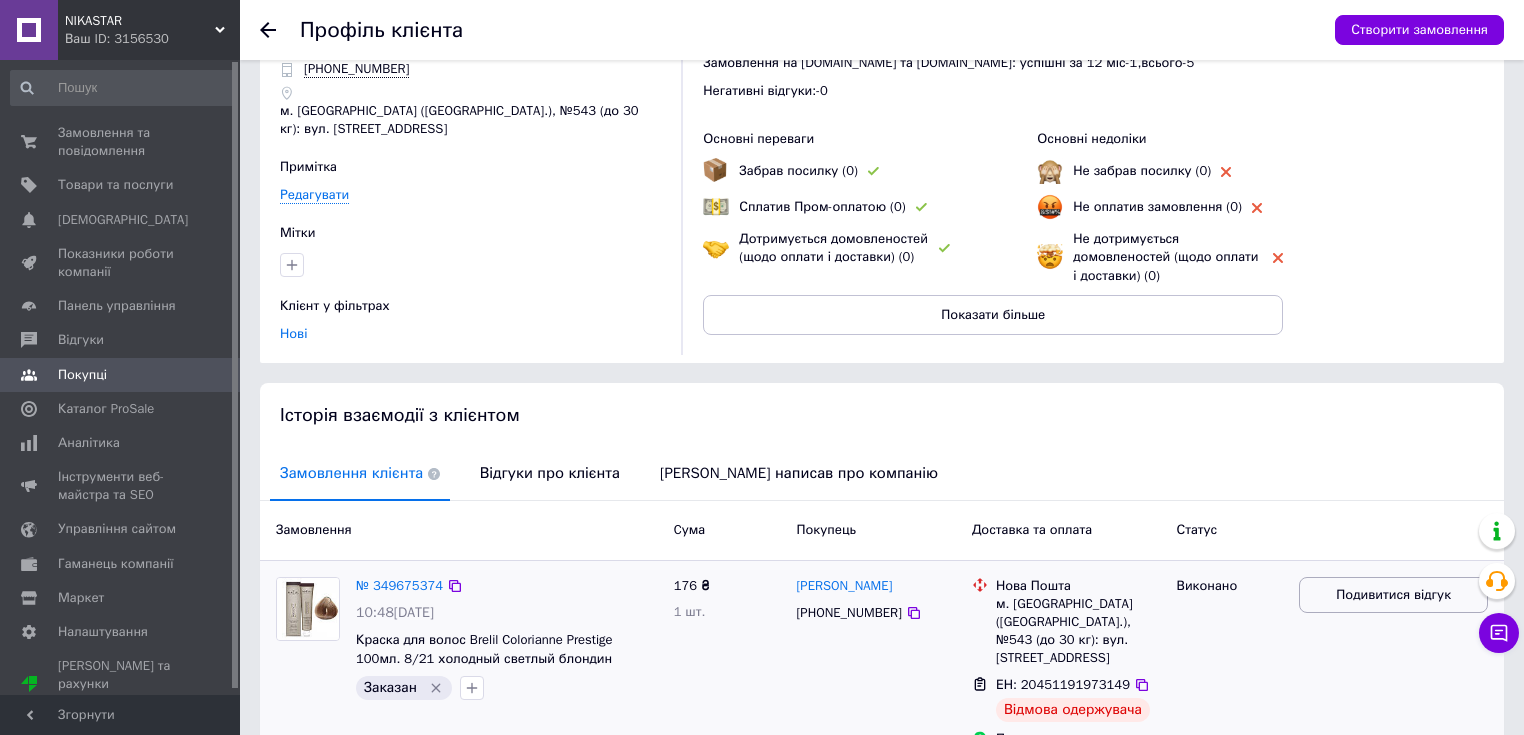 click on "Подивитися відгук" at bounding box center [1393, 595] 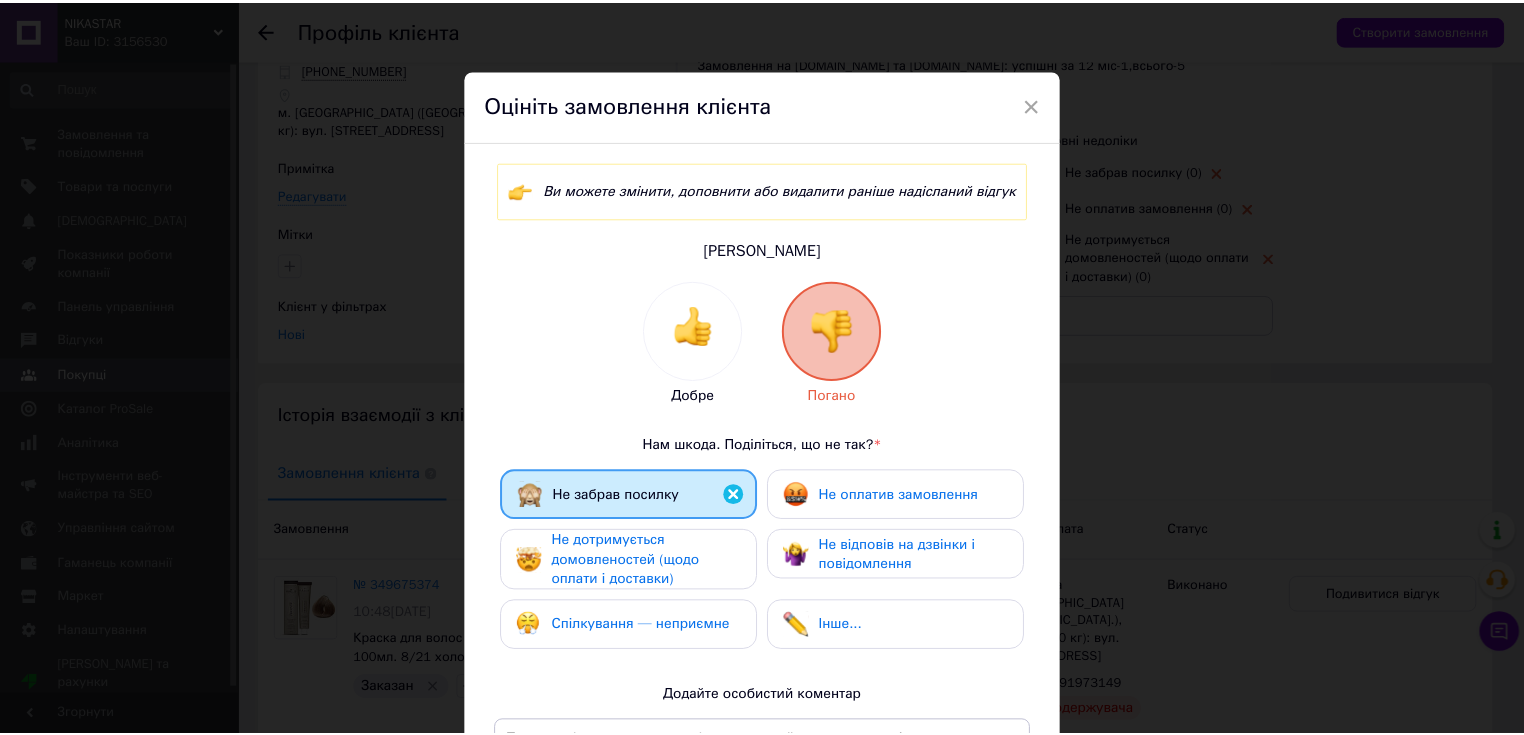 scroll, scrollTop: 80, scrollLeft: 0, axis: vertical 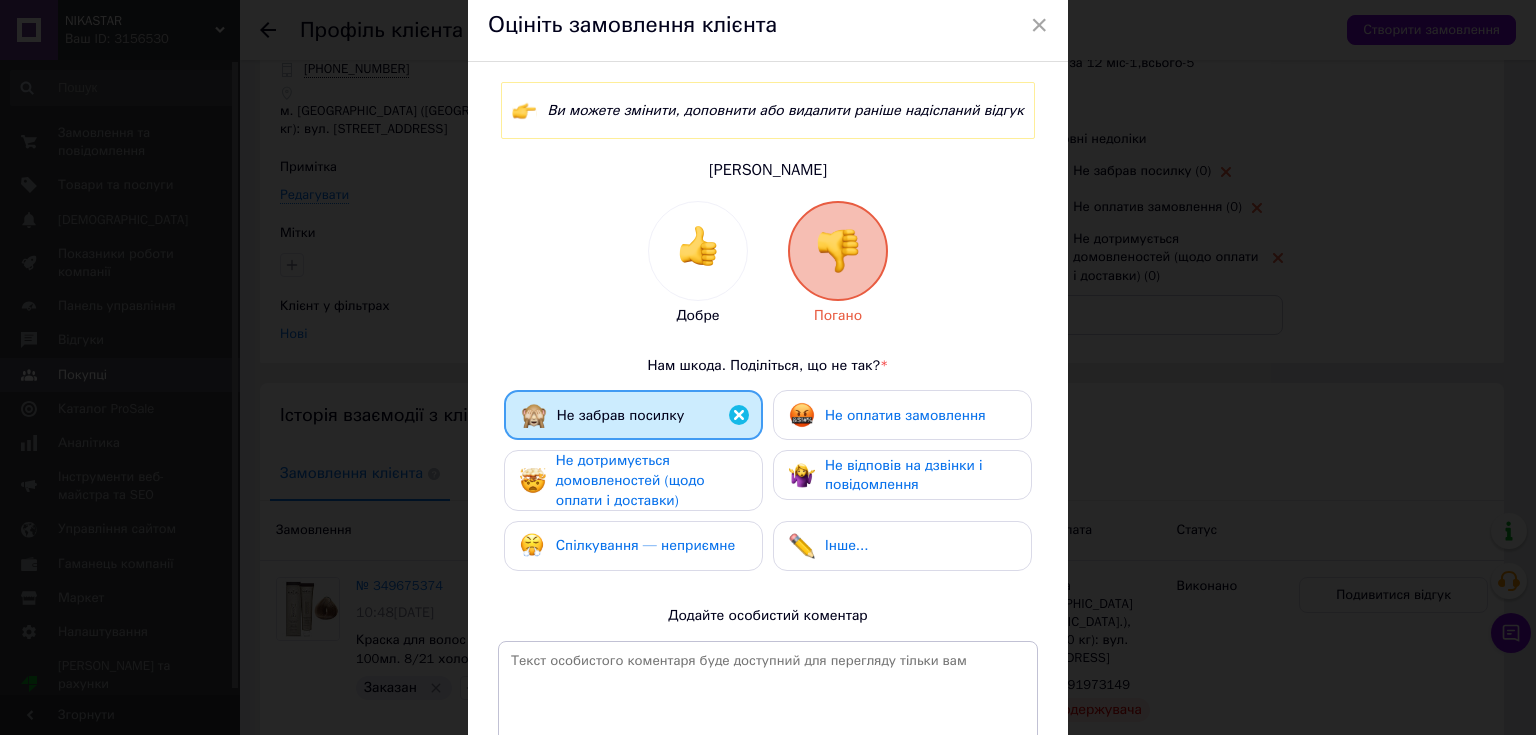 click on "× Оцініть замовлення клієнта Ви можете змінити, доповнити або видалити раніше надісланий відгук [PERSON_NAME] Добре Погано Нам шкода. Поділіться, що не так?  * Не забрав посилку Не оплатив замовлення Не дотримується домовленостей (щодо оплати і доставки) Не відповів на дзвінки і повідомлення Спілкування — неприємне Інше... Додайте особистий коментар 0   з   500 Видалити відгук Редагувати відгук" at bounding box center (768, 367) 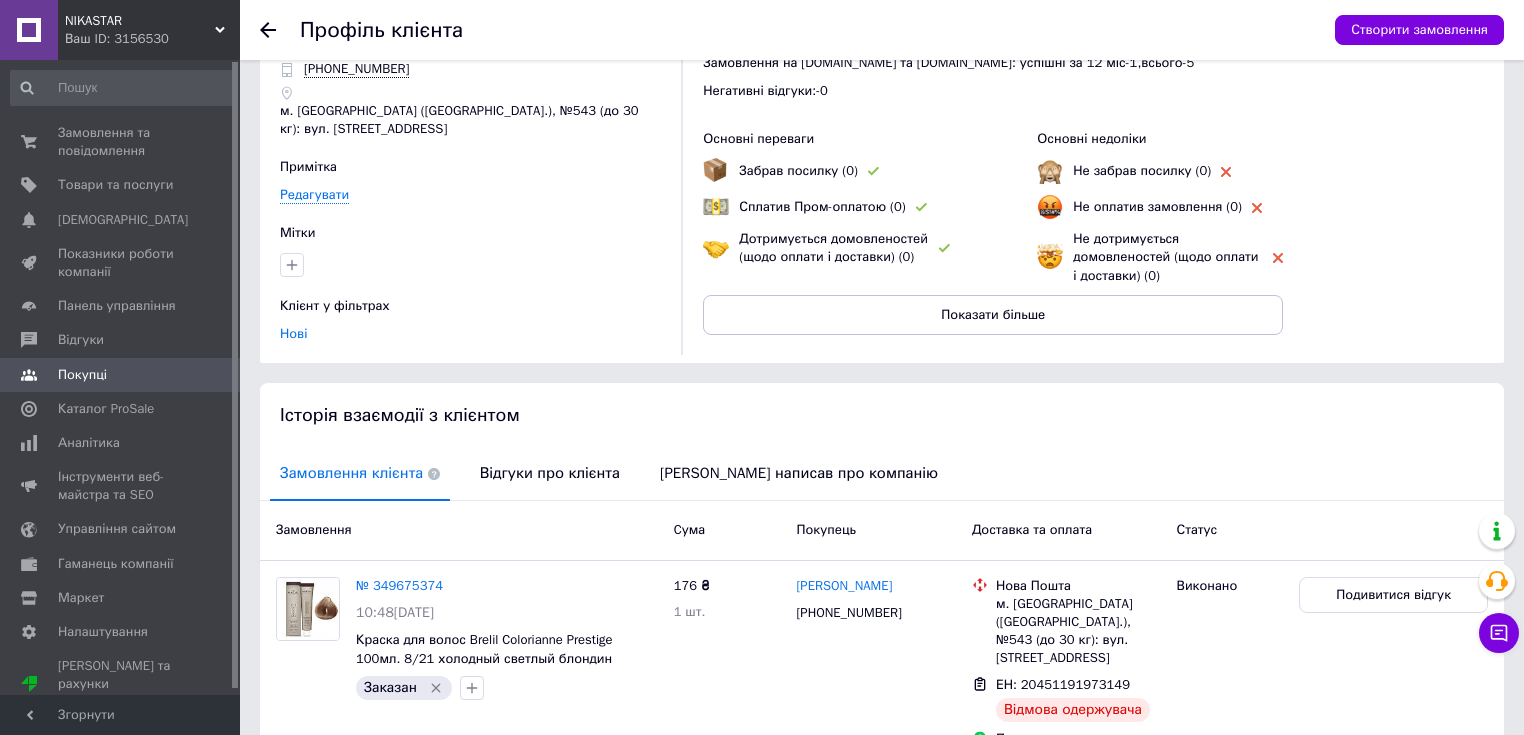 scroll, scrollTop: 0, scrollLeft: 0, axis: both 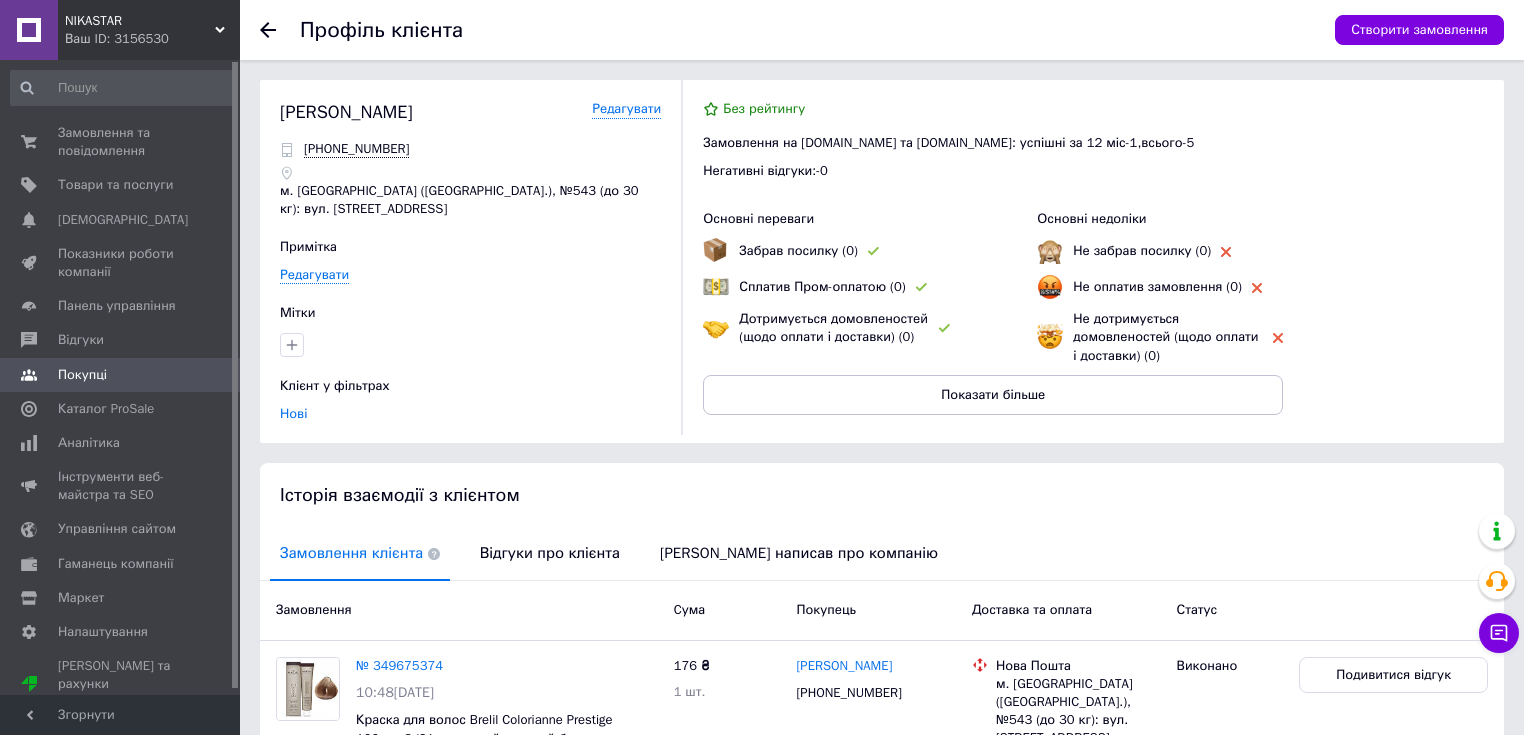 click 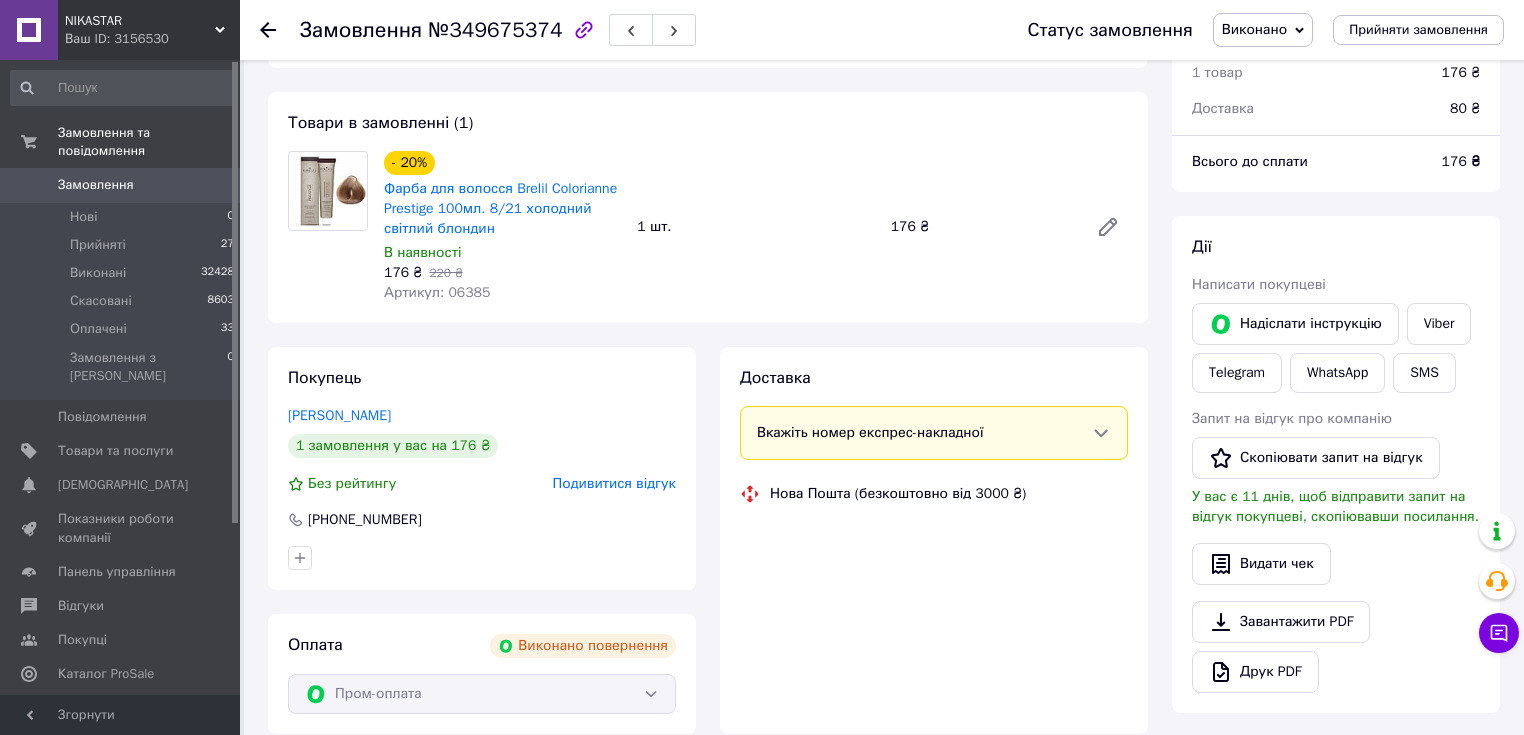 click 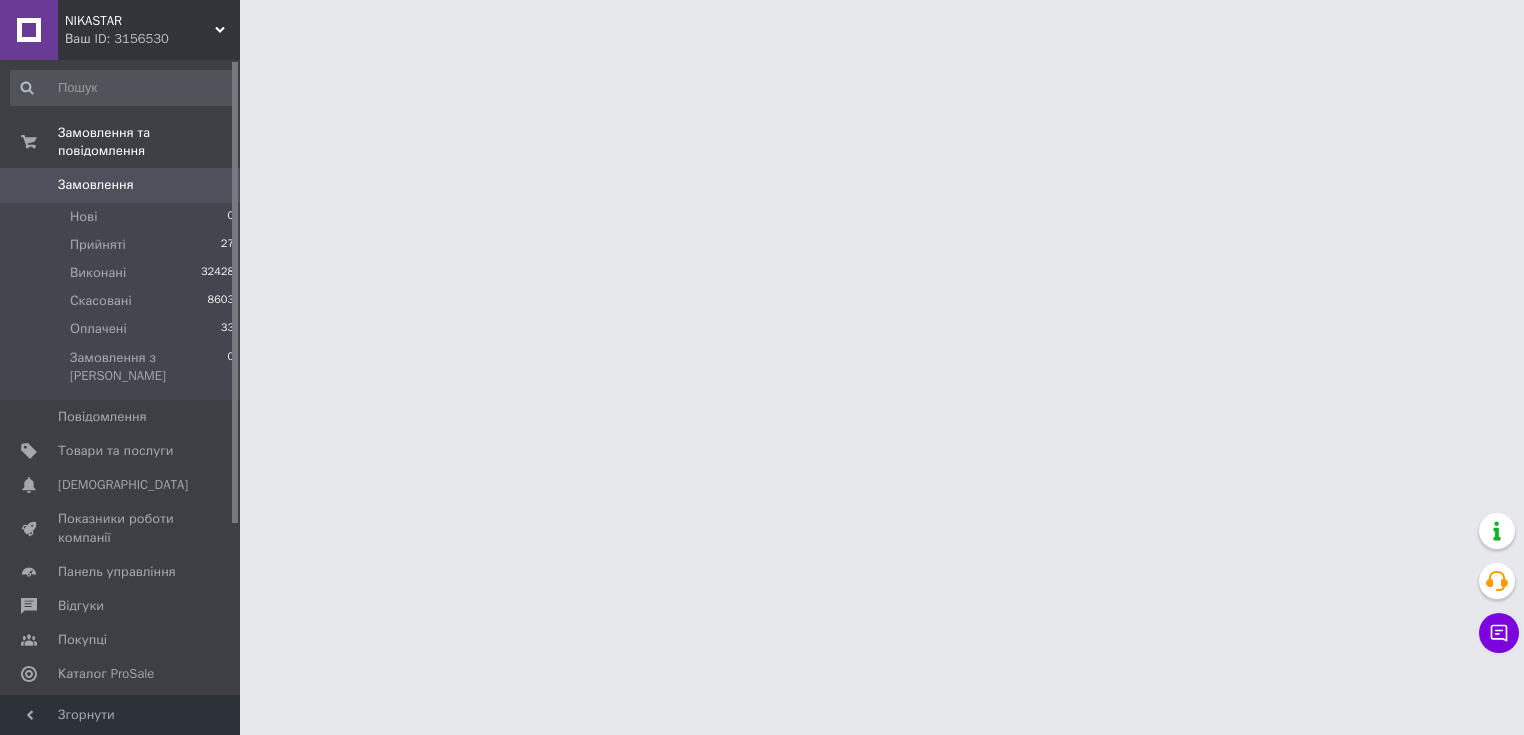 scroll, scrollTop: 0, scrollLeft: 0, axis: both 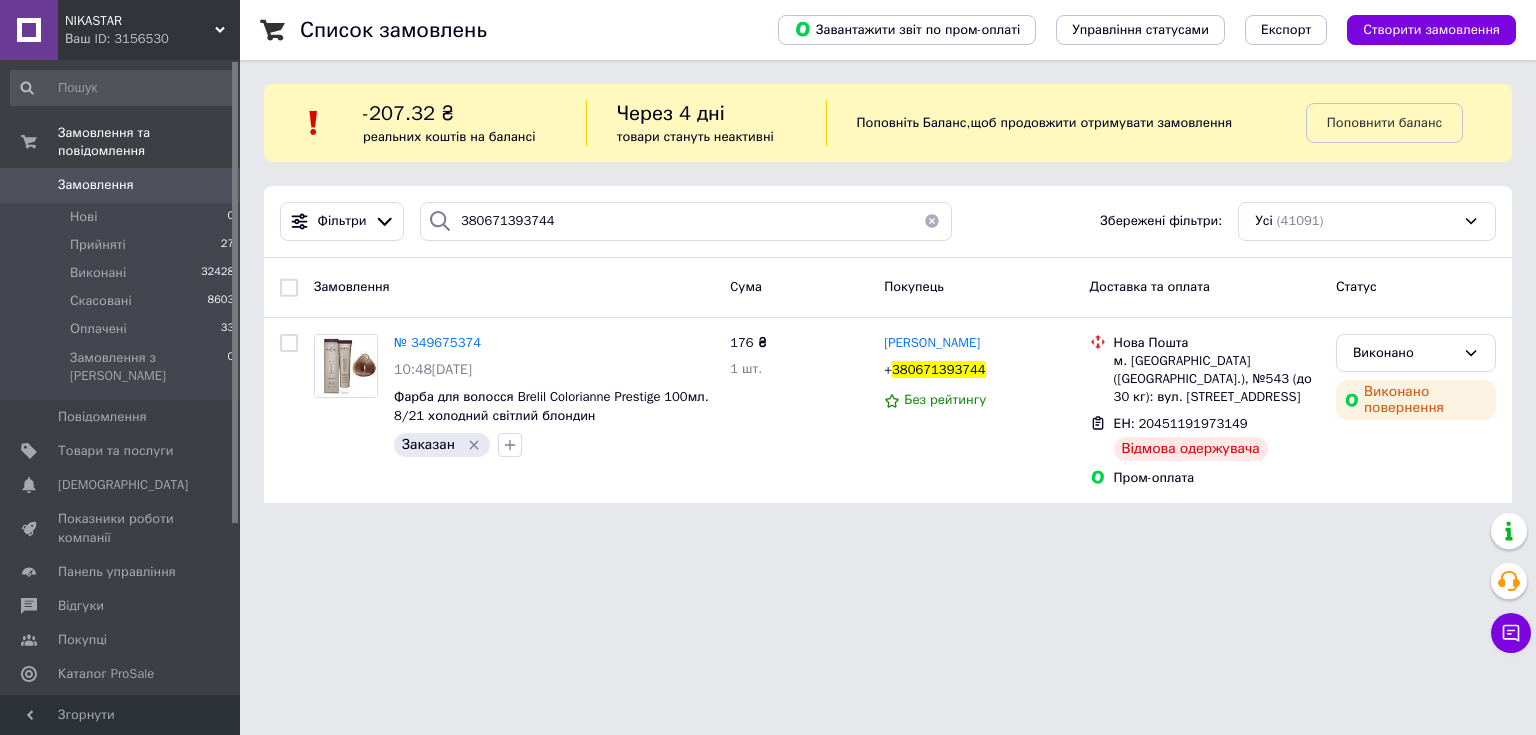 type on "380630622787" 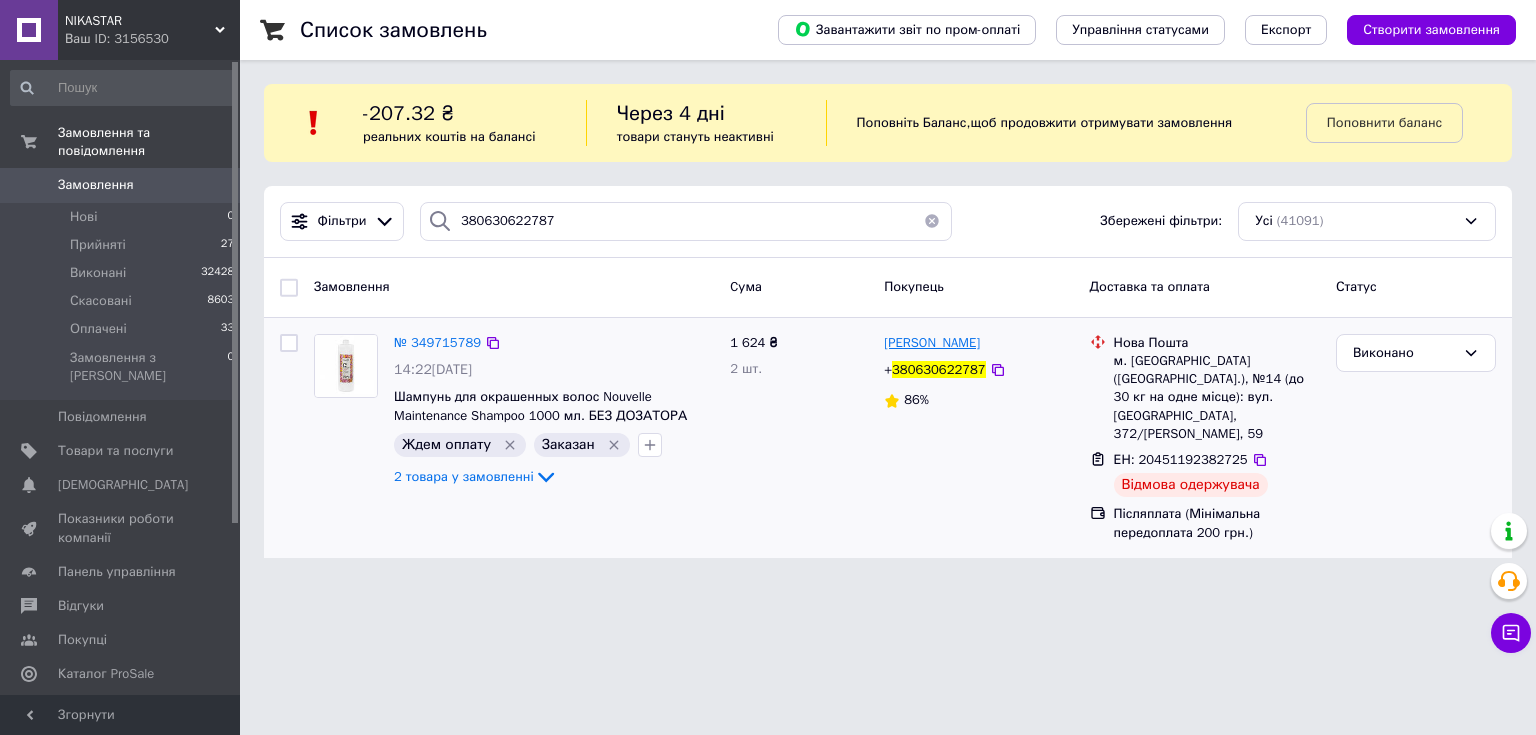 click on "[PERSON_NAME]" at bounding box center [932, 342] 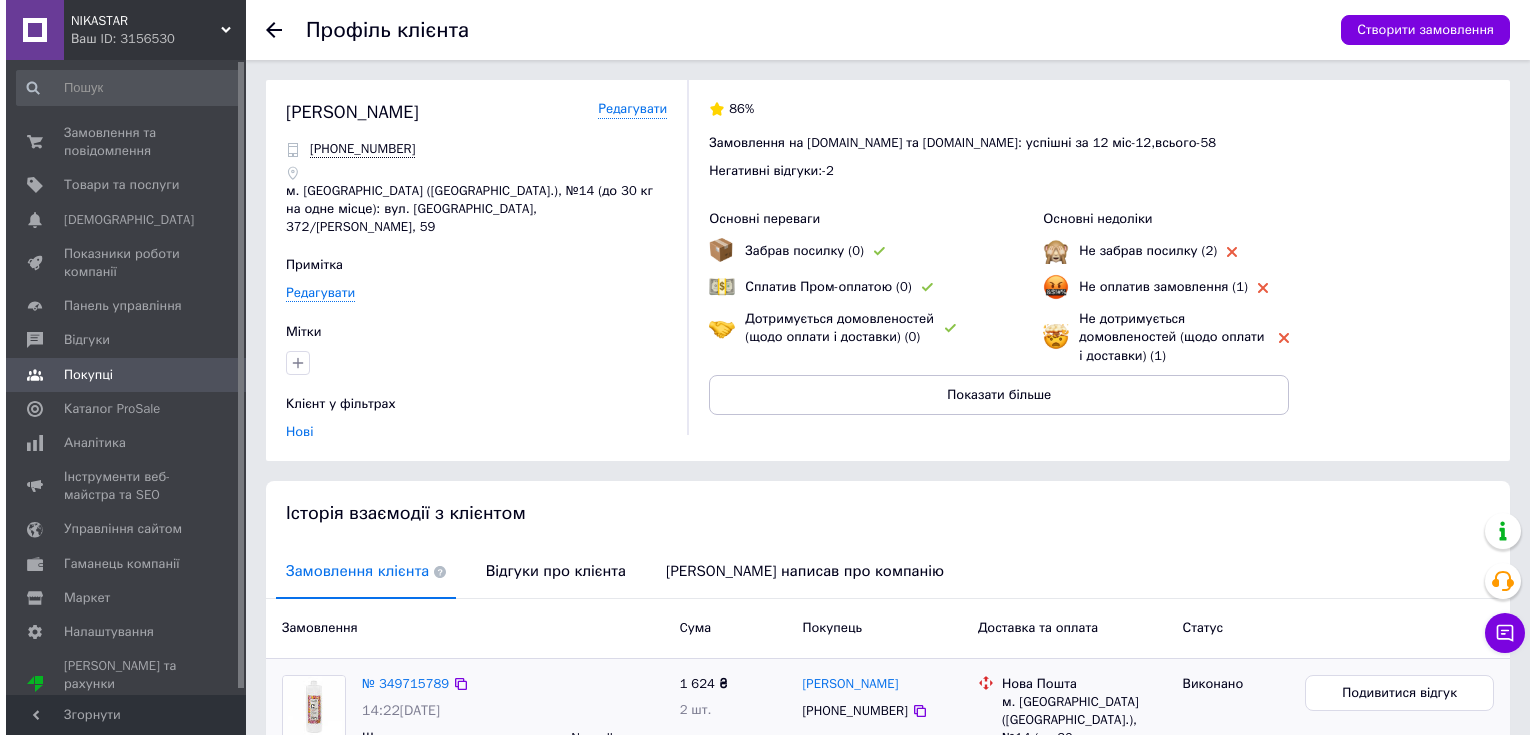 scroll, scrollTop: 80, scrollLeft: 0, axis: vertical 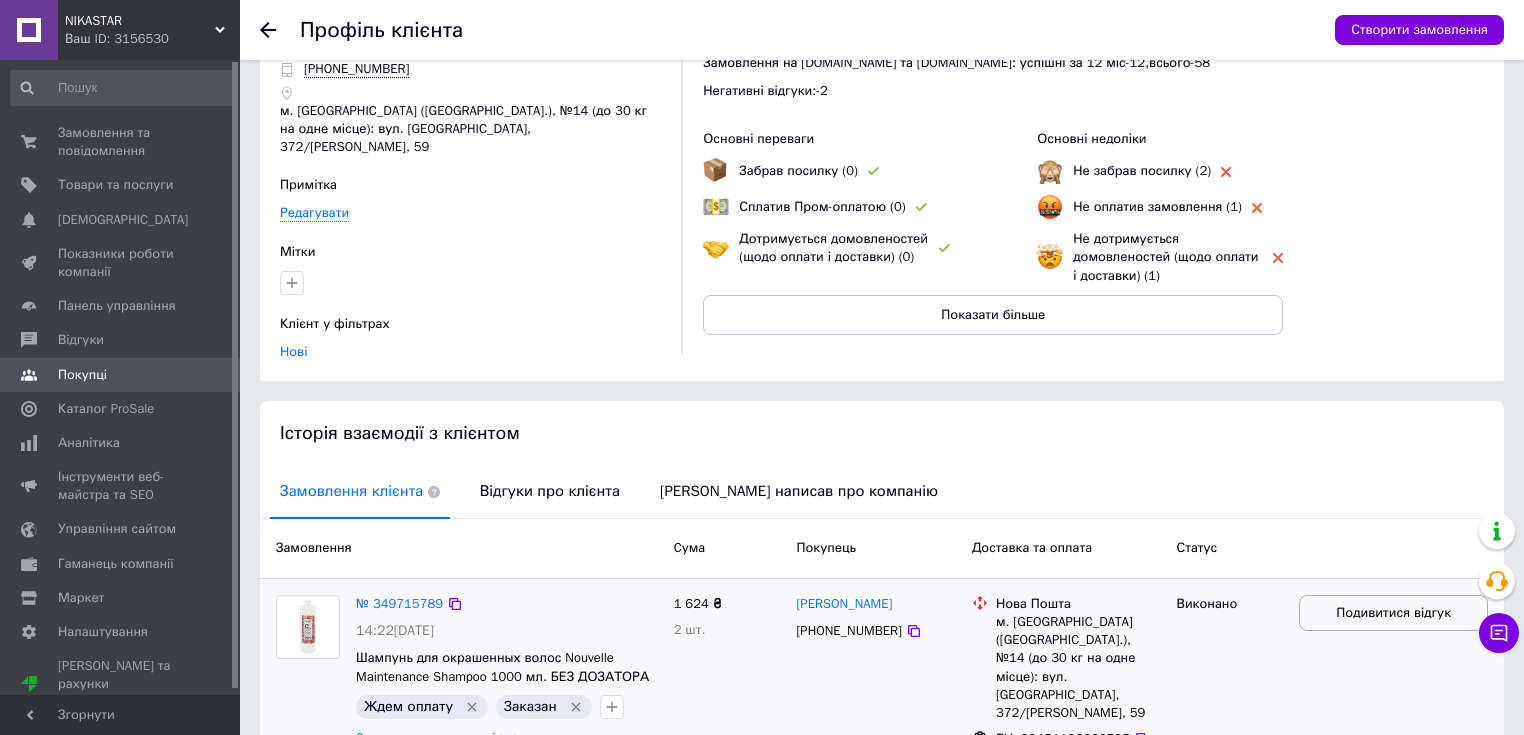 click on "Подивитися відгук" at bounding box center [1393, 613] 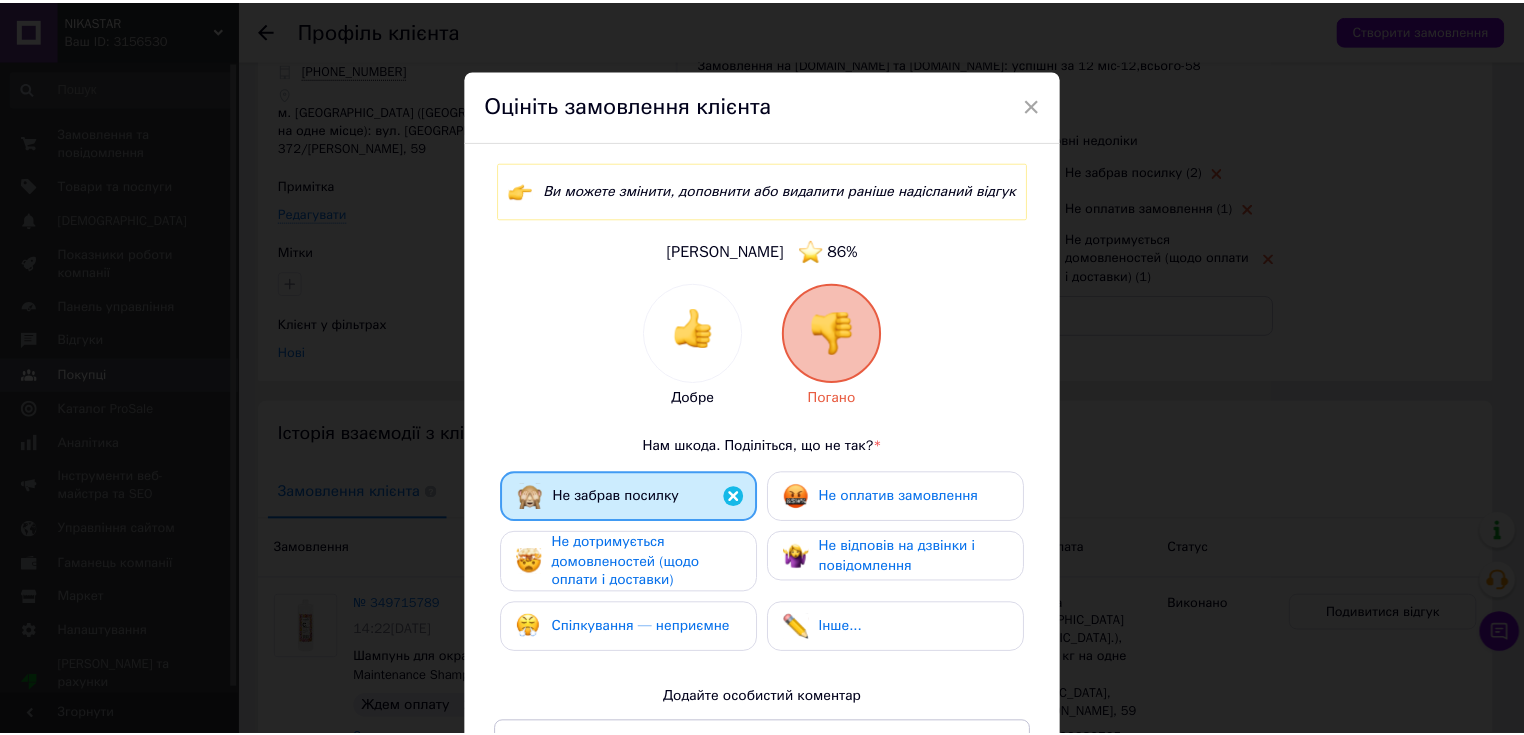 scroll, scrollTop: 80, scrollLeft: 0, axis: vertical 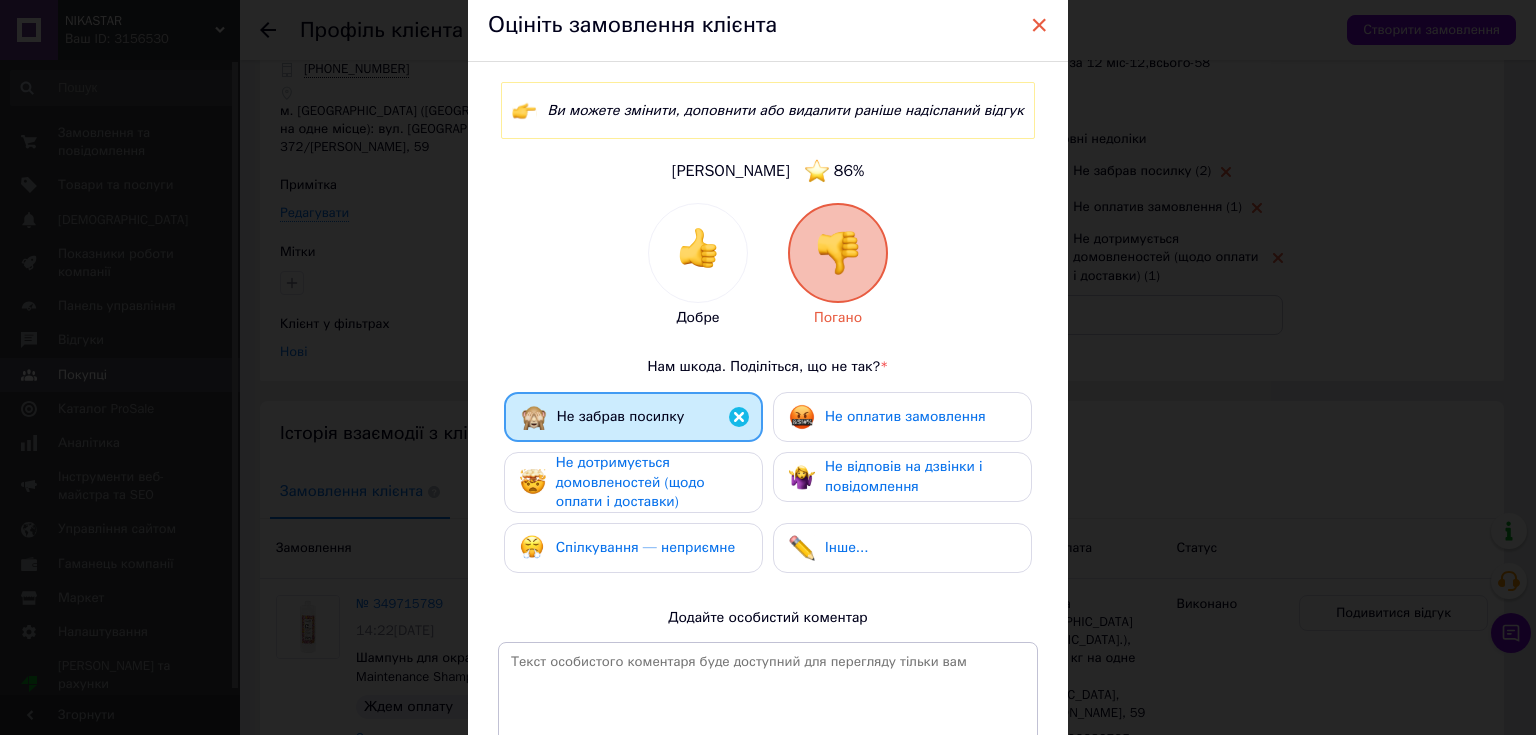 click on "×" at bounding box center [1039, 25] 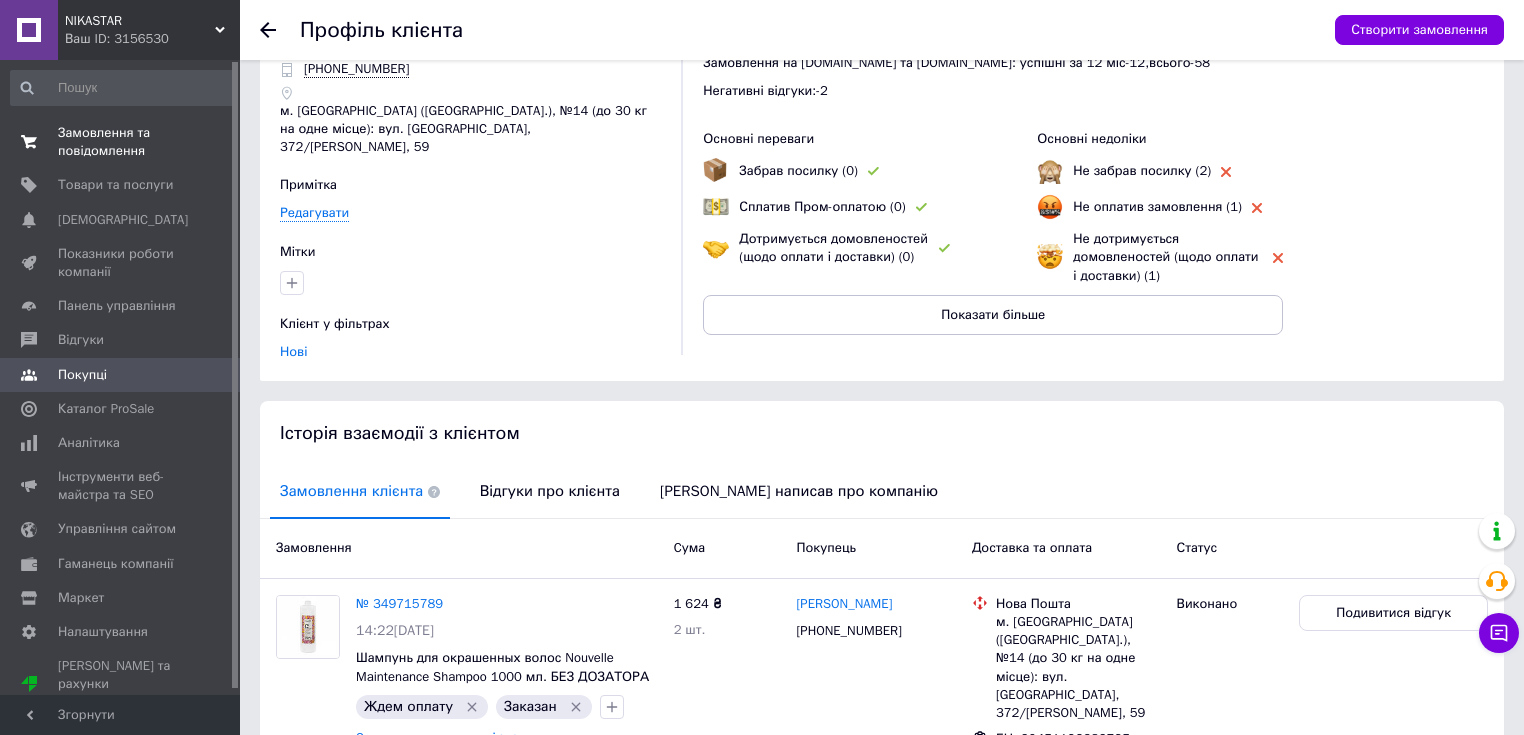 click on "Замовлення та повідомлення" at bounding box center [121, 142] 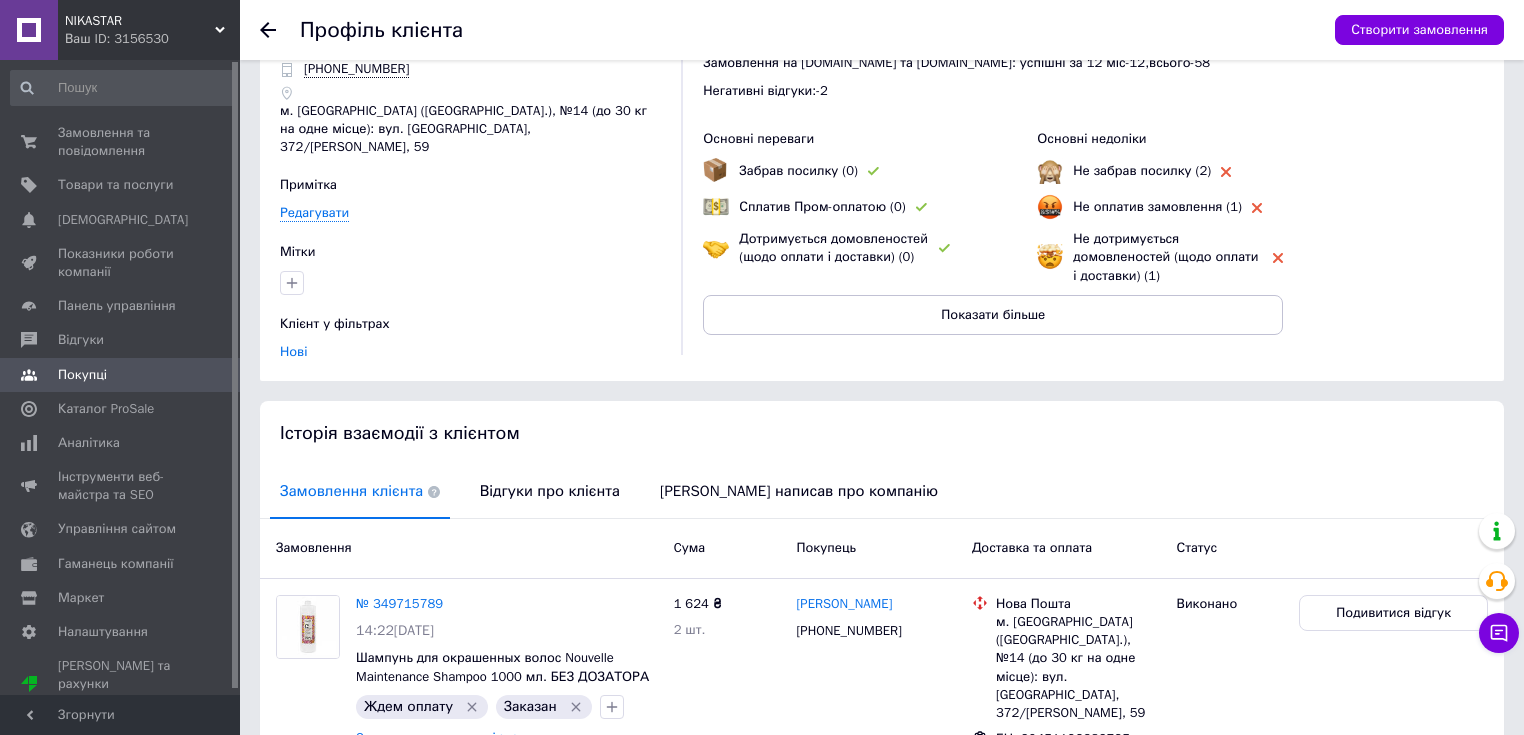scroll, scrollTop: 0, scrollLeft: 0, axis: both 